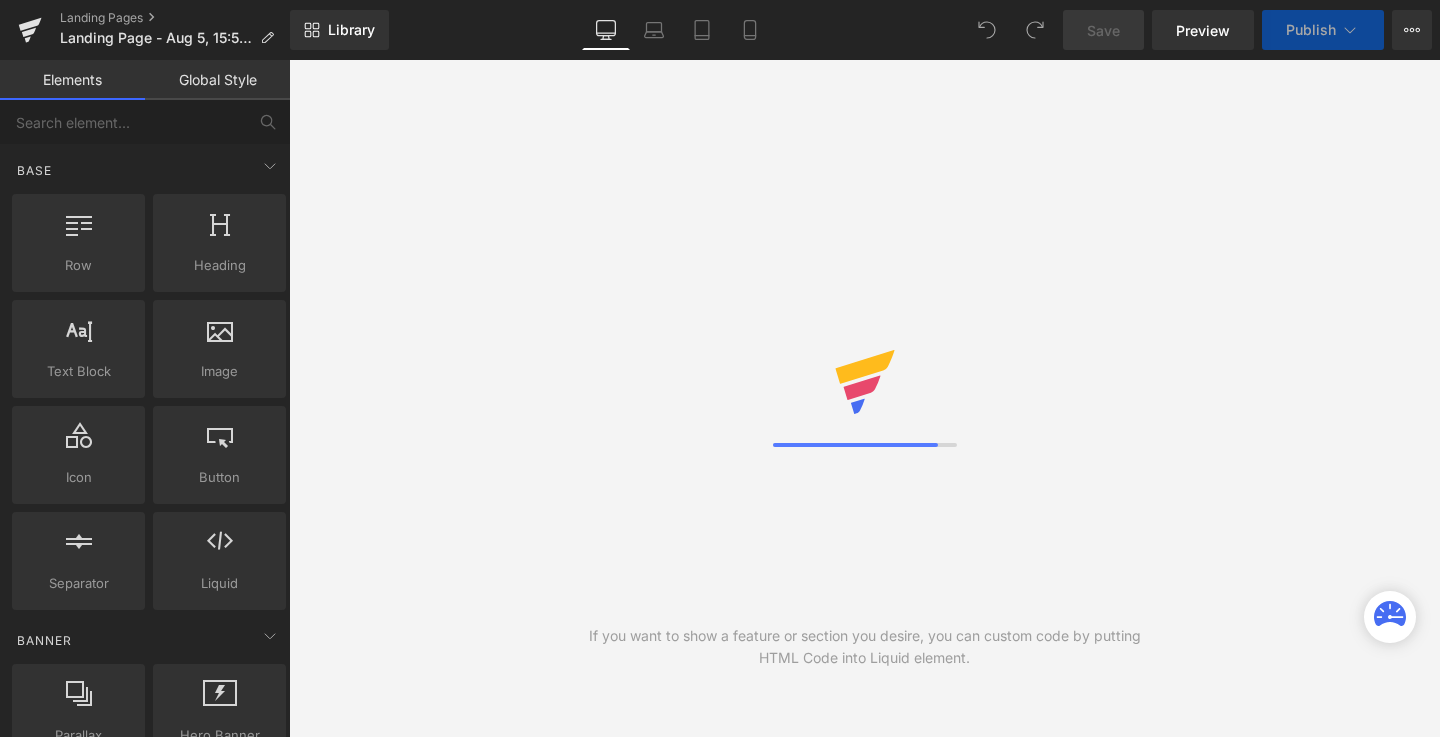 scroll, scrollTop: 0, scrollLeft: 0, axis: both 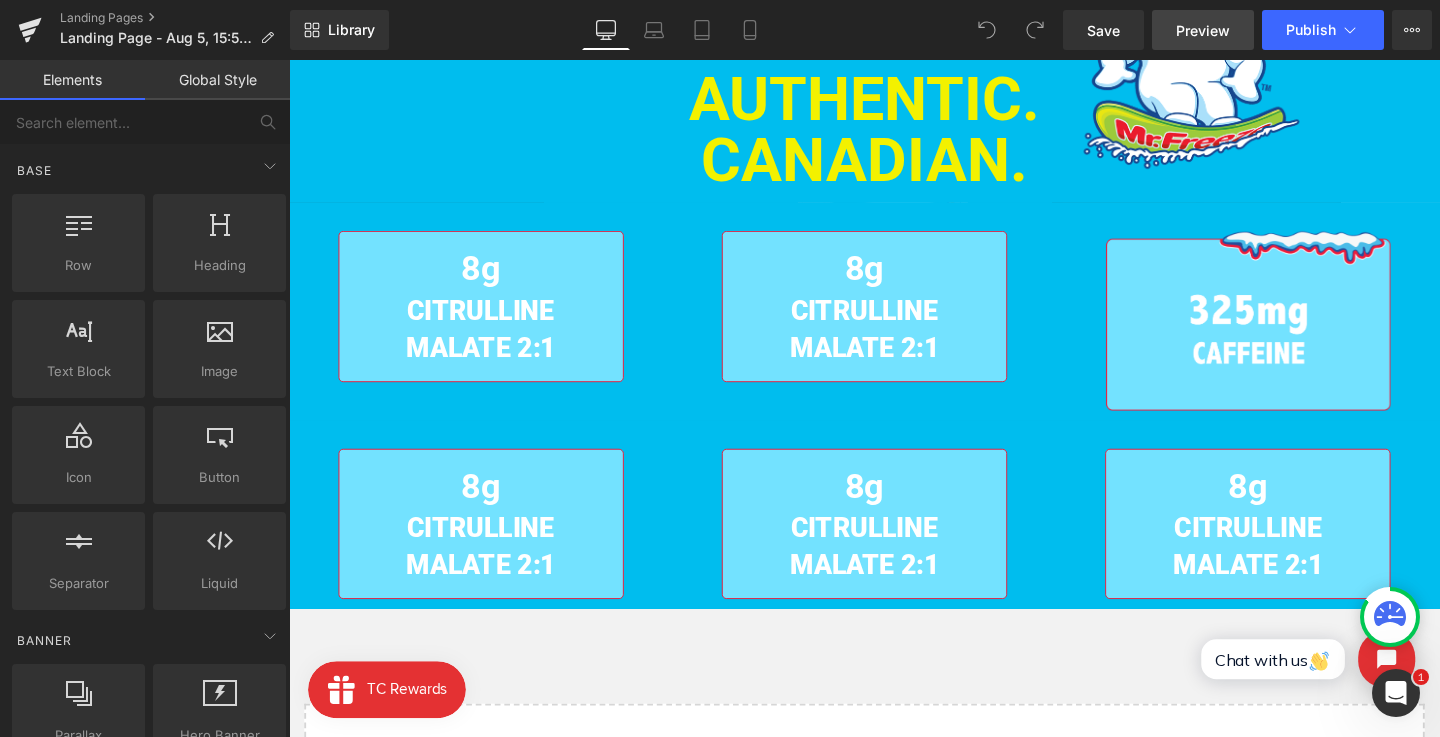 click on "Preview" at bounding box center [1203, 30] 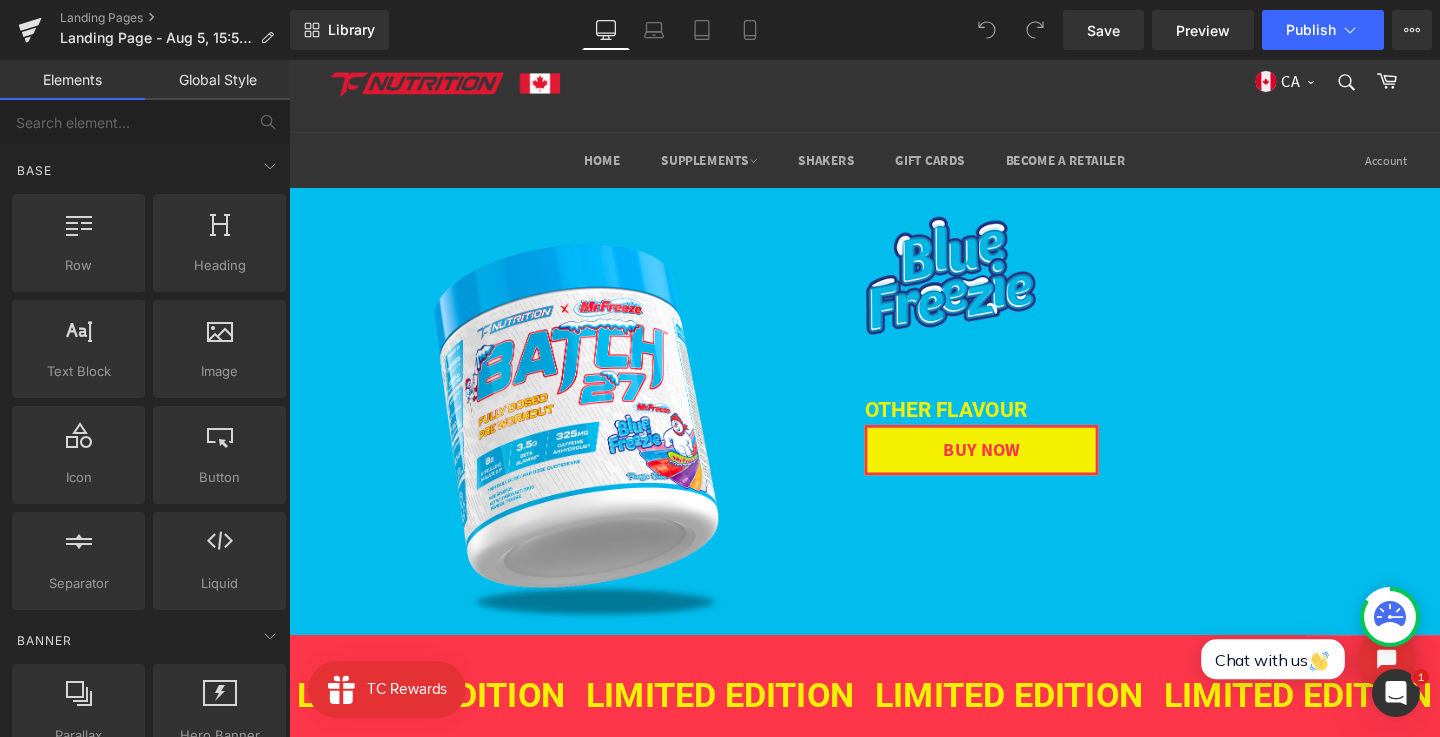 scroll, scrollTop: 27, scrollLeft: 0, axis: vertical 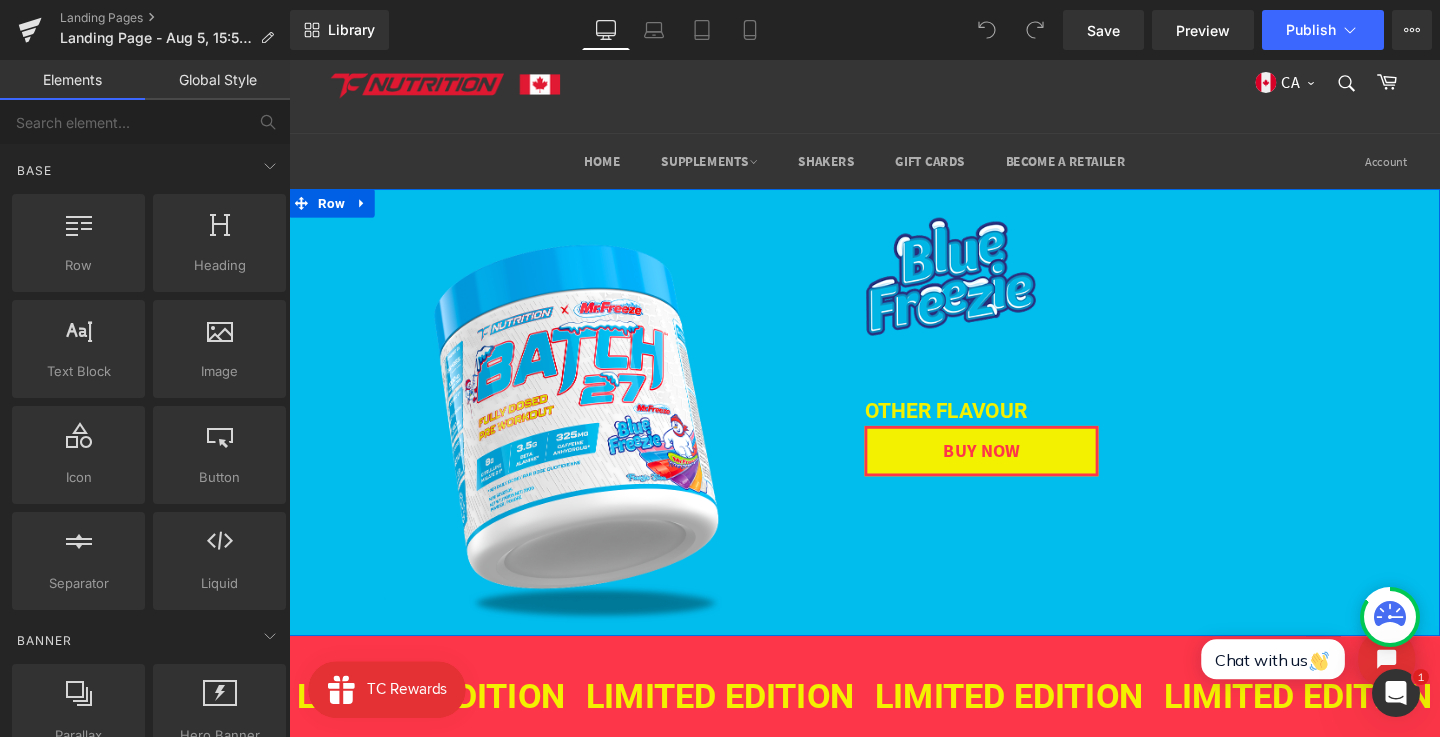 click on "Image         Image         OTHER FLAVOUR Heading         BUY NOW Button         Row" at bounding box center [894, 431] 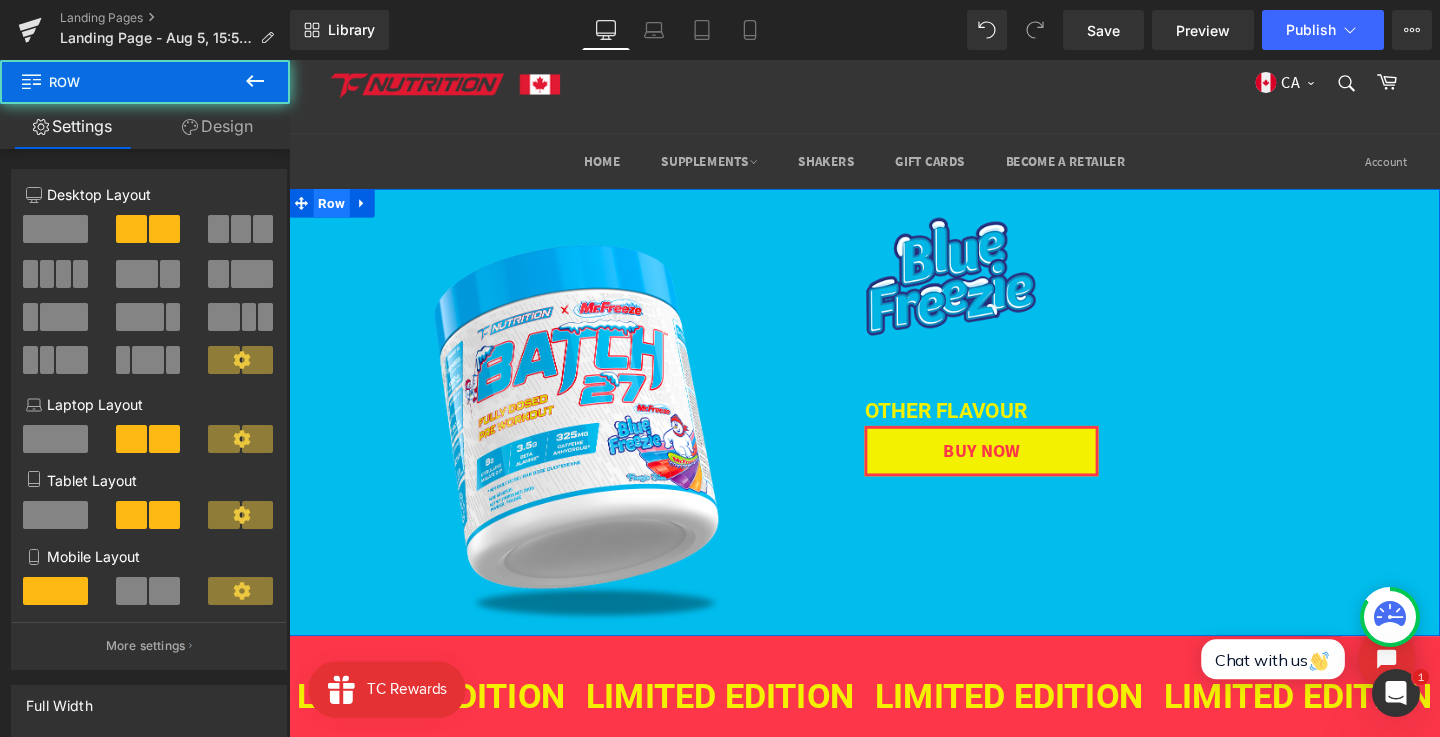 click on "Row" at bounding box center [334, 211] 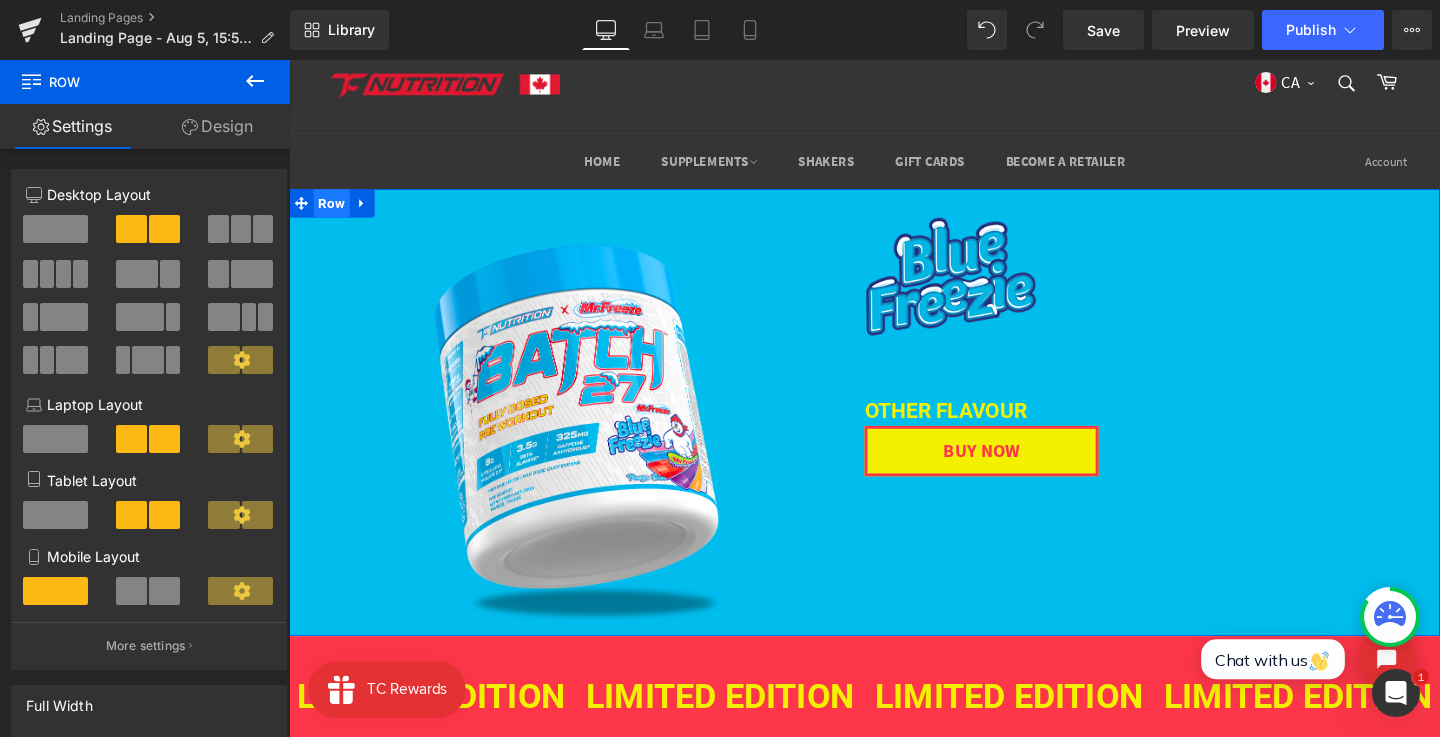 click on "Row" at bounding box center [334, 211] 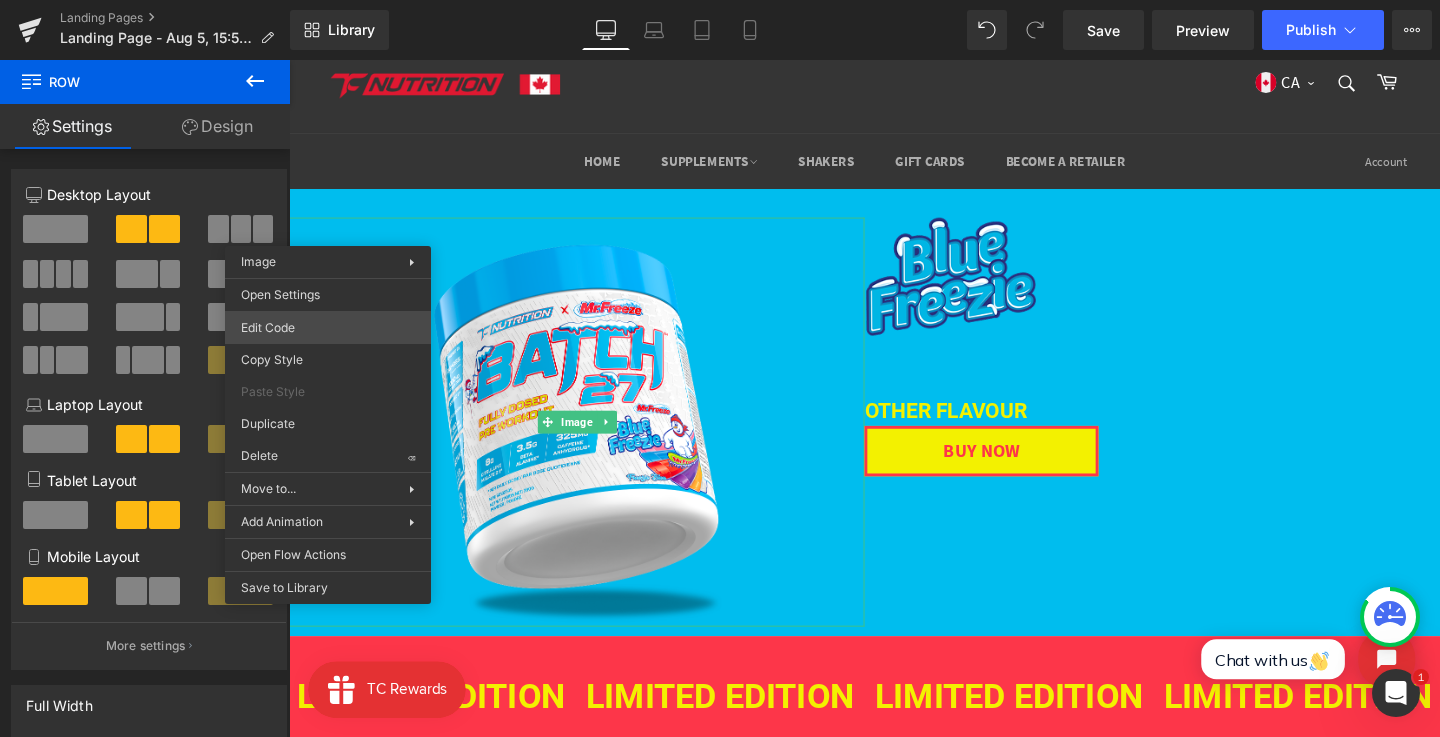 click on "Row  You are previewing how the   will restyle your page. You can not edit Elements in Preset Preview Mode.  Landing Pages Landing Page - Aug 5, 15:54:49 Library Desktop Desktop Laptop Tablet Mobile Save Preview Publish Scheduled View Live Page View with current Template Save Template to Library Schedule Publish Publish Settings Shortcuts  Your page can’t be published   You've reached the maximum number of published pages on your plan  (0/0).  You need to upgrade your plan or unpublish all your pages to get 1 publish slot.   Unpublish pages   Upgrade plan  Elements Global Style Base Row  rows, columns, layouts, div Heading  headings, titles, h1,h2,h3,h4,h5,h6 Text Block  texts, paragraphs, contents, blocks Image  images, photos, alts, uploads Icon  icons, symbols Button  button, call to action, cta Separator  separators, dividers, horizontal lines Liquid  liquid, custom code, html, javascript, css, reviews, apps, applications, embeded, iframe Banner Parallax  Hero Banner  Stack Tabs  Carousel  Pricing" at bounding box center (720, 0) 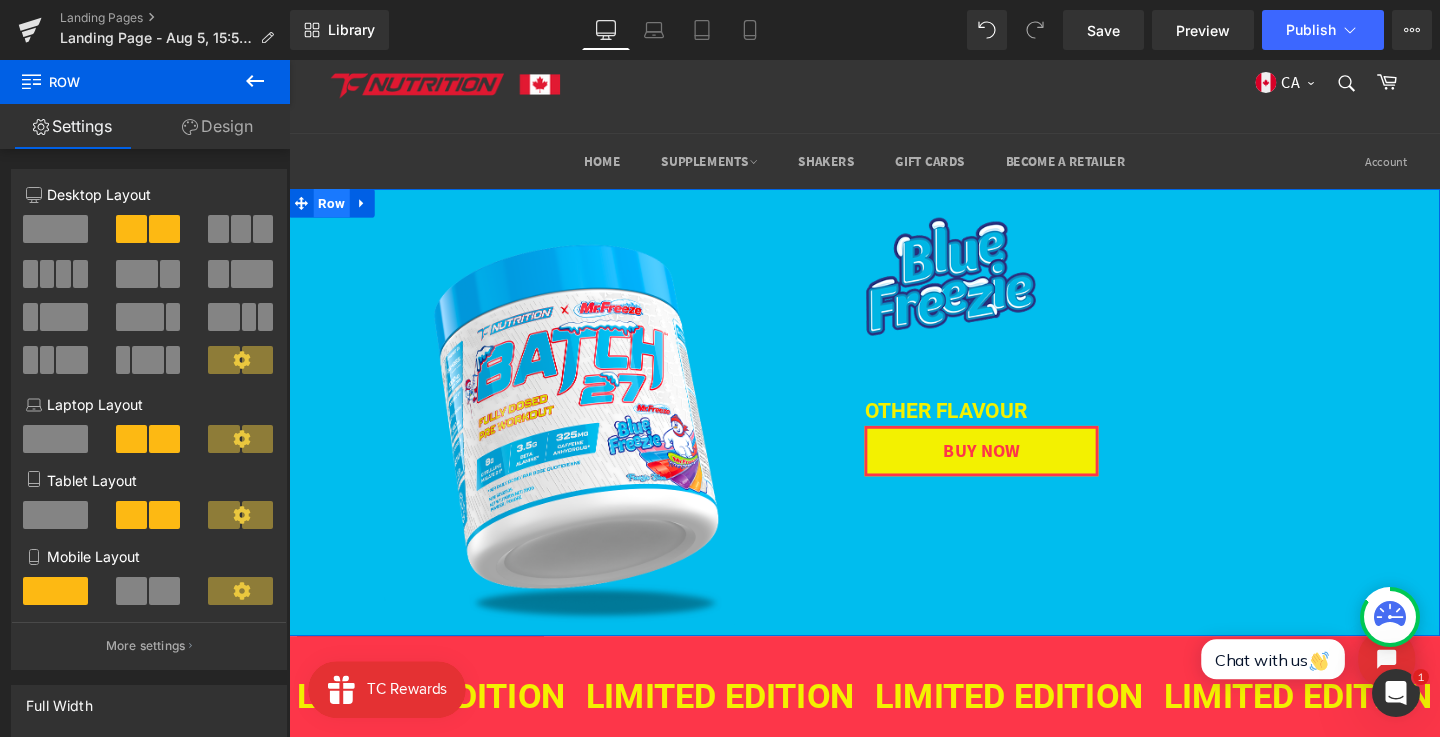 click on "Row" at bounding box center [334, 211] 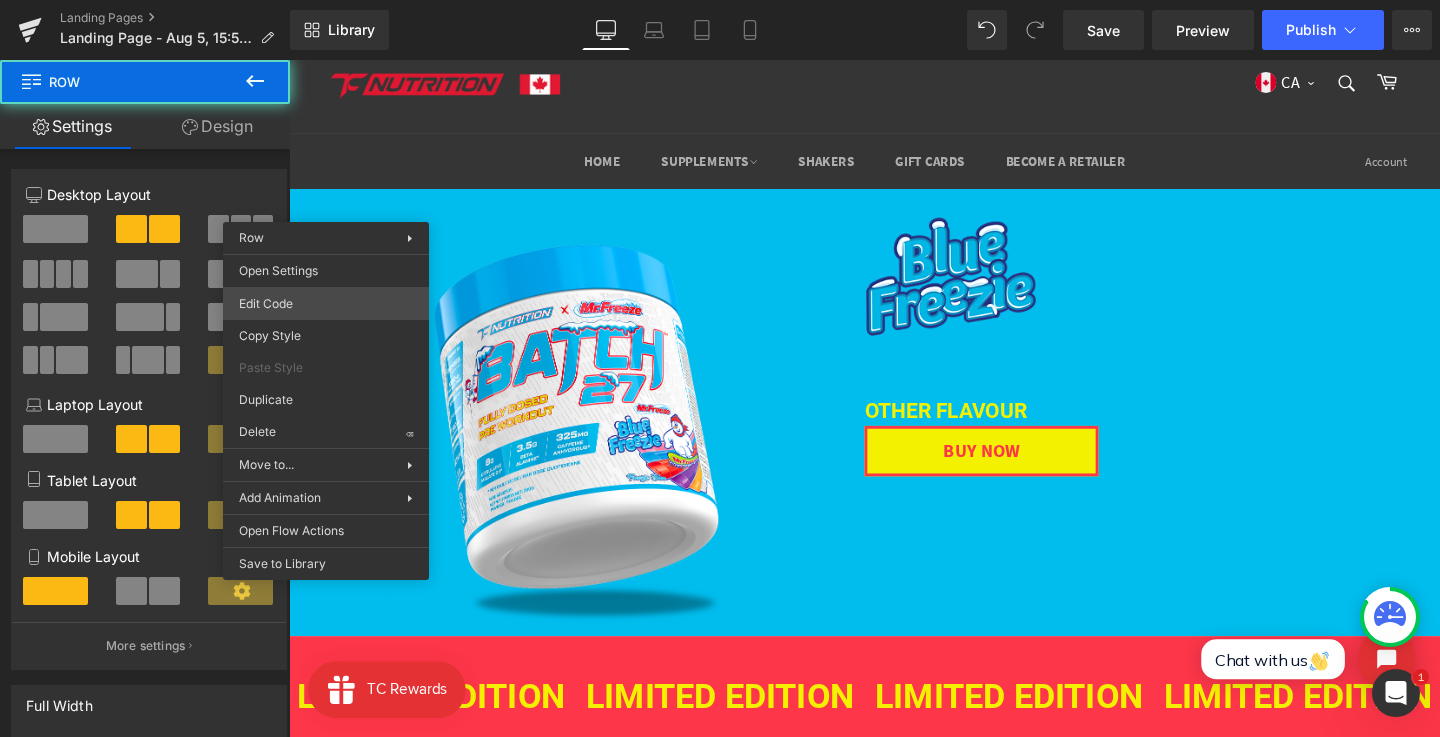 click on "Row  You are previewing how the   will restyle your page. You can not edit Elements in Preset Preview Mode.  Landing Pages Landing Page - Aug 5, 15:54:49 Library Desktop Desktop Laptop Tablet Mobile Save Preview Publish Scheduled View Live Page View with current Template Save Template to Library Schedule Publish Publish Settings Shortcuts  Your page can’t be published   You've reached the maximum number of published pages on your plan  (0/0).  You need to upgrade your plan or unpublish all your pages to get 1 publish slot.   Unpublish pages   Upgrade plan  Elements Global Style Base Row  rows, columns, layouts, div Heading  headings, titles, h1,h2,h3,h4,h5,h6 Text Block  texts, paragraphs, contents, blocks Image  images, photos, alts, uploads Icon  icons, symbols Button  button, call to action, cta Separator  separators, dividers, horizontal lines Liquid  liquid, custom code, html, javascript, css, reviews, apps, applications, embeded, iframe Banner Parallax  Hero Banner  Stack Tabs  Carousel  Pricing" at bounding box center [720, 0] 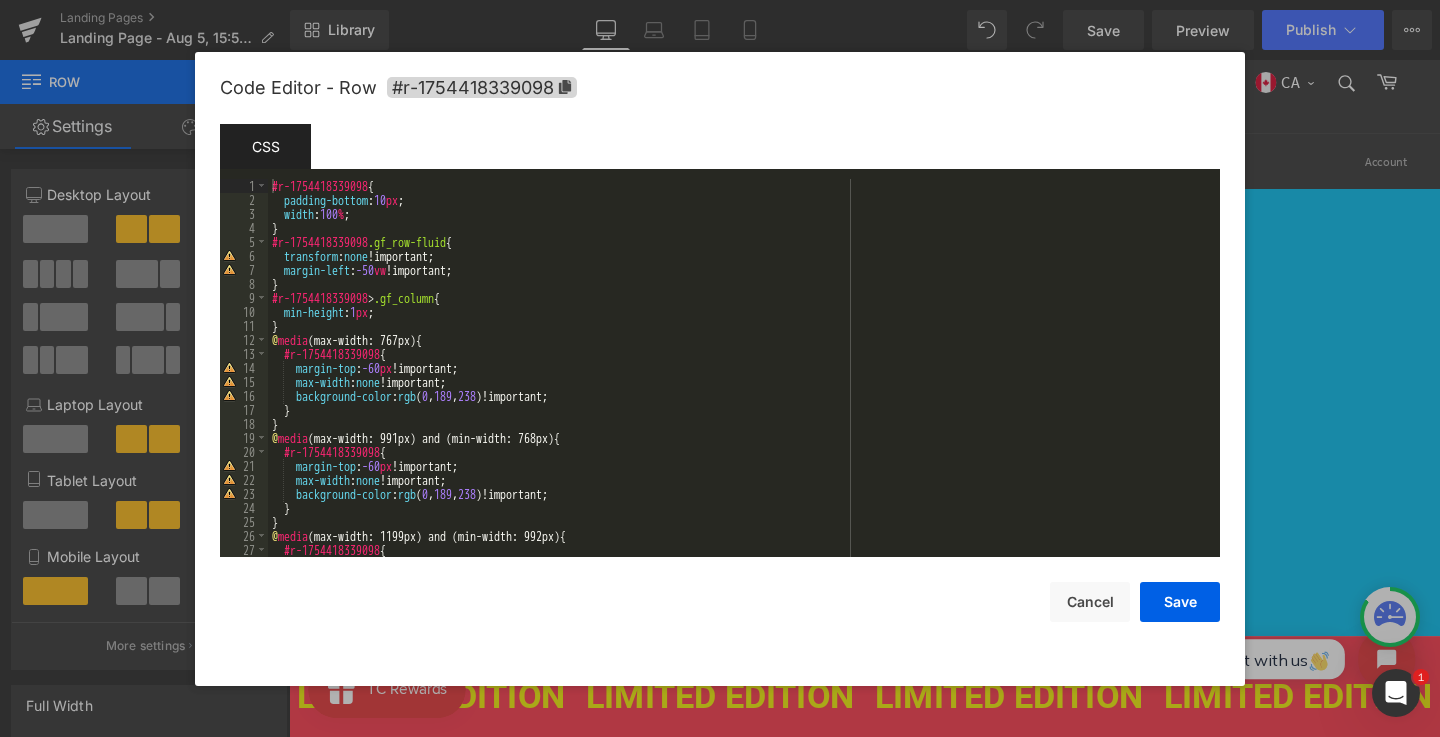 scroll, scrollTop: 0, scrollLeft: 0, axis: both 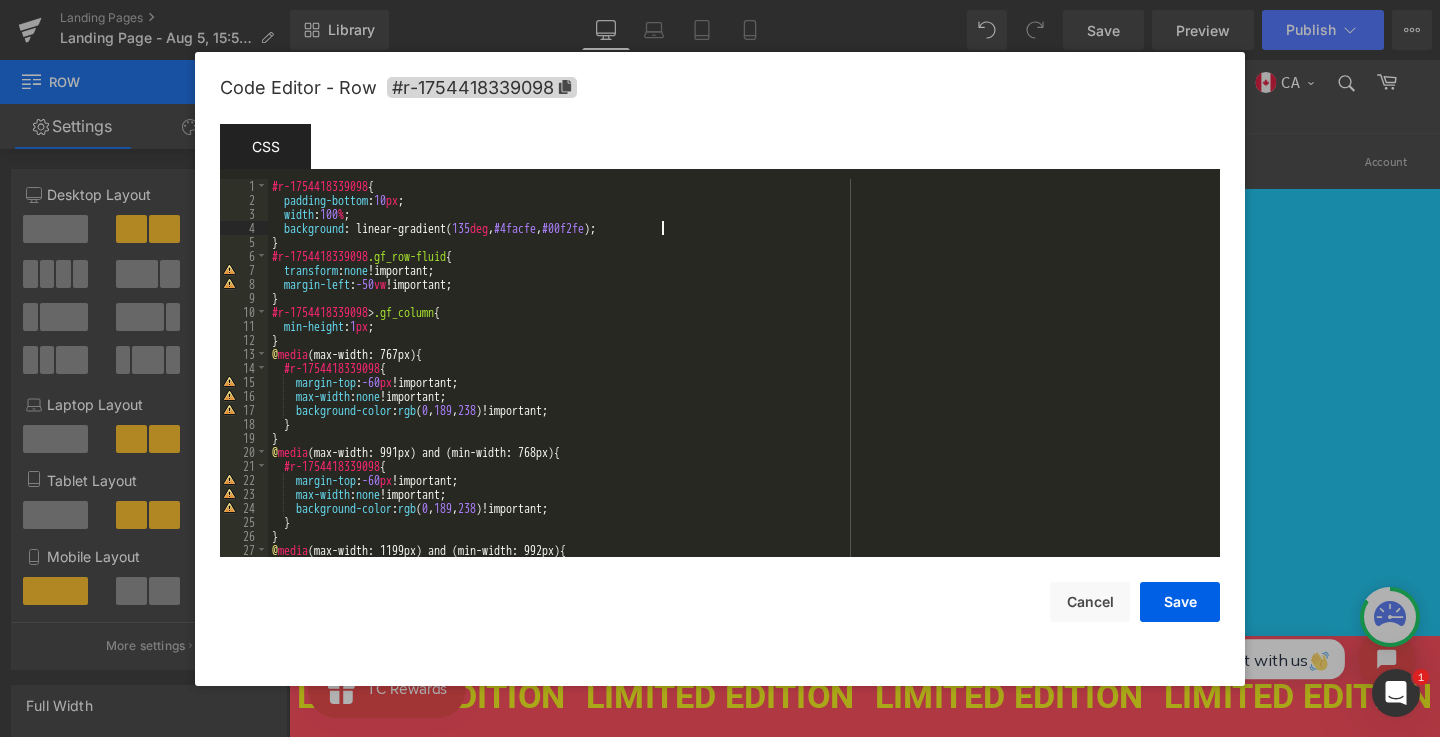 type 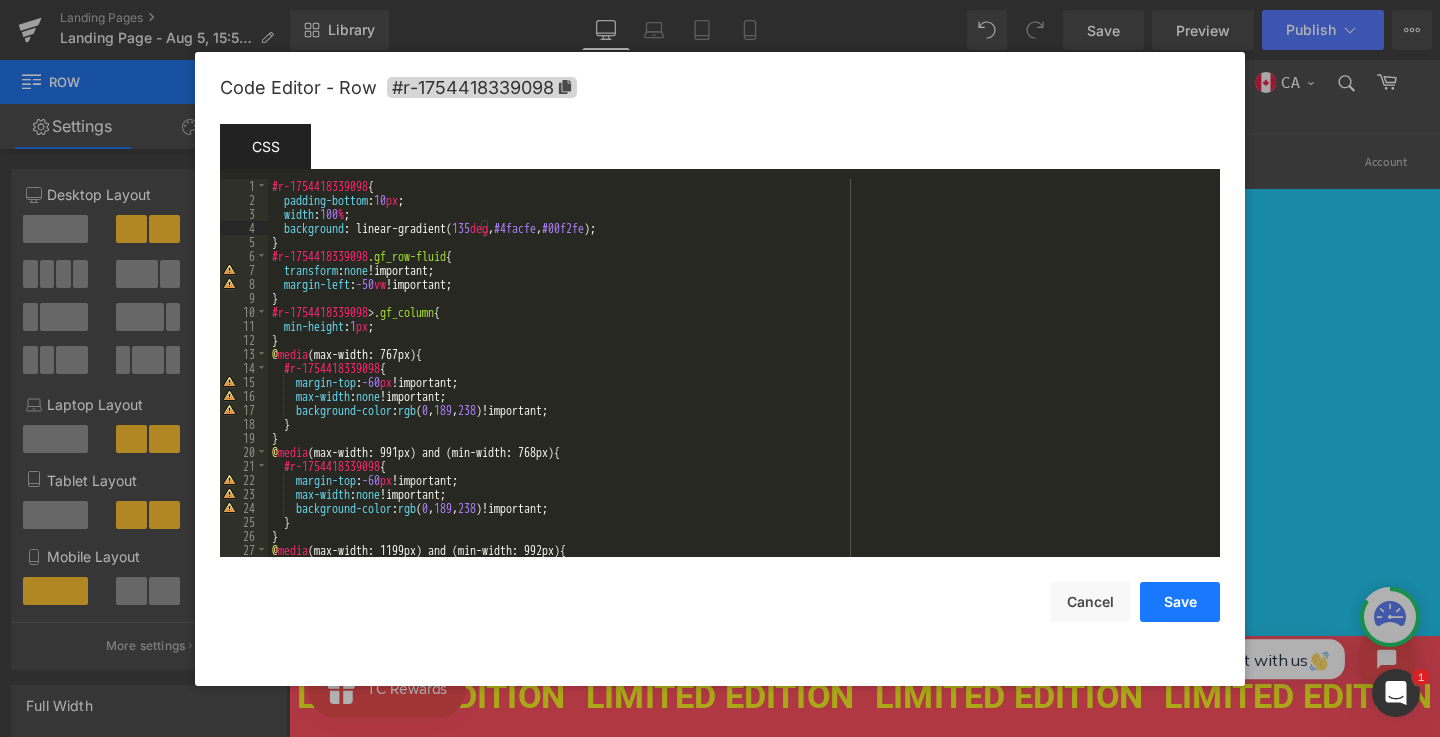 click on "Save" at bounding box center (1180, 602) 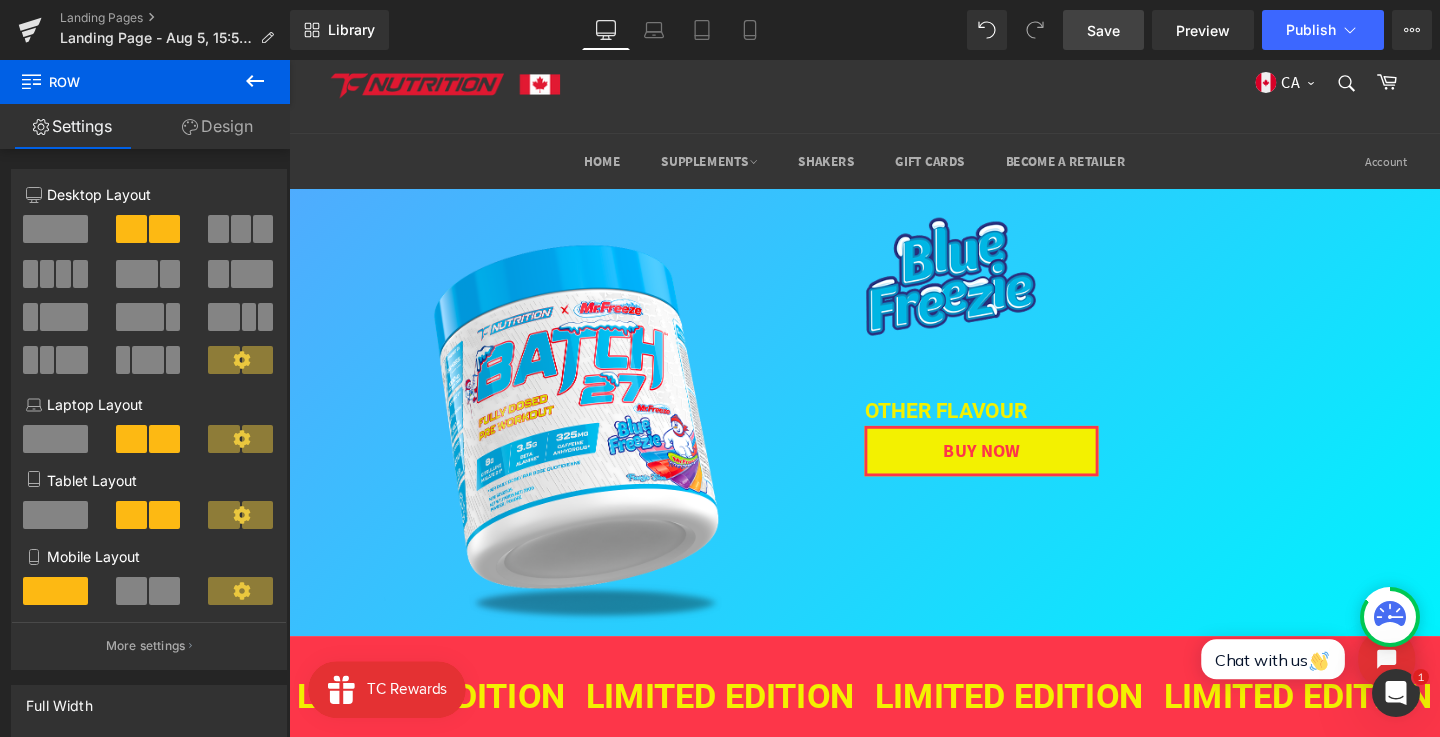 click on "Save" at bounding box center [1103, 30] 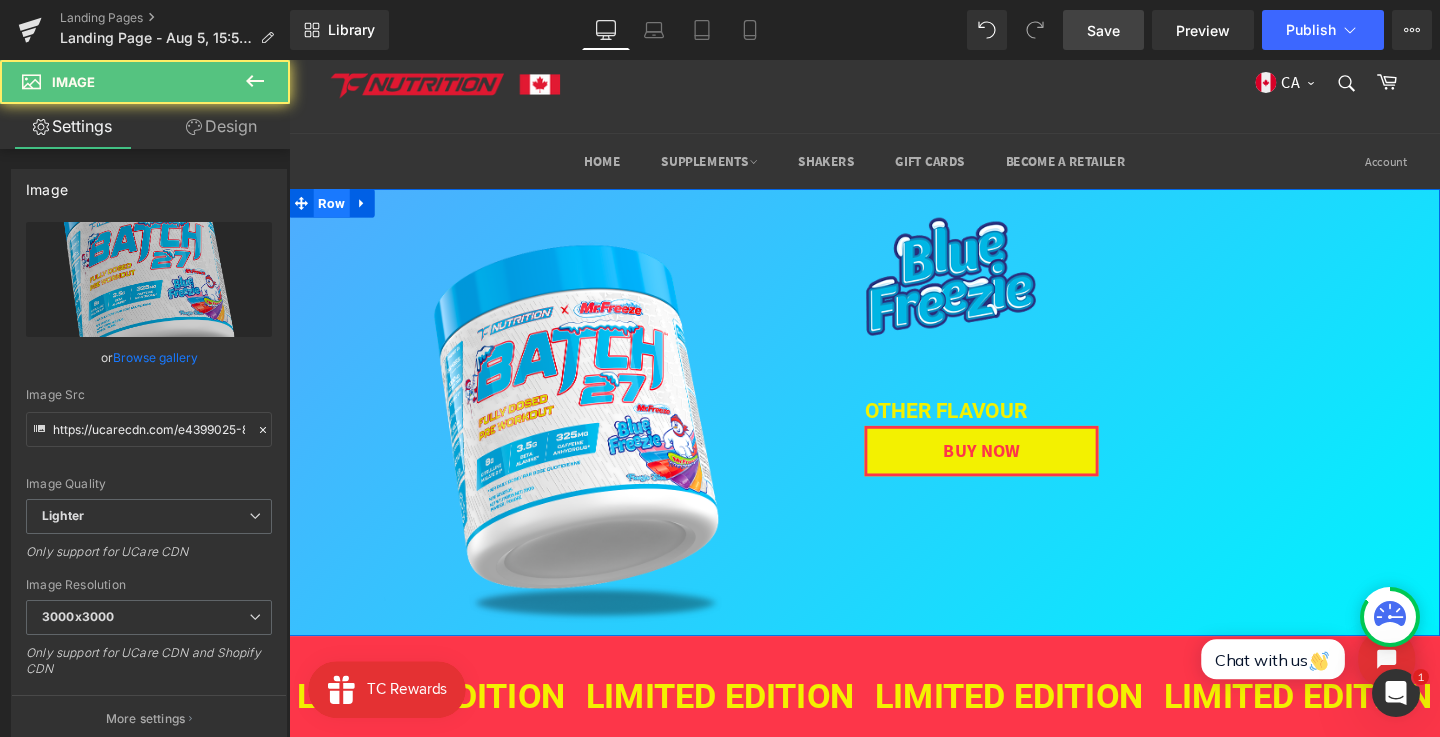 click on "Row" at bounding box center [334, 211] 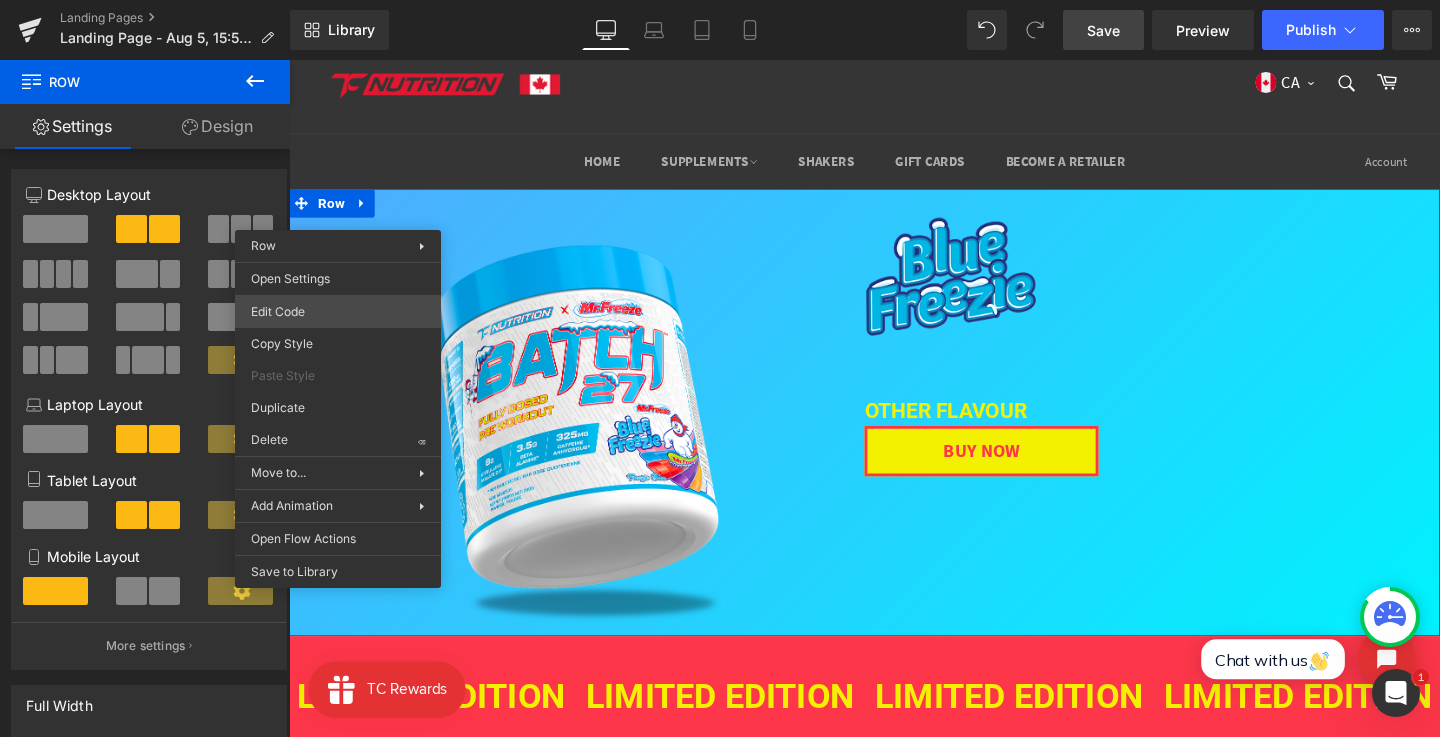 click on "Row  You are previewing how the   will restyle your page. You can not edit Elements in Preset Preview Mode.  Landing Pages Landing Page - Aug 5, 15:54:49 Library Desktop Desktop Laptop Tablet Mobile Save Preview Publish Scheduled View Live Page View with current Template Save Template to Library Schedule Publish Publish Settings Shortcuts  Your page can’t be published   You've reached the maximum number of published pages on your plan  (0/0).  You need to upgrade your plan or unpublish all your pages to get 1 publish slot.   Unpublish pages   Upgrade plan  Elements Global Style Base Row  rows, columns, layouts, div Heading  headings, titles, h1,h2,h3,h4,h5,h6 Text Block  texts, paragraphs, contents, blocks Image  images, photos, alts, uploads Icon  icons, symbols Button  button, call to action, cta Separator  separators, dividers, horizontal lines Liquid  liquid, custom code, html, javascript, css, reviews, apps, applications, embeded, iframe Banner Parallax  Hero Banner  Stack Tabs  Carousel  Pricing" at bounding box center [720, 0] 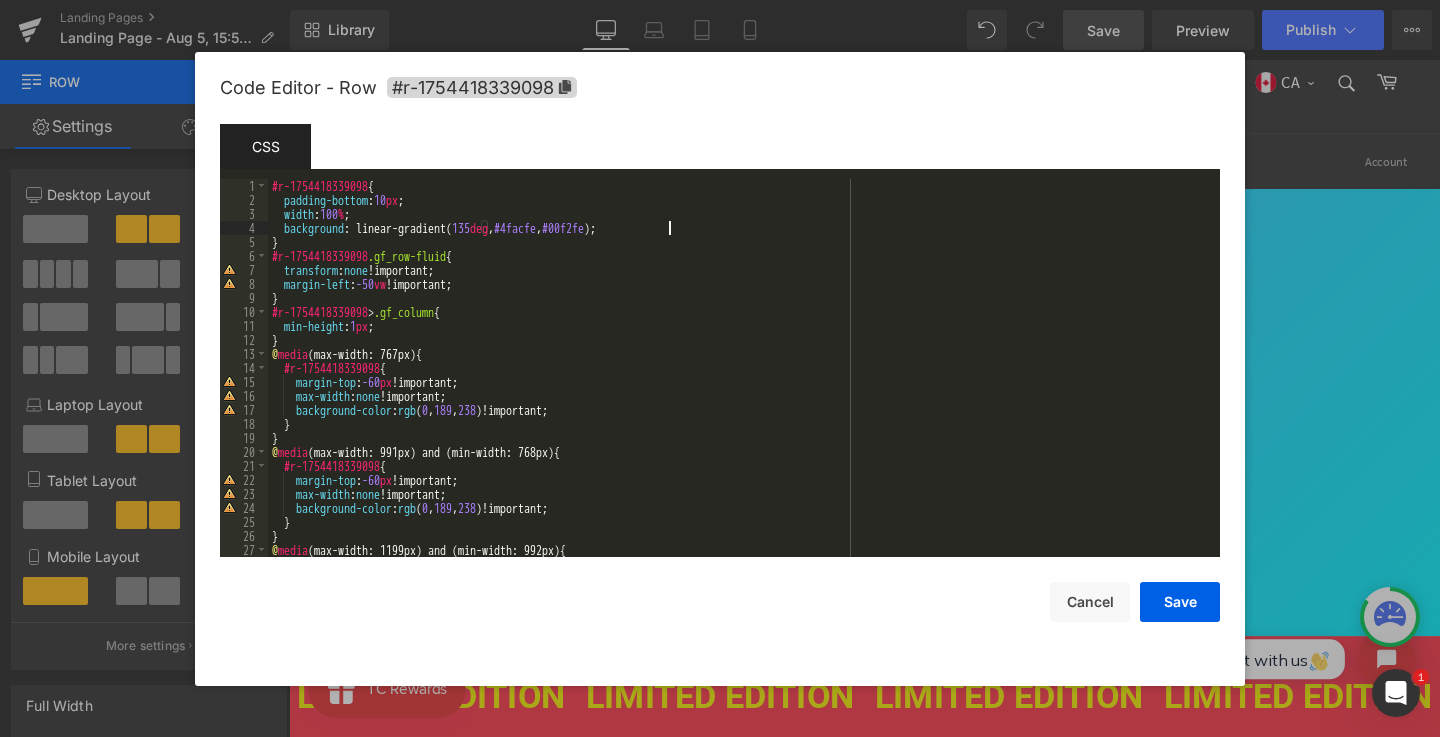 click on "#r-1754418339098 {    padding-bottom :  10 px ;    width :  100 % ;    background : linear-gradient( 135 deg ,  #4facfe ,  #00f2fe ); } #r-1754418339098 .gf_row-fluid {    transform :  none  !important;    margin-left :  -50 vw  !important; } #r-1754418339098  >  .gf_column {    min-height :  1 px ; } @ media  (max-width: 767px) {    #r-1754418339098 {       margin-top :  -60 px !important;       max-width :  none !important;       background-color :  rgb ( 0 ,  189 ,  238 )!important;    } } @ media  (max-width: 991px) and (min-width: 768px) {    #r-1754418339098 {       margin-top :  -60 px !important;       max-width :  none !important;       background-color :  rgb ( 0 ,  189 ,  238 )!important;    } } @ media  (max-width: 1199px) and (min-width: 992px) {    #r-1754418339098 {" at bounding box center [740, 382] 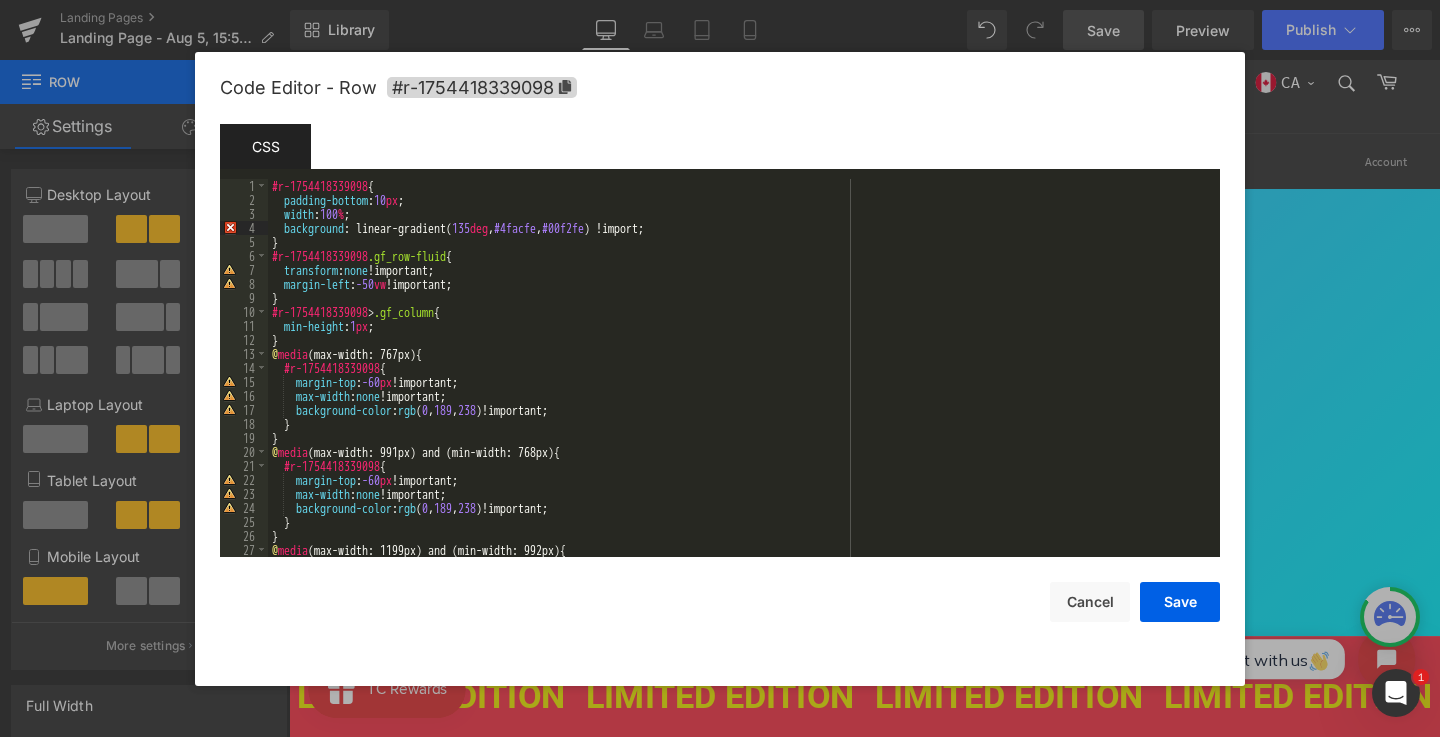 type 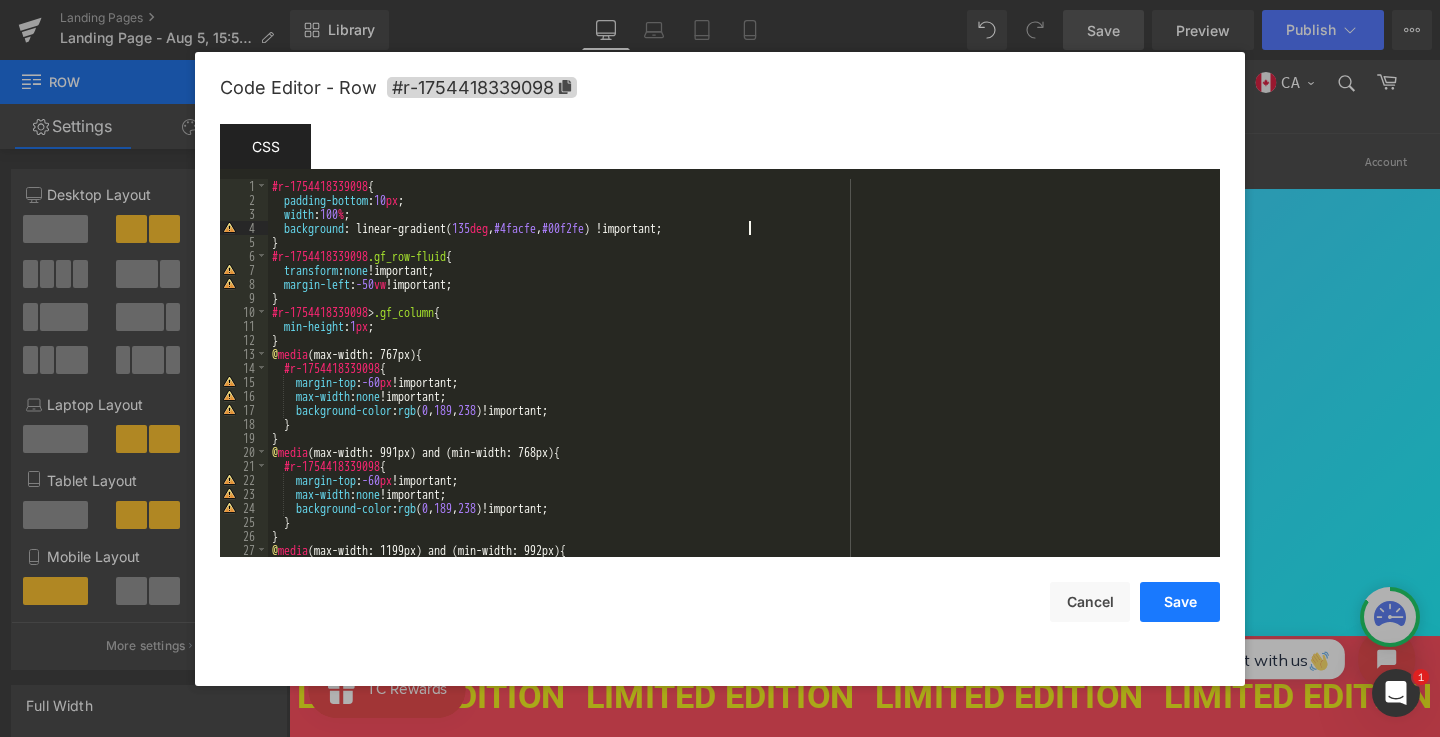 click on "Save" at bounding box center [1180, 602] 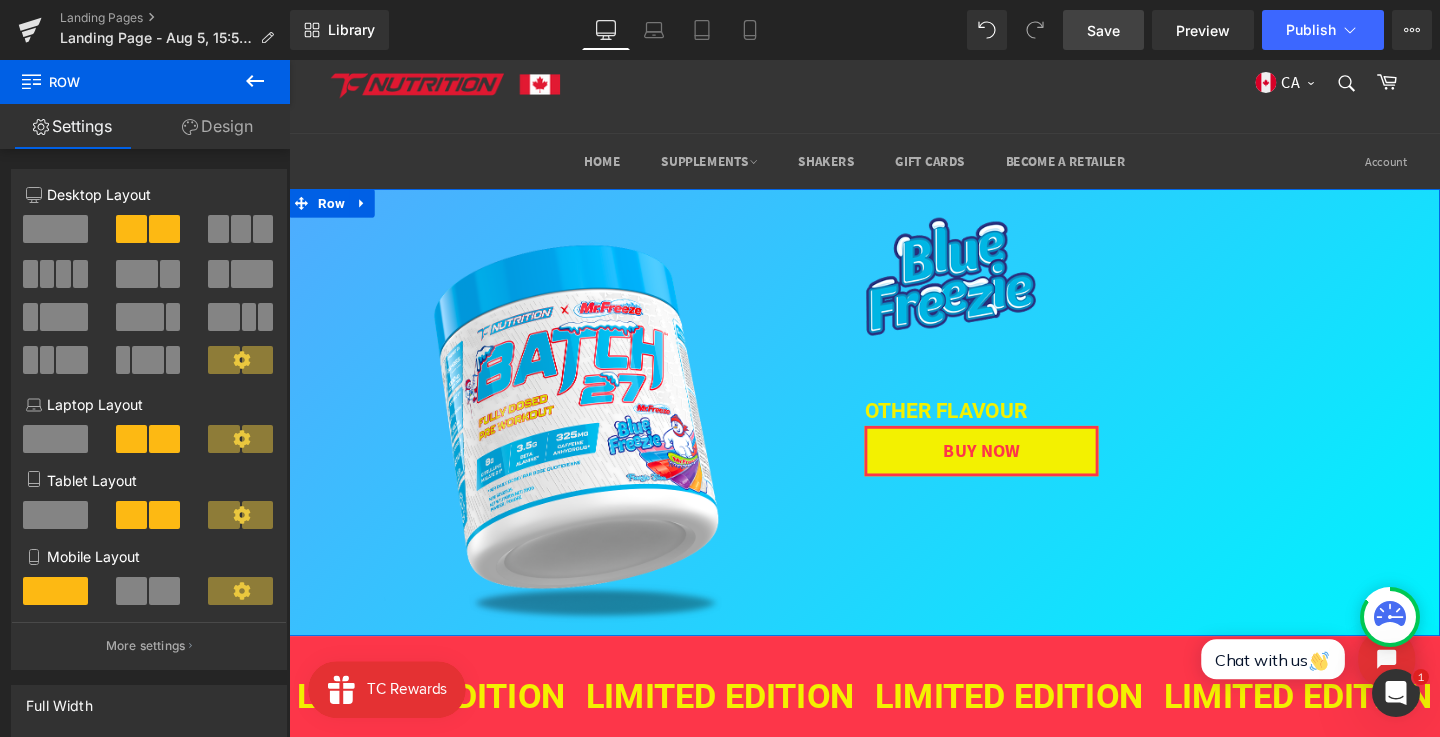 click on "BUY NOW" at bounding box center [1196, 471] 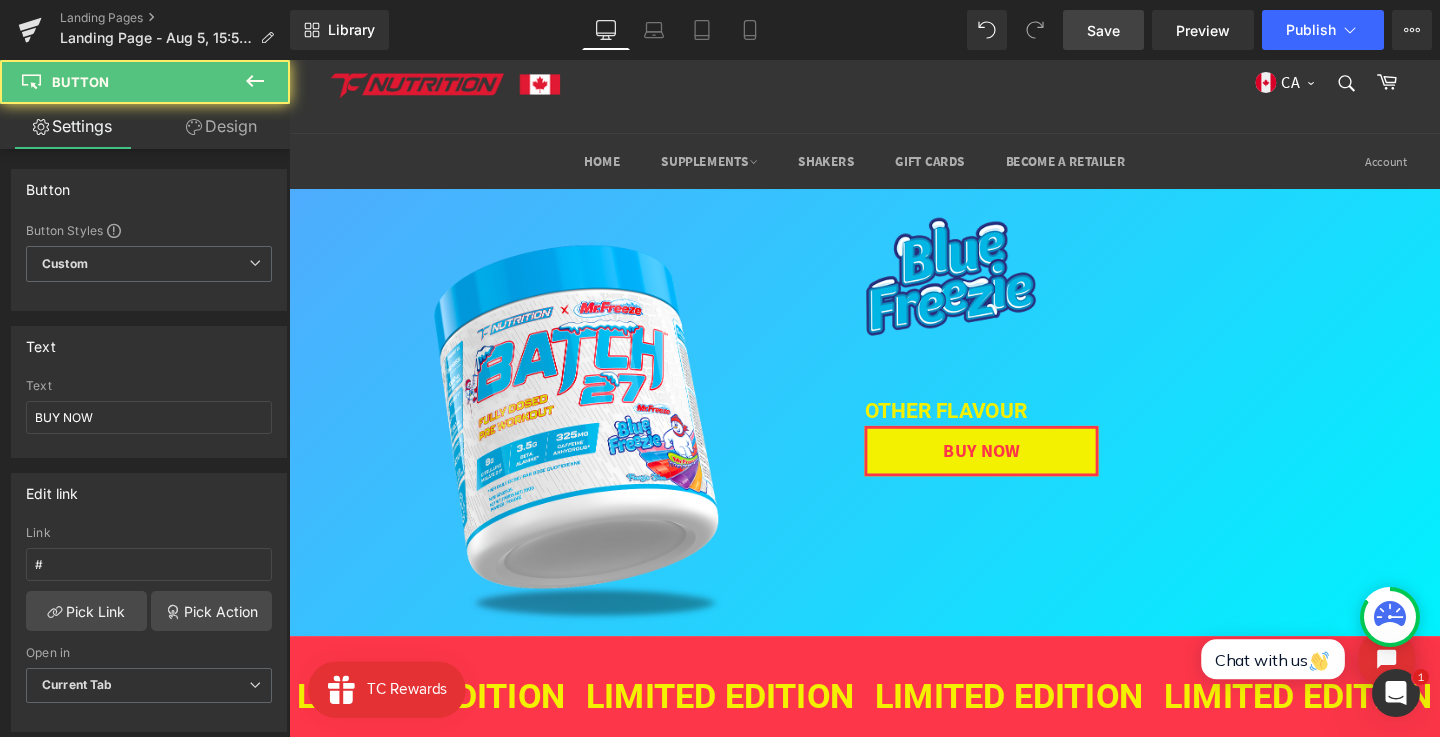 click on "Save" at bounding box center (1103, 30) 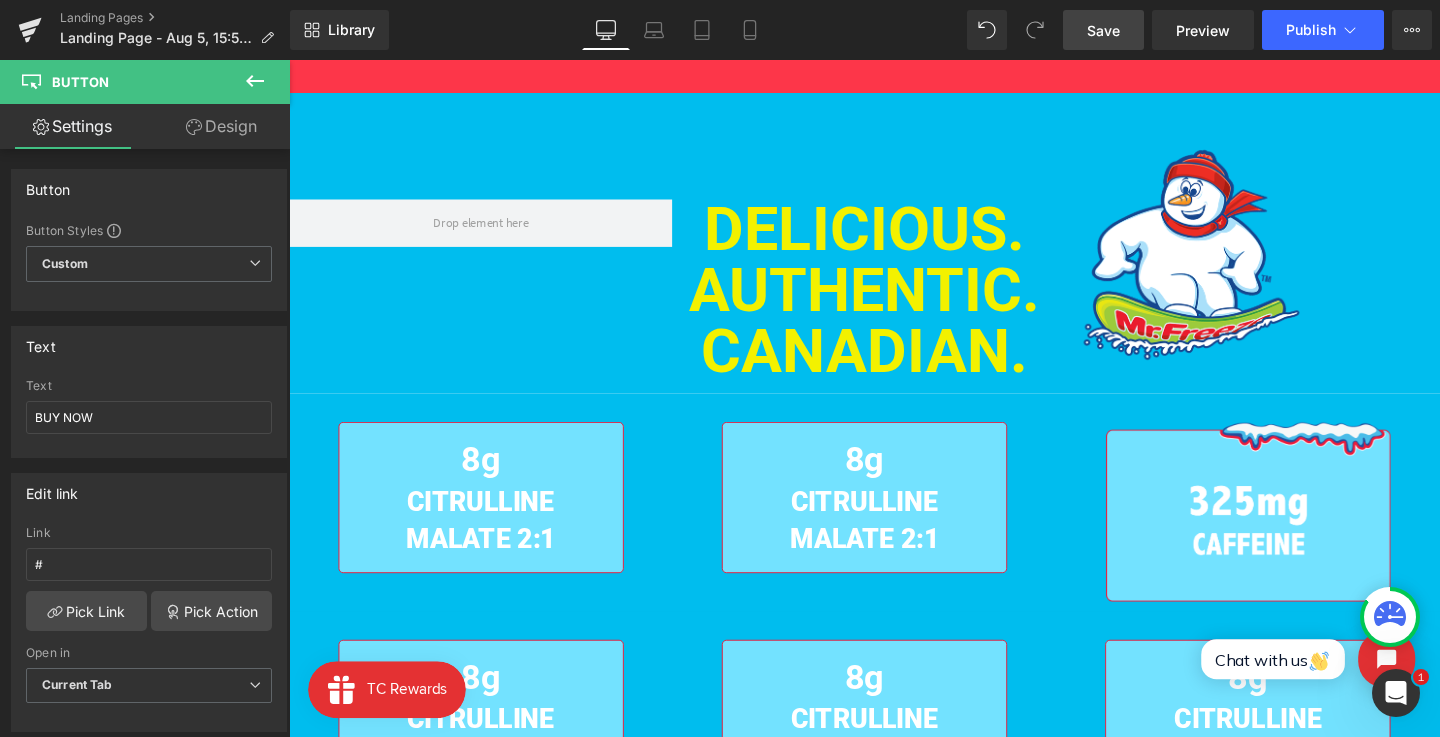 scroll, scrollTop: 804, scrollLeft: 0, axis: vertical 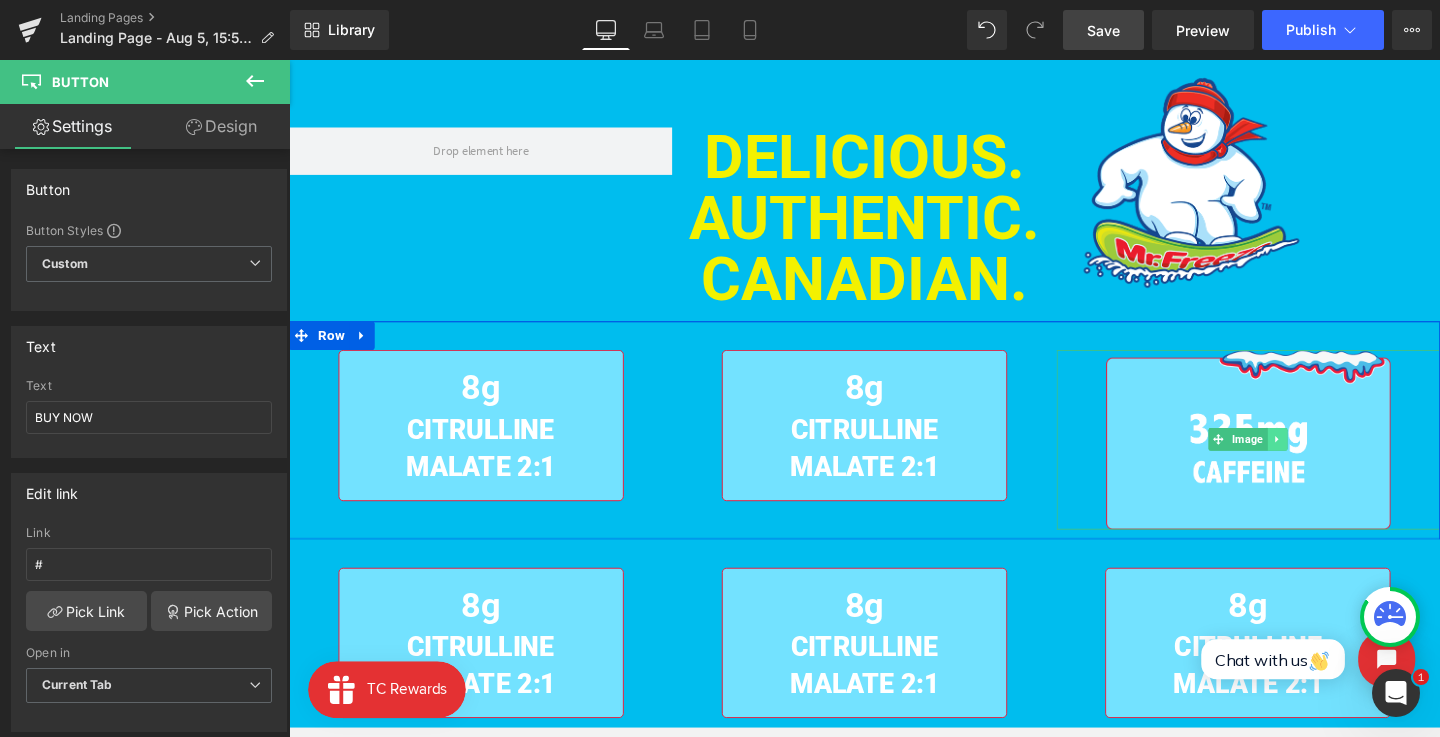 click 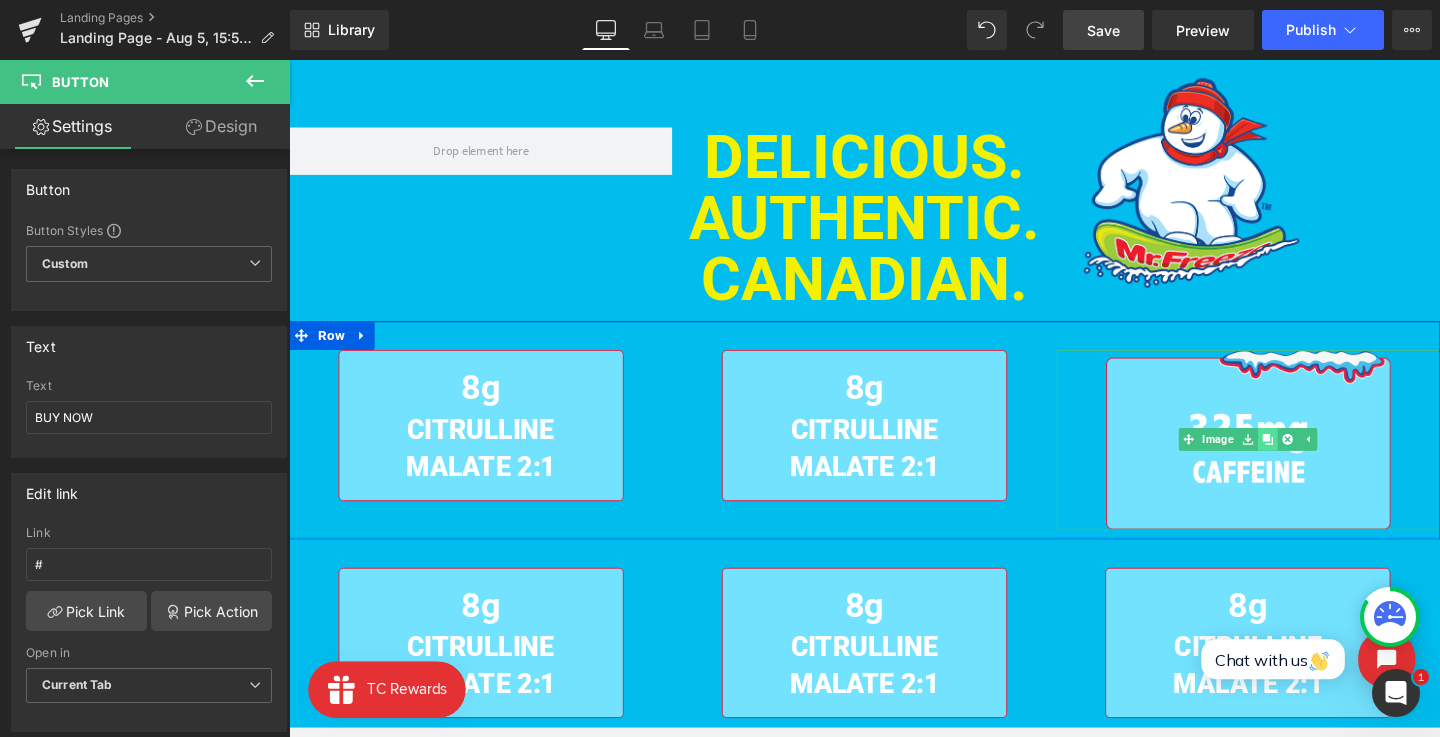 click 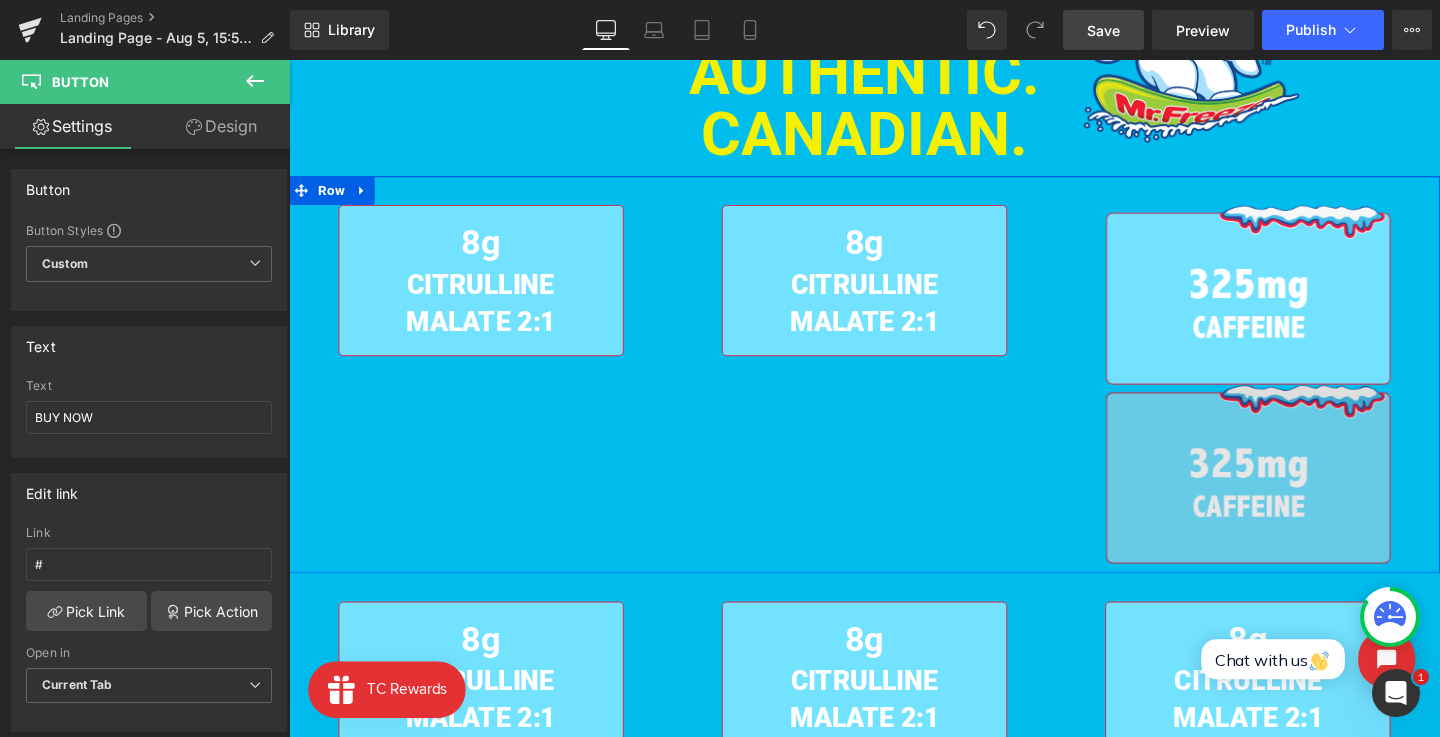 scroll, scrollTop: 834, scrollLeft: 0, axis: vertical 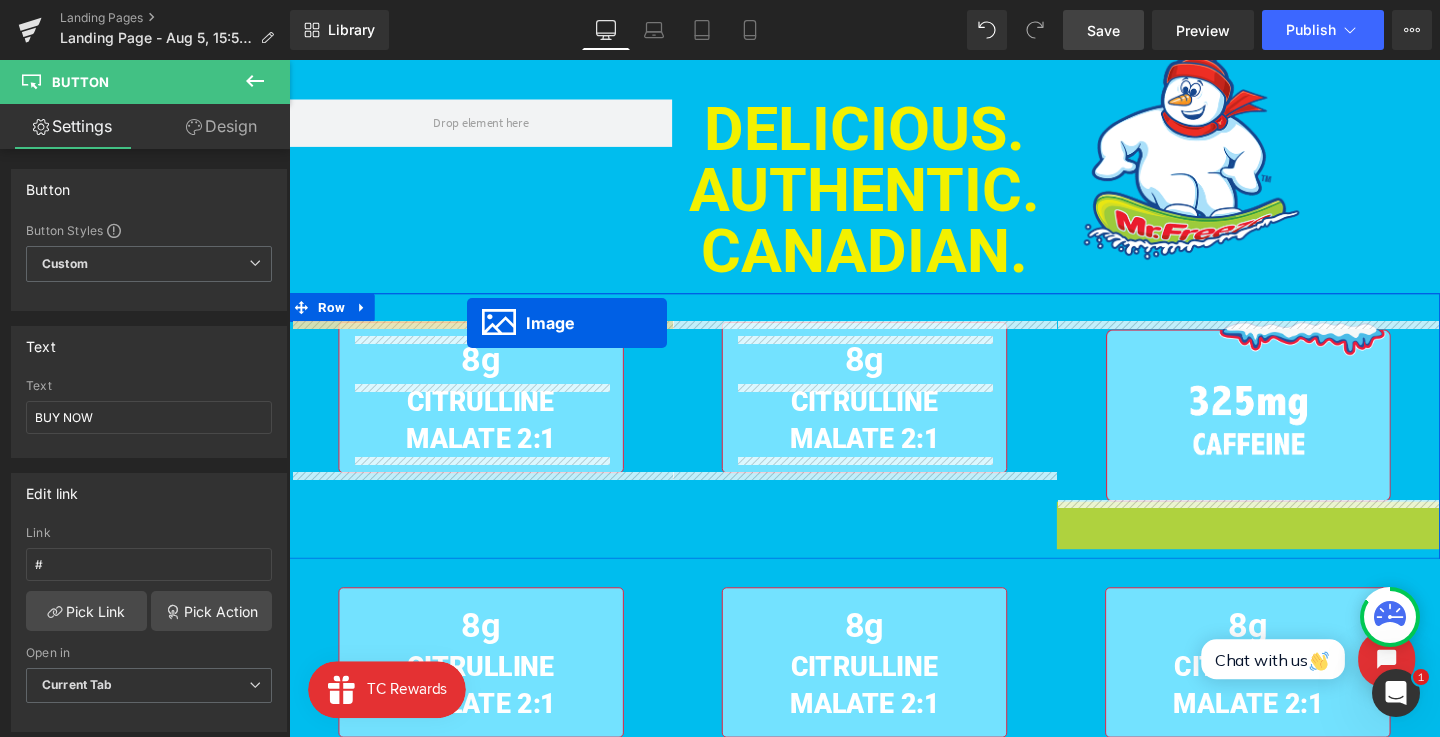 drag, startPoint x: 1281, startPoint y: 610, endPoint x: 476, endPoint y: 336, distance: 850.35345 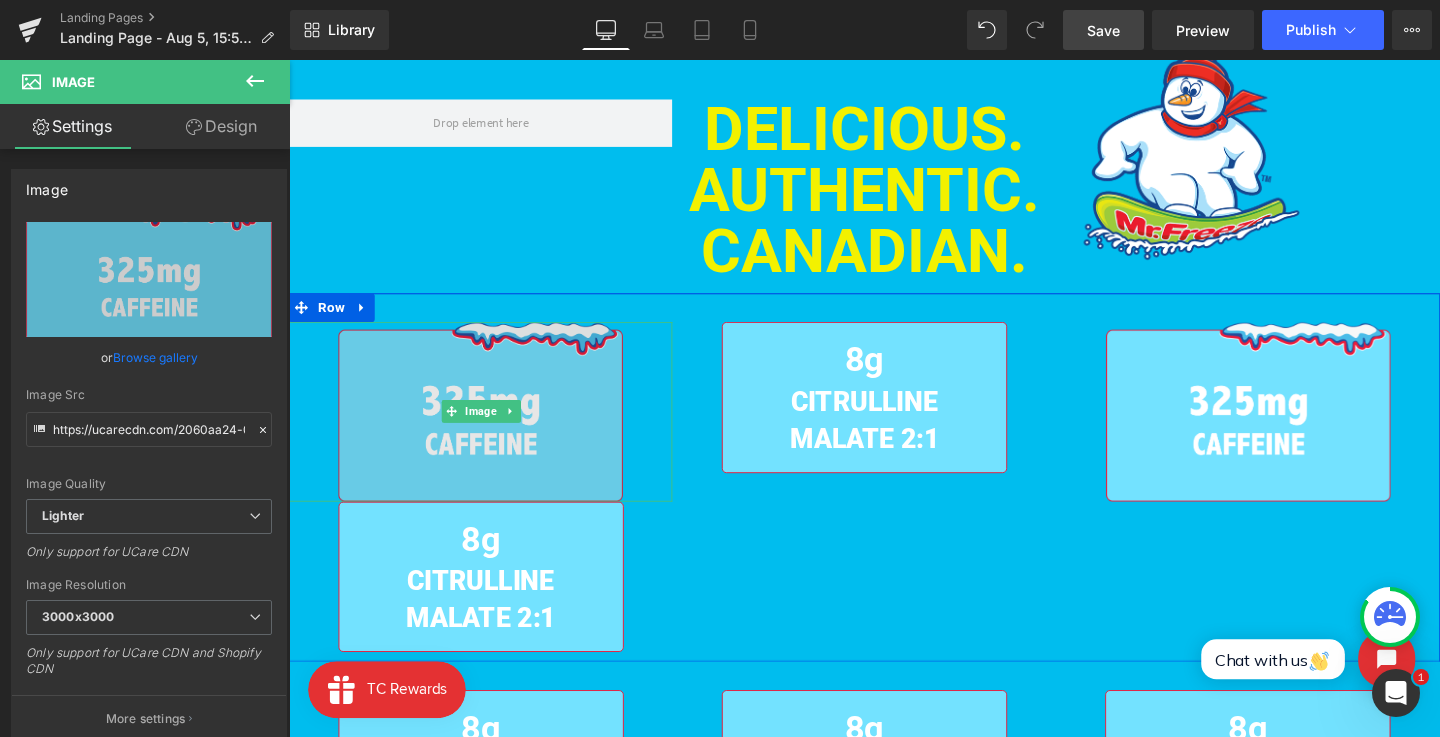 click at bounding box center (490, 429) 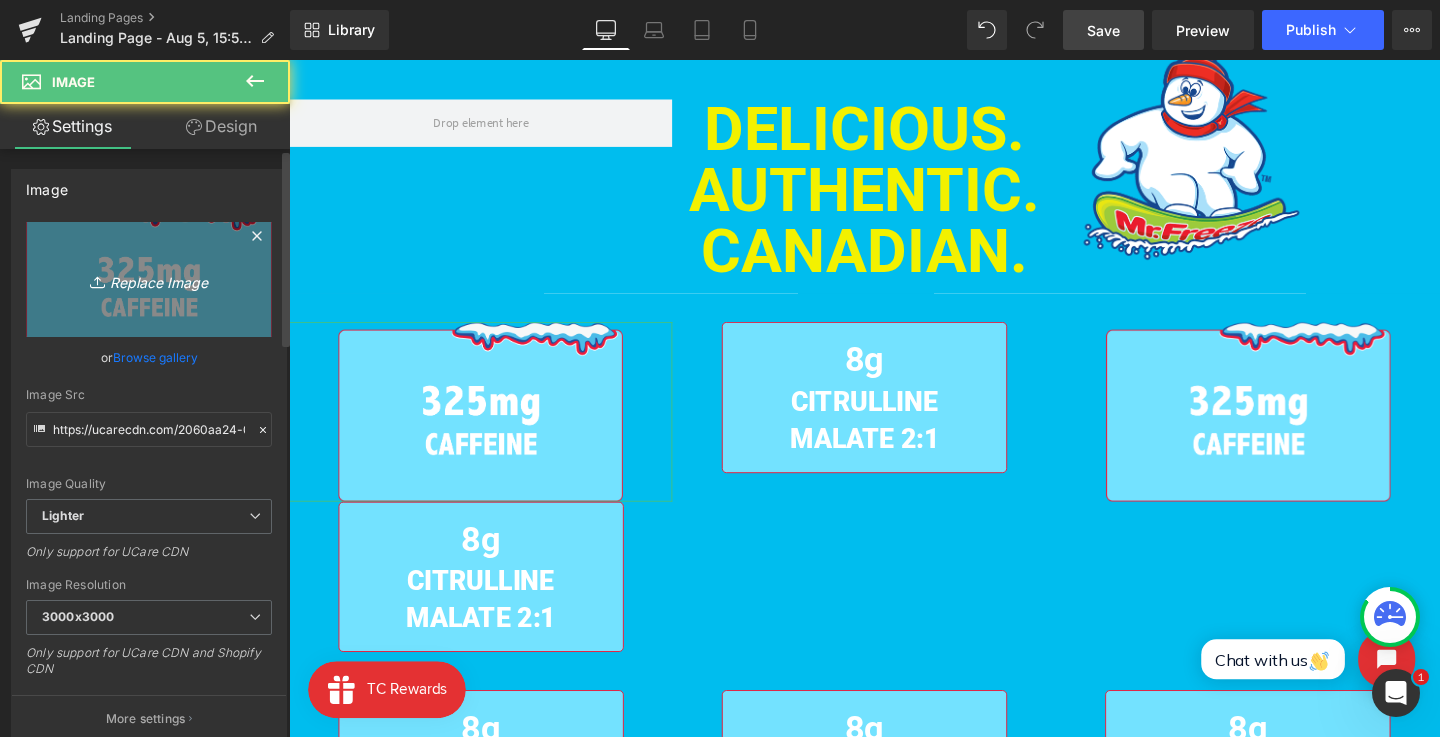 click on "Replace Image" at bounding box center (149, 279) 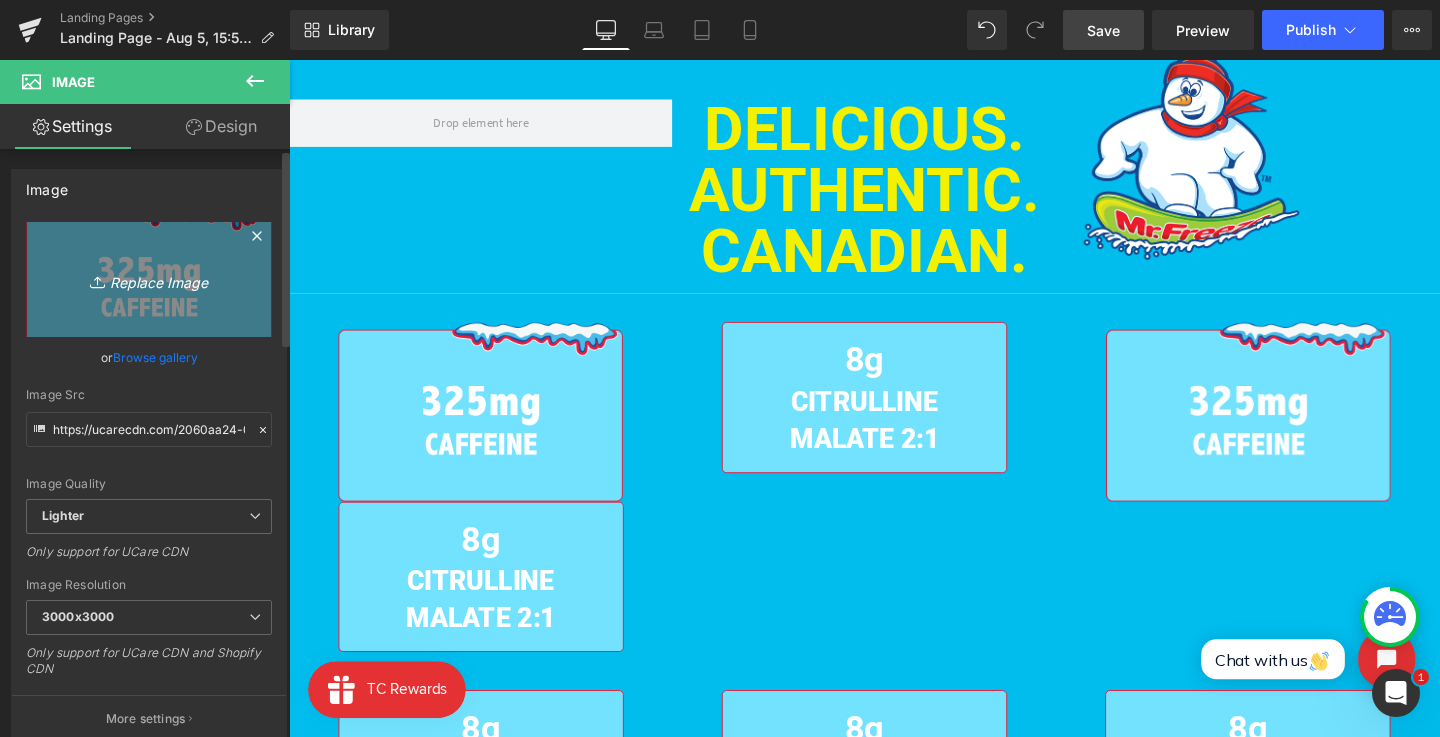 type on "C:\fakepath\Frame 20 (1).png" 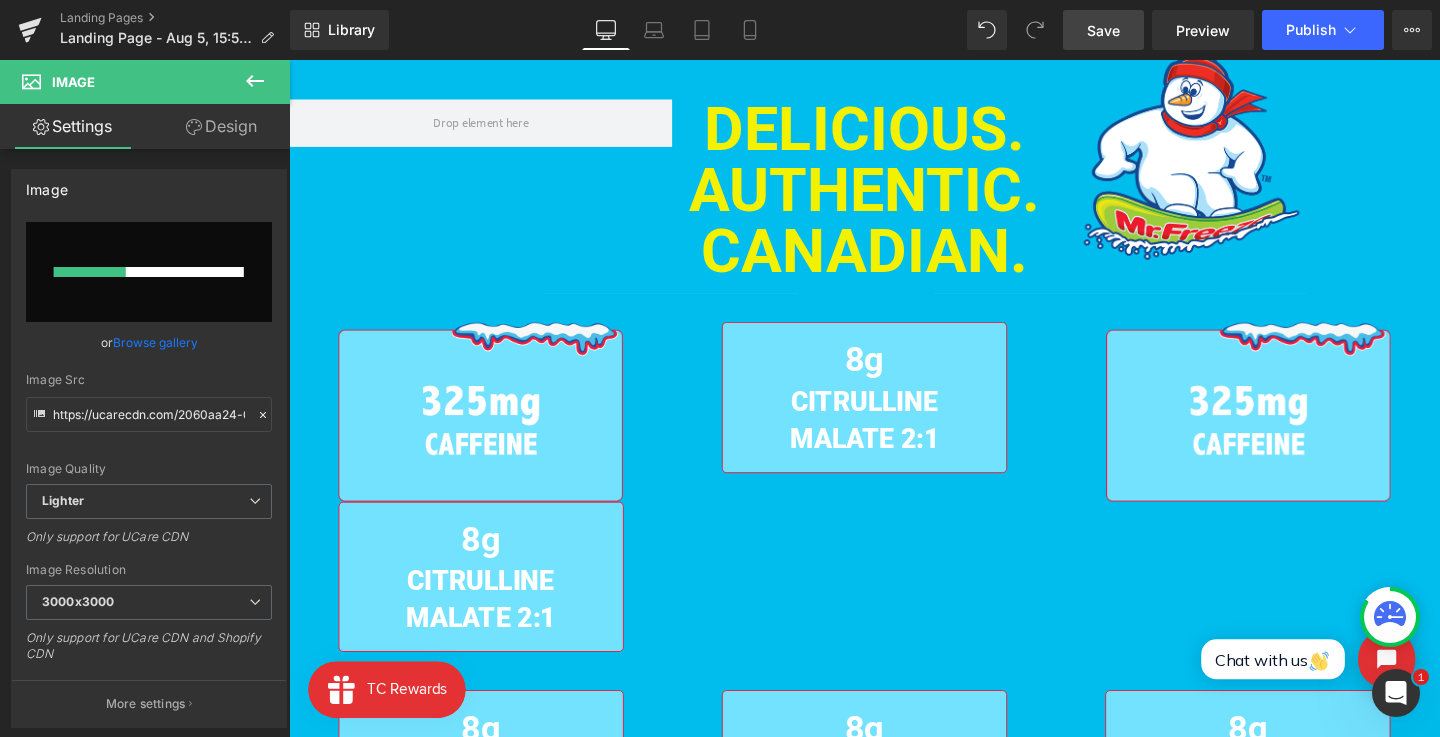 type 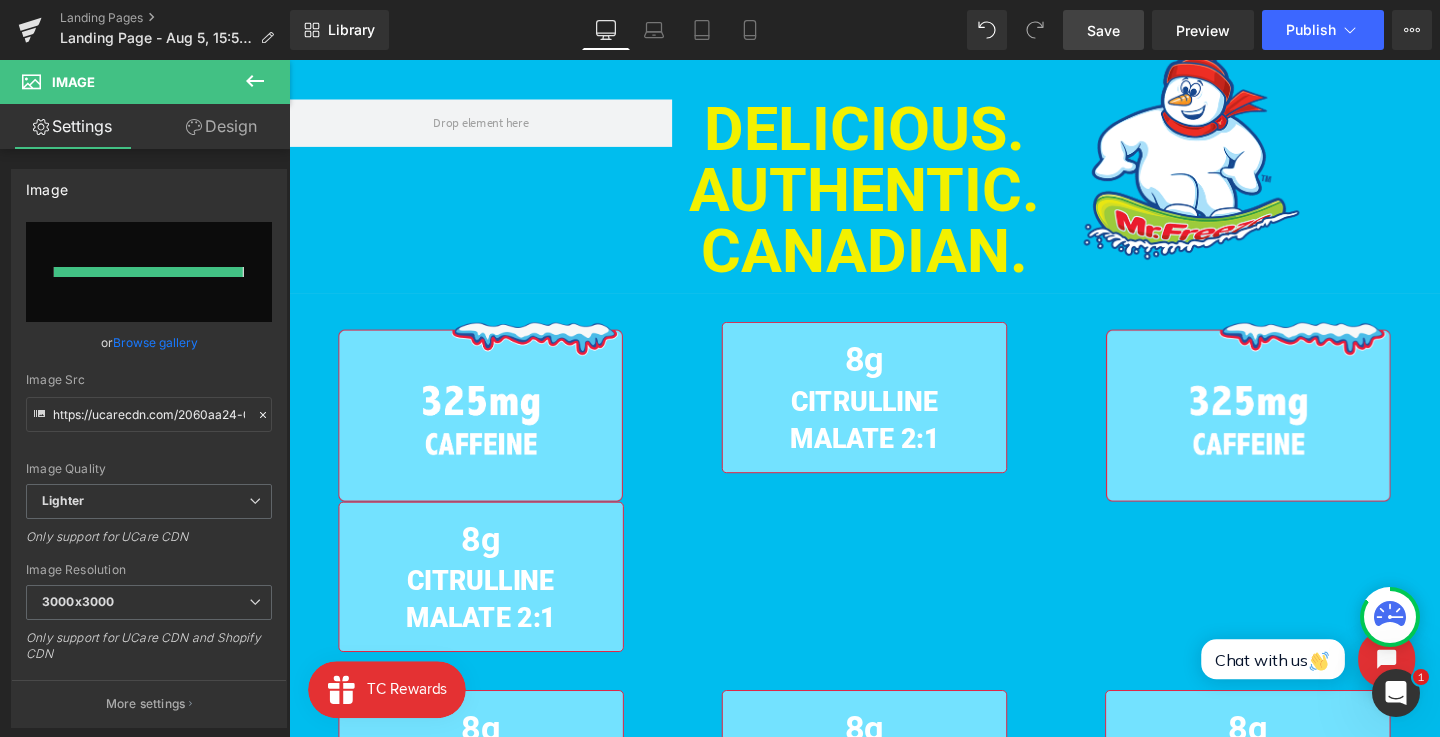 type on "https://ucarecdn.com/83bd4e86-879b-440c-b978-ee56228da7f5/-/format/auto/-/preview/3000x3000/-/quality/lighter/Frame%2020%20_1_.png" 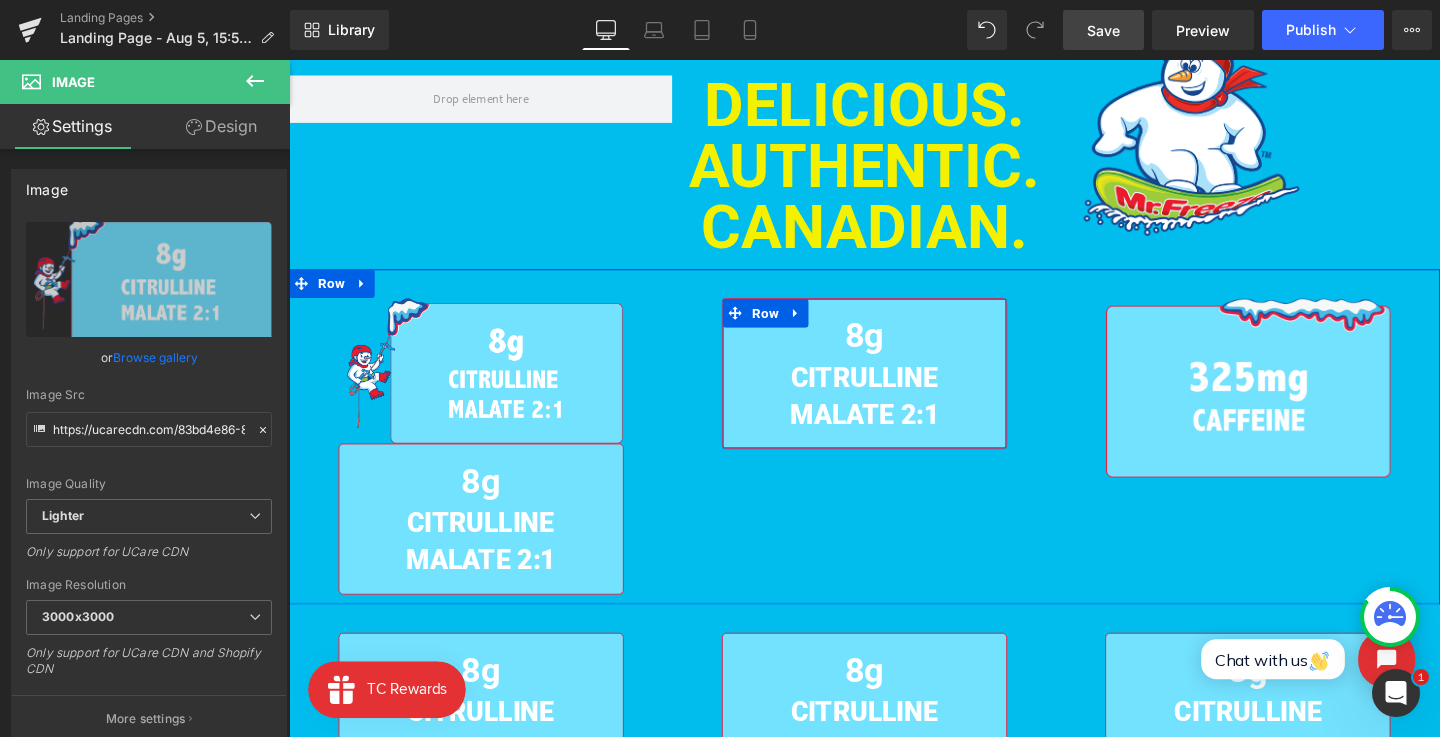 scroll, scrollTop: 871, scrollLeft: 0, axis: vertical 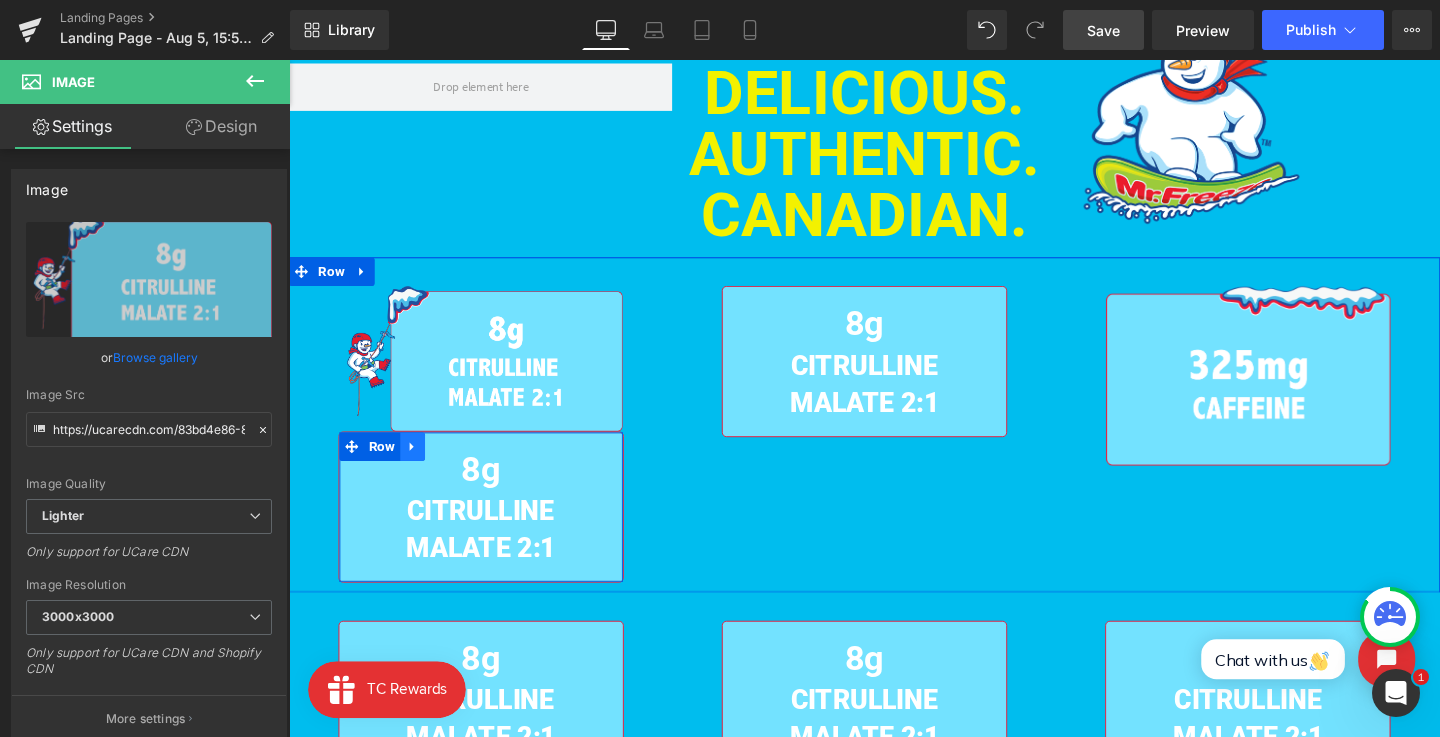 click 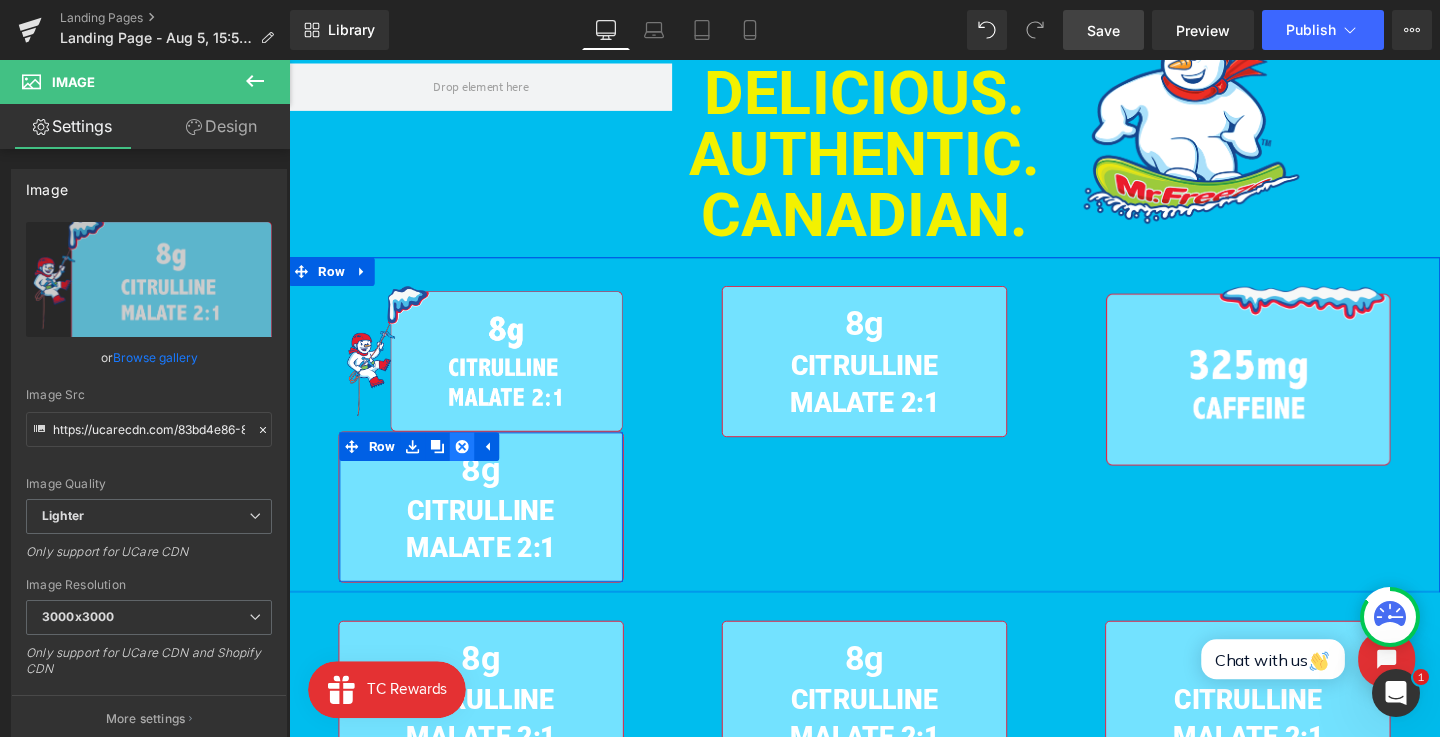 click 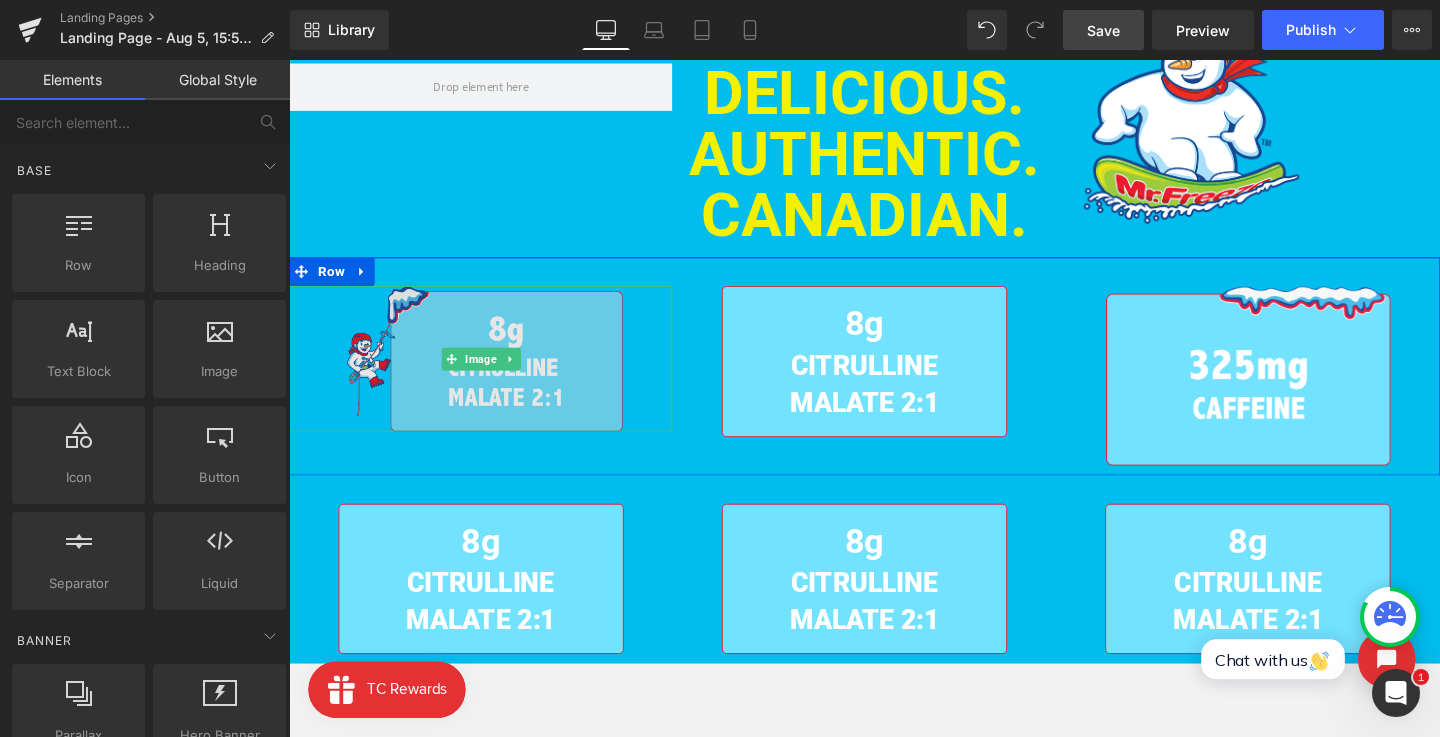click at bounding box center (490, 374) 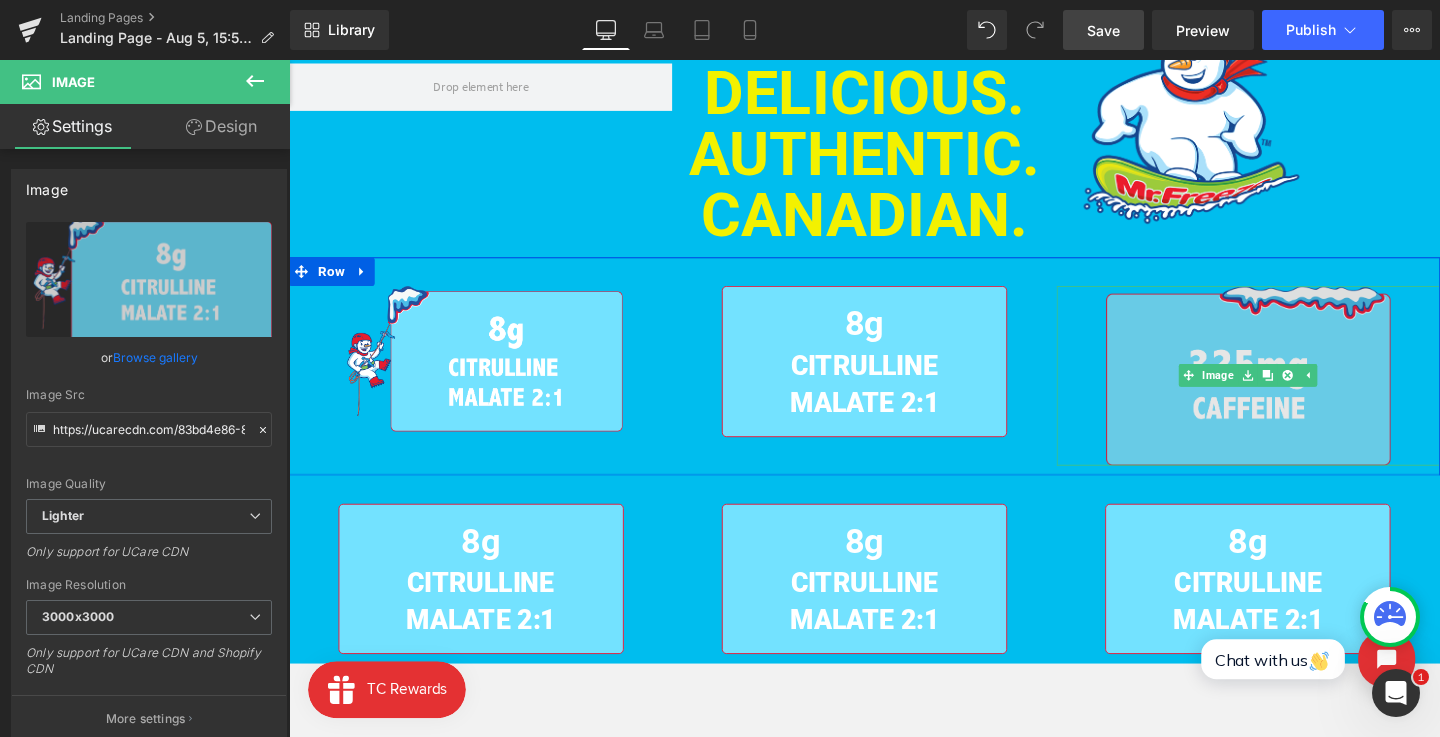 click at bounding box center [1297, 392] 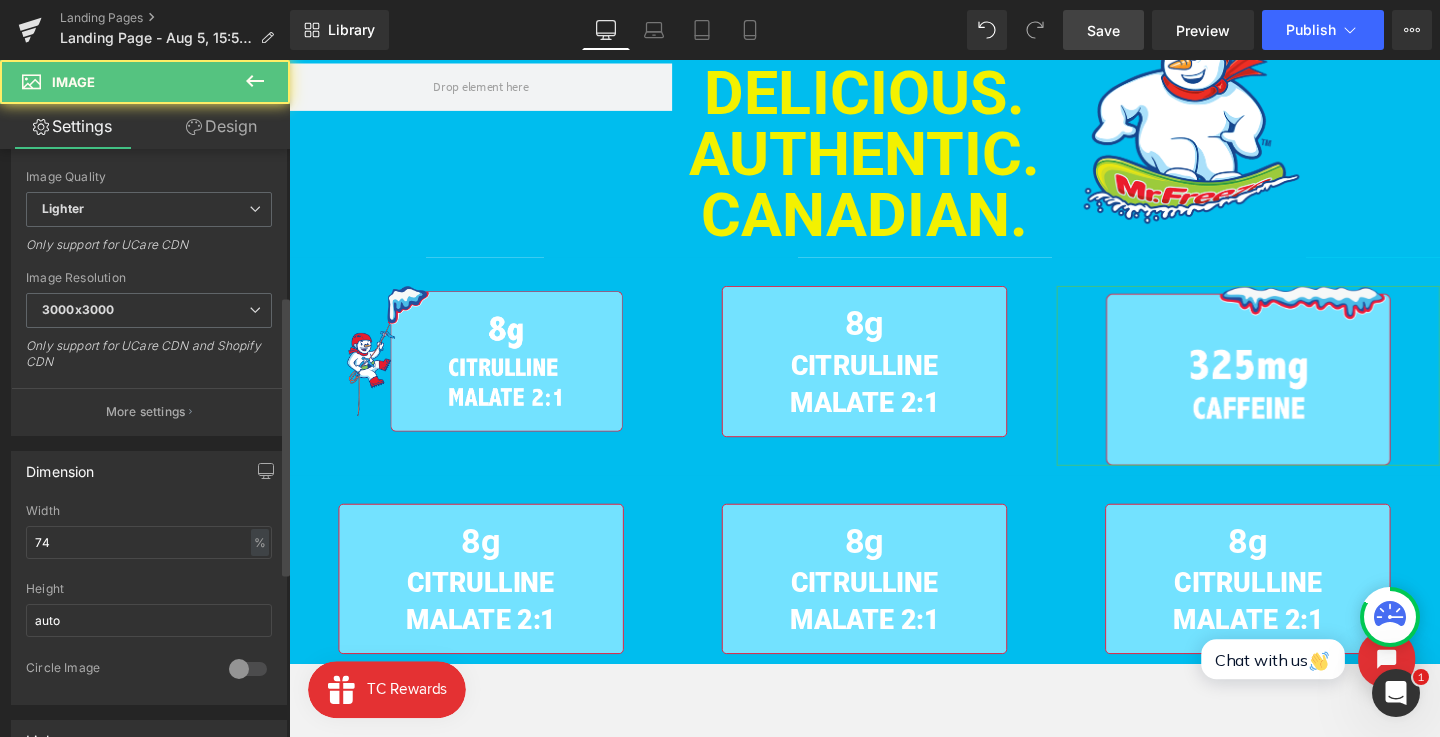 scroll, scrollTop: 318, scrollLeft: 0, axis: vertical 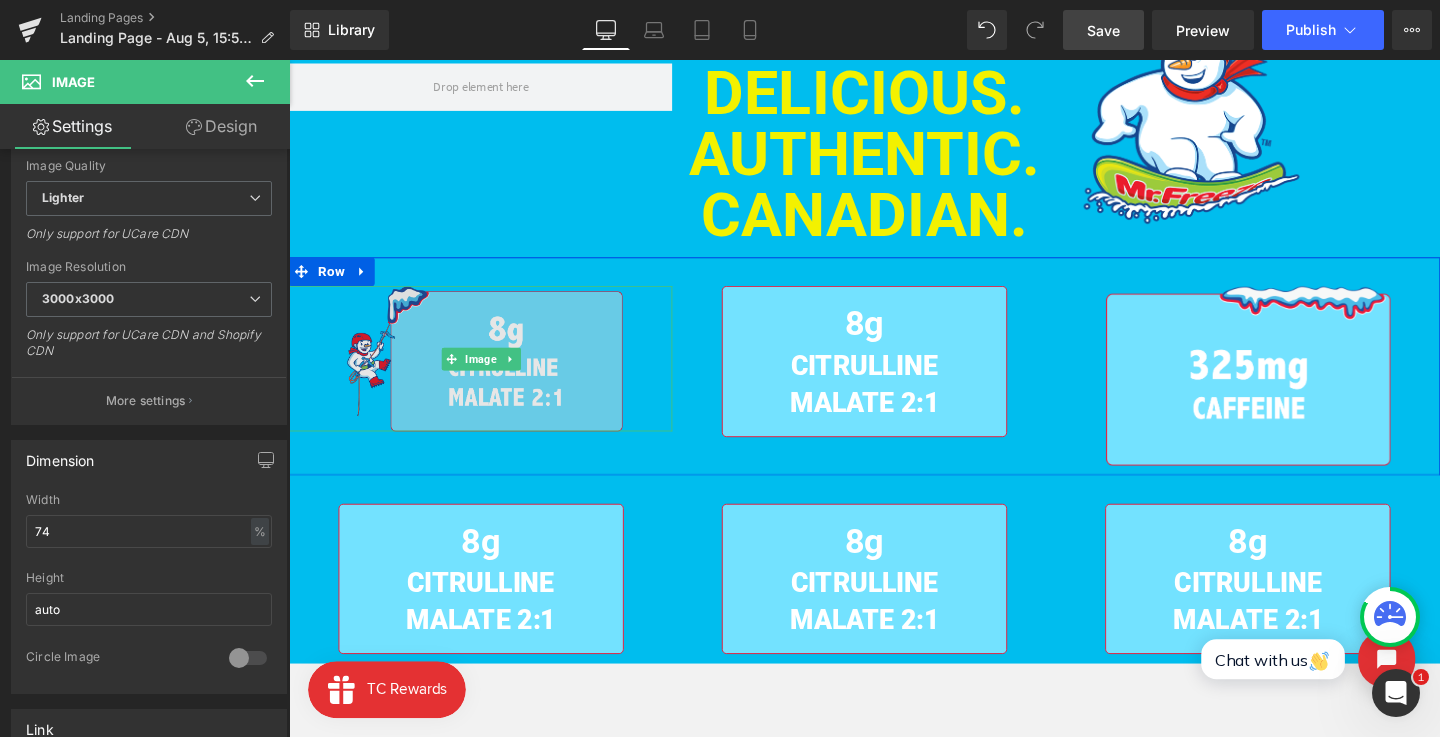 click at bounding box center [490, 374] 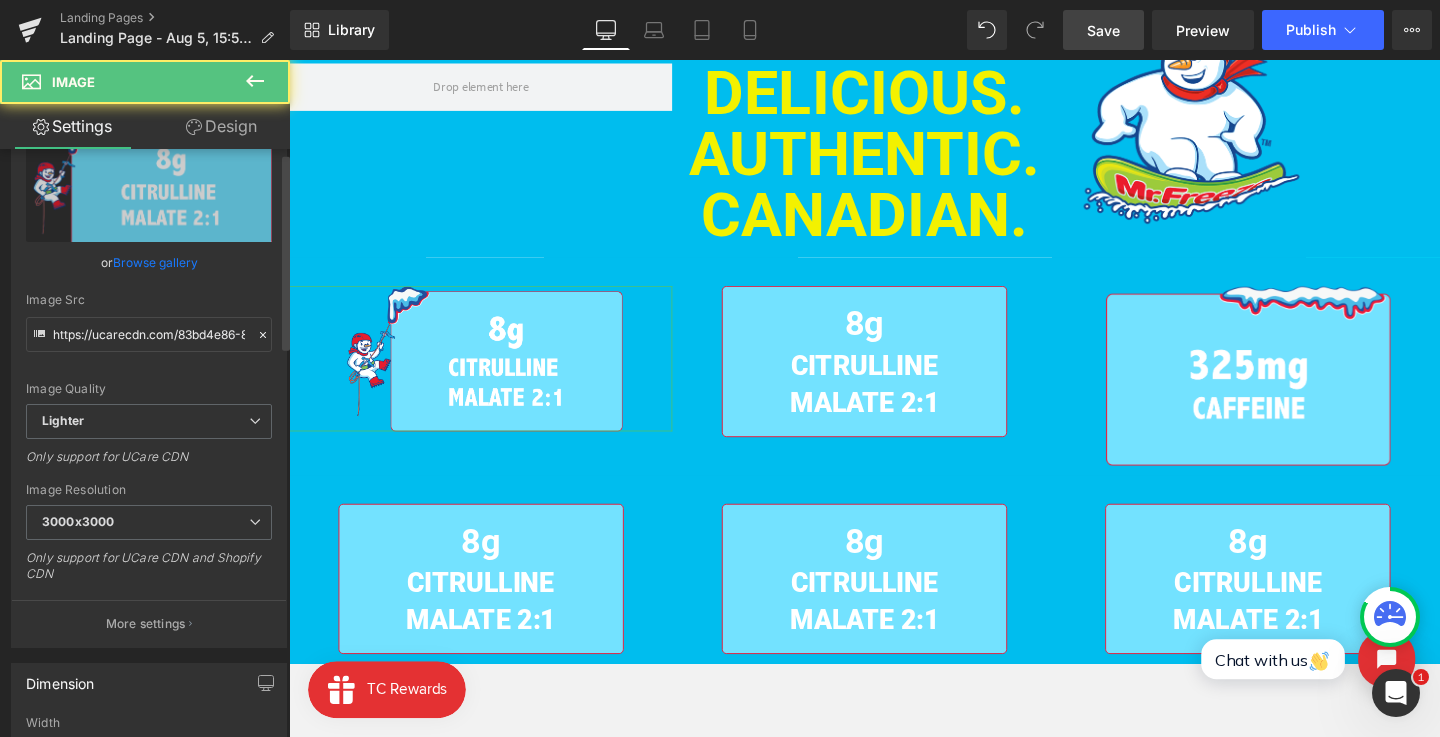 scroll, scrollTop: 332, scrollLeft: 0, axis: vertical 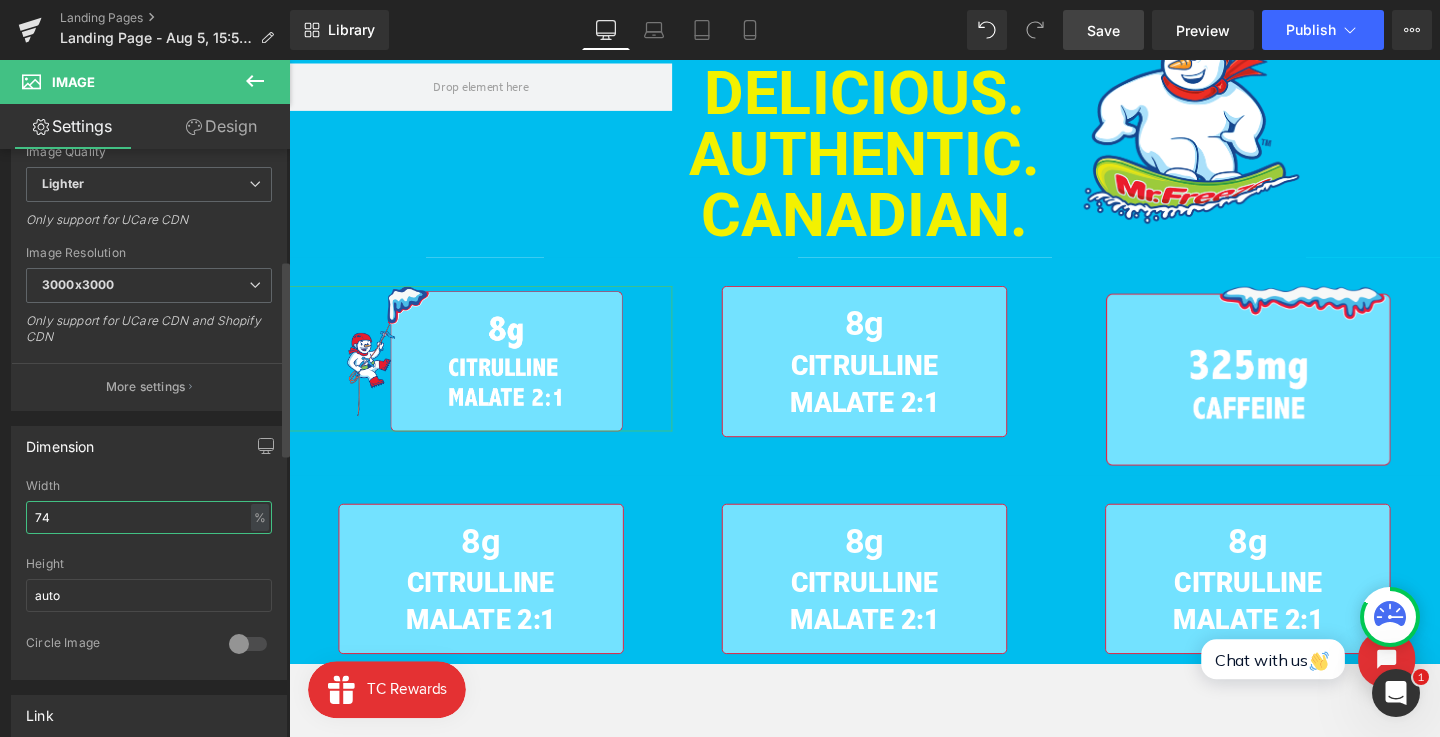 click on "74" at bounding box center (149, 517) 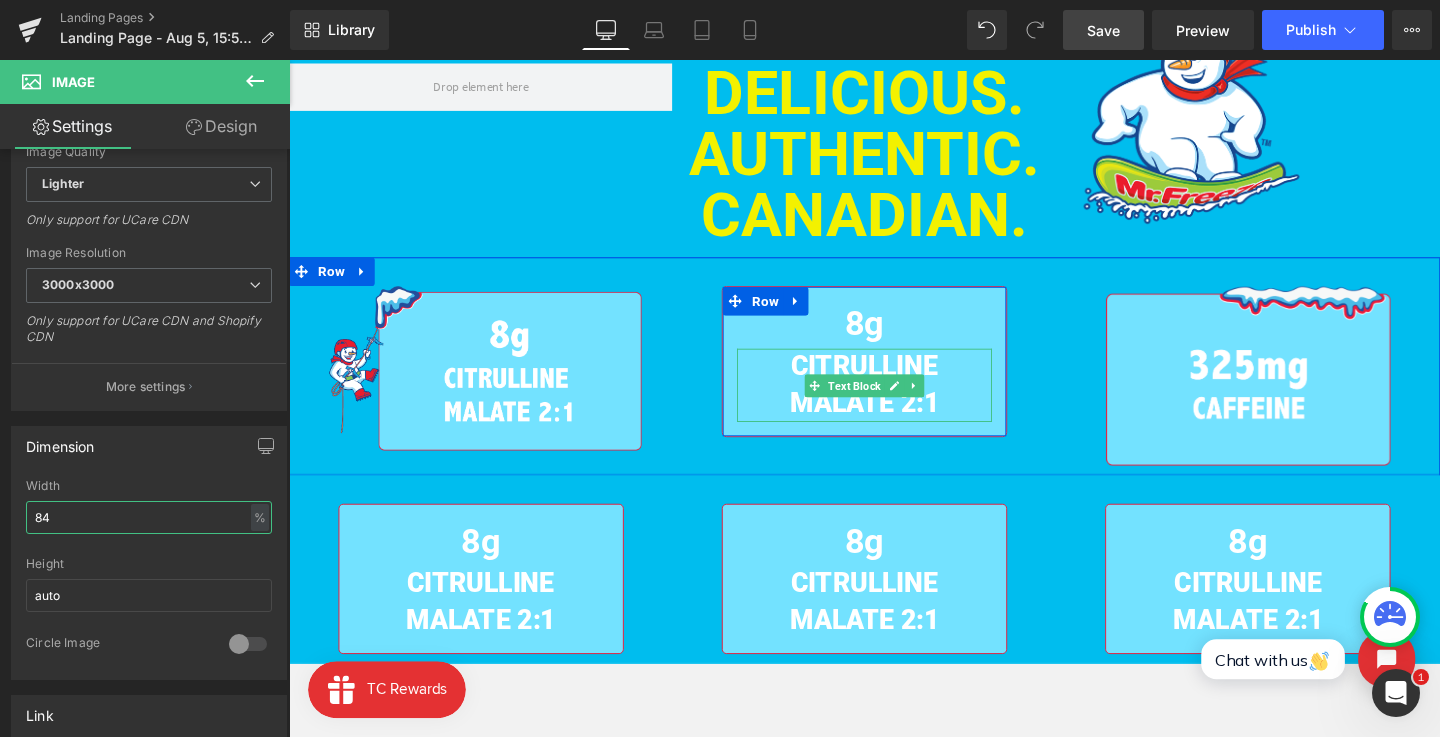 type on "85" 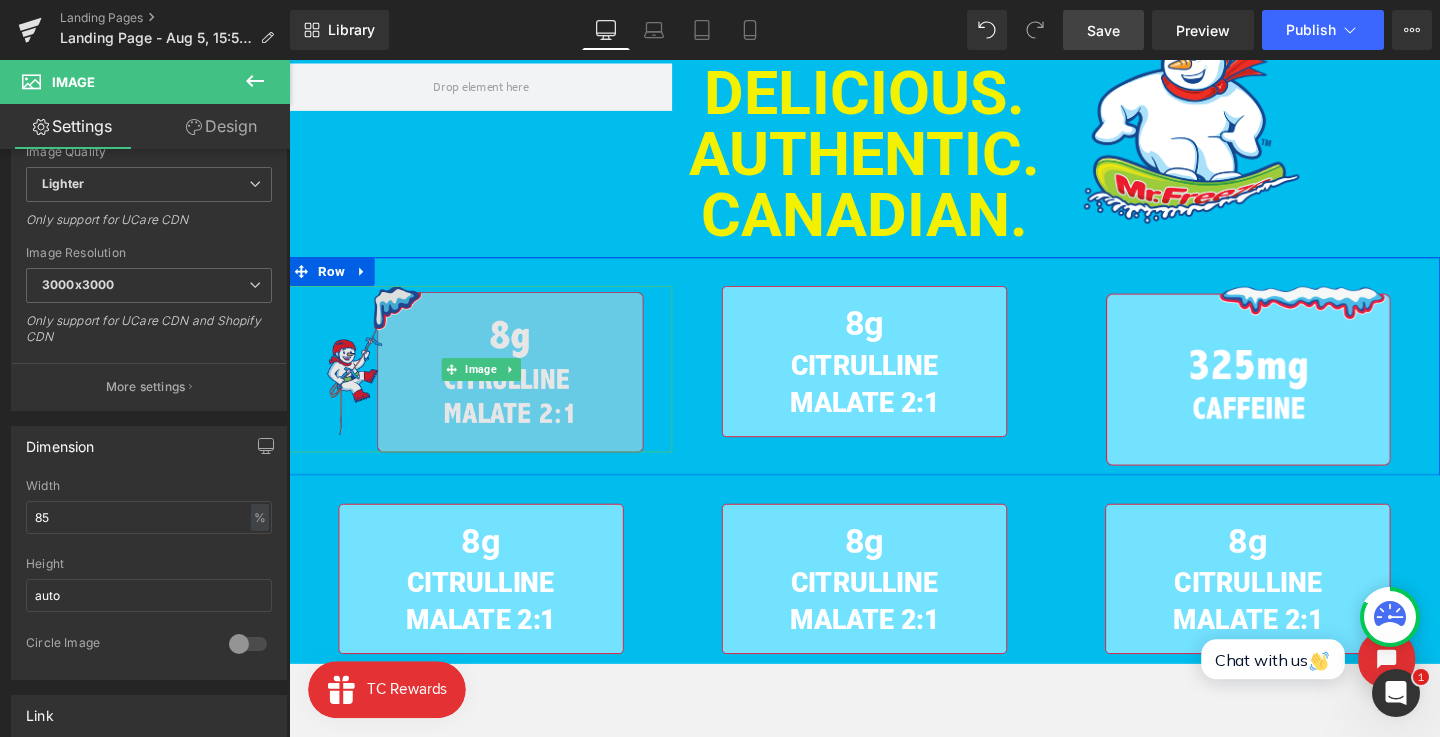 click at bounding box center (490, 385) 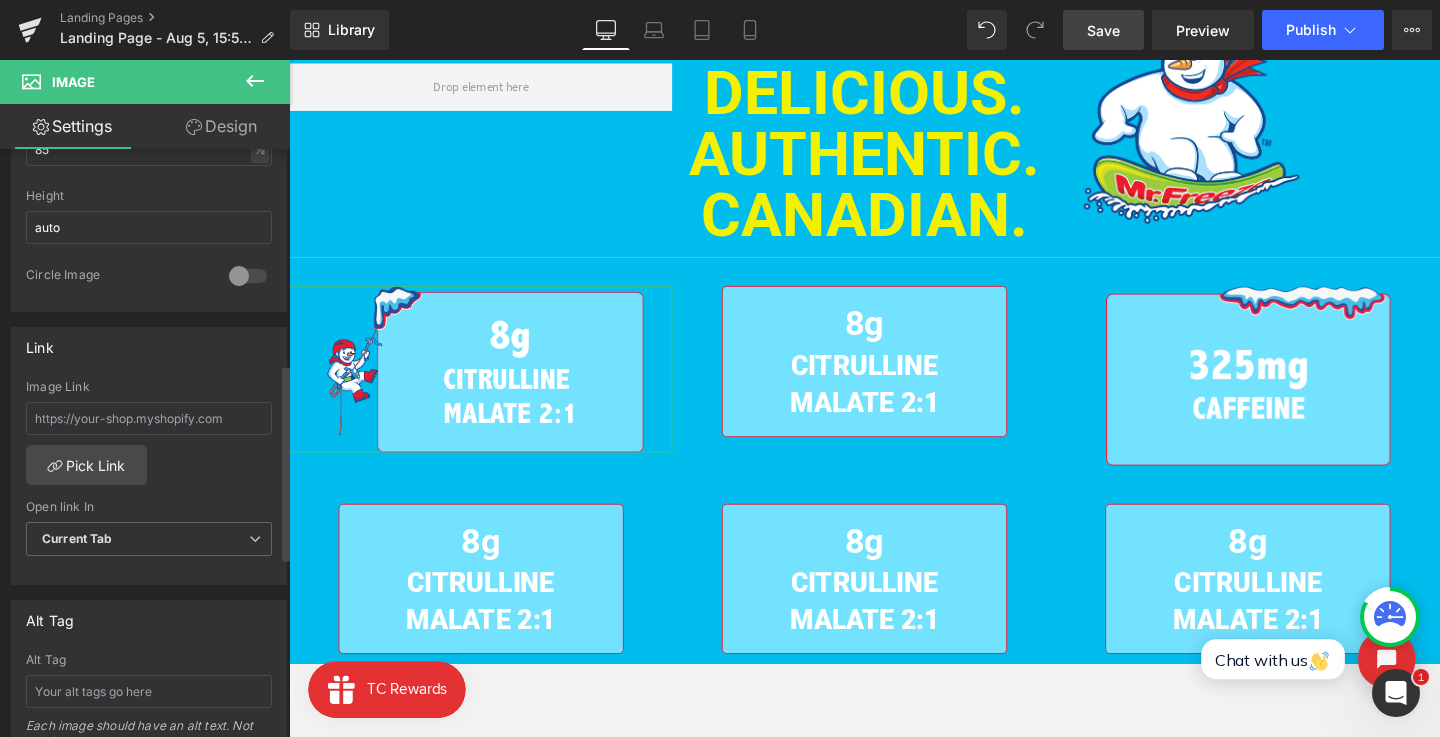 scroll, scrollTop: 789, scrollLeft: 0, axis: vertical 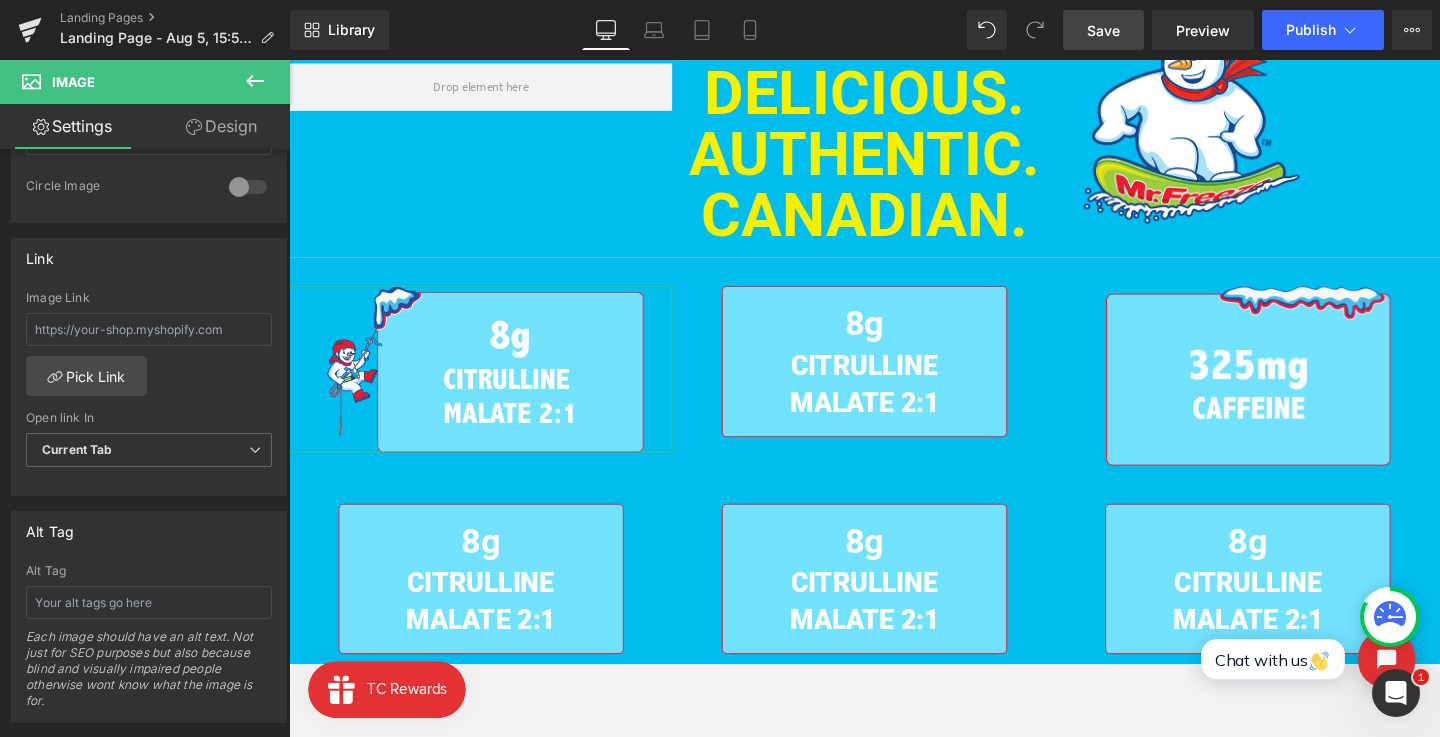 click on "Design" at bounding box center [221, 126] 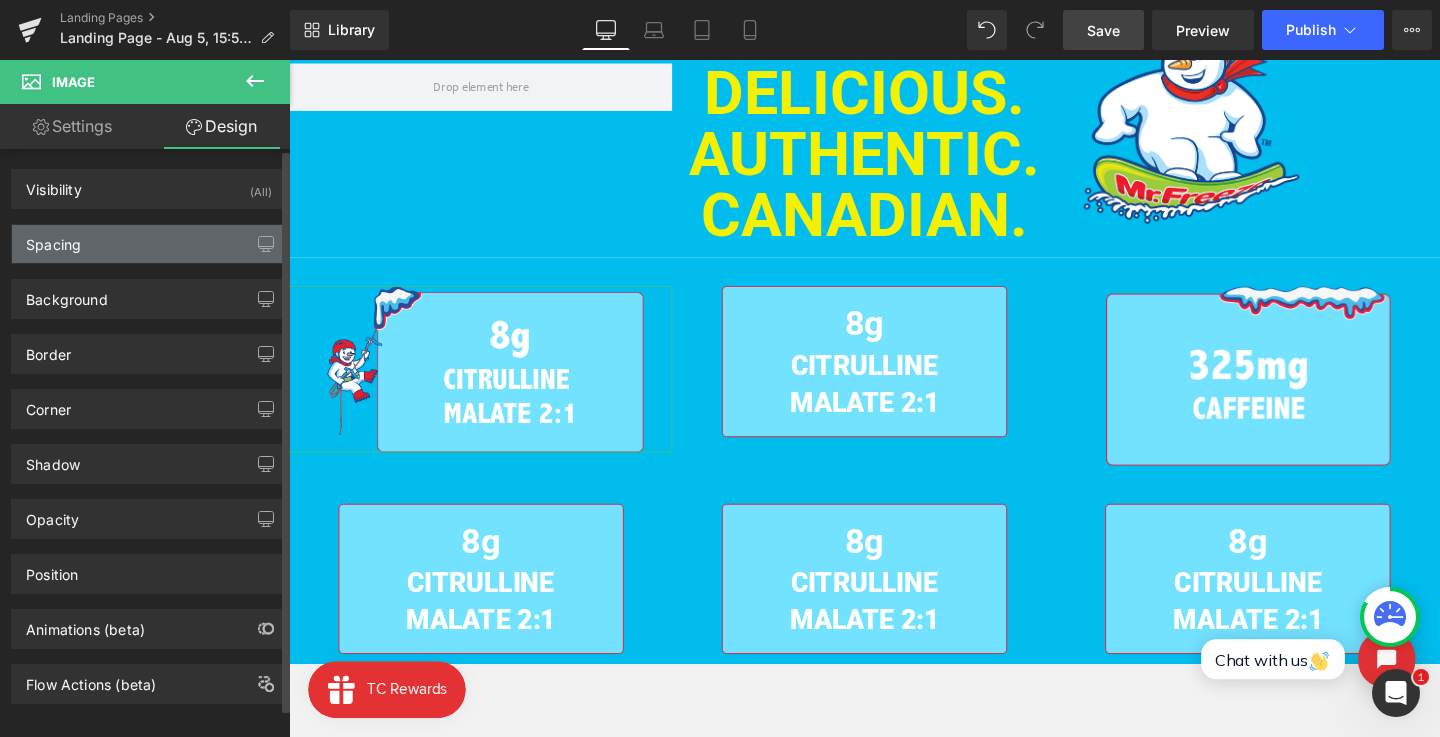 click on "Spacing" at bounding box center (149, 244) 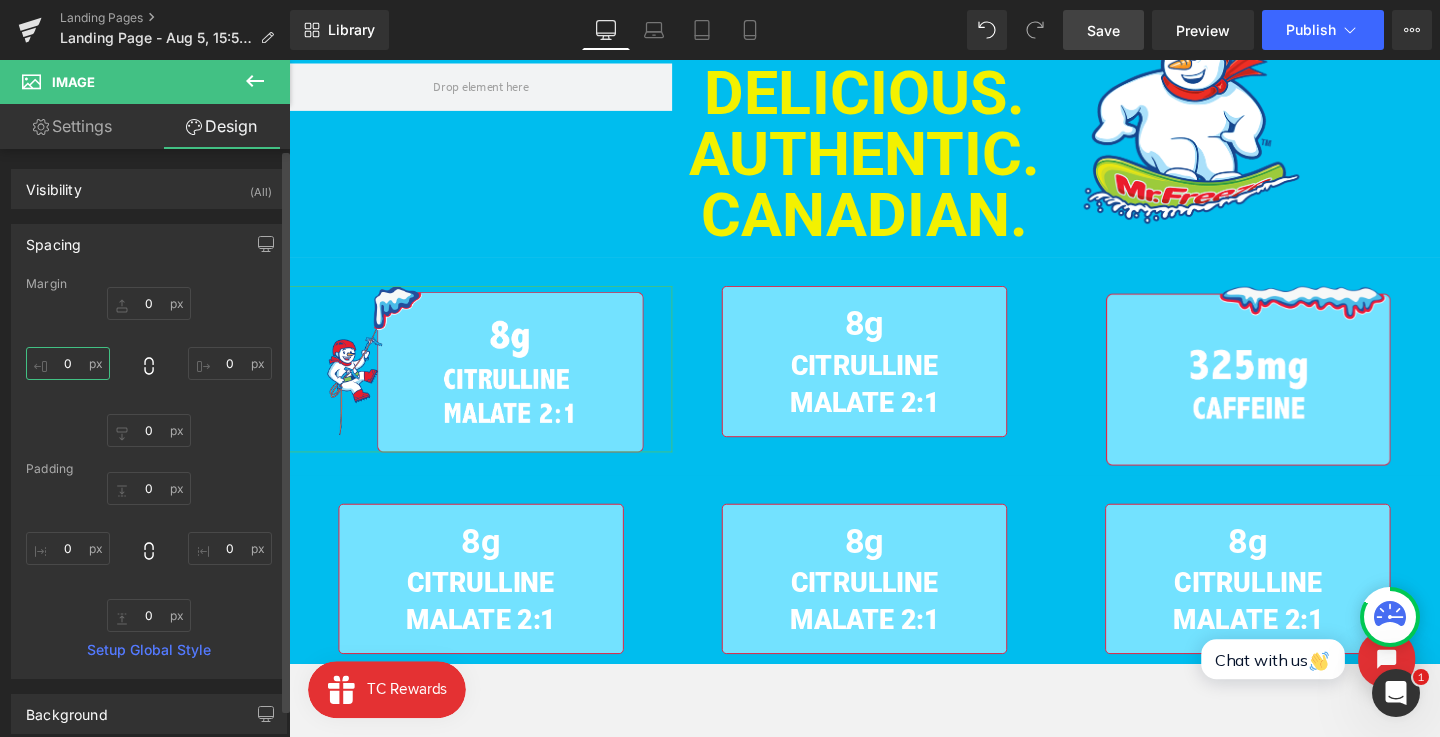 click on "0" at bounding box center [68, 363] 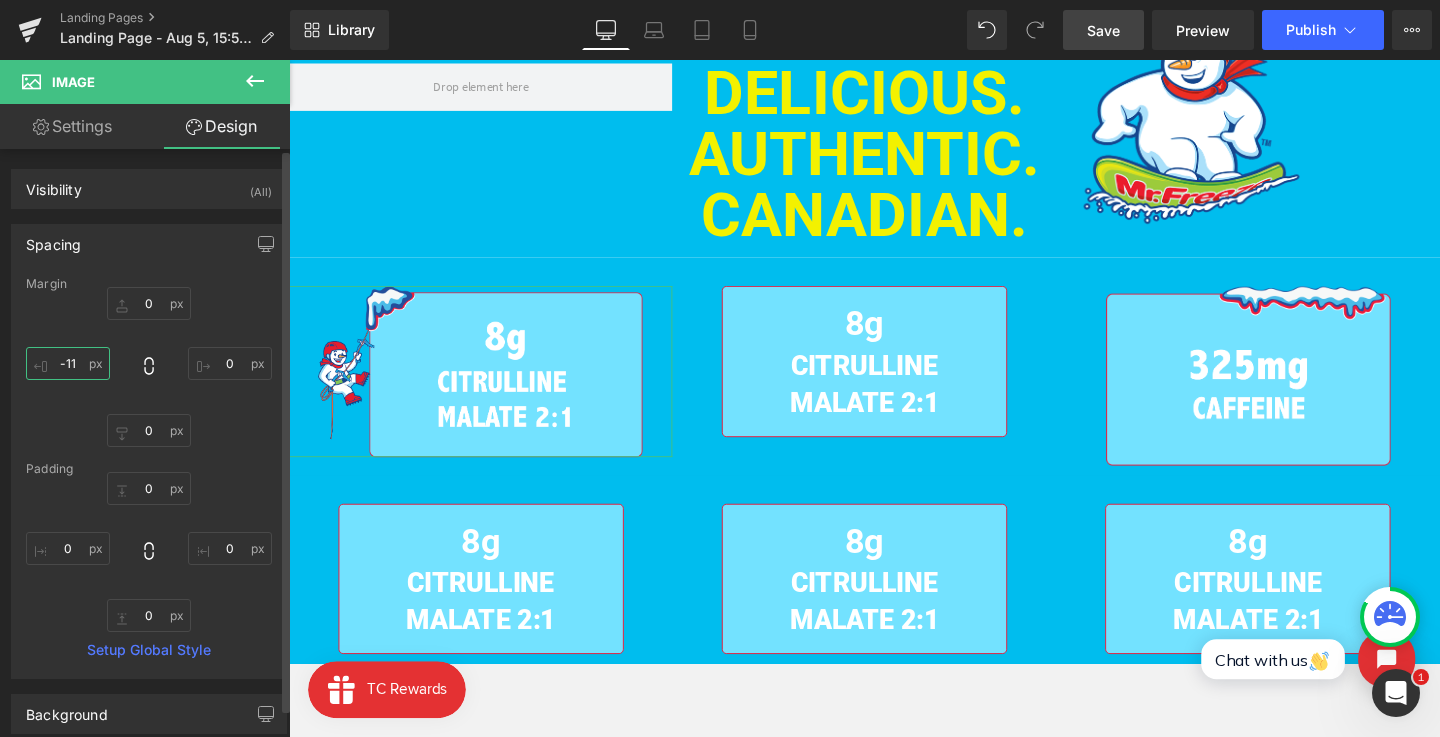 type on "-12" 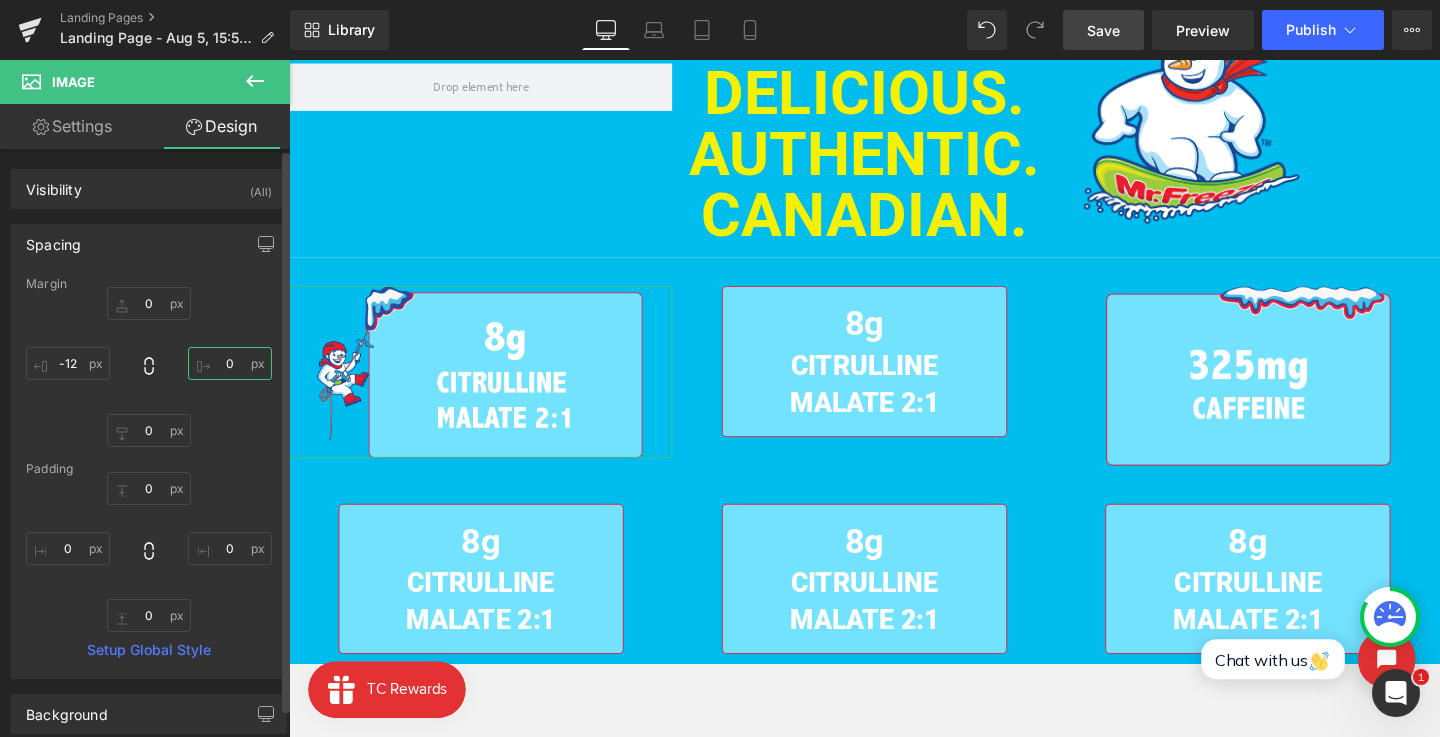 click on "0" at bounding box center (230, 363) 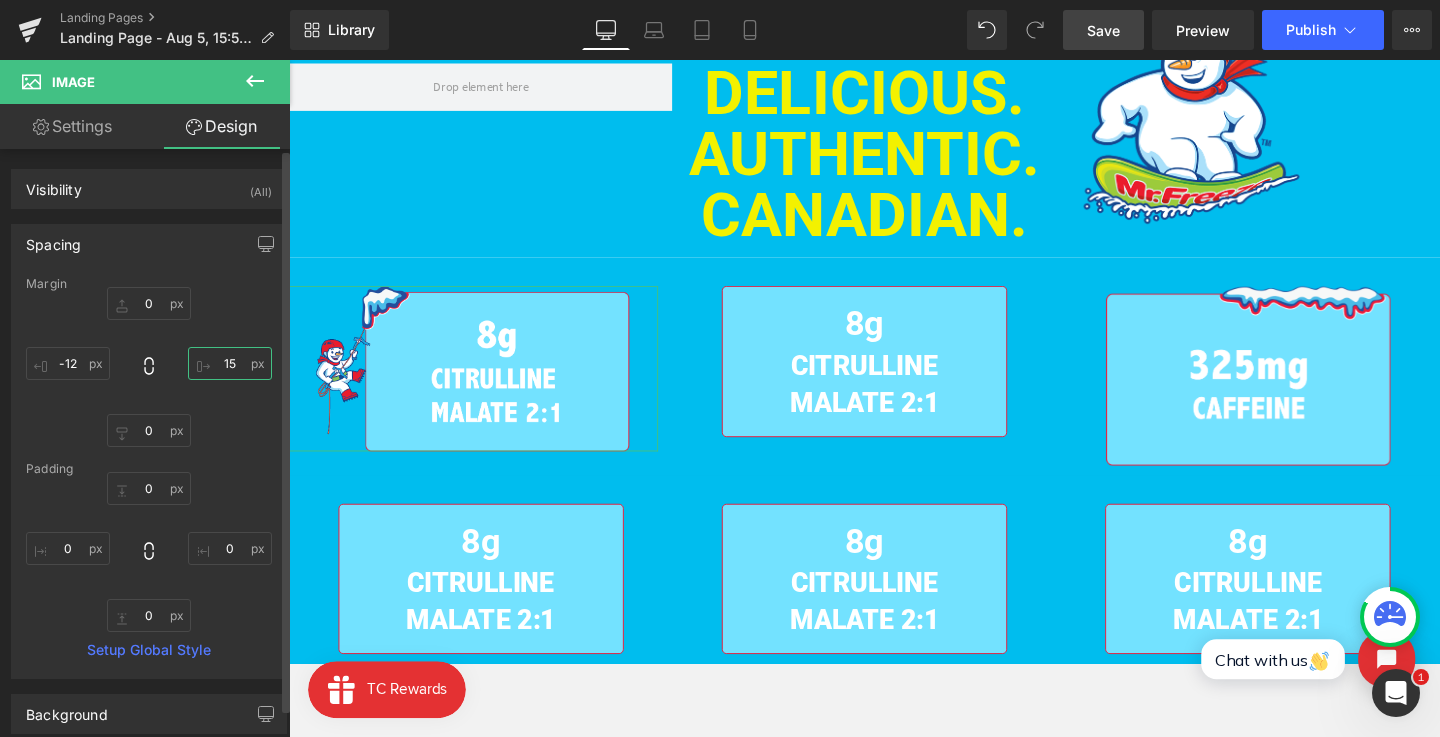 type on "16" 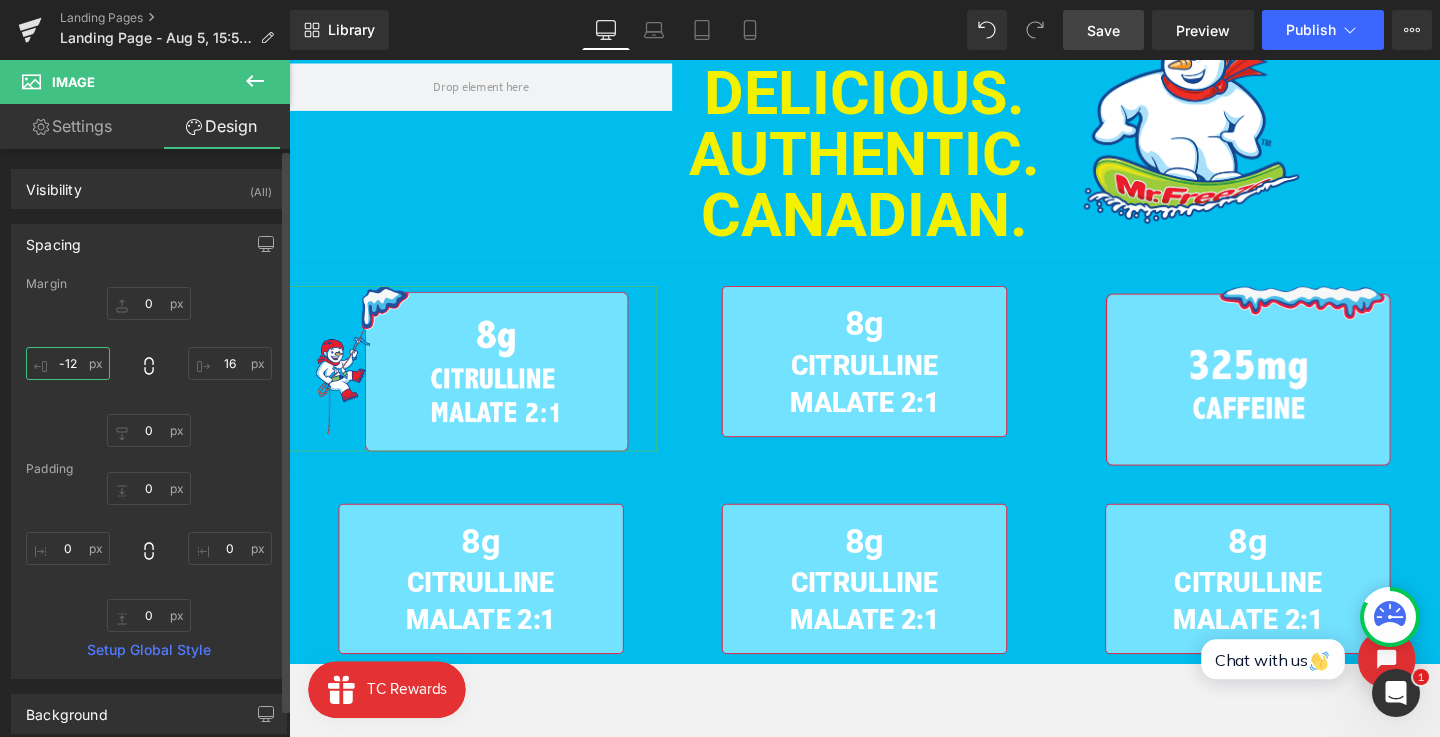 click on "-12" at bounding box center [68, 363] 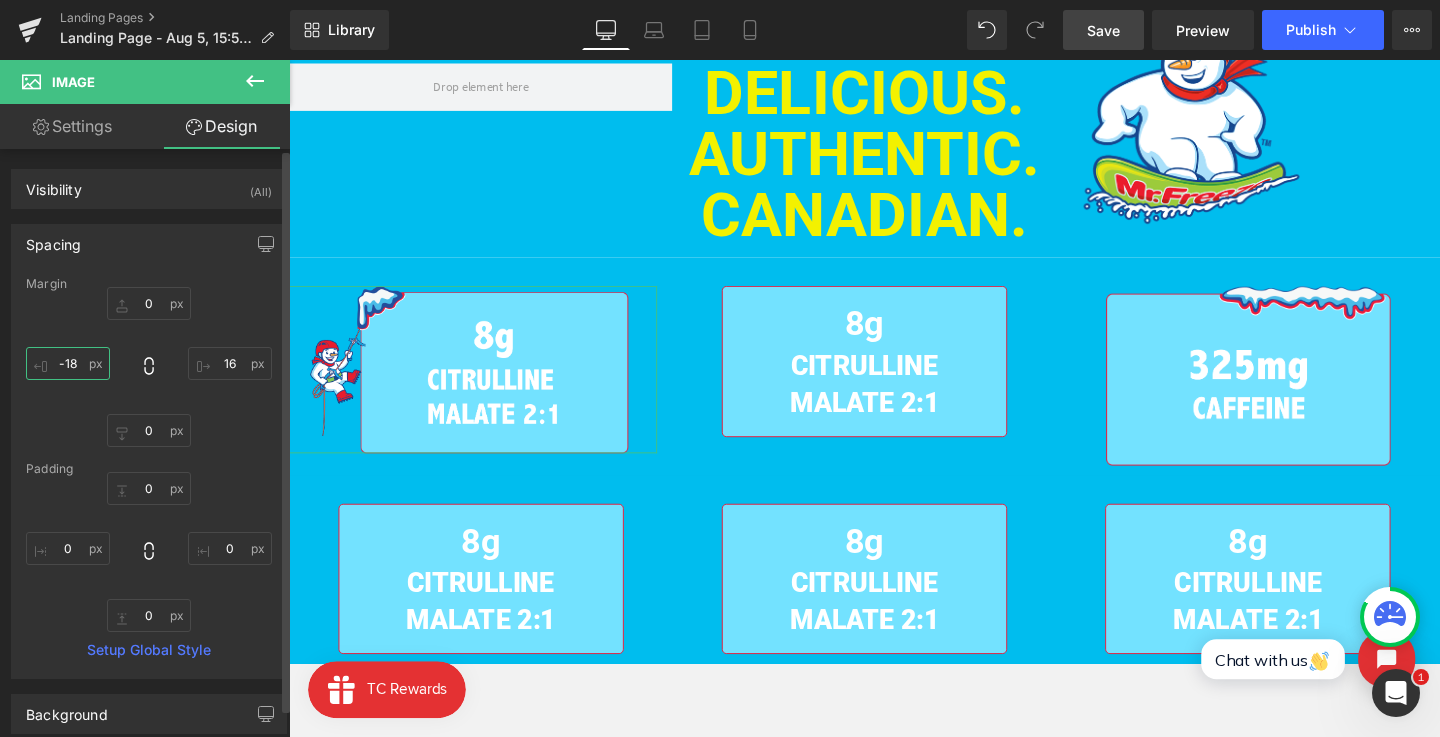 type on "-17" 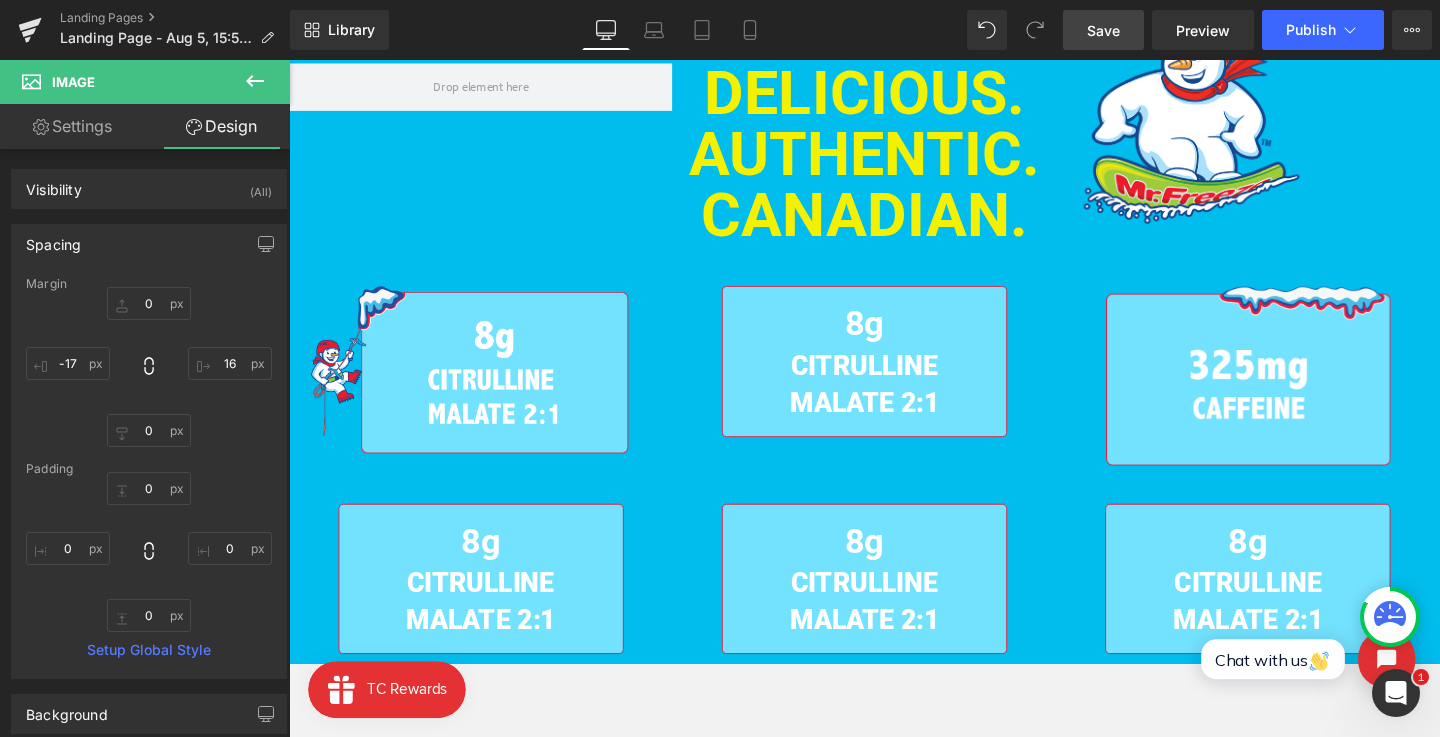 click on "Save" at bounding box center (1103, 30) 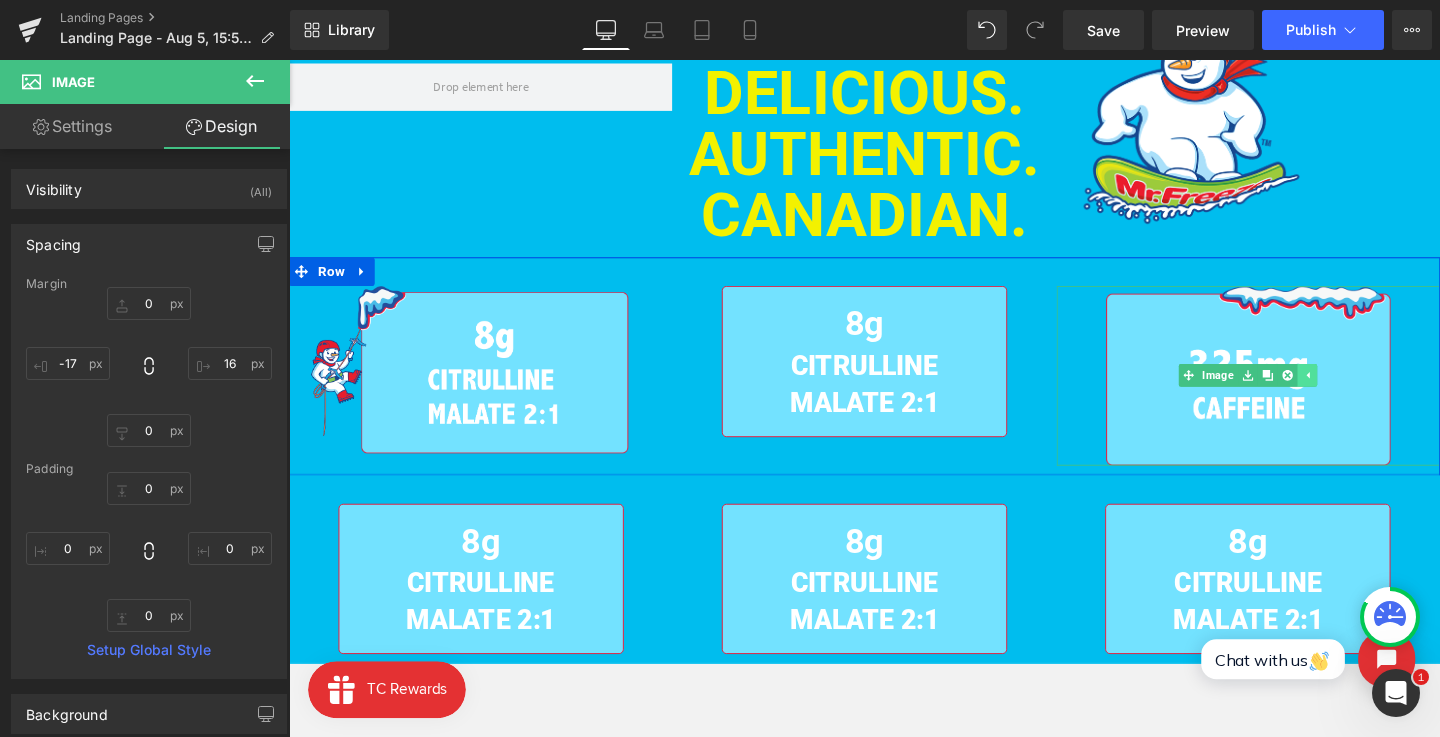 click 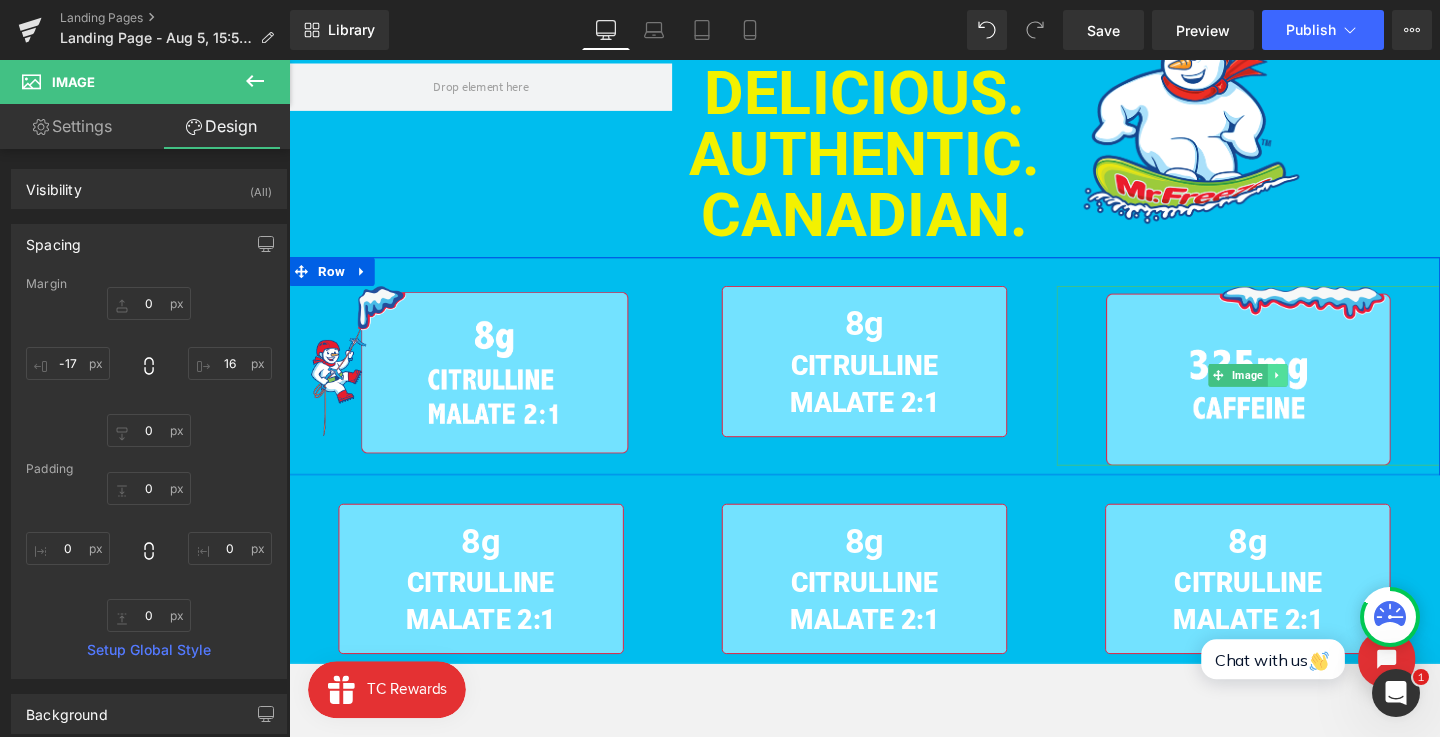 click 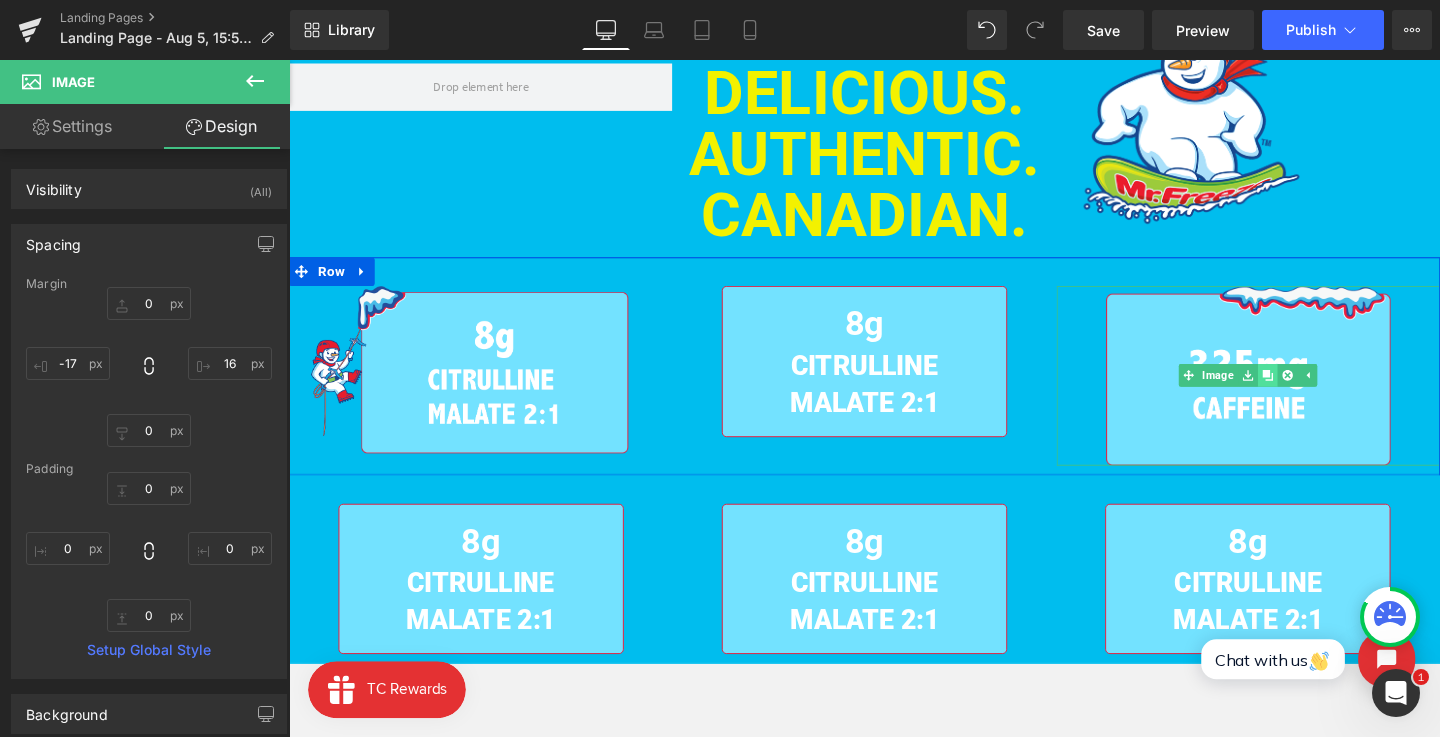 click 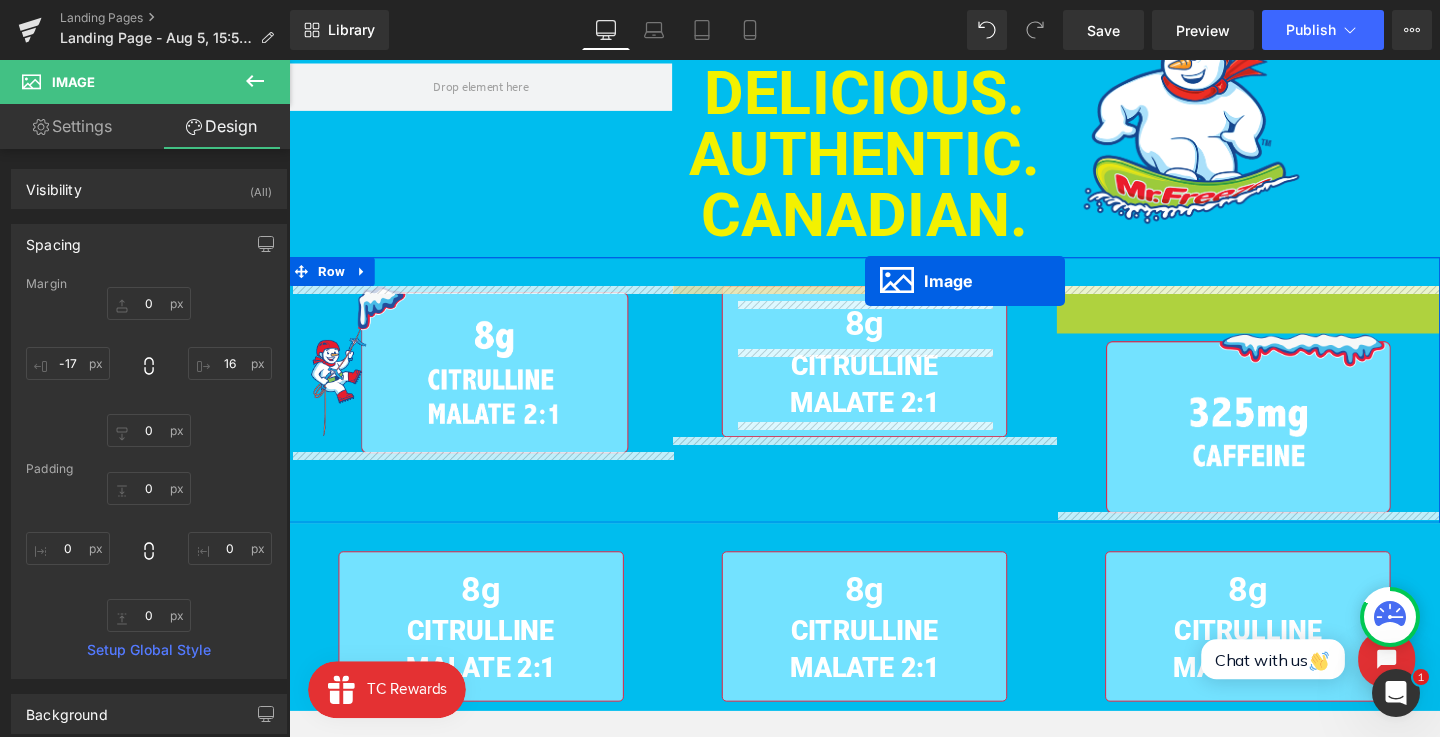 drag, startPoint x: 1272, startPoint y: 395, endPoint x: 894, endPoint y: 293, distance: 391.5201 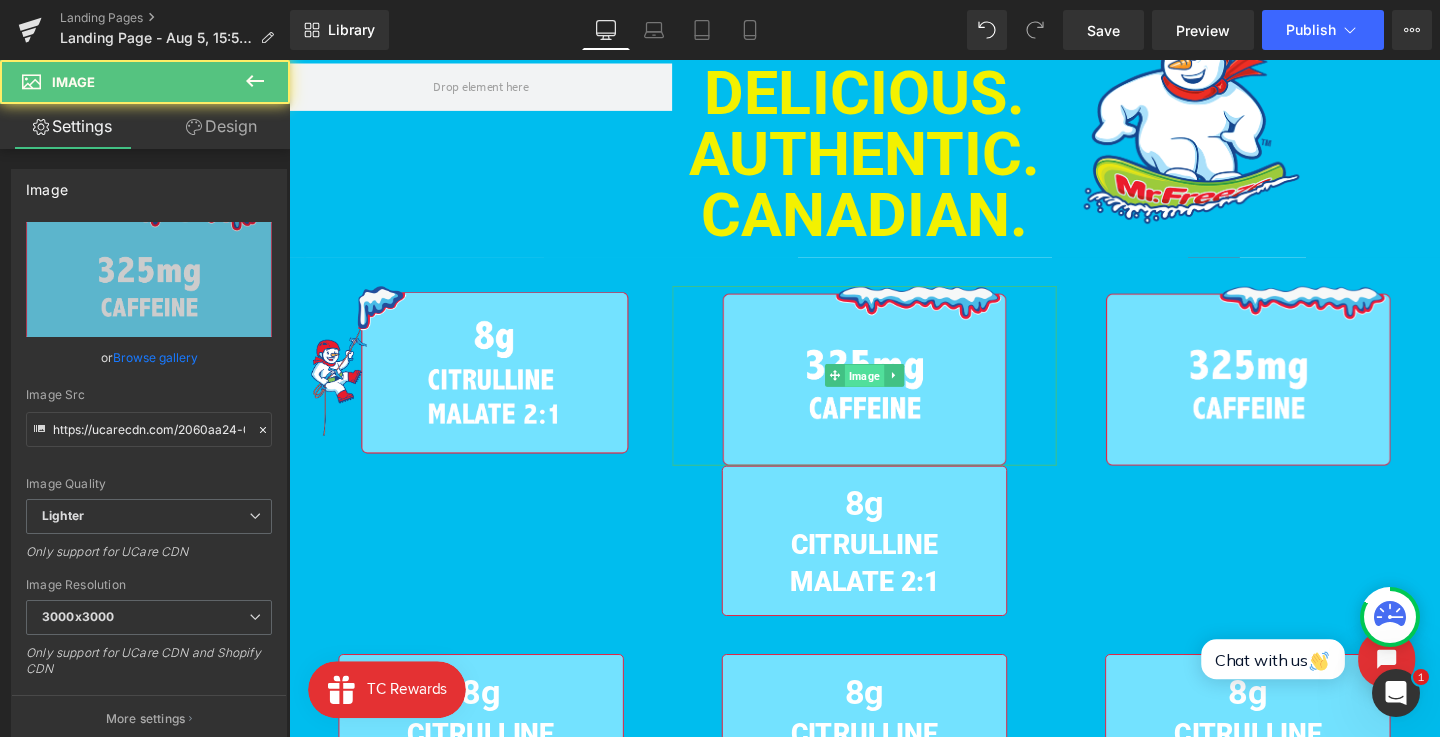 click on "Image" at bounding box center [893, 393] 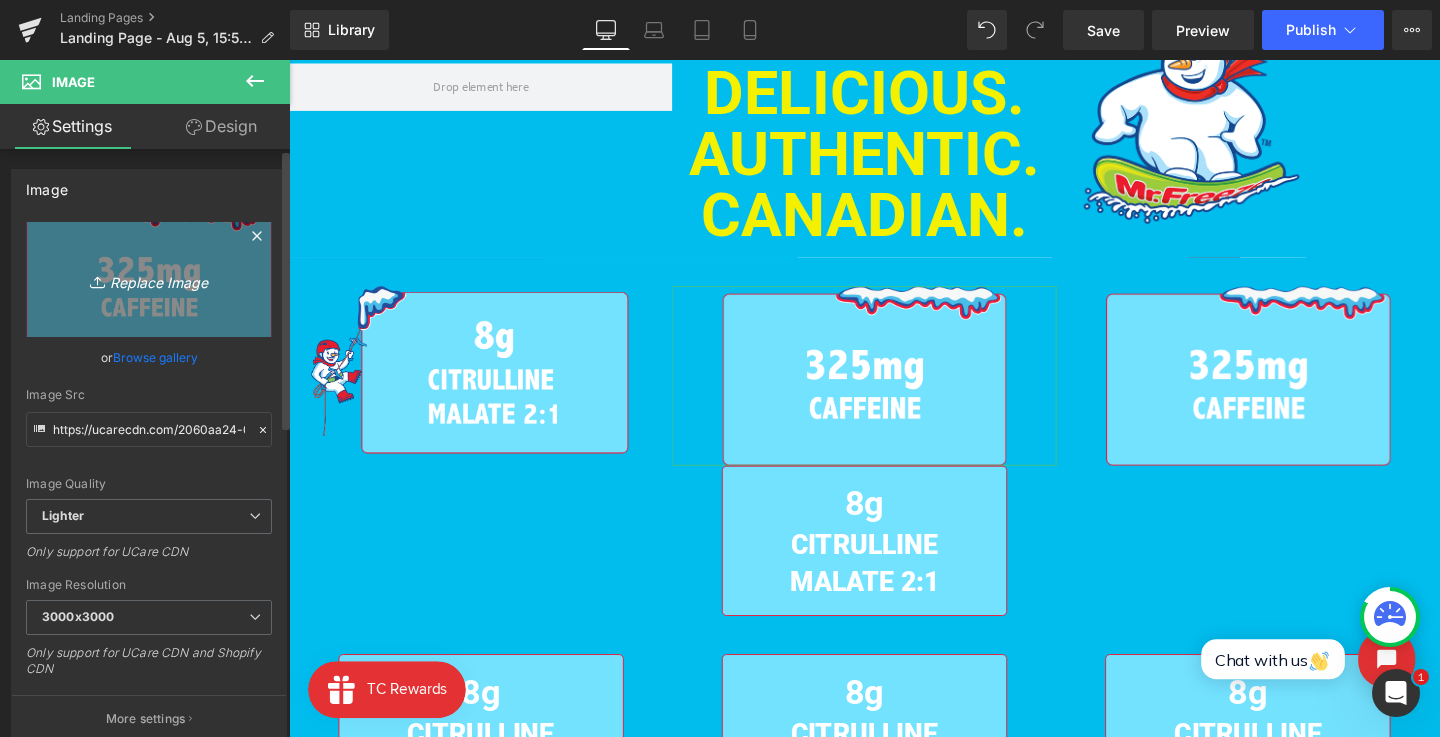 click on "Replace Image" at bounding box center (149, 279) 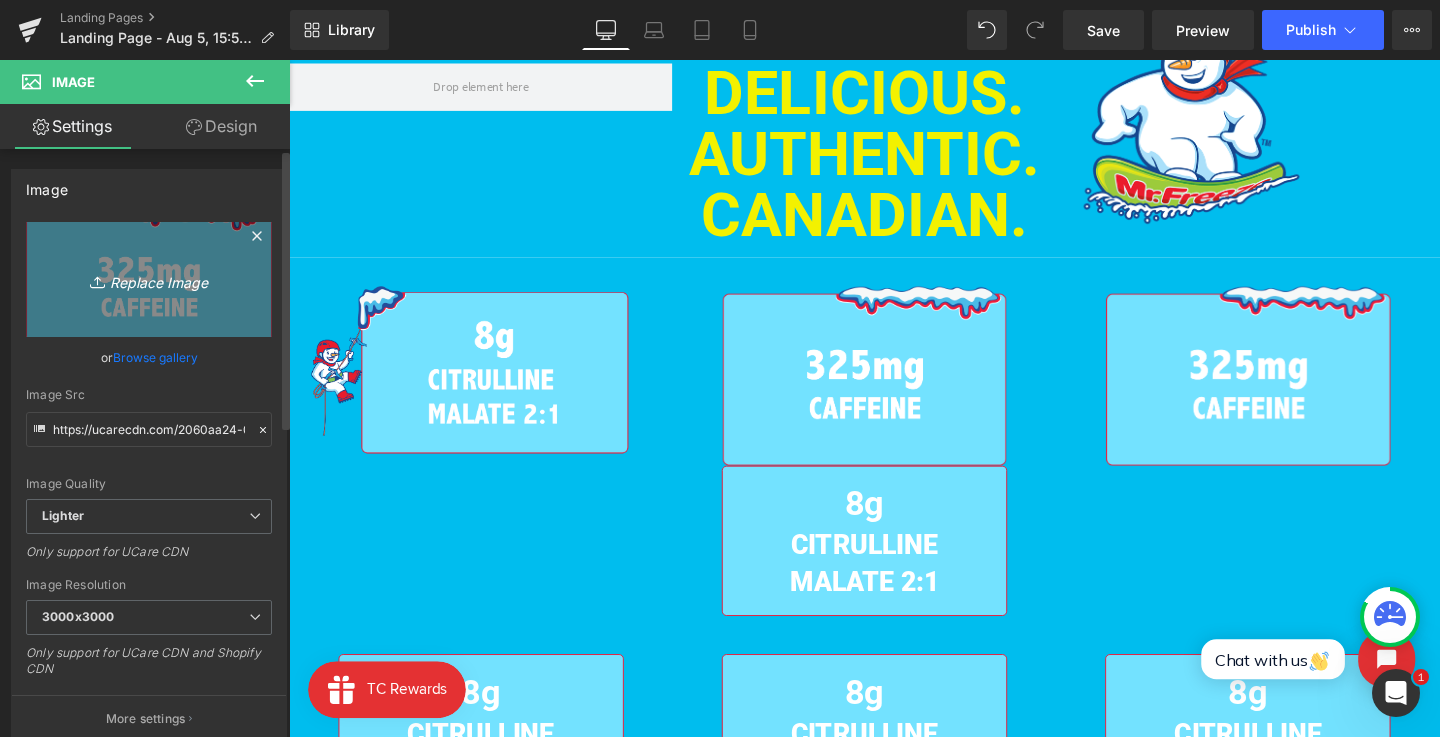 type on "C:\fakepath\Frame 20 (2).png" 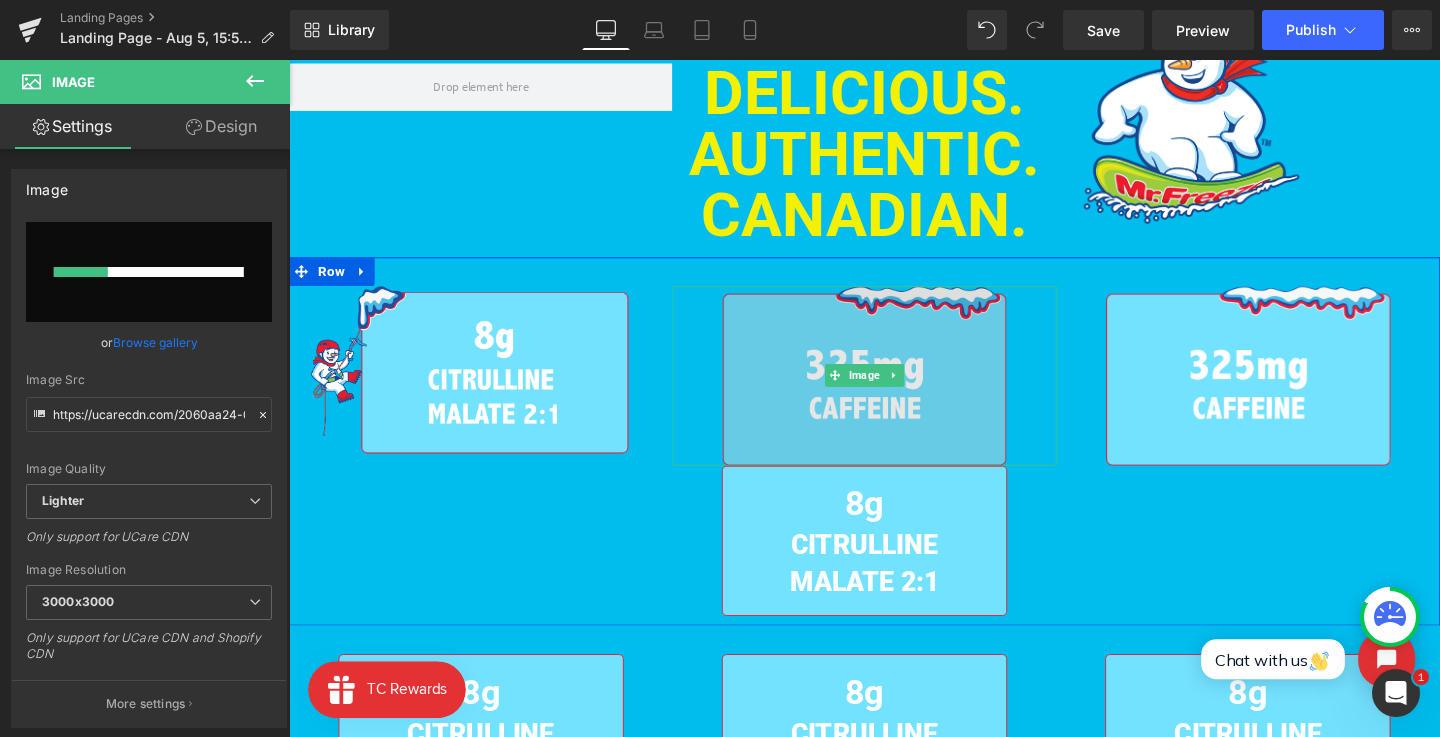 type 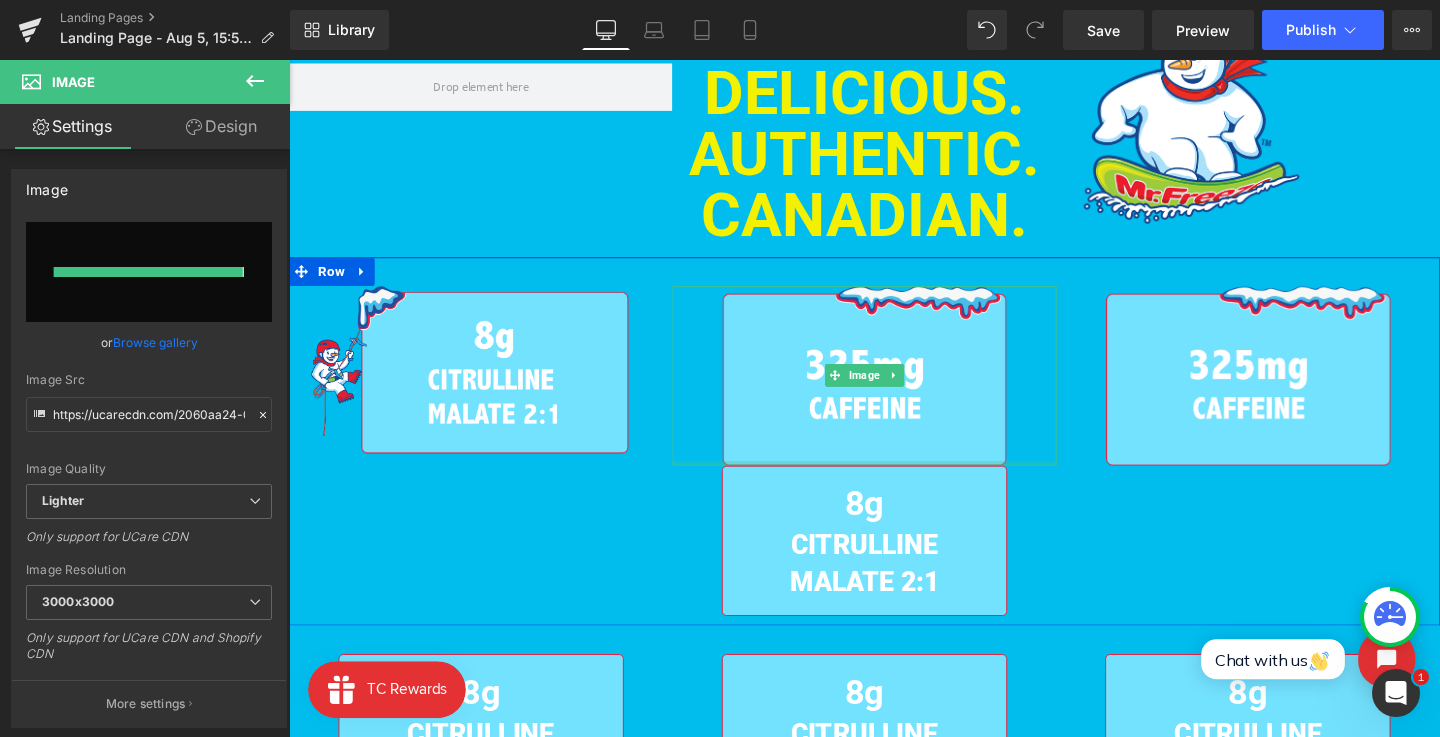 type on "https://ucarecdn.com/4effdb85-b702-45dd-9015-50eb1e240ce1/-/format/auto/-/preview/3000x3000/-/quality/lighter/Frame%2020%20_2_.png" 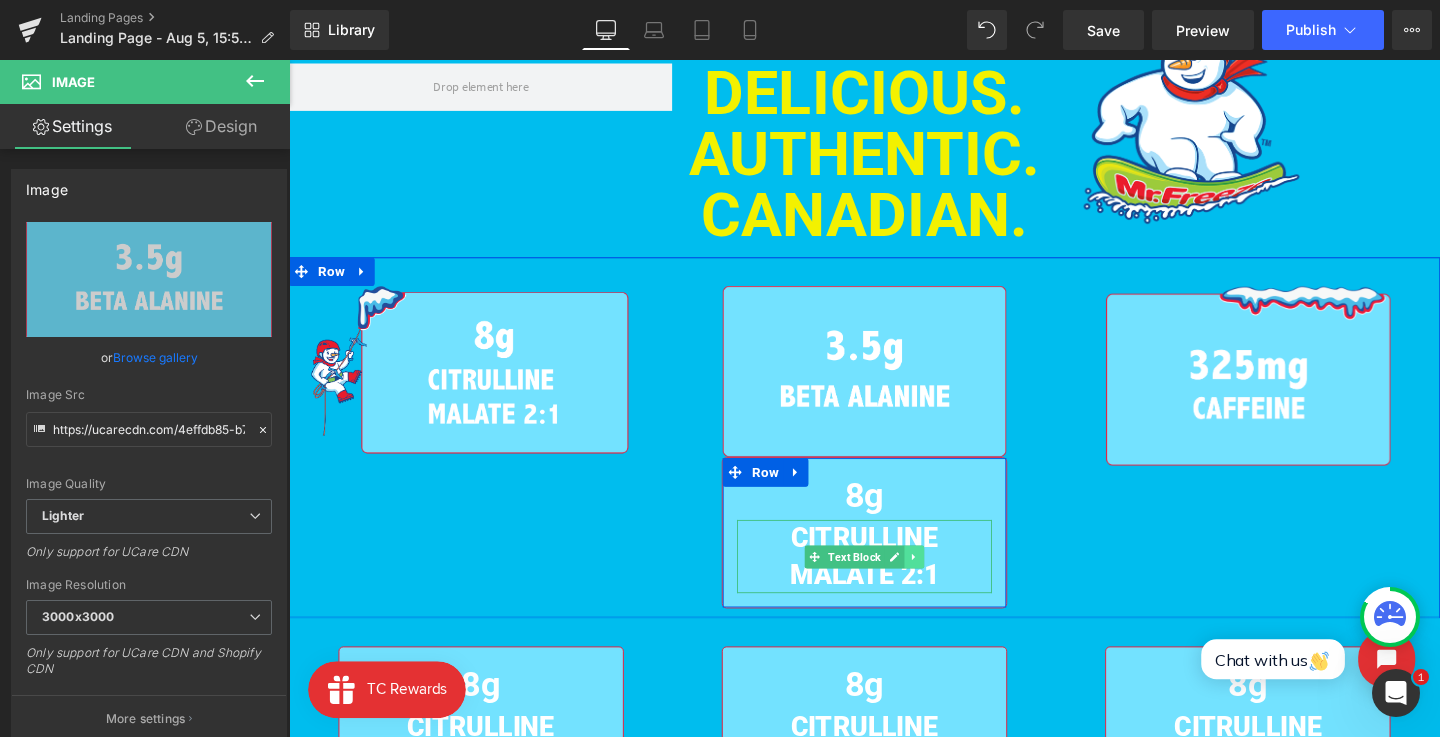 click 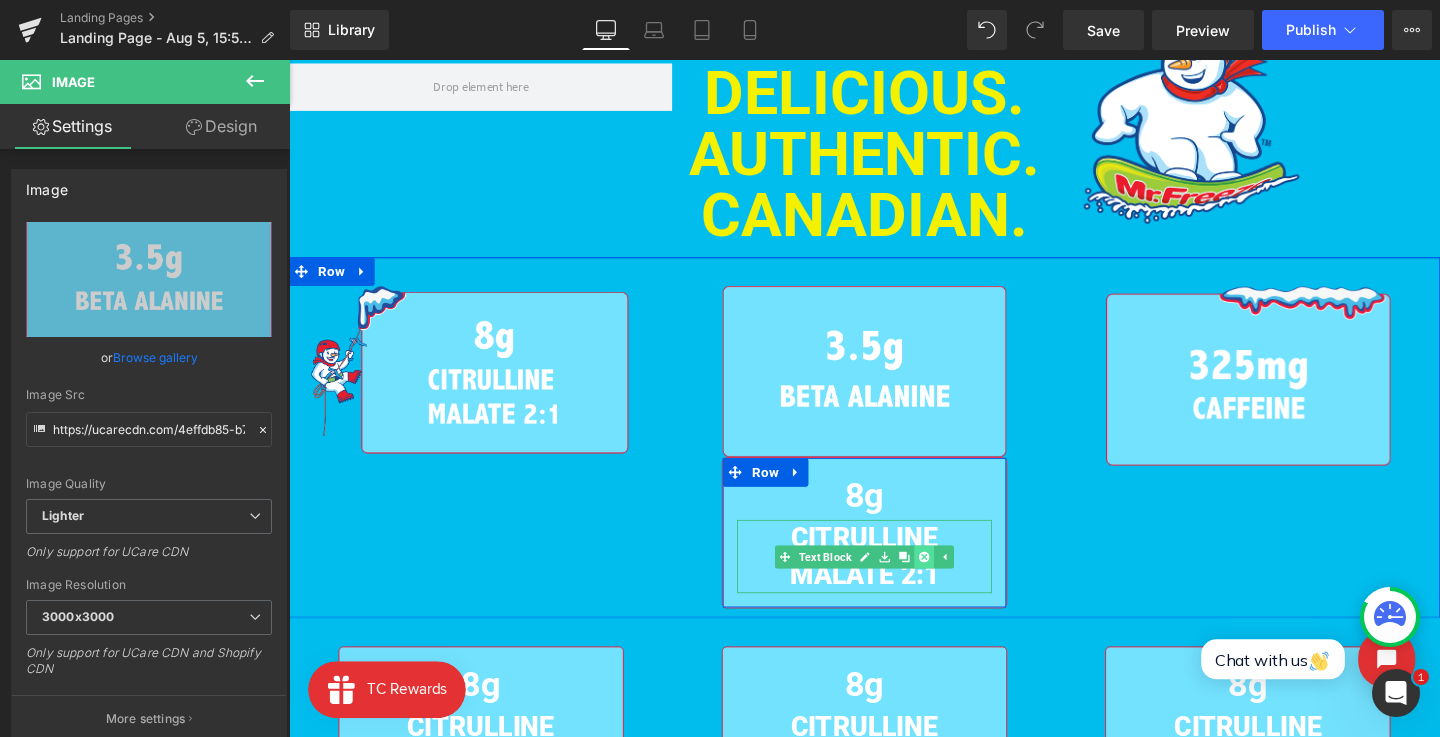 click 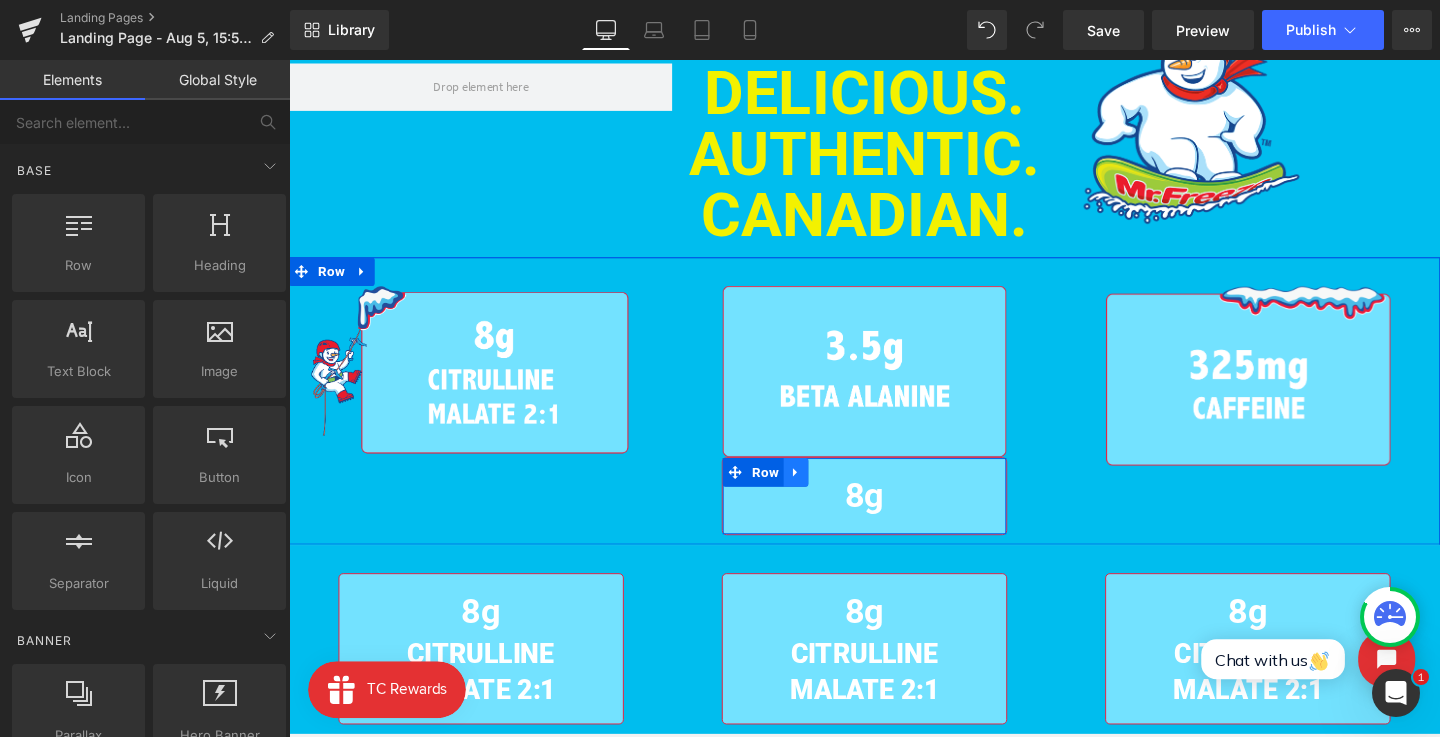 click 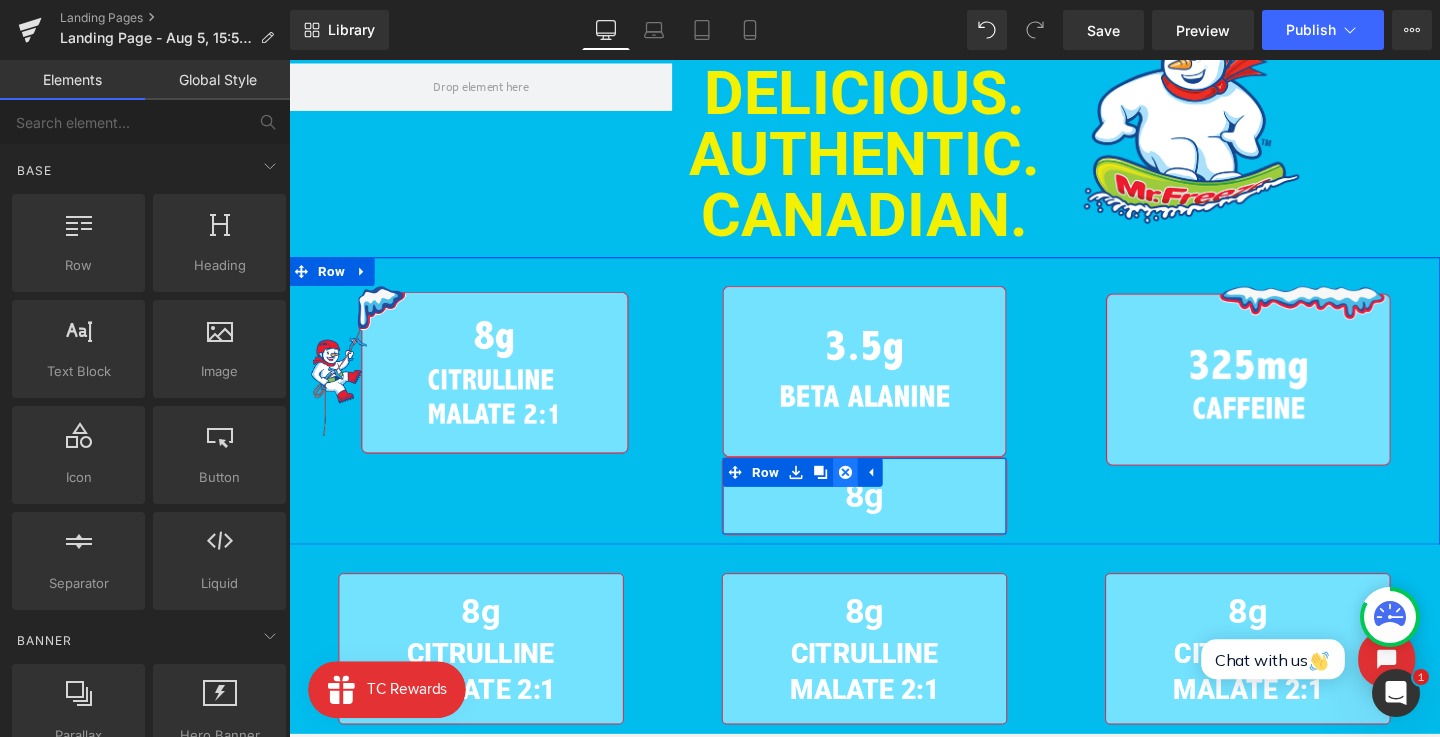 click 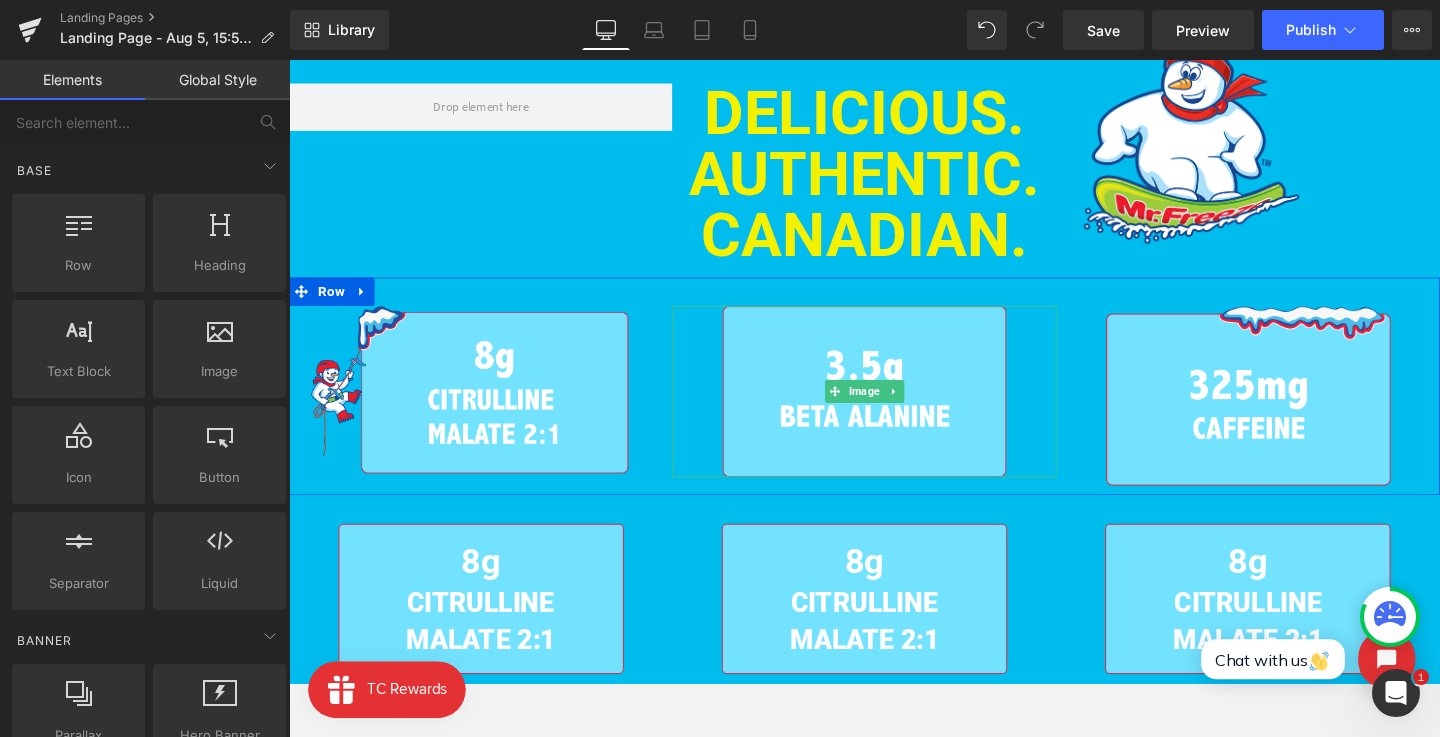 scroll, scrollTop: 846, scrollLeft: 0, axis: vertical 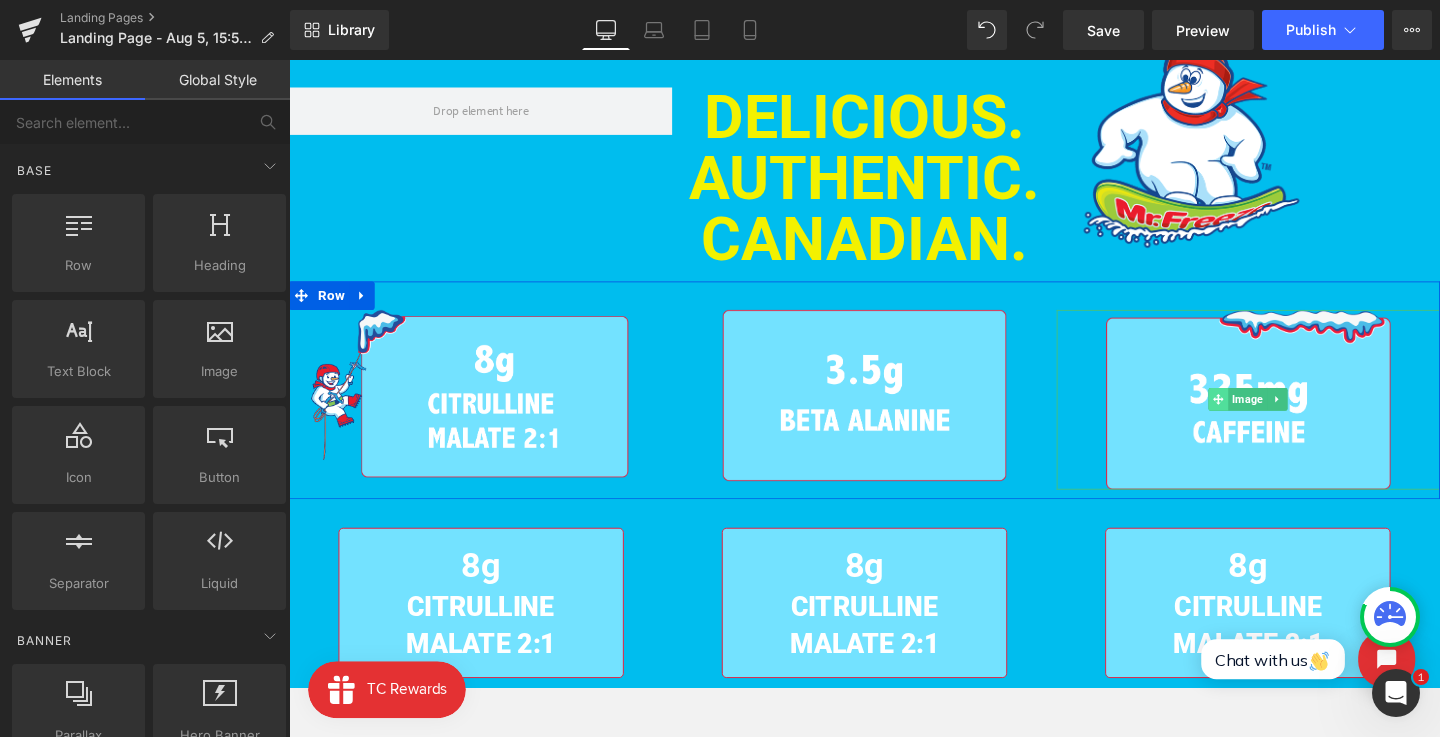 click at bounding box center (1266, 417) 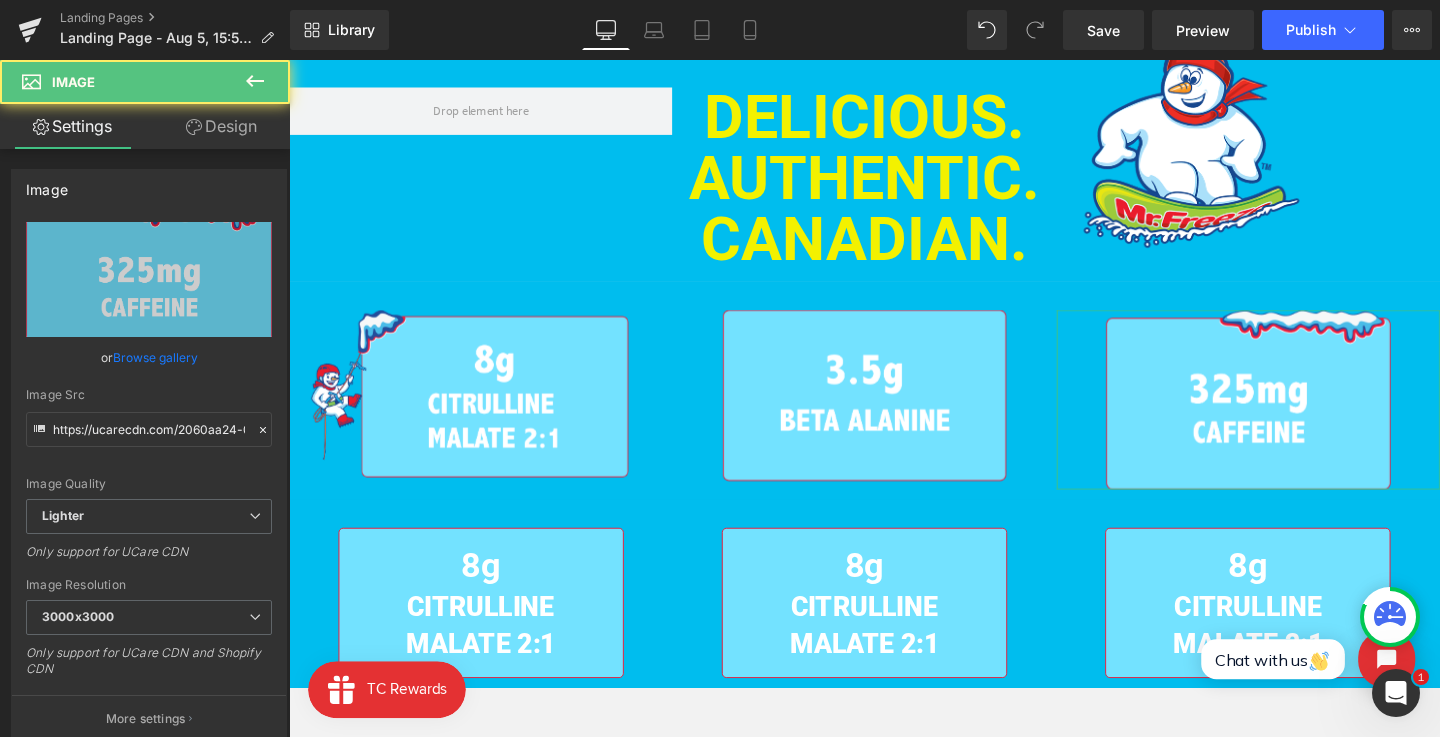 click on "Design" at bounding box center (221, 126) 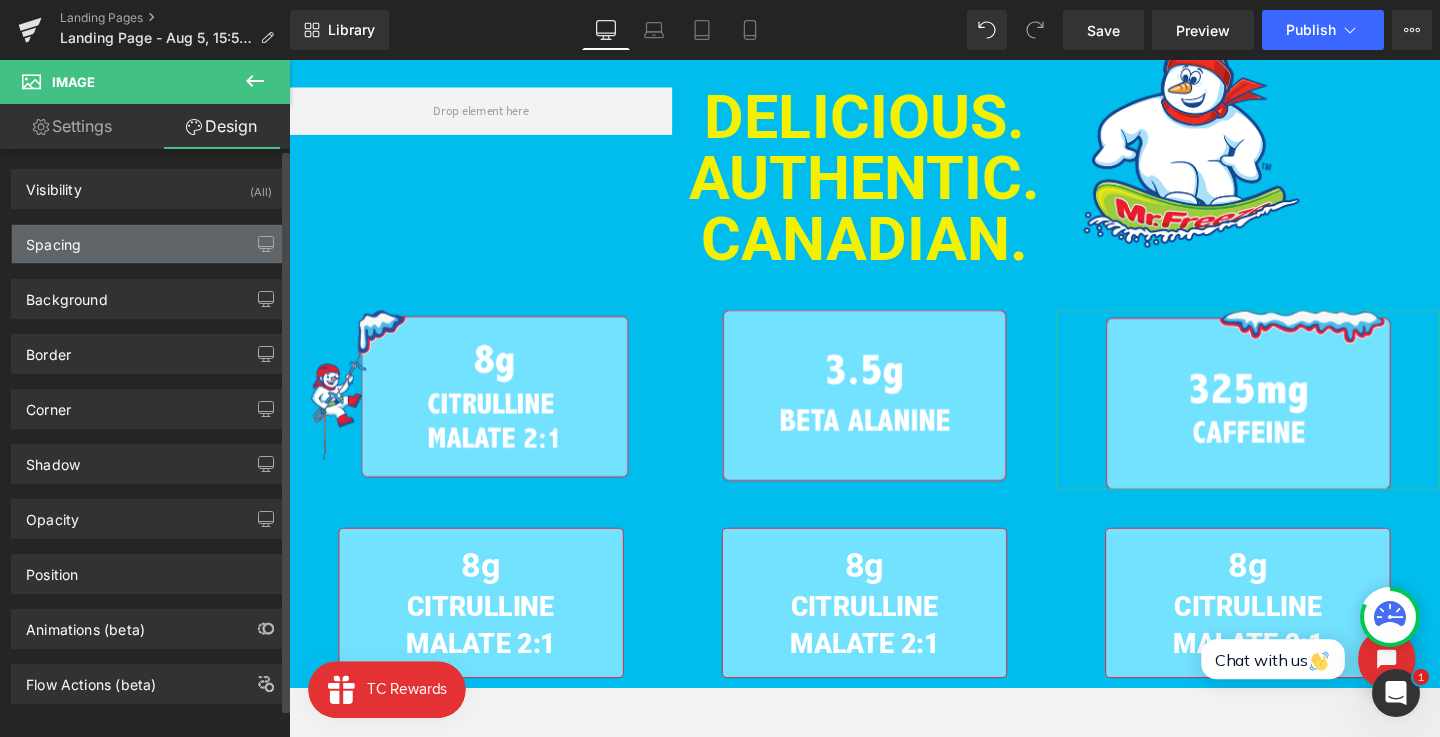 click on "Spacing" at bounding box center [149, 244] 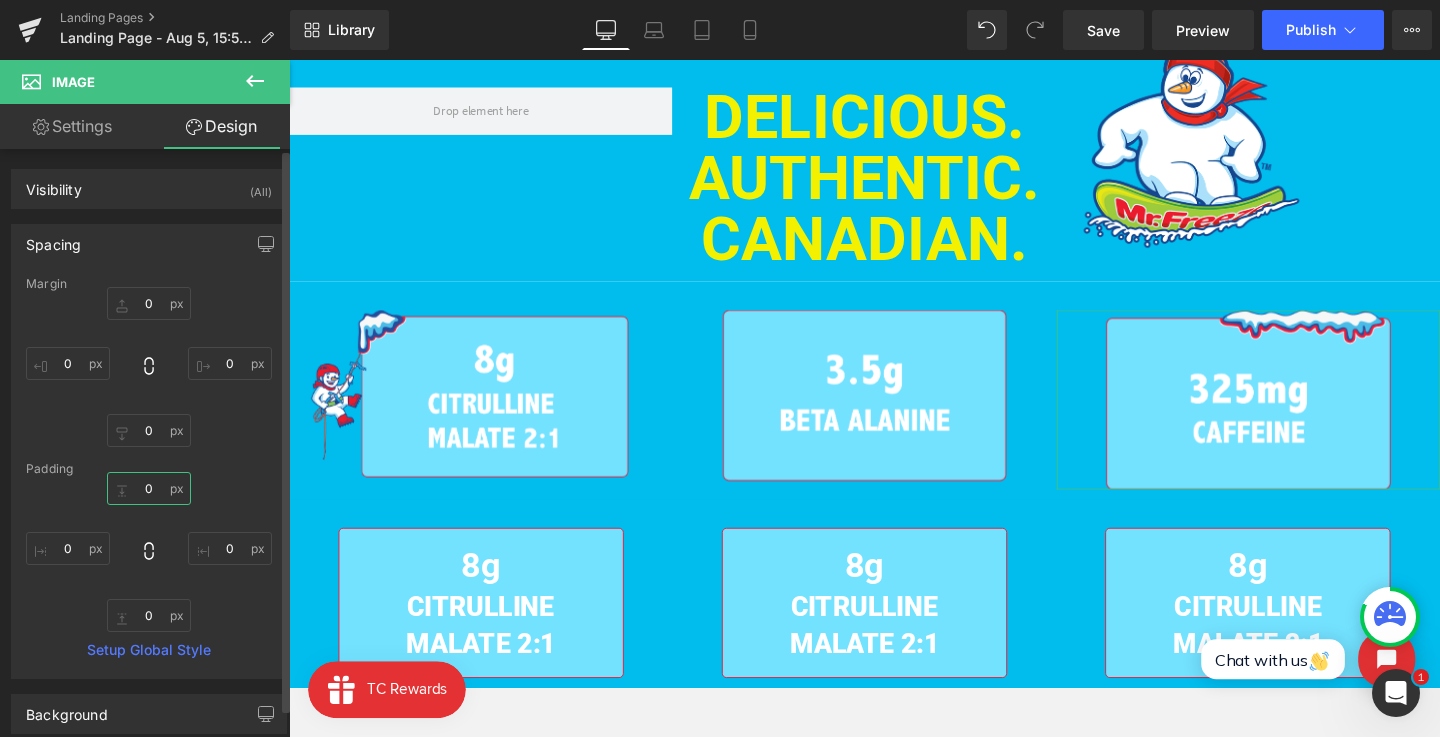 click on "0" at bounding box center (149, 488) 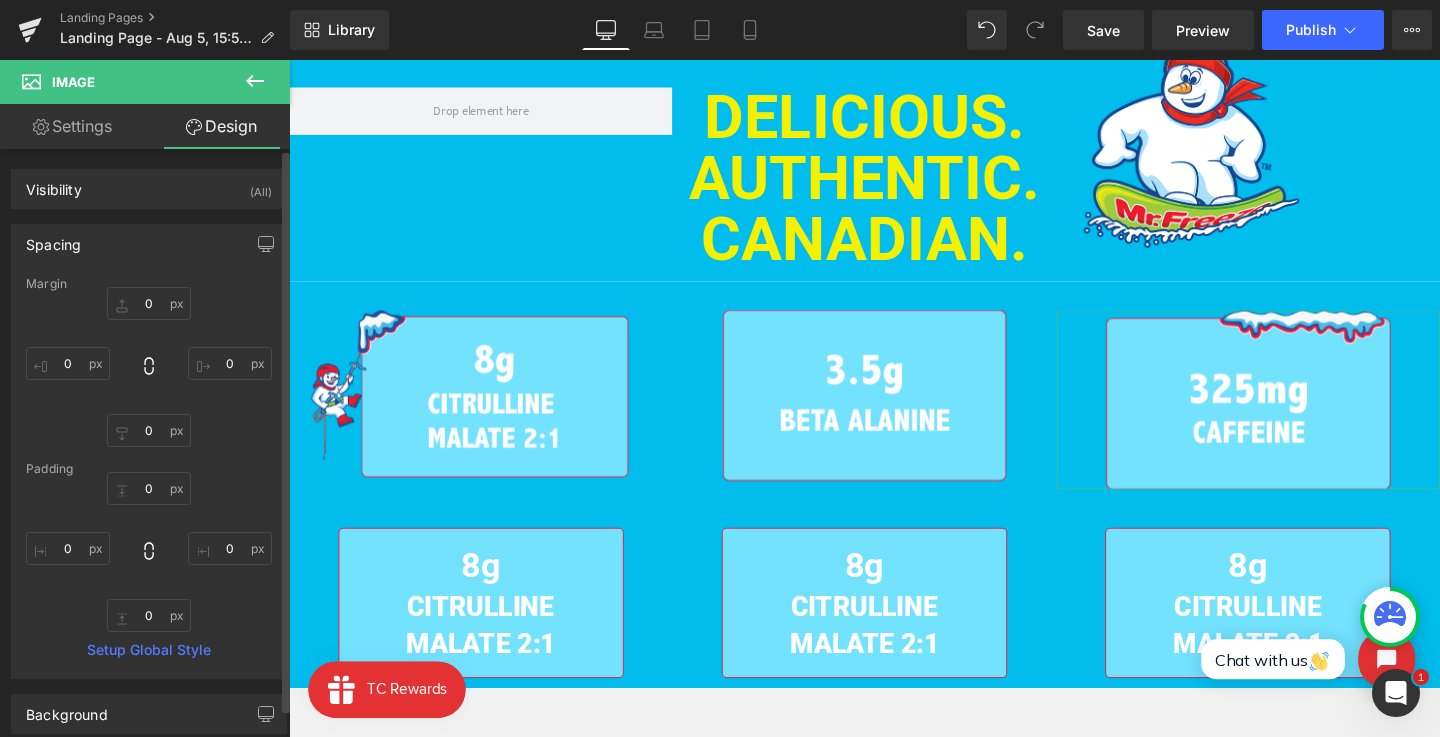 click on "0px 0
0px 0
0px 0
0px 0" at bounding box center [149, 367] 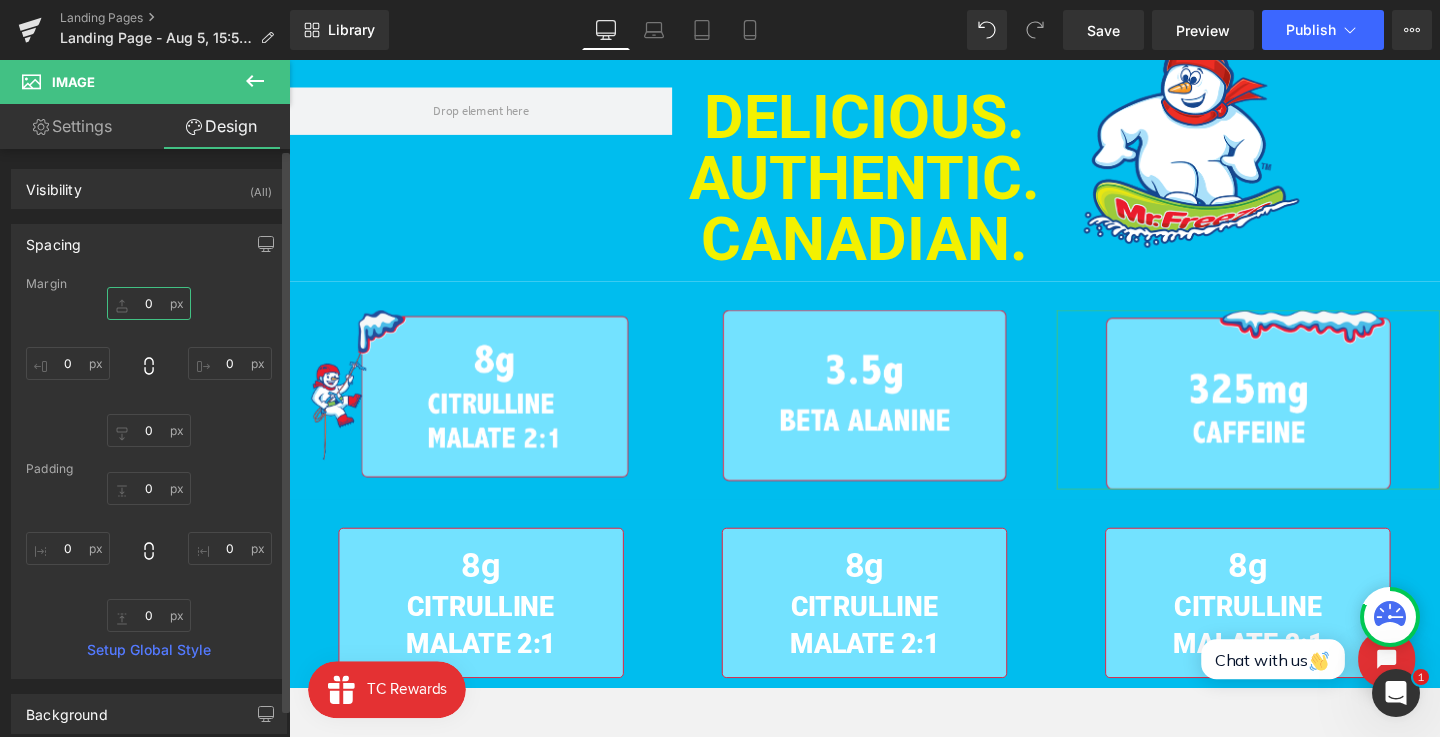 click on "0" at bounding box center (149, 303) 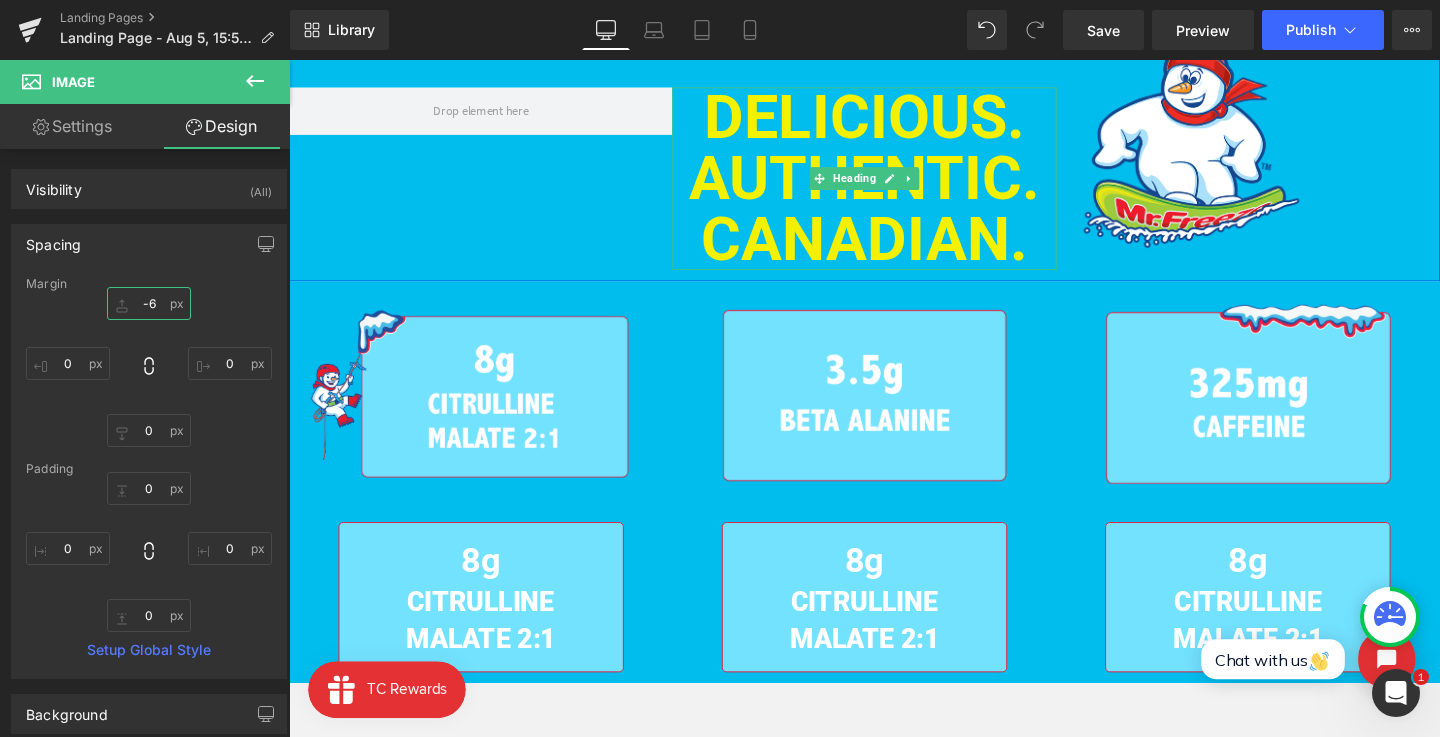 type on "-7" 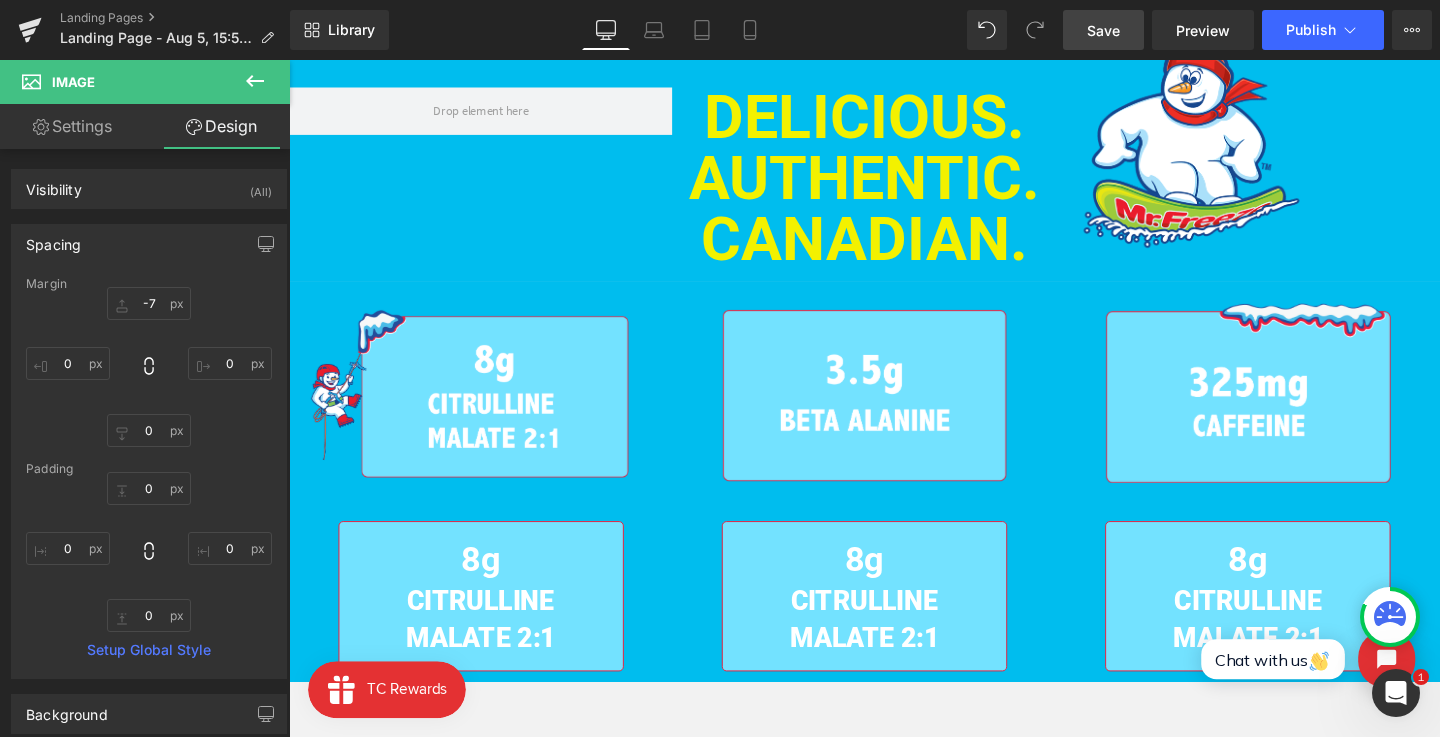 click on "Save" at bounding box center (1103, 30) 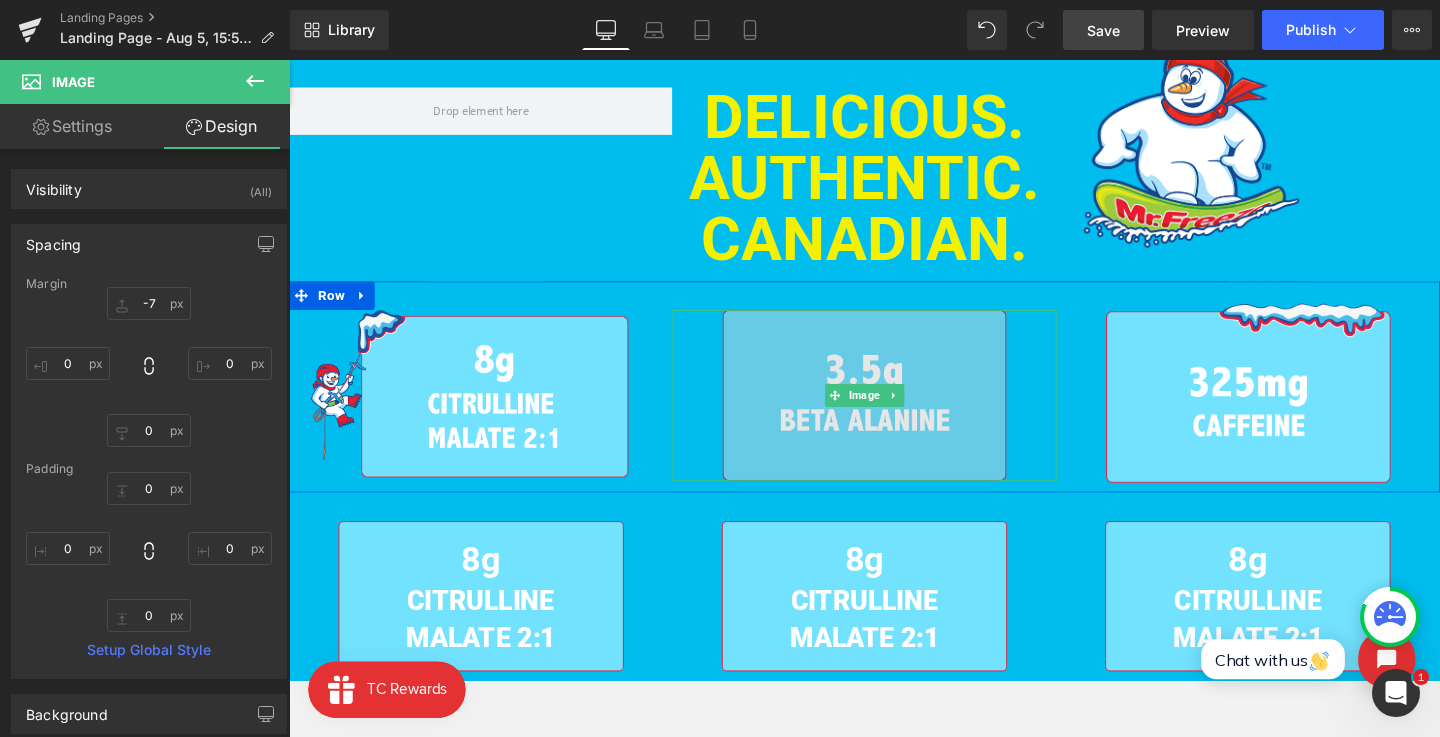 click at bounding box center (894, 413) 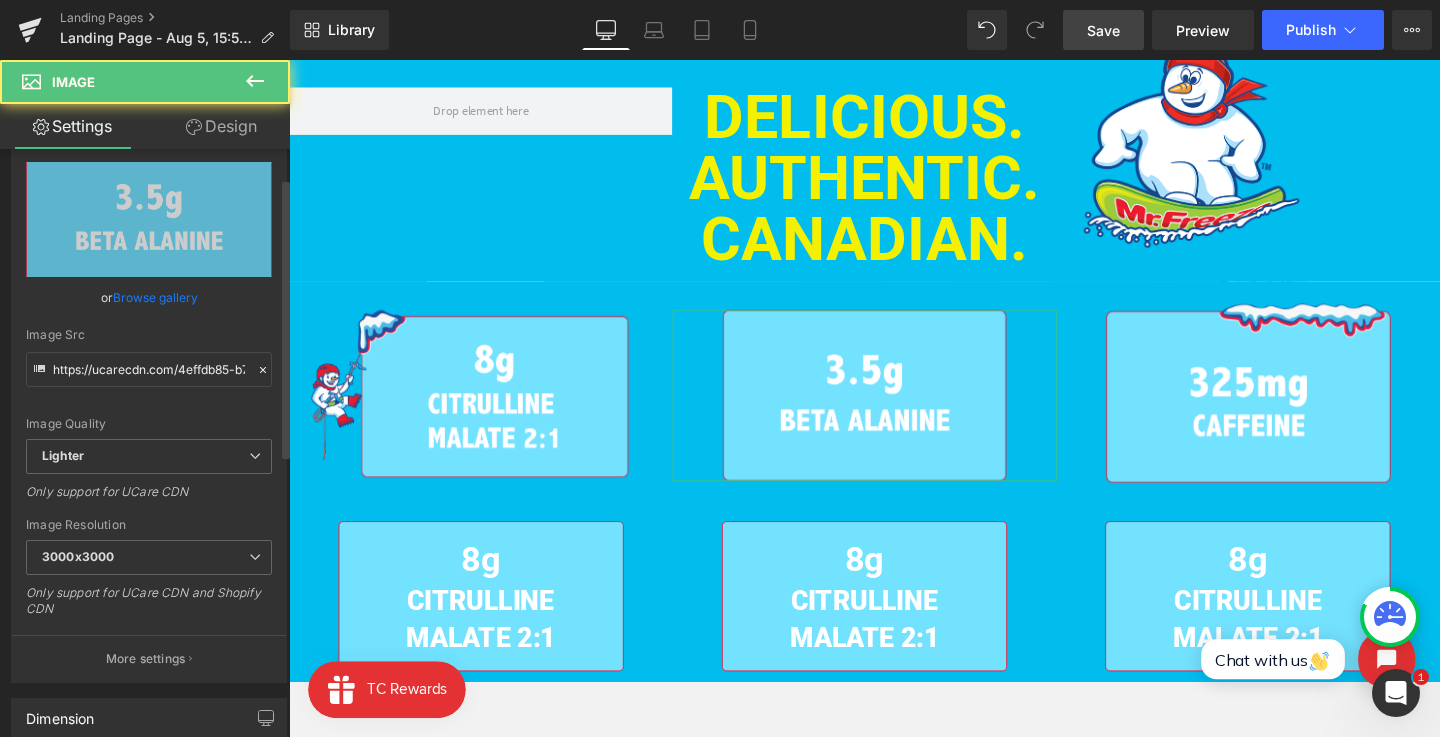 scroll, scrollTop: 268, scrollLeft: 0, axis: vertical 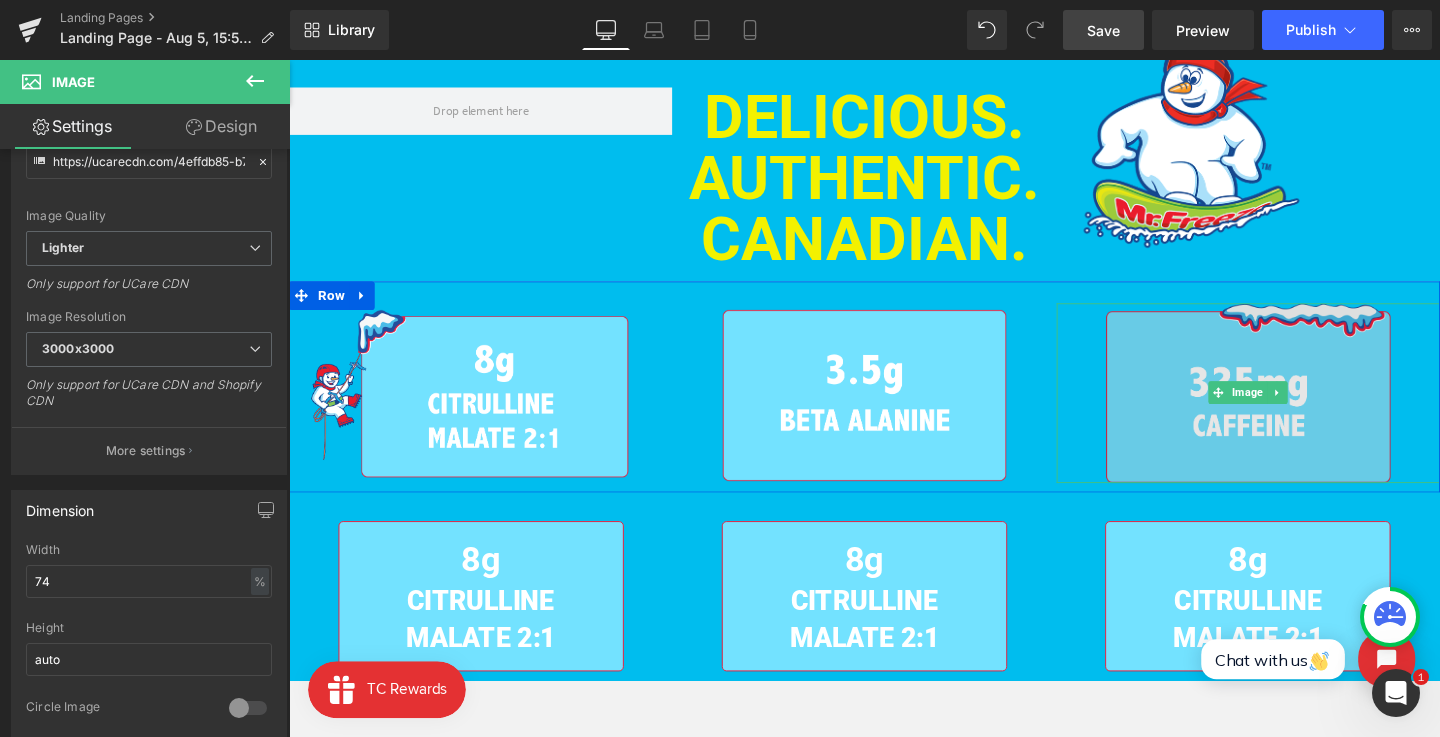 click at bounding box center (1266, 410) 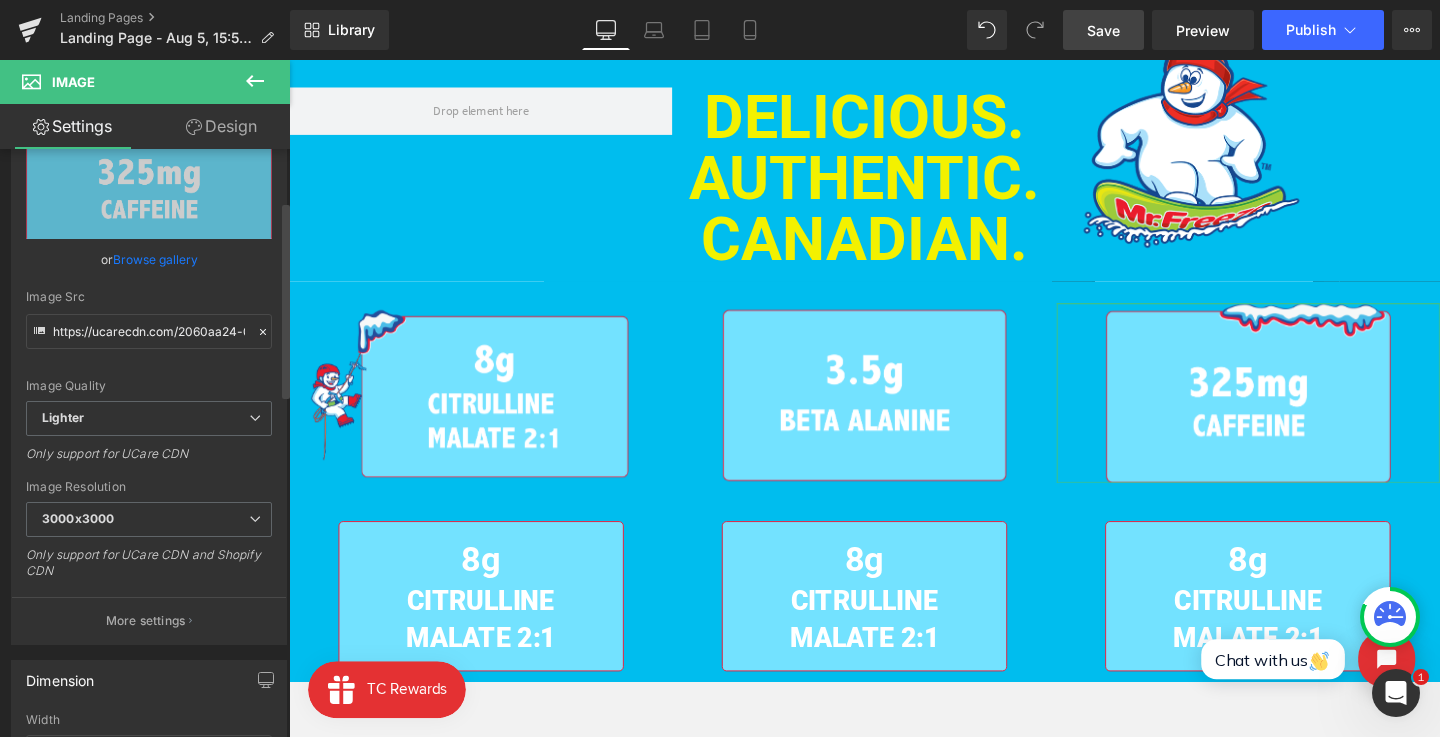 scroll, scrollTop: 266, scrollLeft: 0, axis: vertical 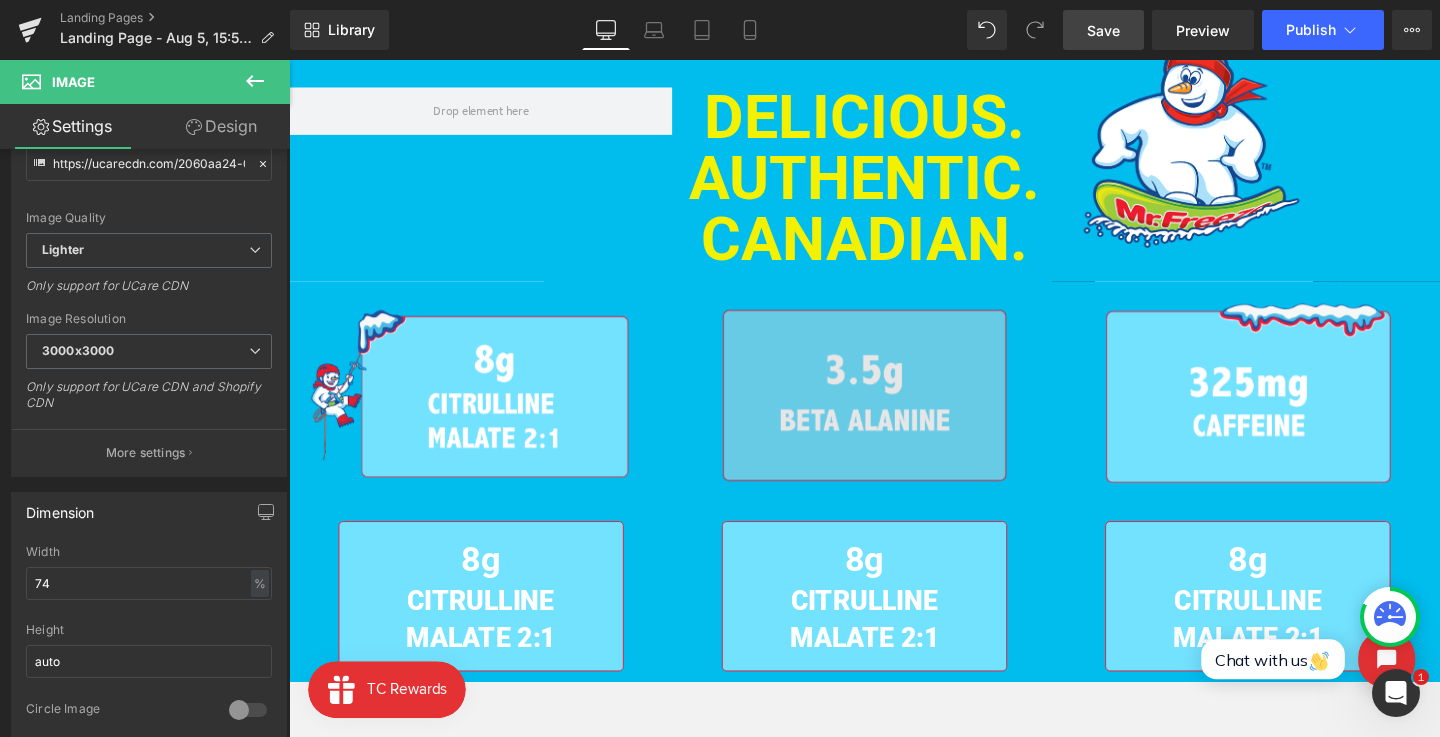 click at bounding box center [894, 413] 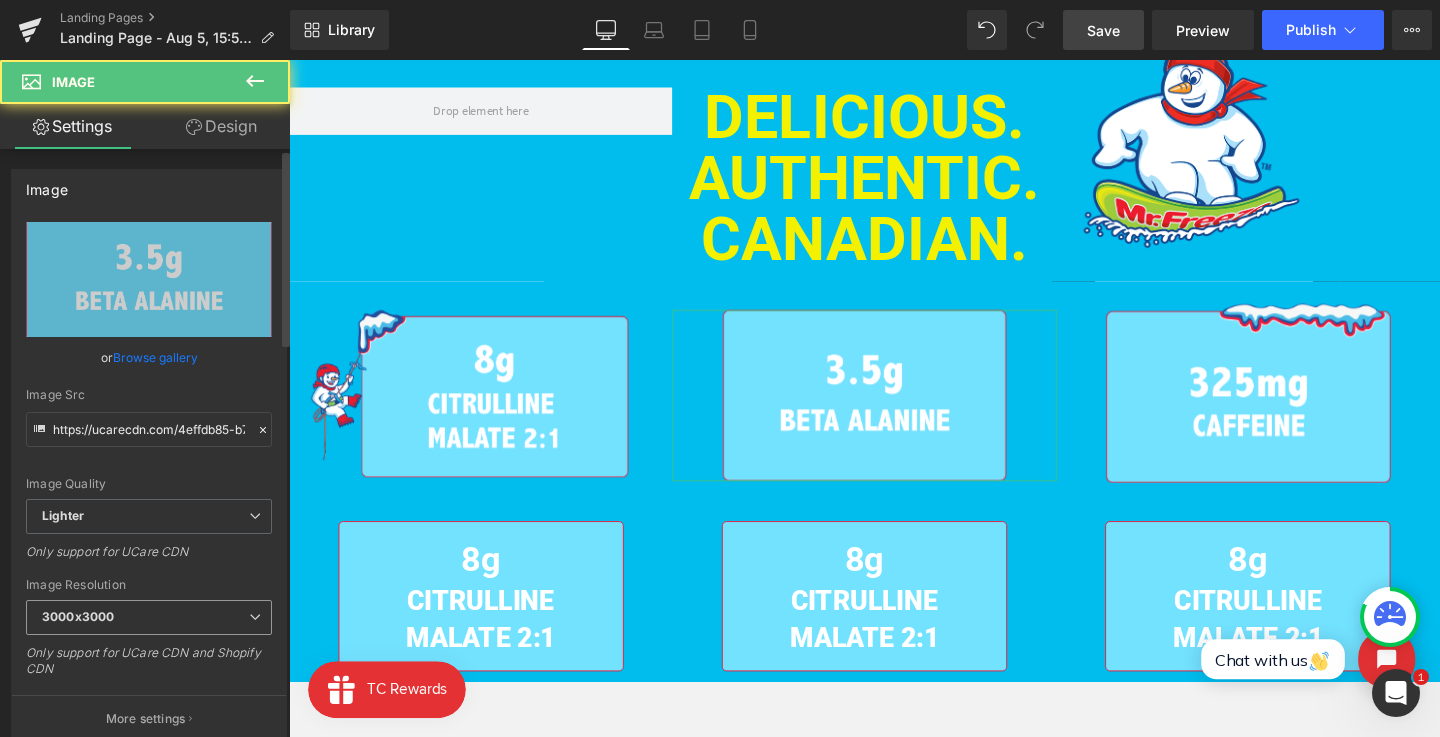 scroll, scrollTop: 345, scrollLeft: 0, axis: vertical 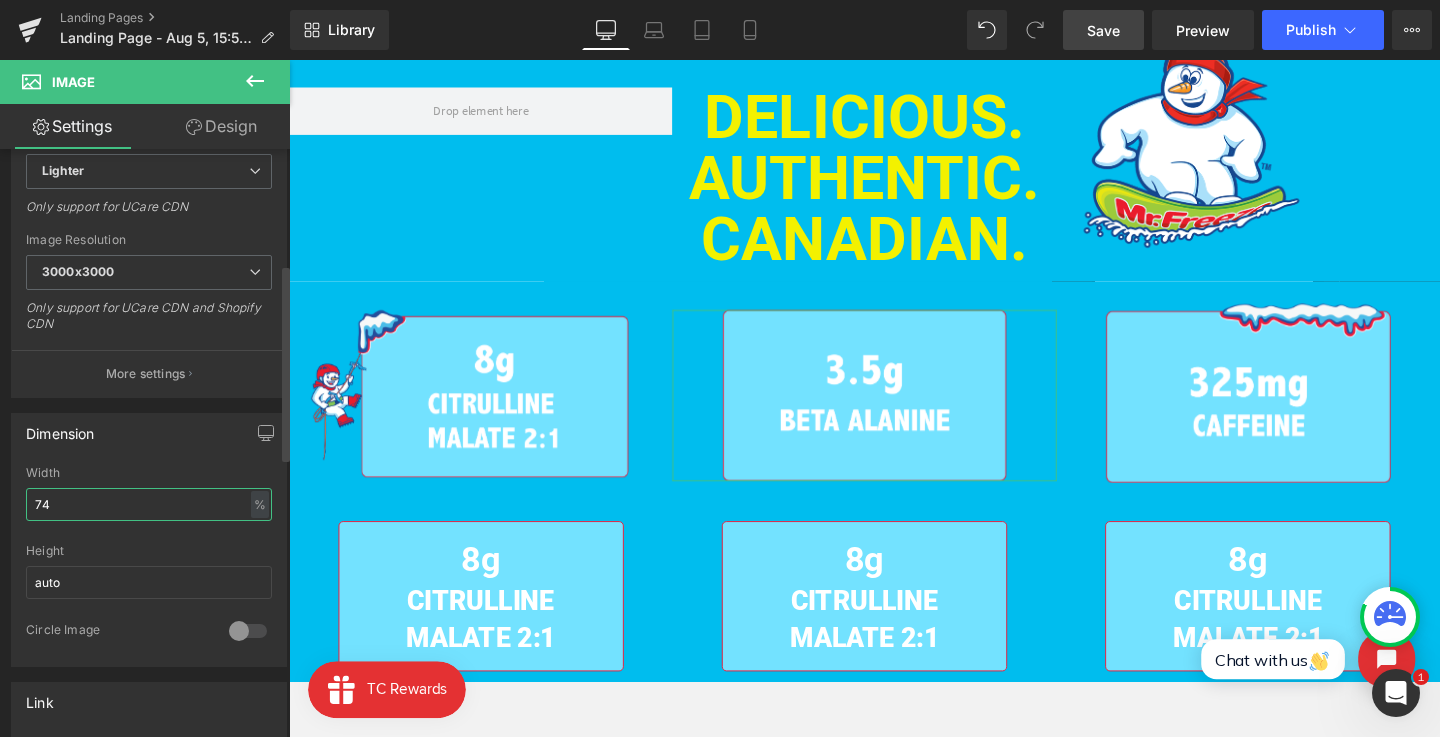 click on "74" at bounding box center [149, 504] 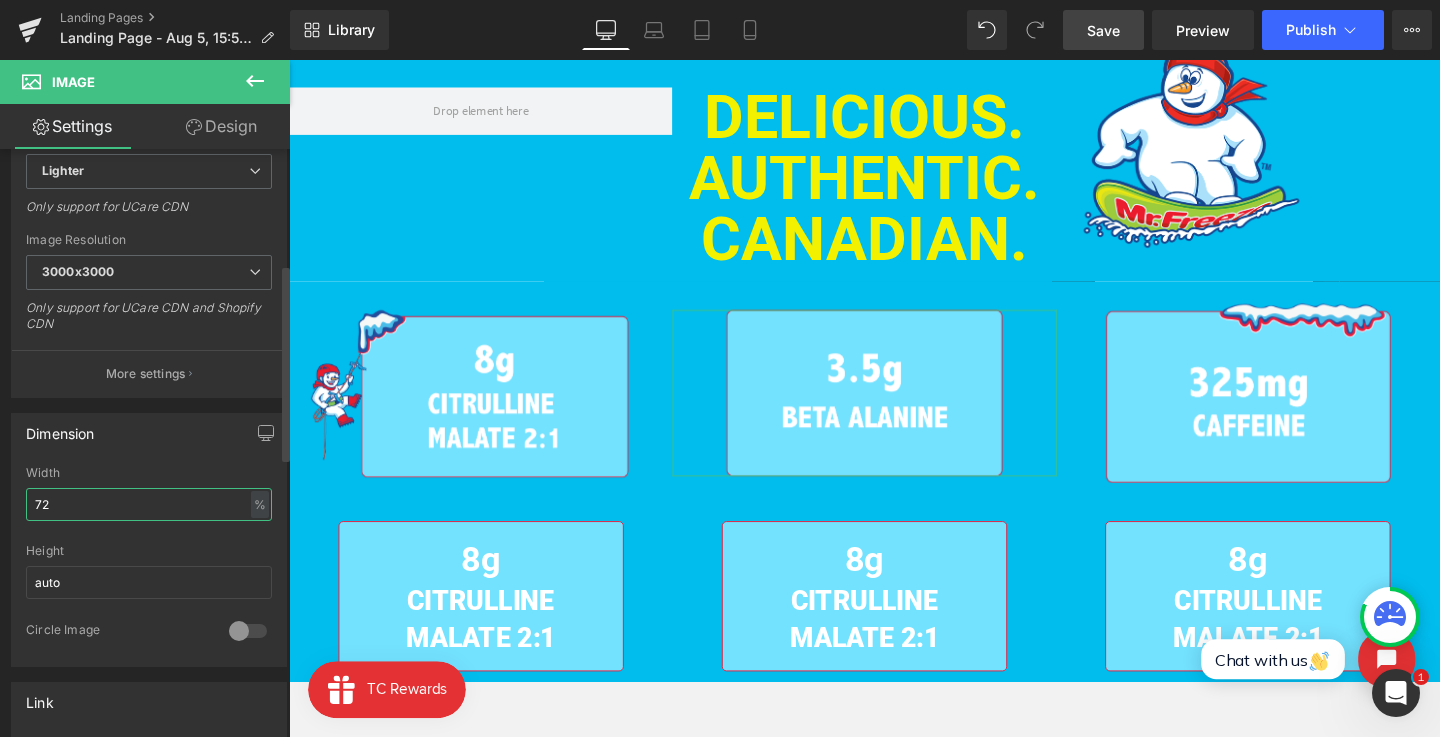 type on "73" 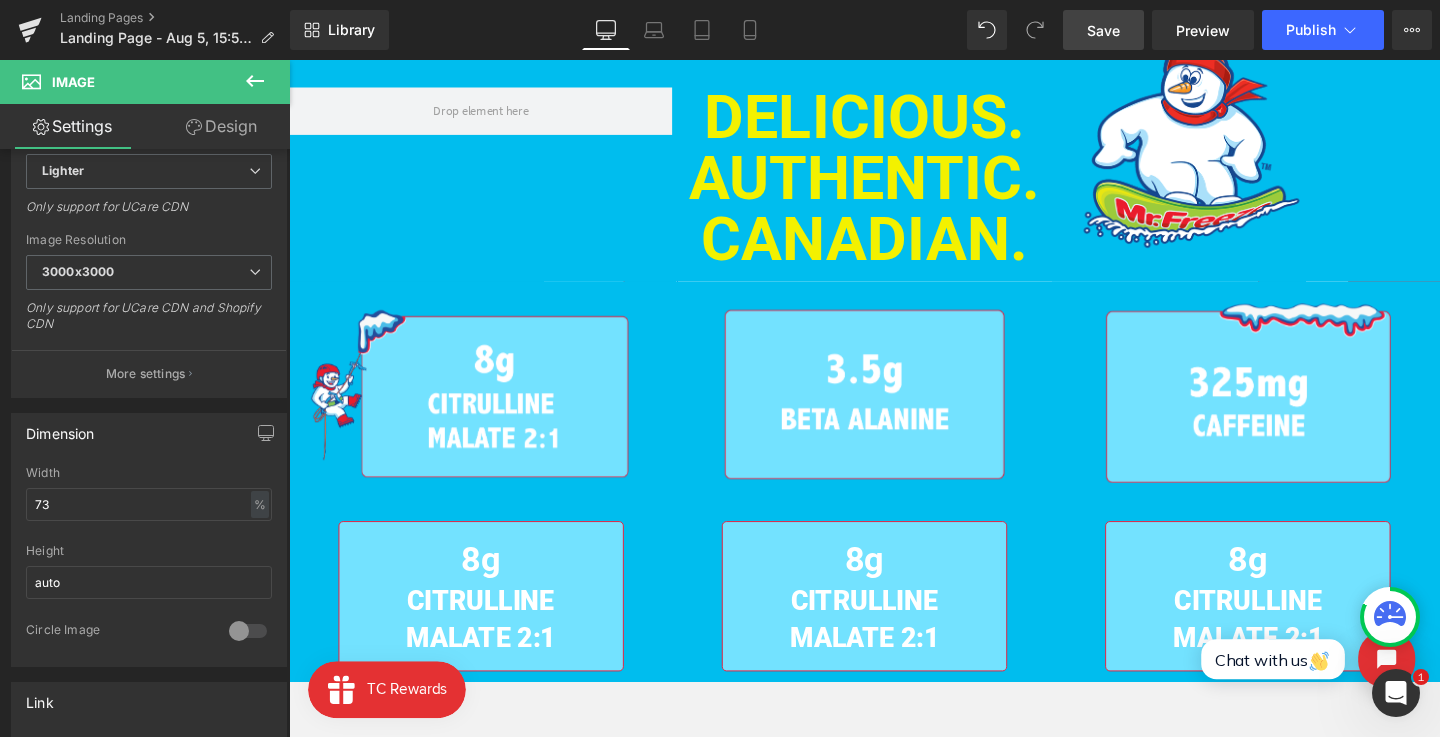 click on "Save" at bounding box center [1103, 30] 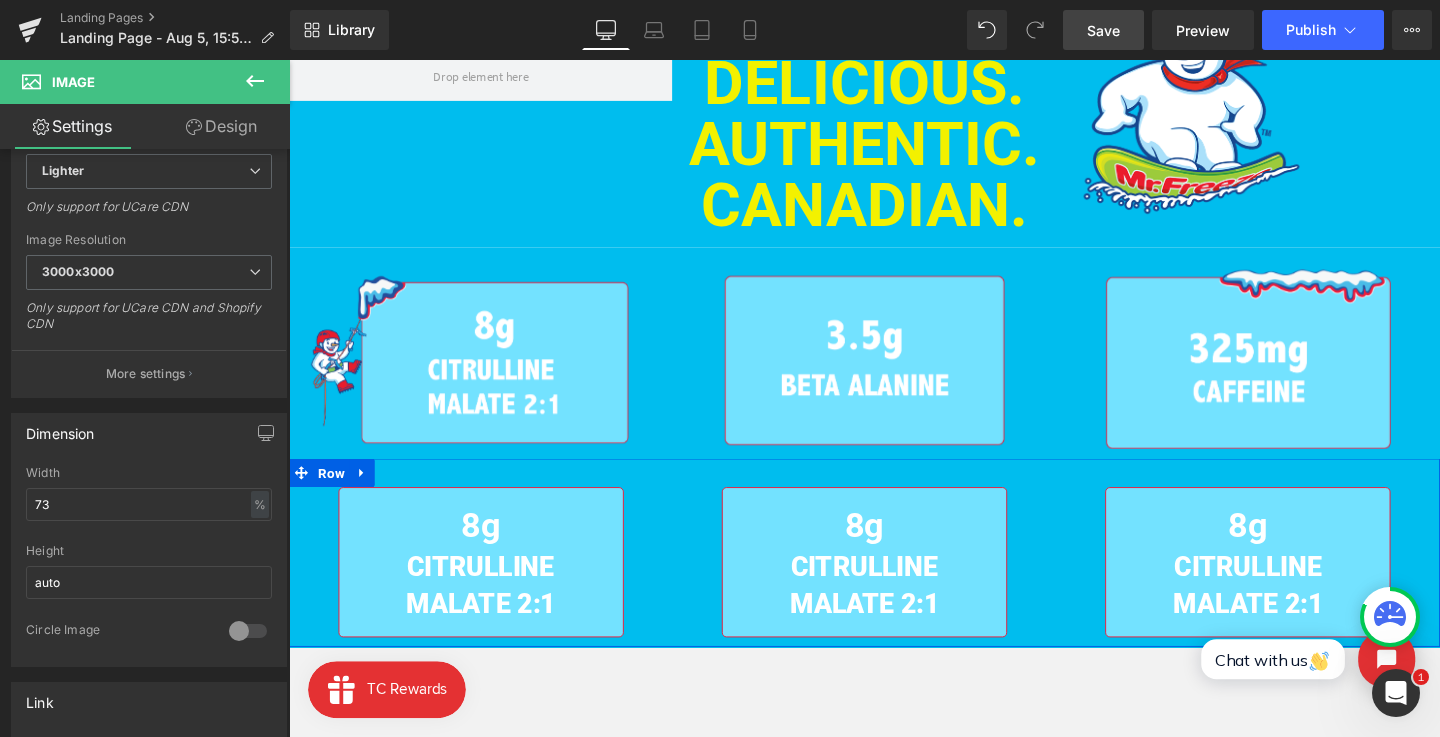 scroll, scrollTop: 918, scrollLeft: 0, axis: vertical 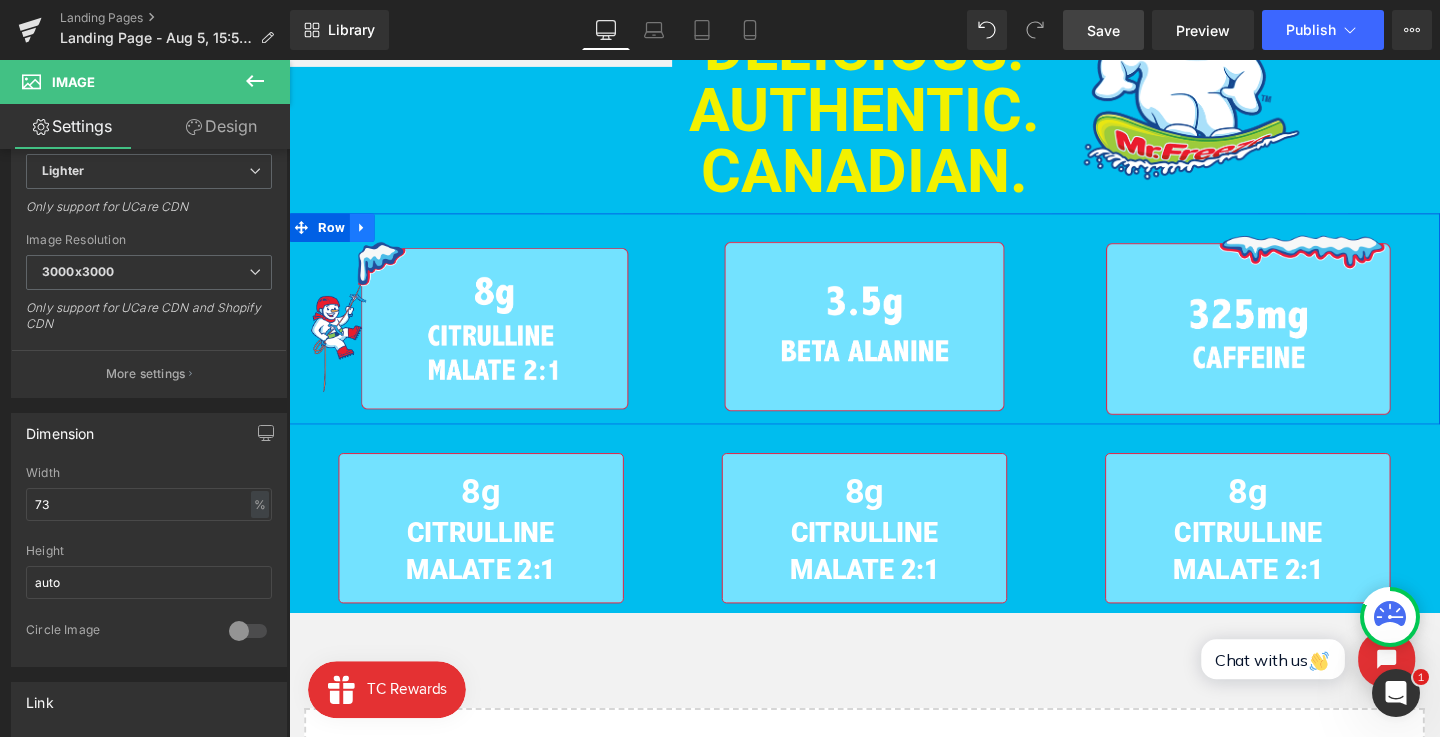 click at bounding box center (366, 236) 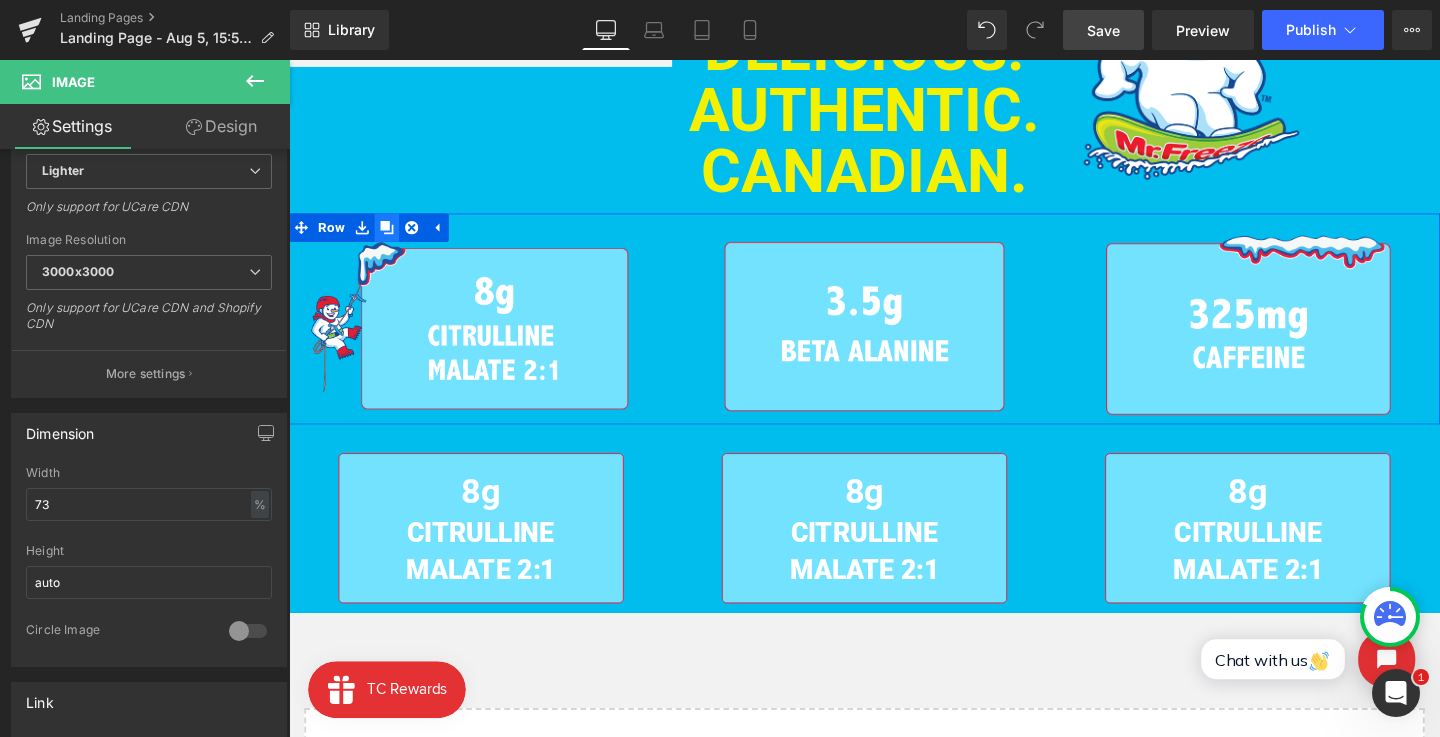 click 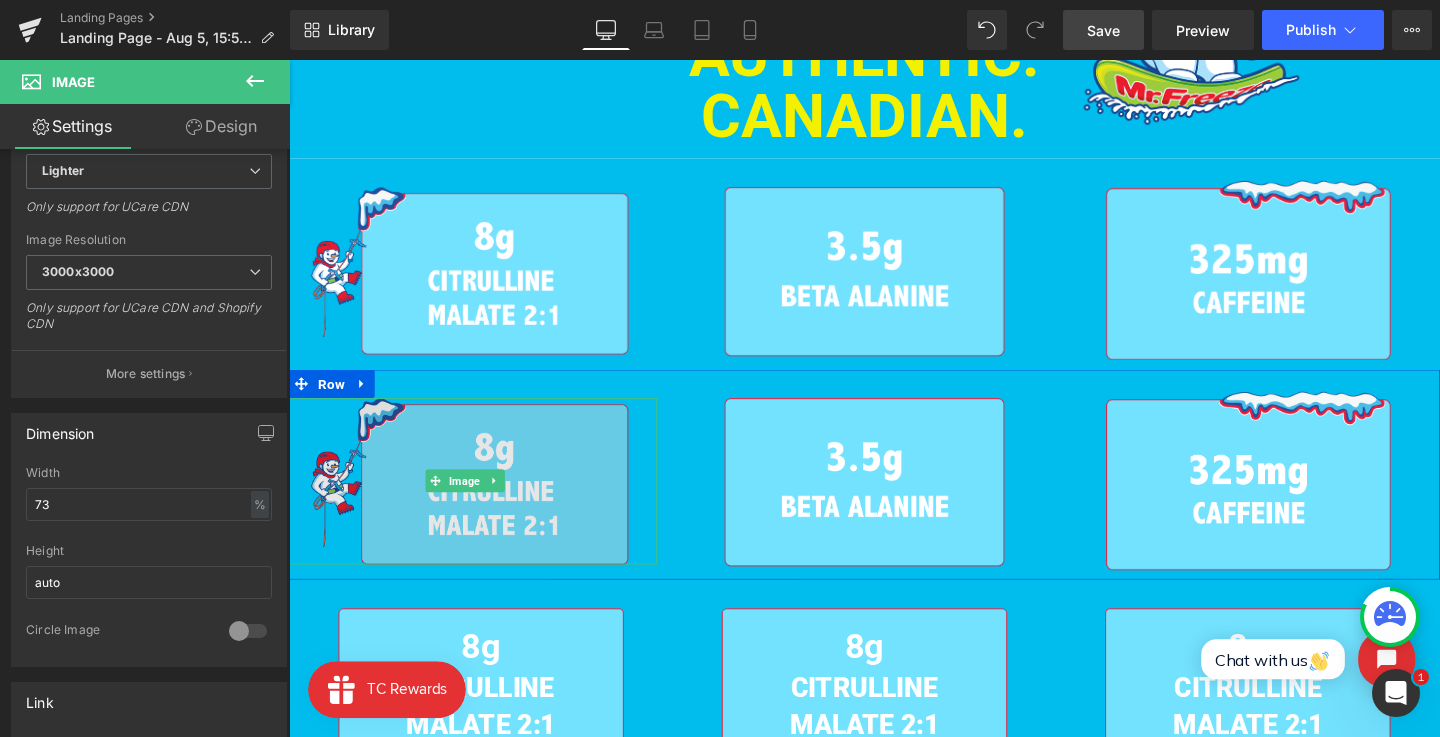 scroll, scrollTop: 1046, scrollLeft: 0, axis: vertical 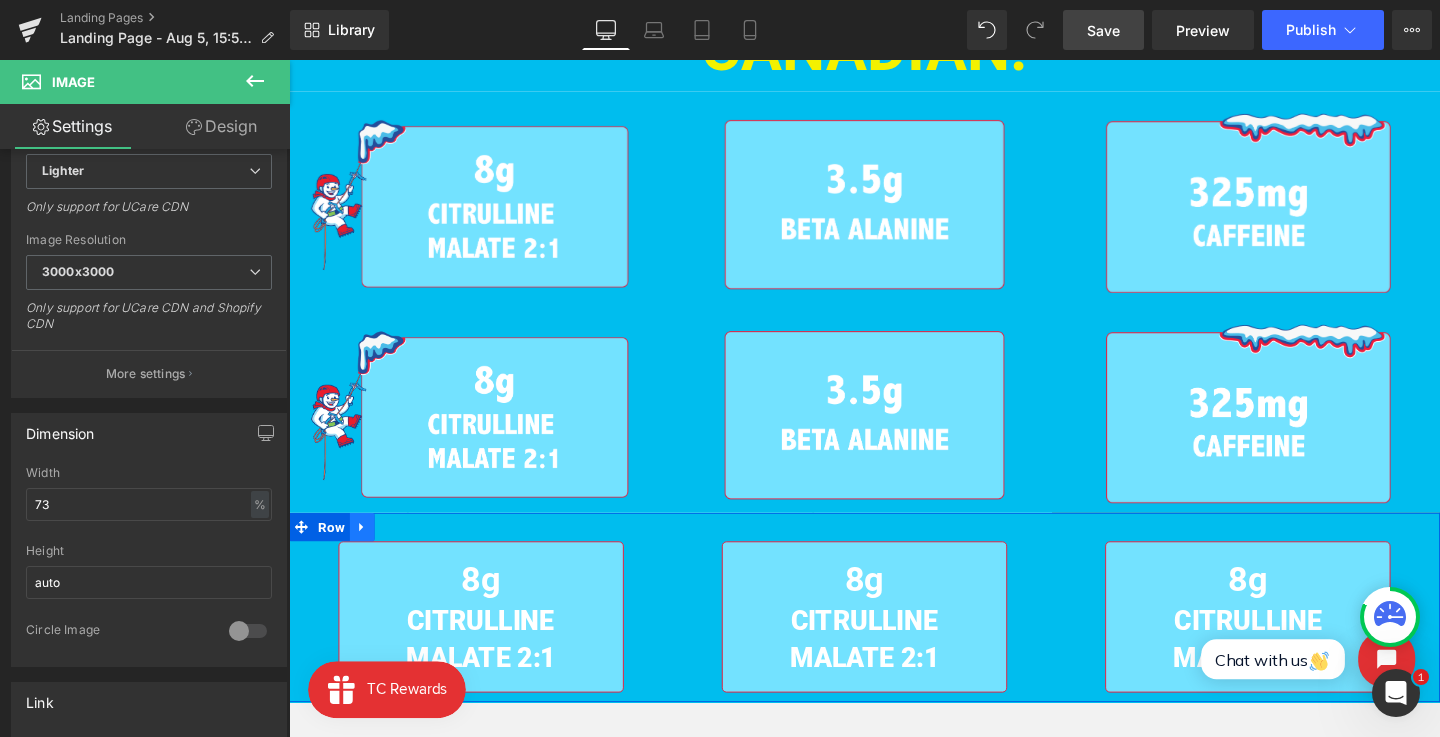 click at bounding box center (366, 551) 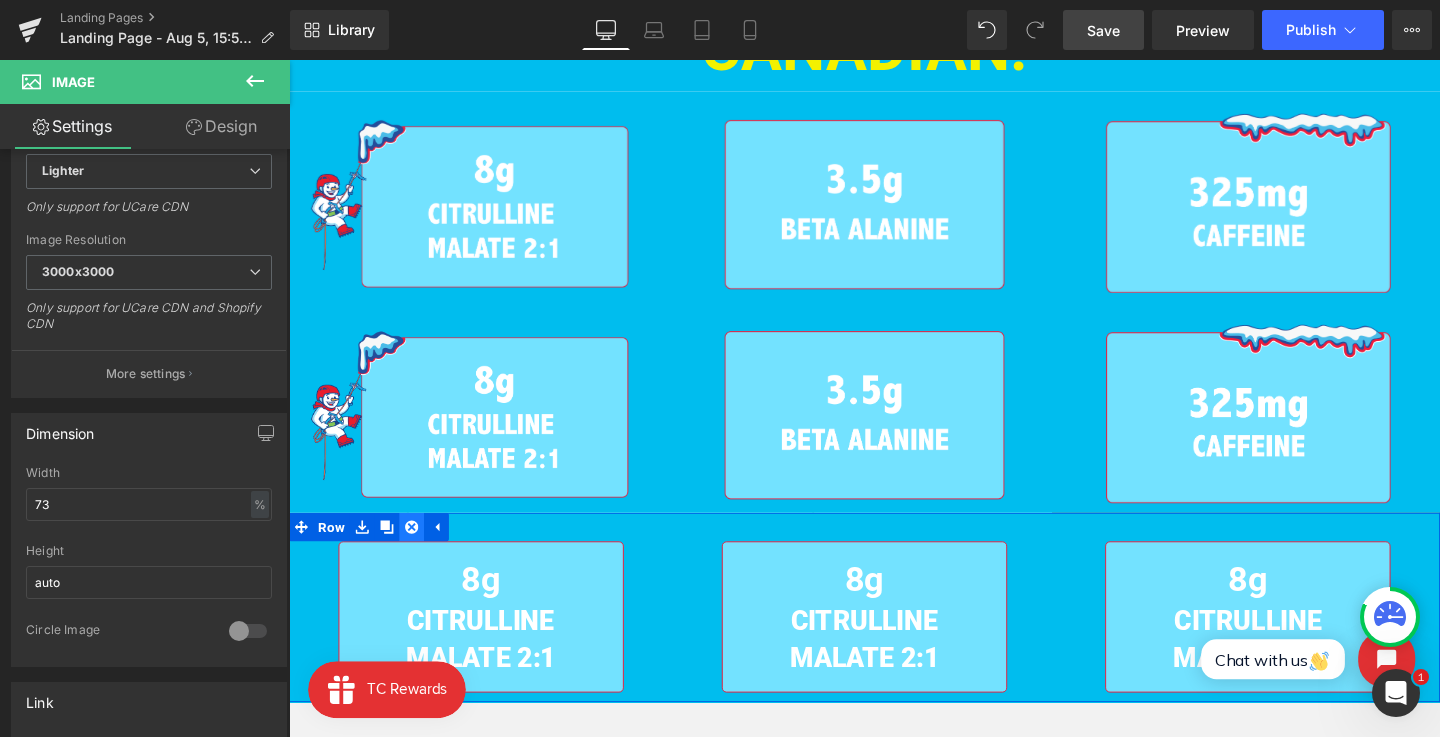 click 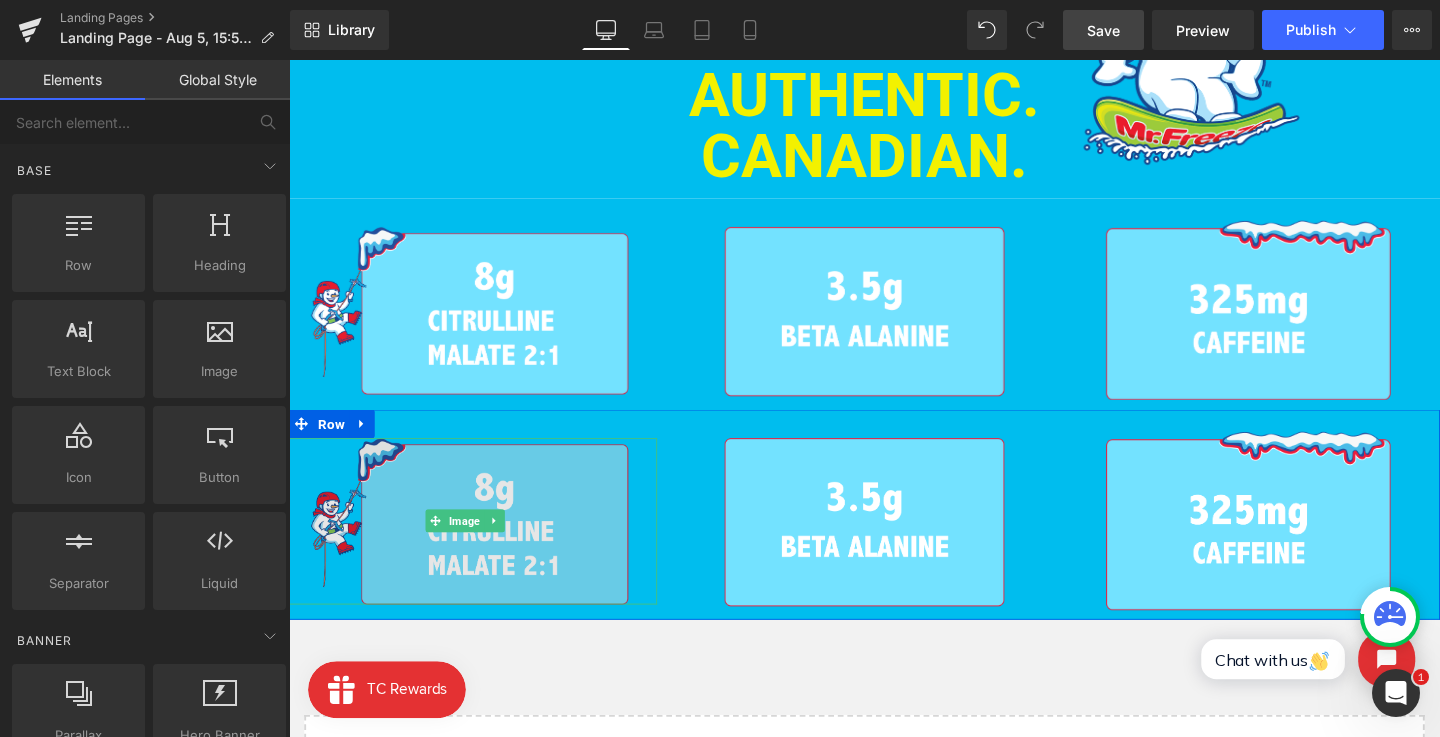scroll, scrollTop: 931, scrollLeft: 0, axis: vertical 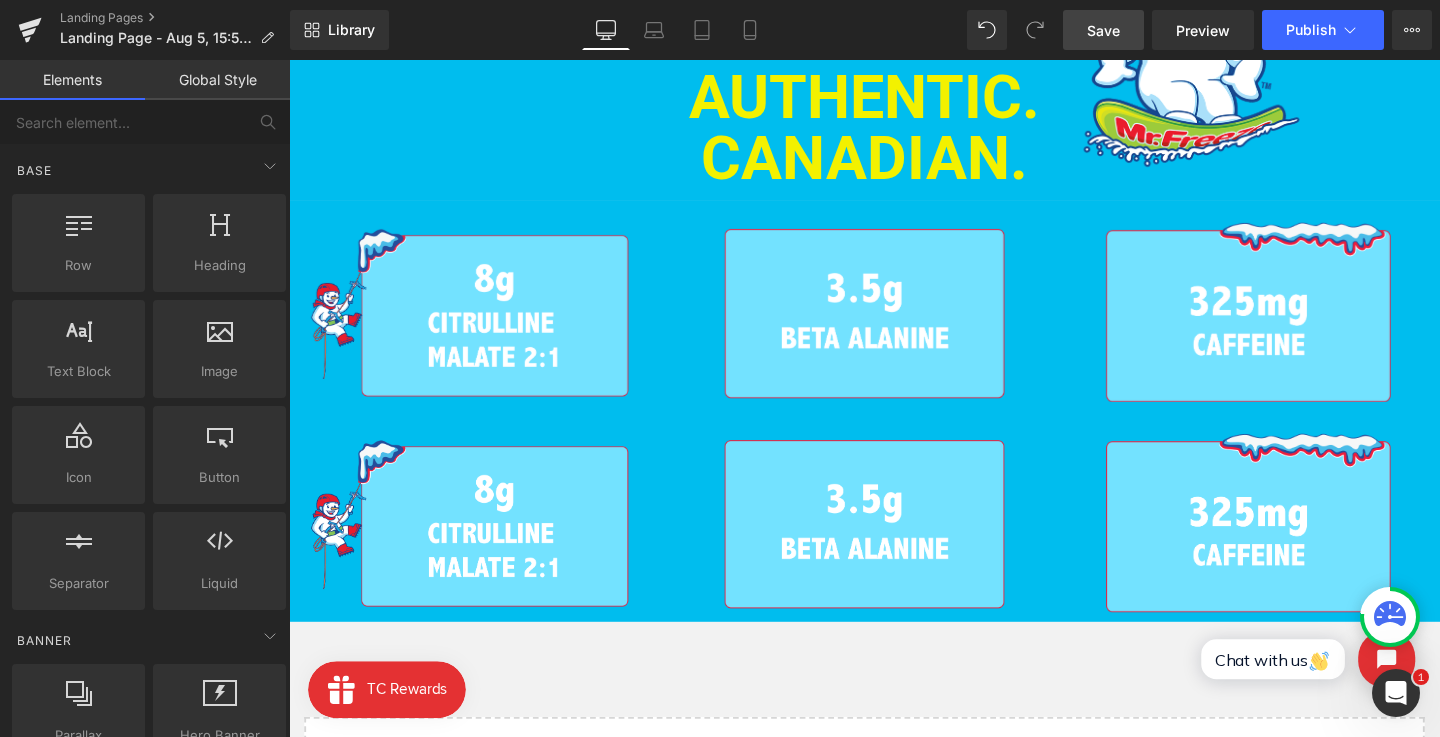 click on "Image" at bounding box center [474, 547] 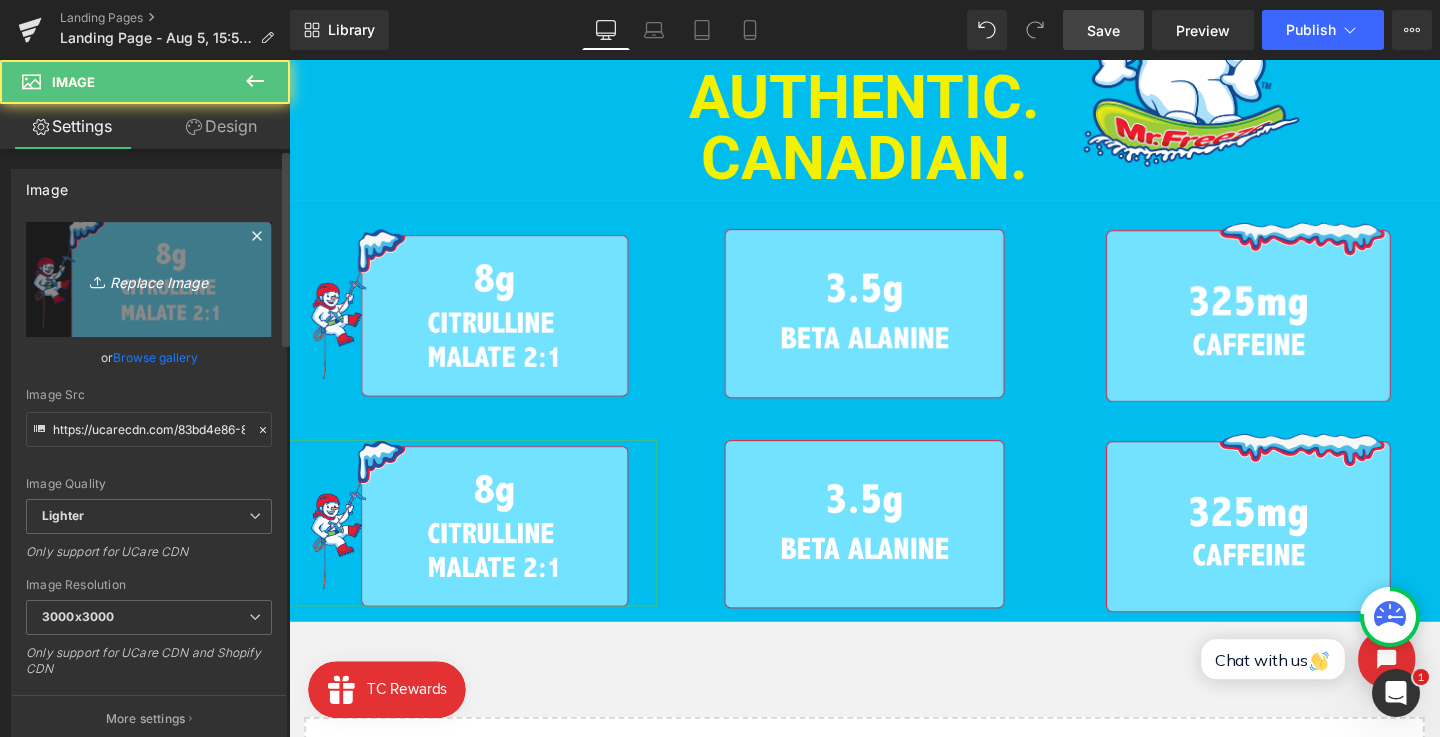 click on "Replace Image" at bounding box center (149, 279) 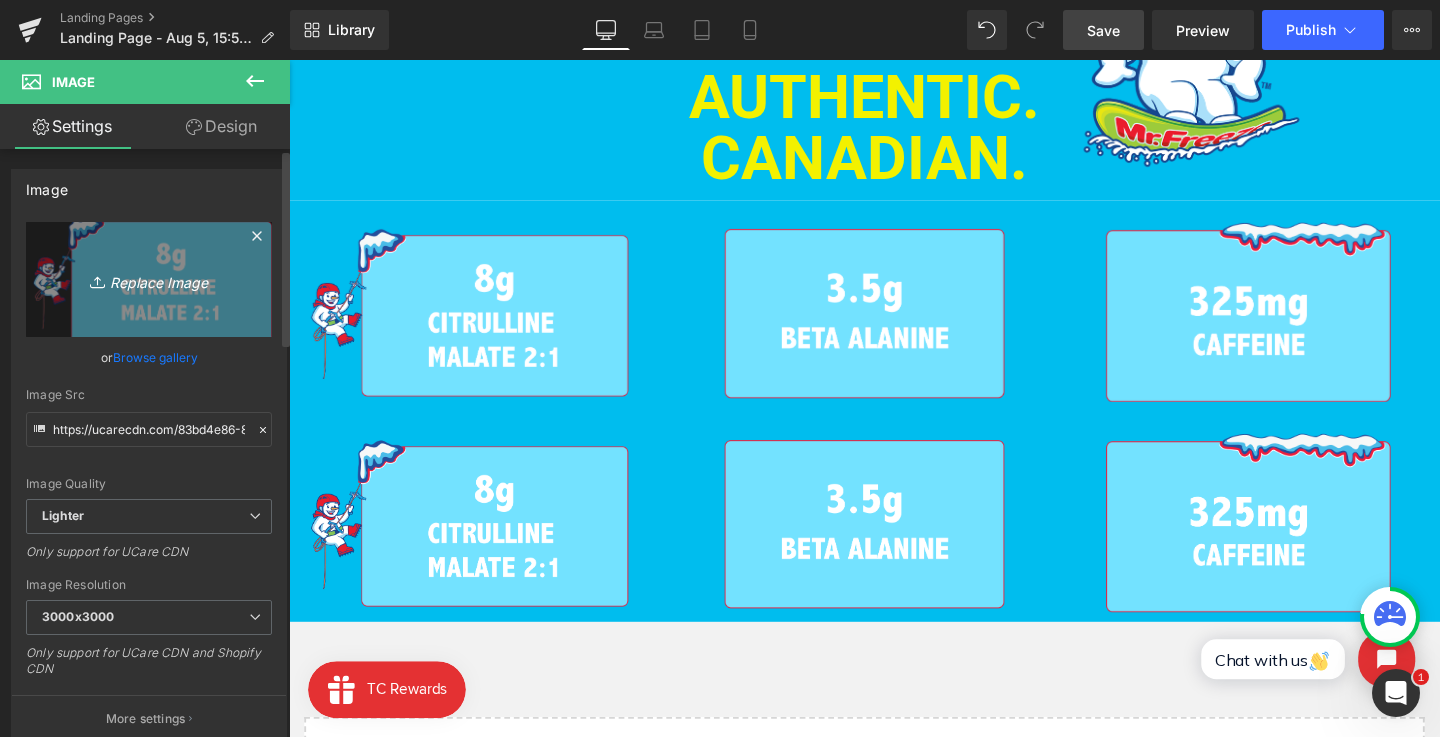 type on "C:\fakepath\Frame 20.png" 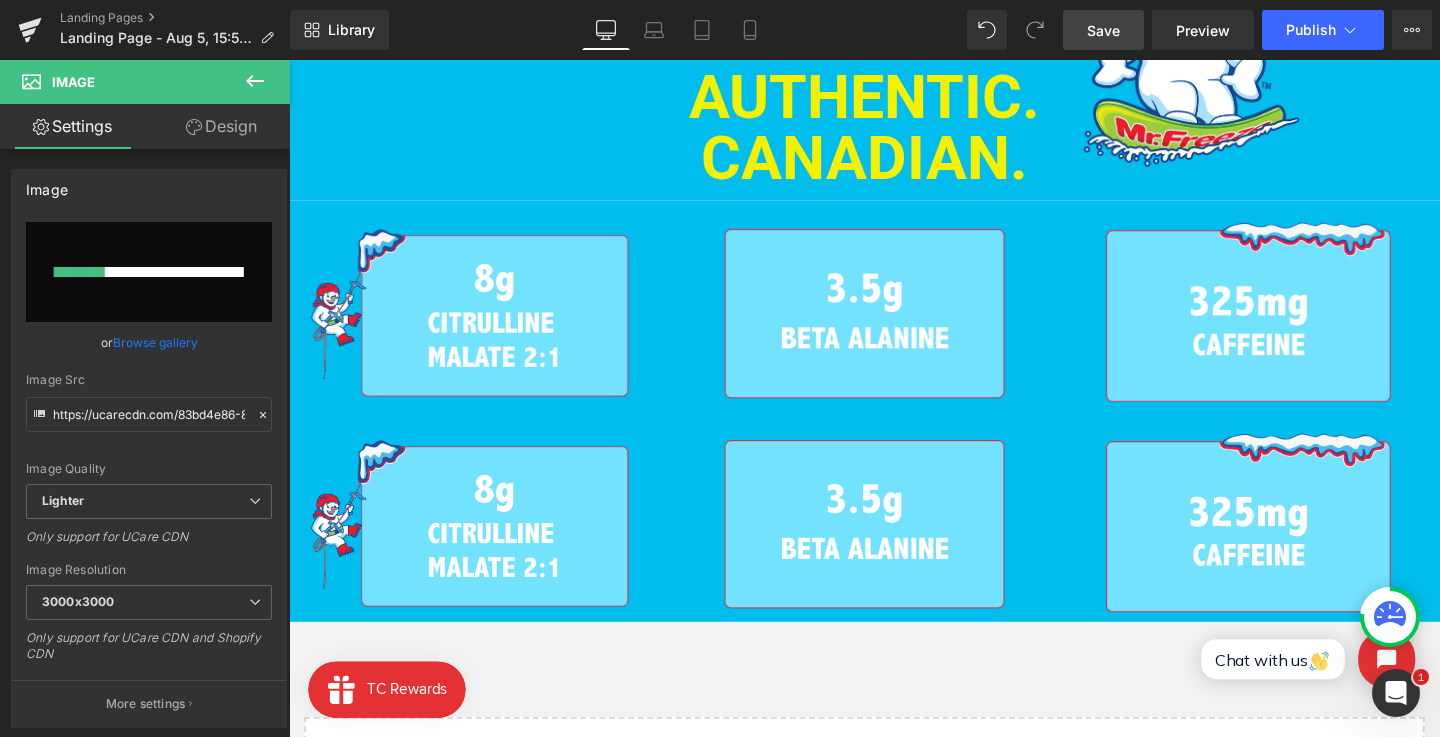 type 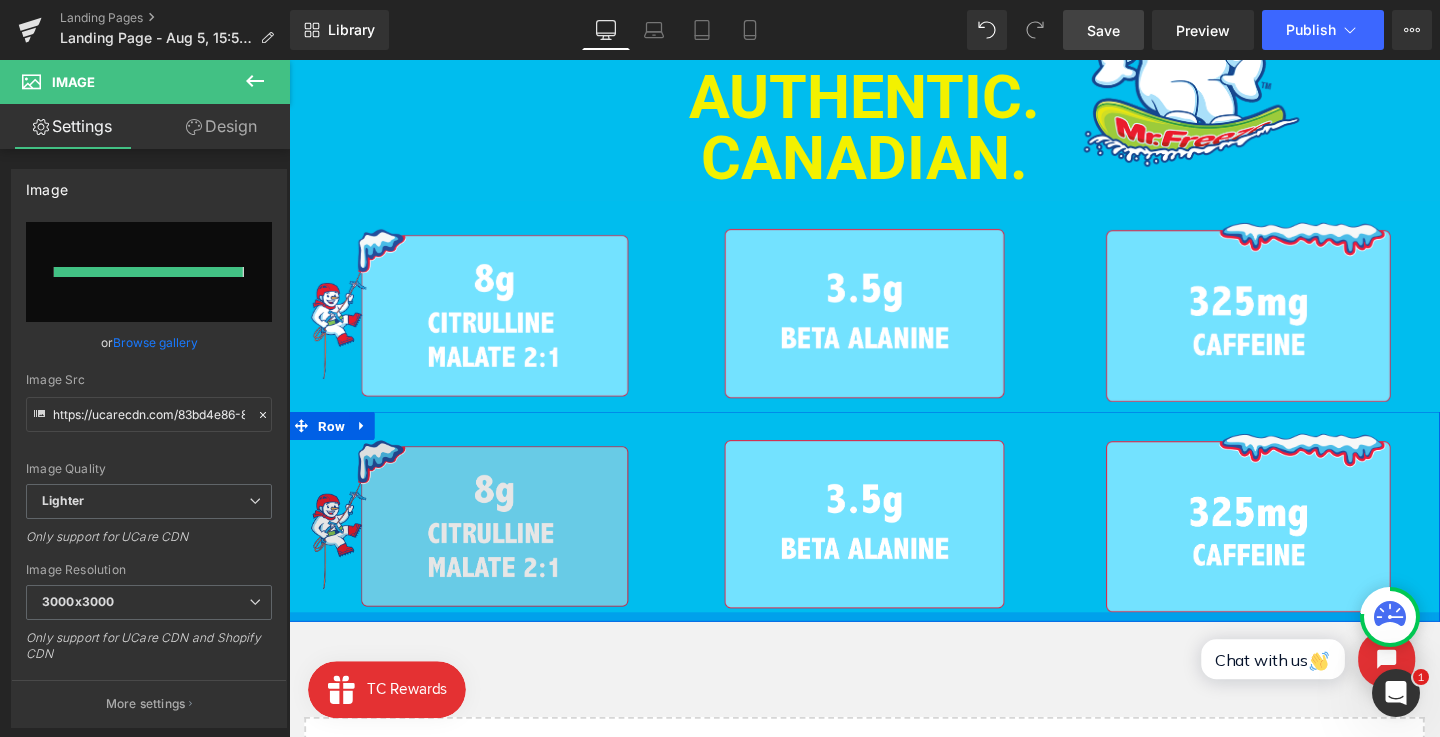 type on "https://ucarecdn.com/346847f4-025d-44db-857c-daebdca3d64c/-/format/auto/-/preview/3000x3000/-/quality/lighter/Frame%2020.png" 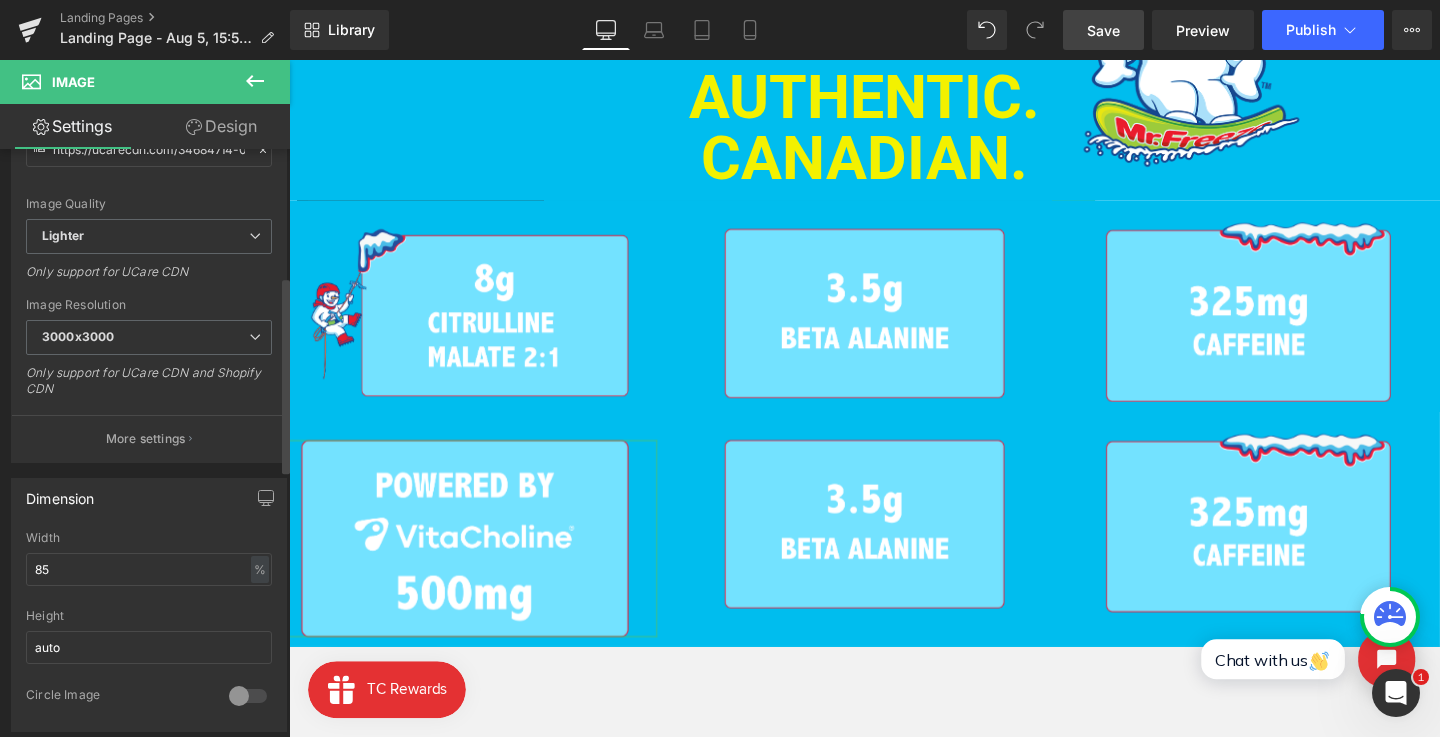 scroll, scrollTop: 382, scrollLeft: 0, axis: vertical 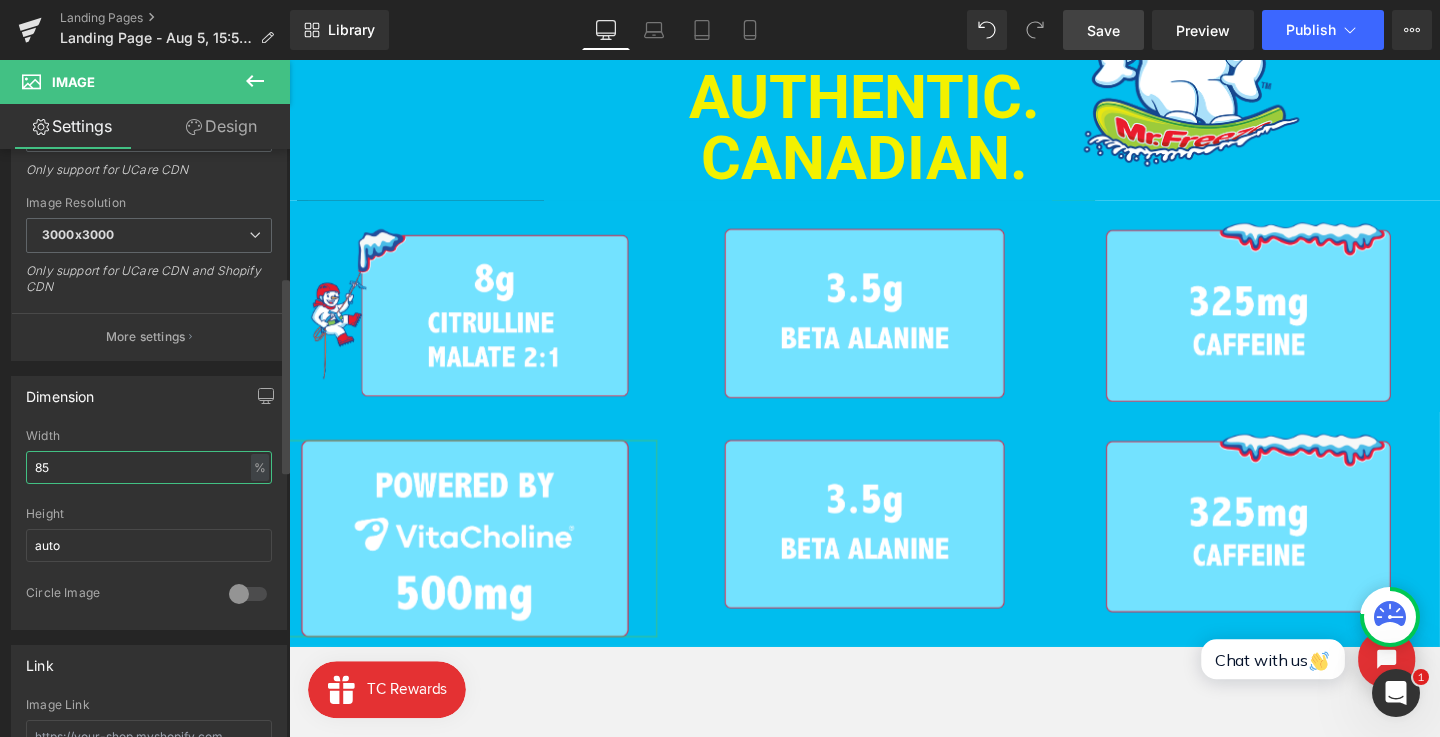 click on "85" at bounding box center (149, 467) 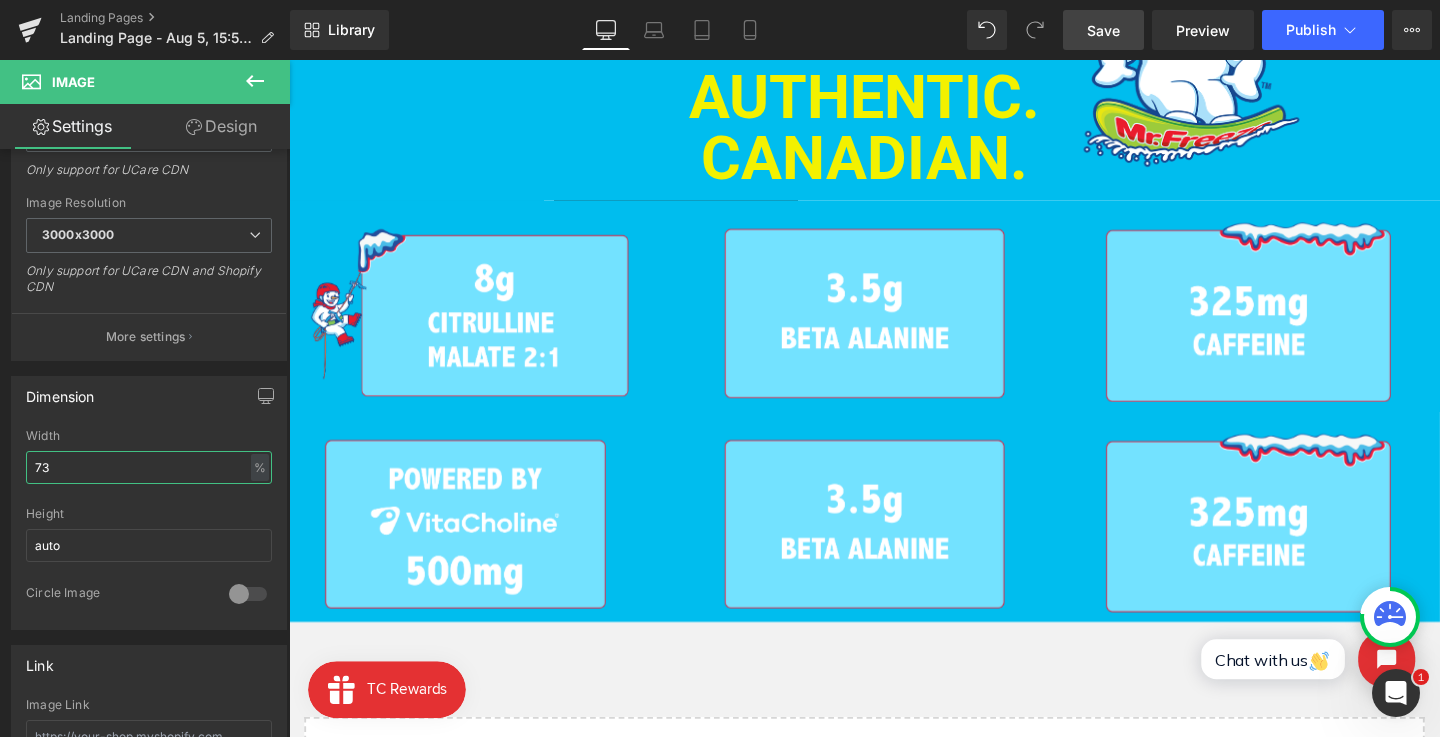type on "73" 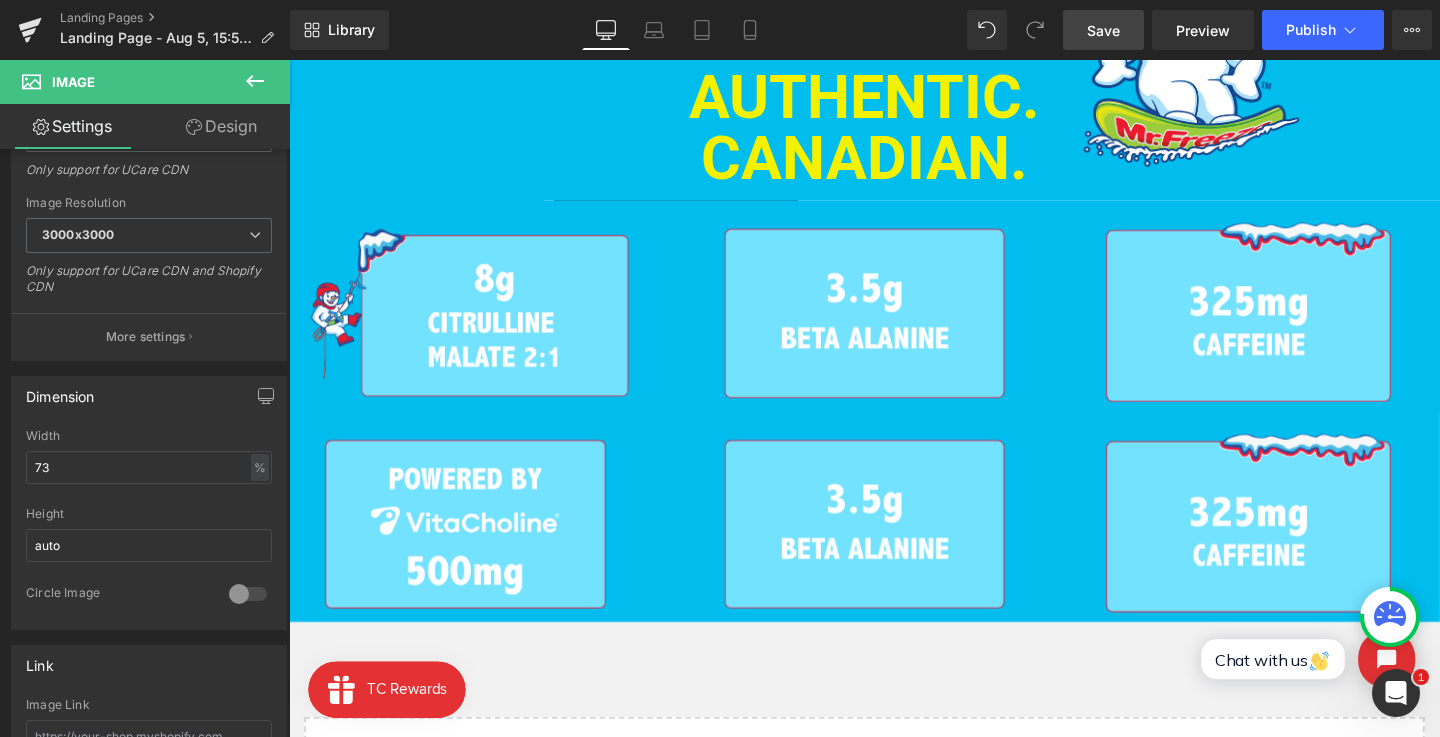 click on "Design" at bounding box center (221, 126) 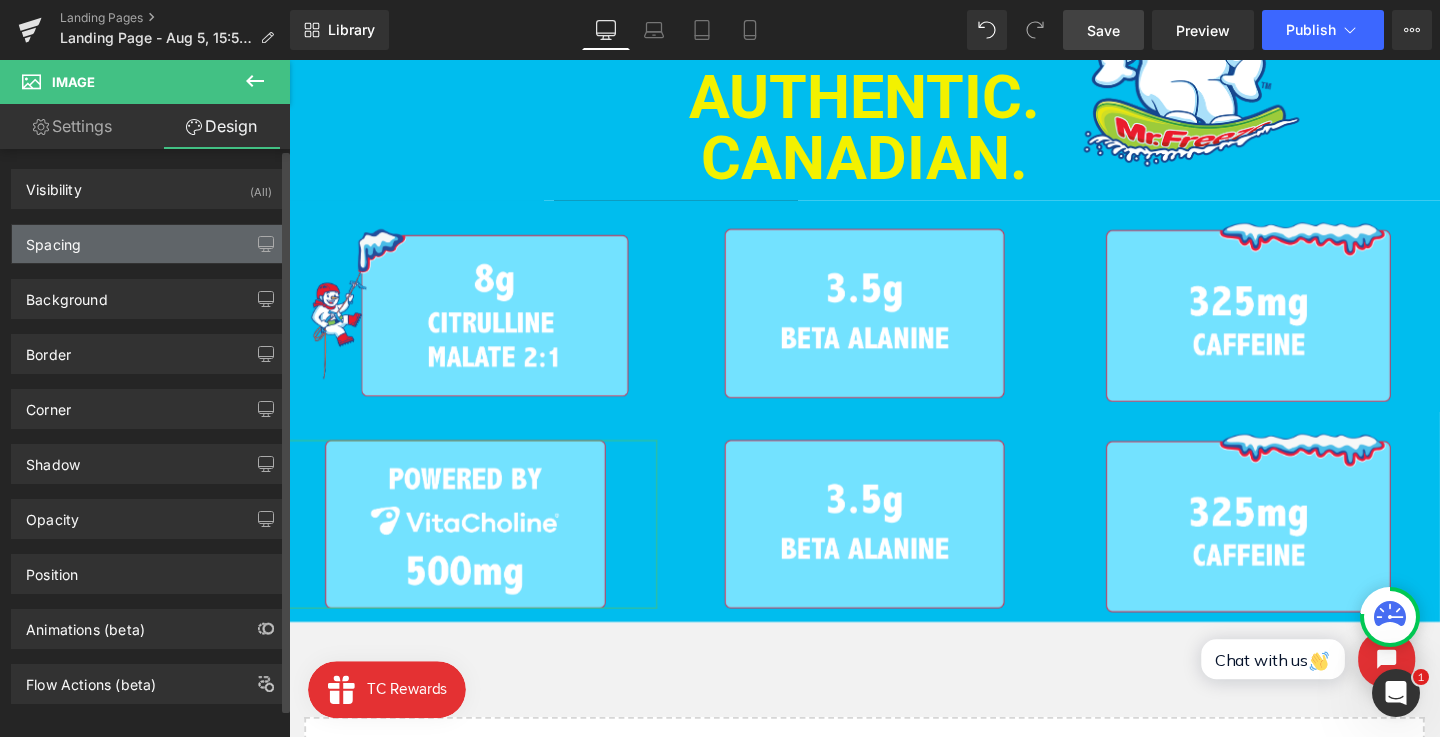 click on "Spacing" at bounding box center [149, 244] 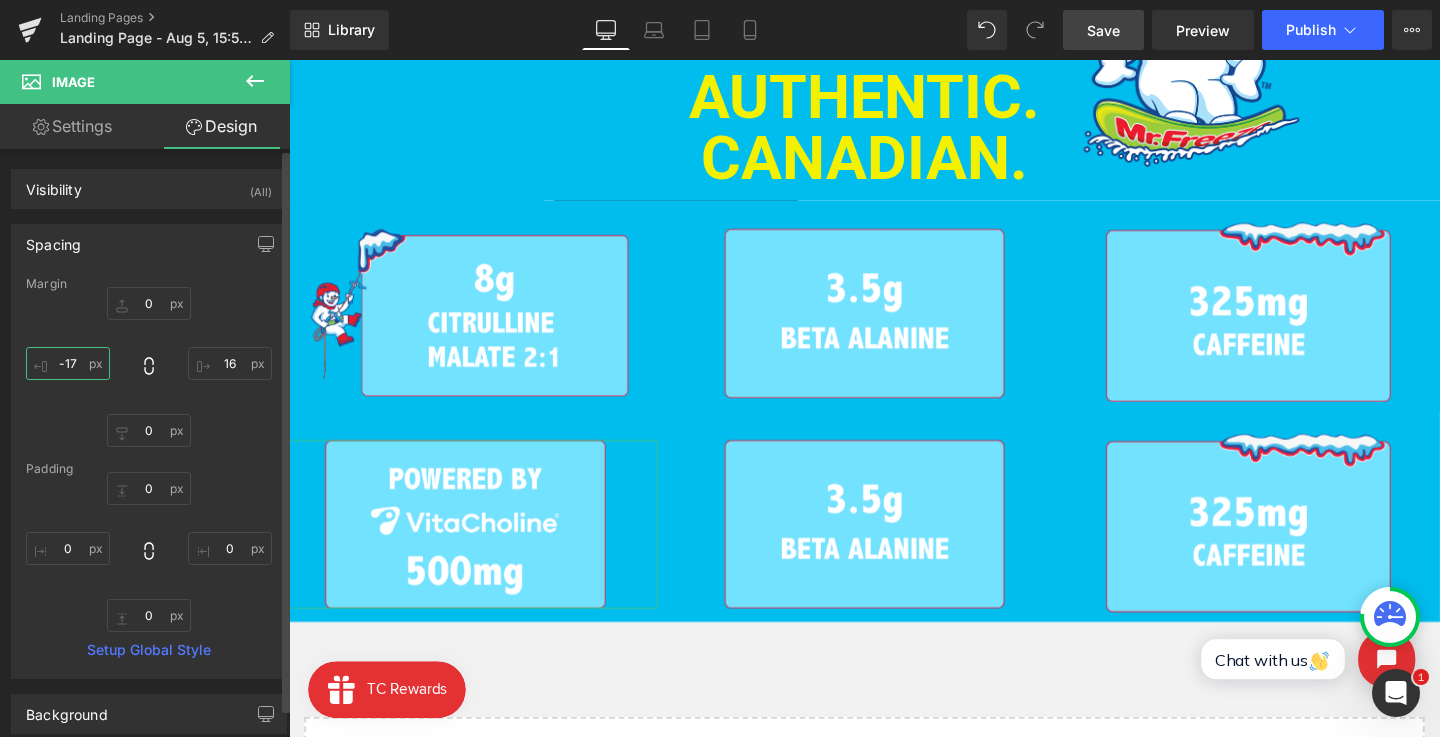 click on "-17" at bounding box center [68, 363] 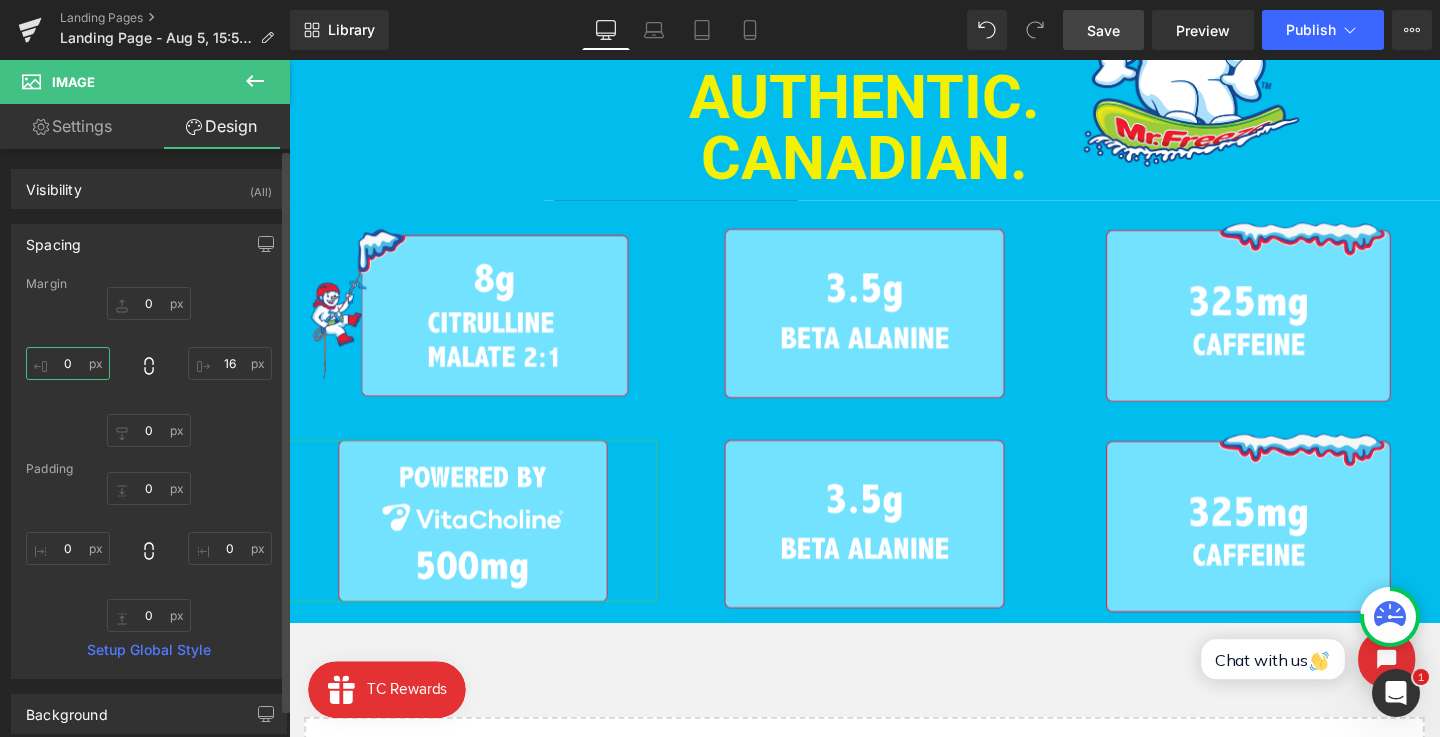 type on "0" 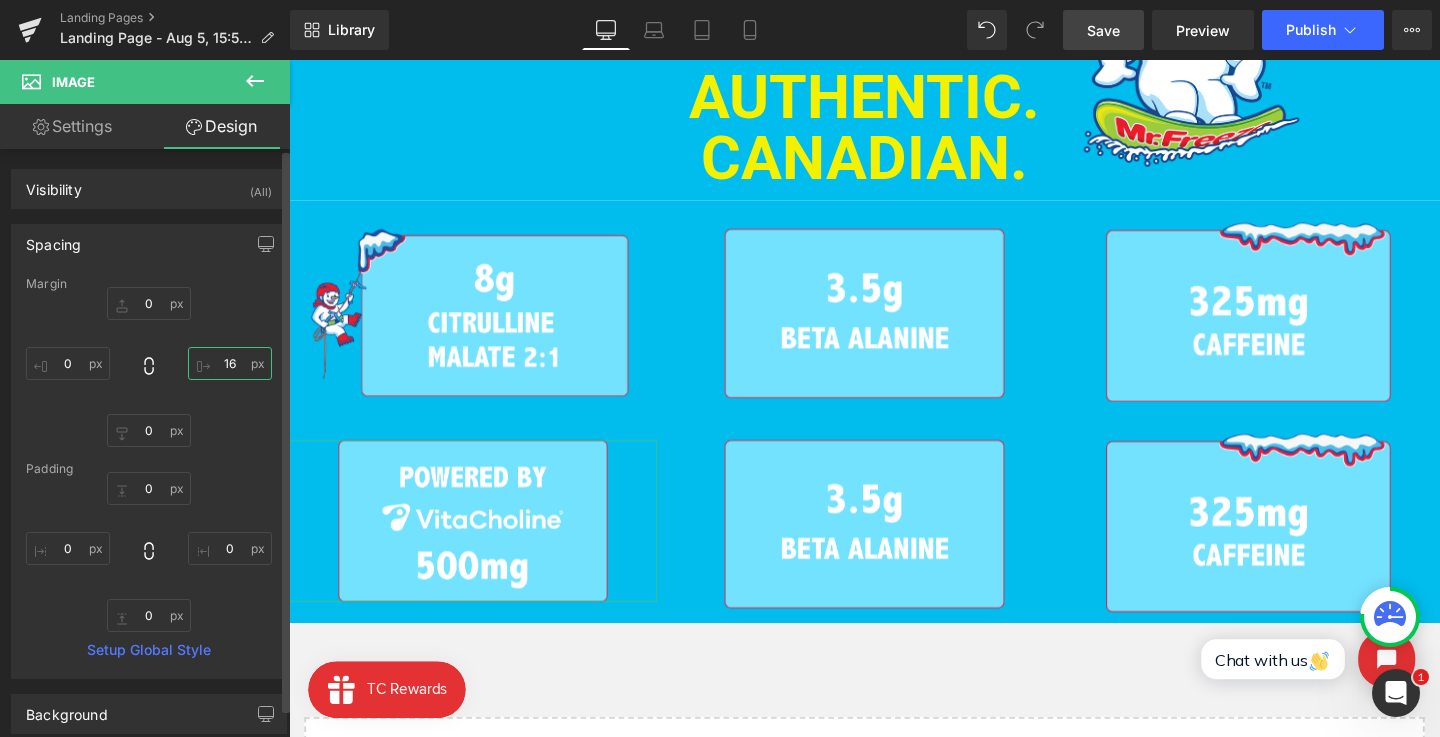 click on "16" at bounding box center (230, 363) 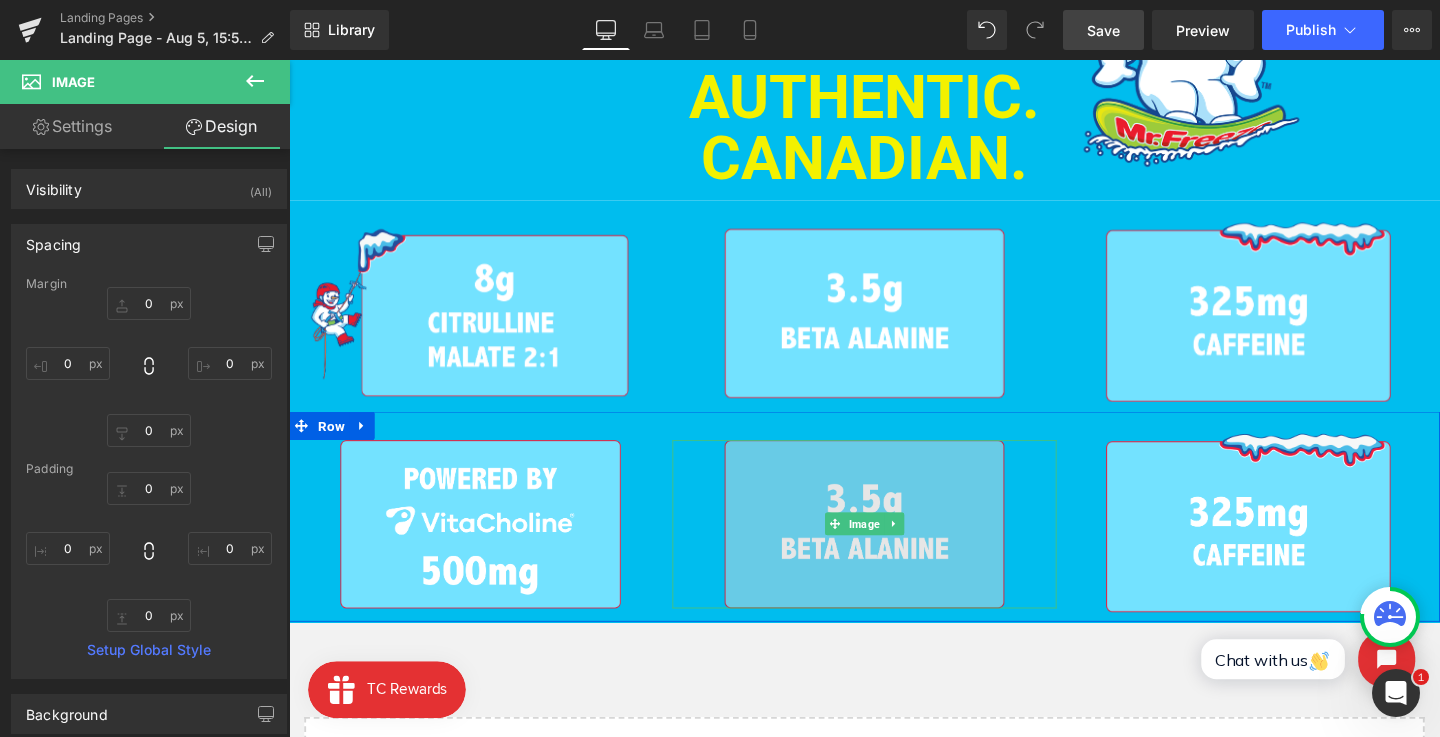 click at bounding box center [894, 549] 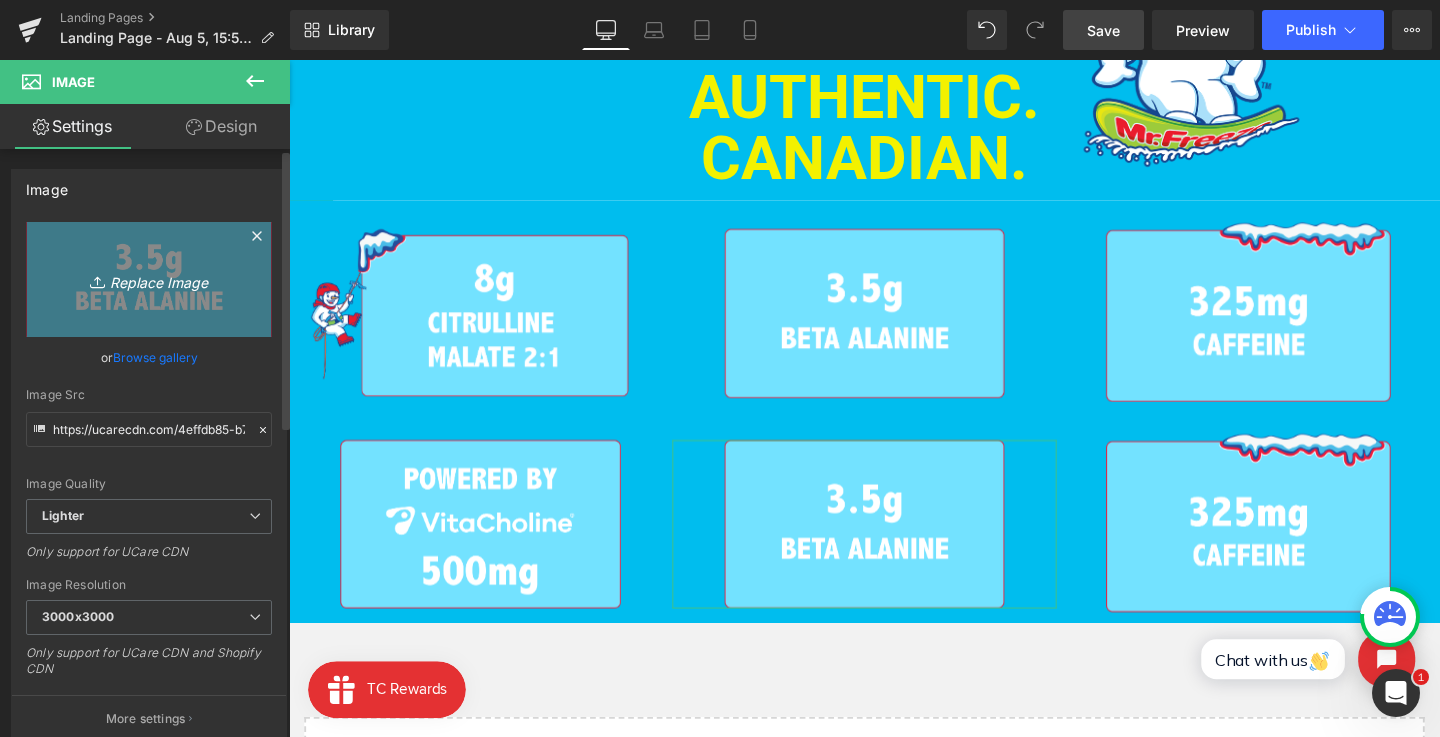 click on "Replace Image" at bounding box center (149, 279) 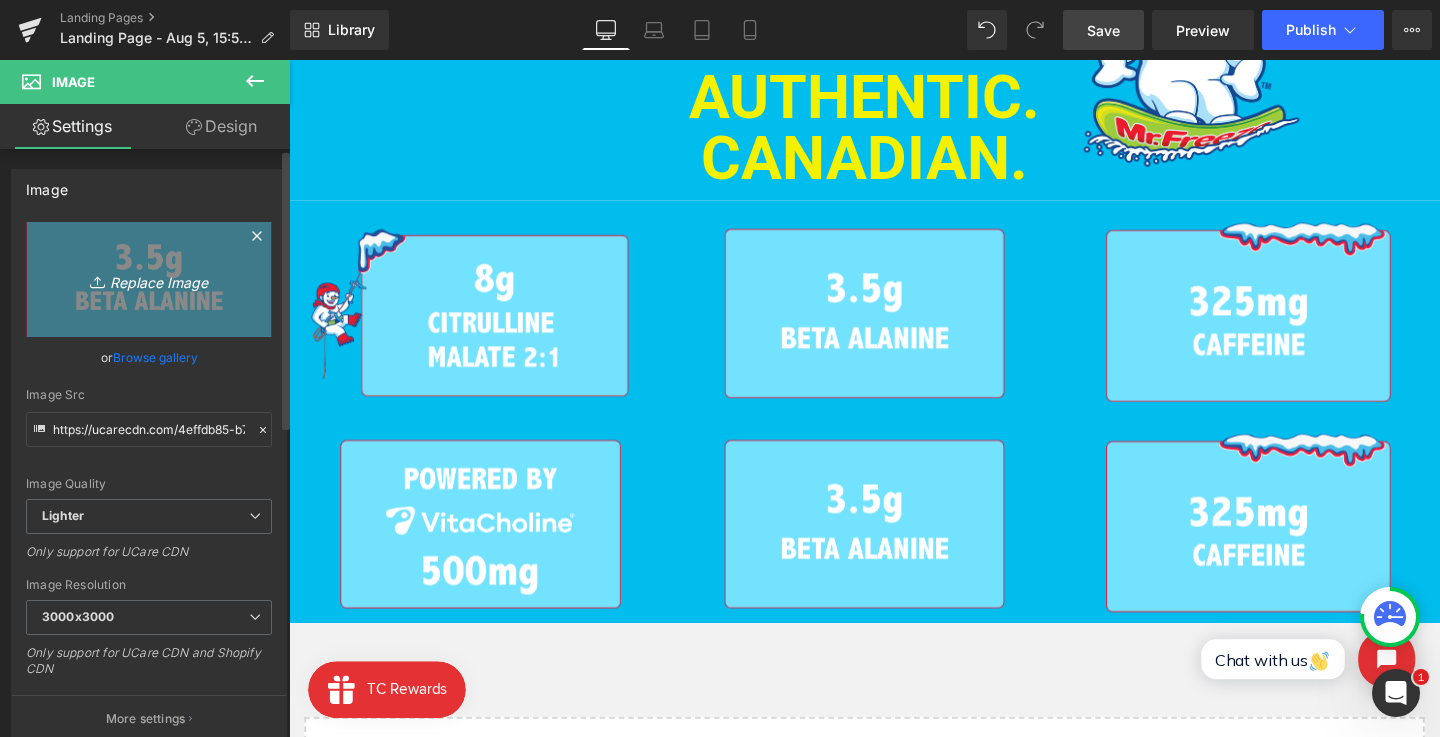 type on "C:\fakepath\Frame 21.png" 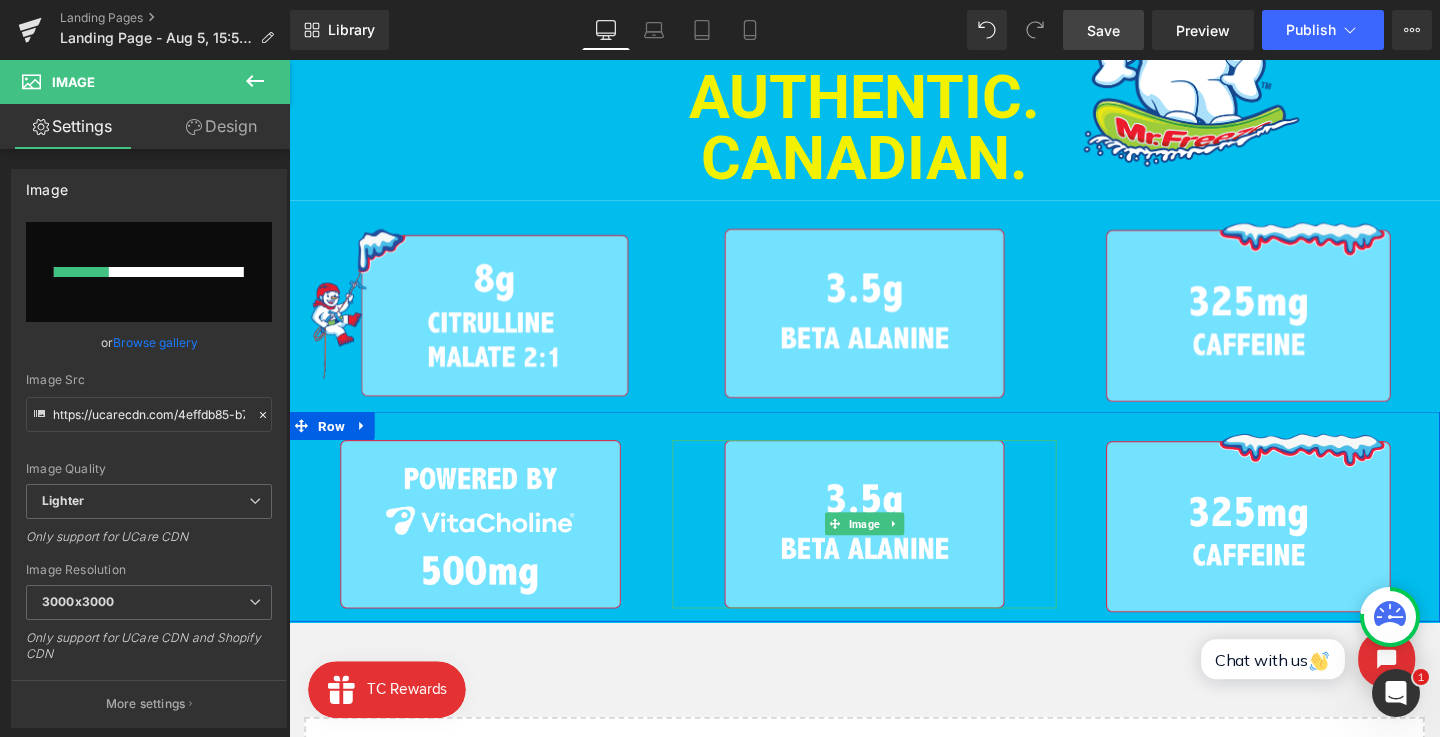 type 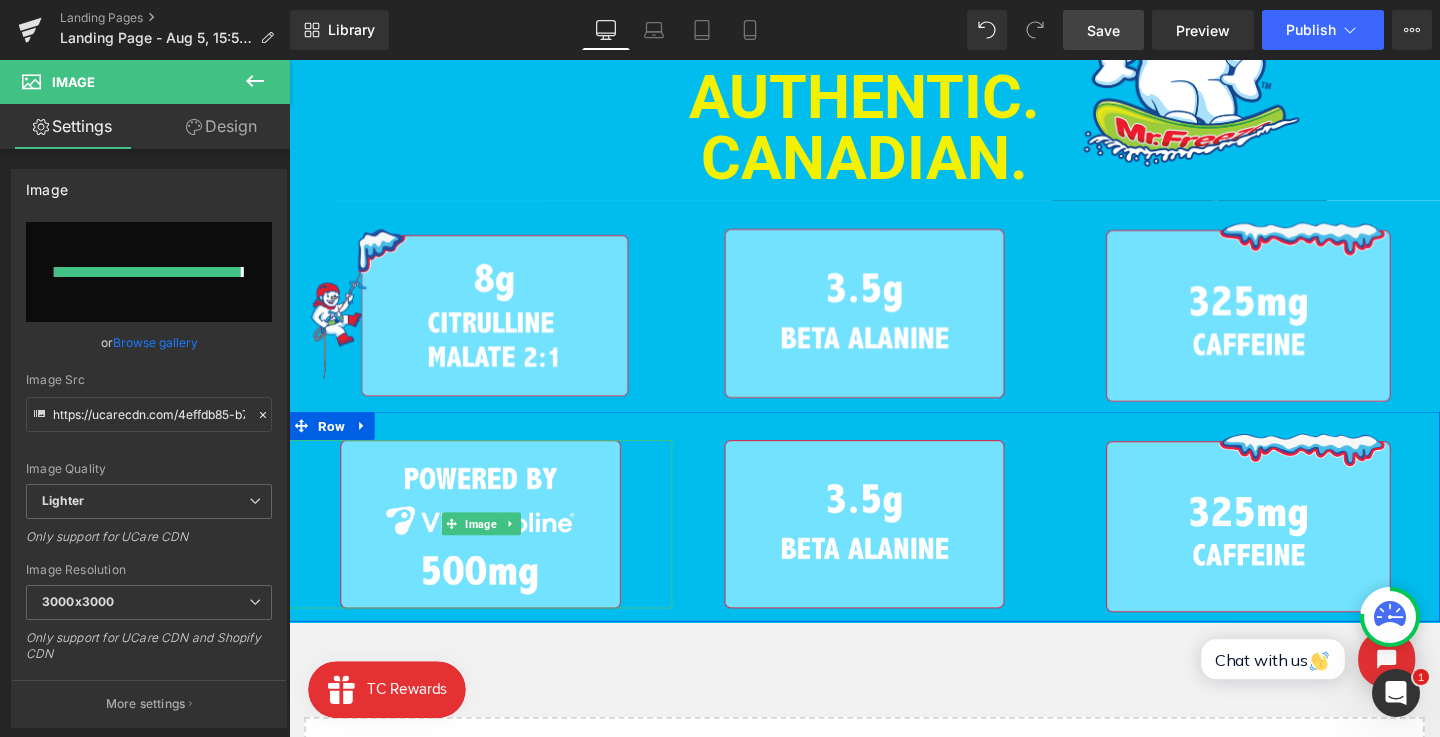 type on "https://ucarecdn.com/af36e71f-453f-4ef7-8e83-3b4bfc7770cb/-/format/auto/-/preview/3000x3000/-/quality/lighter/Frame%2021.png" 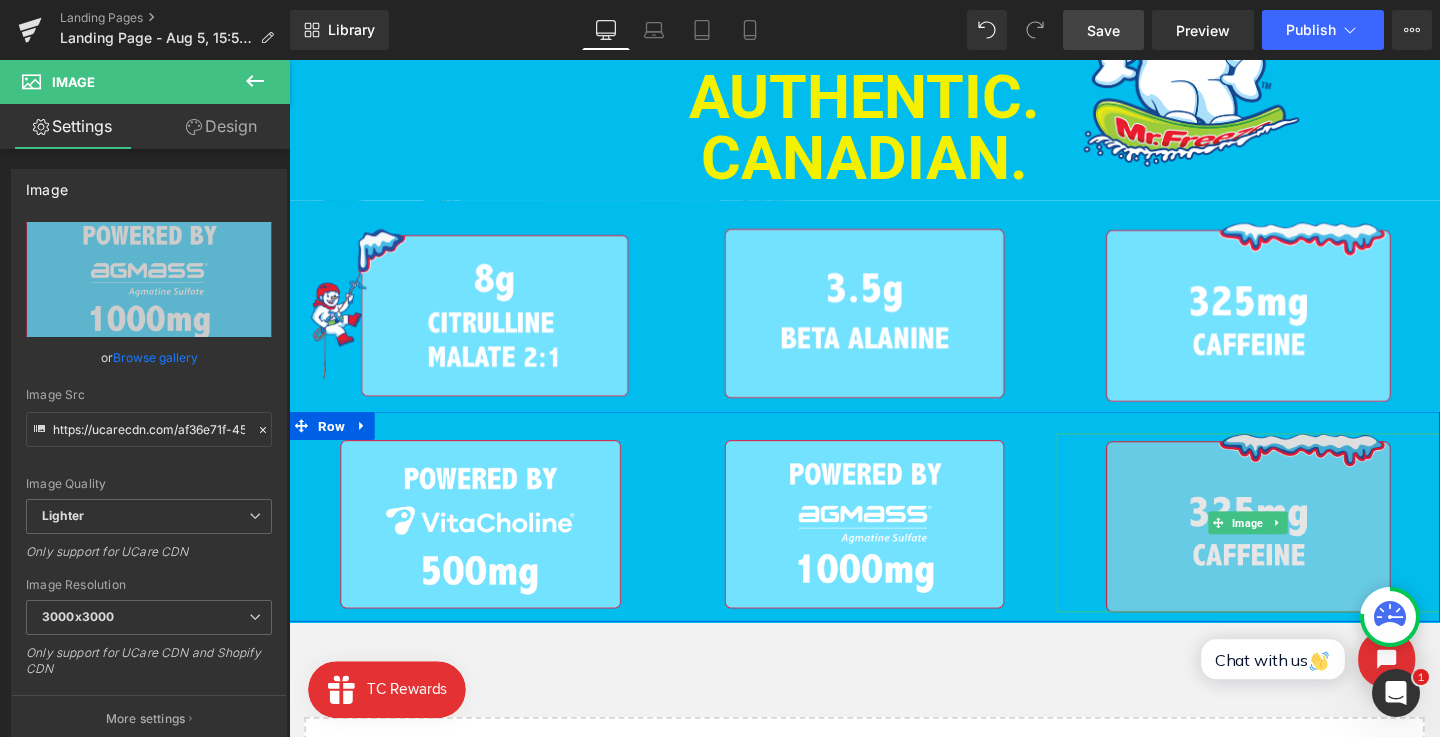 click at bounding box center [1297, 547] 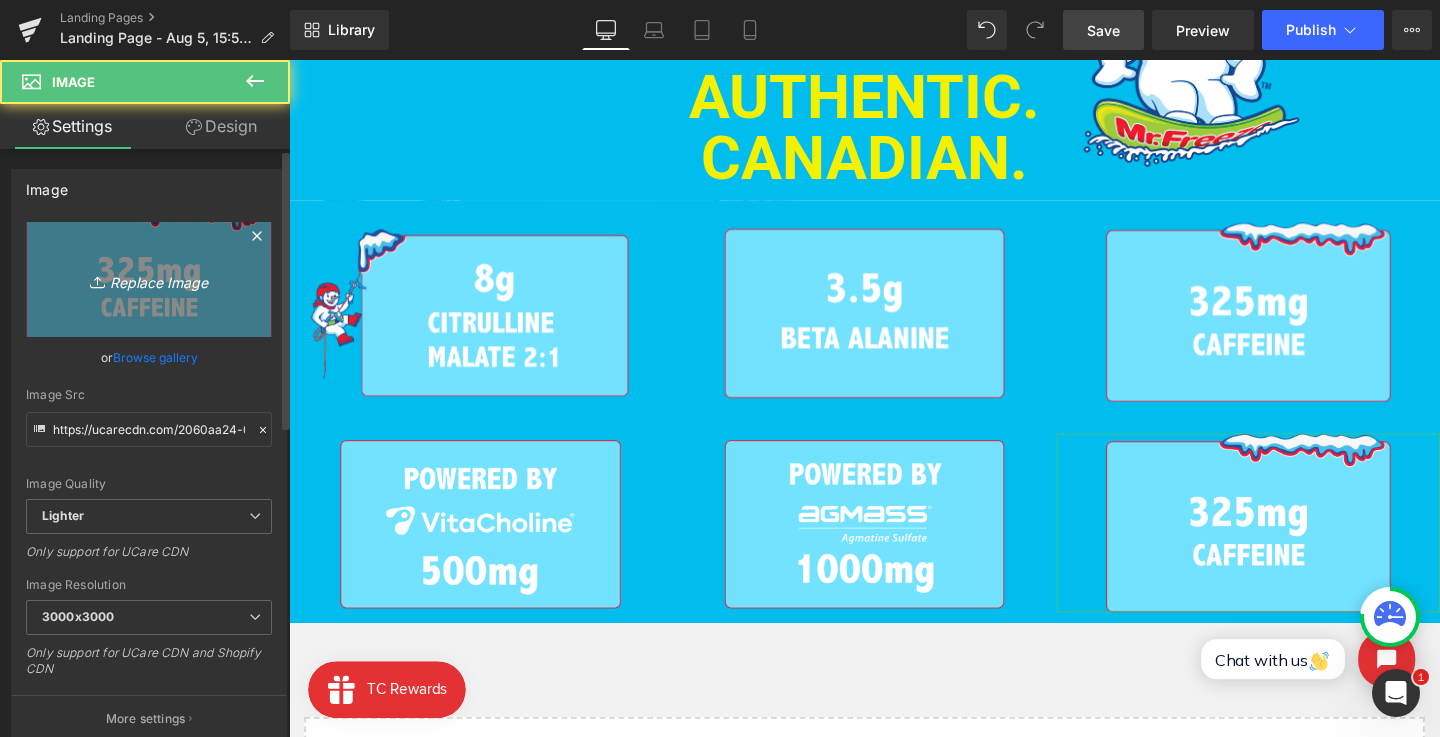 click on "Replace Image" at bounding box center [149, 279] 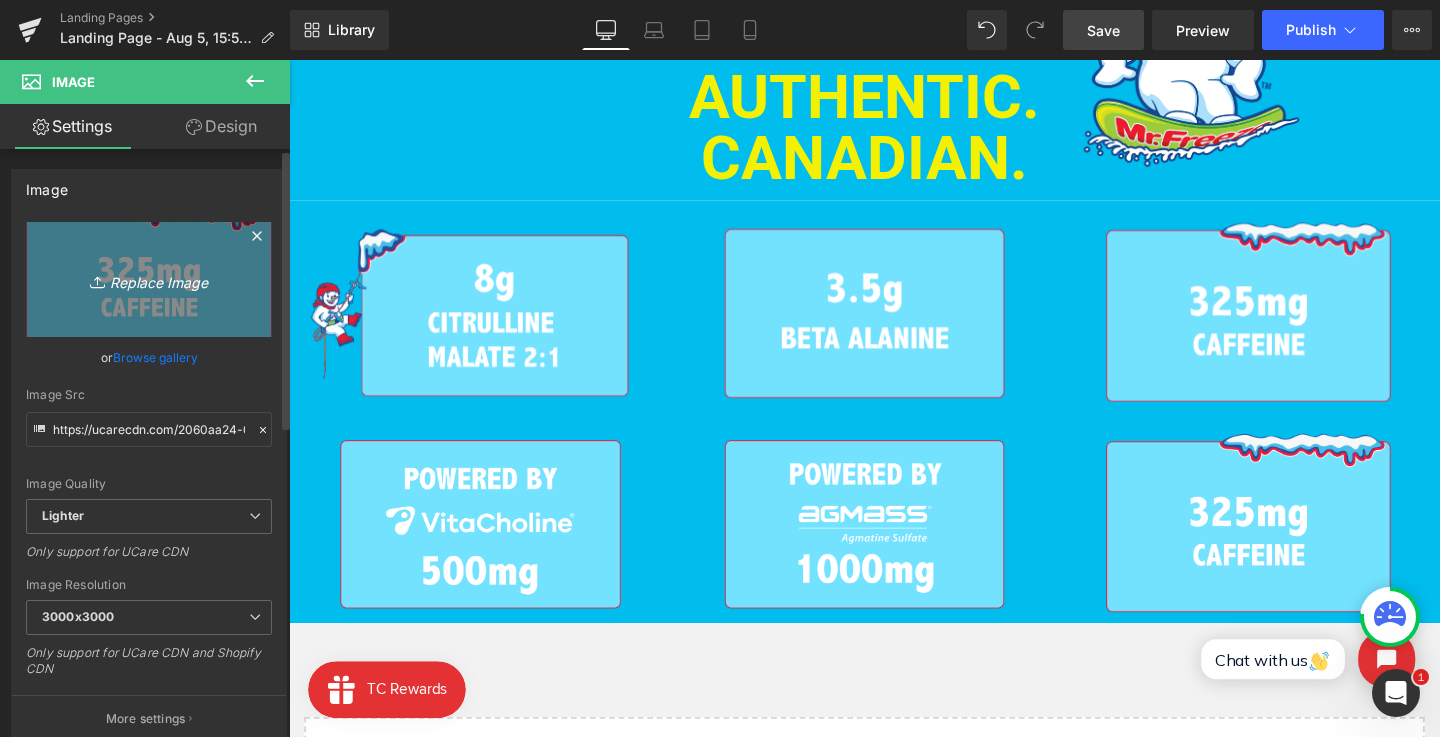 type on "C:\fakepath\Frame 22.png" 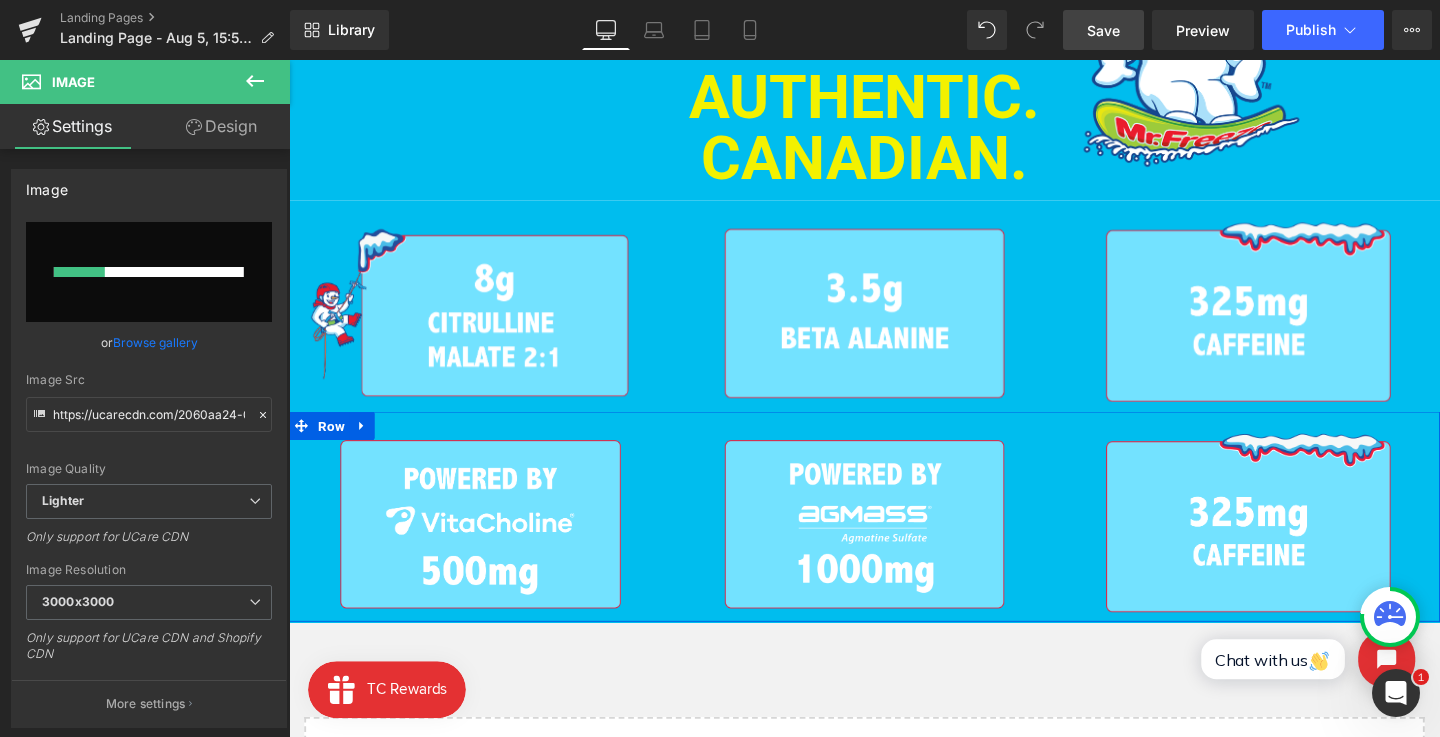 type 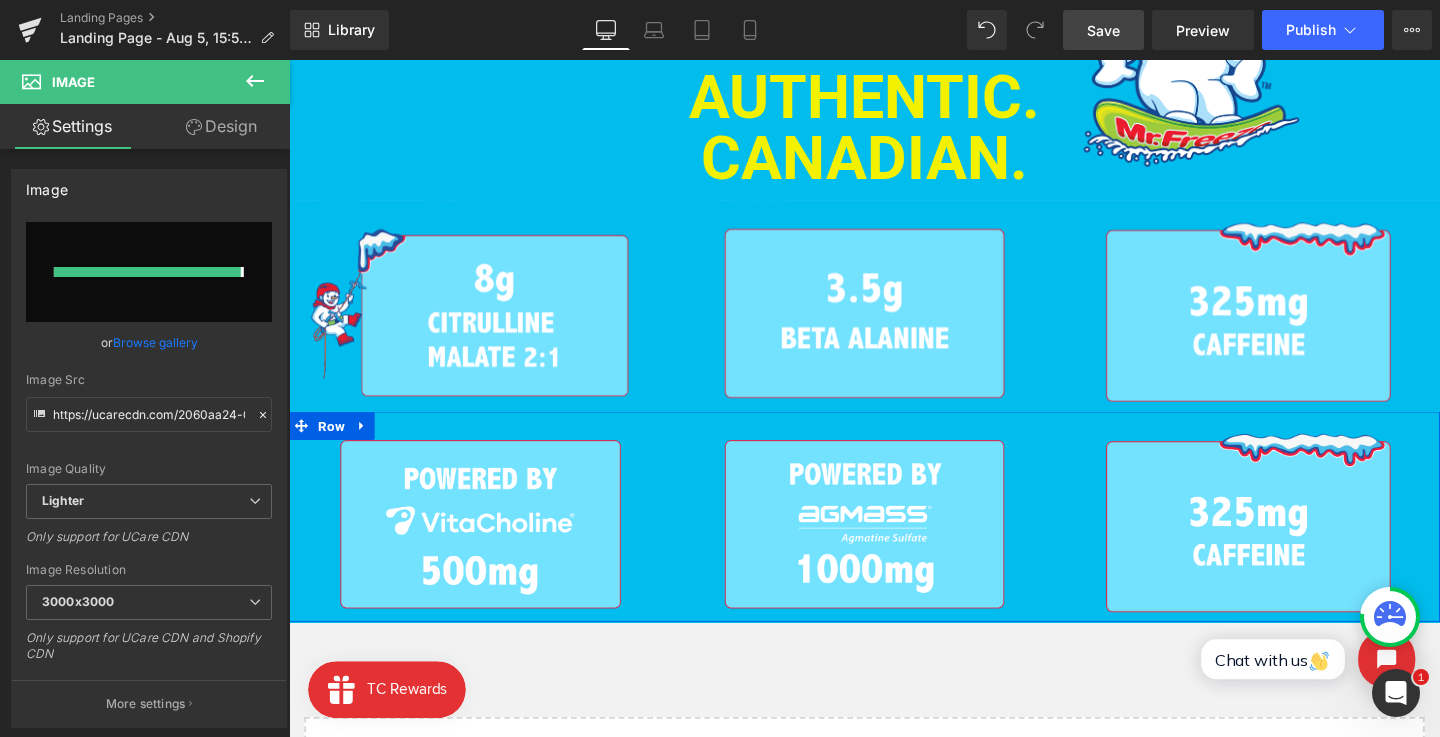 type on "https://ucarecdn.com/ab0743ae-817b-4679-8b55-31bd849e7590/-/format/auto/-/preview/3000x3000/-/quality/lighter/Frame%2022.png" 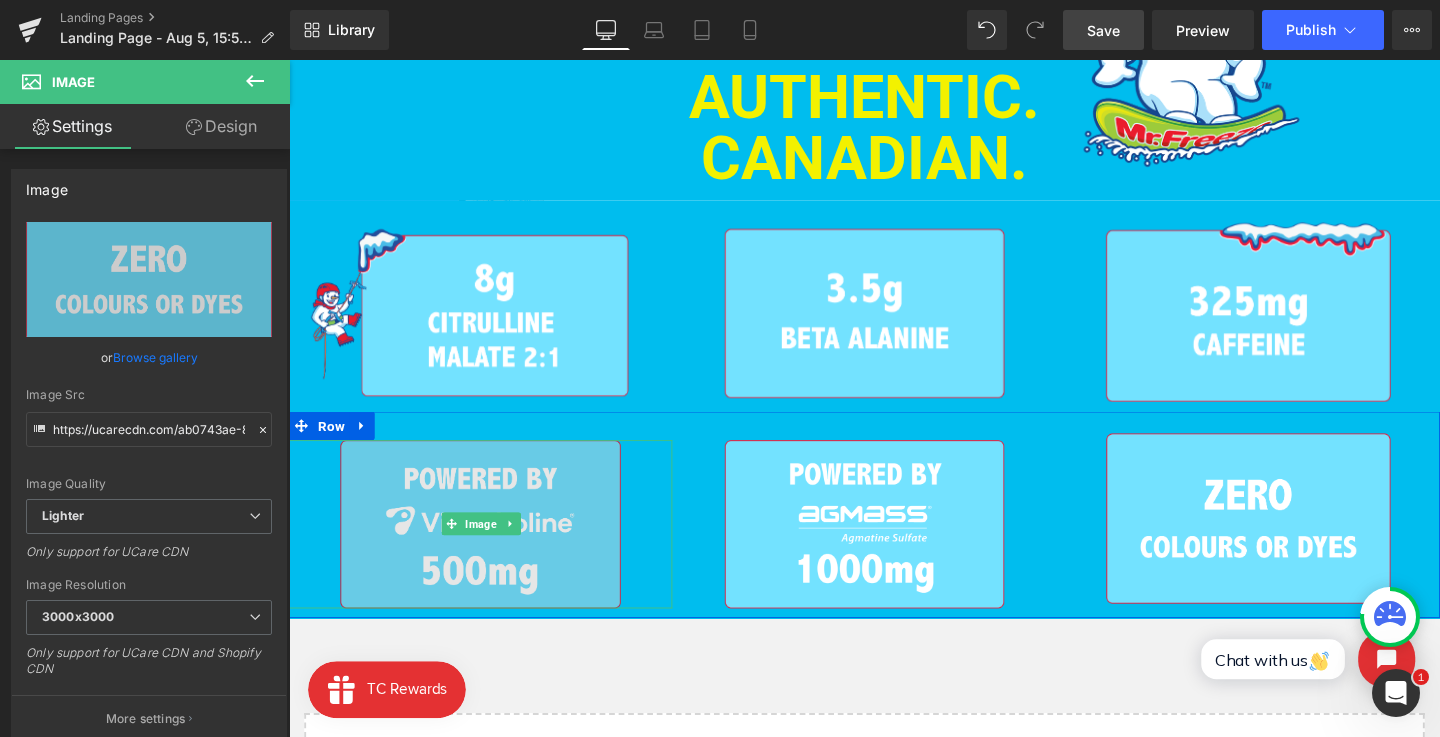 click at bounding box center [490, 548] 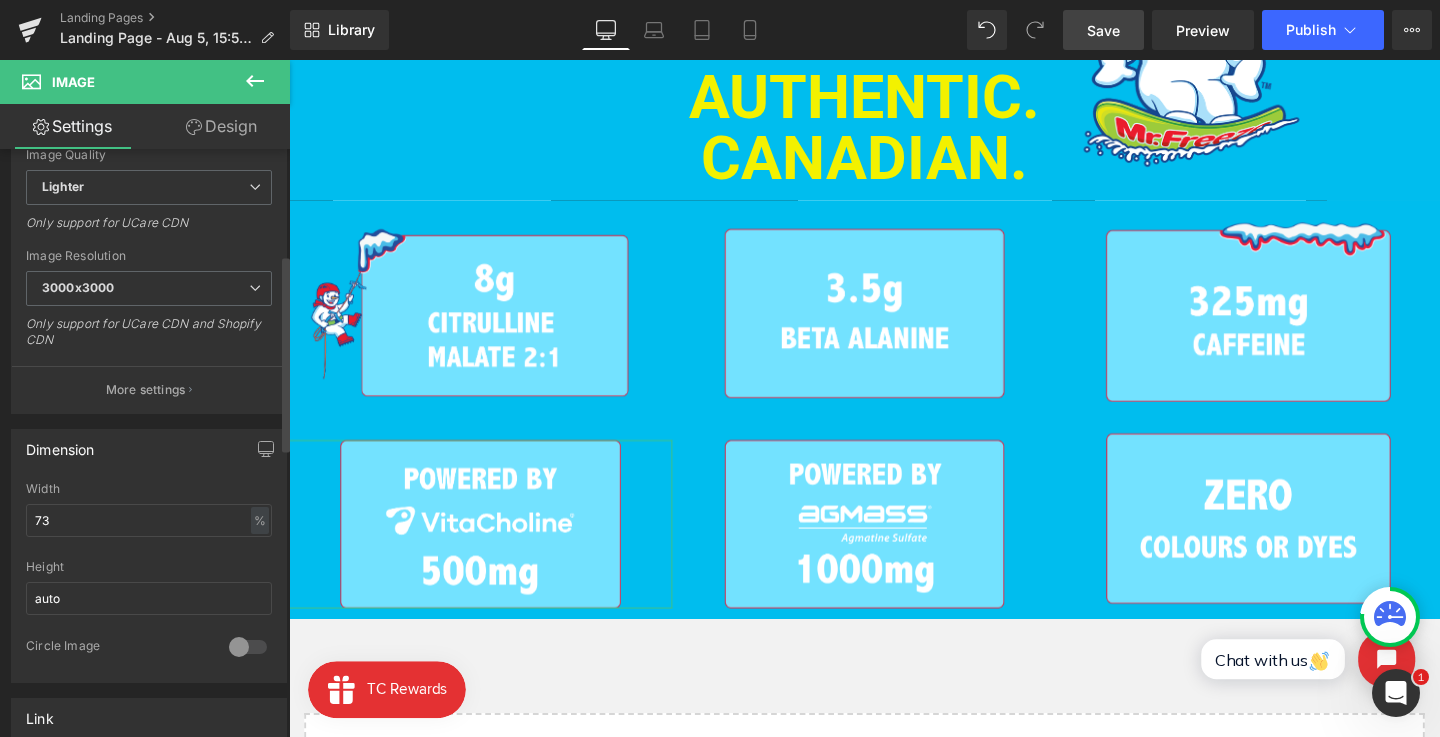 scroll, scrollTop: 317, scrollLeft: 0, axis: vertical 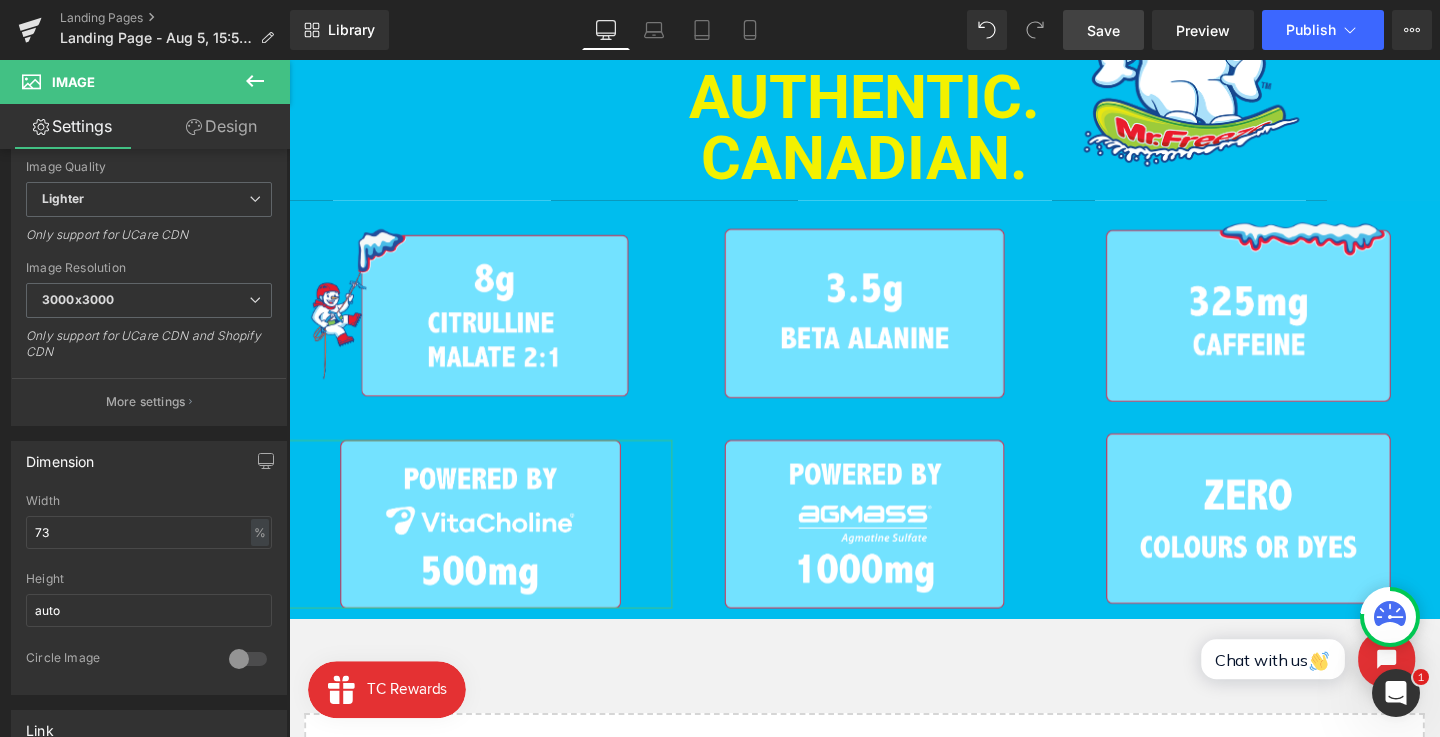 click on "Design" at bounding box center (221, 126) 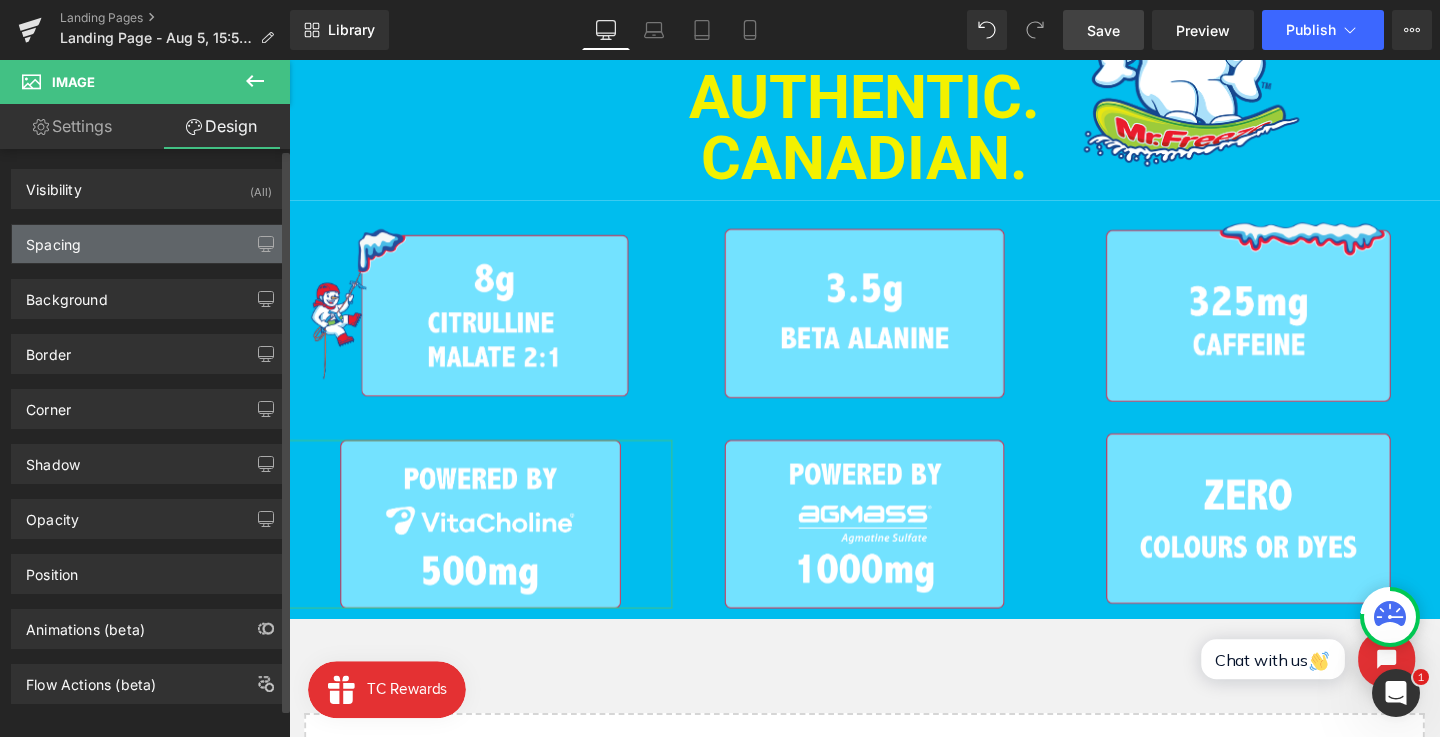 click on "Spacing" at bounding box center [149, 244] 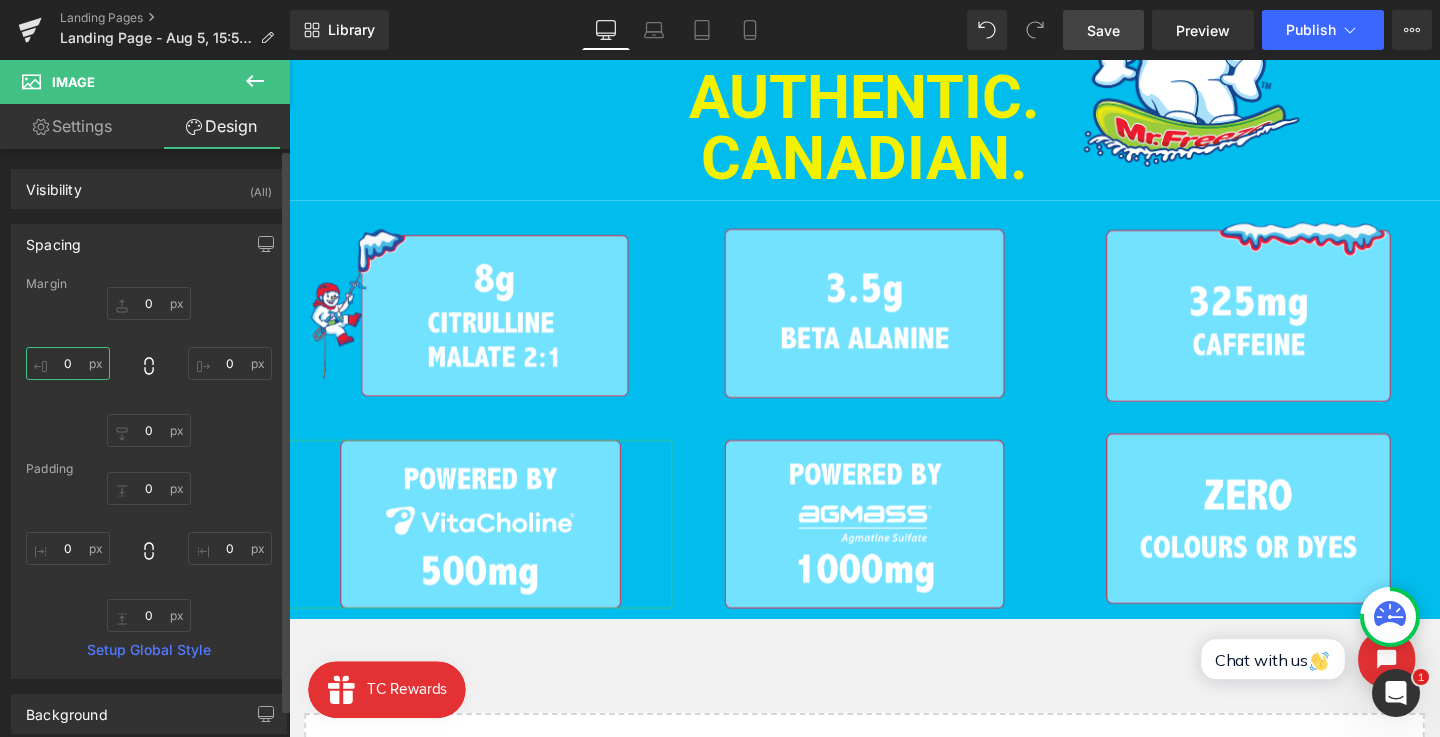 click on "0" at bounding box center [68, 363] 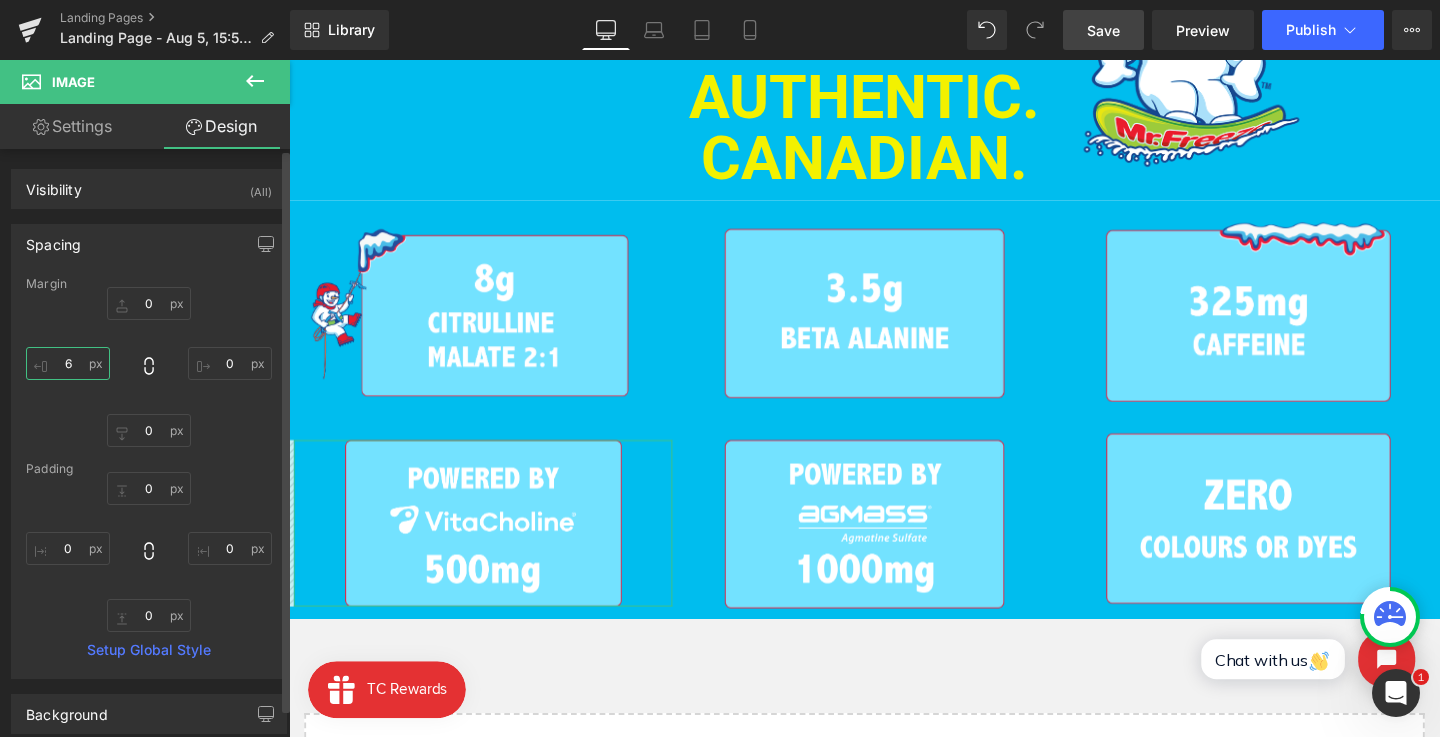 type on "7" 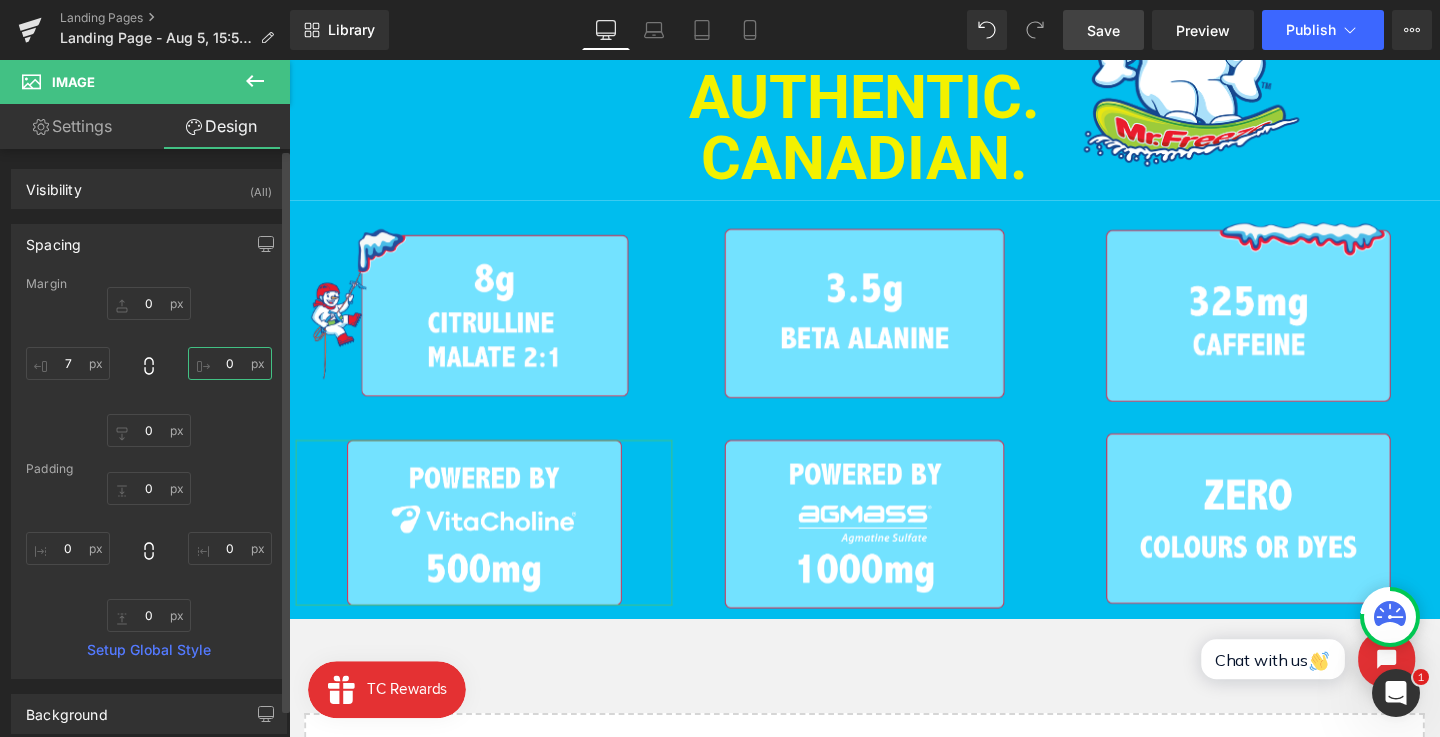 click on "0" at bounding box center (230, 363) 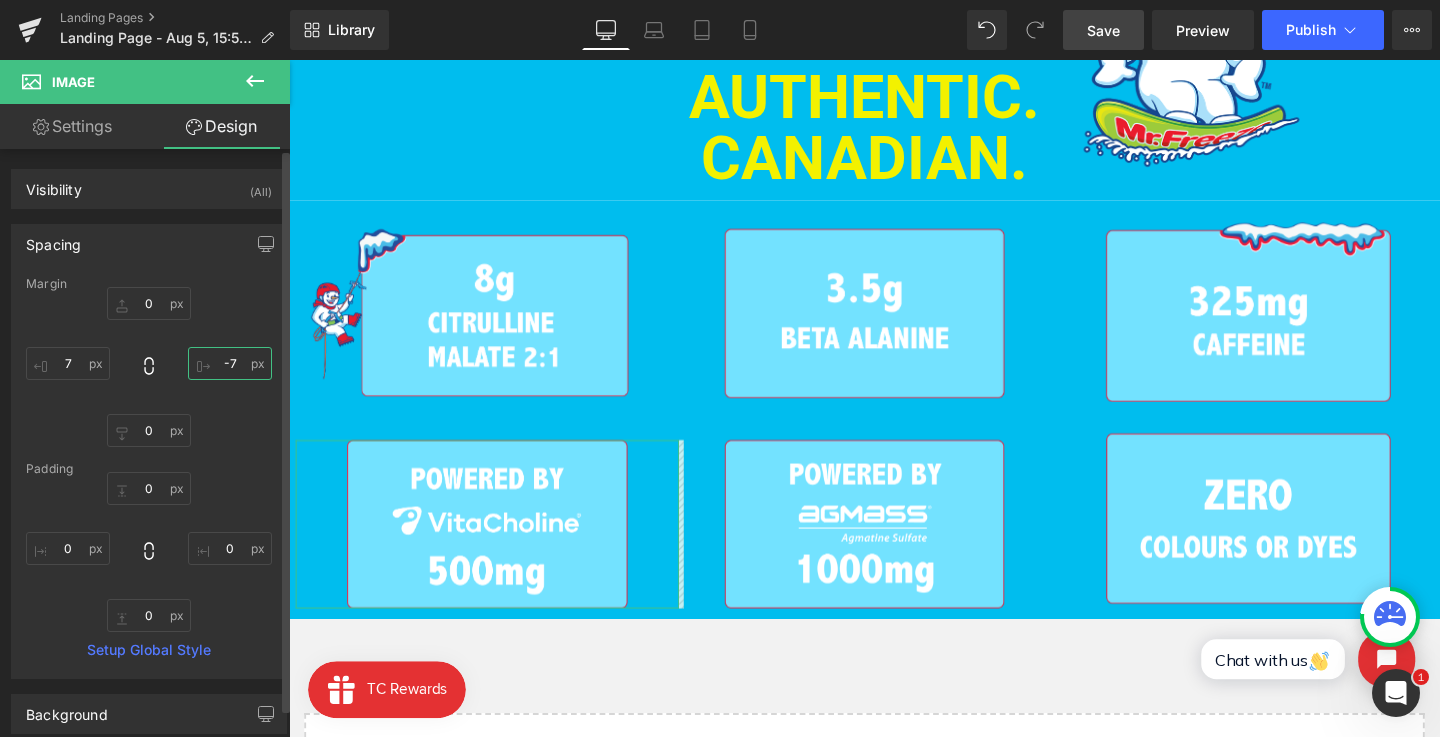 type on "-8" 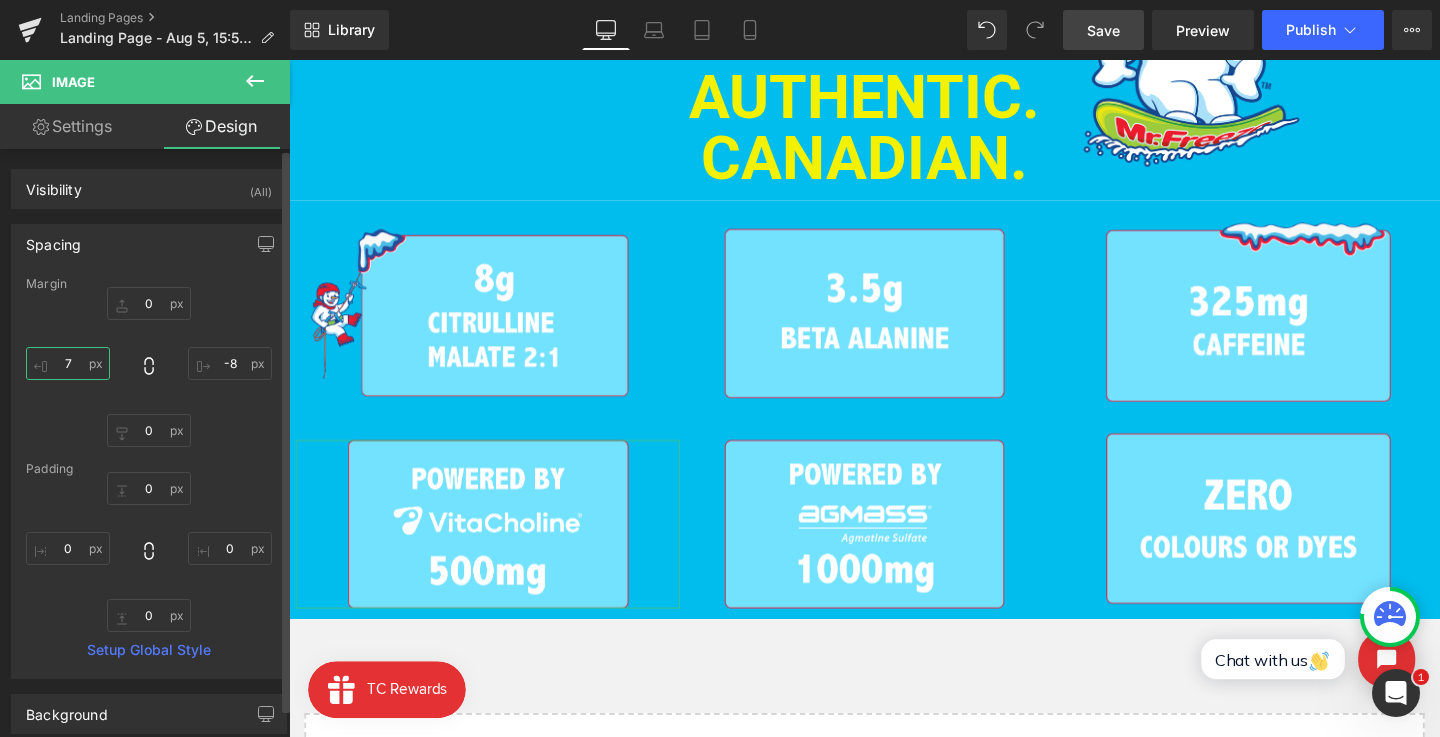 click on "7" at bounding box center (68, 363) 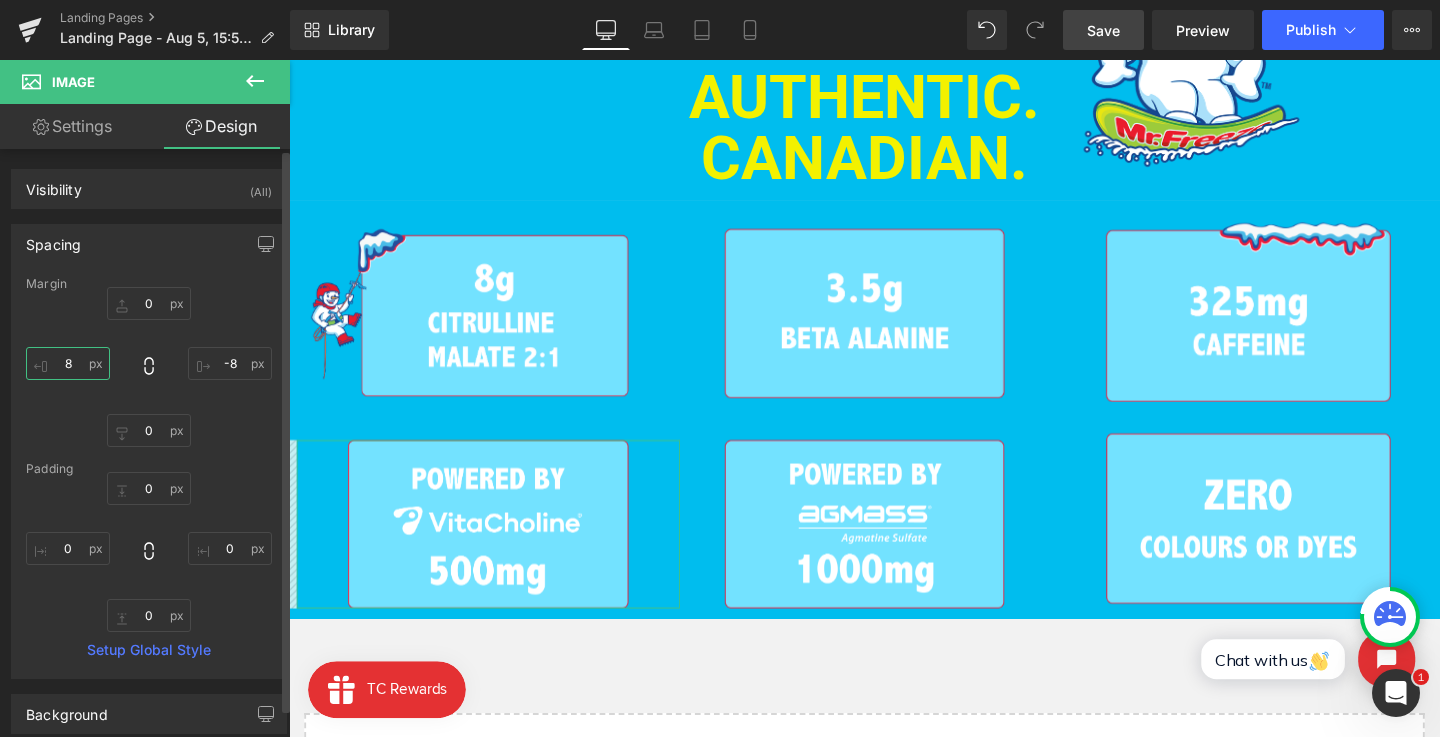 type on "9" 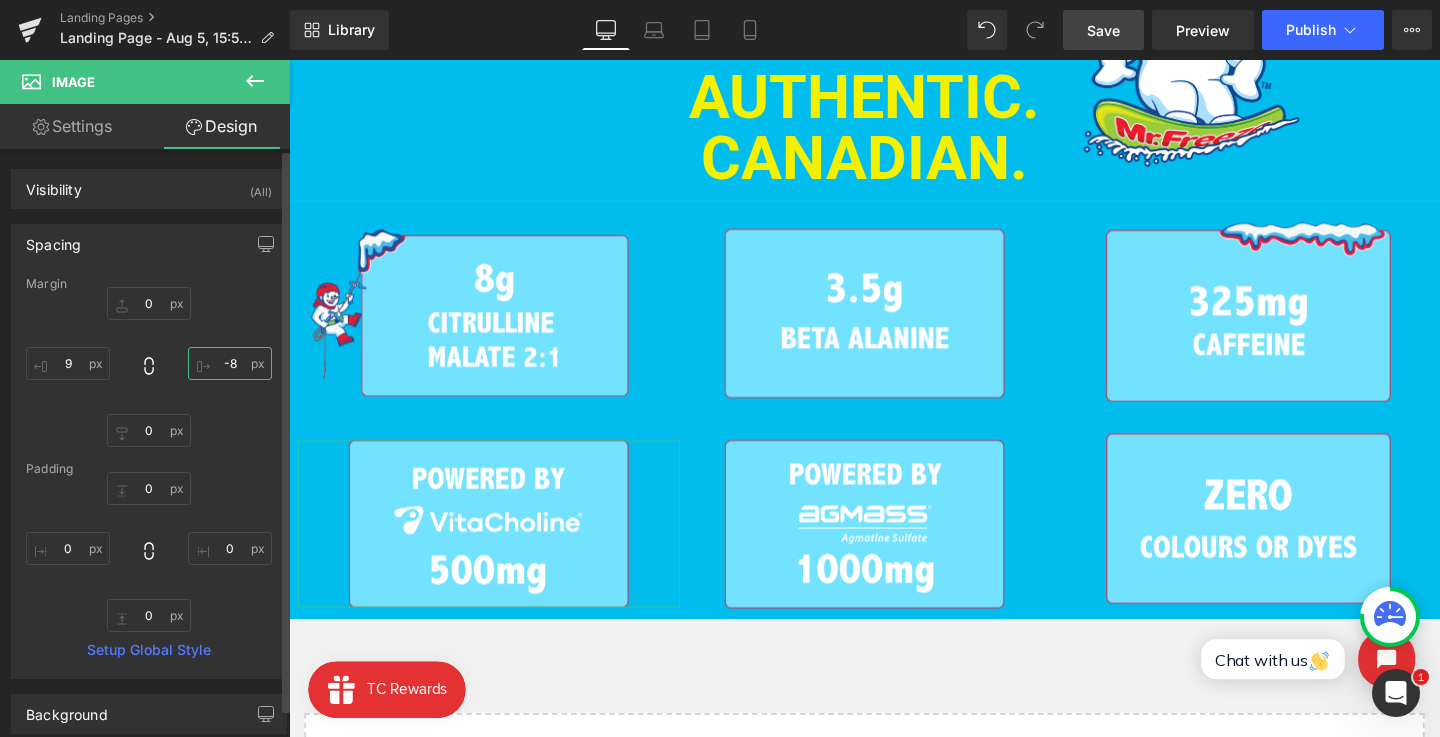 click on "-8" at bounding box center (230, 363) 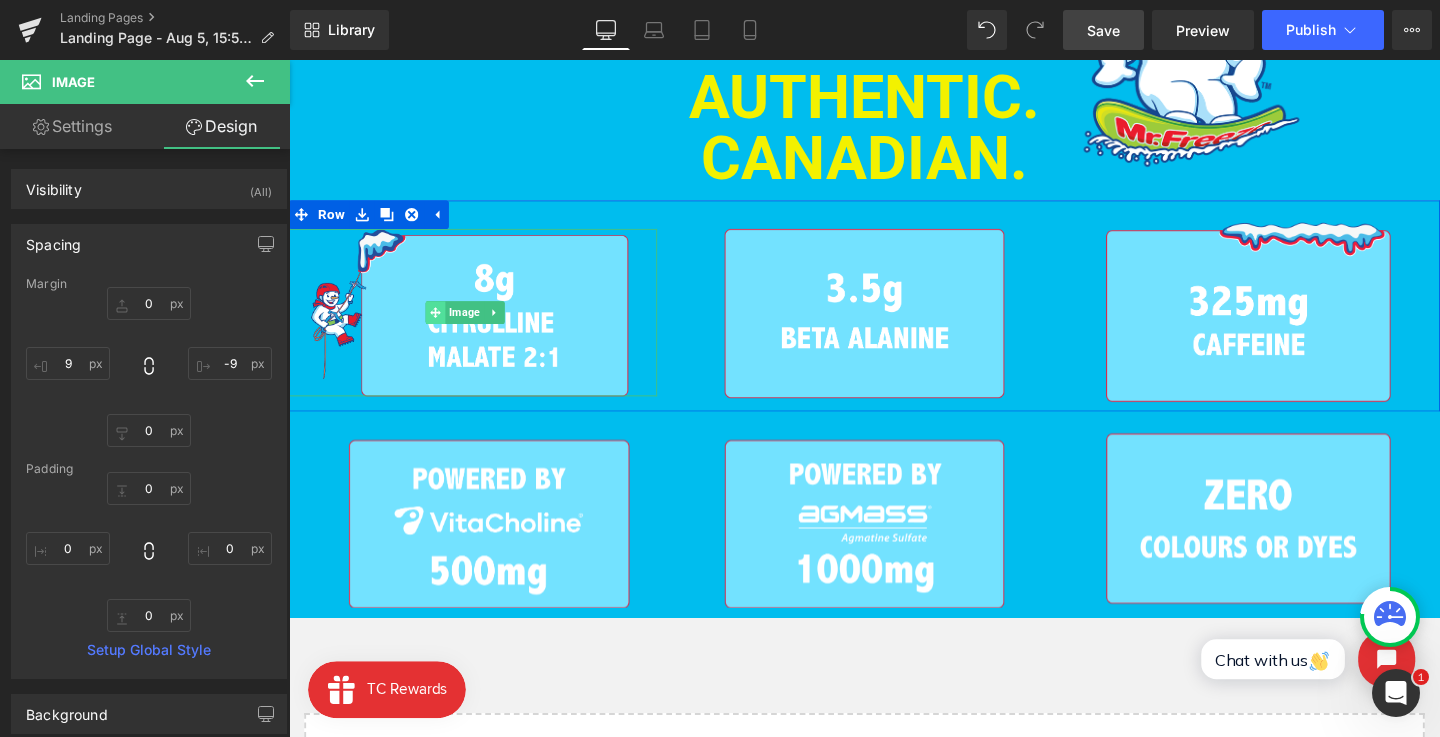 click at bounding box center (443, 326) 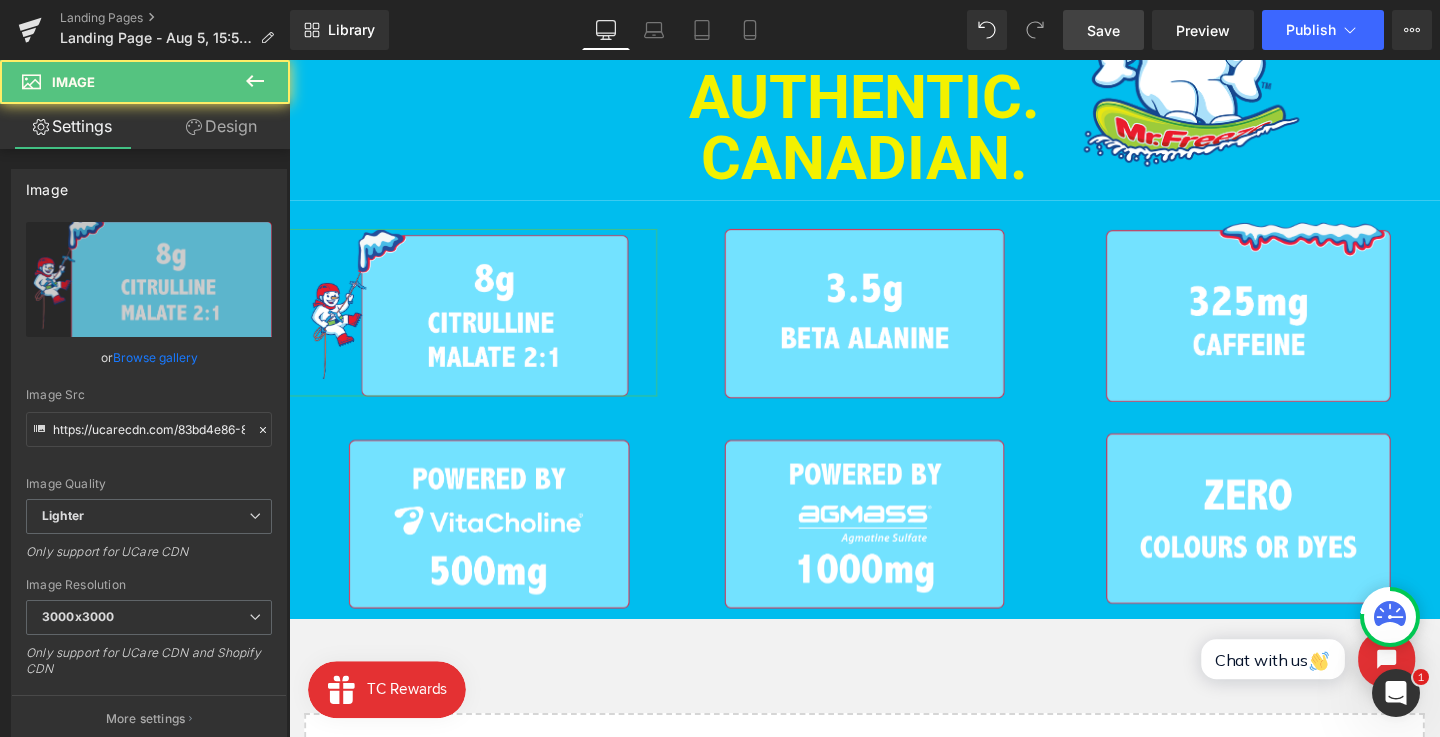 click on "Design" at bounding box center (221, 126) 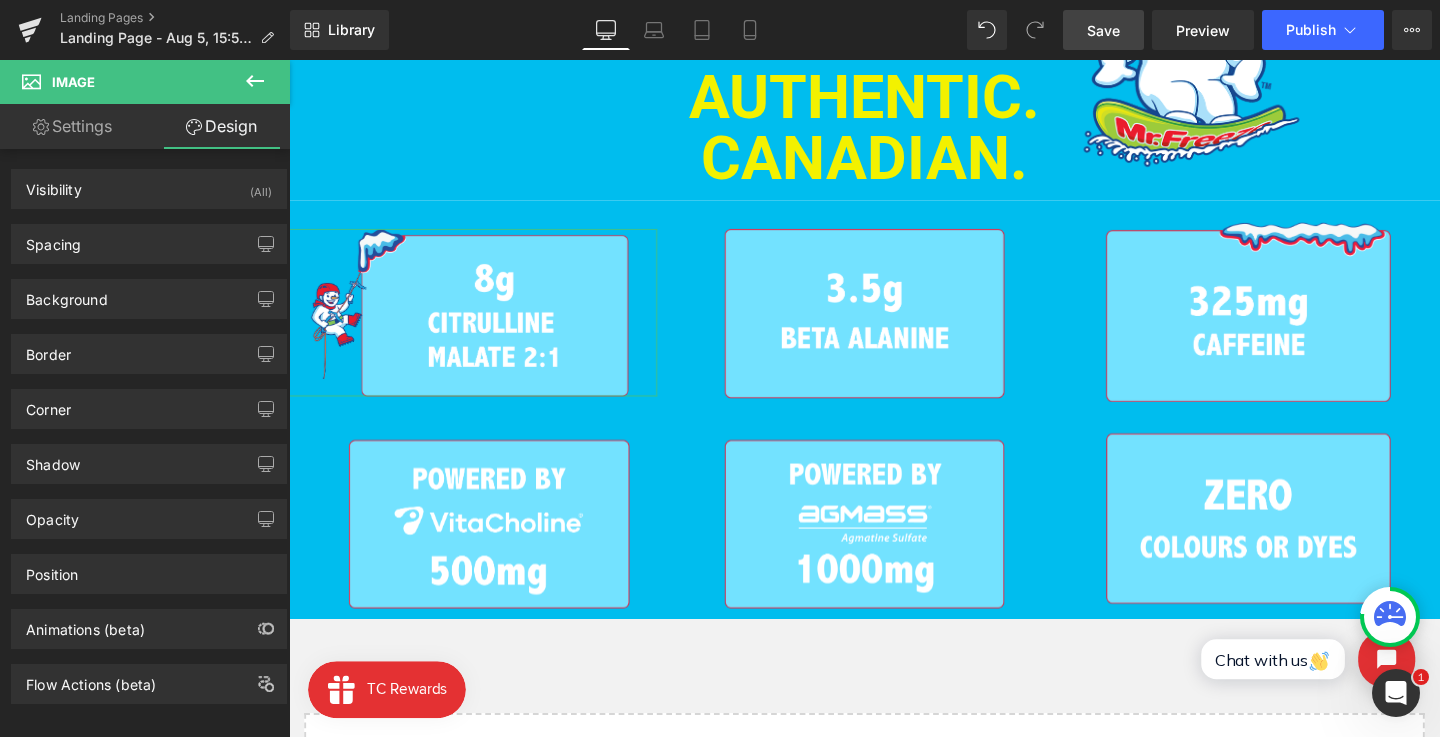 click on "Settings" at bounding box center [72, 126] 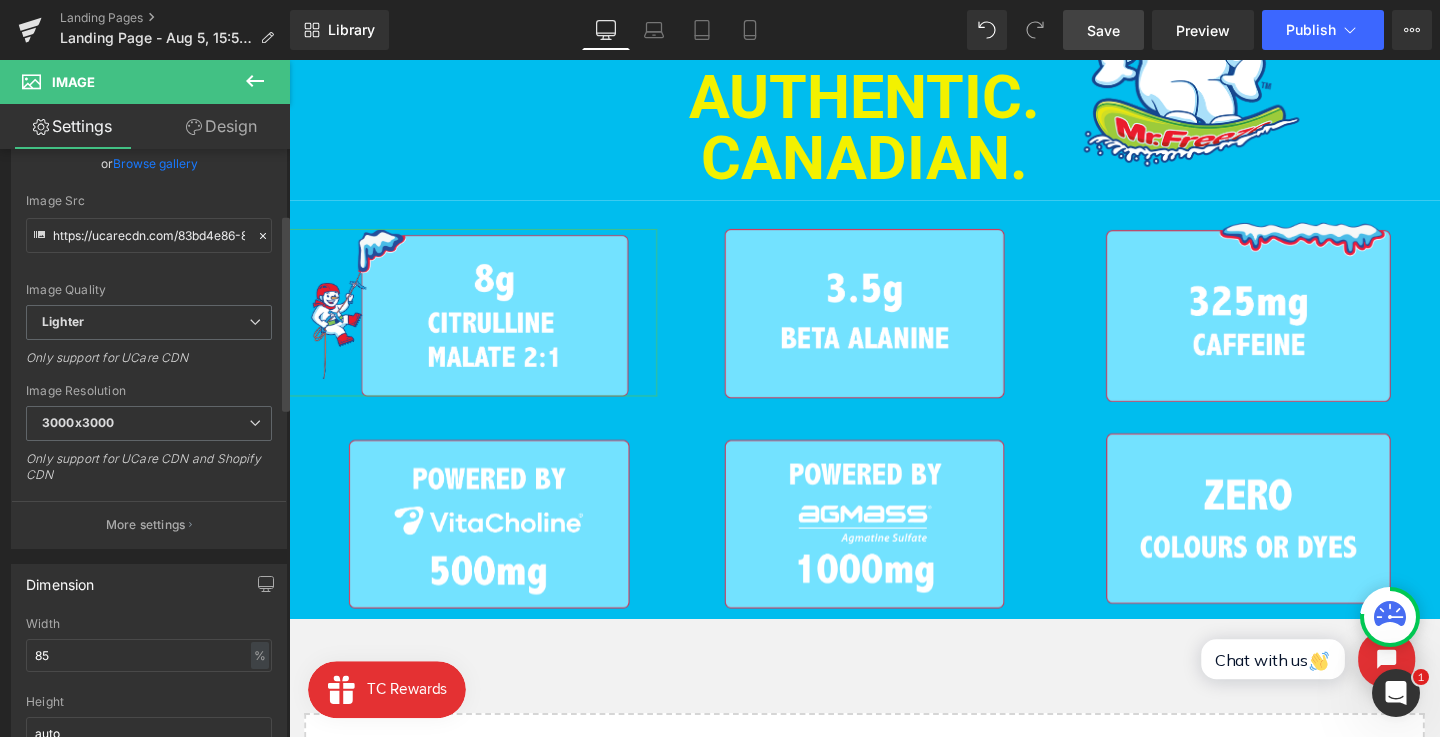 scroll, scrollTop: 208, scrollLeft: 0, axis: vertical 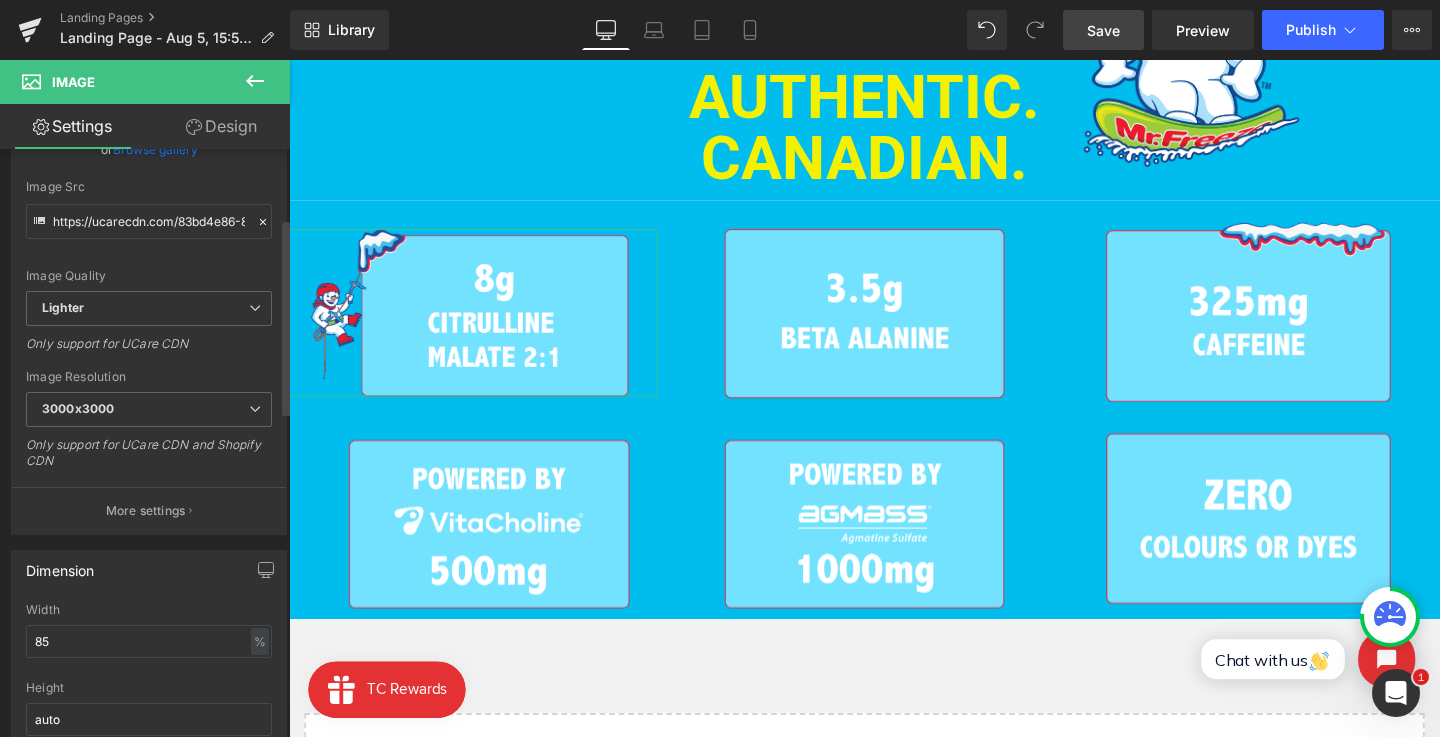 click on "https://ucarecdn.com/83bd4e86-879b-440c-b978-ee56228da7f5/-/format/auto/-/preview/3000x3000/-/quality/lighter/Frame%2020%20_1_.png  Replace Image  Upload image or  Browse gallery Image Src https://ucarecdn.com/83bd4e86-879b-440c-b978-ee56228da7f5/-/format/auto/-/preview/3000x3000/-/quality/lighter/Frame%2020%20_1_.png Image Quality Lighter Lightest
Lighter
Lighter Lightest Only support for UCare CDN 100x100 240x240 480x480 576x576 640x640 768x768 800x800 960x960 1024x1024 1280x1280 1440x1440 1600x1600 1920x1920 2560x2560 3000x3000 Image Resolution
3000x3000
100x100 240x240 480x480 576x576 640x640 768x768 800x800 960x960 1024x1024 1280x1280 1440x1440 1600x1600 1920x1920 2560x2560 3000x3000 Only support for UCare CDN and Shopify CDN More settings" at bounding box center [149, 274] 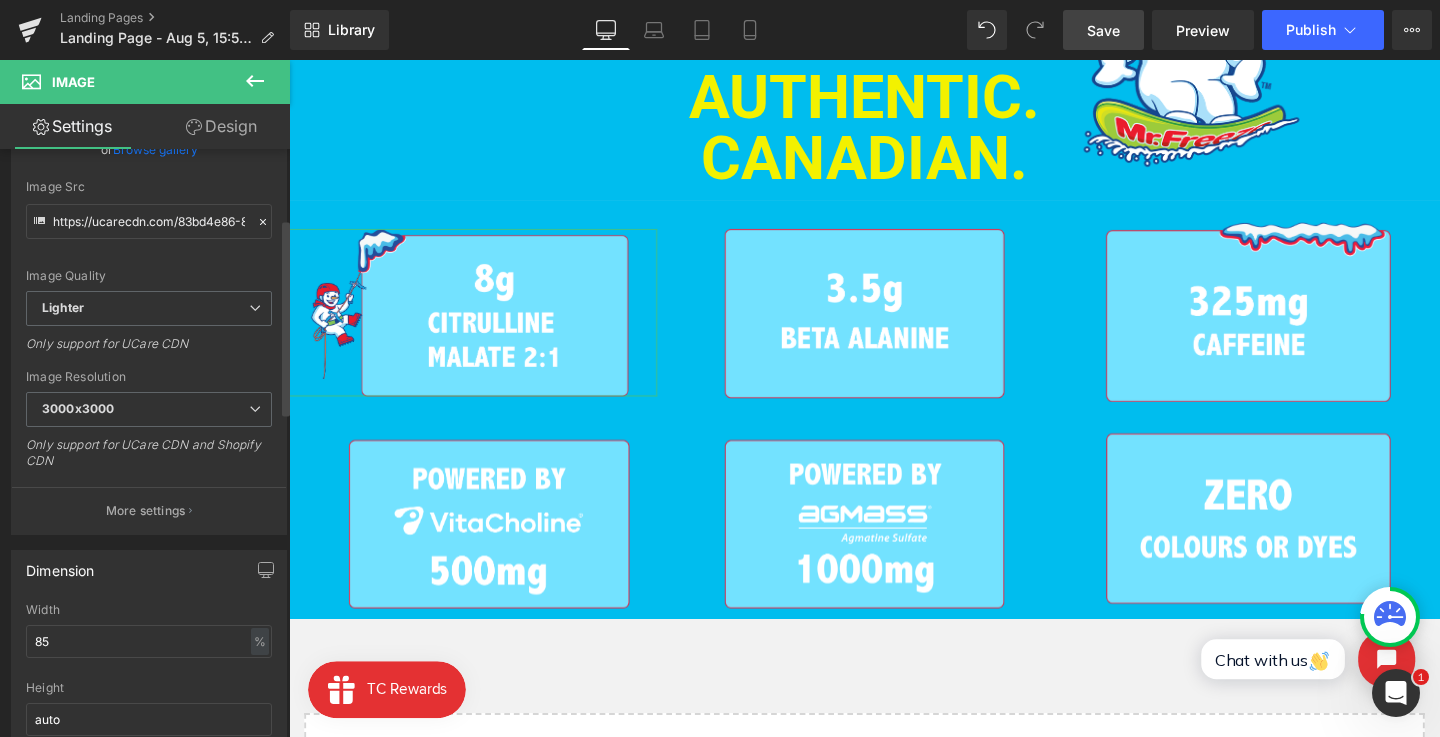 scroll, scrollTop: 276, scrollLeft: 0, axis: vertical 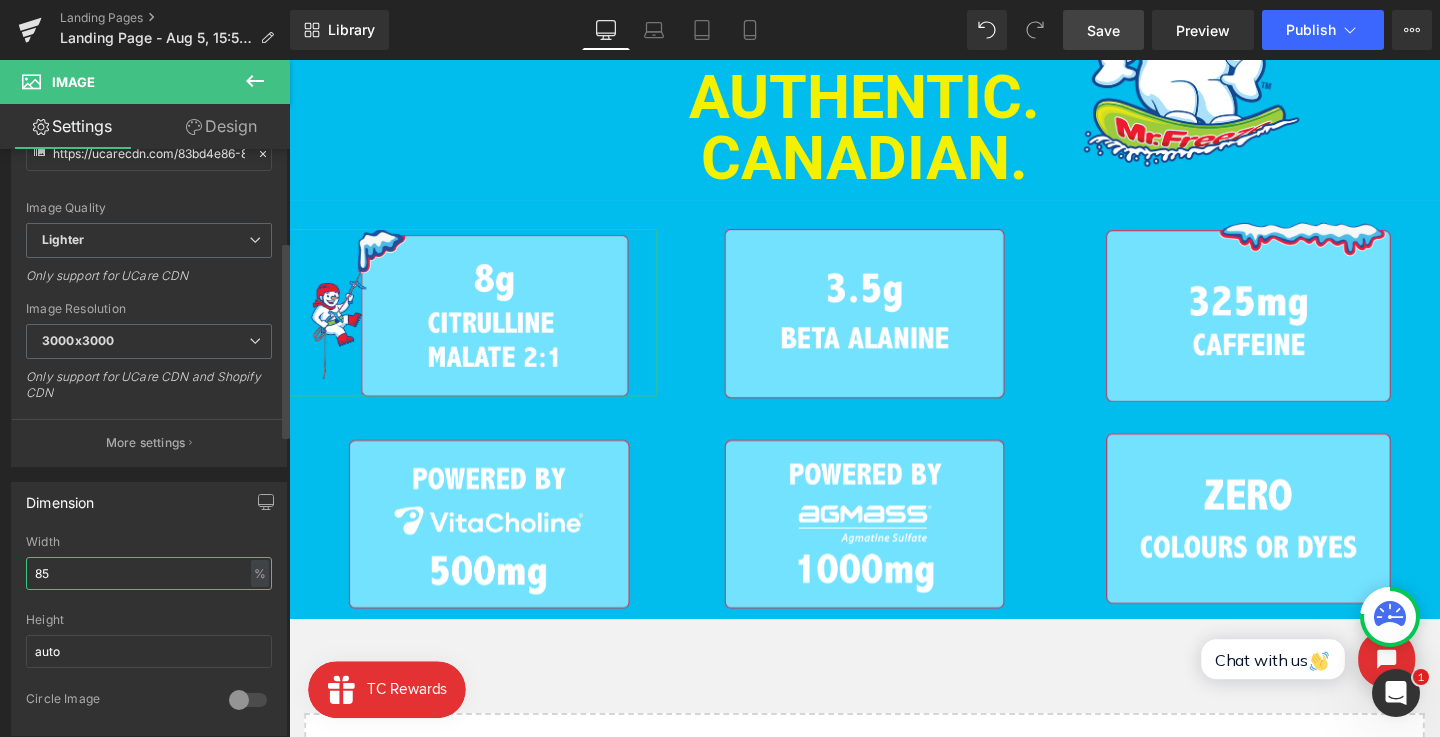 click on "85" at bounding box center (149, 573) 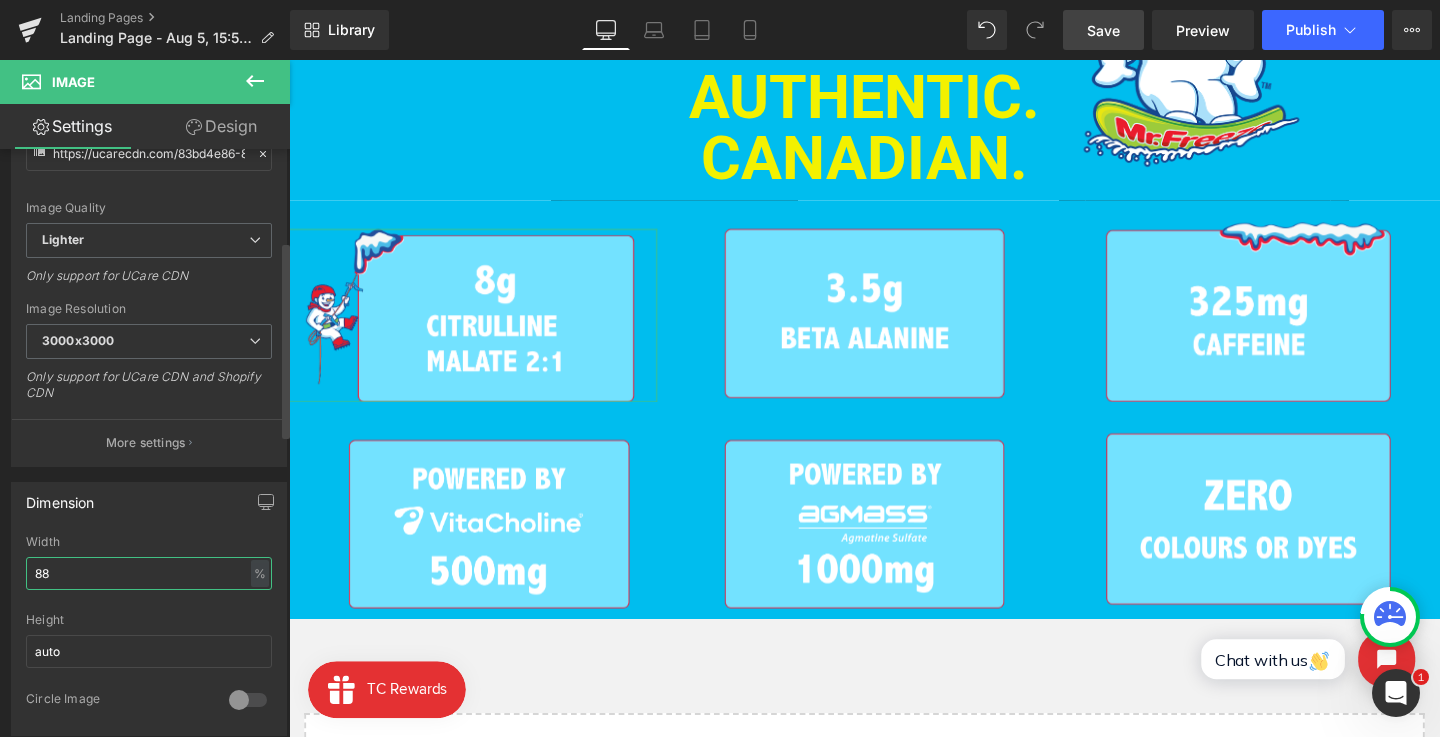 type on "89" 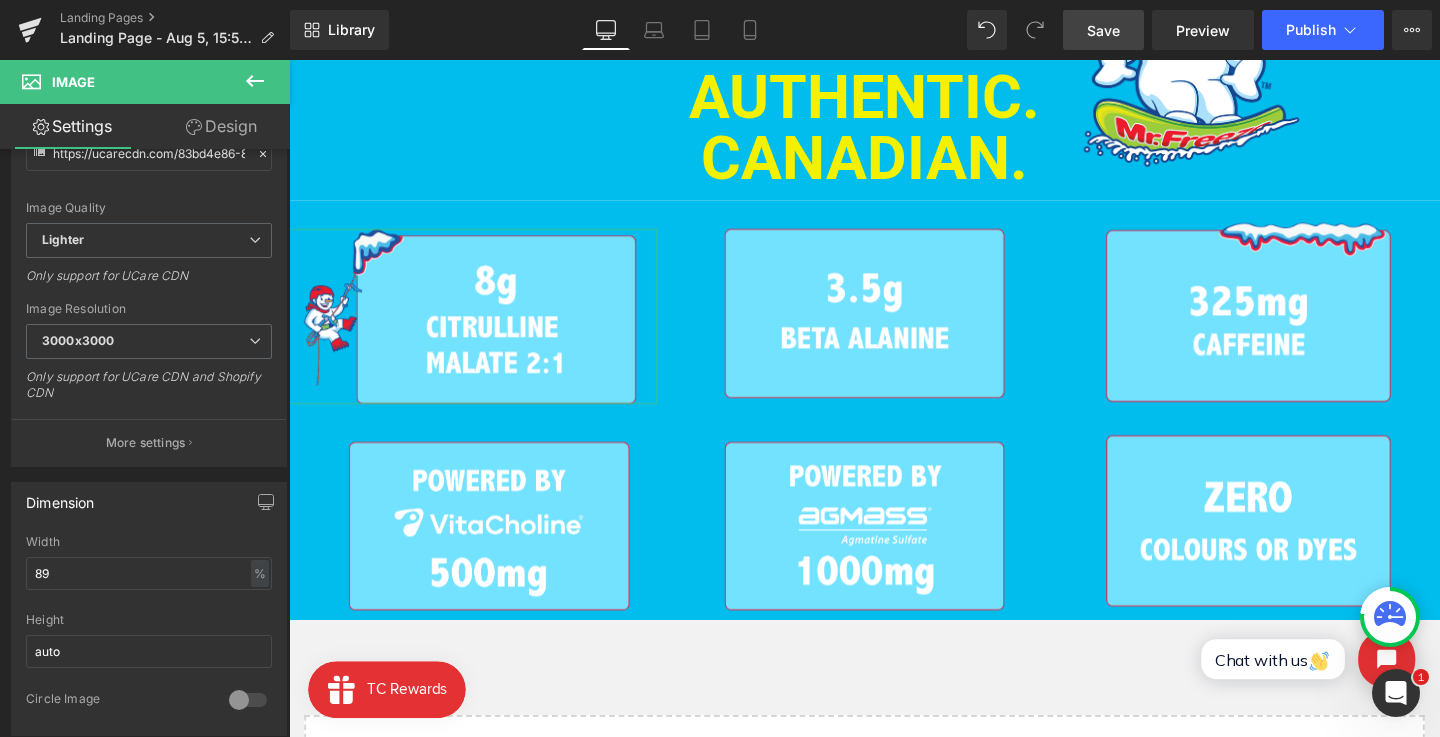 click on "Design" at bounding box center (221, 126) 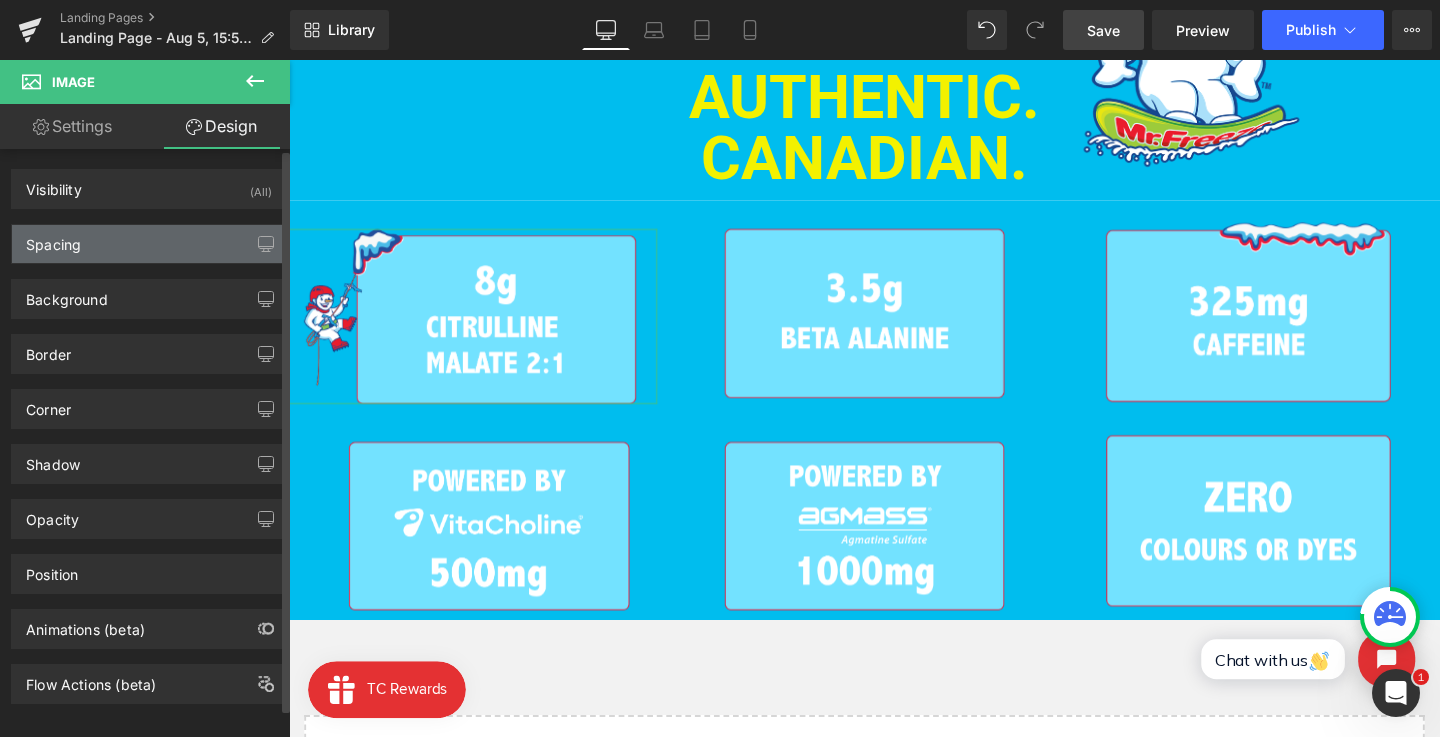 click on "Spacing" at bounding box center [149, 244] 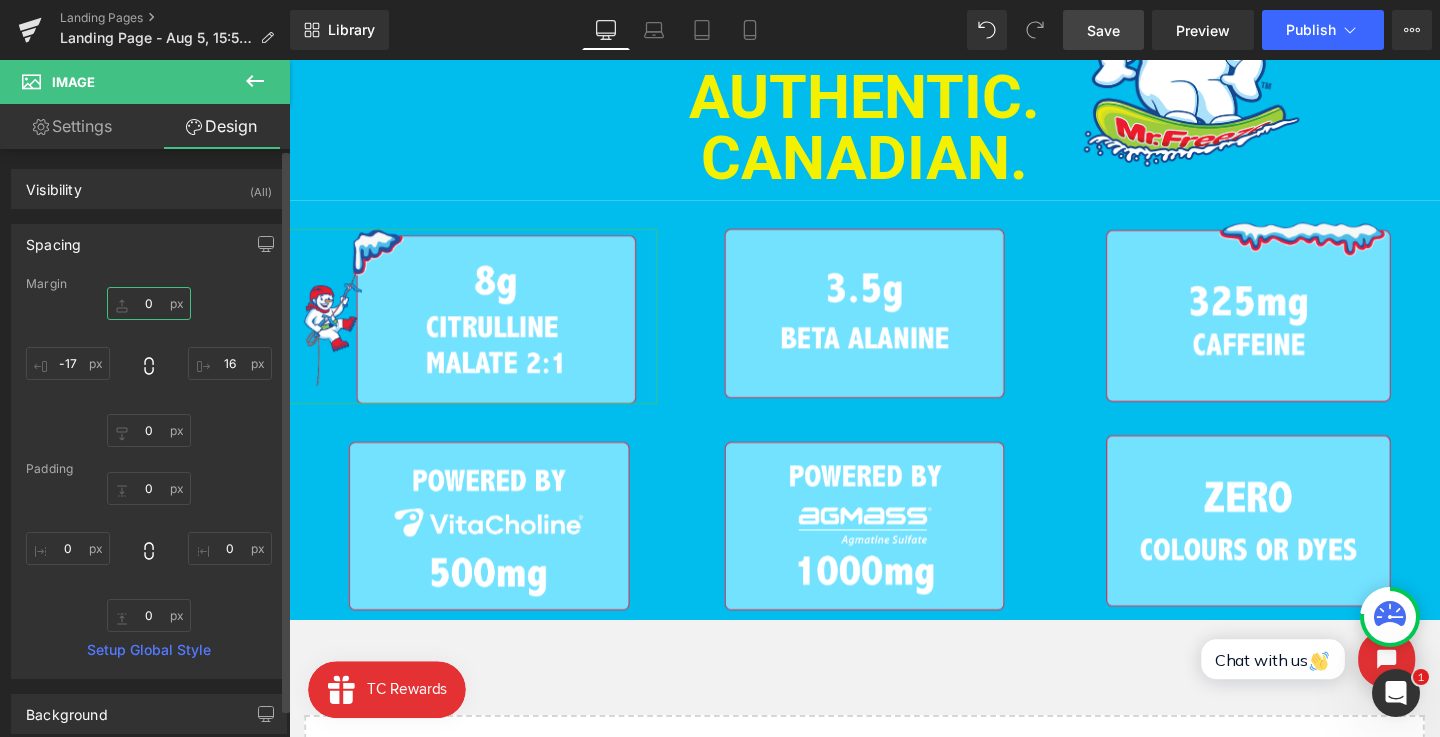 click on "0" at bounding box center (149, 303) 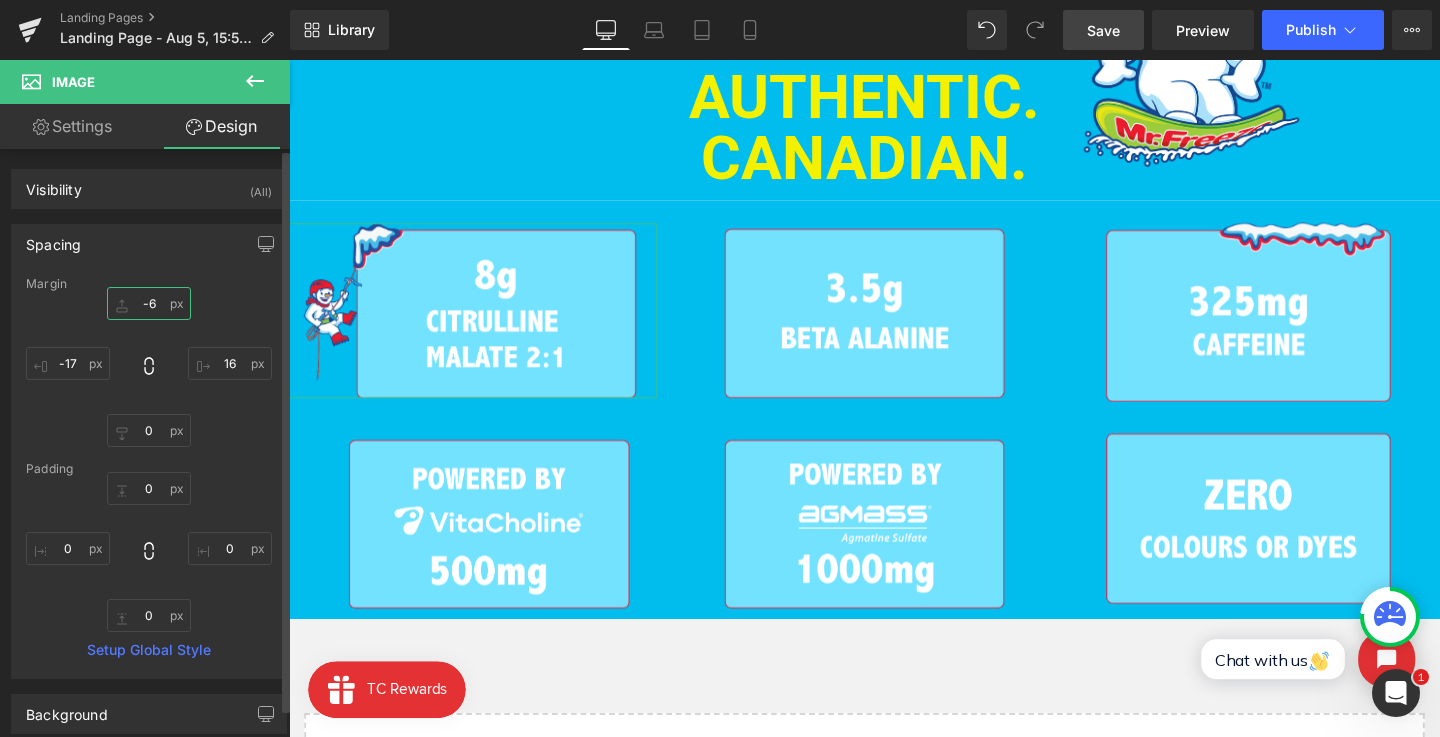 type on "-5" 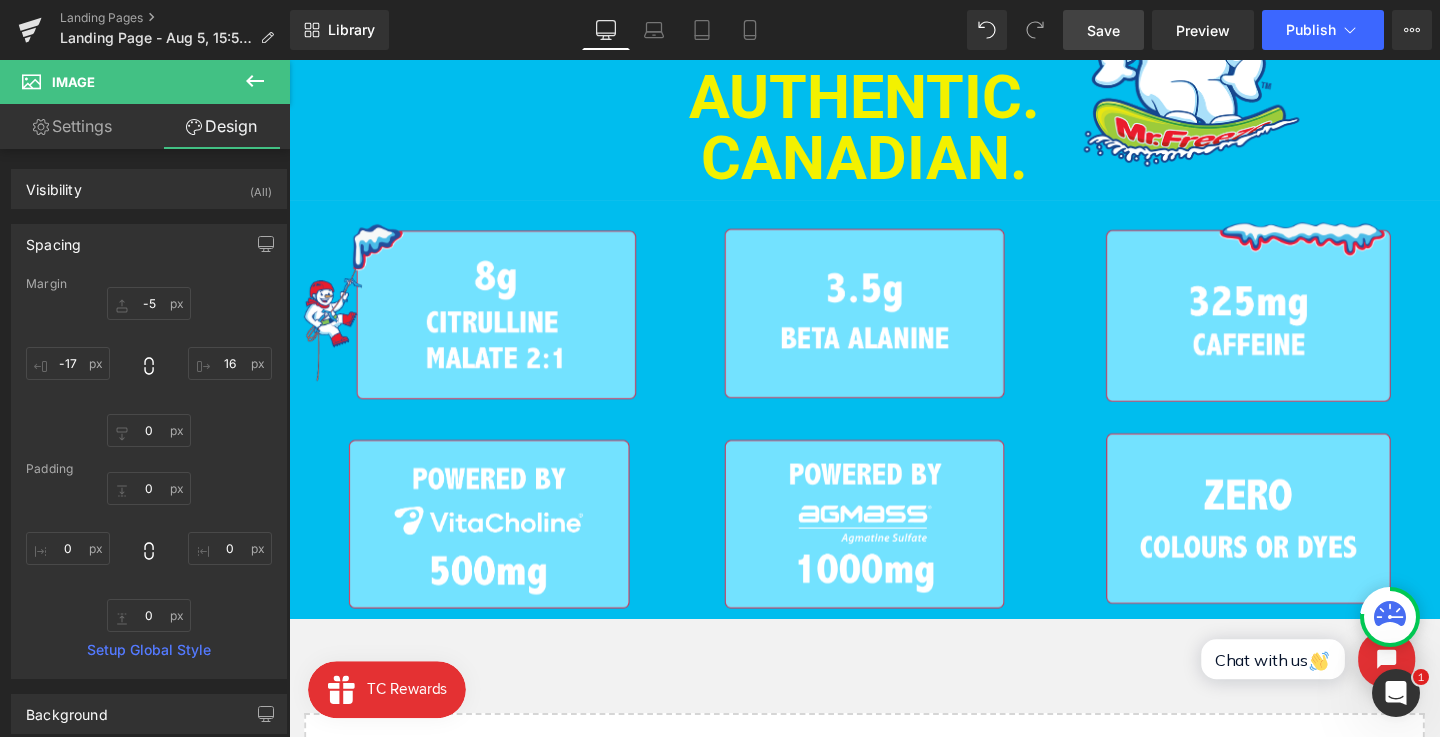 click on "Save" at bounding box center [1103, 30] 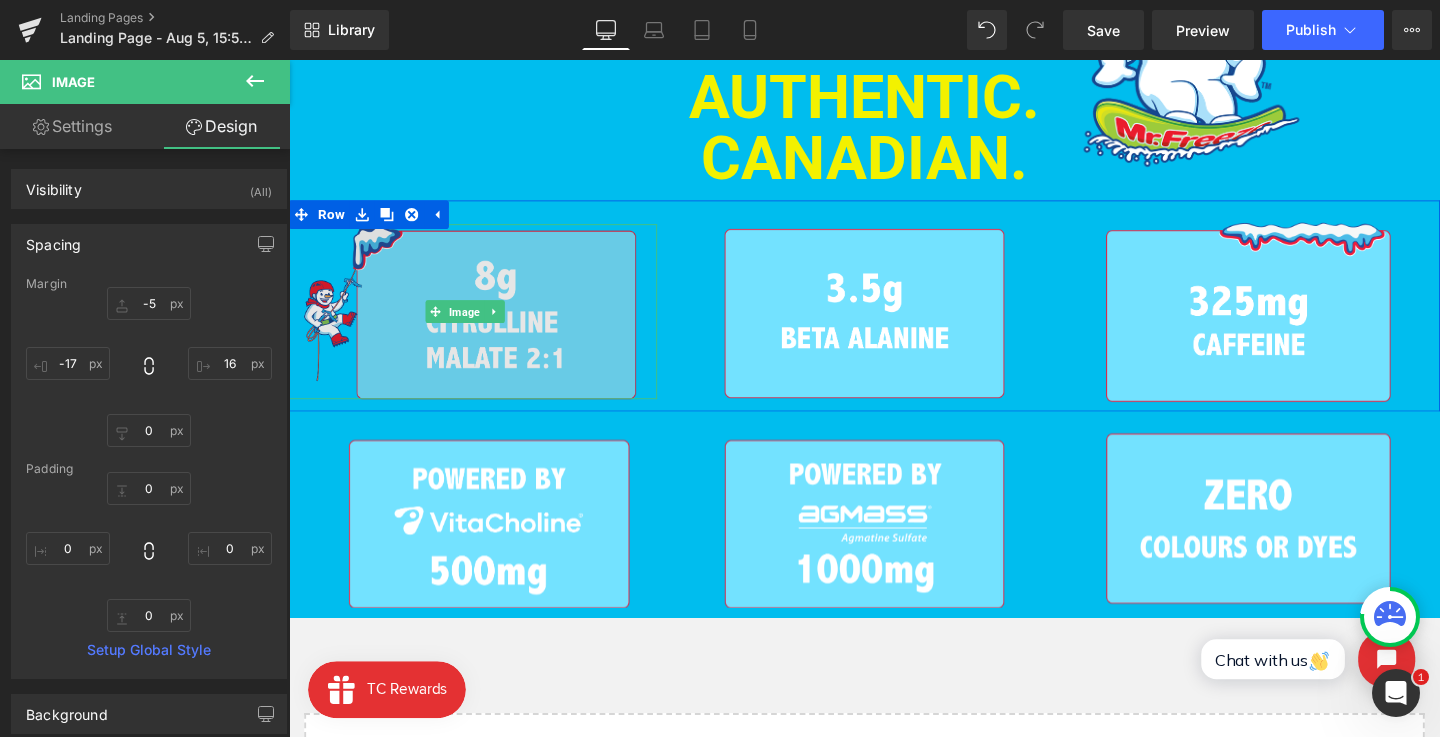 click on "Image" at bounding box center [474, 326] 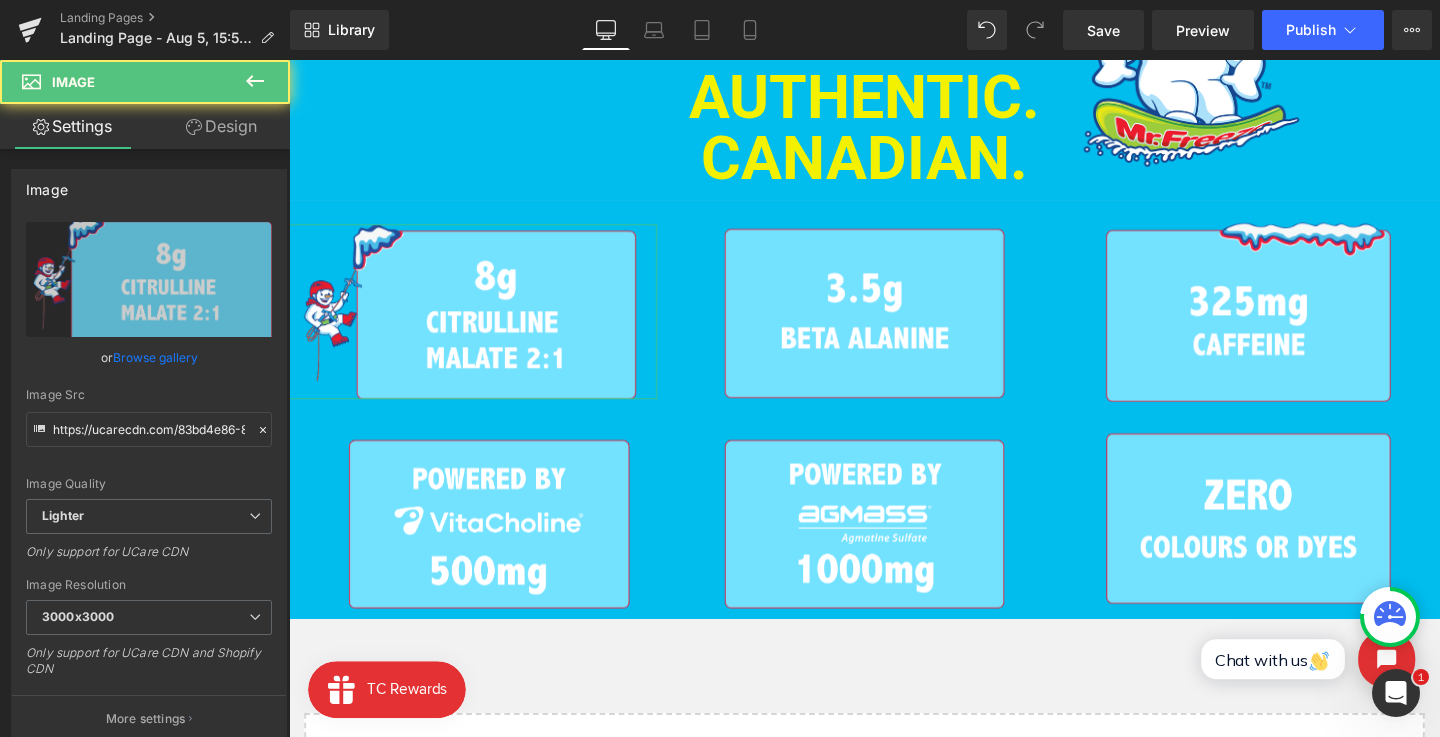 click on "Design" at bounding box center [221, 126] 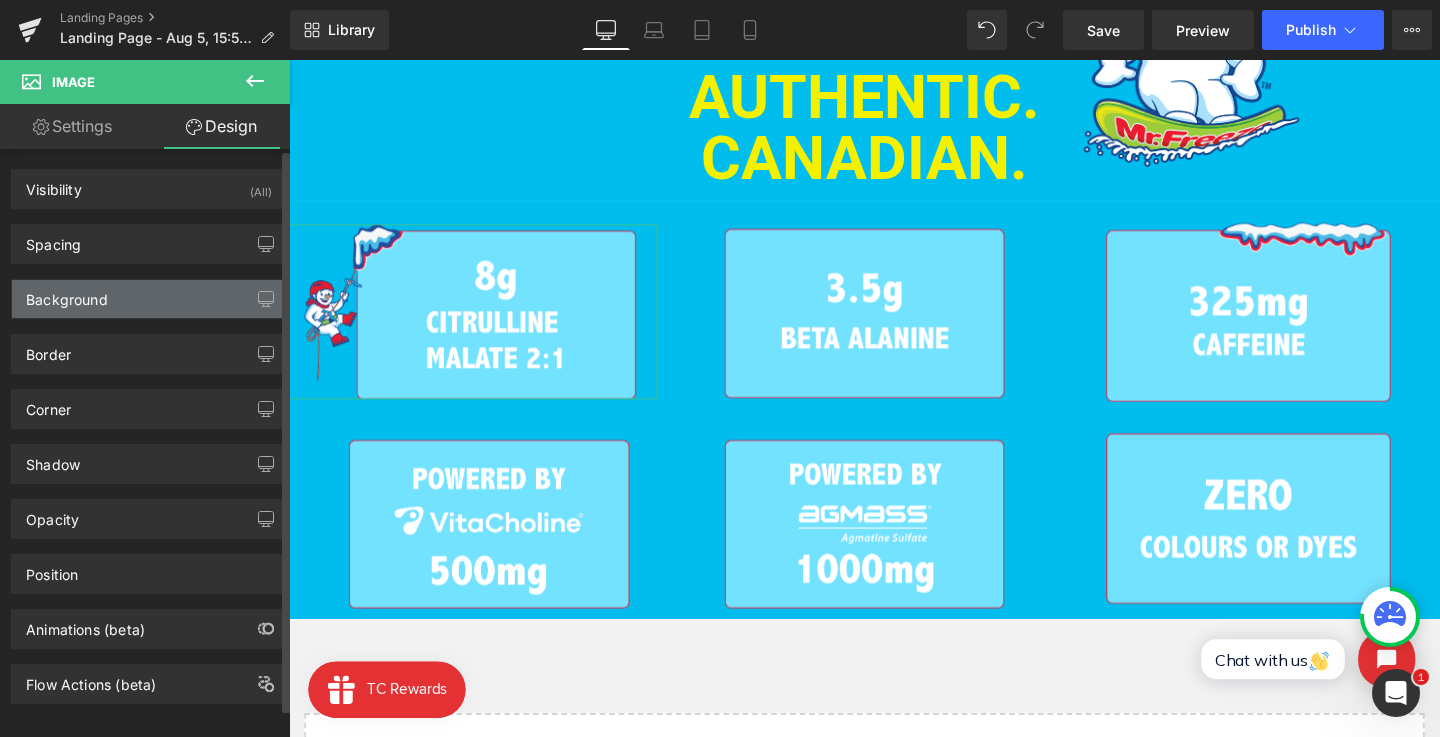 click on "Background" at bounding box center [67, 294] 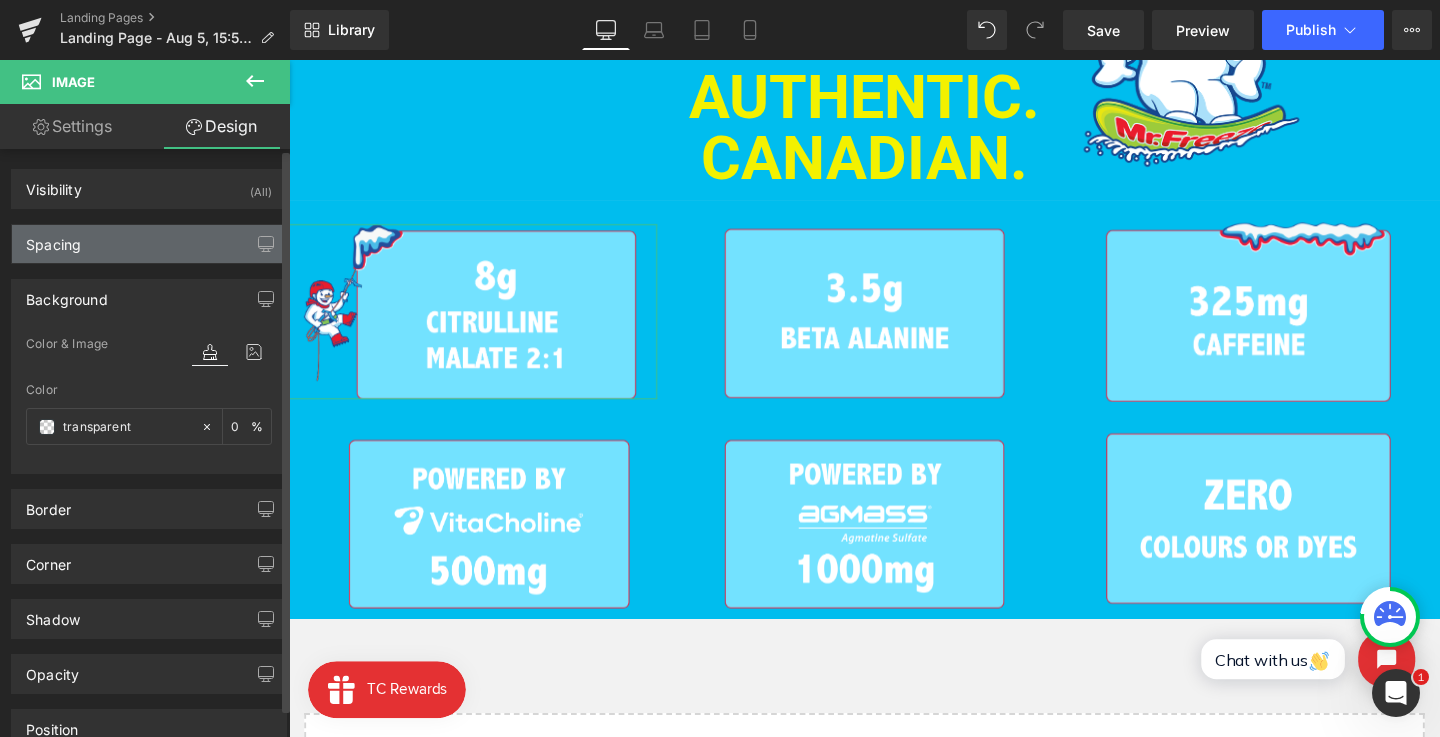 click on "Spacing" at bounding box center (149, 244) 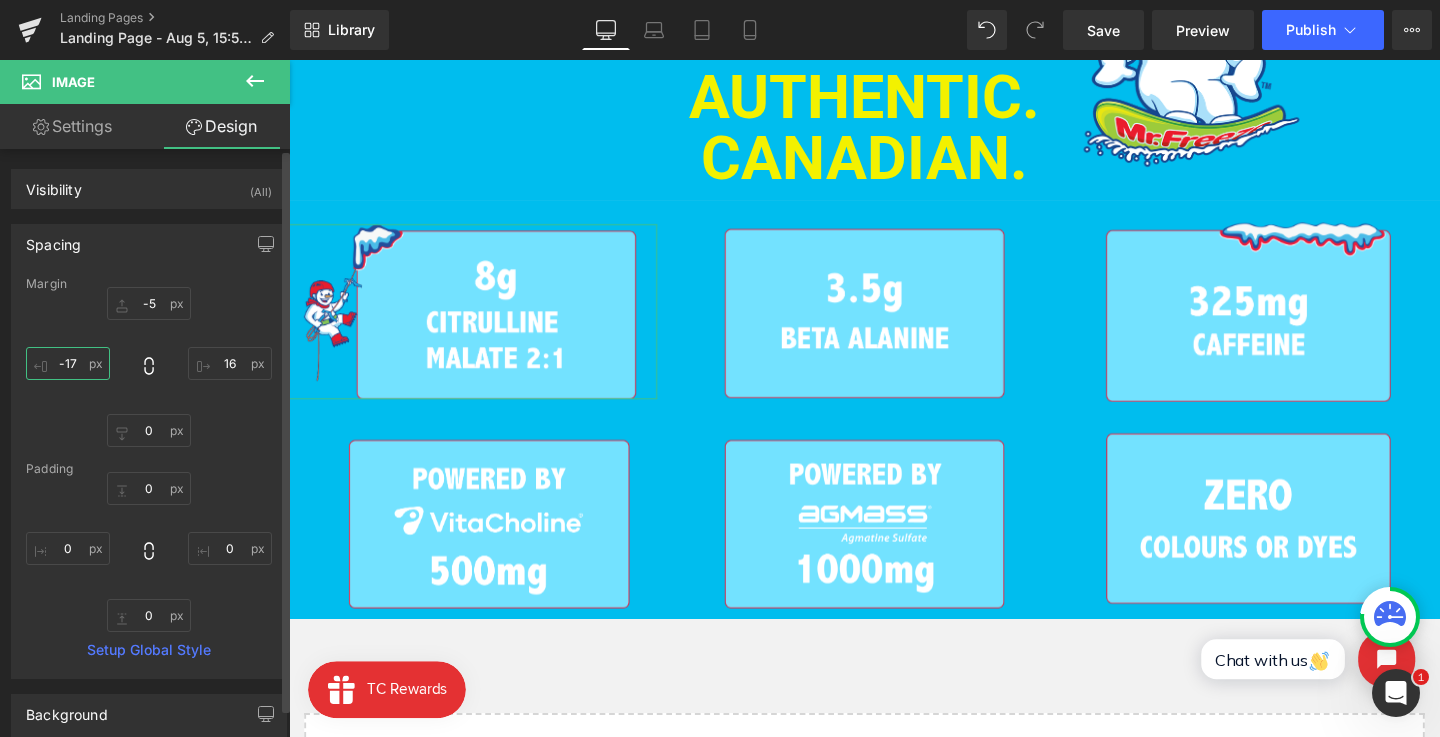 click on "-17" at bounding box center (68, 363) 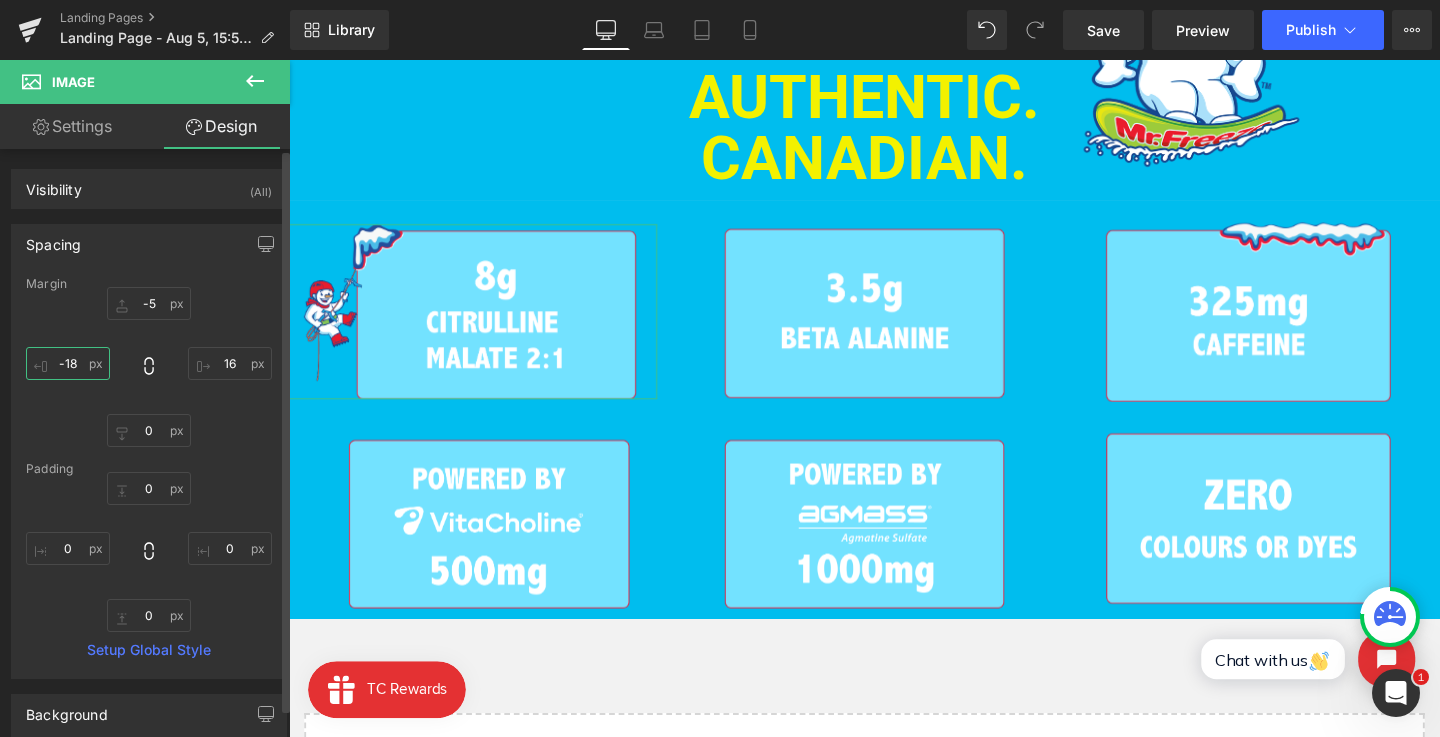 type on "-19" 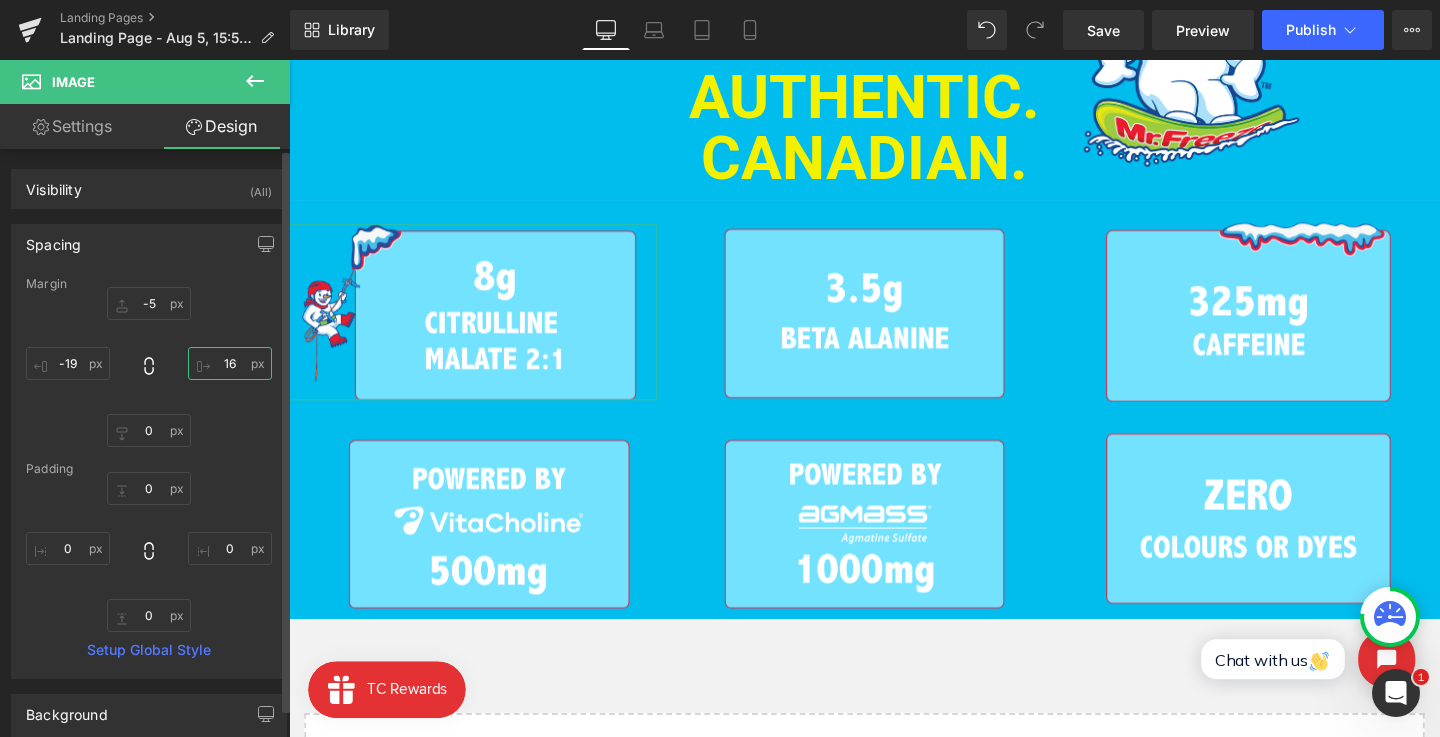 click on "16" at bounding box center [230, 363] 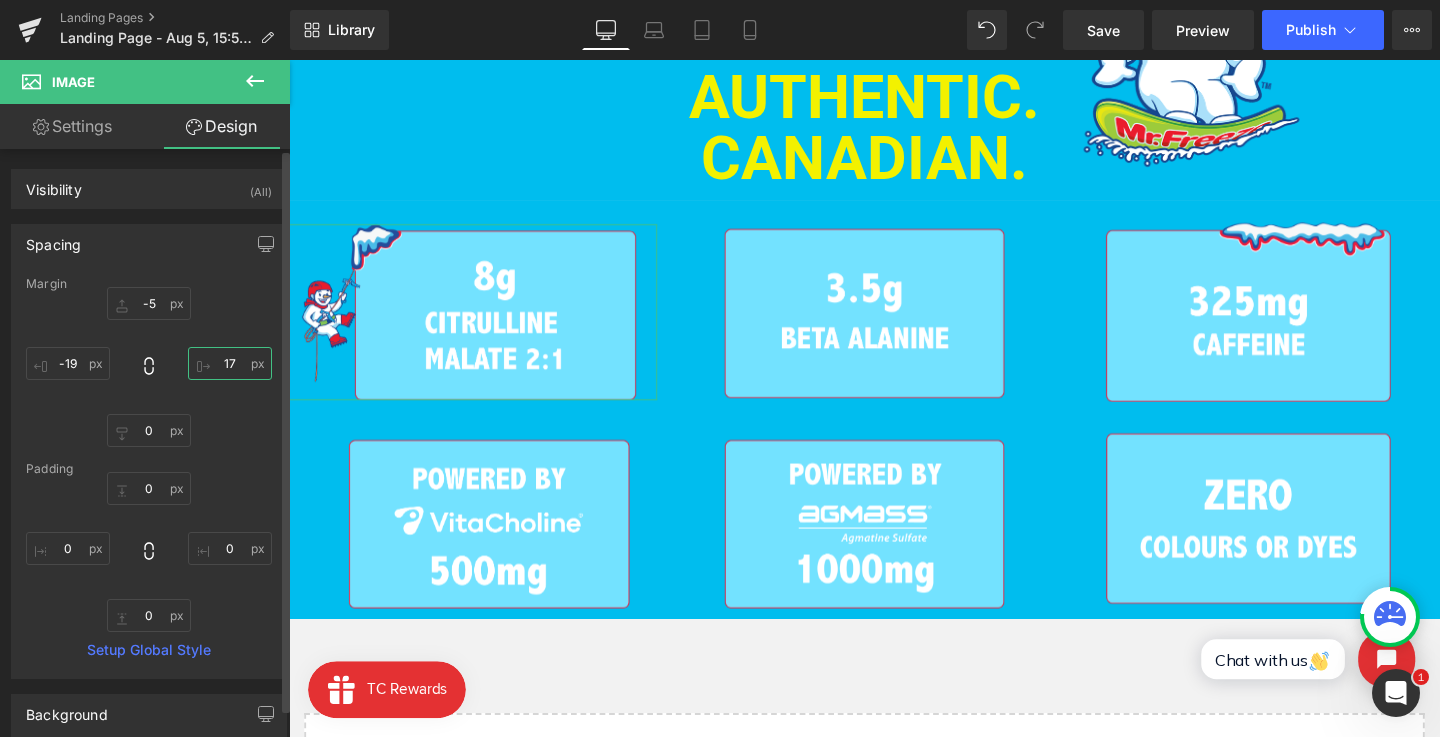 type on "18" 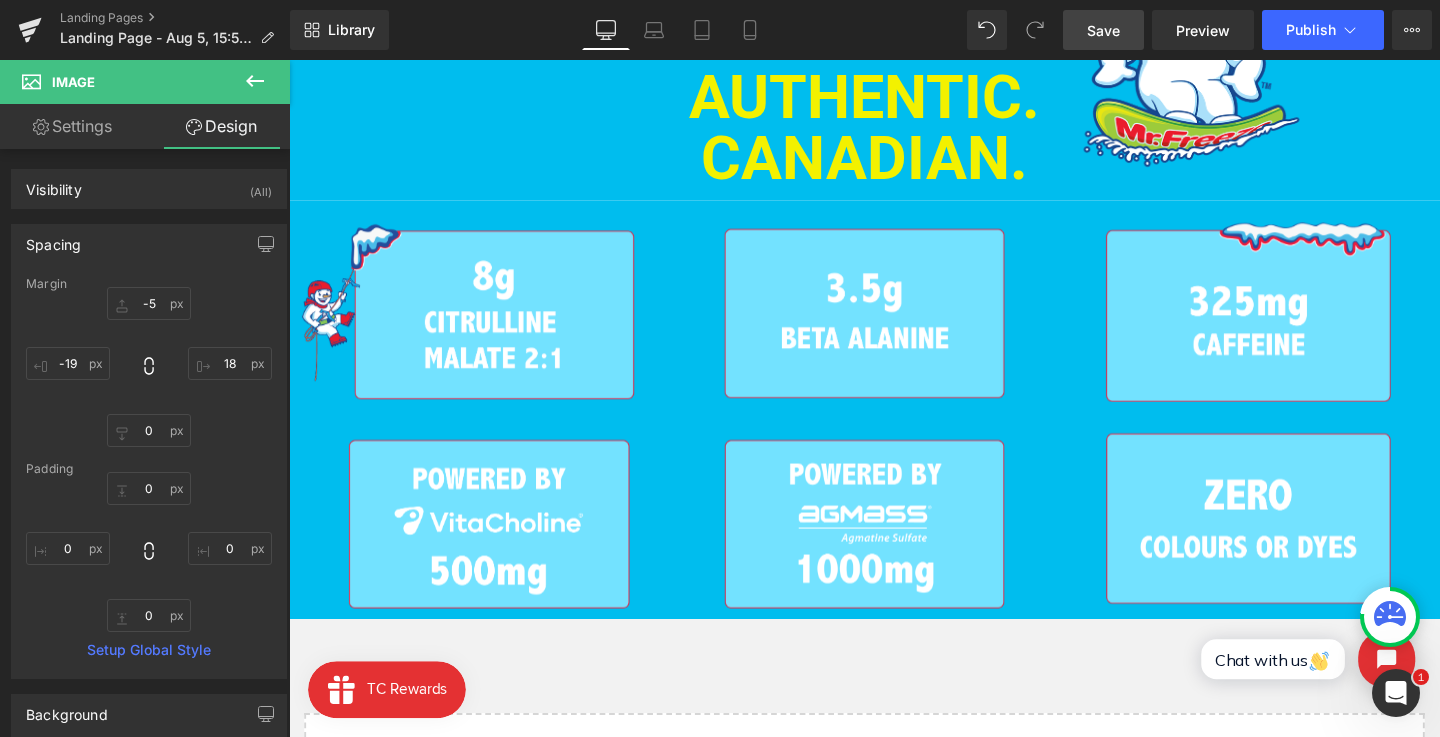 click on "Save" at bounding box center [1103, 30] 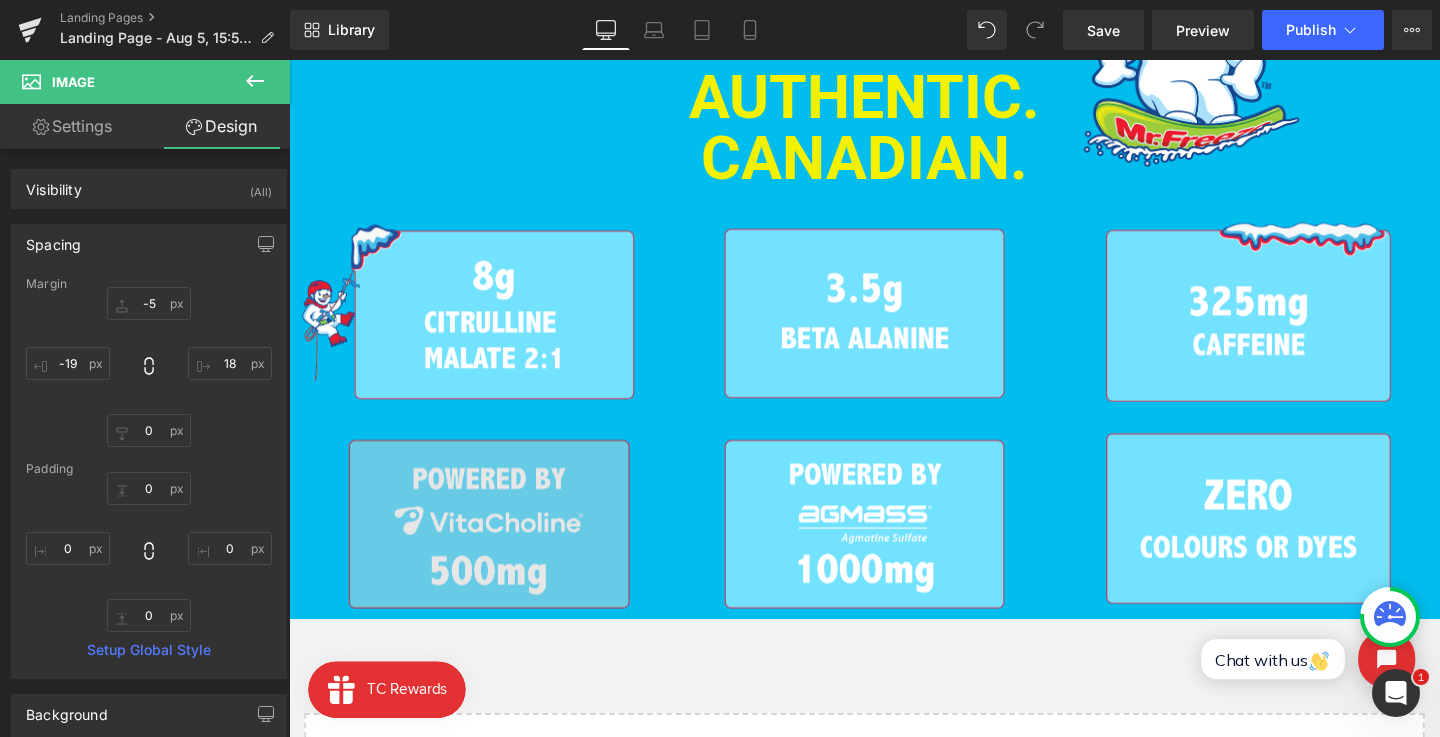 click at bounding box center (499, 548) 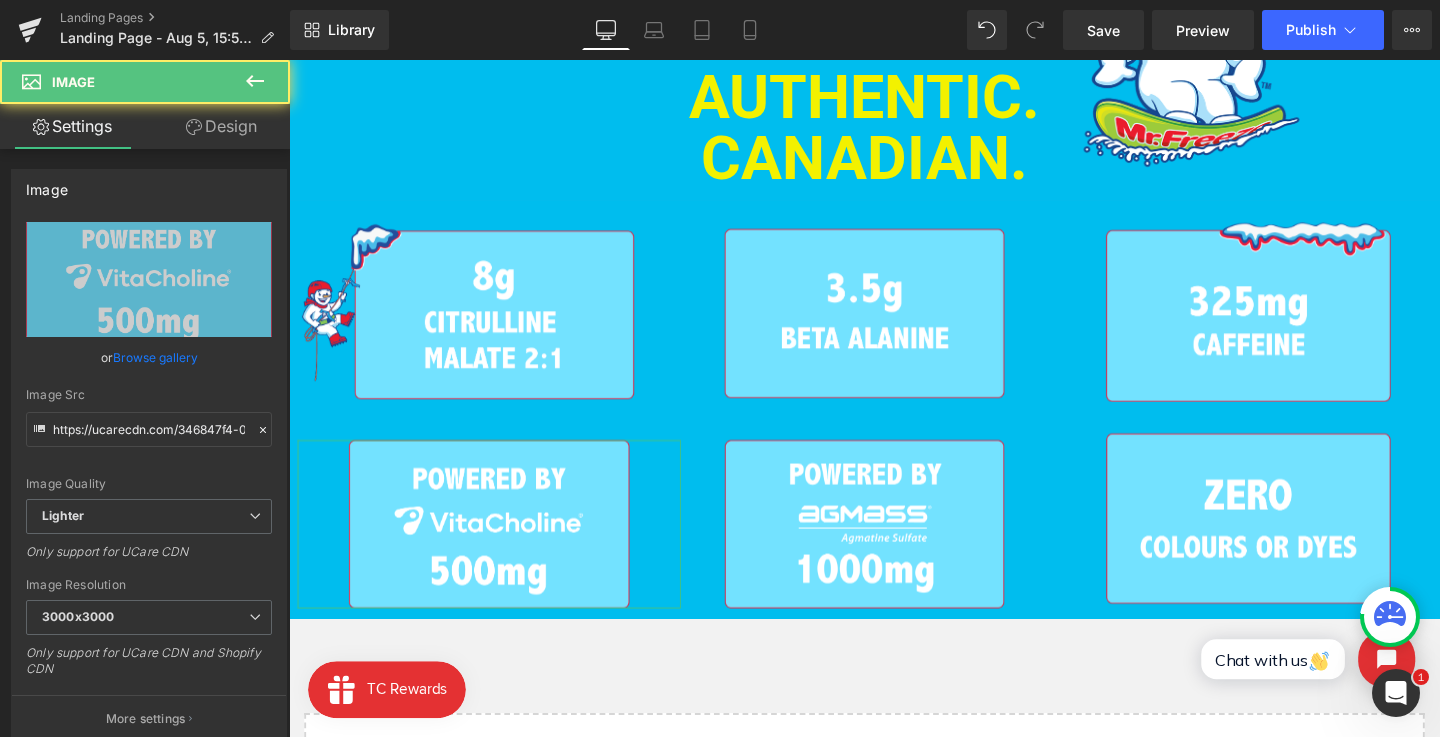 click on "Design" at bounding box center (221, 126) 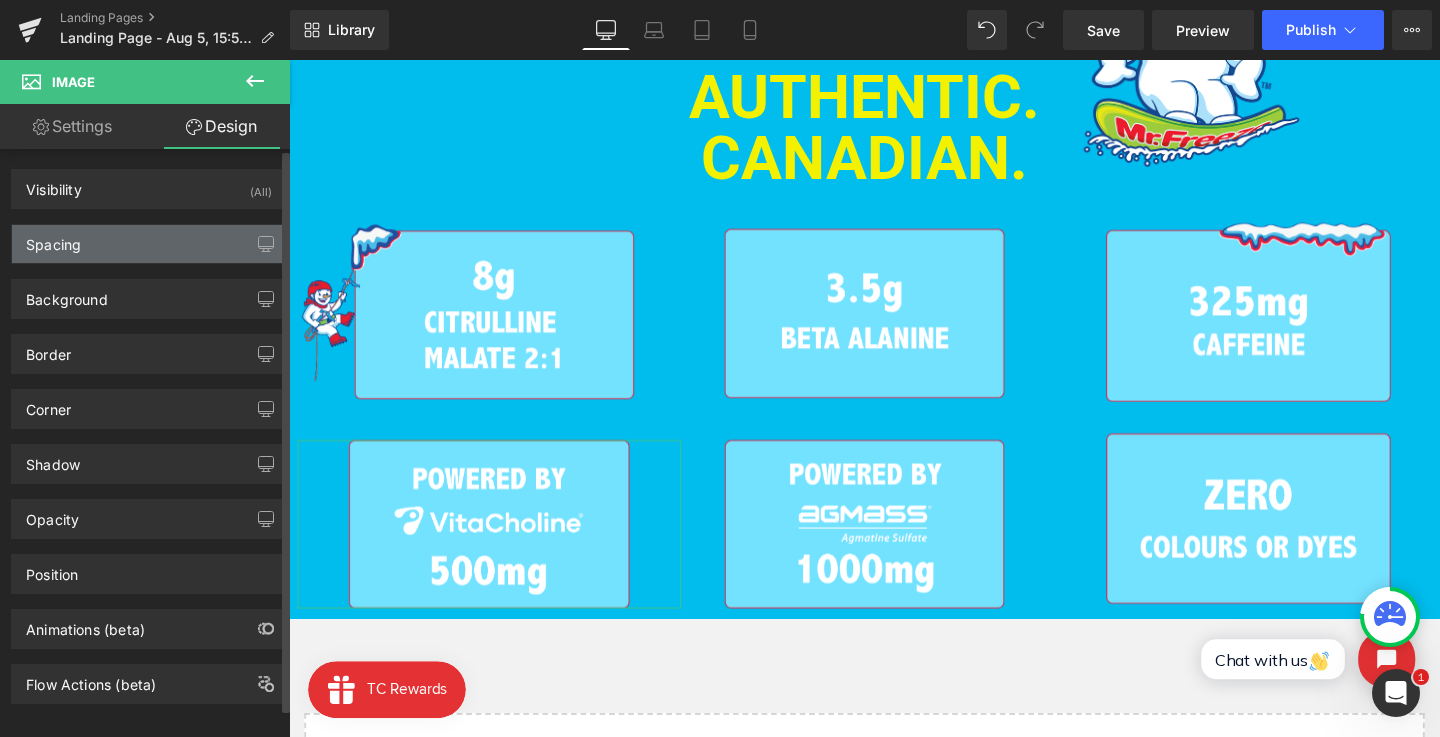 click on "Spacing" at bounding box center (149, 244) 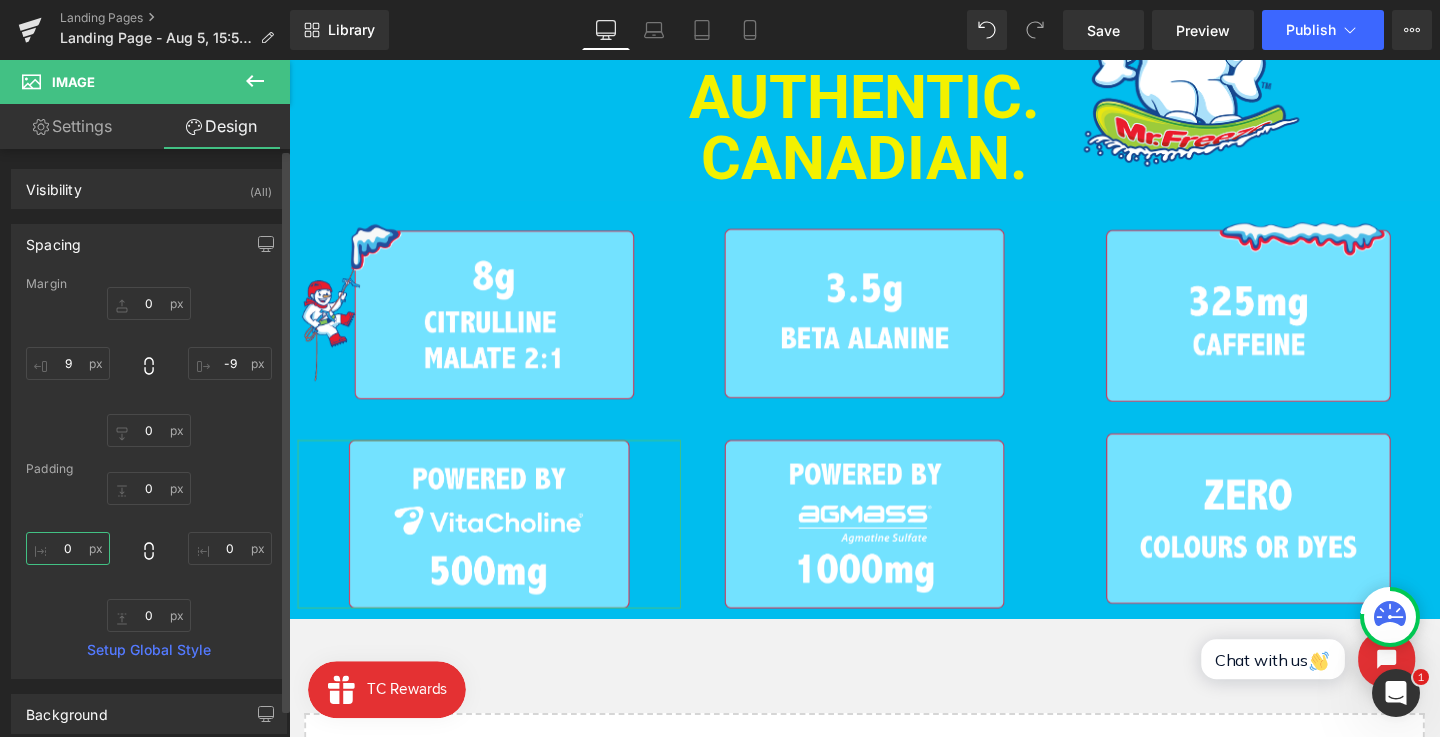 click on "0" at bounding box center (68, 548) 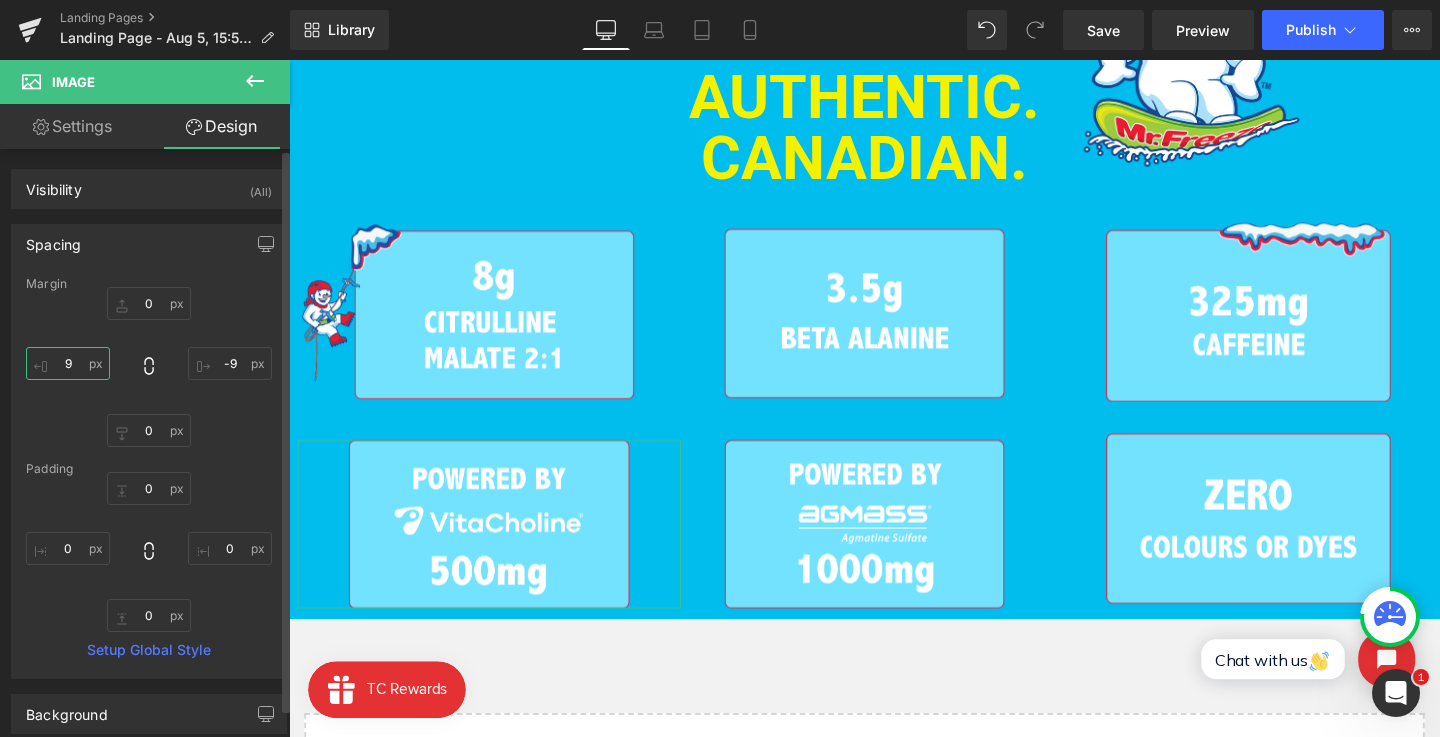 click on "9" at bounding box center [68, 363] 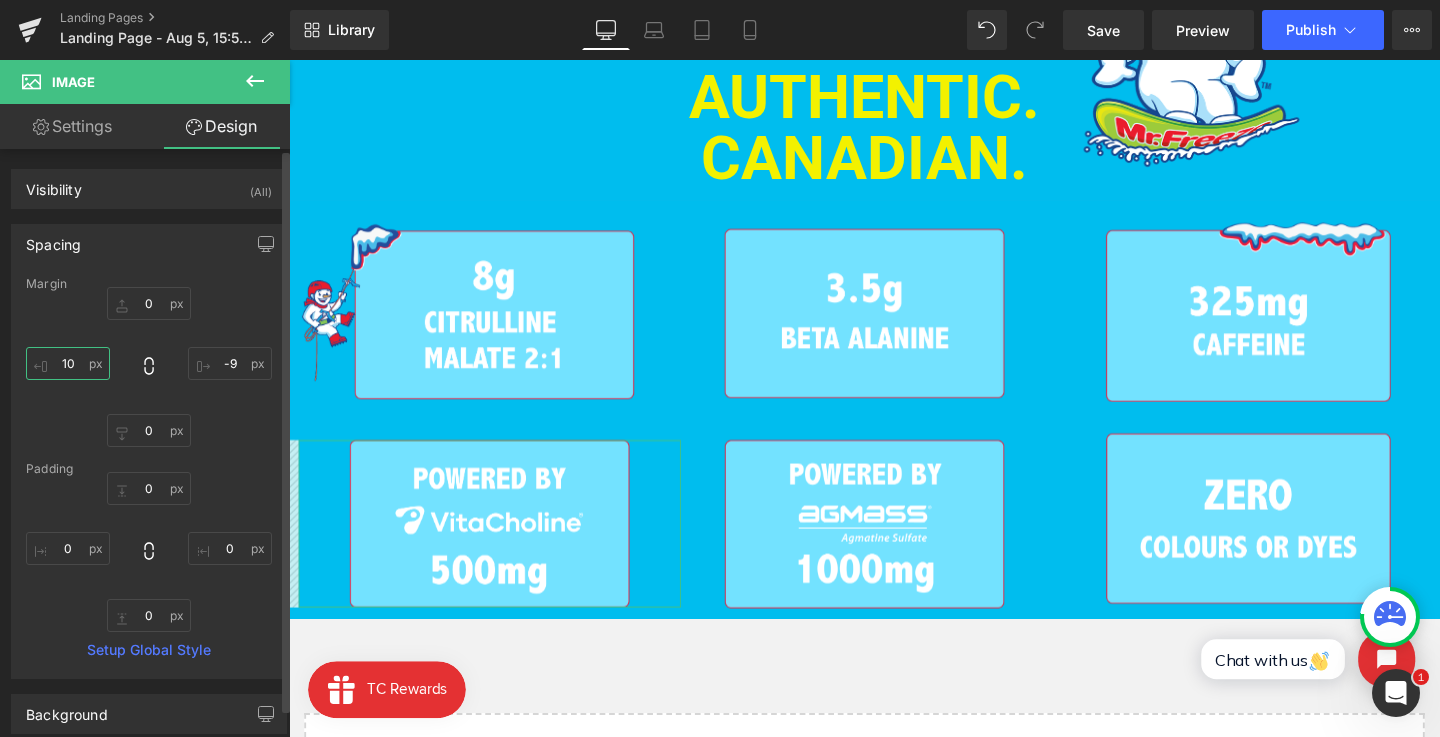 type on "11" 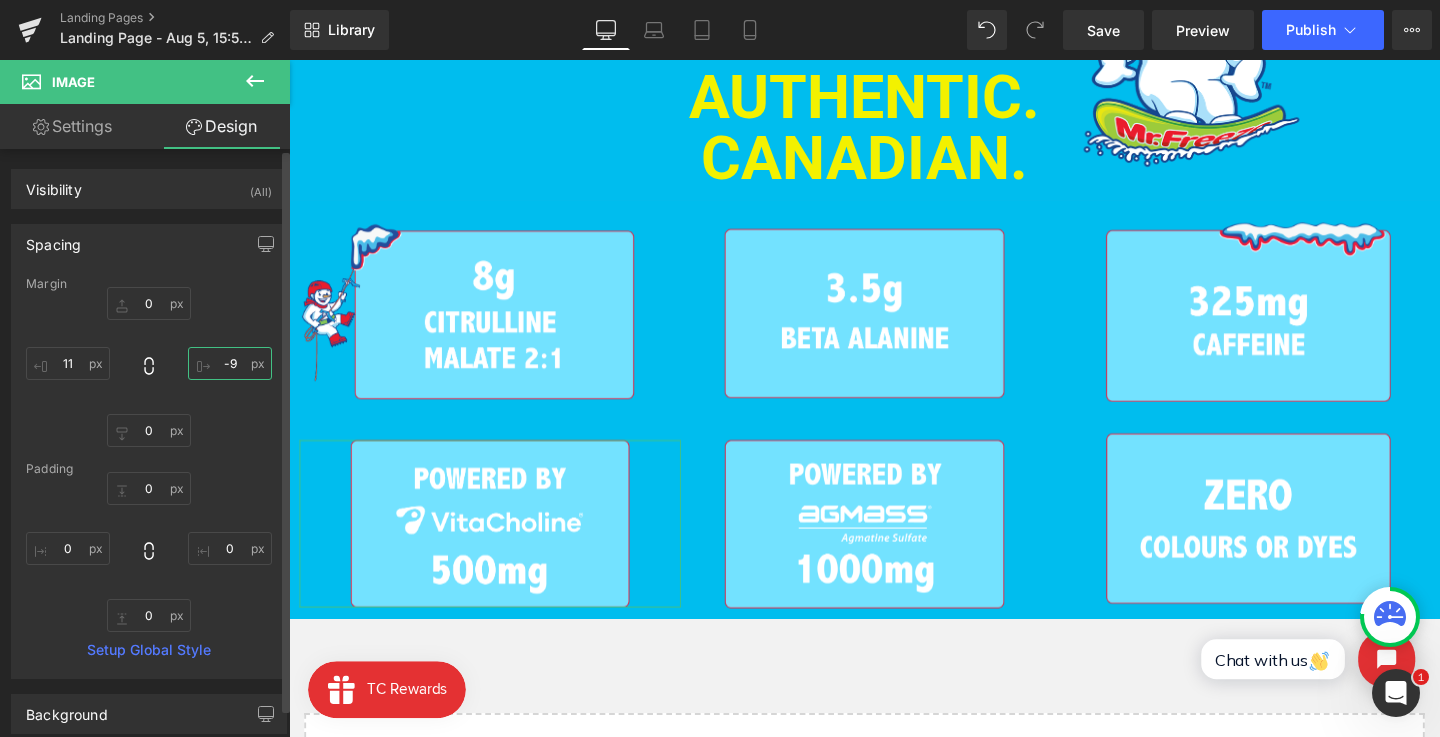 click on "-9" at bounding box center (230, 363) 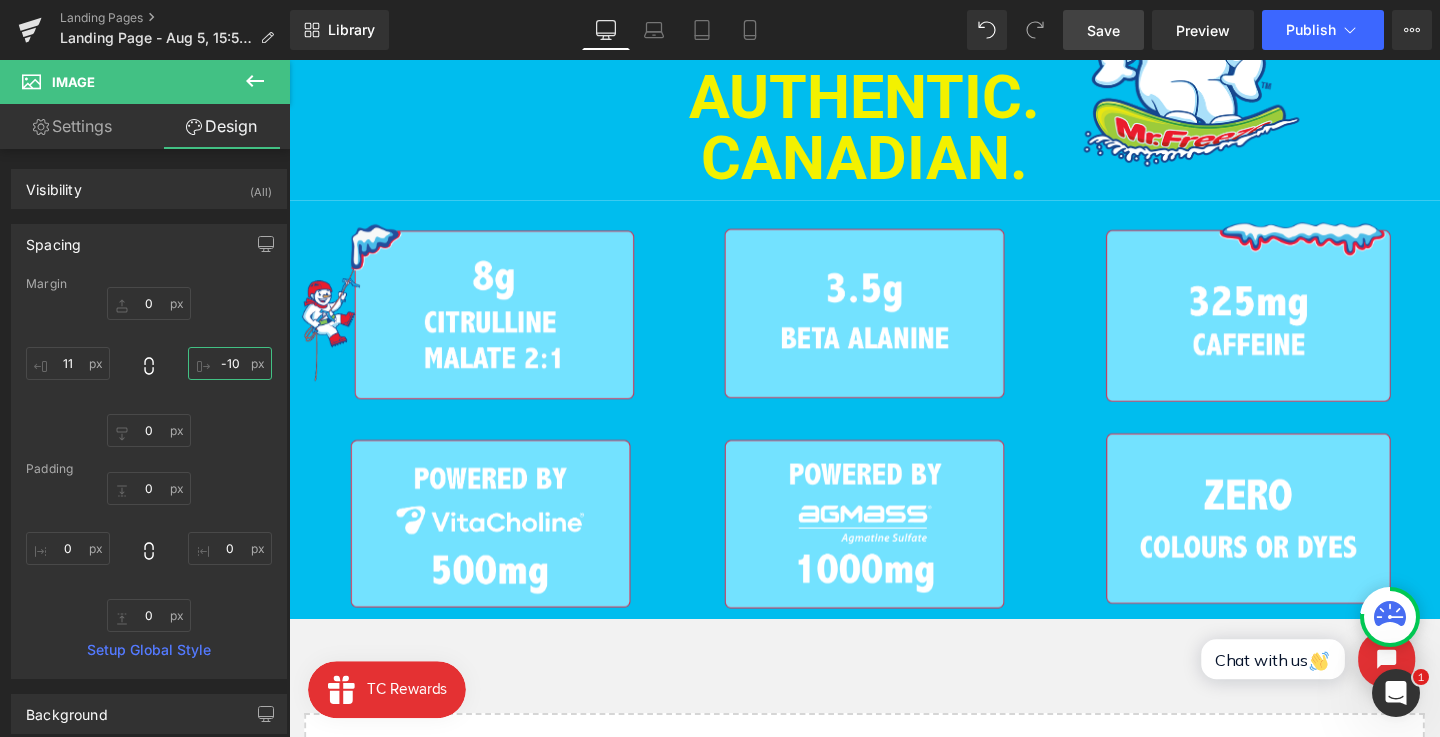 type on "-11" 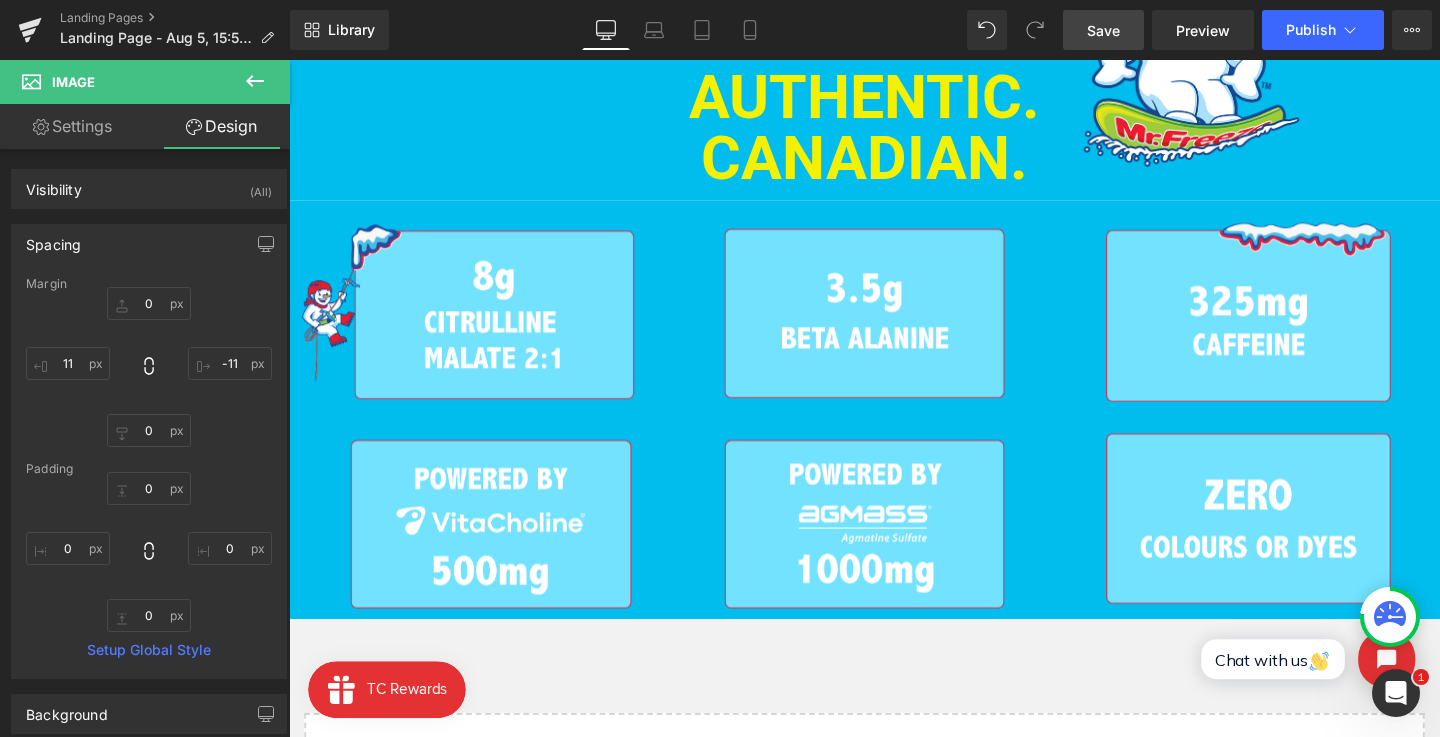 click on "Save" at bounding box center (1103, 30) 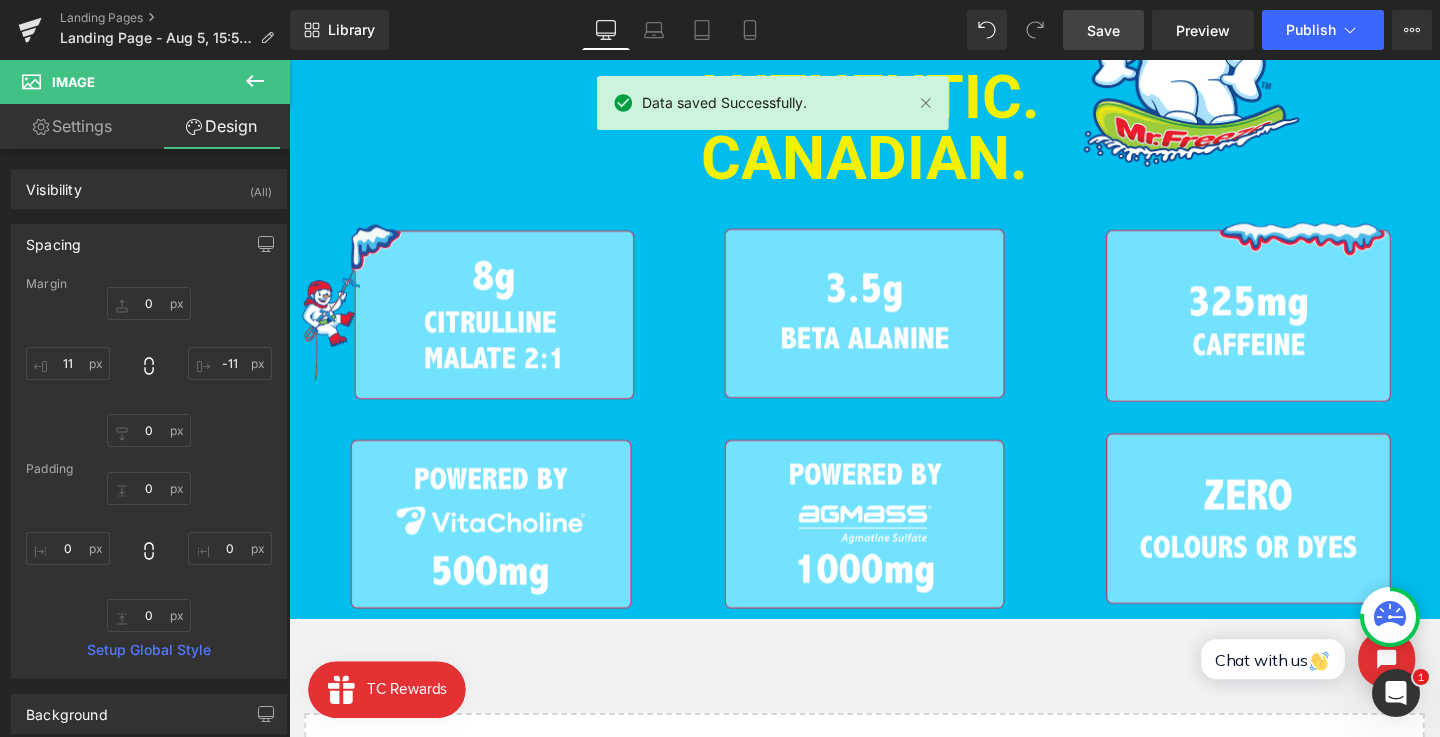 scroll, scrollTop: 985, scrollLeft: 0, axis: vertical 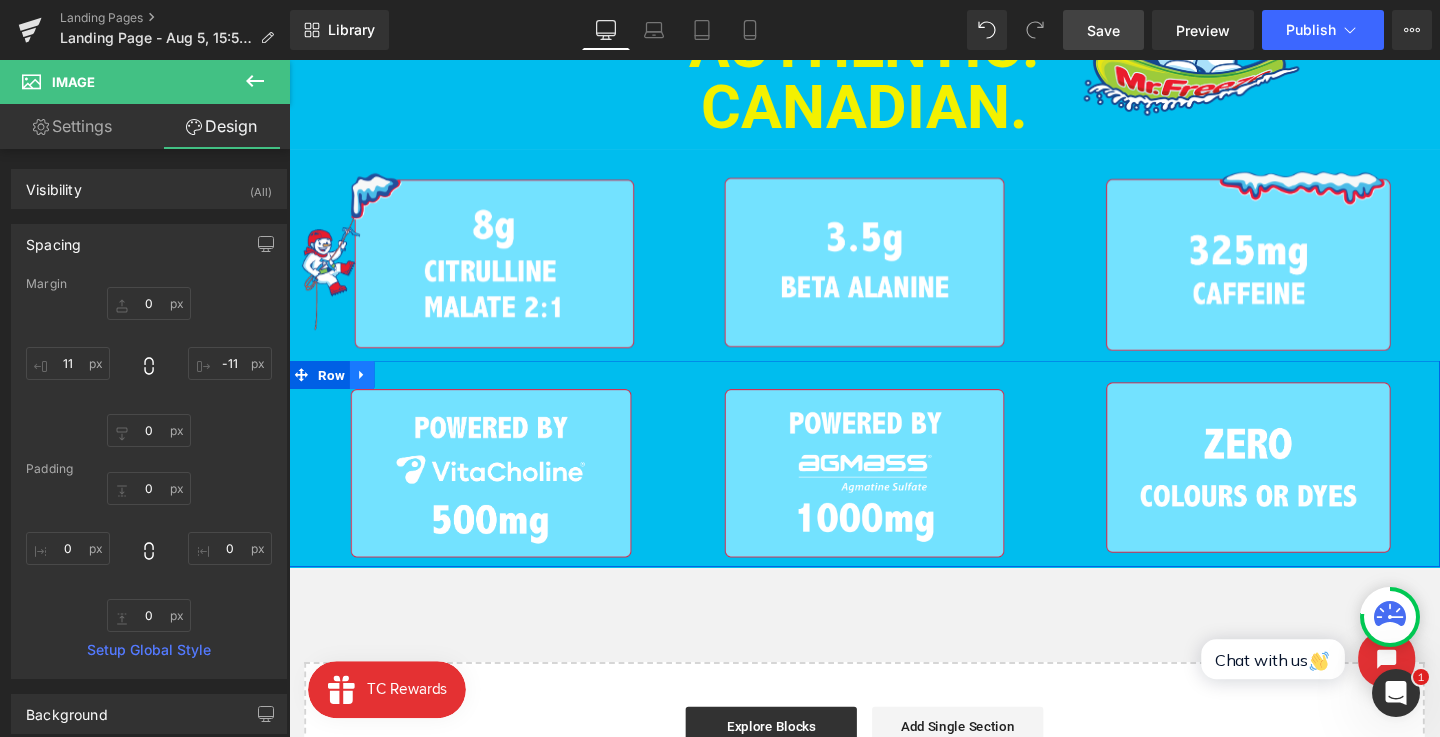 click 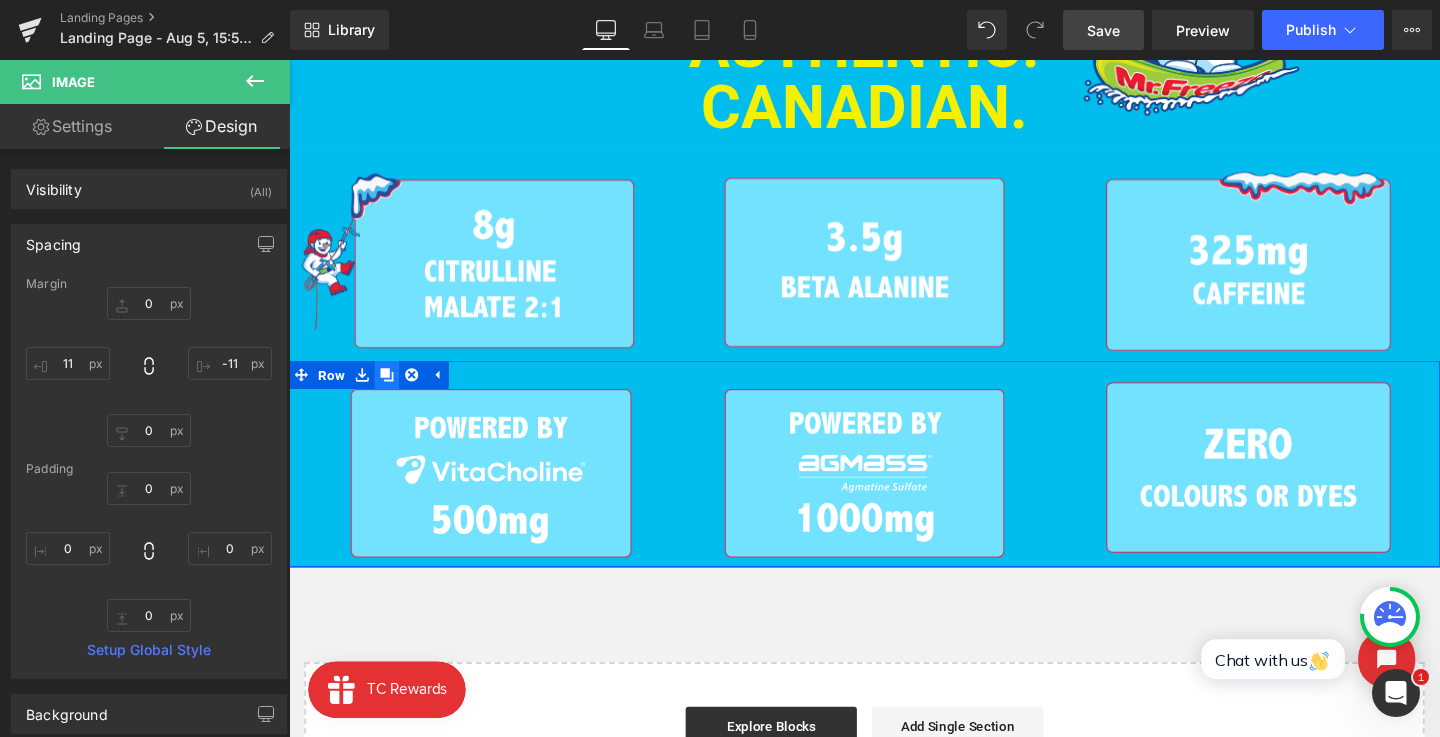 click 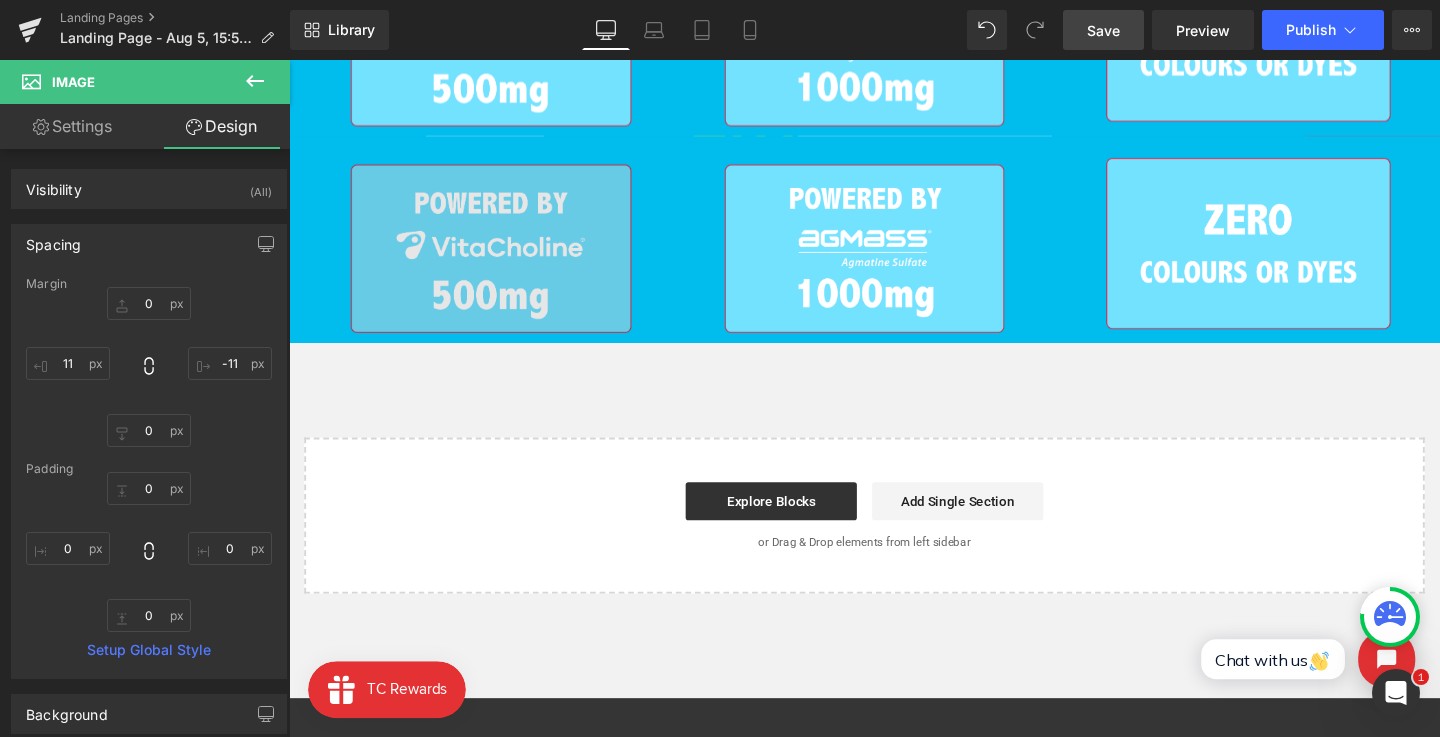 scroll, scrollTop: 1326, scrollLeft: 0, axis: vertical 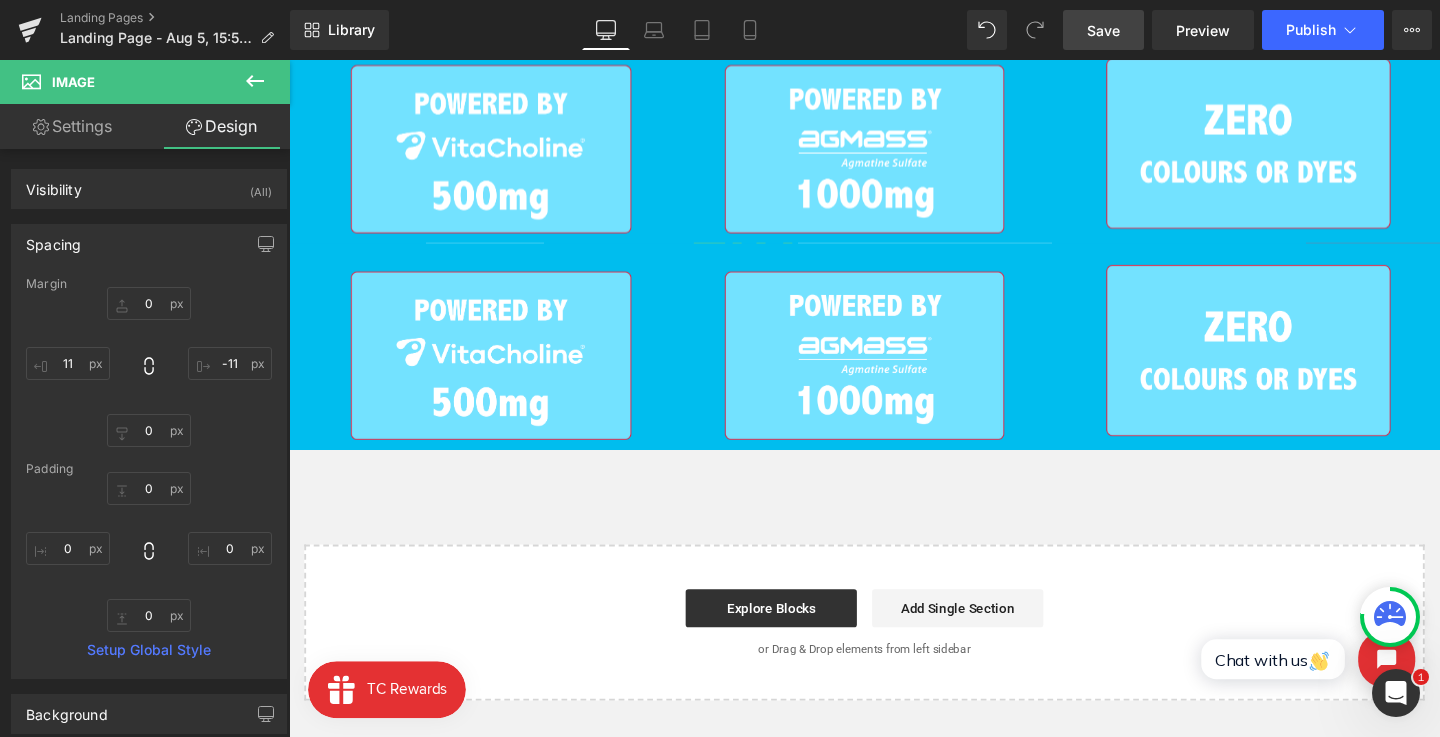 click at bounding box center [501, 370] 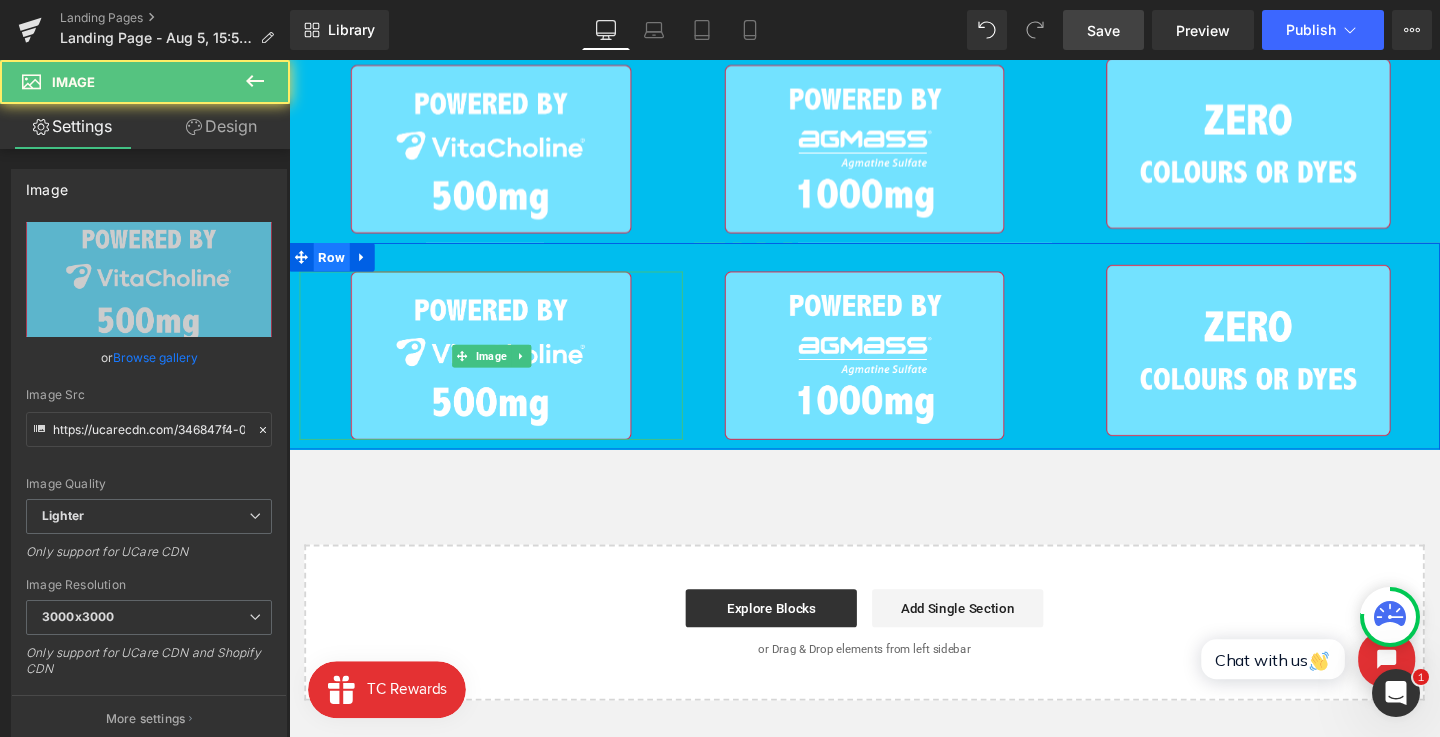 click on "Row" at bounding box center (334, 267) 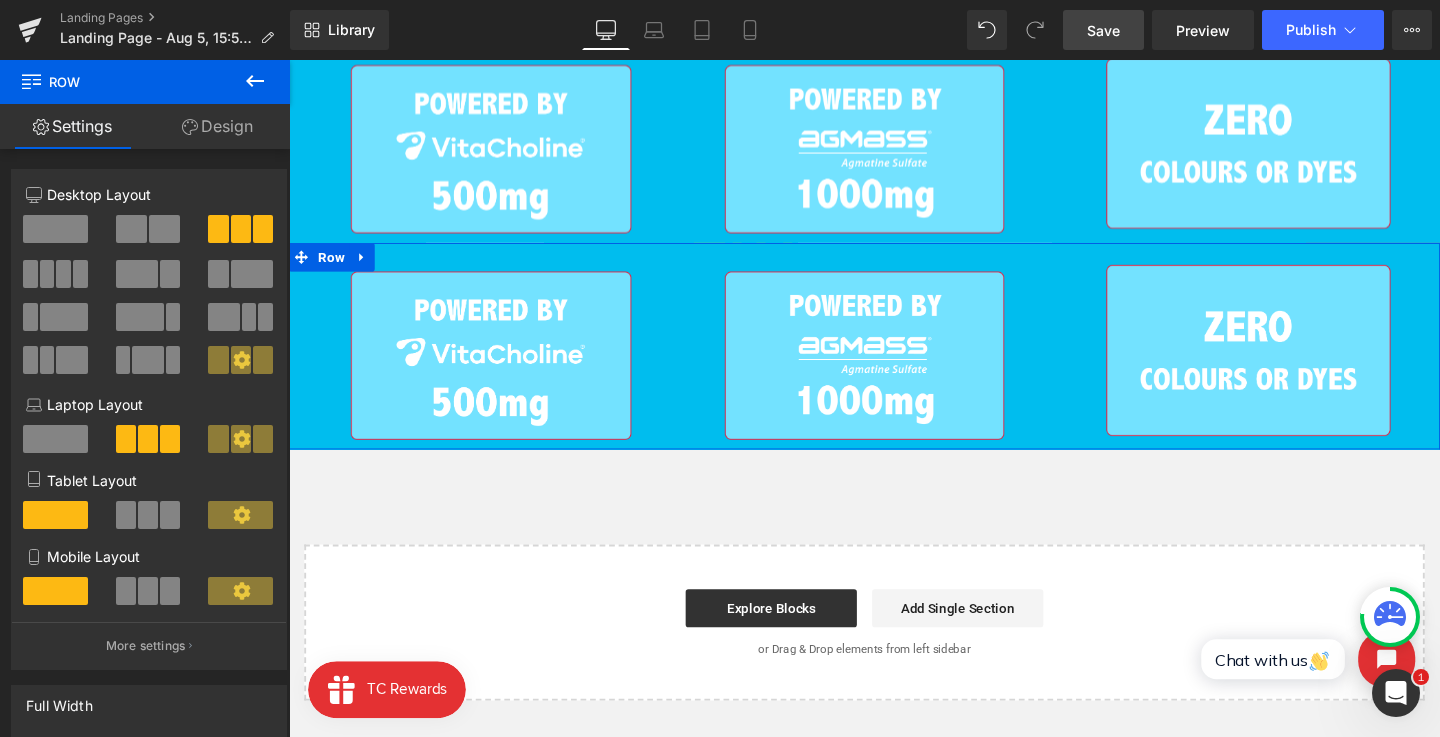 click at bounding box center [131, 229] 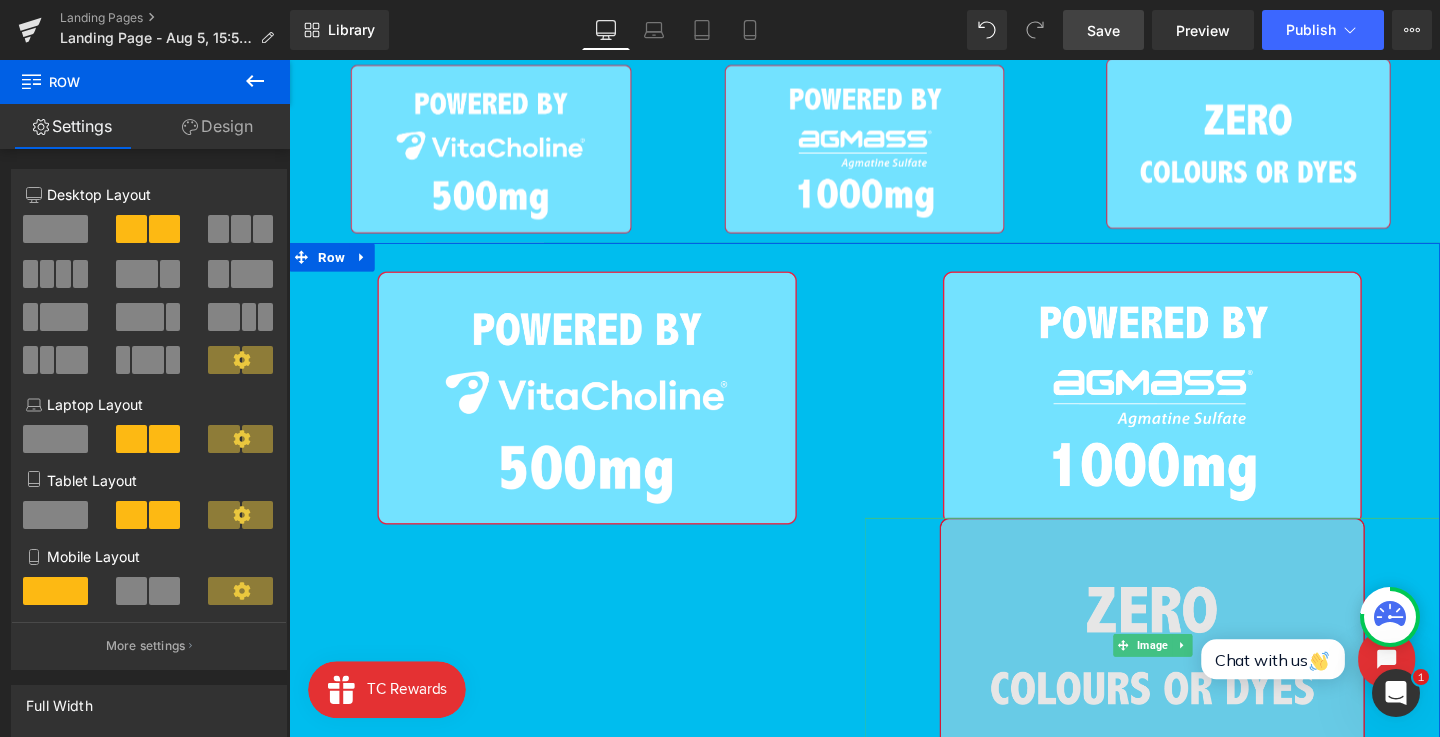 click at bounding box center [1197, 676] 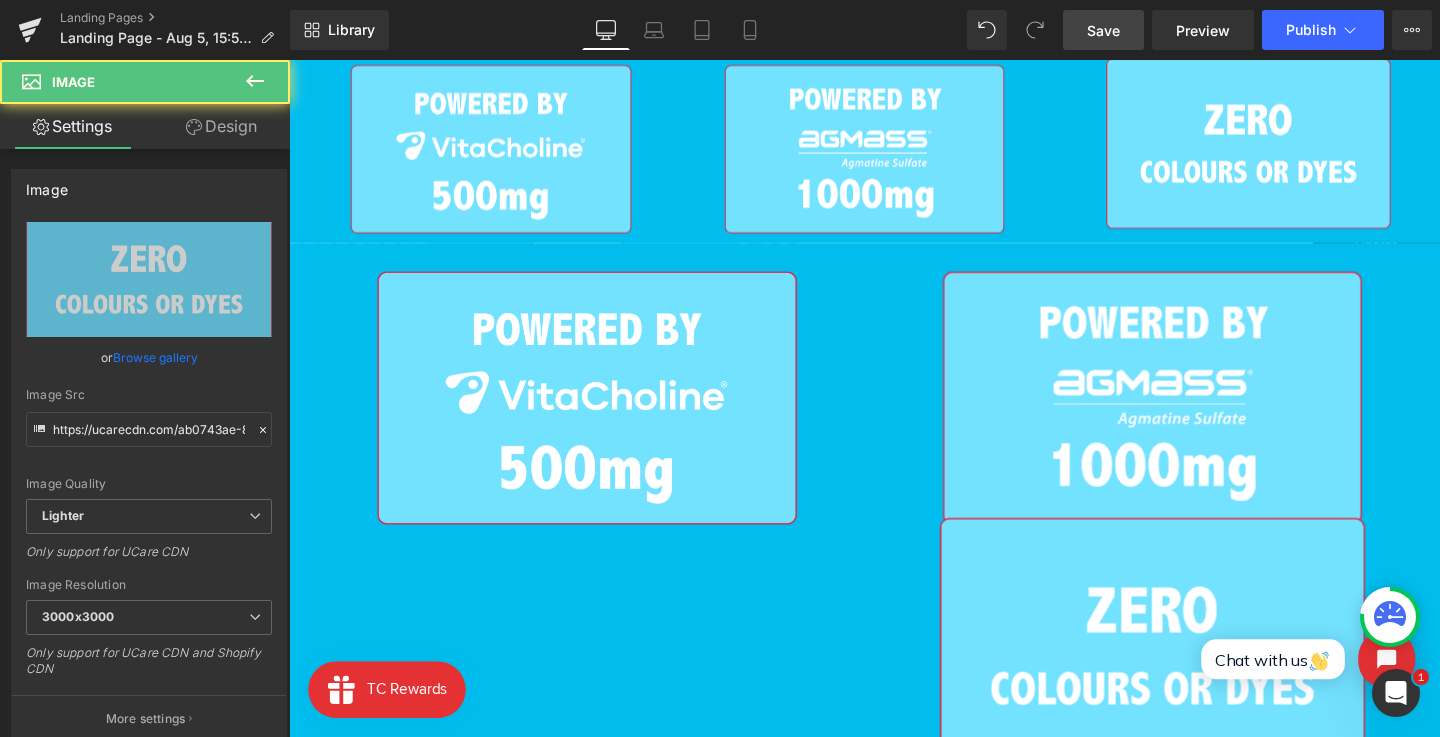 scroll, scrollTop: 1438, scrollLeft: 0, axis: vertical 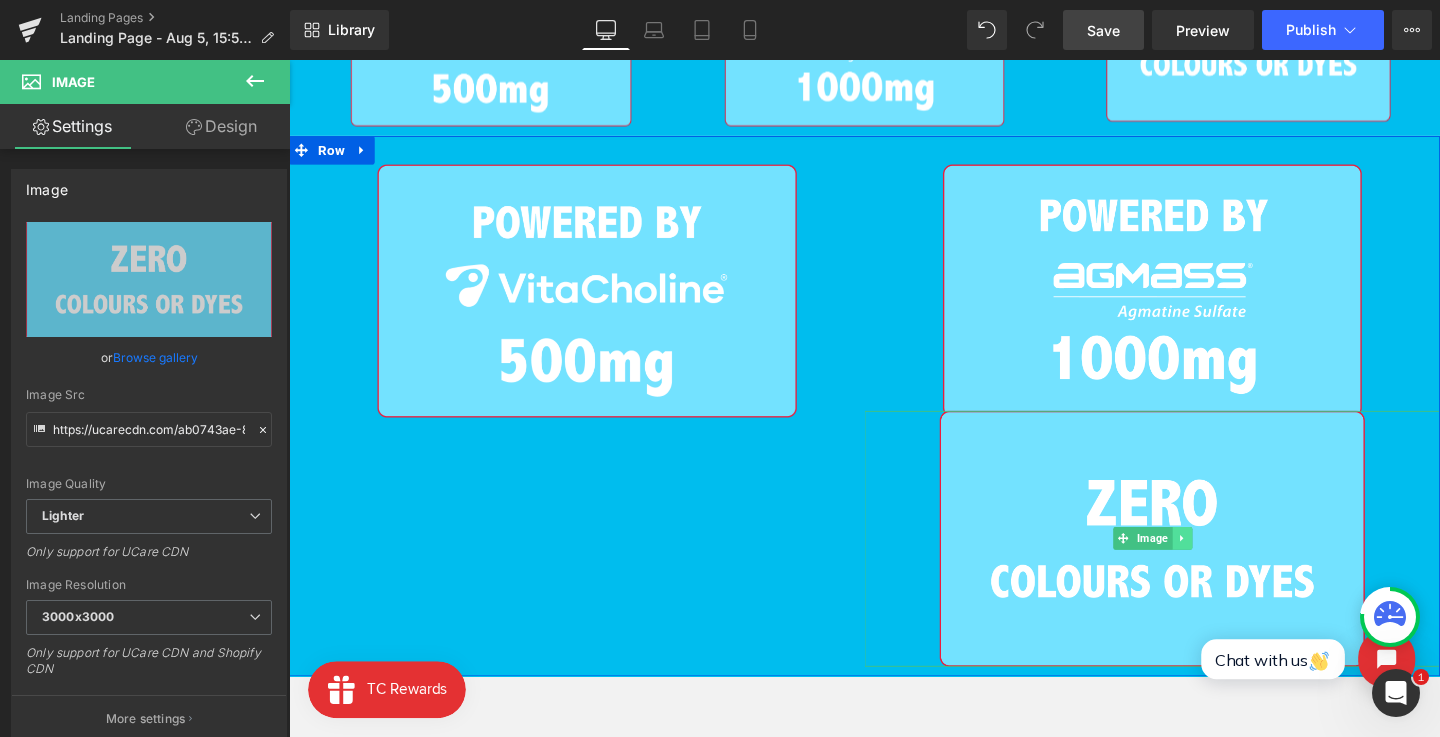 click 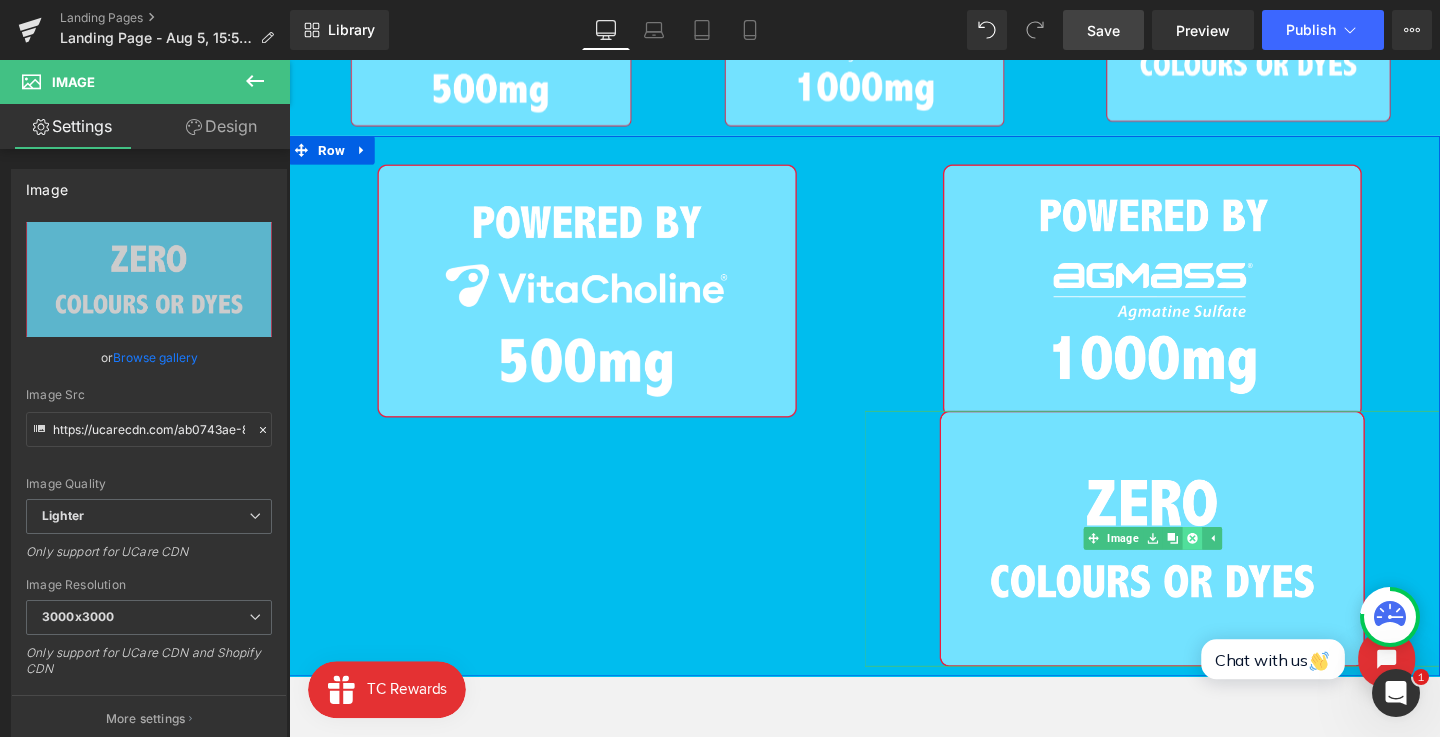click 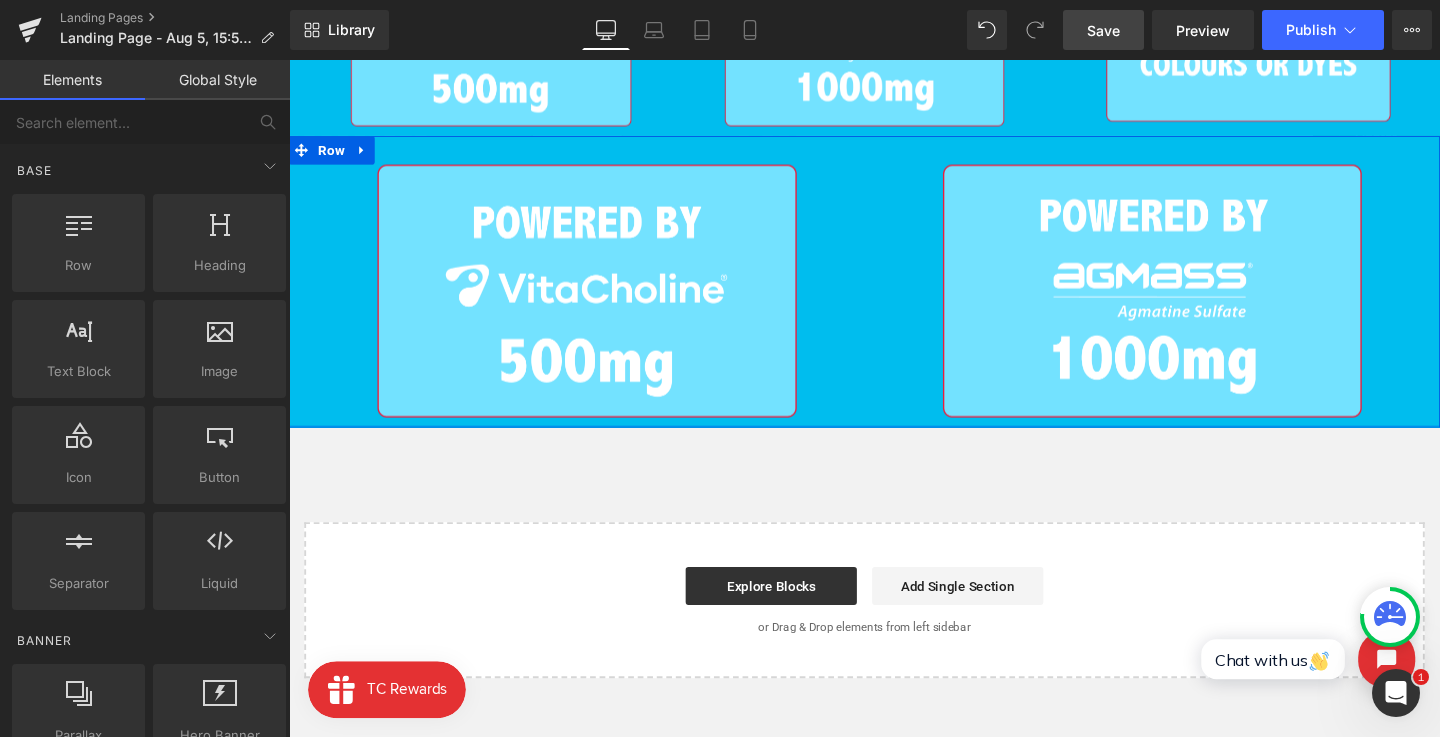 scroll, scrollTop: 1352, scrollLeft: 0, axis: vertical 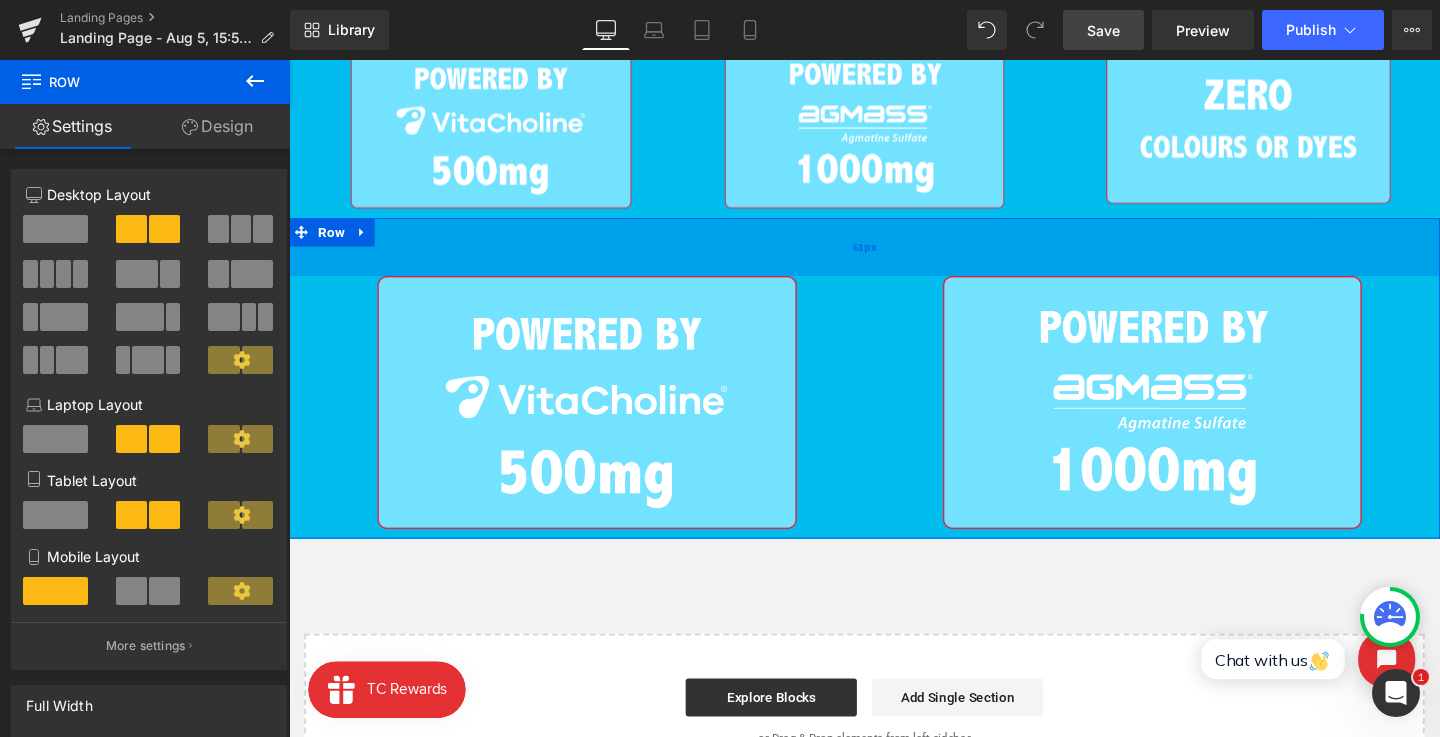 drag, startPoint x: 871, startPoint y: 230, endPoint x: 873, endPoint y: 261, distance: 31.06445 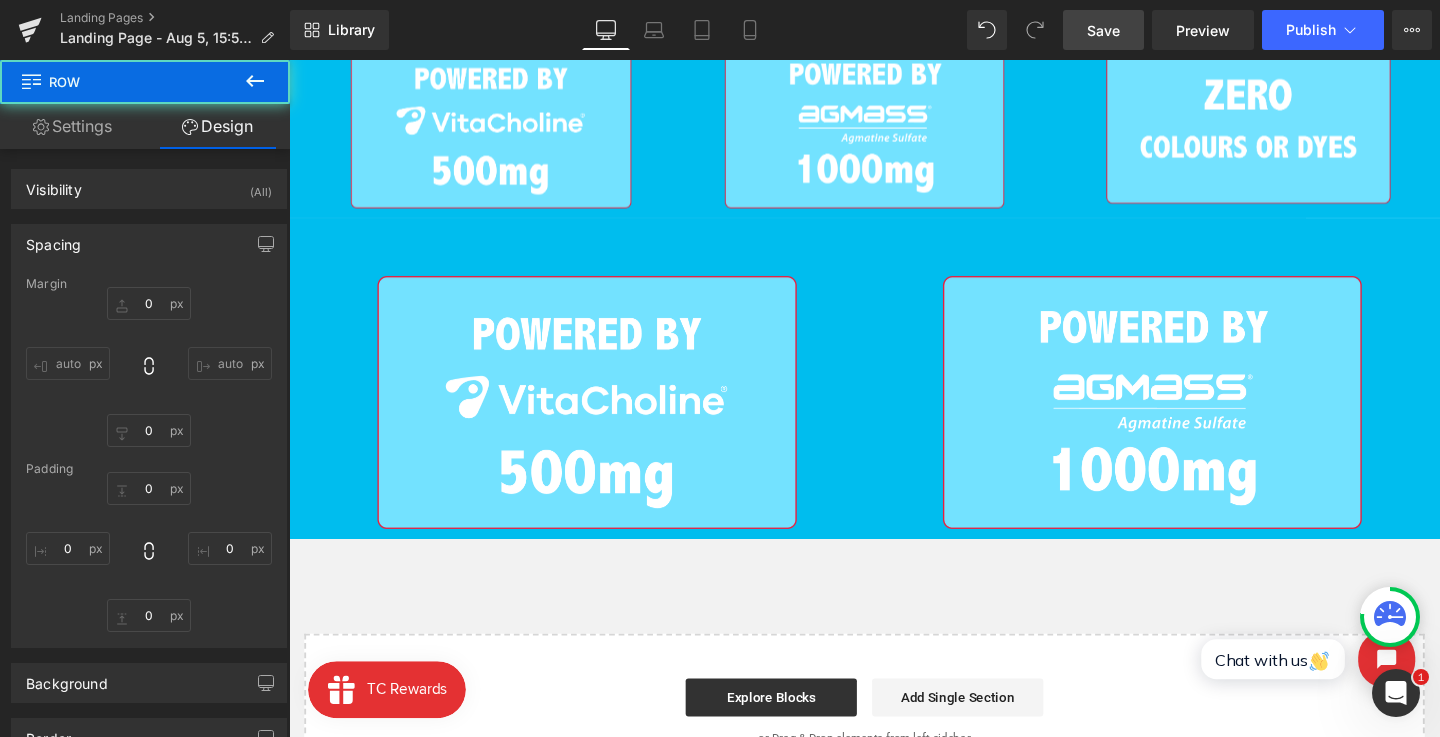 type on "0" 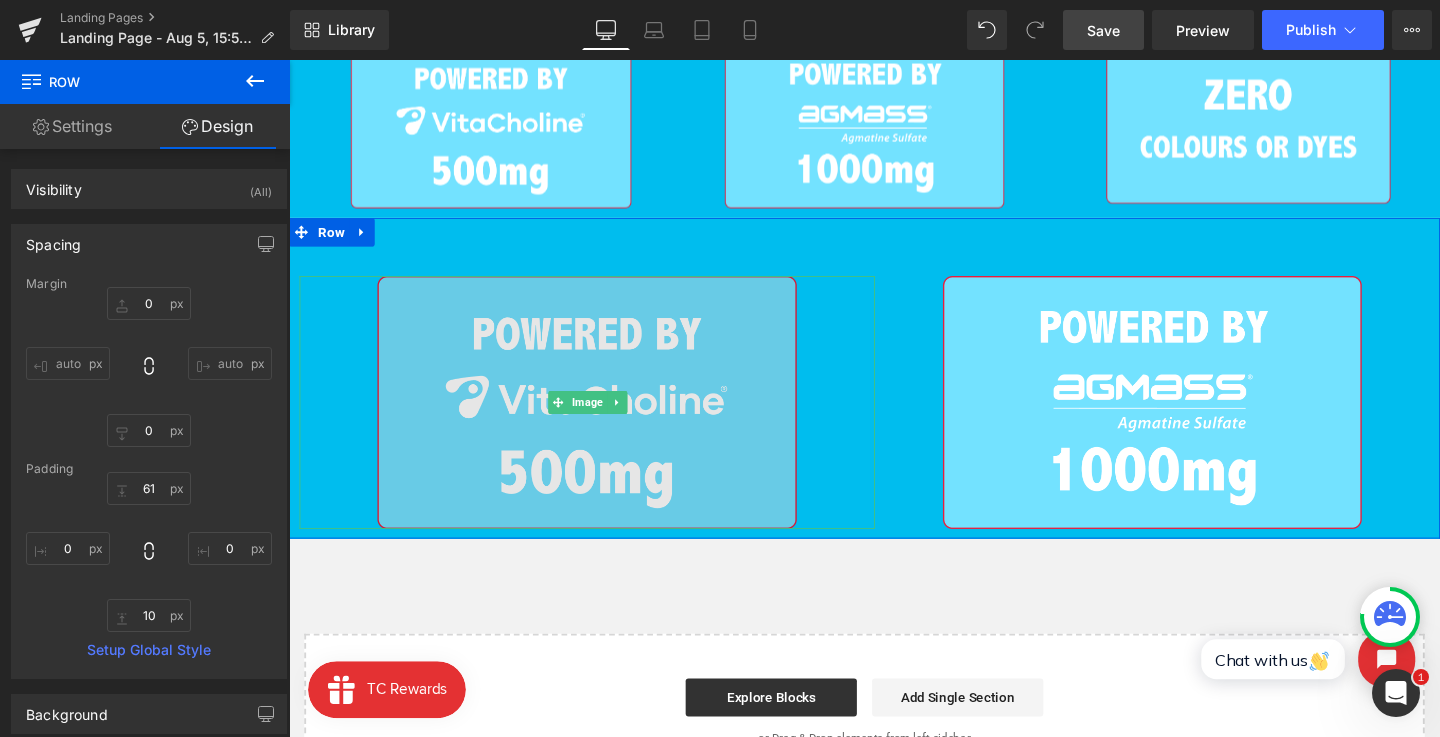 click at bounding box center [603, 420] 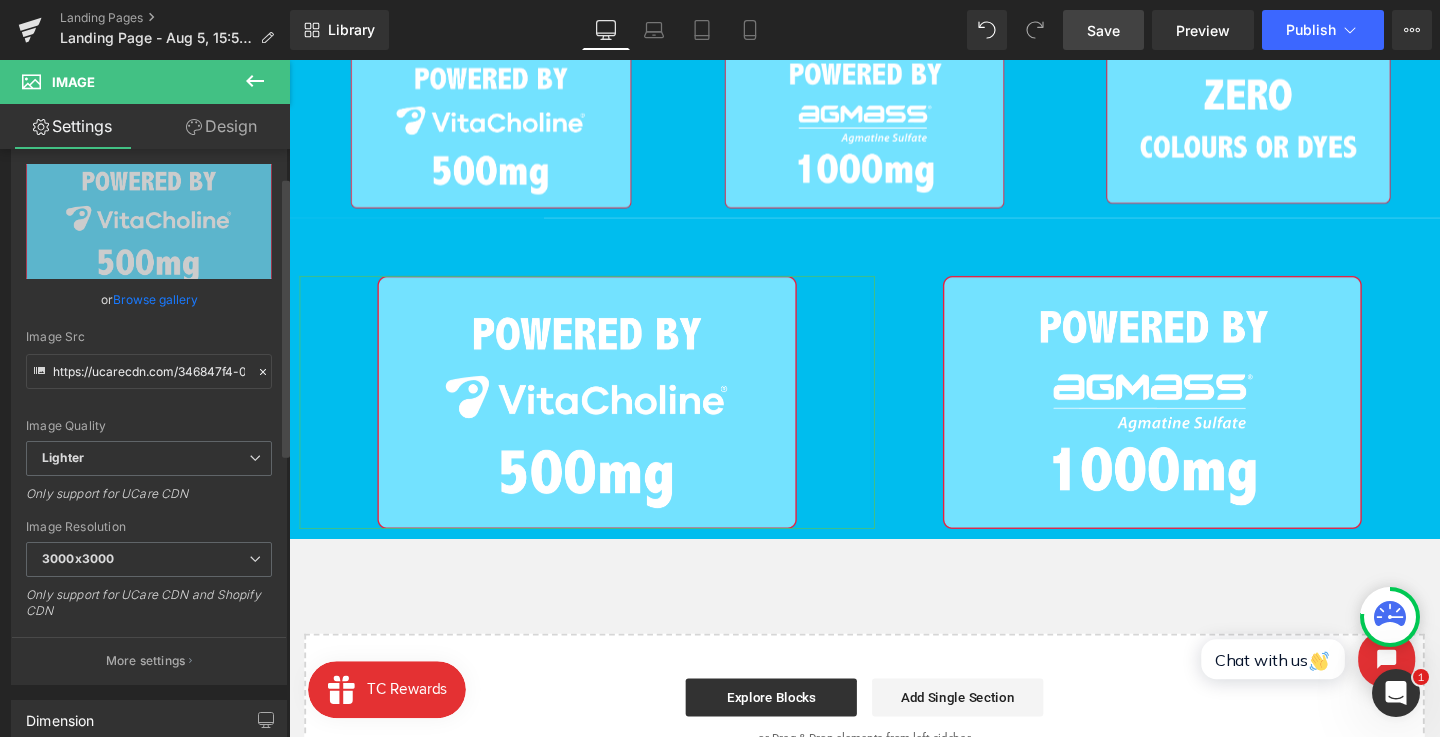 scroll, scrollTop: 7, scrollLeft: 0, axis: vertical 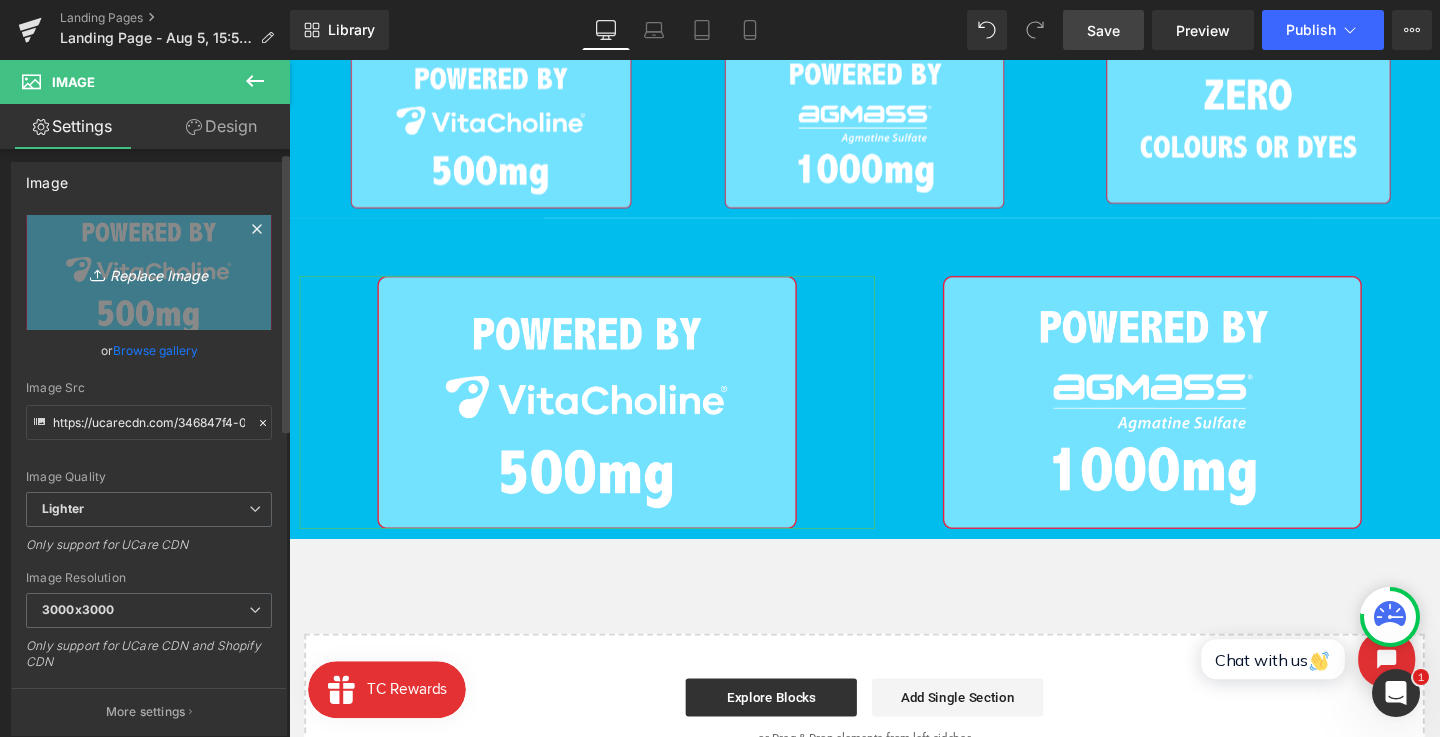 click on "Replace Image" at bounding box center (149, 272) 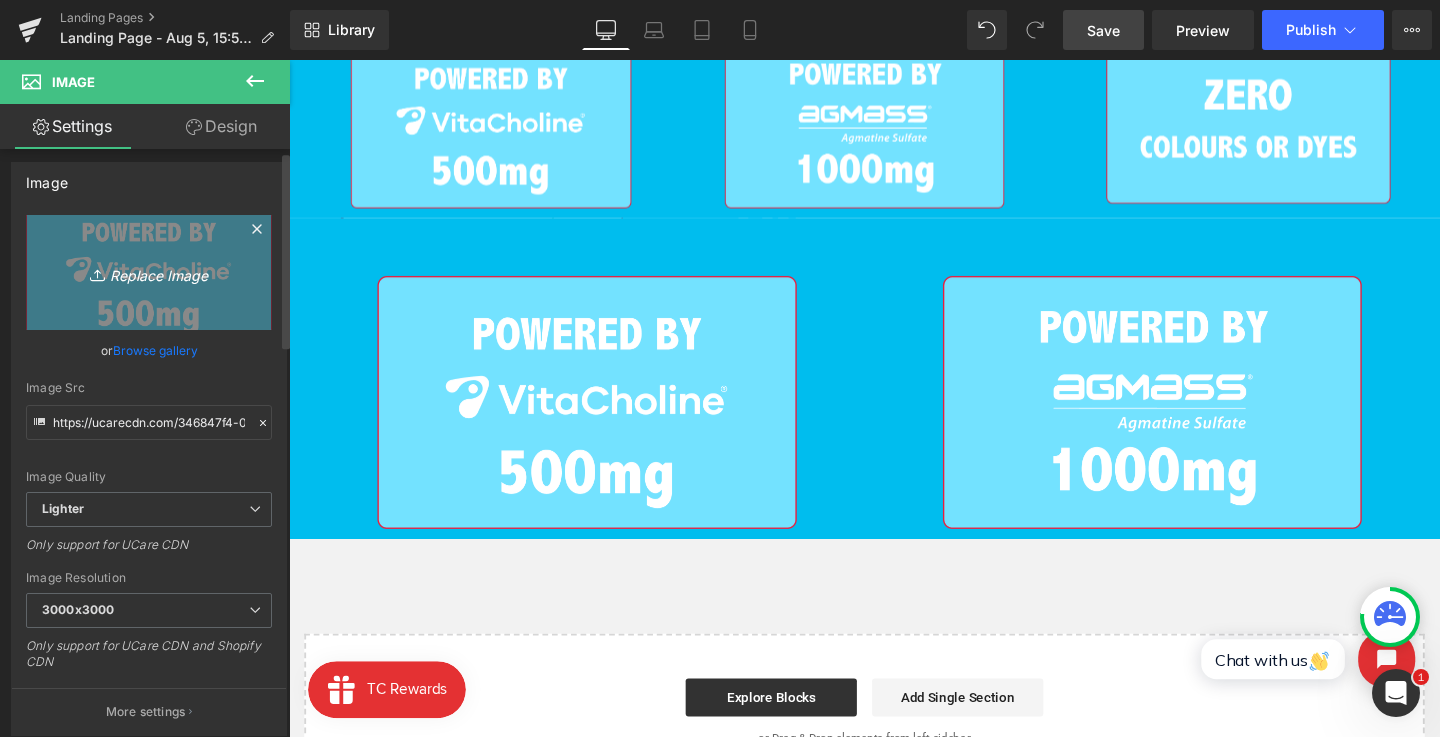 type on "C:\fakepath\Group 164 (1).png" 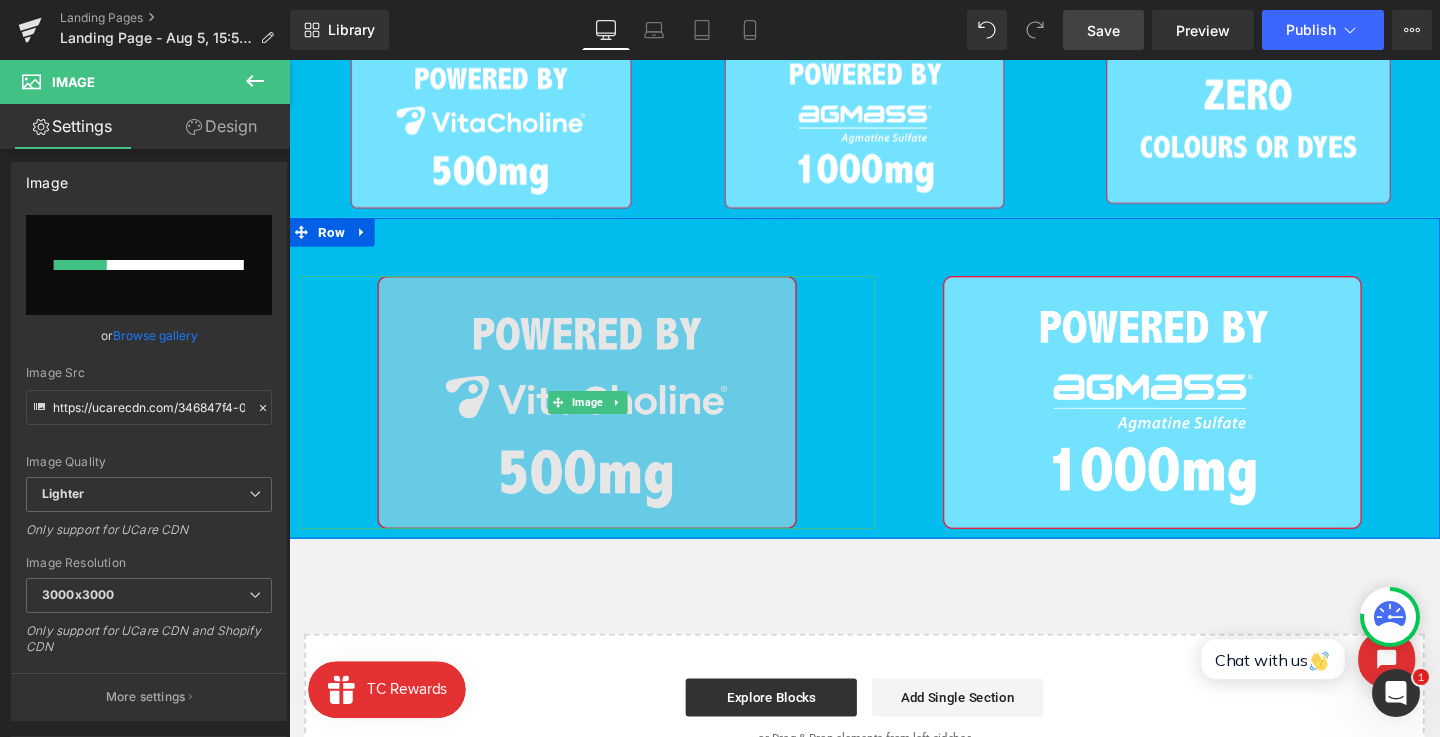 type 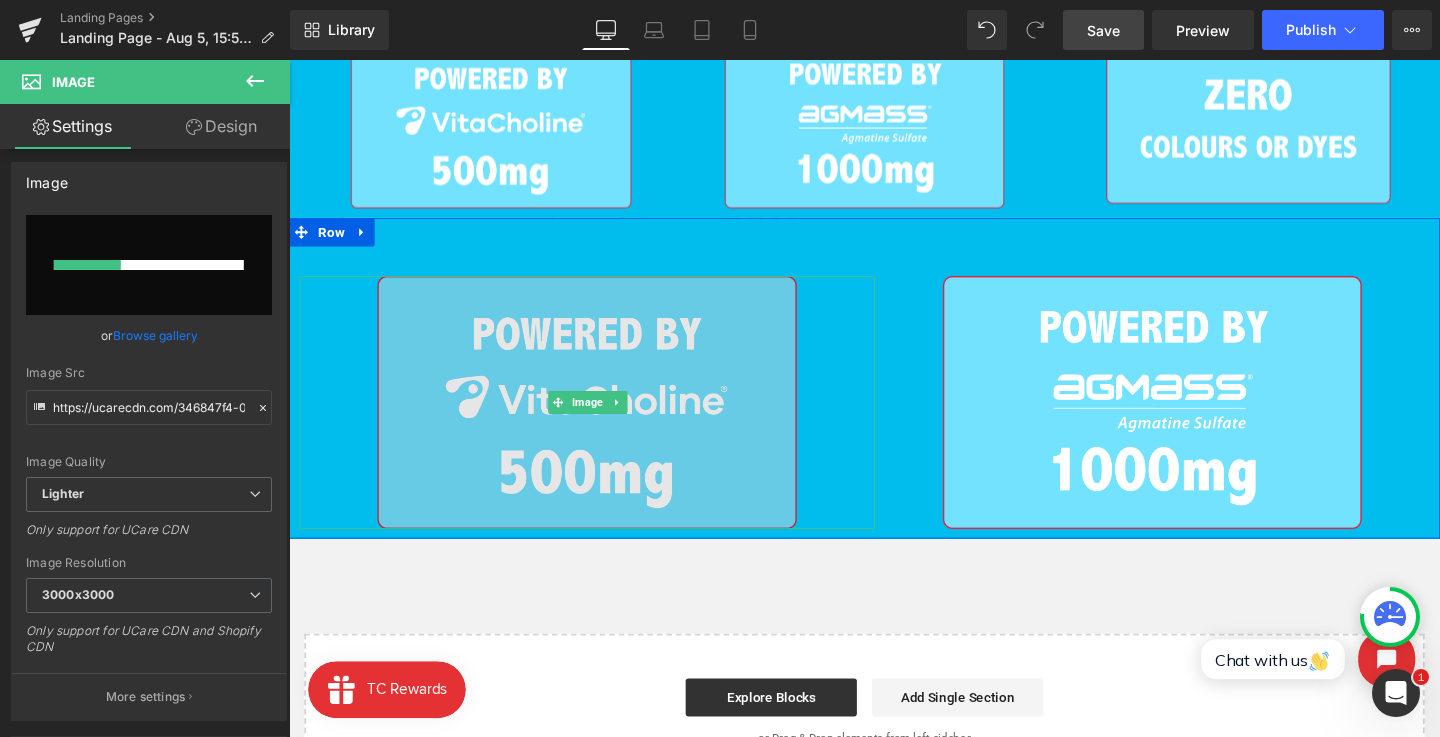 scroll, scrollTop: 1396, scrollLeft: 0, axis: vertical 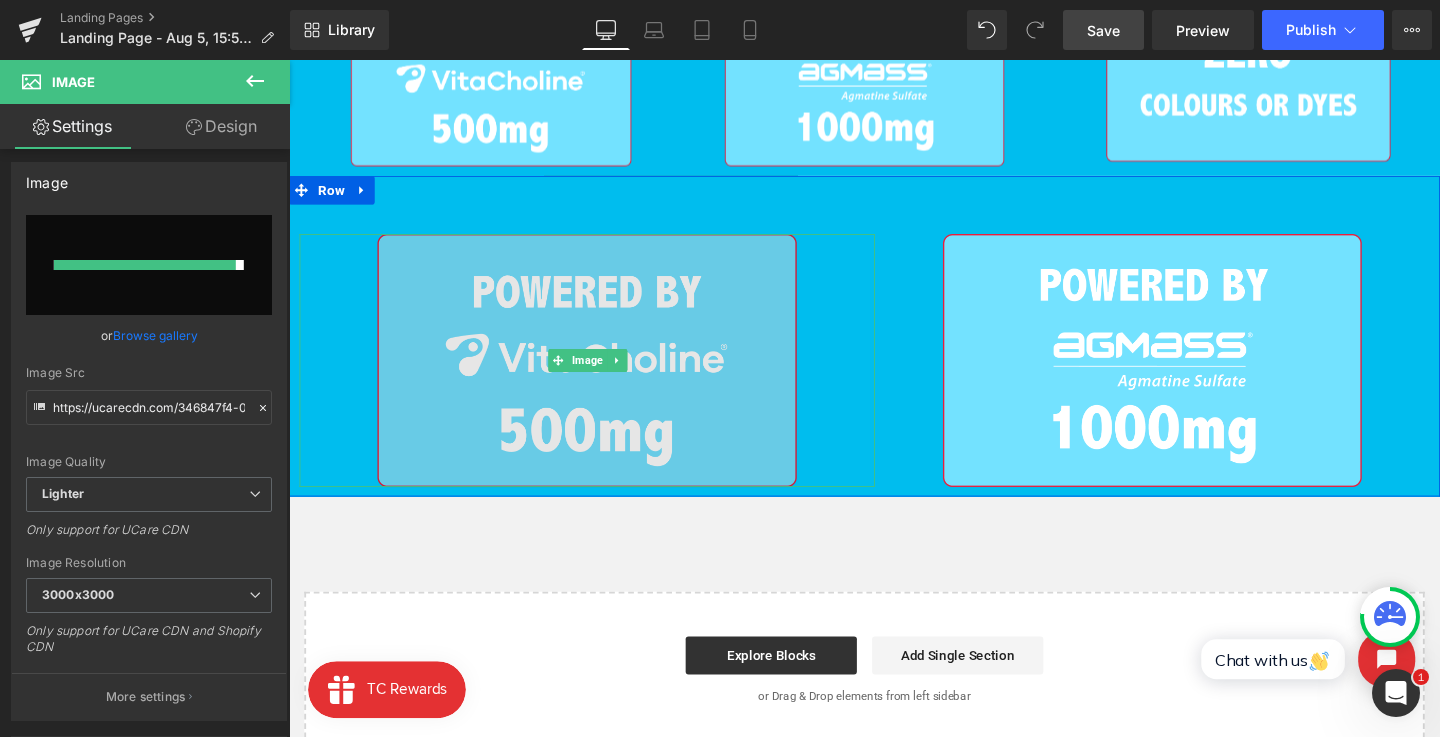 type on "https://ucarecdn.com/85790bf8-1993-4c18-a888-95d23f8505de/-/format/auto/-/preview/3000x3000/-/quality/lighter/Group%20164%20_1_.png" 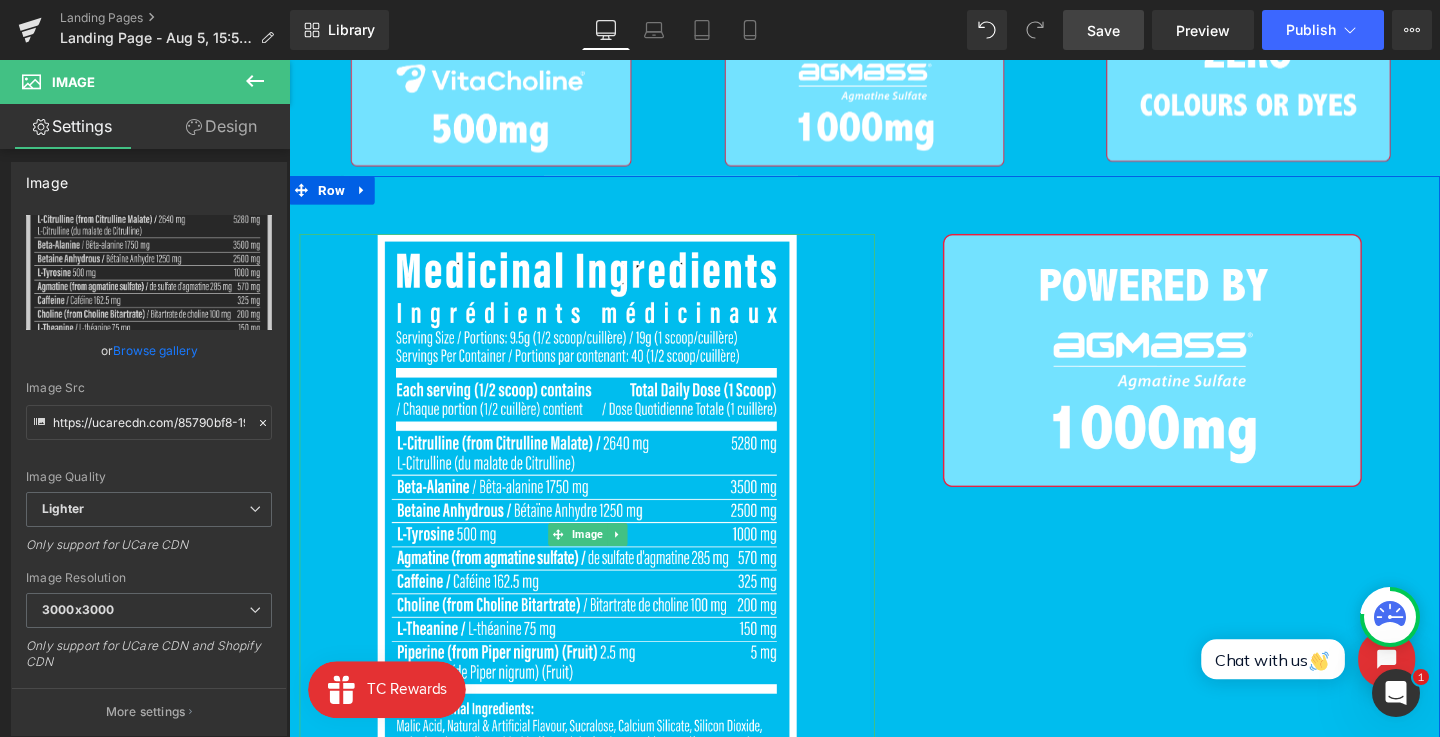 scroll, scrollTop: 1514, scrollLeft: 0, axis: vertical 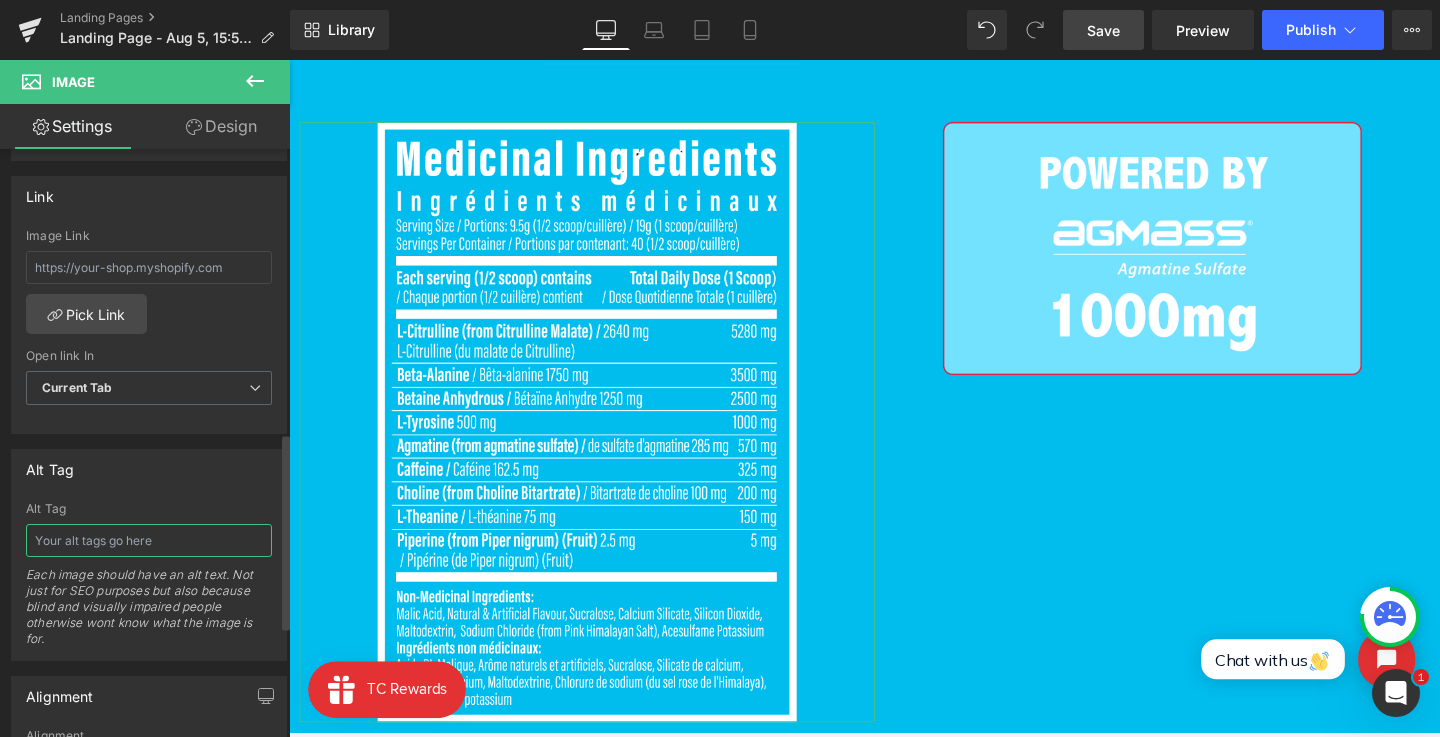 click at bounding box center (149, 540) 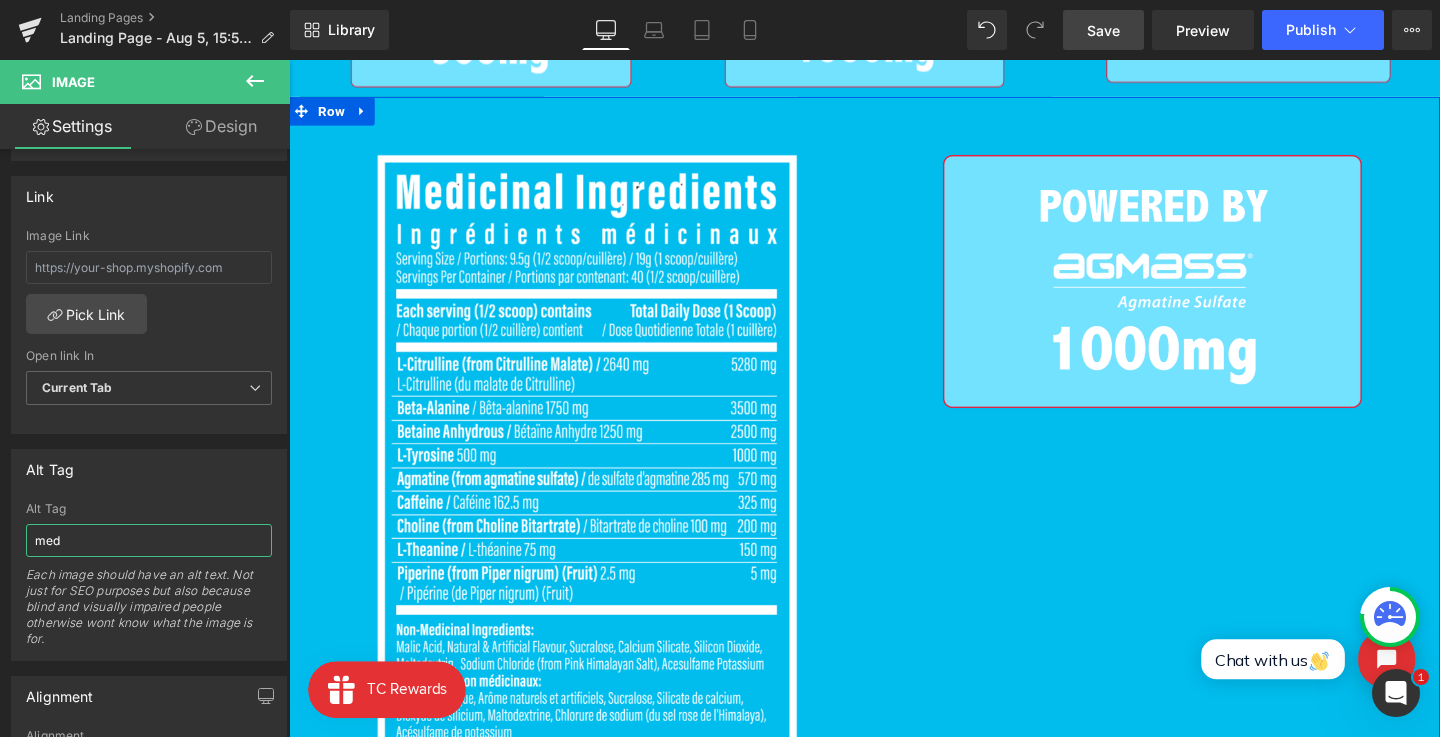 scroll, scrollTop: 1482, scrollLeft: 0, axis: vertical 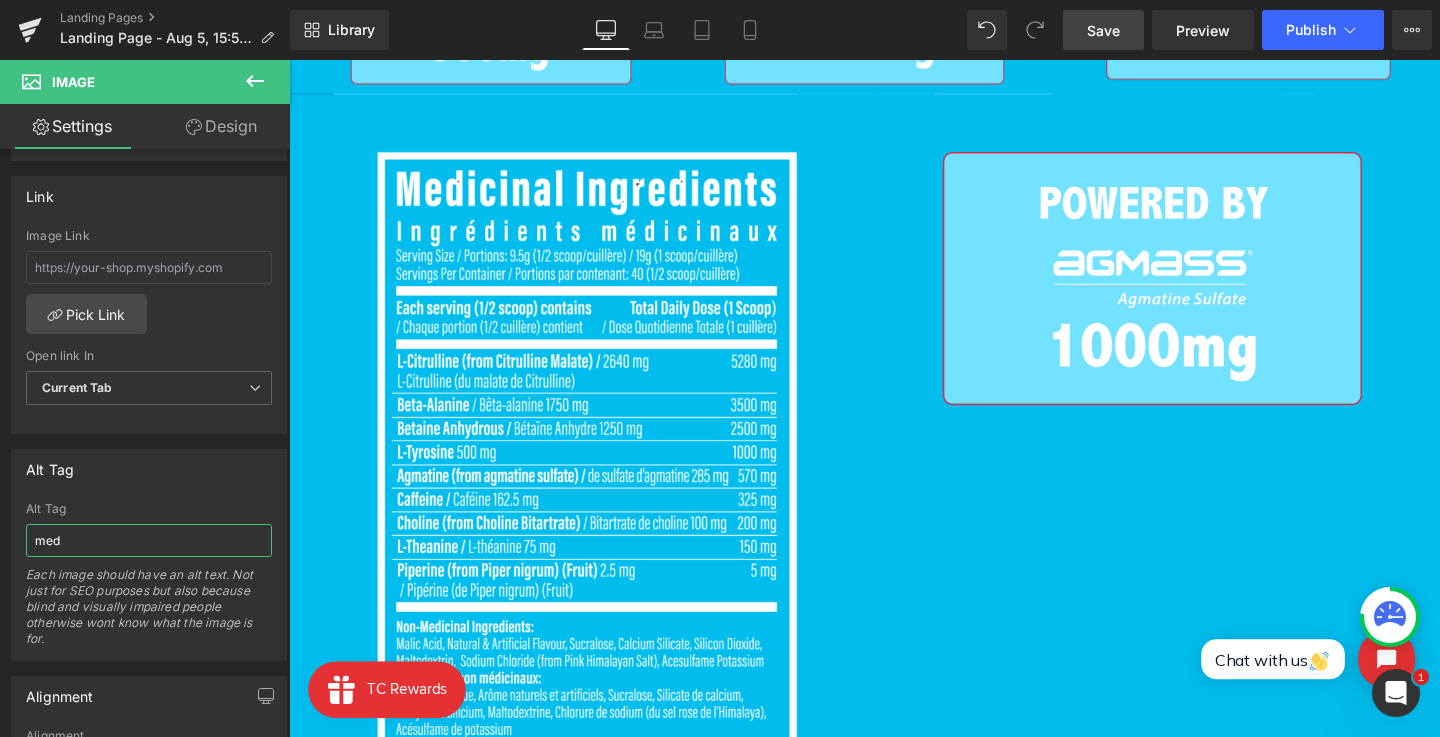 type on "med" 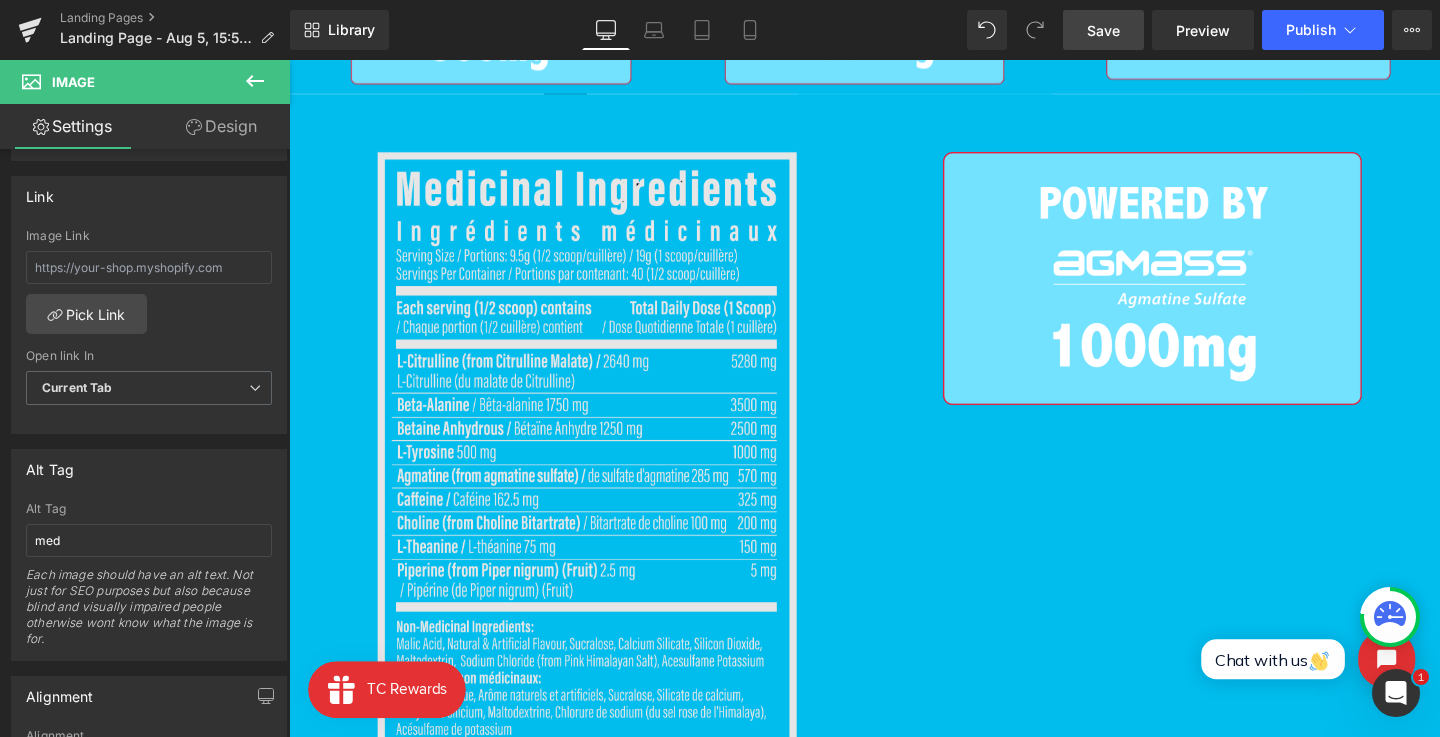 click at bounding box center [603, 473] 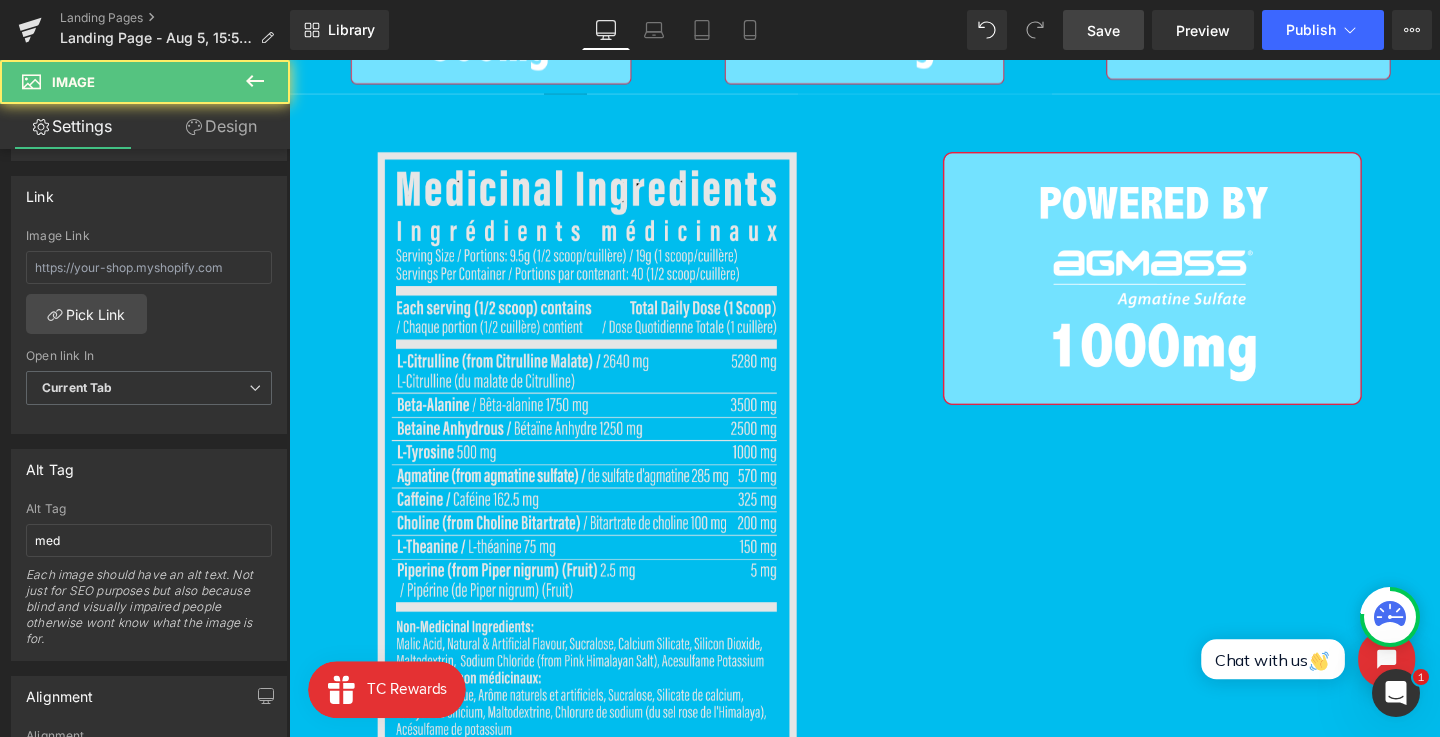 click at bounding box center [603, 473] 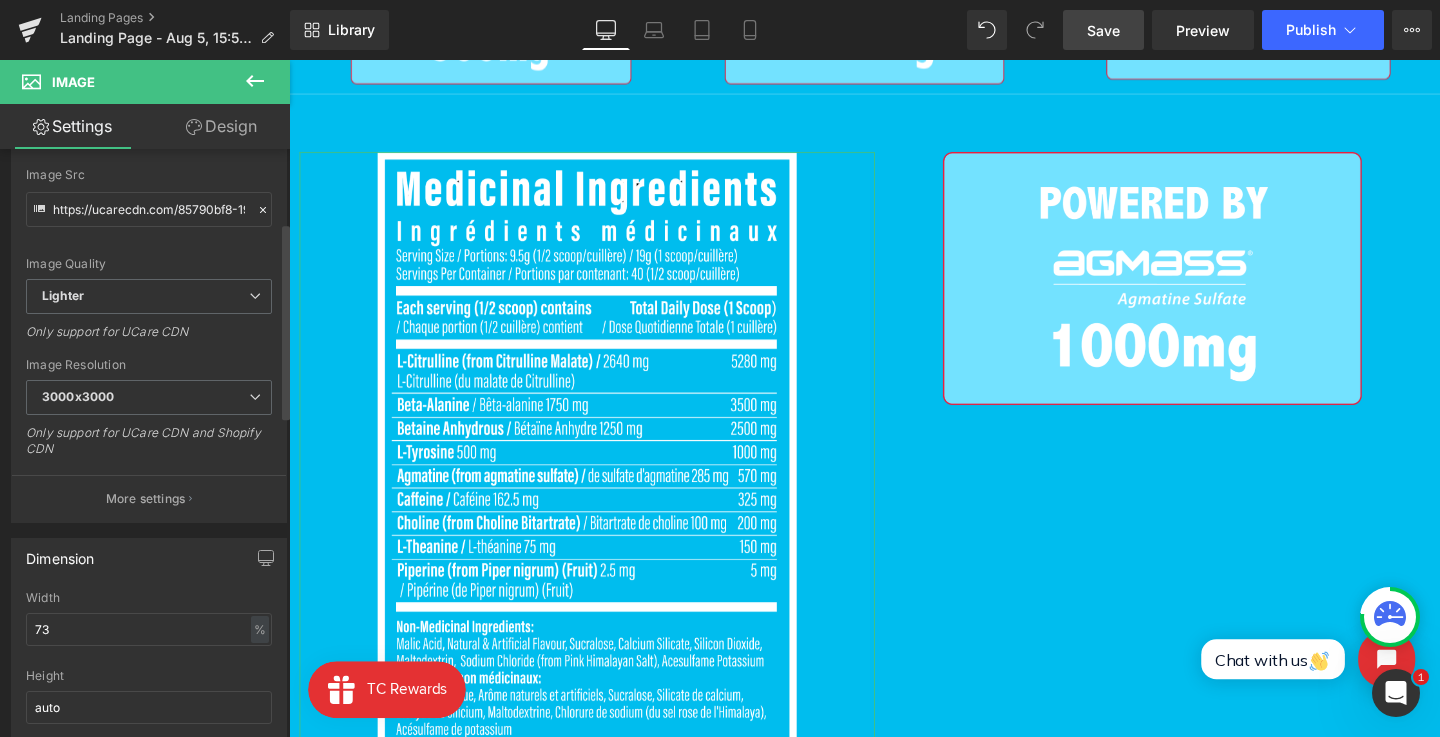 scroll, scrollTop: 0, scrollLeft: 0, axis: both 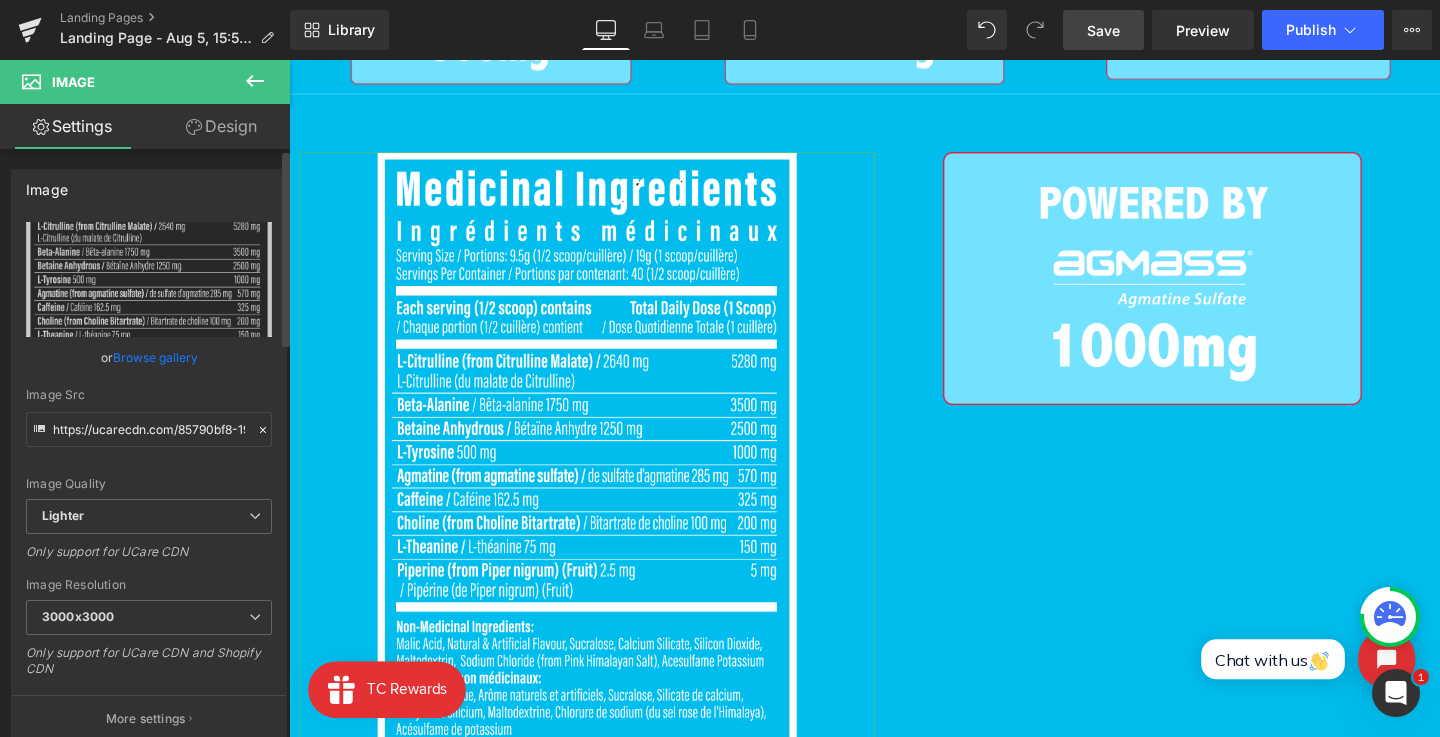 click on "Replace Image" at bounding box center (149, 279) 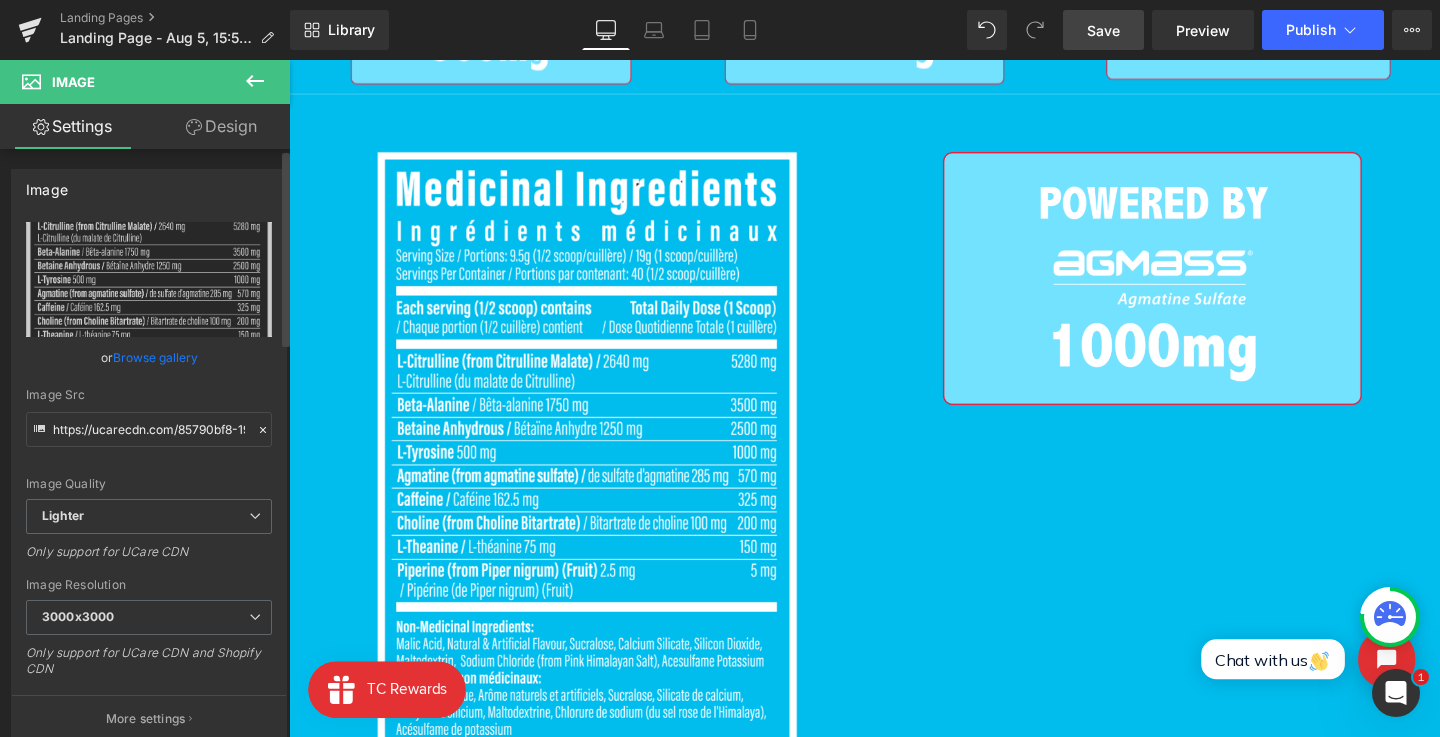 type on "C:\fakepath\Group 164 (2).png" 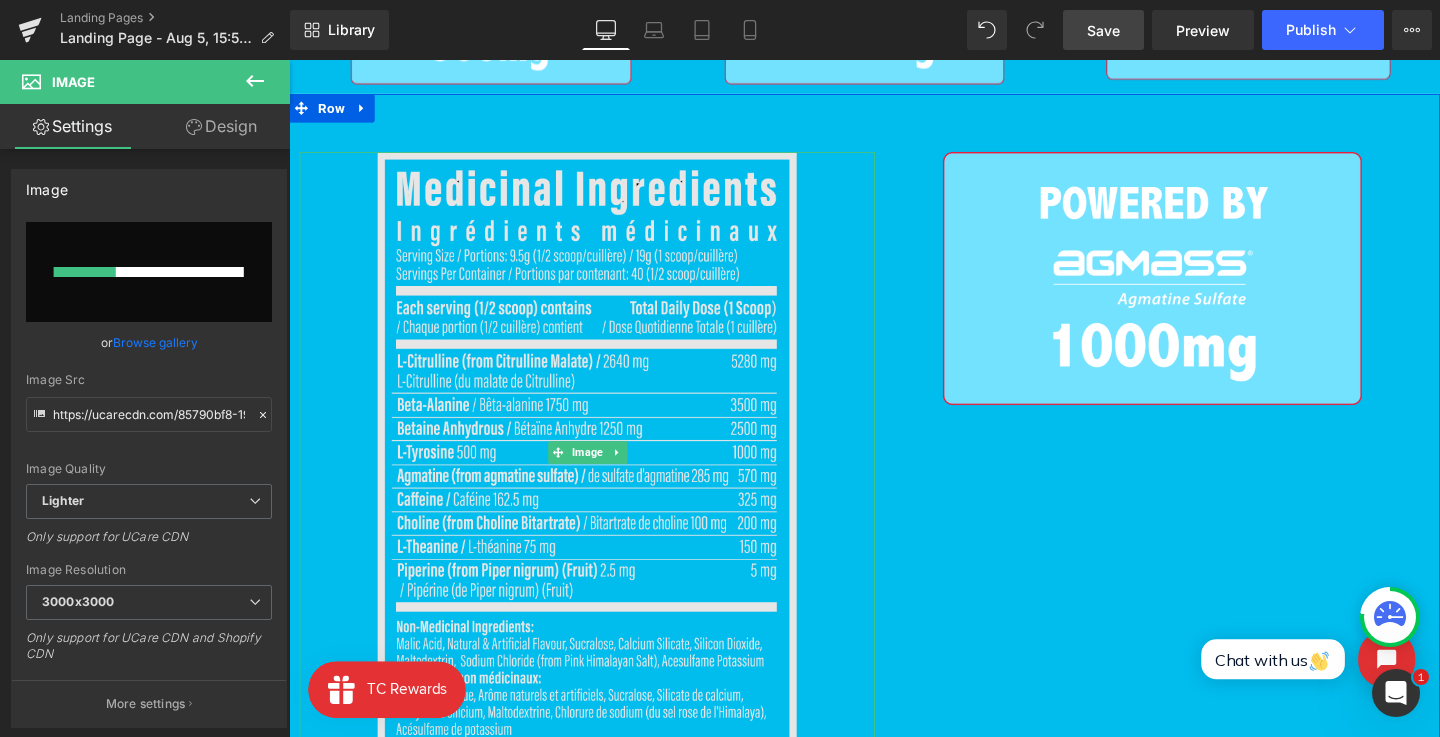 type 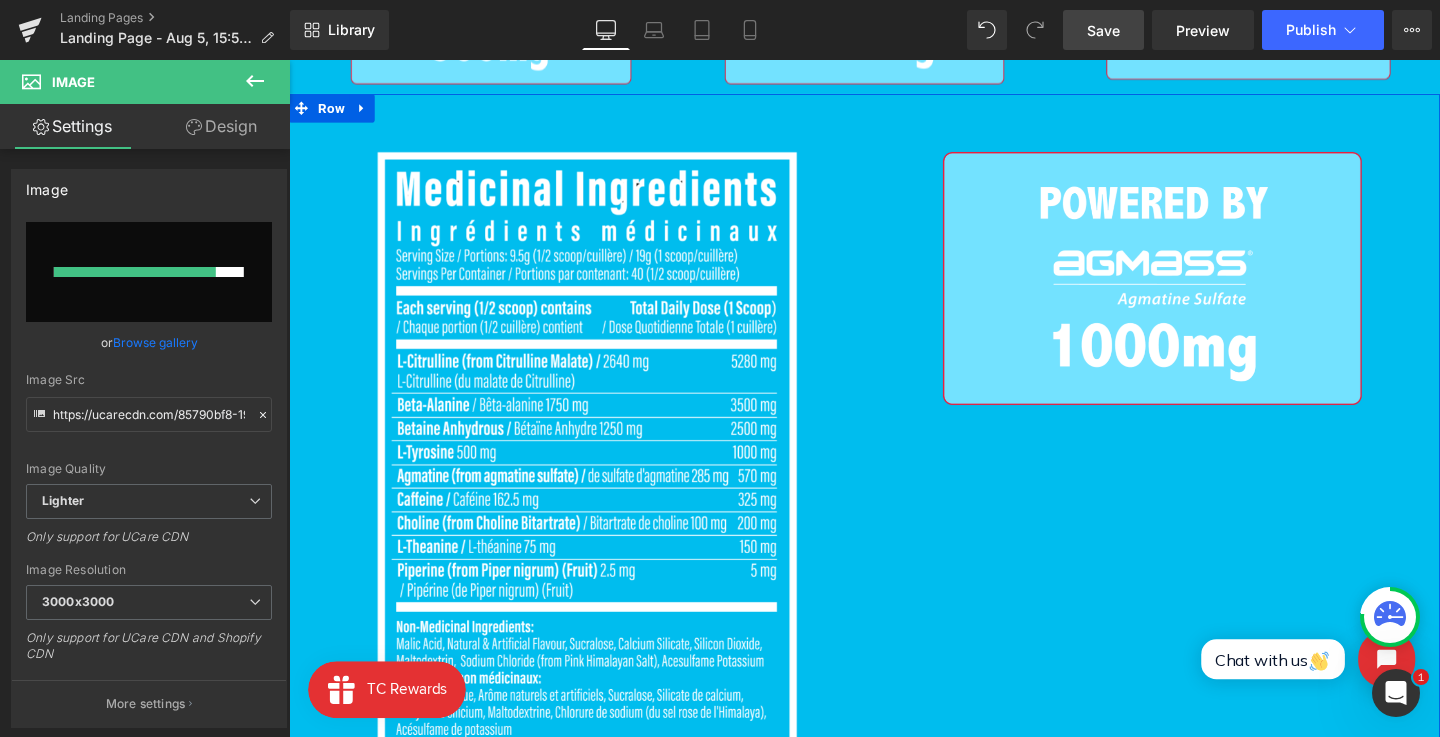 click on "Image         Image         Row   61px" at bounding box center (894, 447) 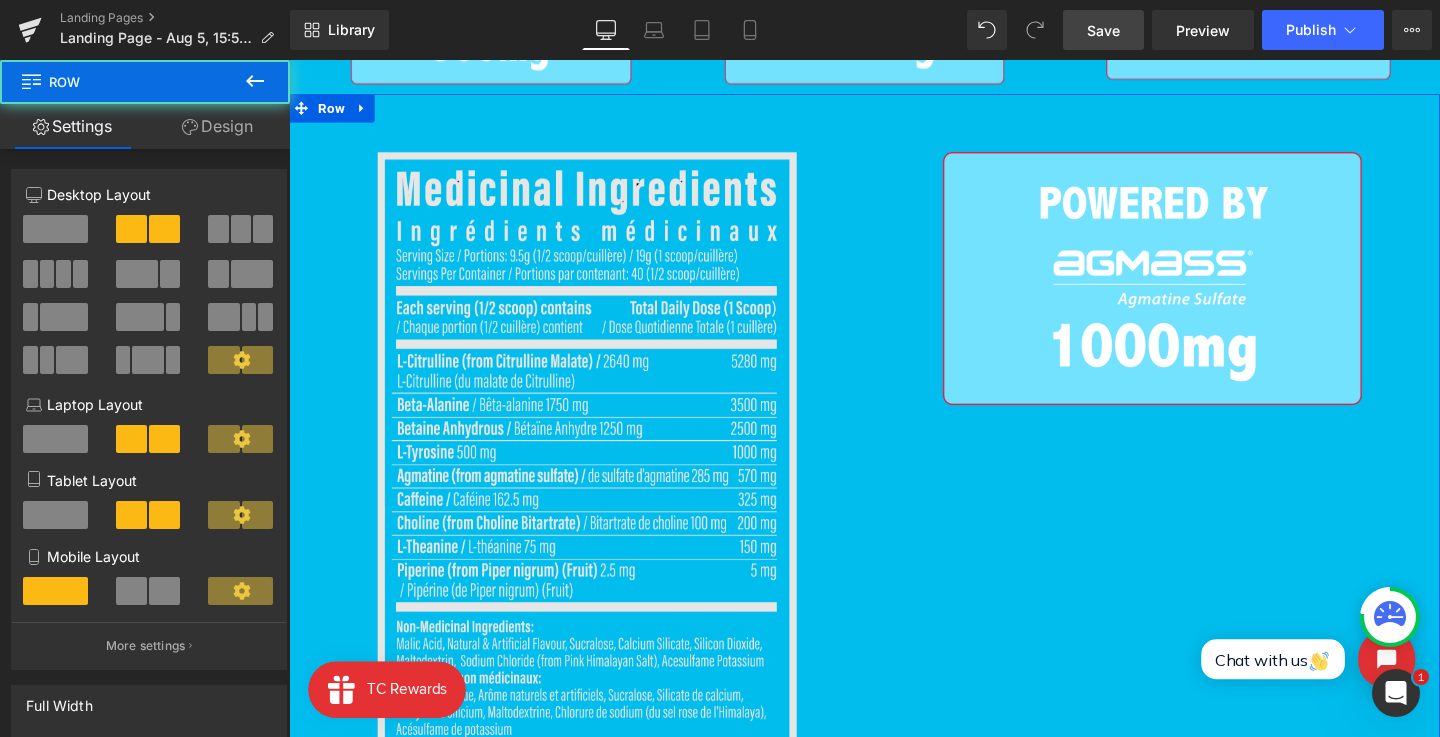 click at bounding box center [603, 473] 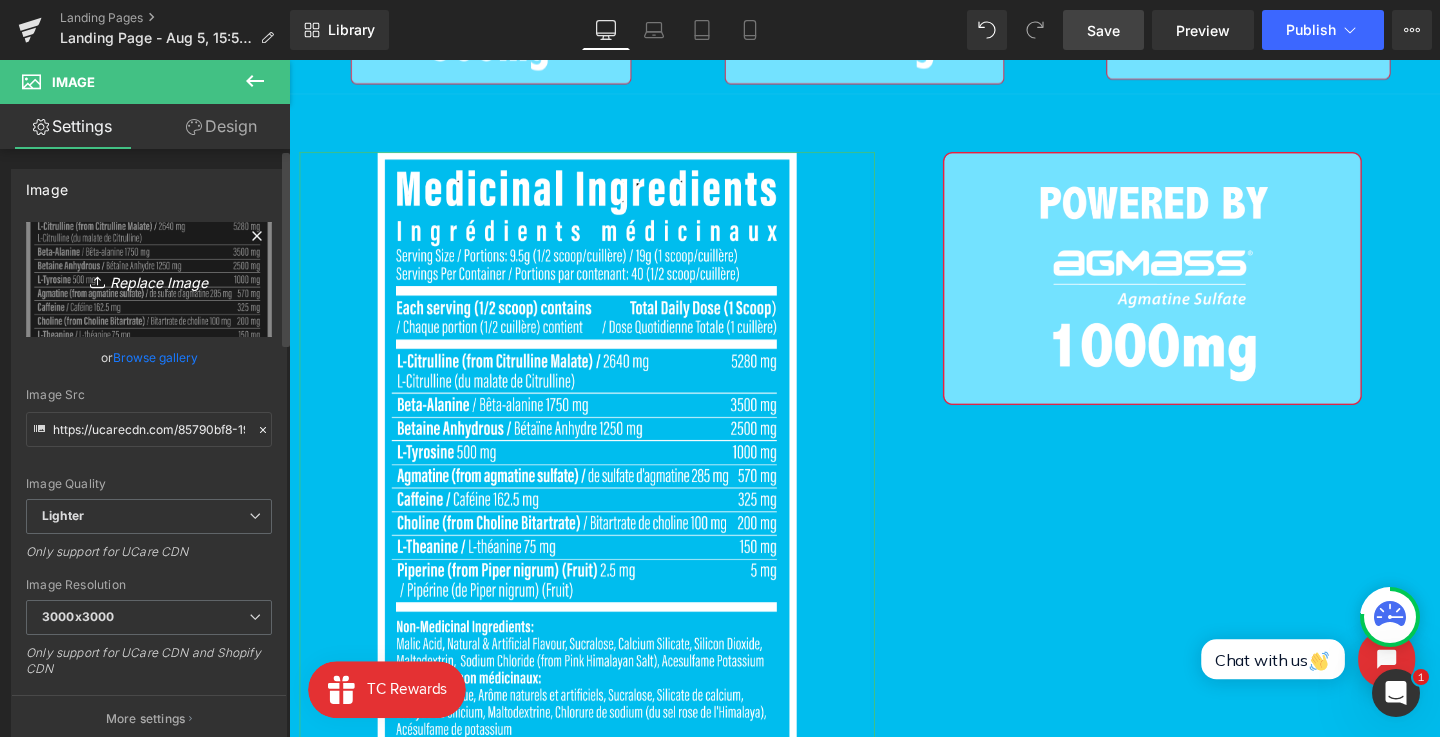 click on "Replace Image" at bounding box center [149, 279] 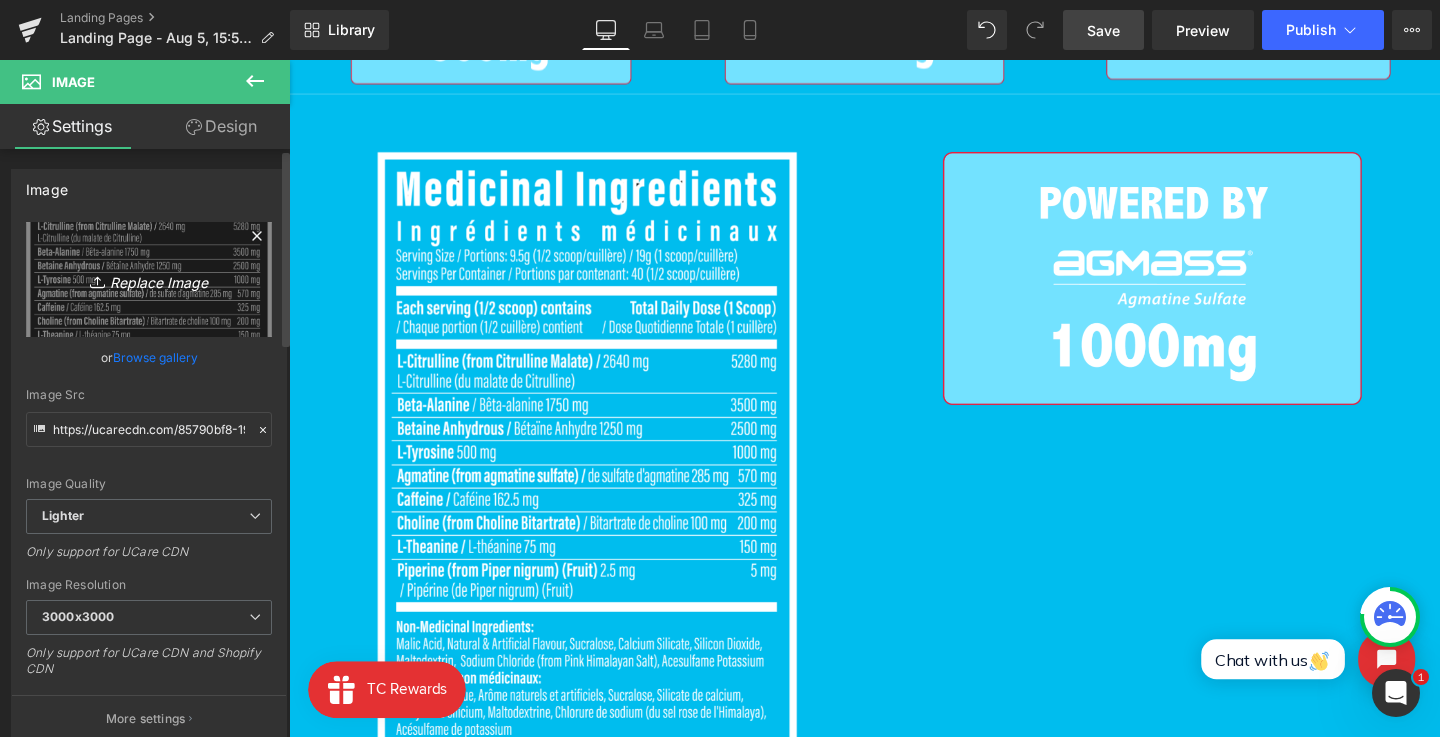 type on "C:\fakepath\Group 164 (2).png" 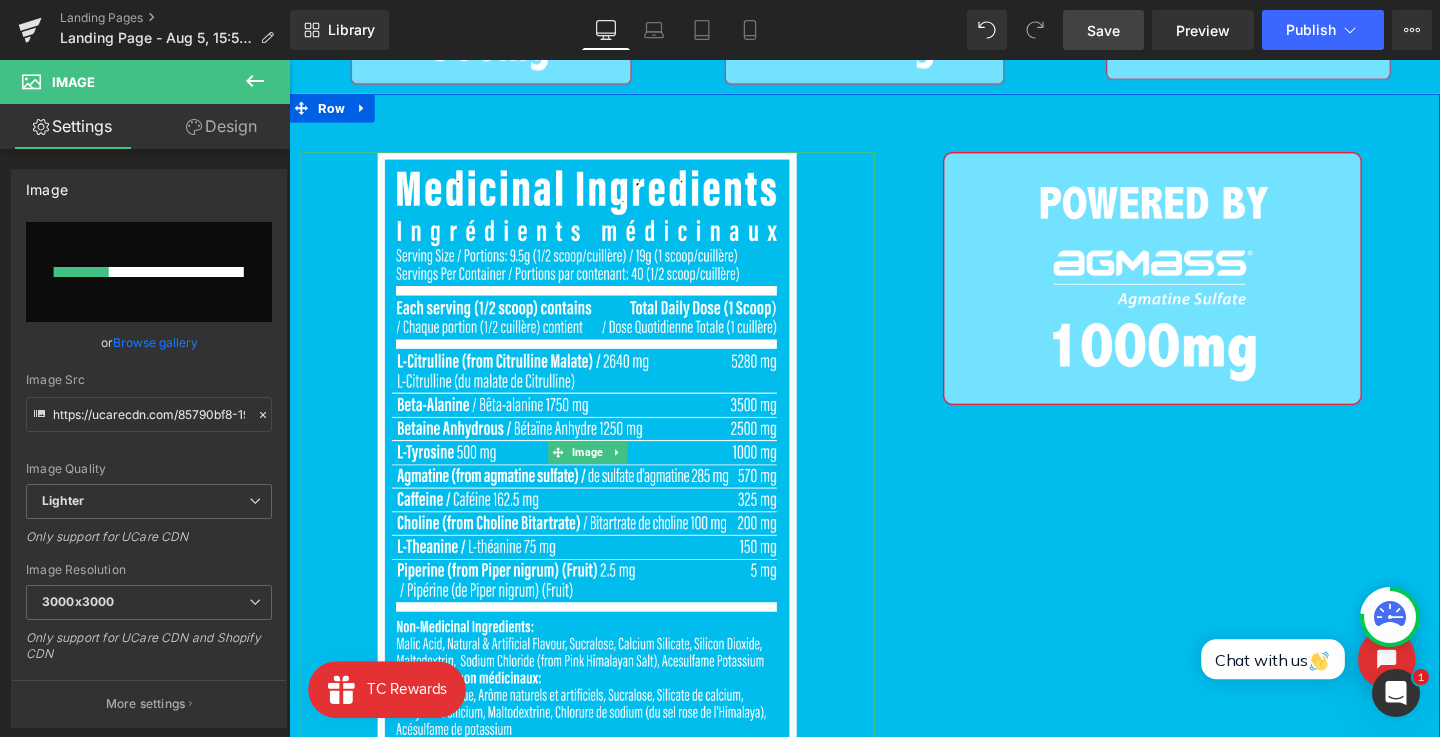 type 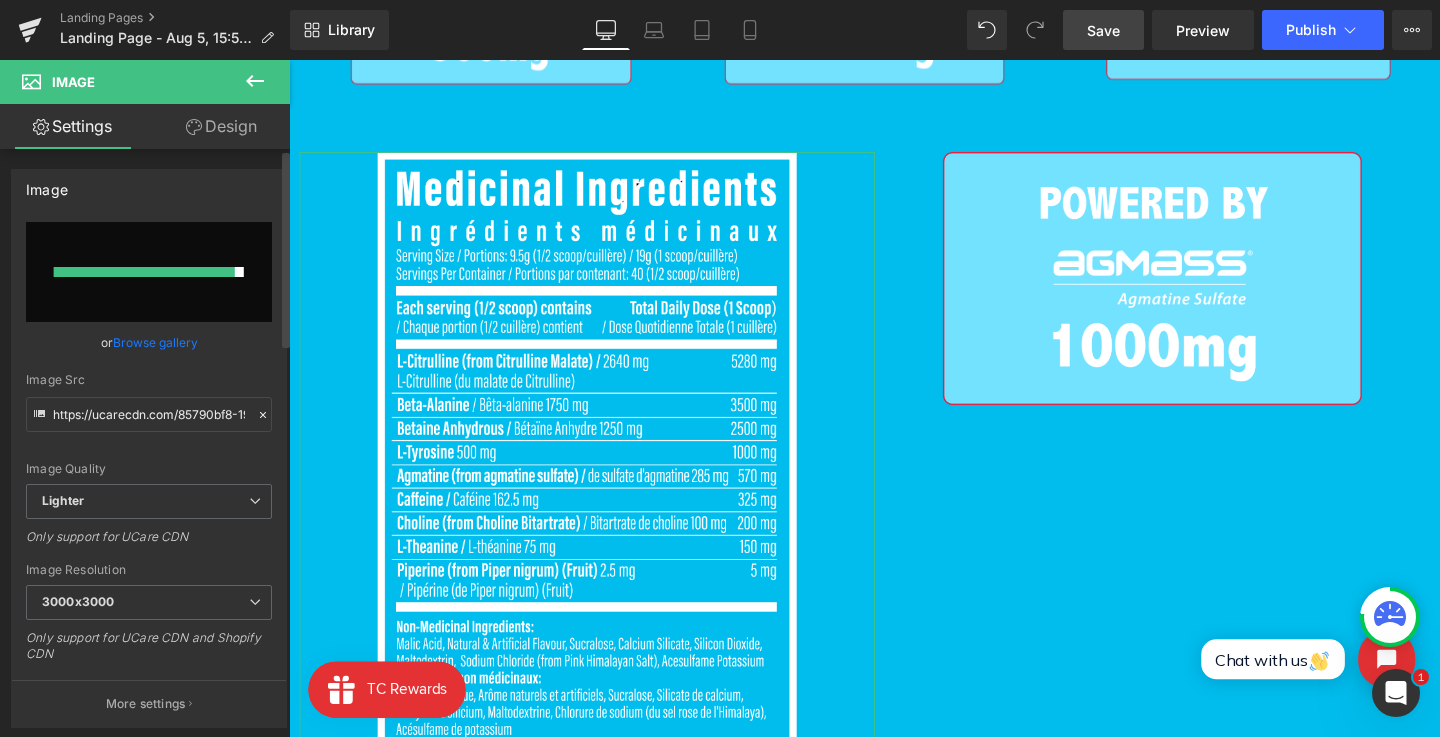click on "Browse gallery" at bounding box center (155, 342) 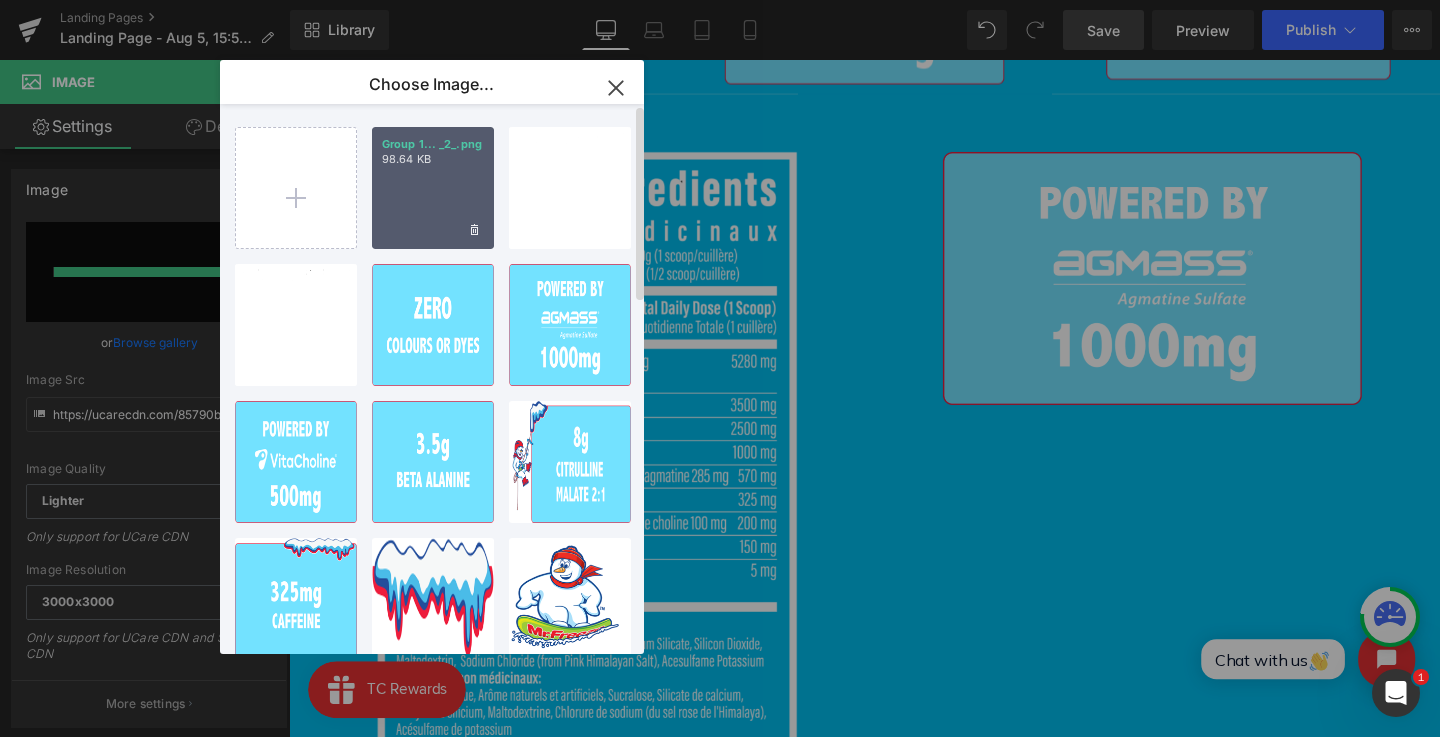 click on "Group 1... _2_.png" at bounding box center [433, 144] 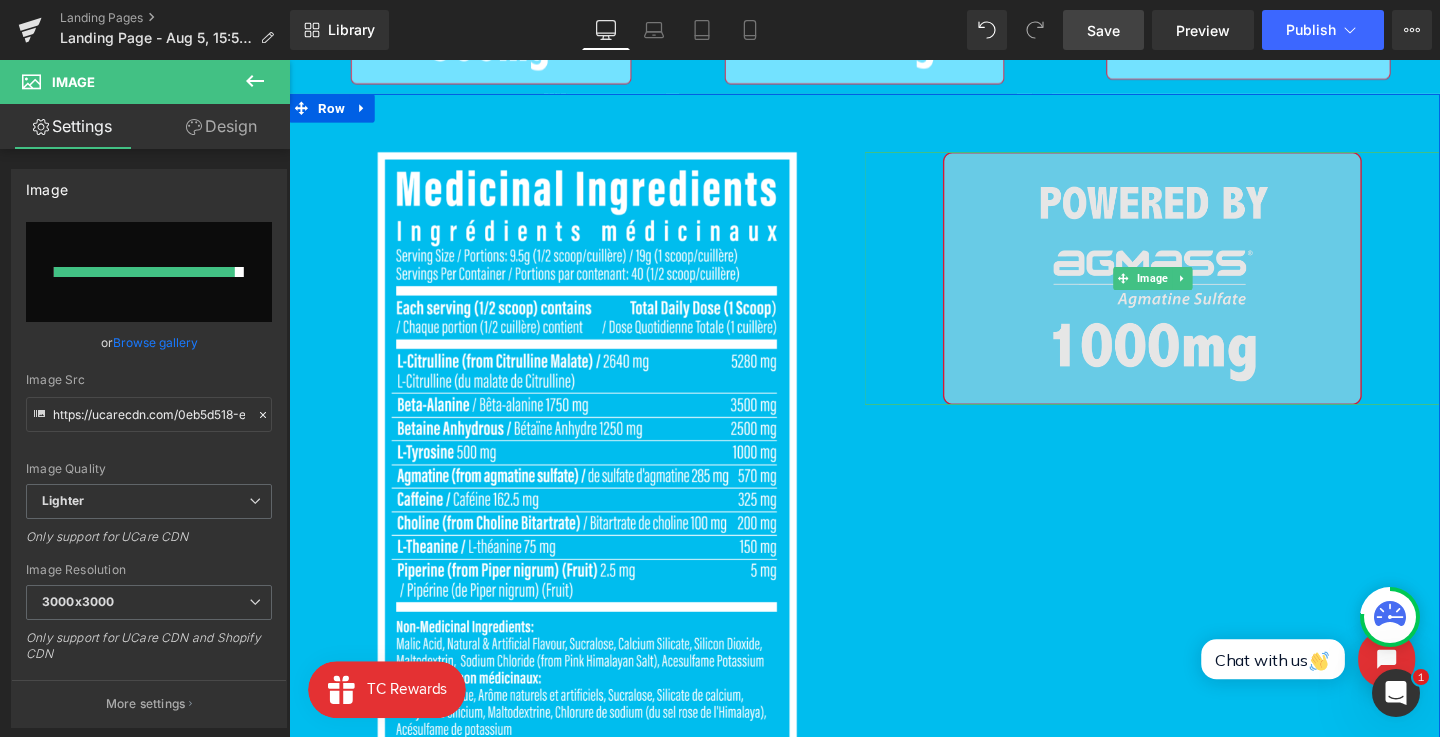 click at bounding box center [1197, 290] 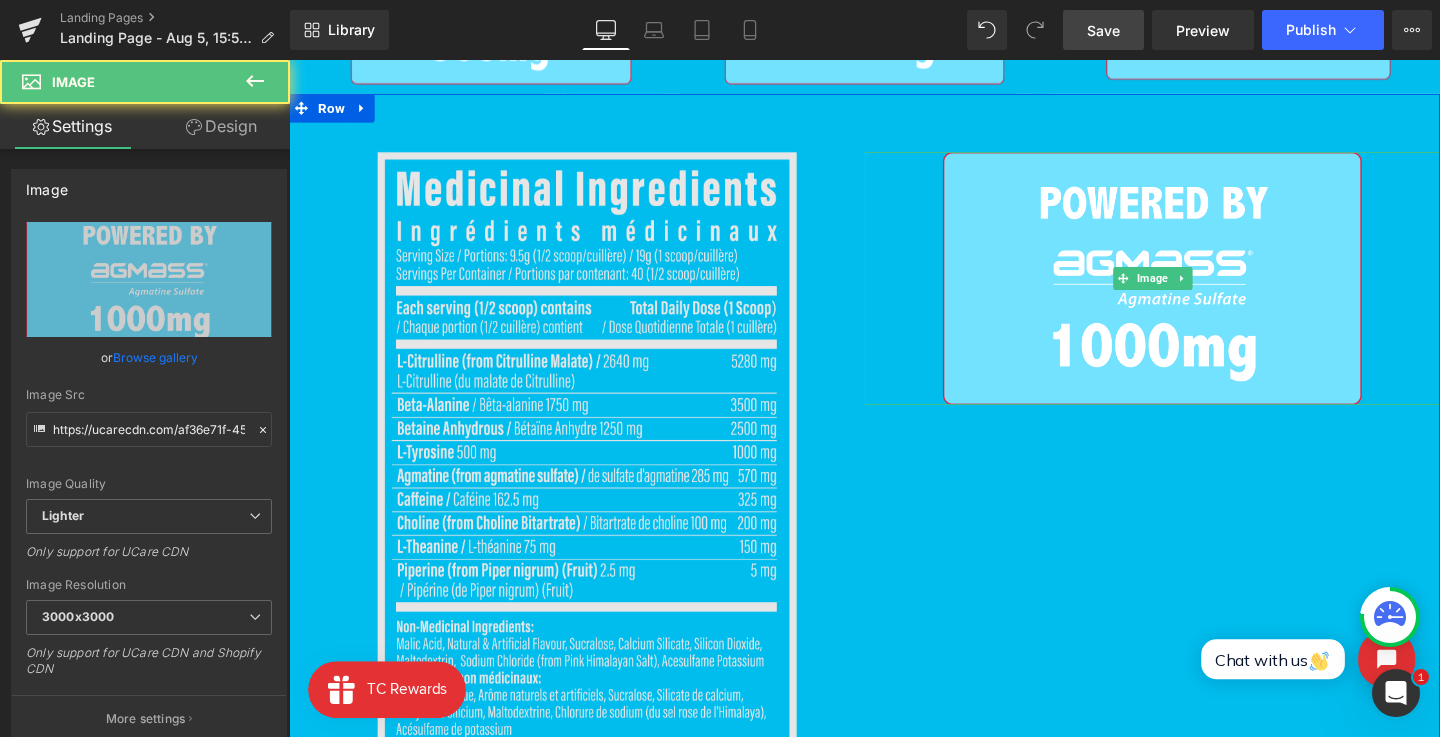 click at bounding box center [603, 473] 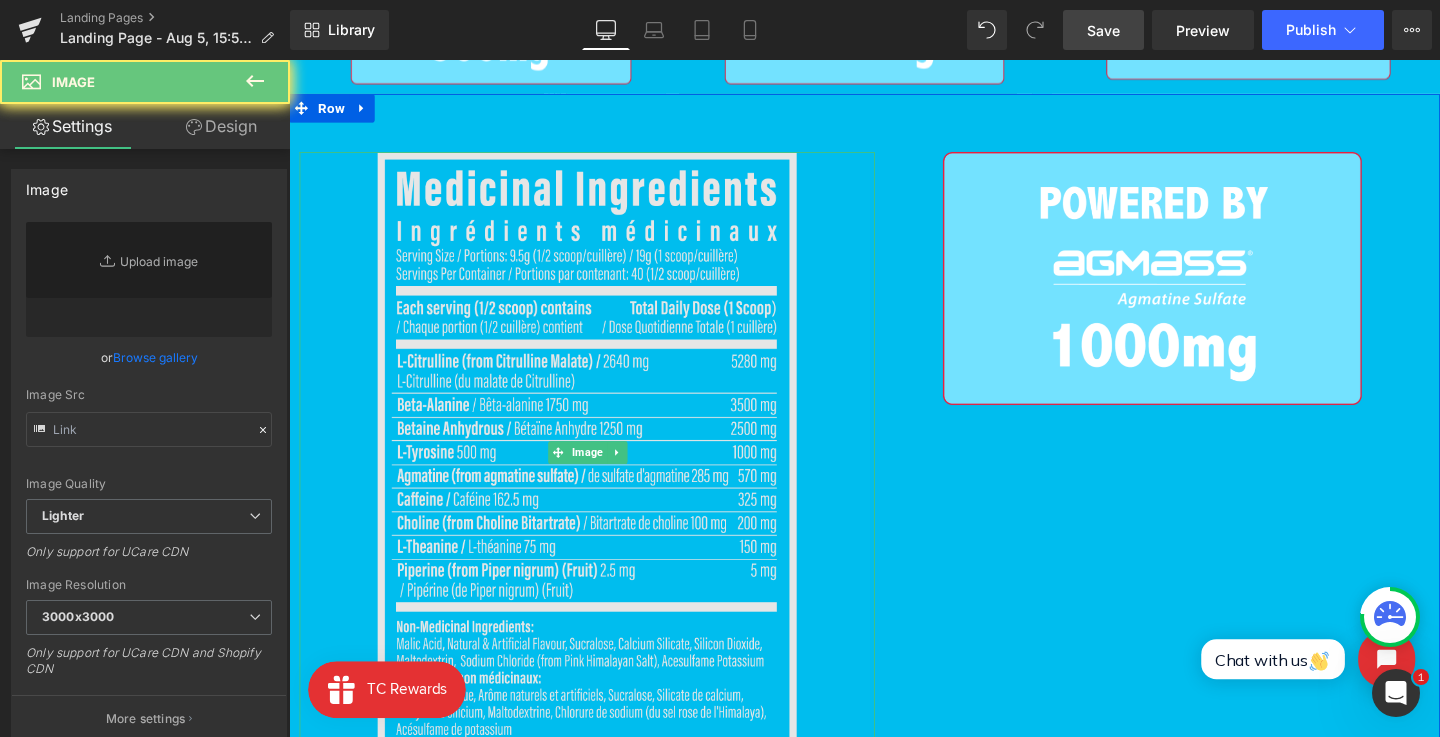 type on "https://ucarecdn.com/0eb5d518-ea09-4ea9-a25d-f14c55ddb25b/-/format/auto/-/preview/3000x3000/-/quality/lighter/Group%20164%20_2_.png" 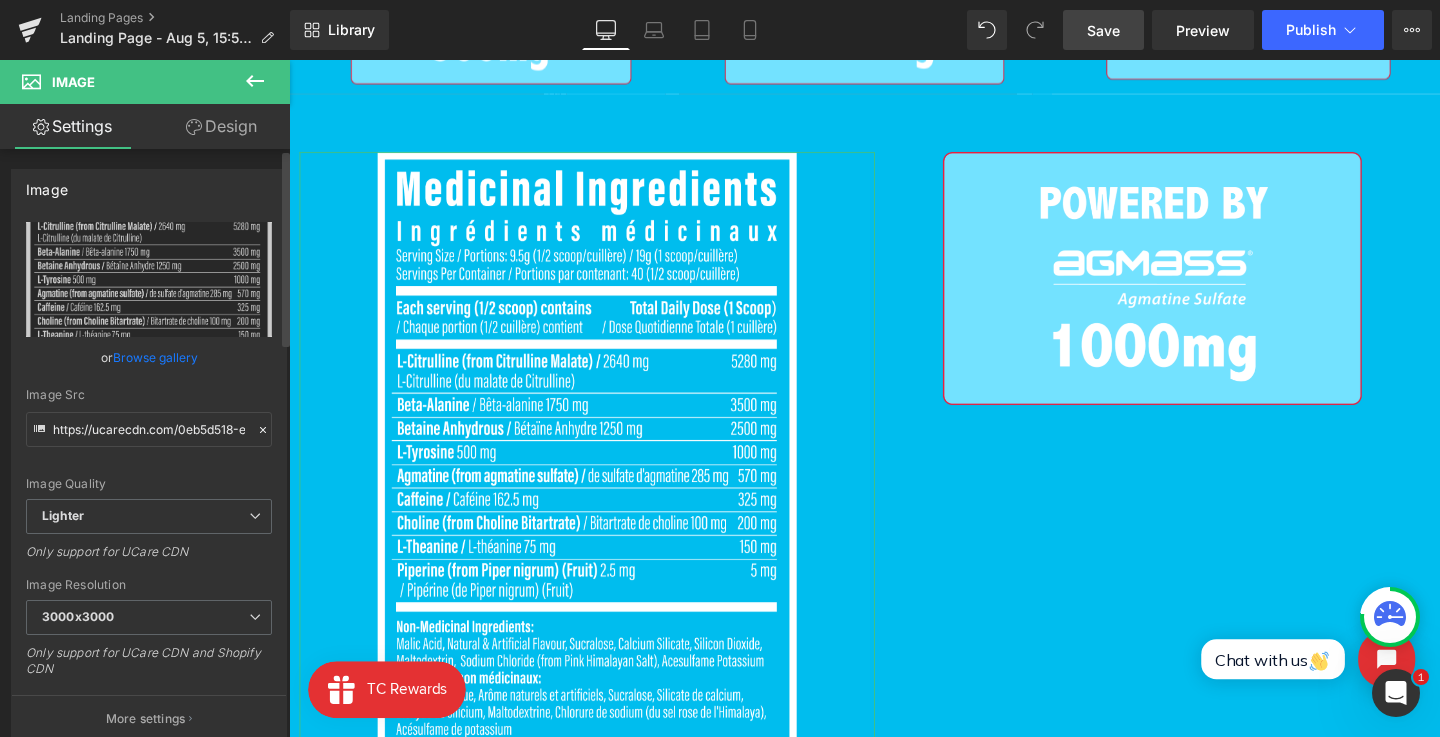 click on "Browse gallery" at bounding box center (155, 357) 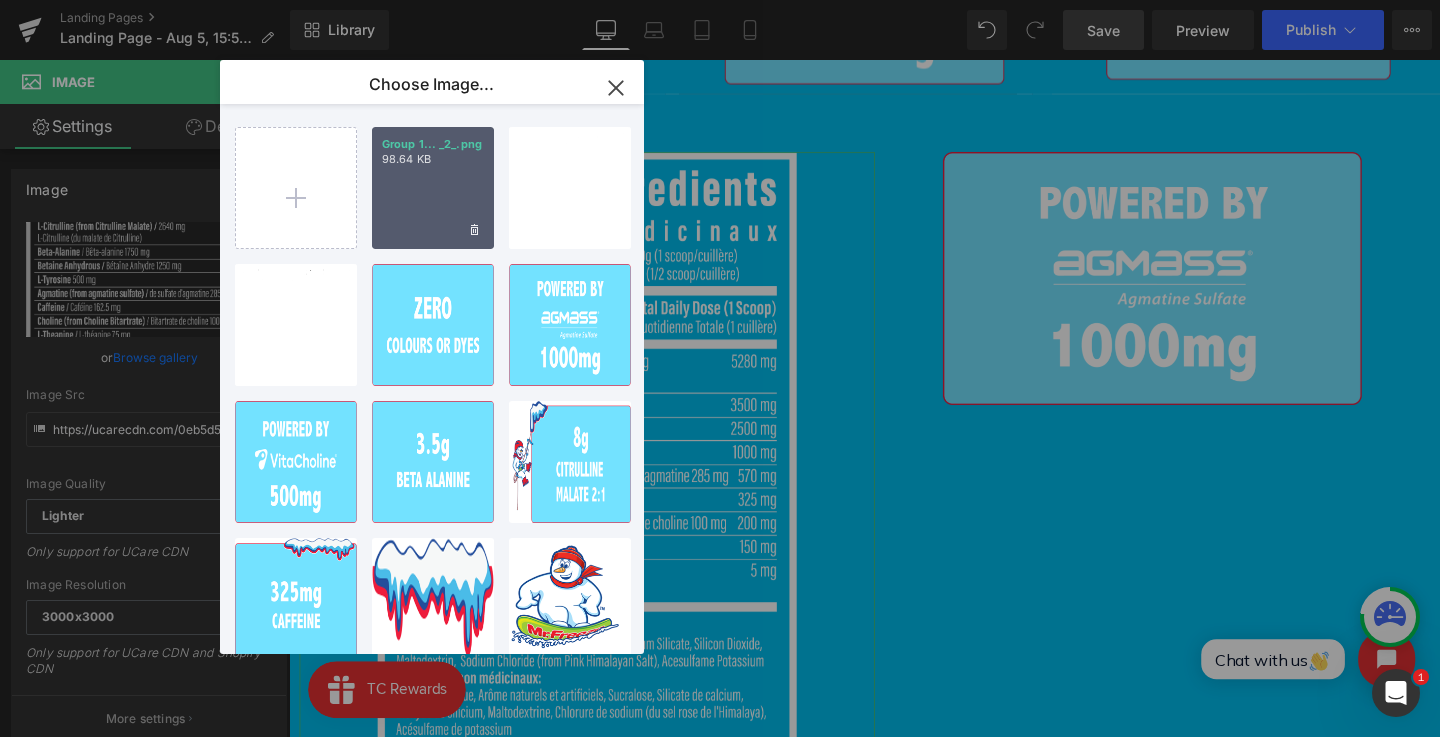 click on "Group 1... _2_.png 98.64 KB" at bounding box center [433, 188] 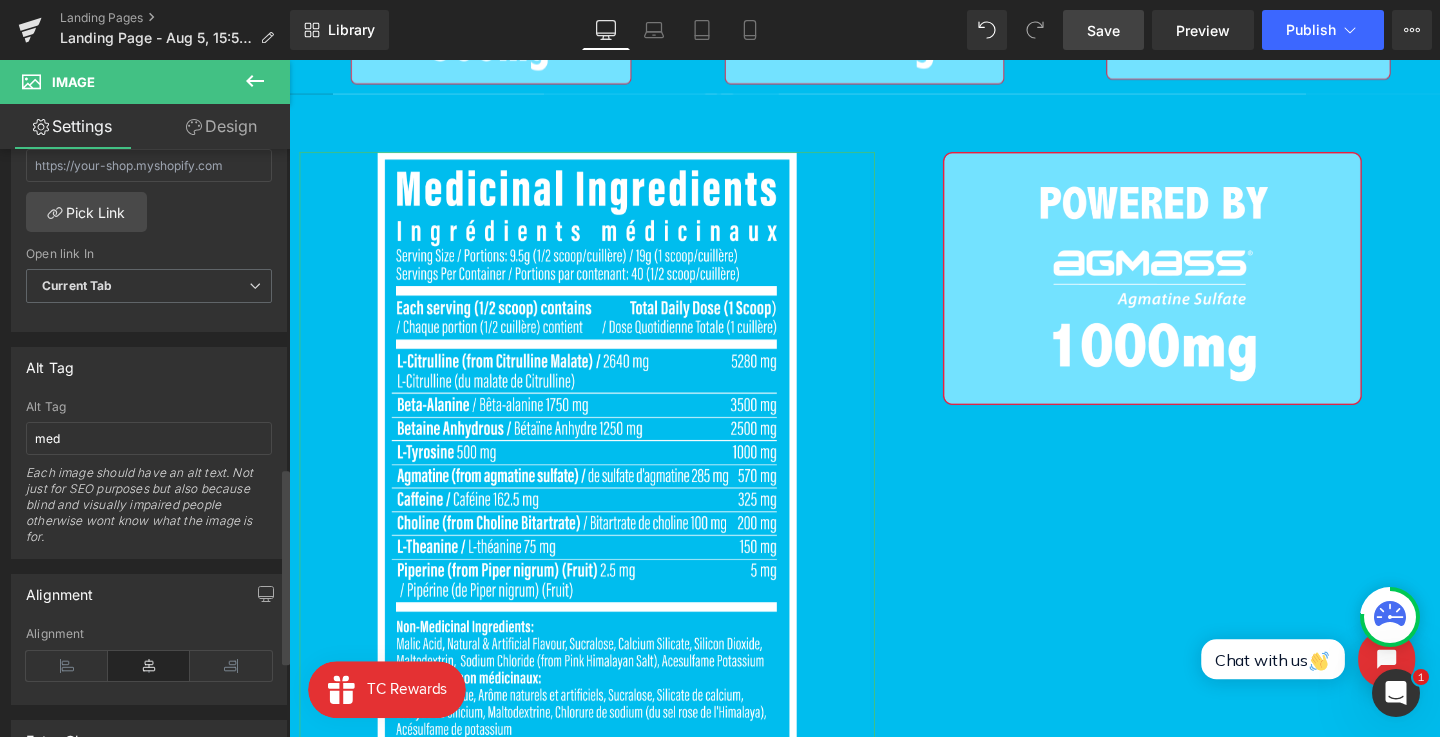 scroll, scrollTop: 955, scrollLeft: 0, axis: vertical 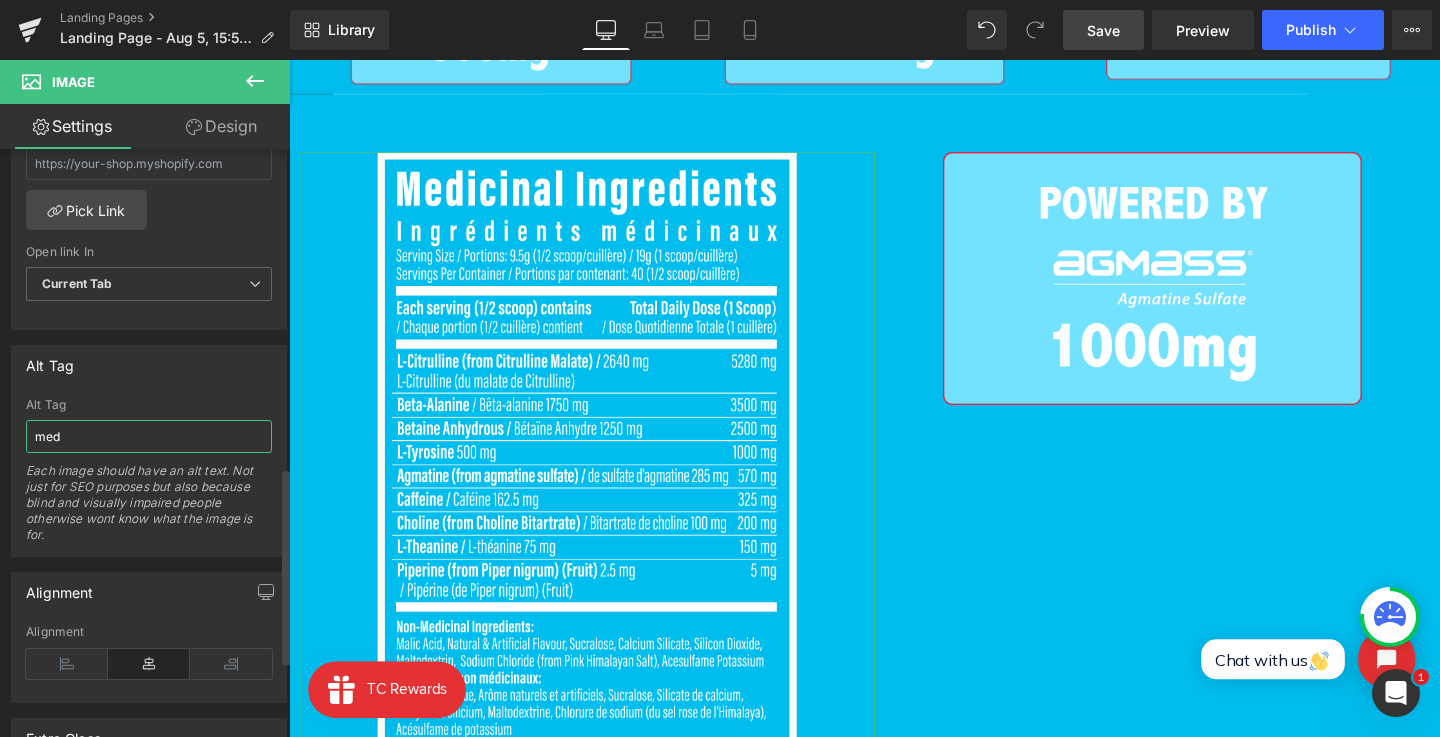 click on "med" at bounding box center [149, 436] 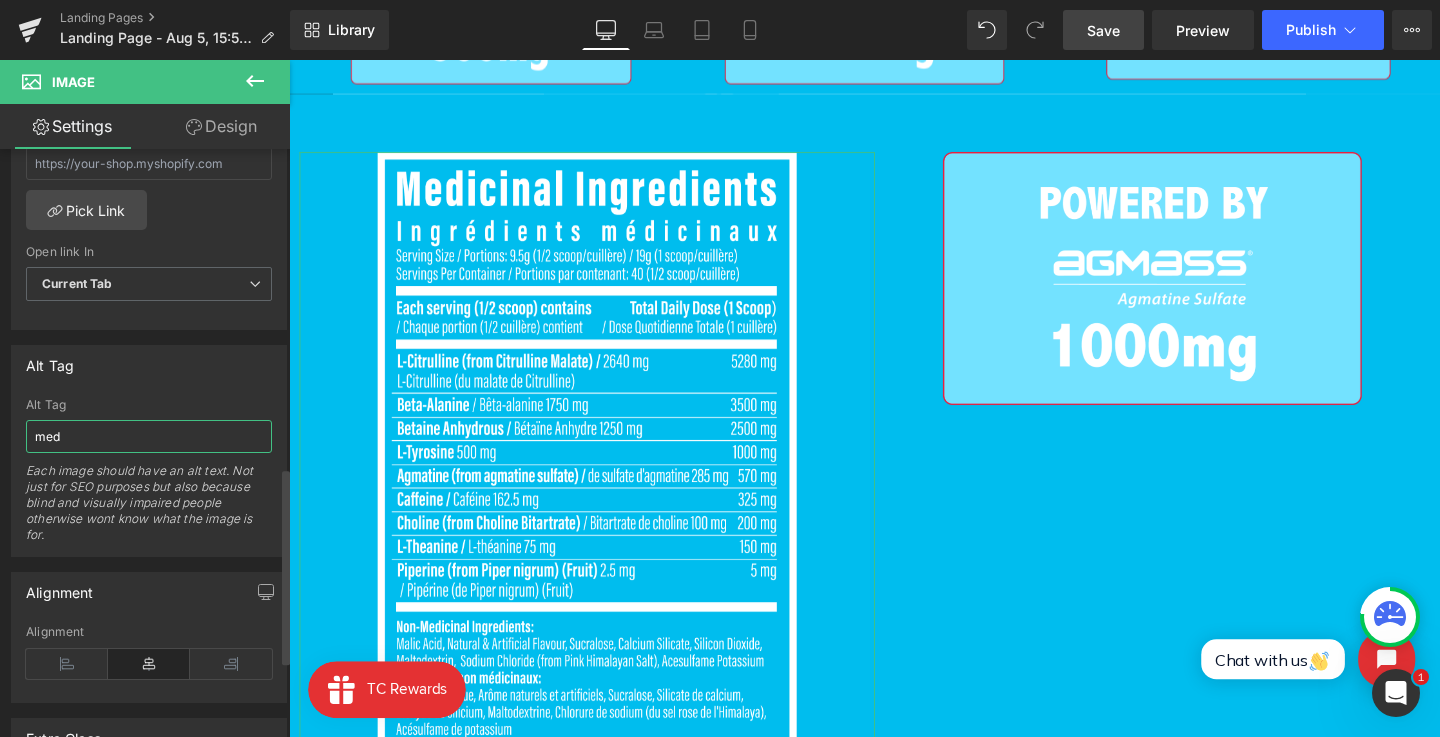 click on "med" at bounding box center (149, 436) 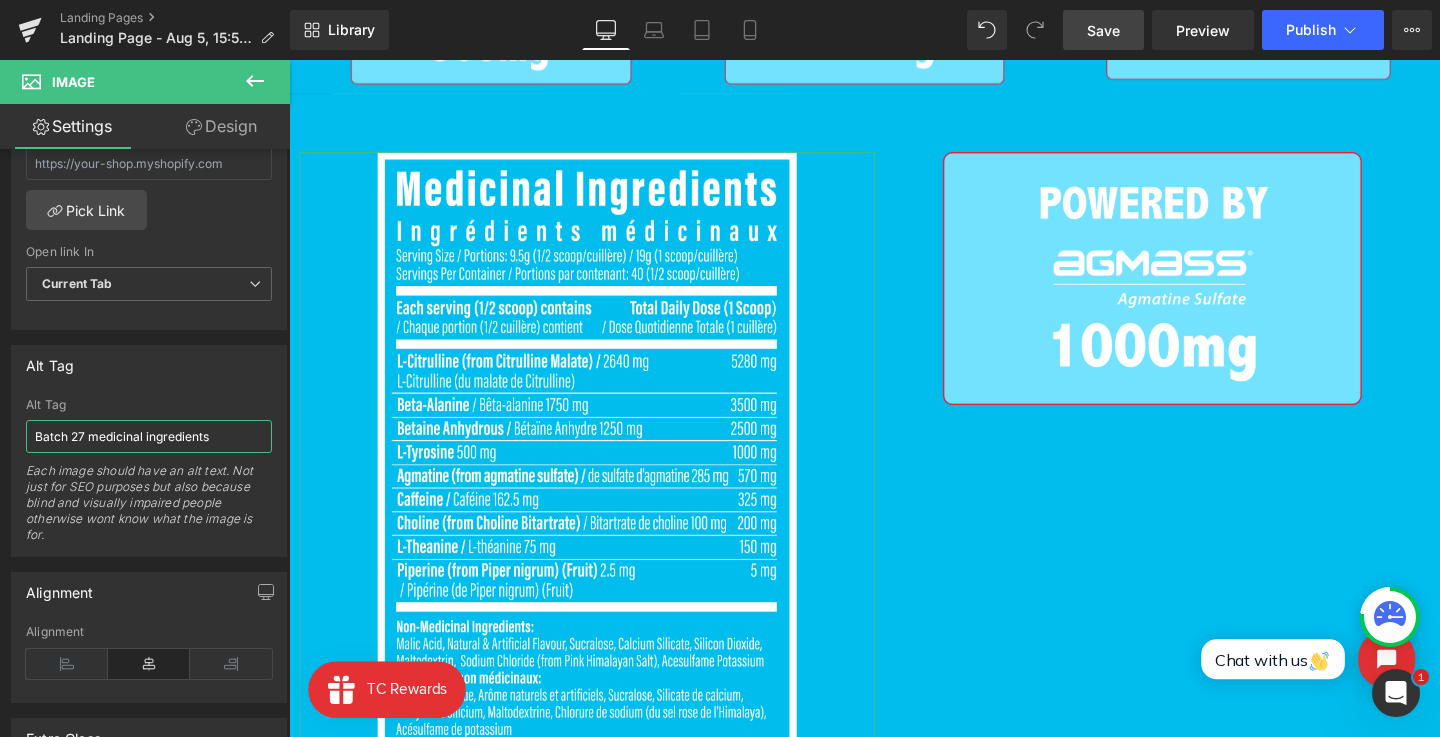 type on "Batch 27 medicinal ingredients" 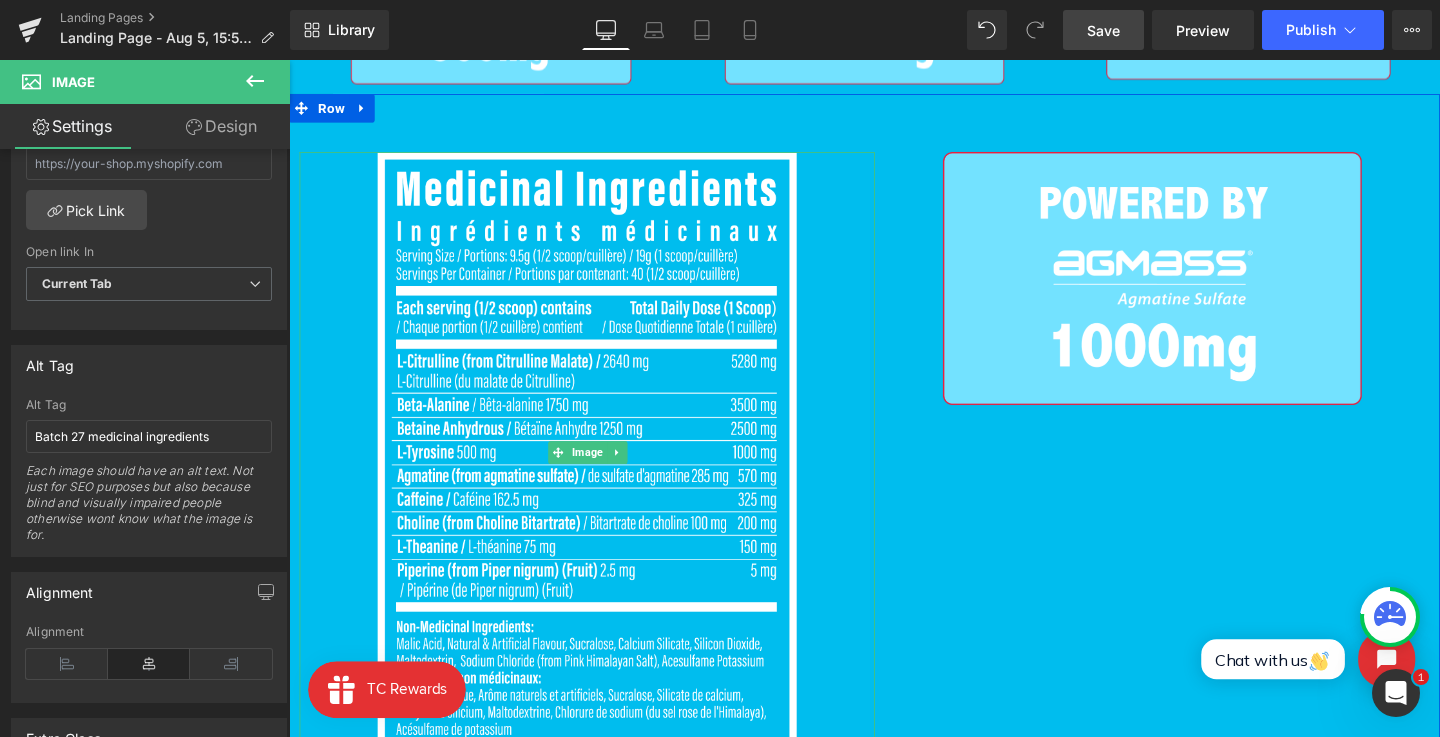click at bounding box center (602, 473) 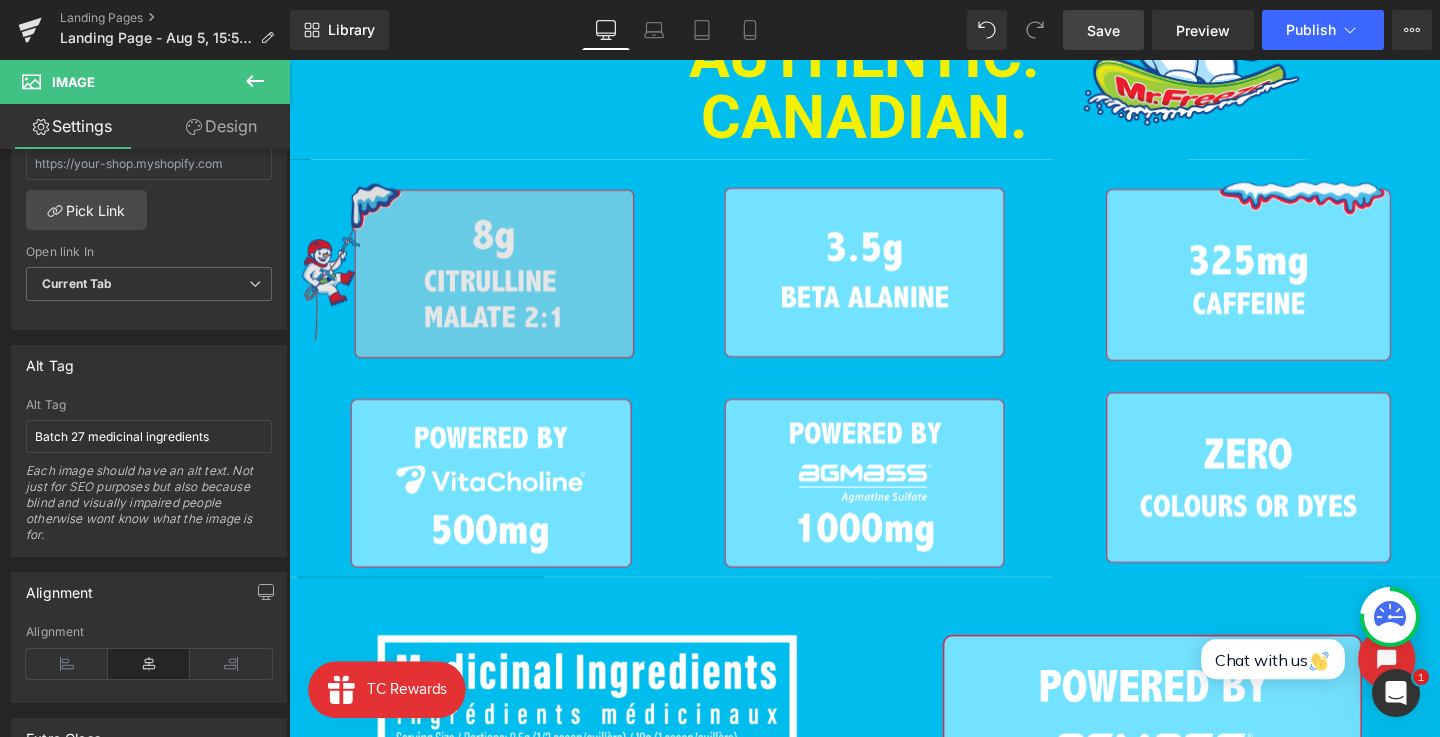 scroll, scrollTop: 906, scrollLeft: 0, axis: vertical 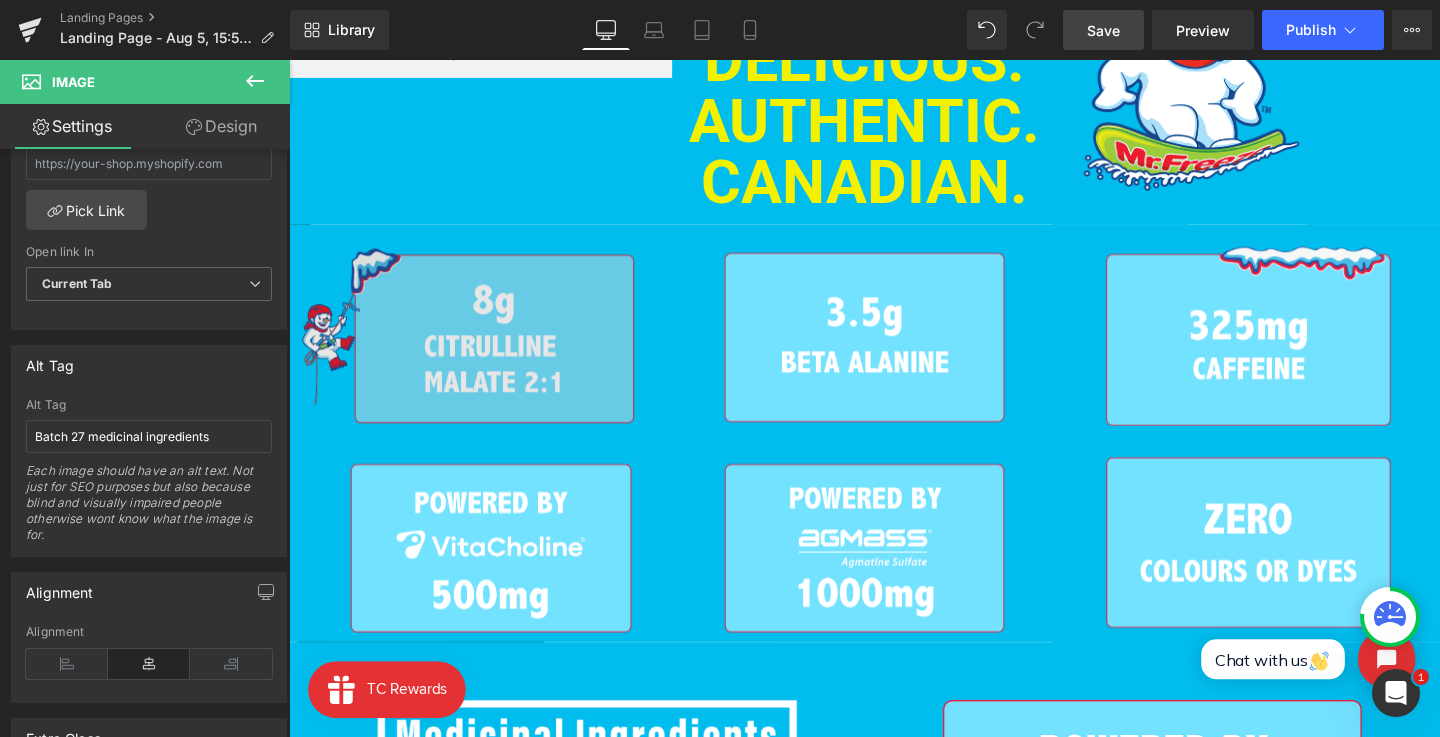 click at bounding box center [472, 350] 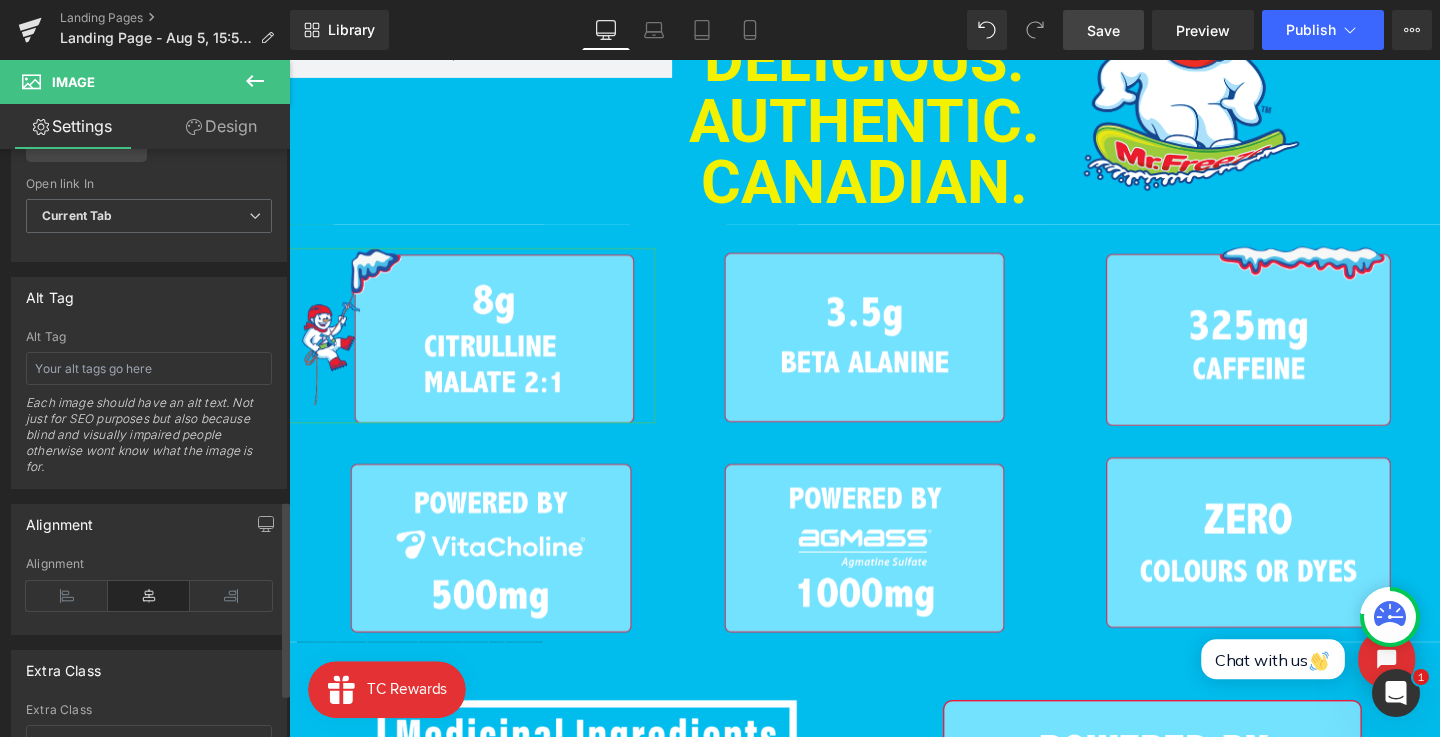 scroll, scrollTop: 1110, scrollLeft: 0, axis: vertical 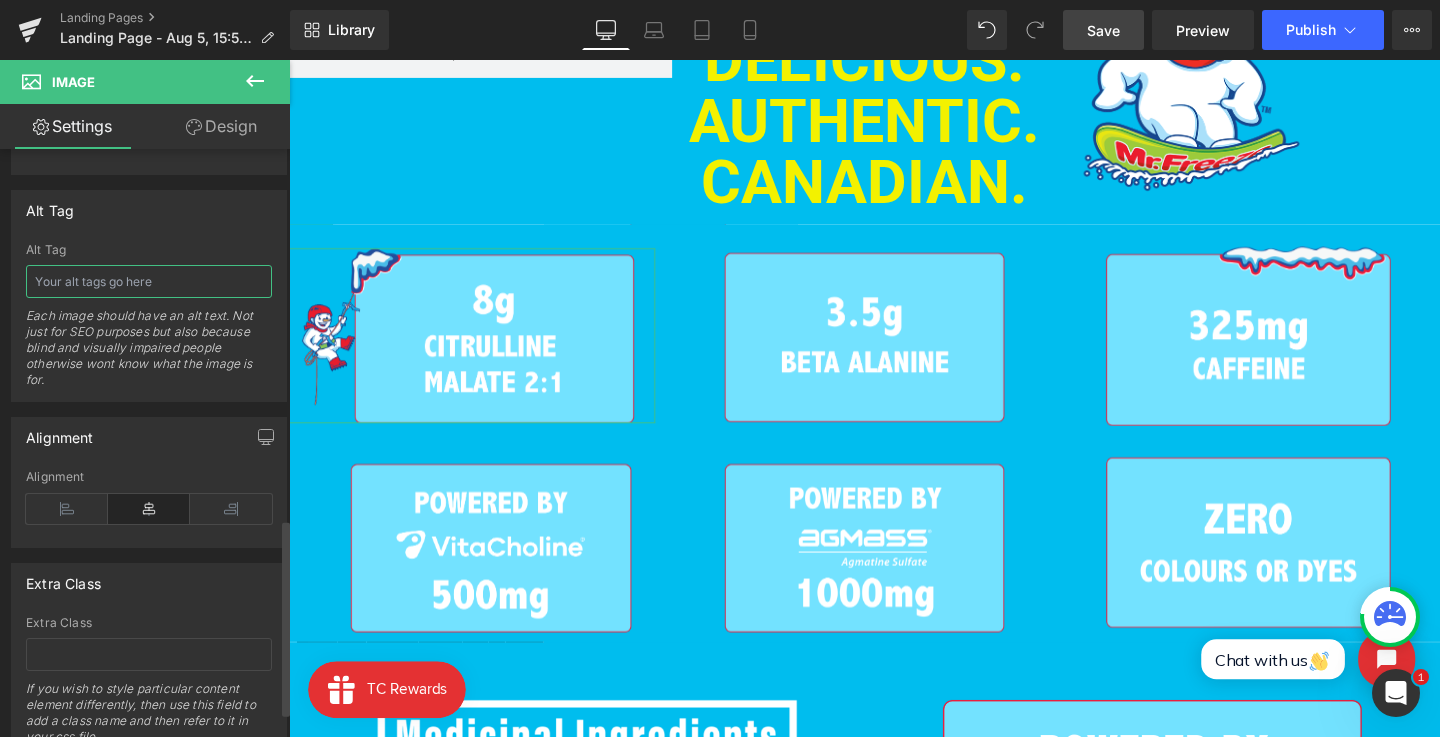 click at bounding box center [149, 281] 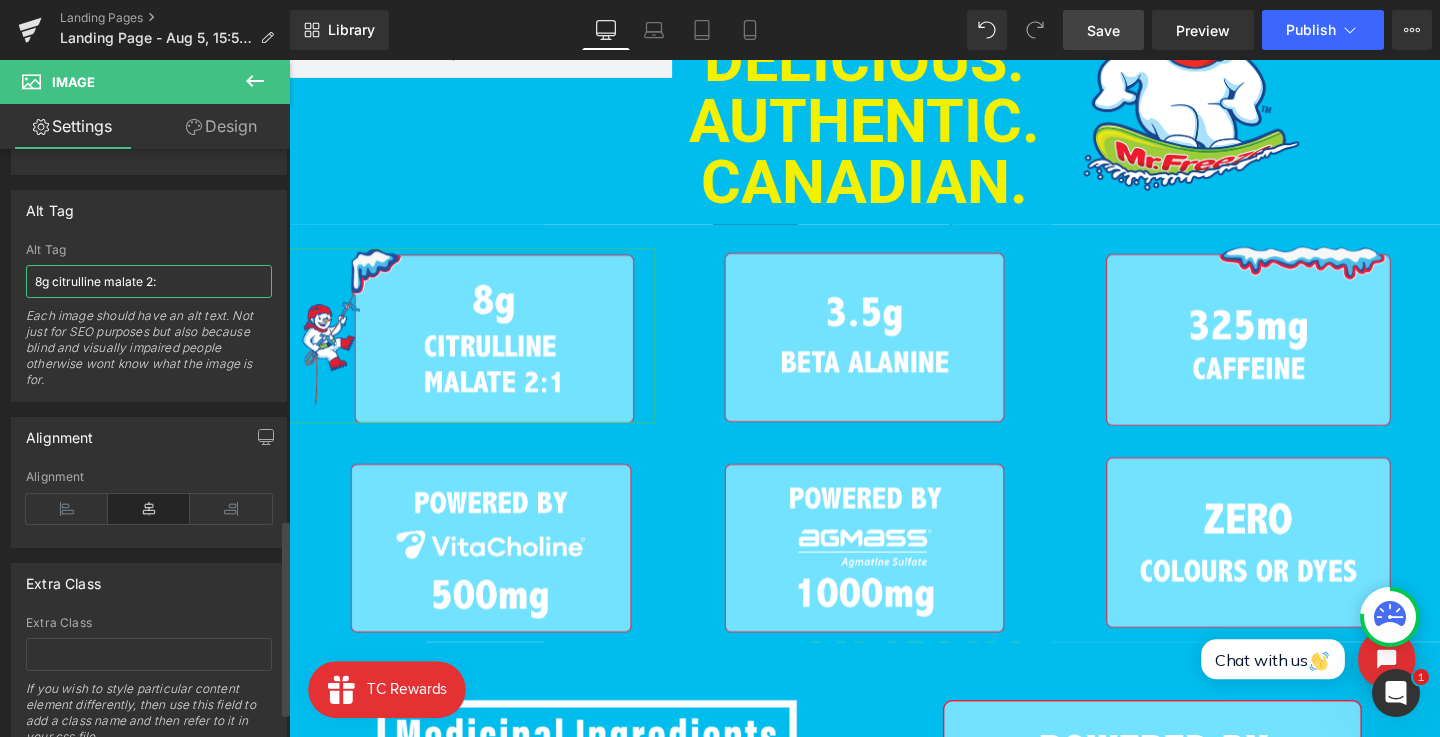 type on "8g citrulline malate 2:1" 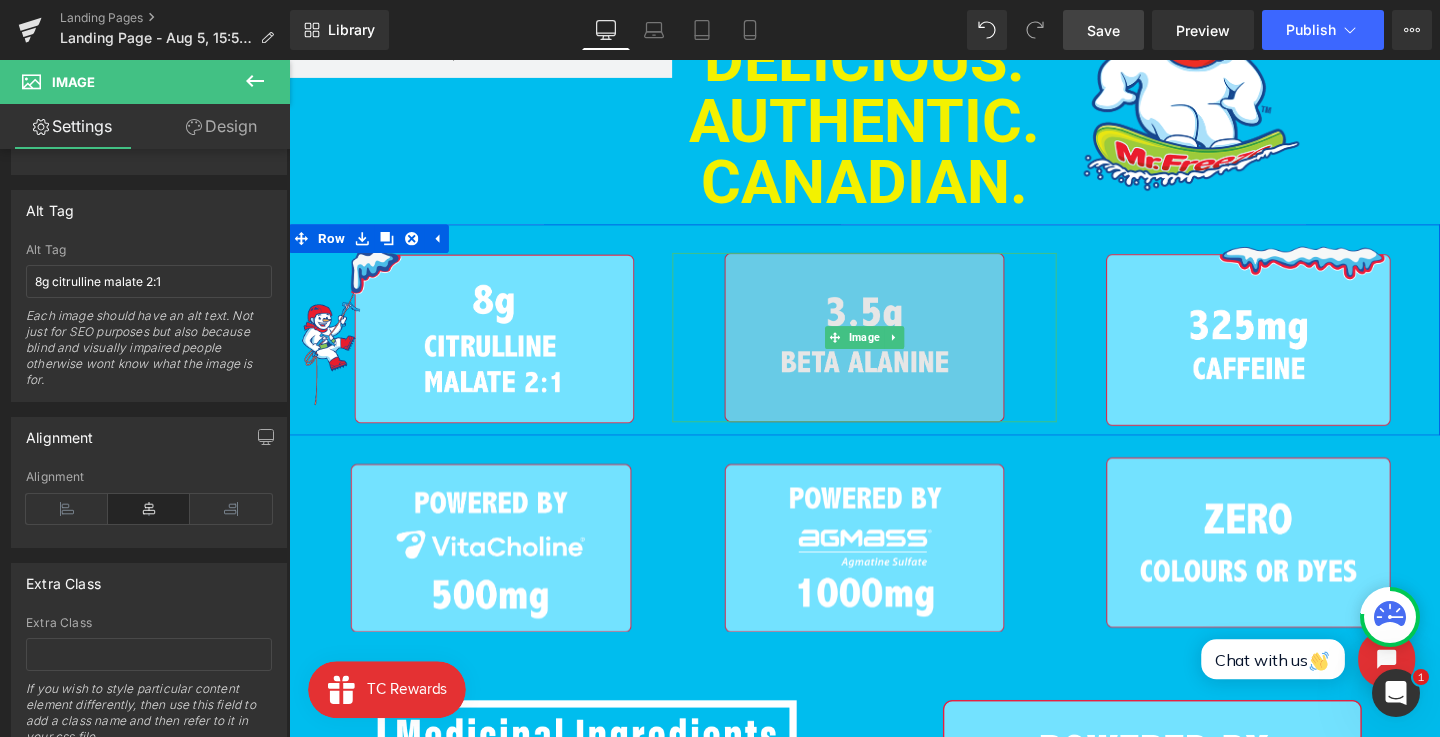 click at bounding box center (894, 352) 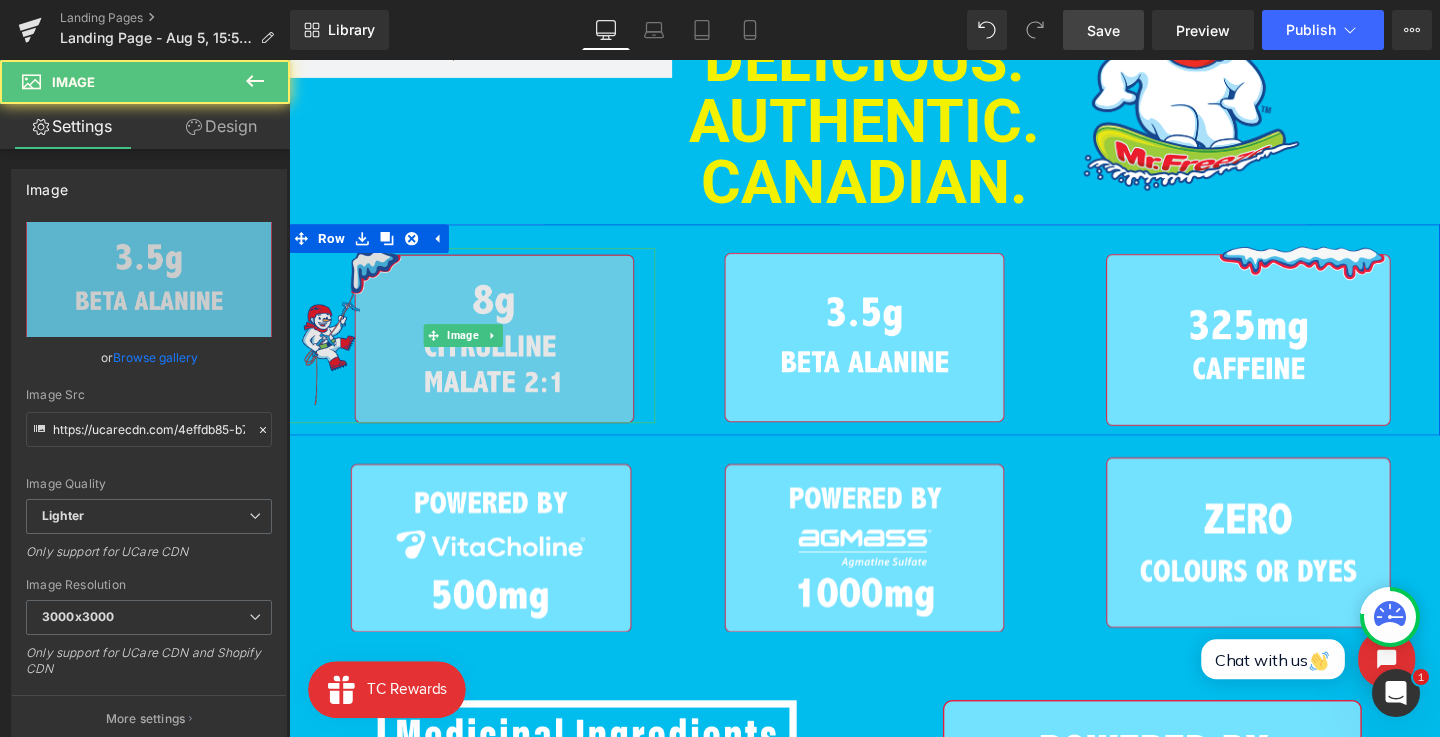 click at bounding box center (472, 350) 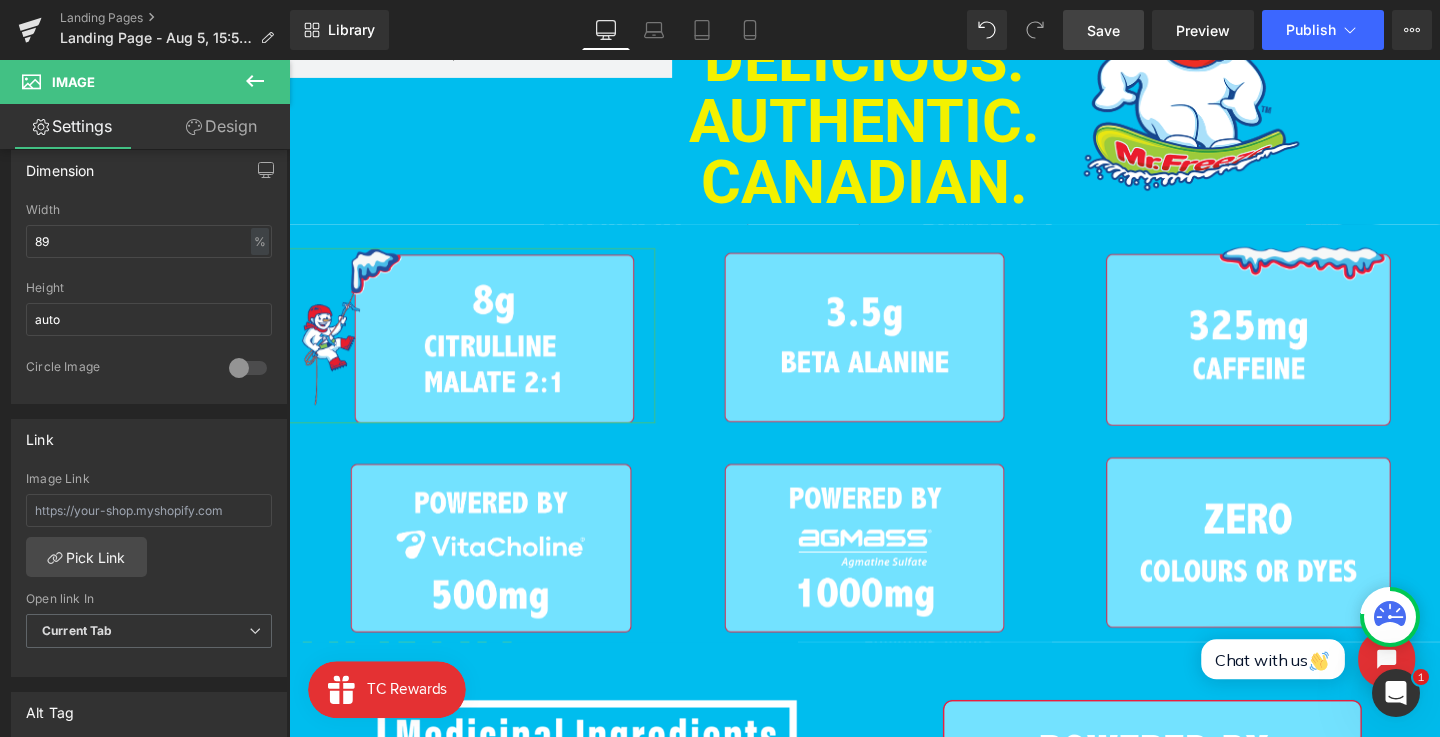 scroll, scrollTop: 1187, scrollLeft: 0, axis: vertical 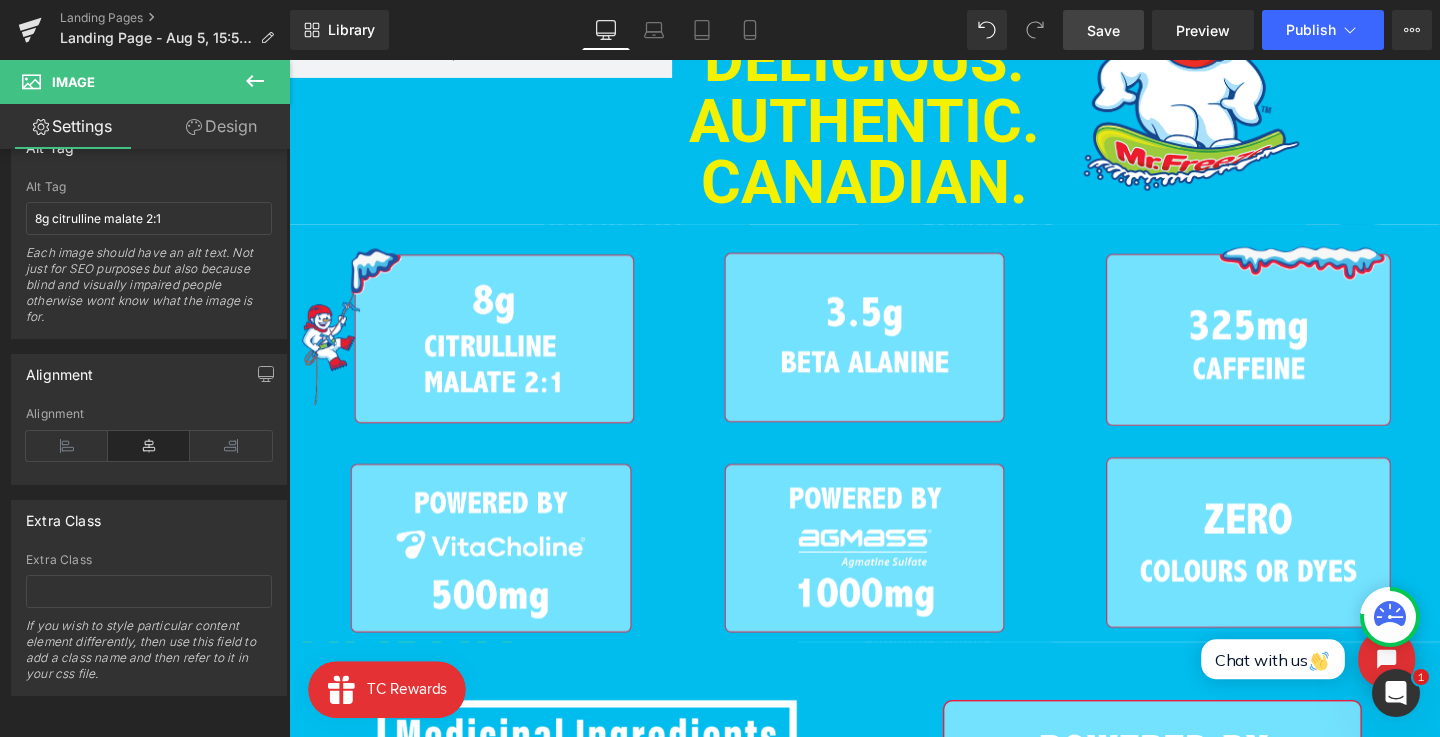 click at bounding box center (894, 416) 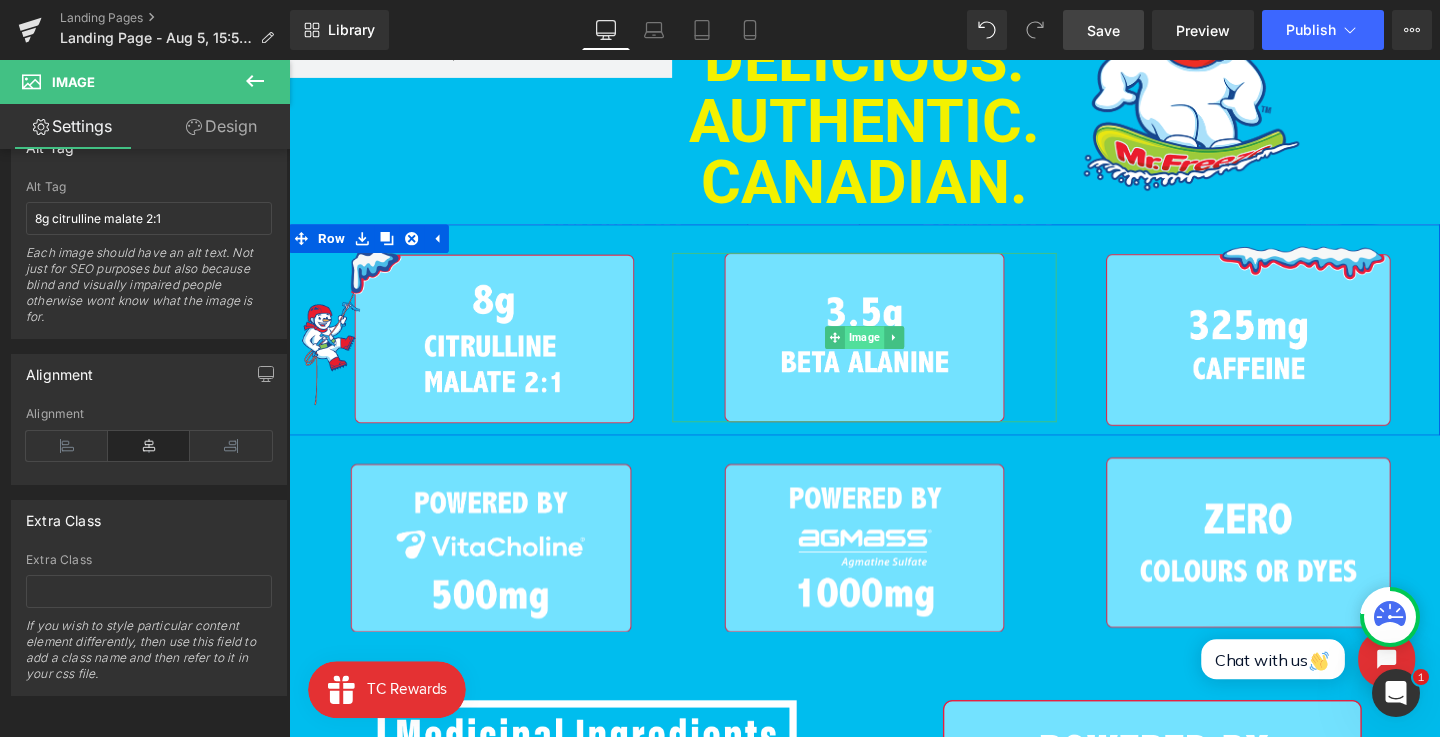 click on "Image" at bounding box center [893, 352] 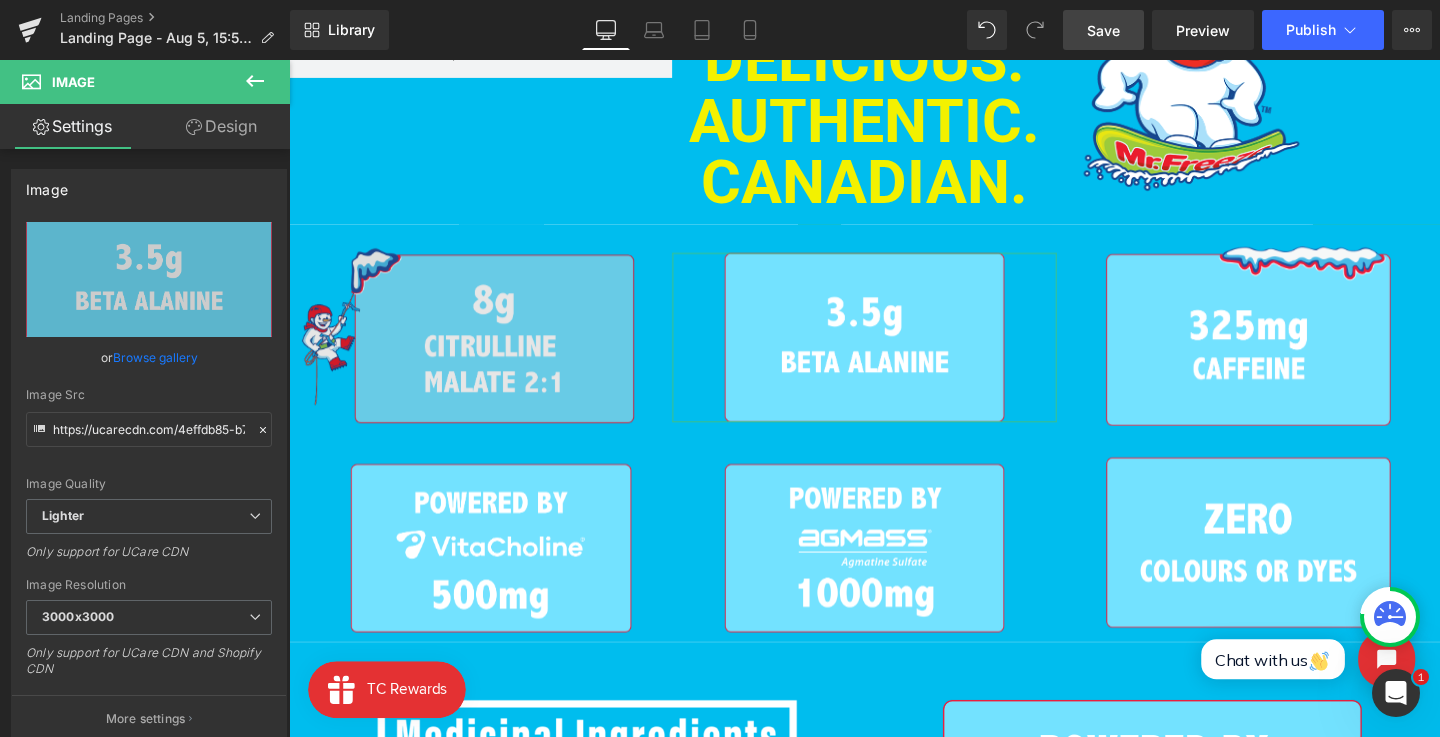 scroll, scrollTop: 980, scrollLeft: 0, axis: vertical 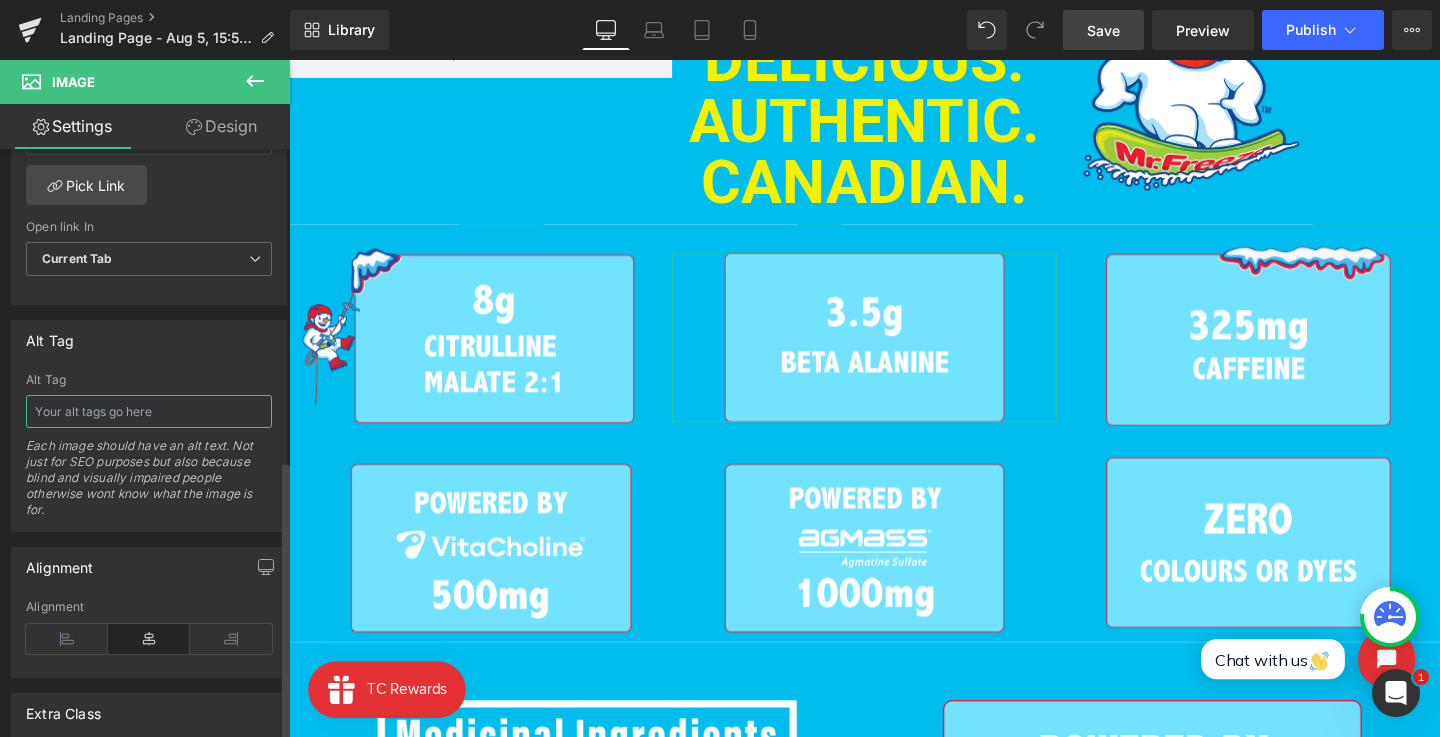 click at bounding box center (149, 411) 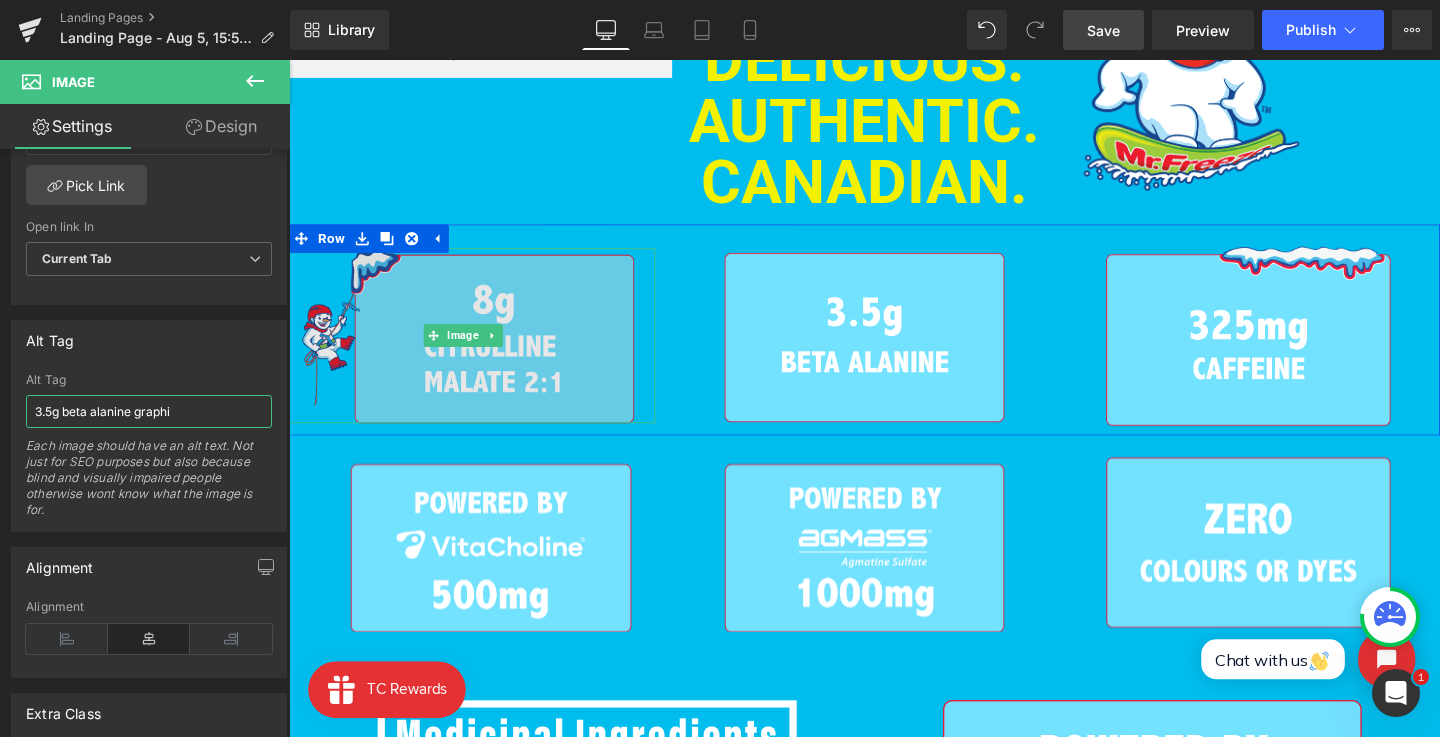 type on "3.5g beta alanine graphic" 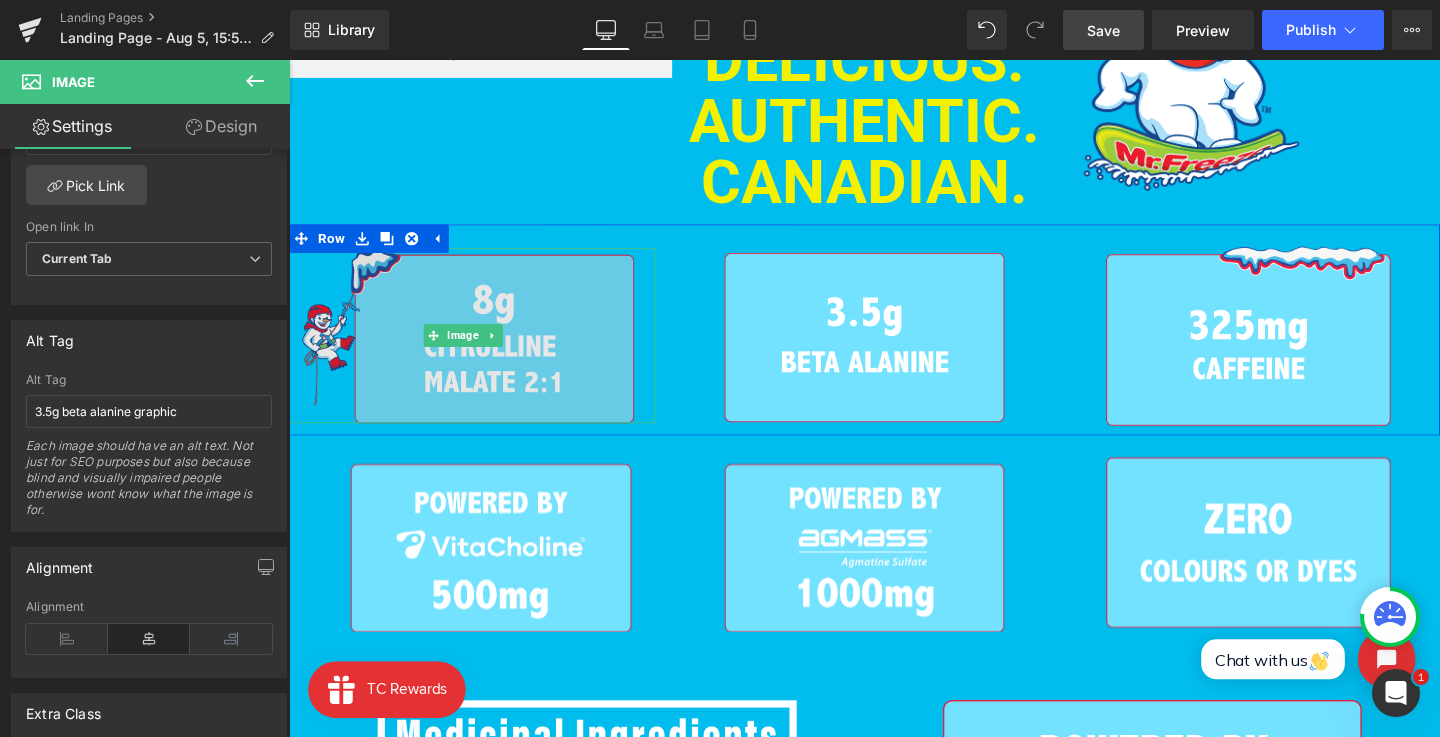 click at bounding box center [472, 350] 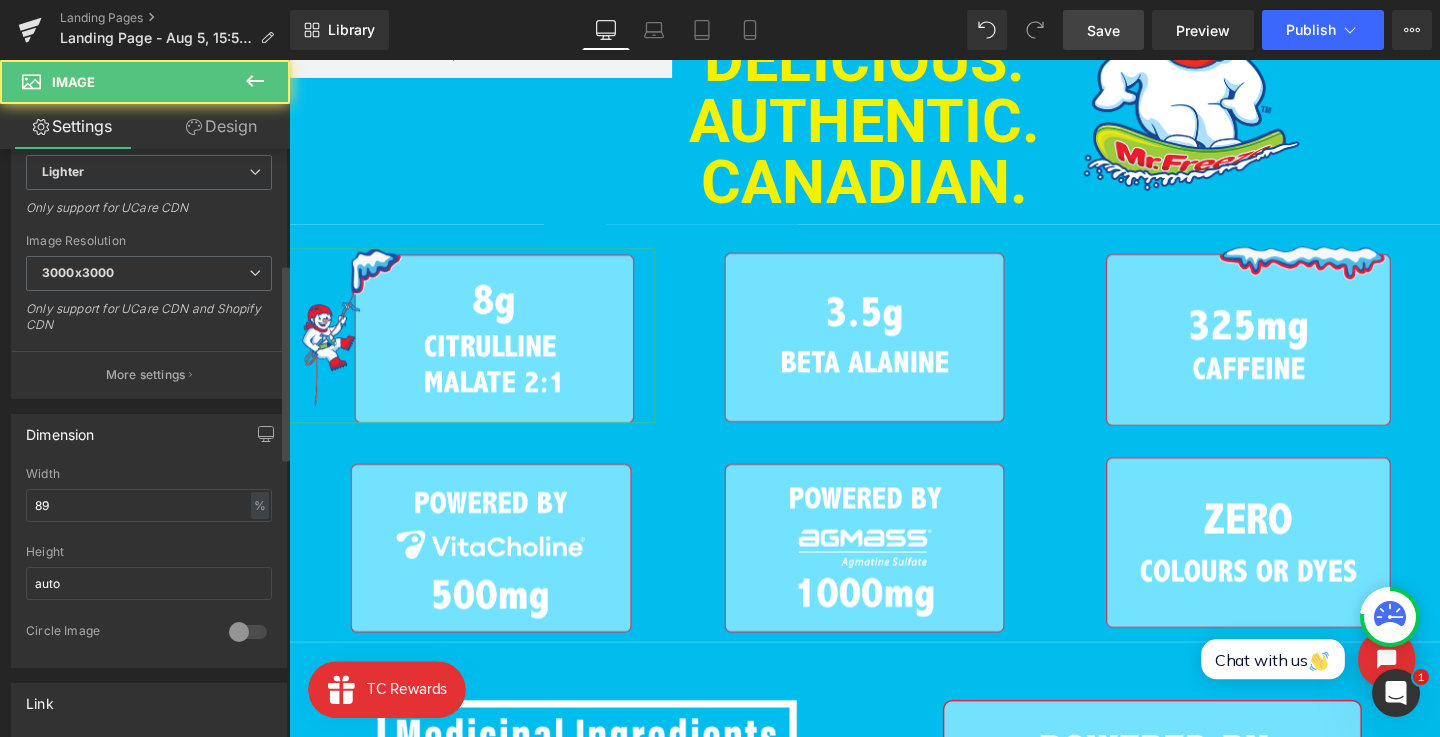 scroll, scrollTop: 1077, scrollLeft: 0, axis: vertical 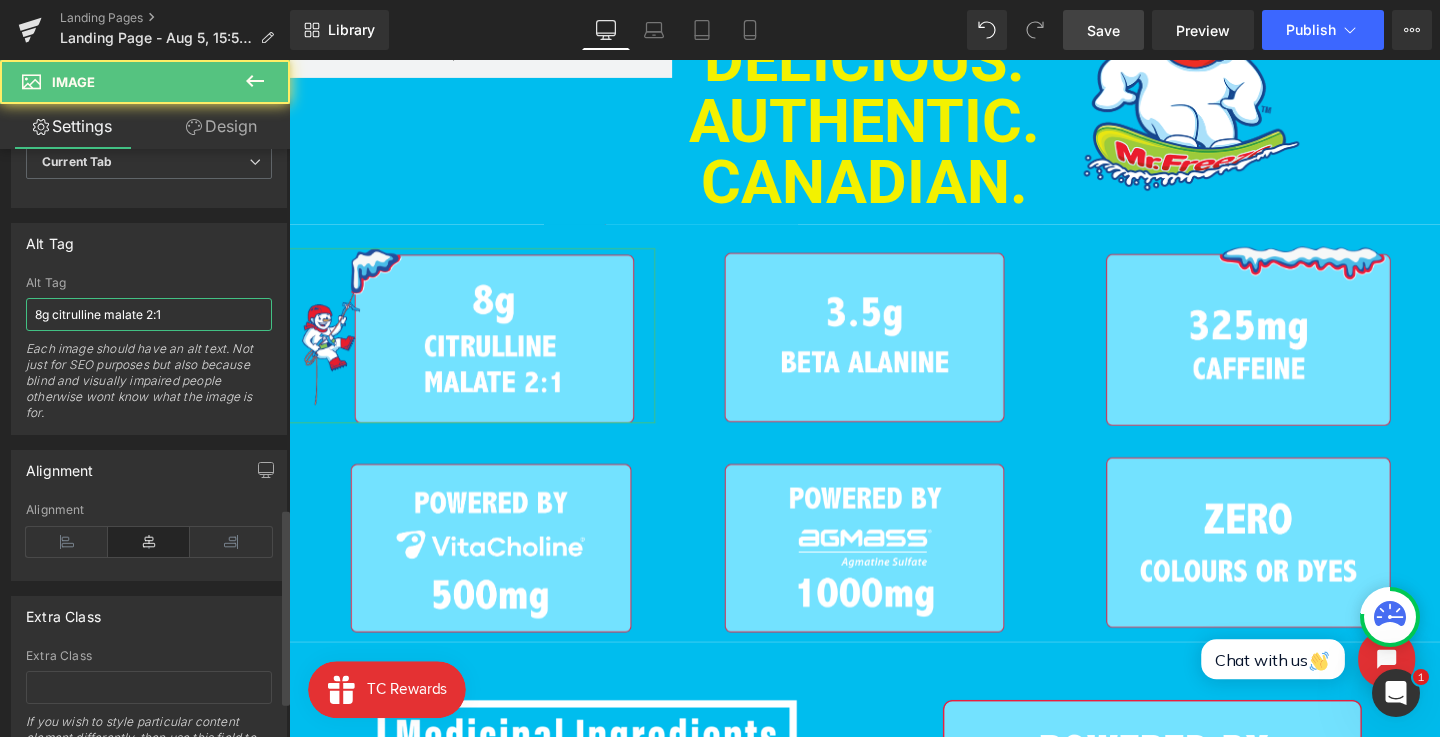 click on "8g citrulline malate 2:1" at bounding box center [149, 314] 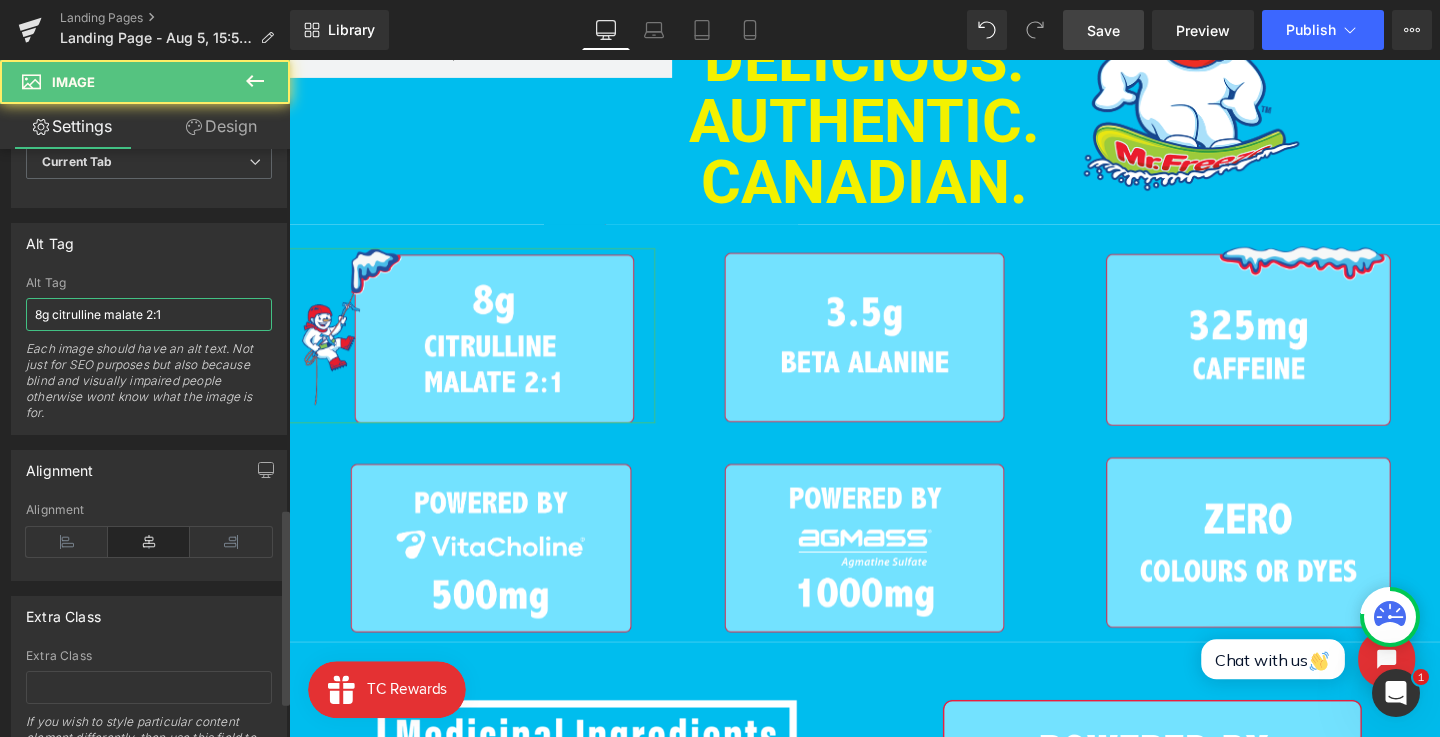click on "8g citrulline malate 2:1" at bounding box center (149, 314) 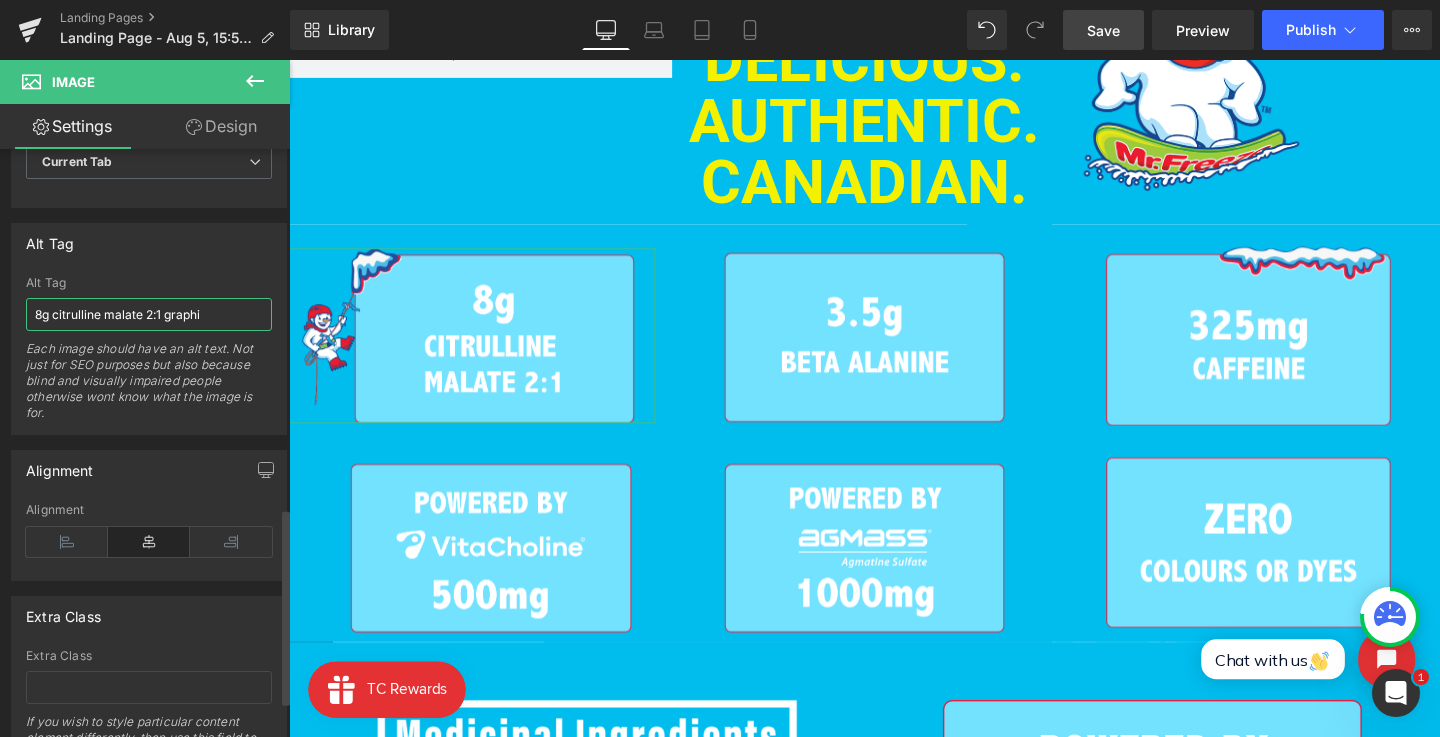 type on "8g citrulline malate 2:1 graphic" 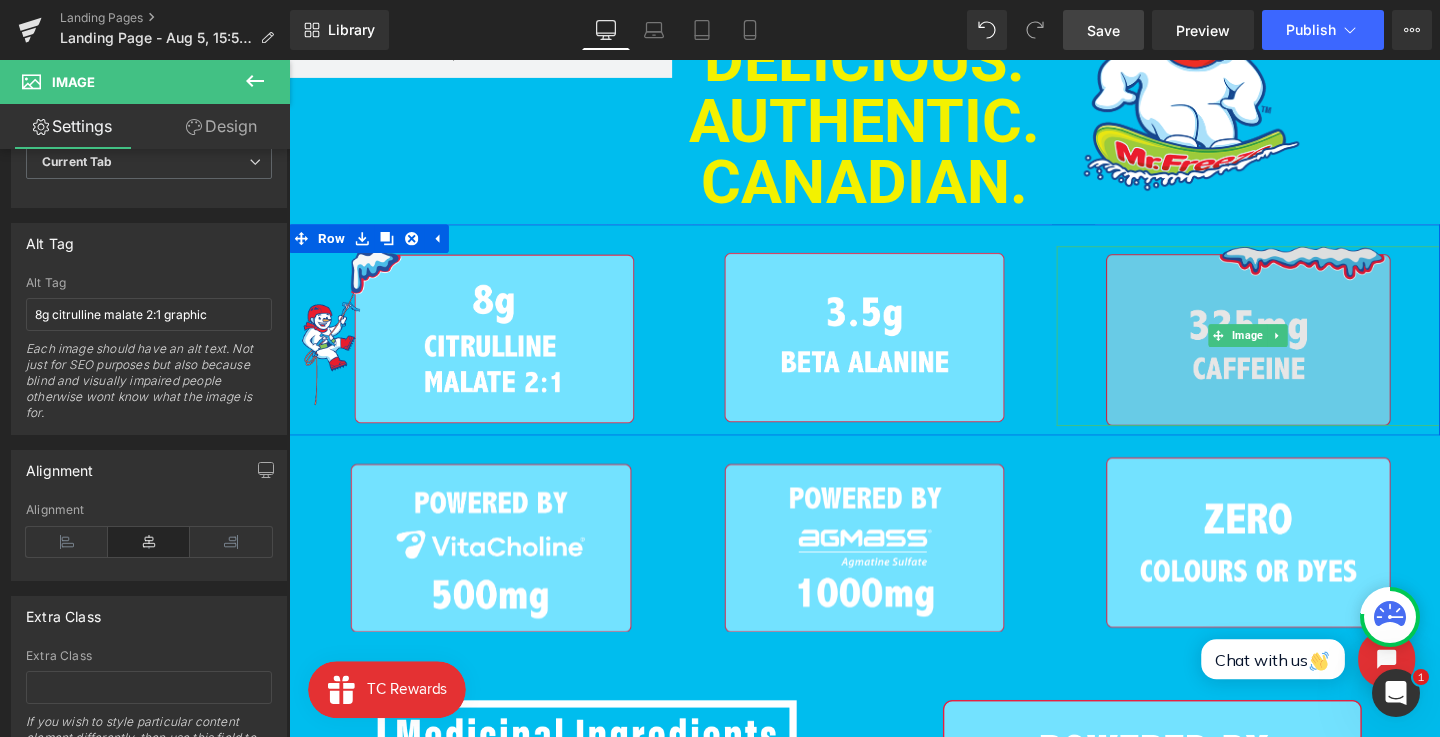 click at bounding box center [1297, 350] 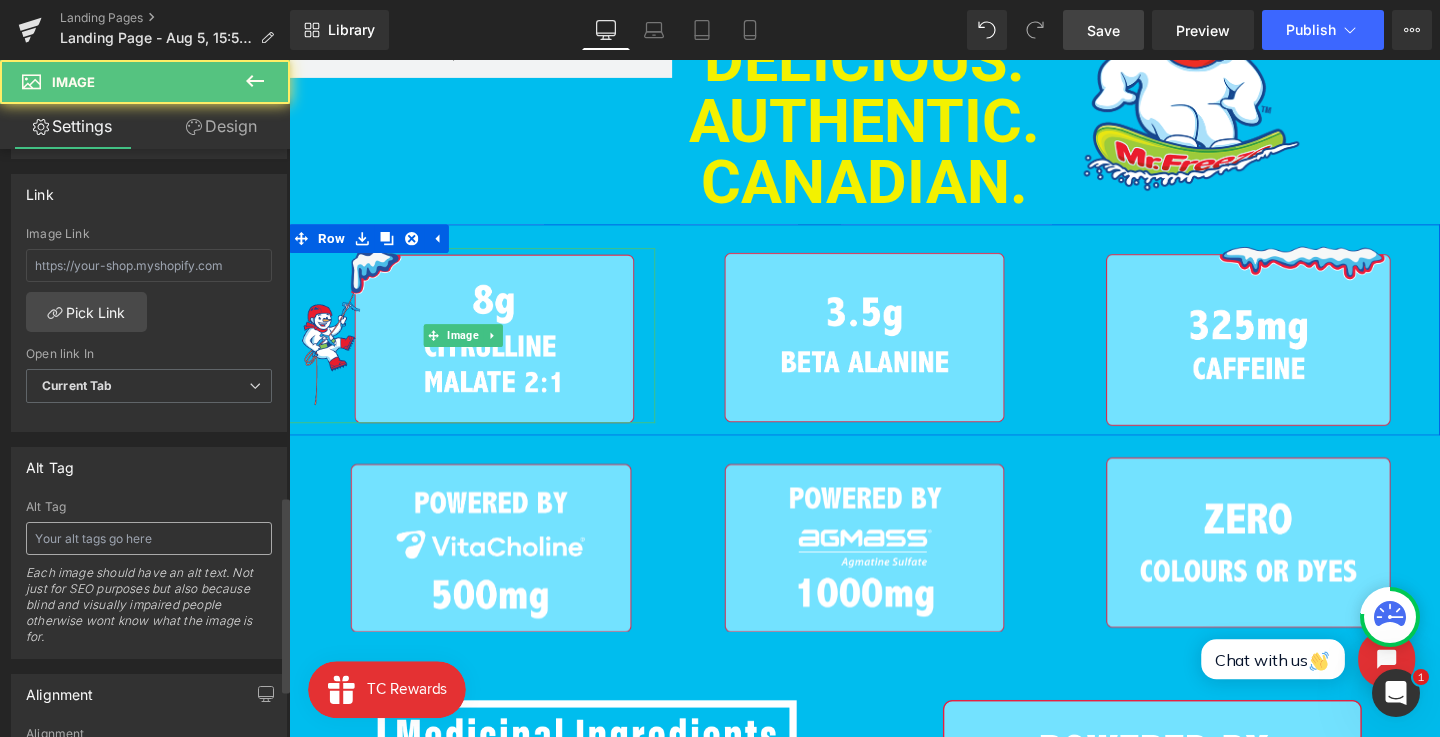 scroll, scrollTop: 1040, scrollLeft: 0, axis: vertical 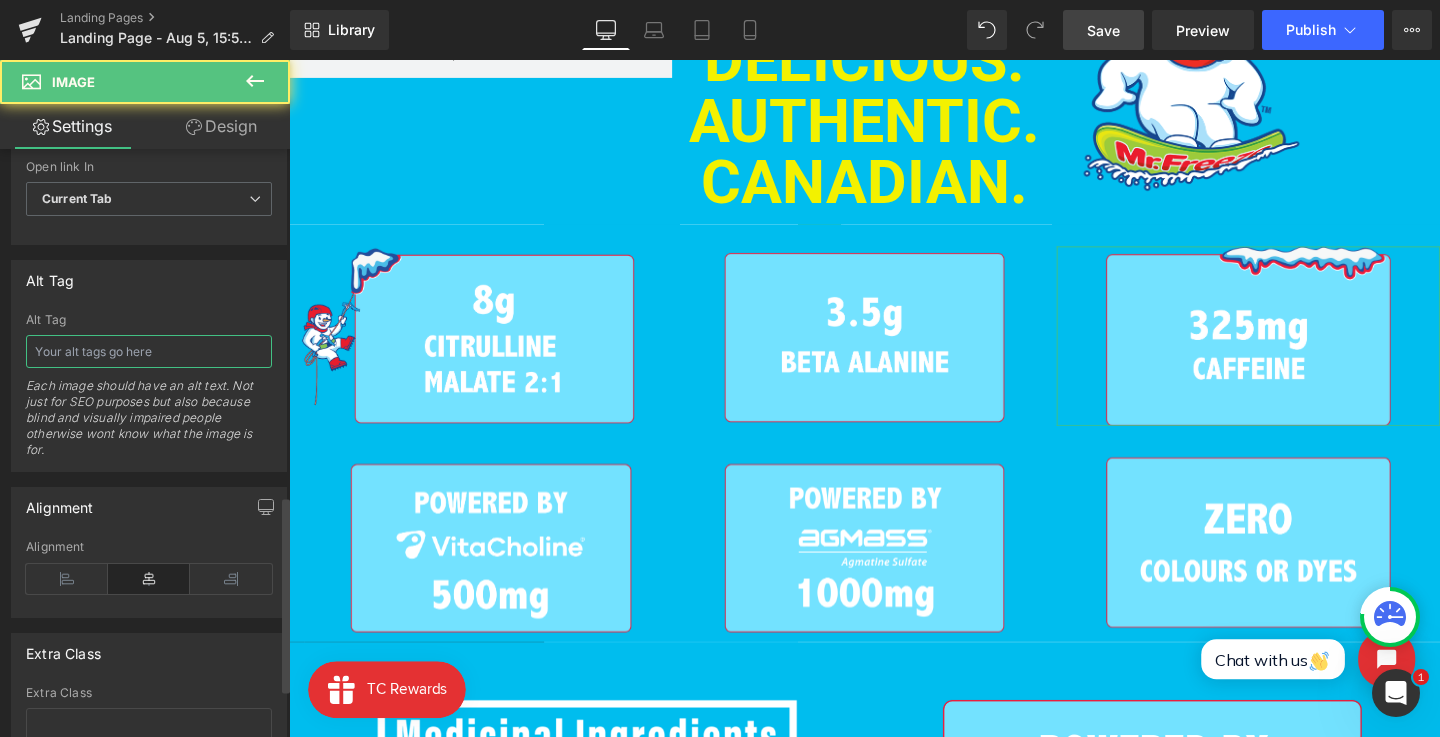click at bounding box center (149, 351) 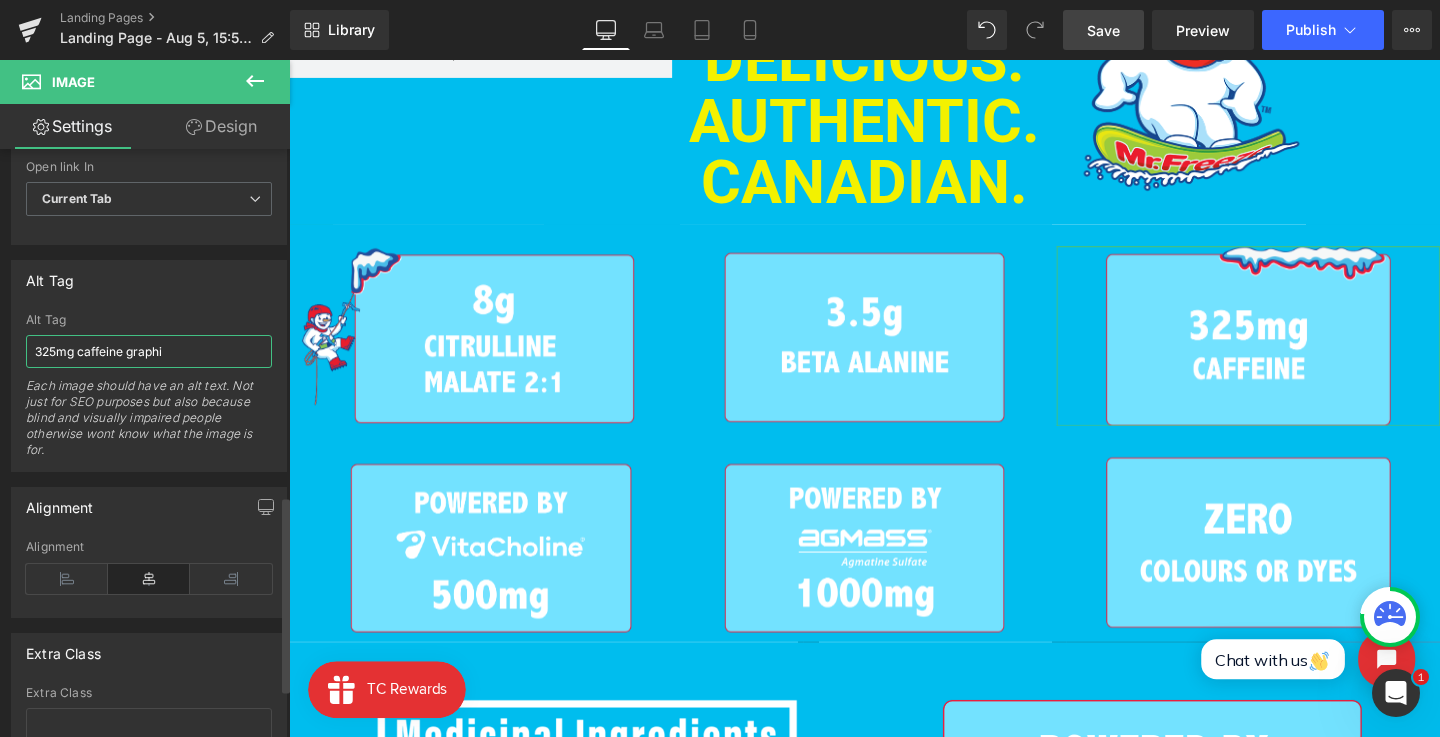 type on "325mg caffeine graphic" 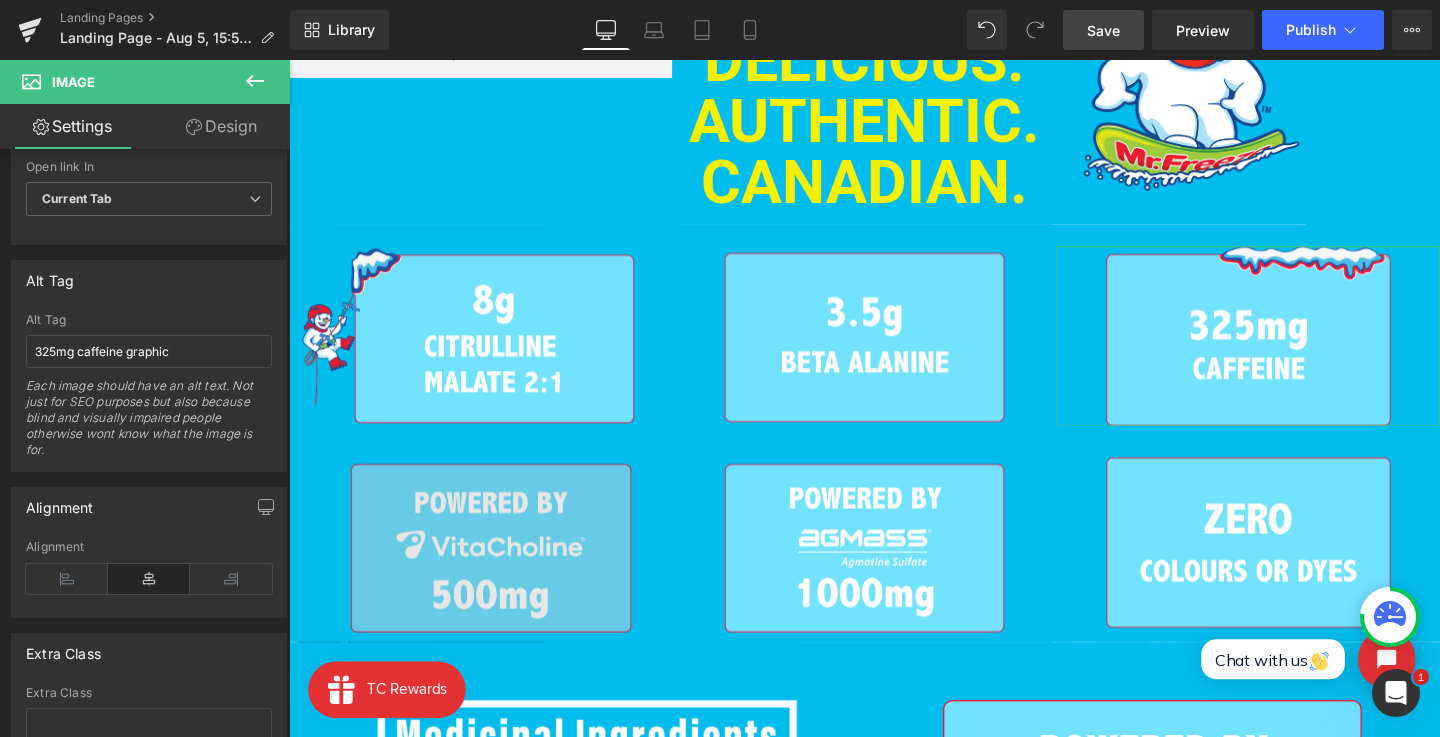 click at bounding box center [501, 573] 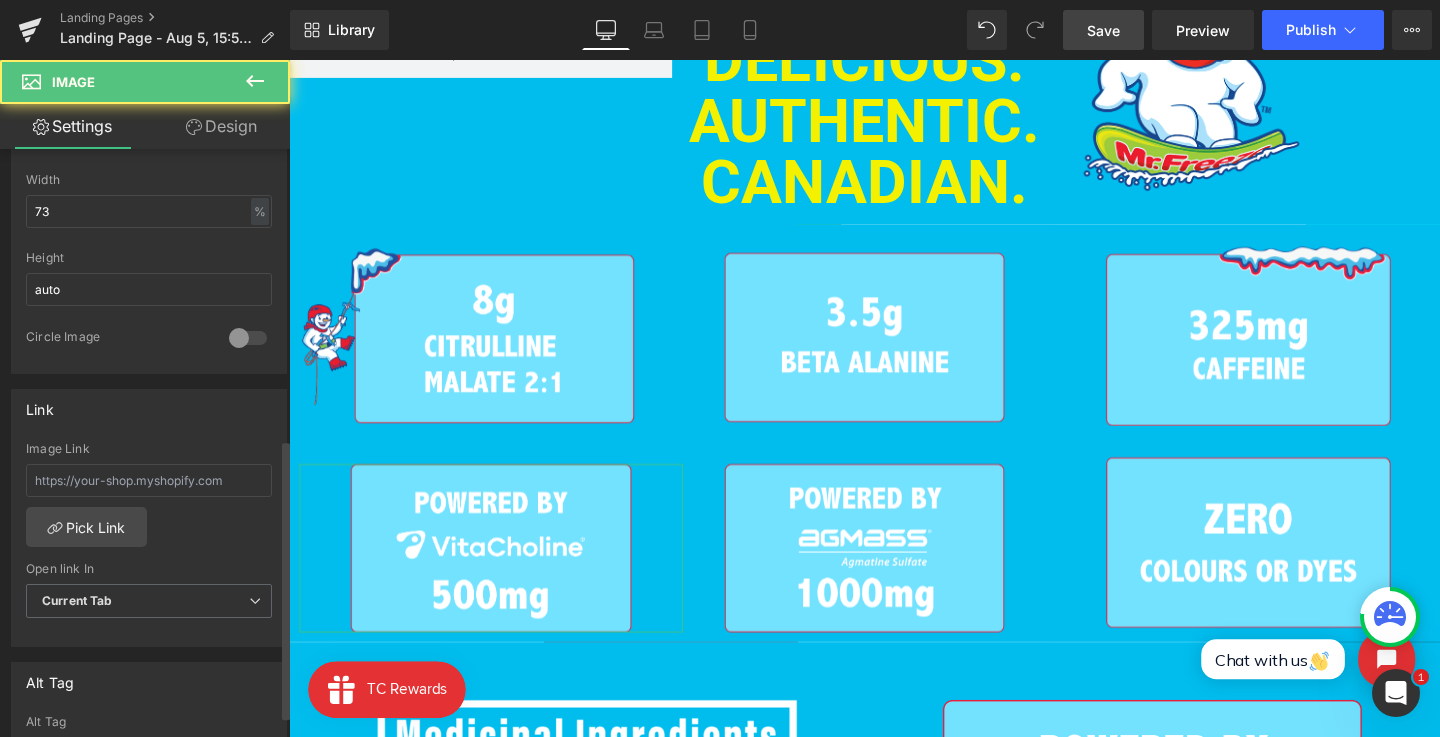 scroll, scrollTop: 836, scrollLeft: 0, axis: vertical 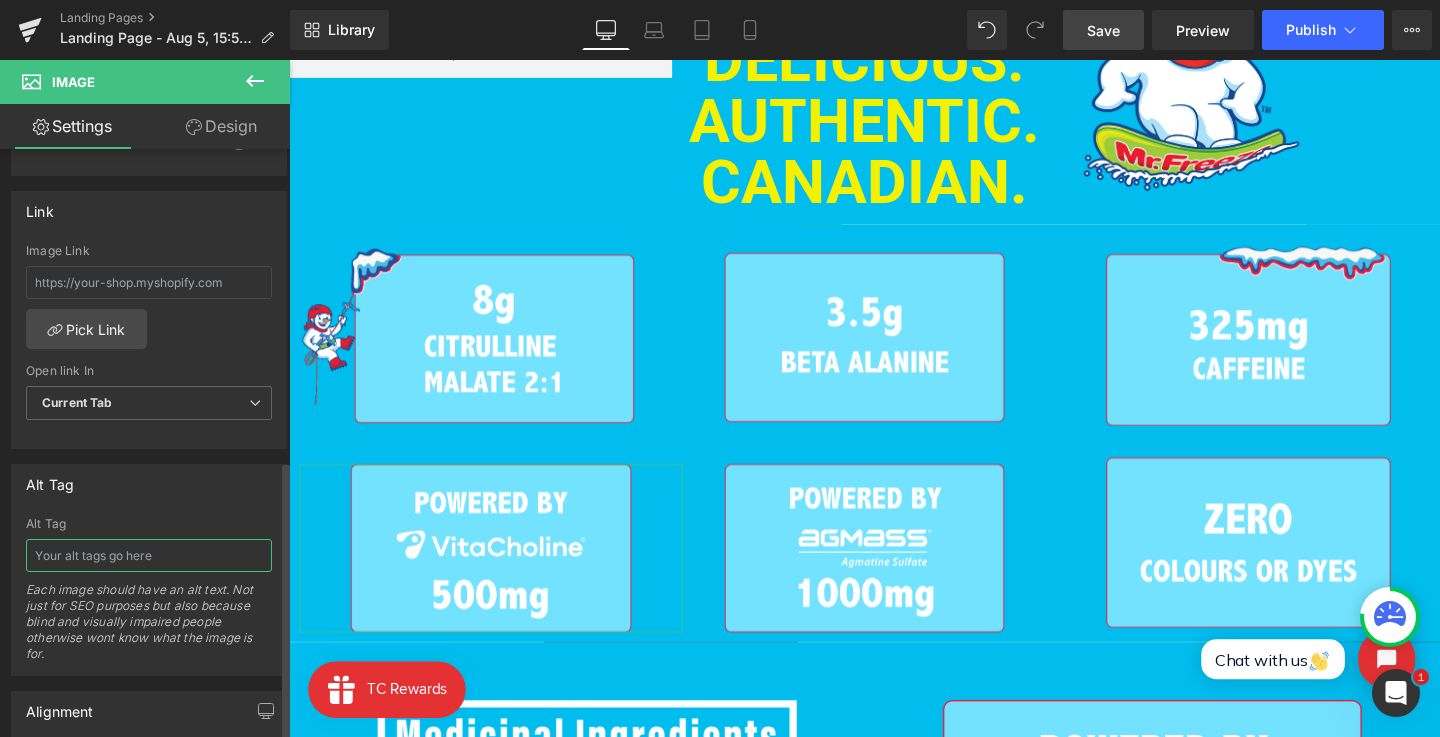 click at bounding box center (149, 555) 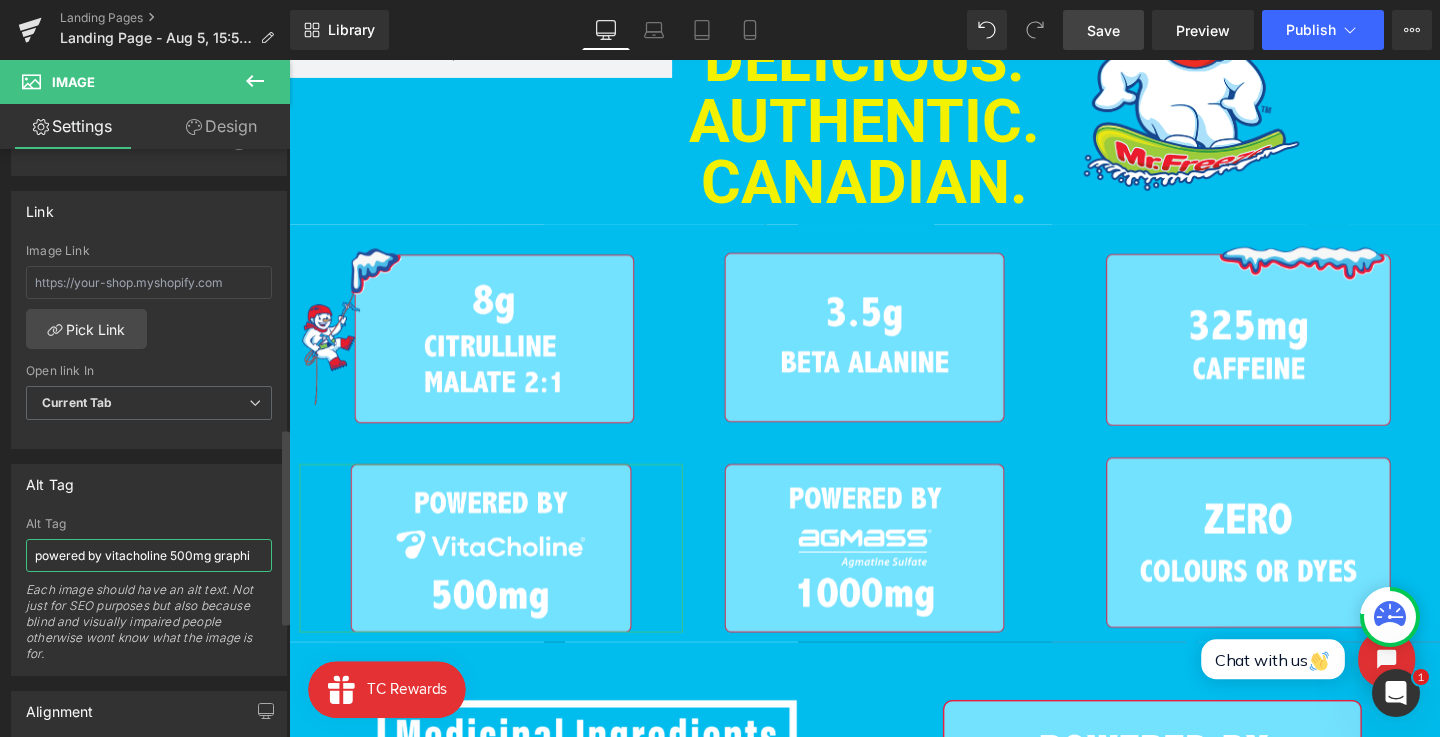 type on "powered by vitacholine 500mg graphic" 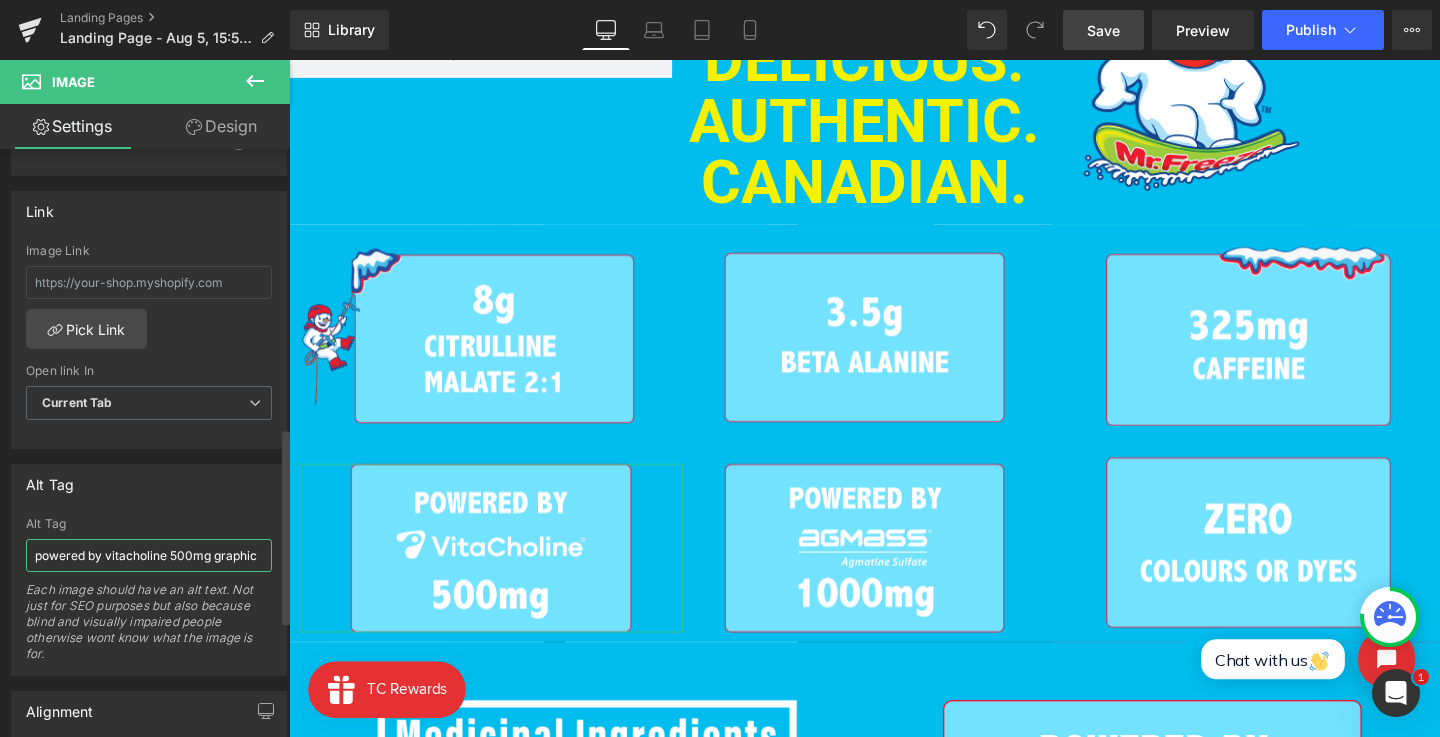 scroll, scrollTop: 0, scrollLeft: 1, axis: horizontal 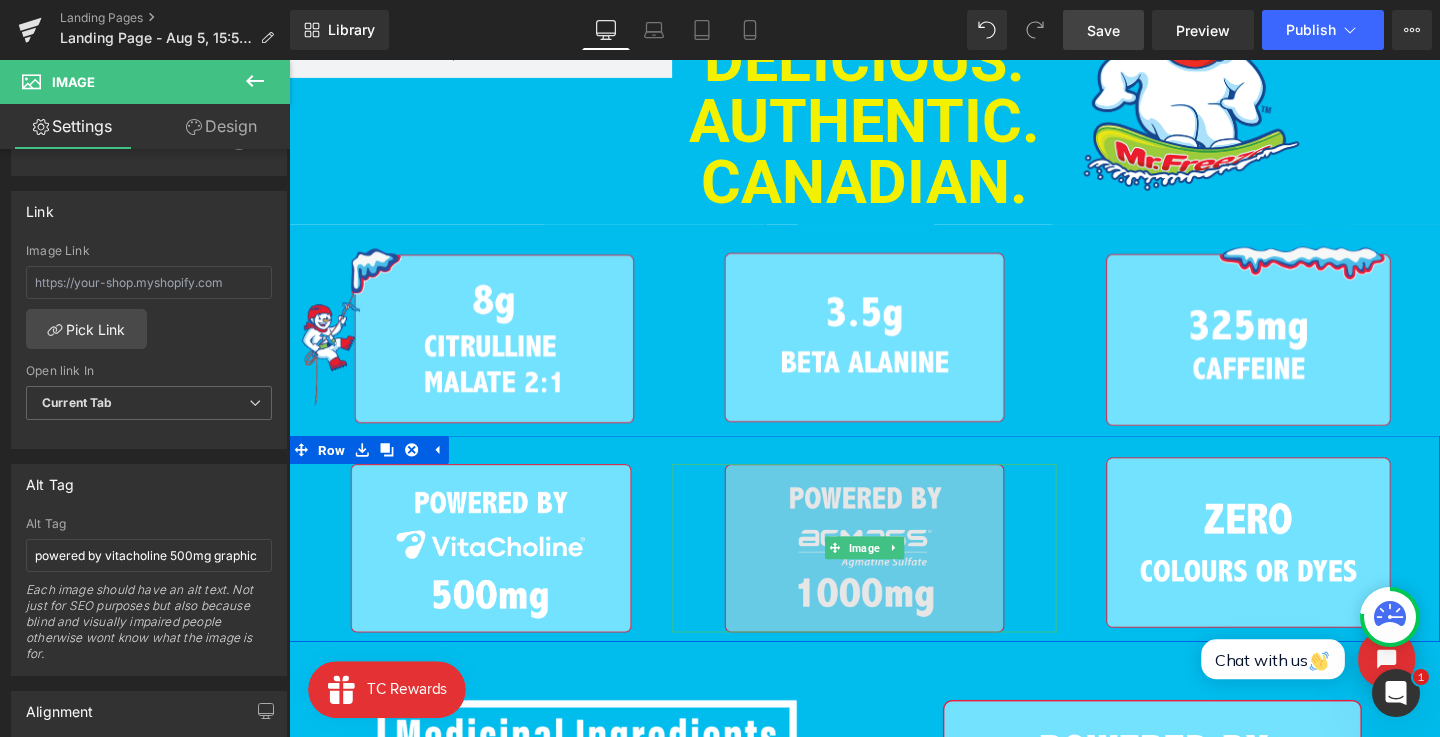 click at bounding box center (894, 573) 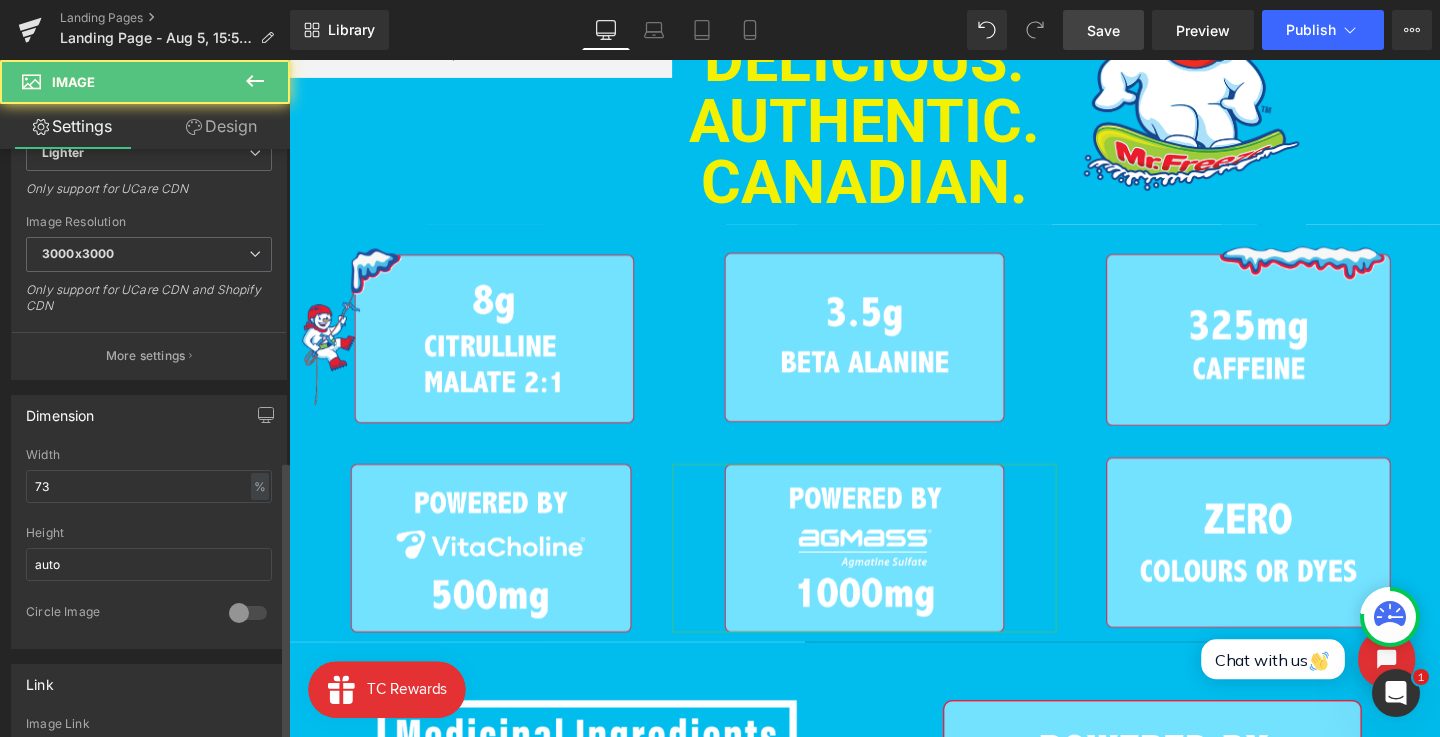 scroll, scrollTop: 1187, scrollLeft: 0, axis: vertical 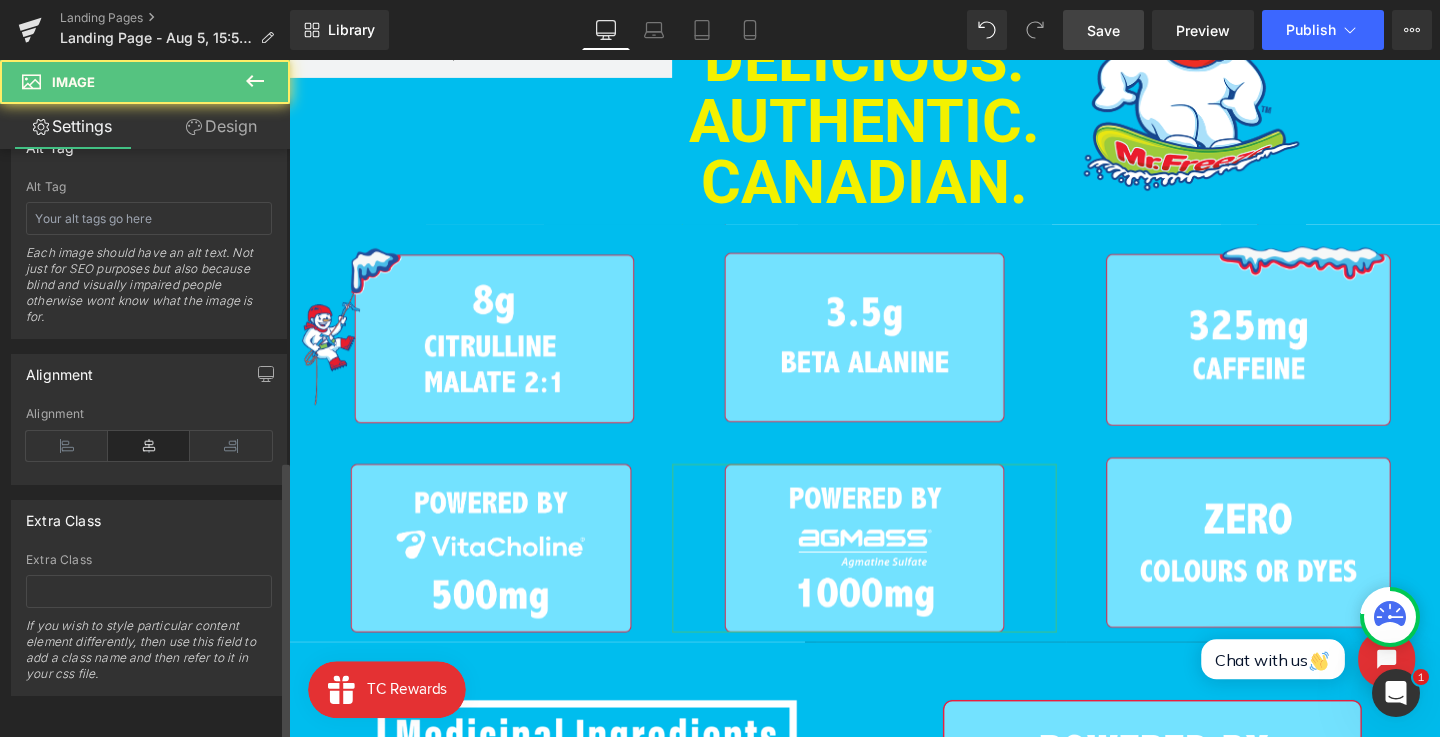 click on "Extra Class" at bounding box center (149, 560) 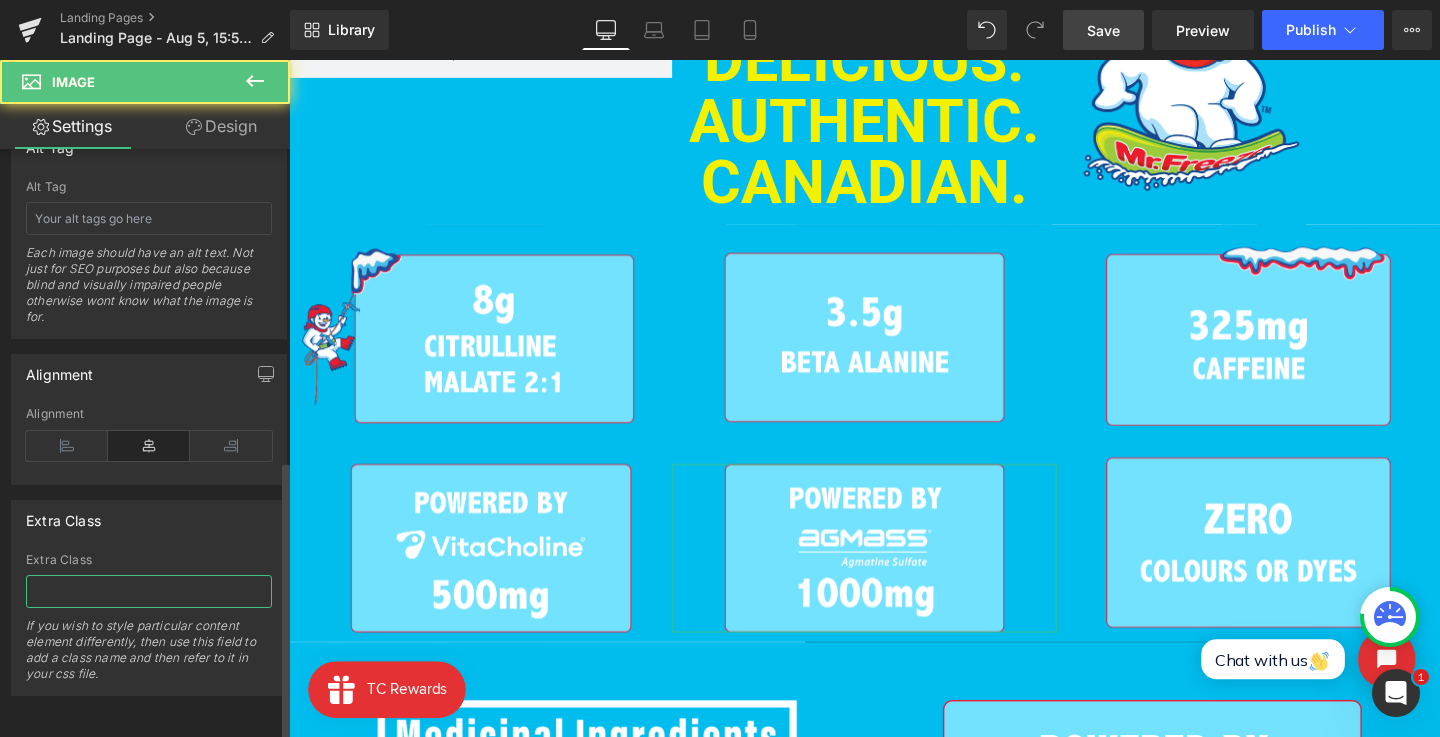 click at bounding box center [149, 591] 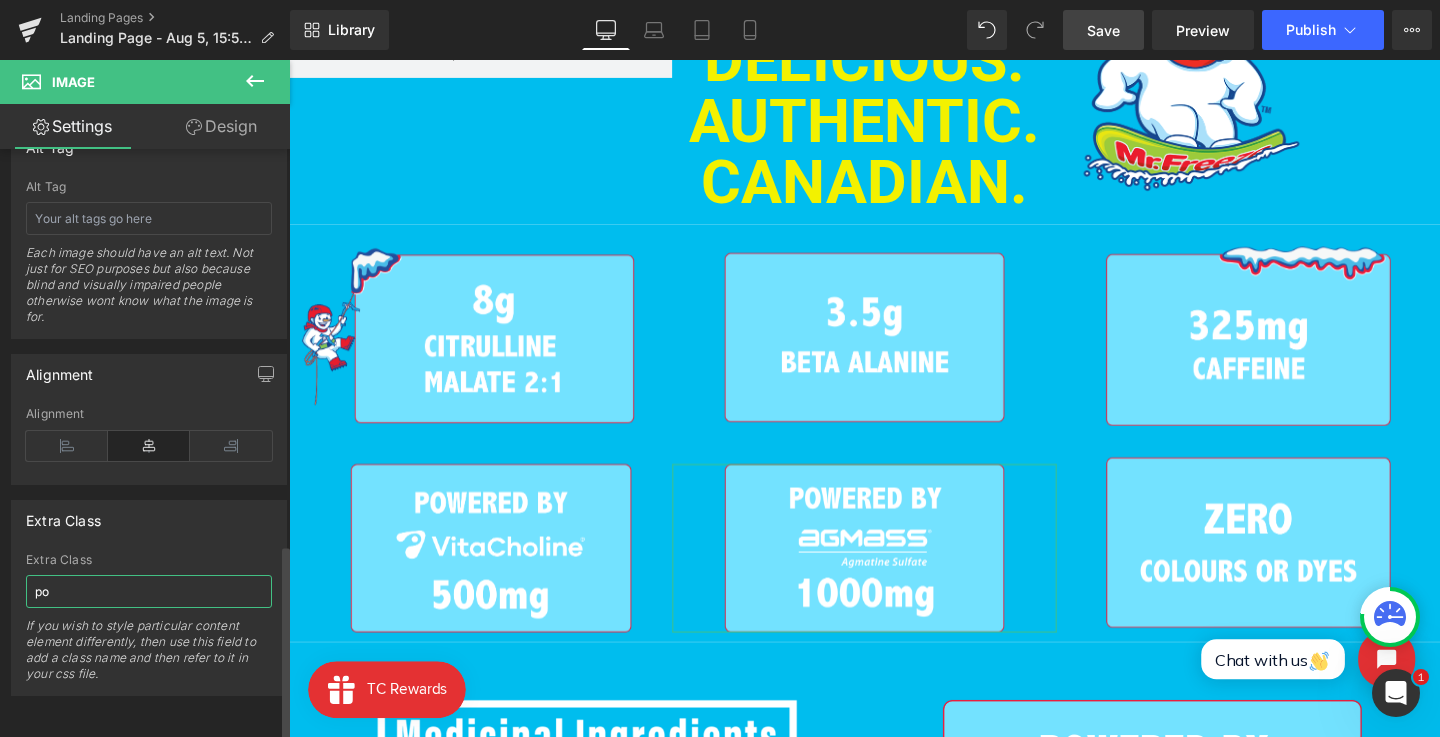 type on "p" 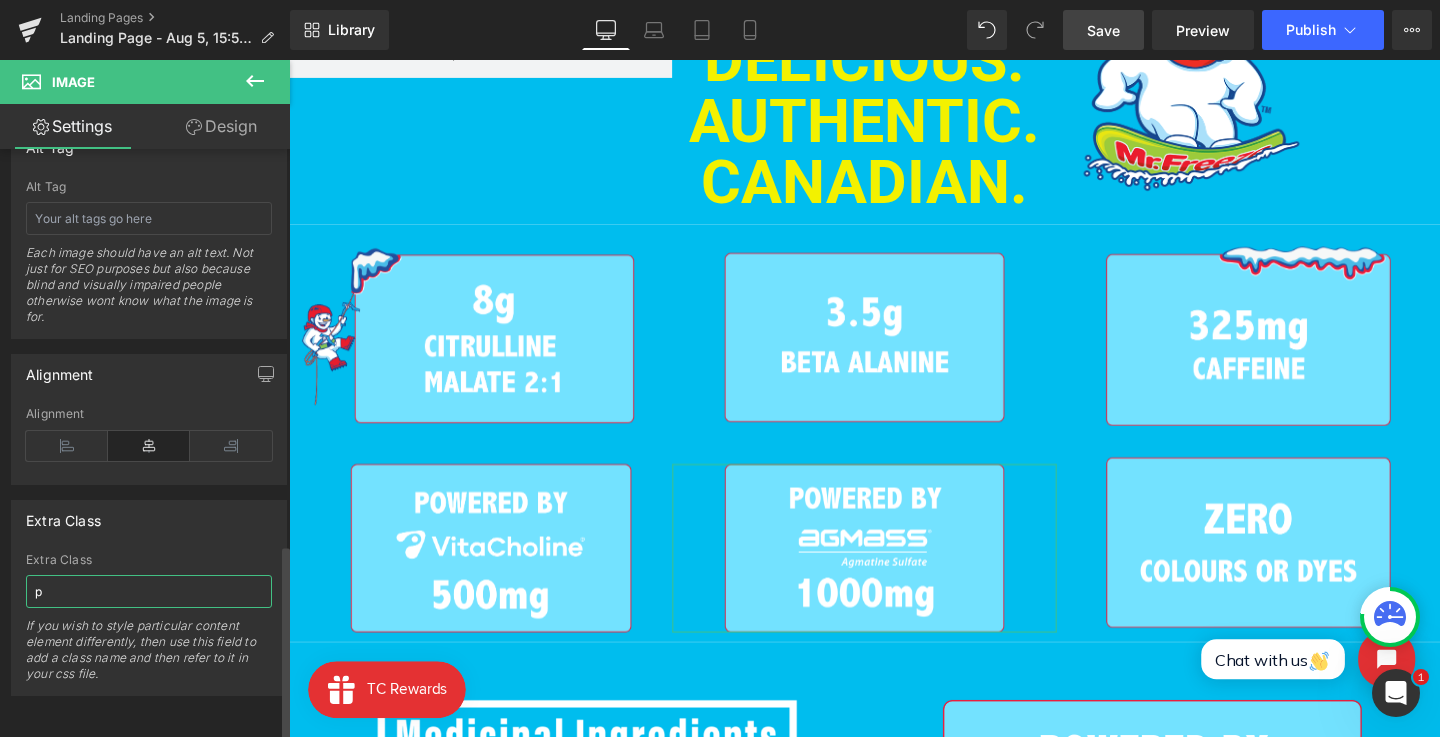 type 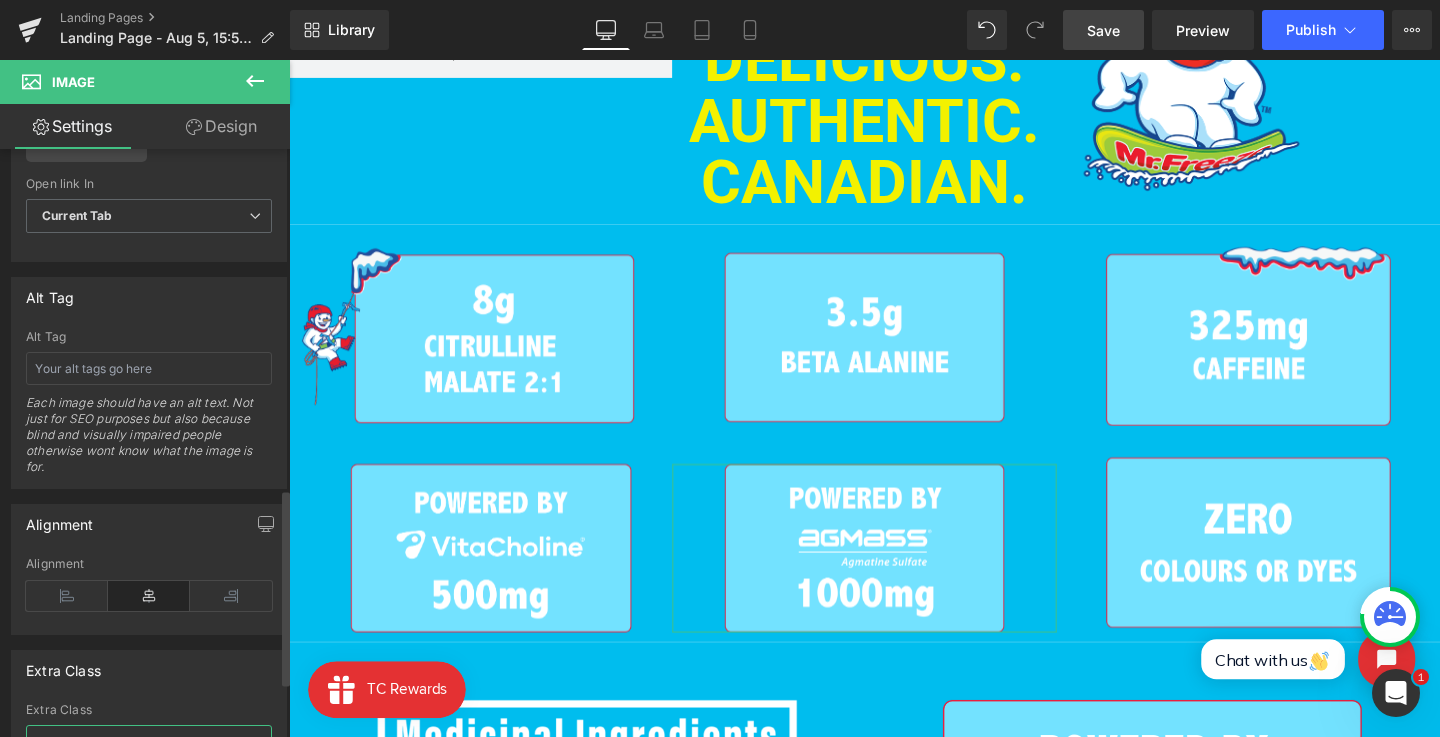 scroll, scrollTop: 1017, scrollLeft: 0, axis: vertical 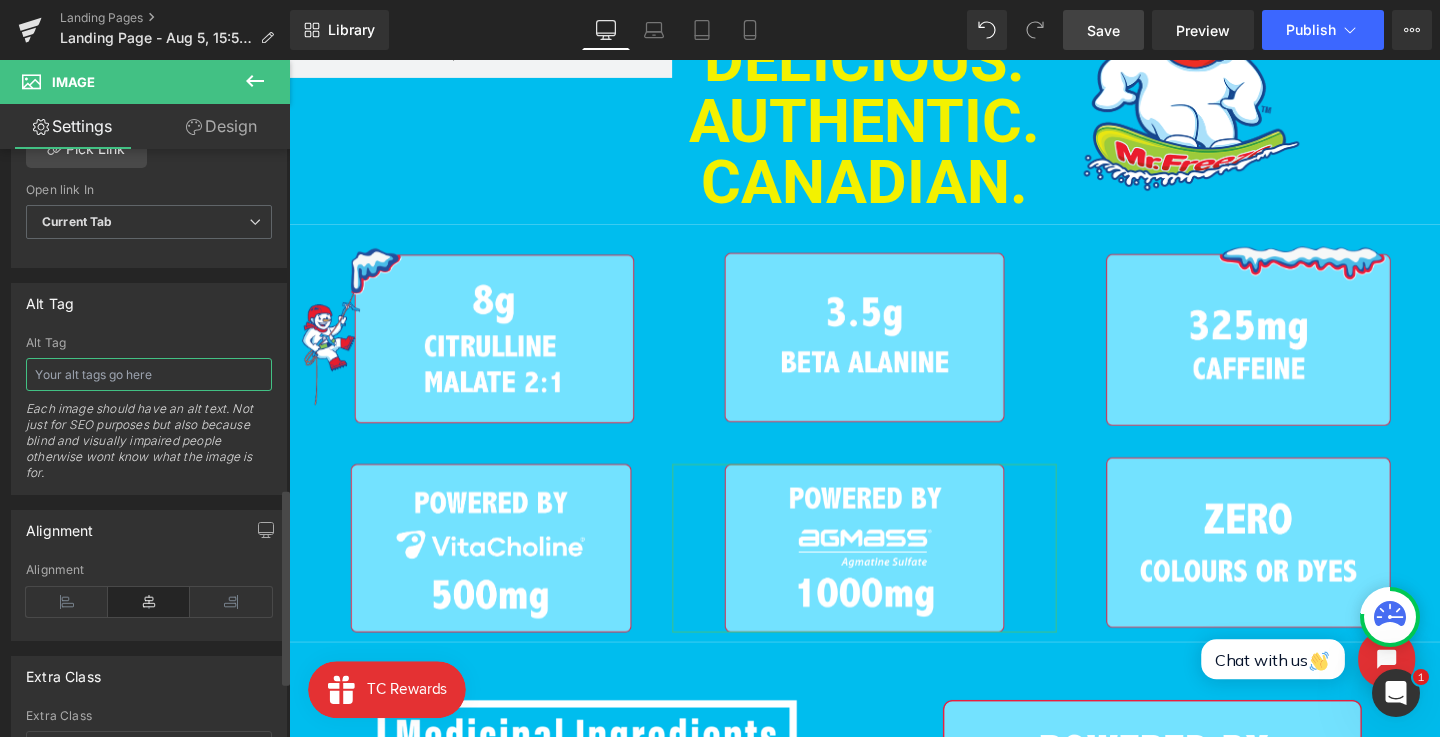 click at bounding box center (149, 374) 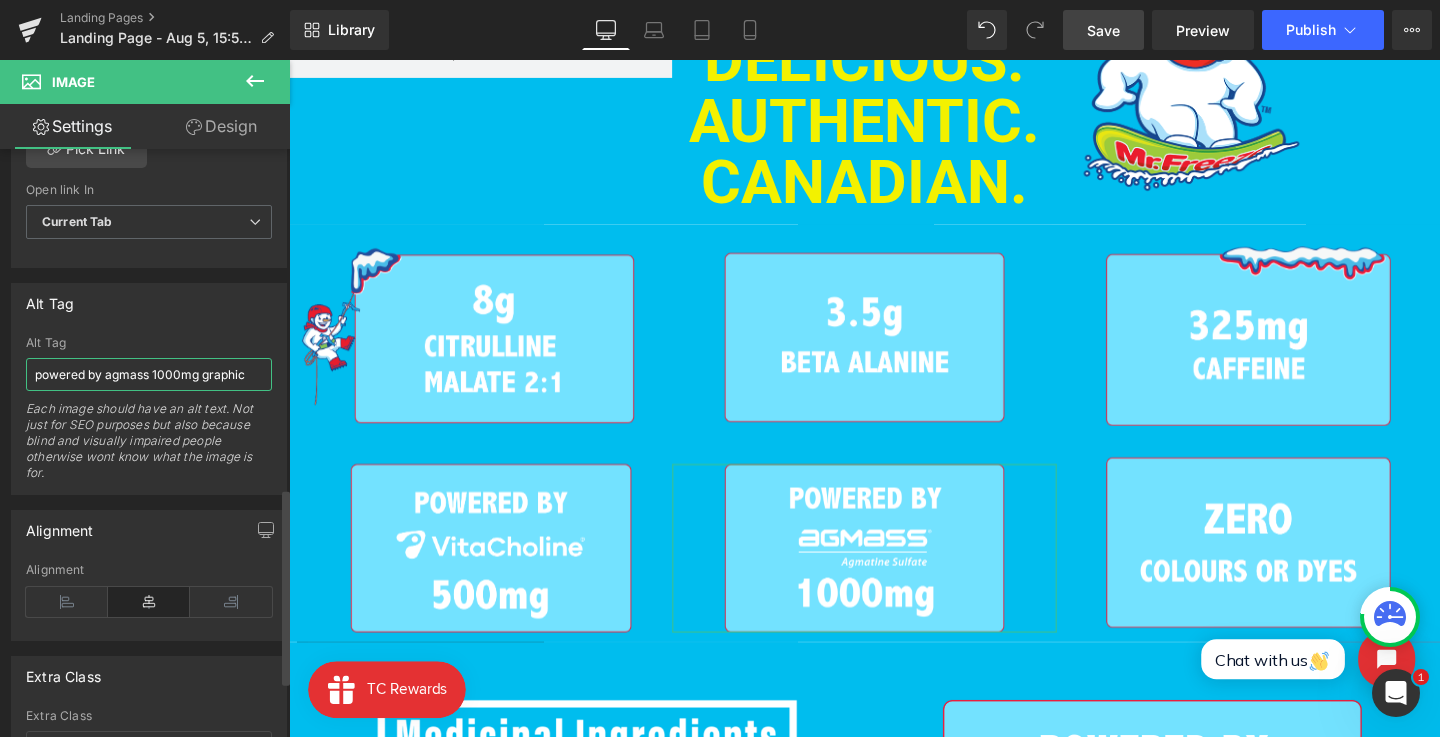 type on "powered by agmass 1000mg graphic" 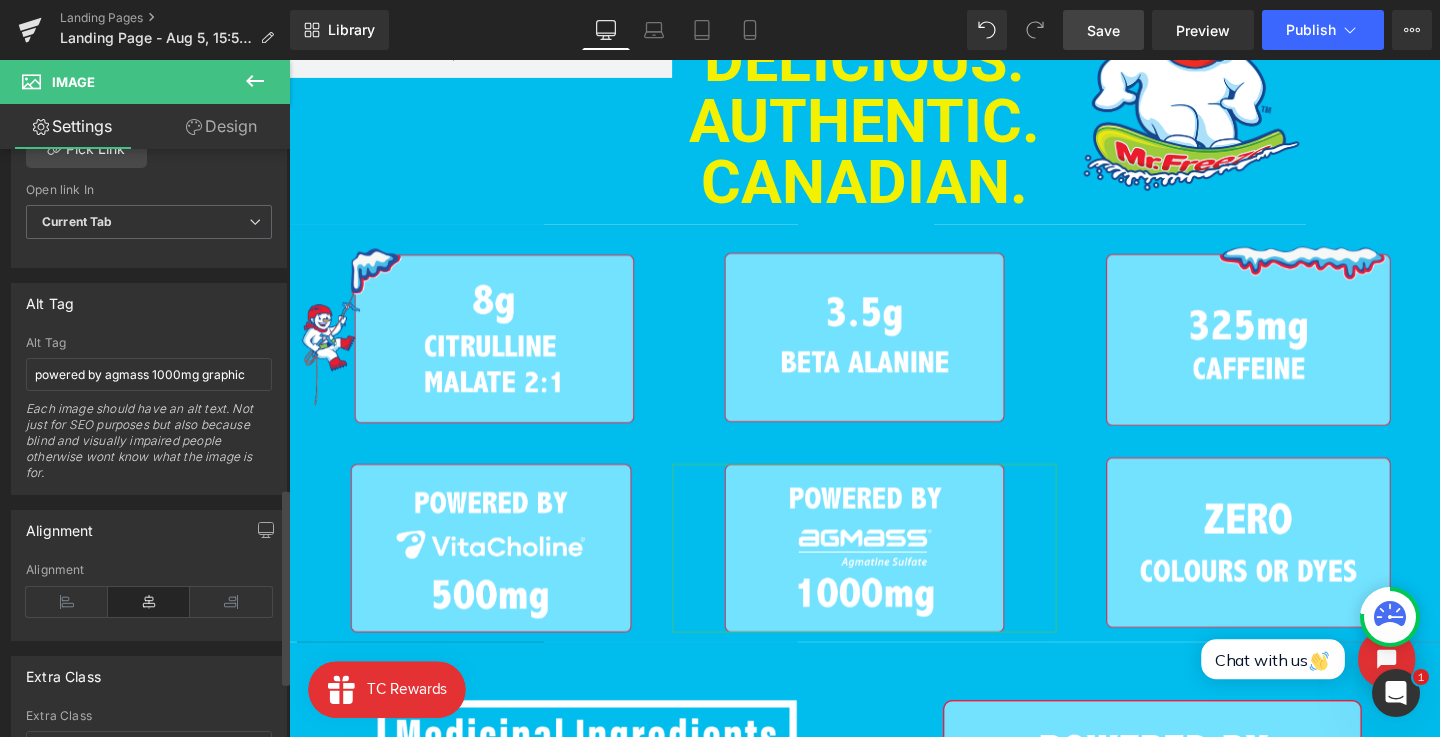 click on "Alt Tag powered by agmass 1000mg graphic Alt Tag powered by agmass 1000mg graphic Each image should have an alt text. Not just for SEO purposes but also because blind and visually impaired people otherwise wont know what the image is for." at bounding box center [149, 389] 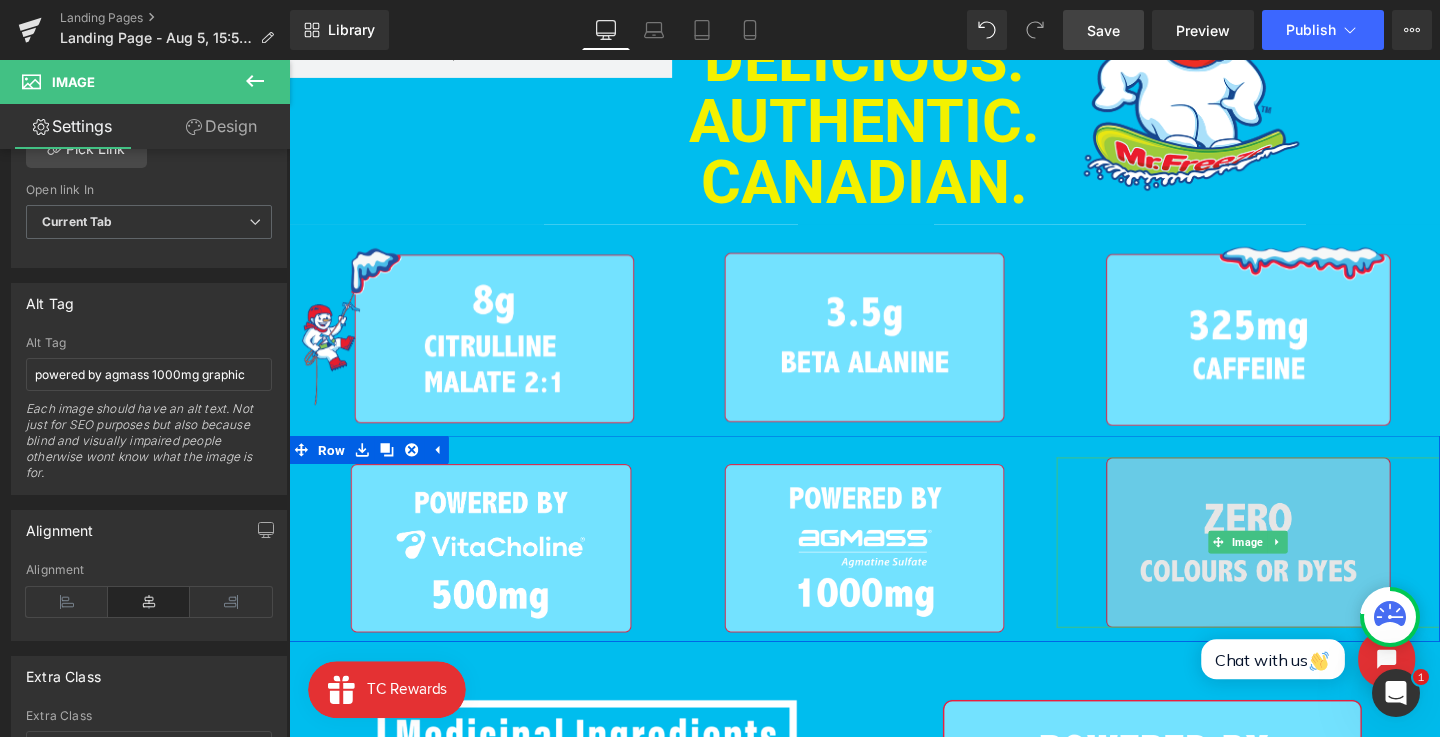 click at bounding box center [1297, 568] 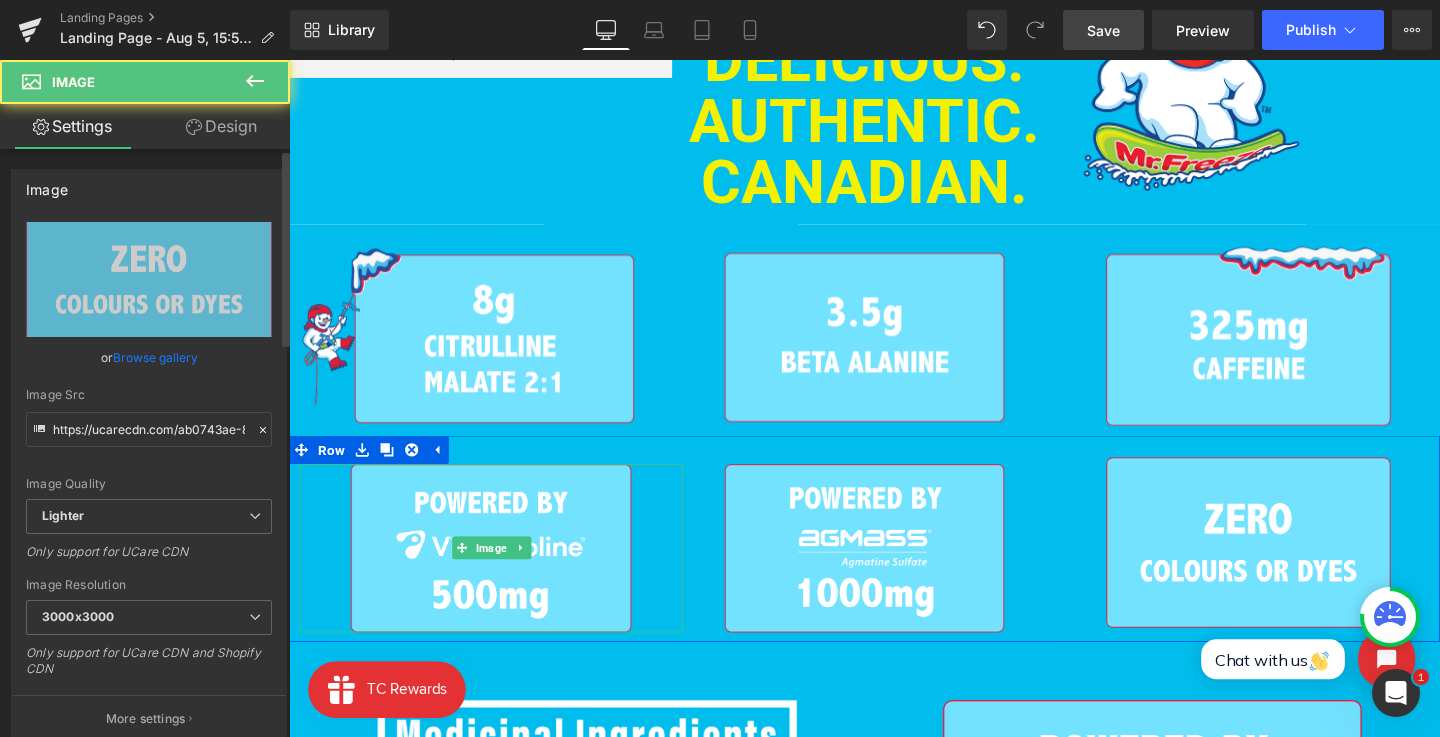 scroll, scrollTop: 893, scrollLeft: 0, axis: vertical 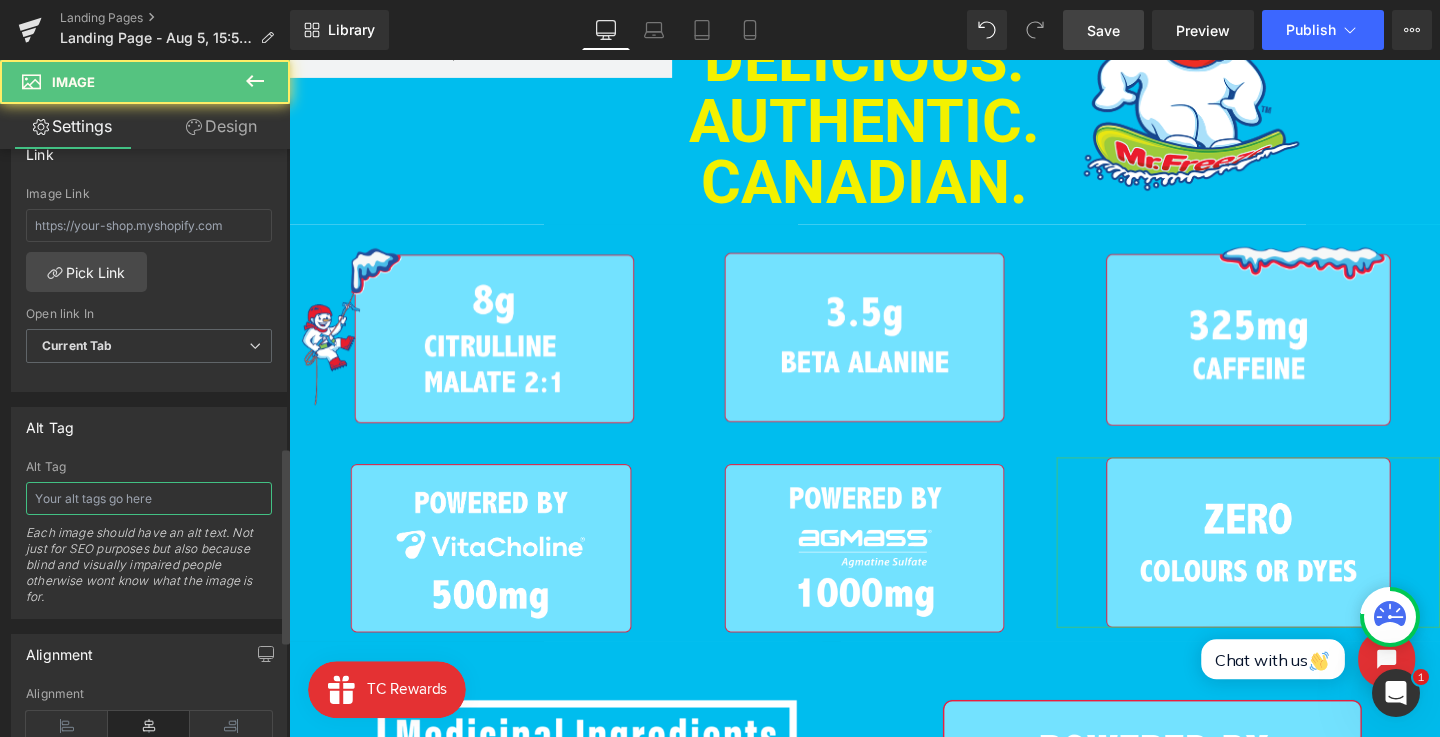 click at bounding box center [149, 498] 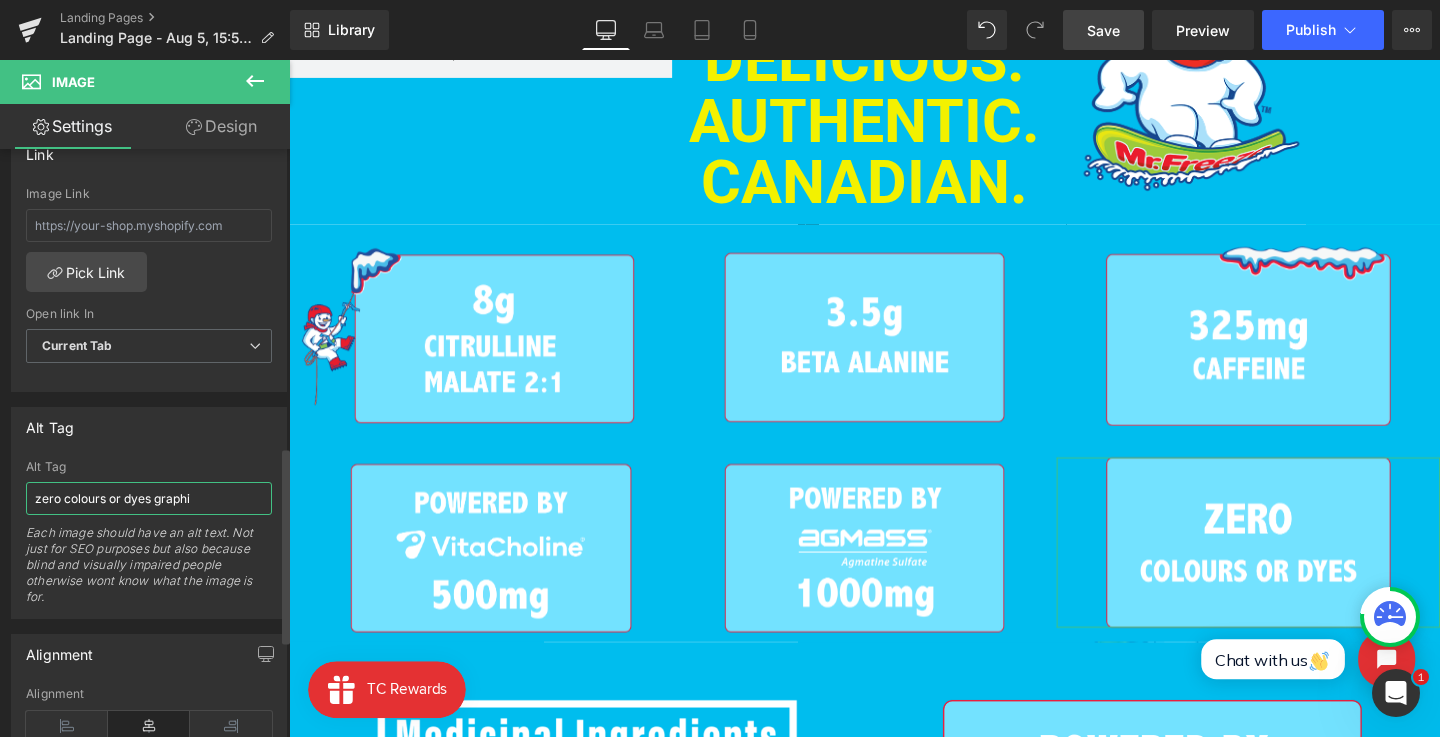 type on "zero colours or dyes graphic" 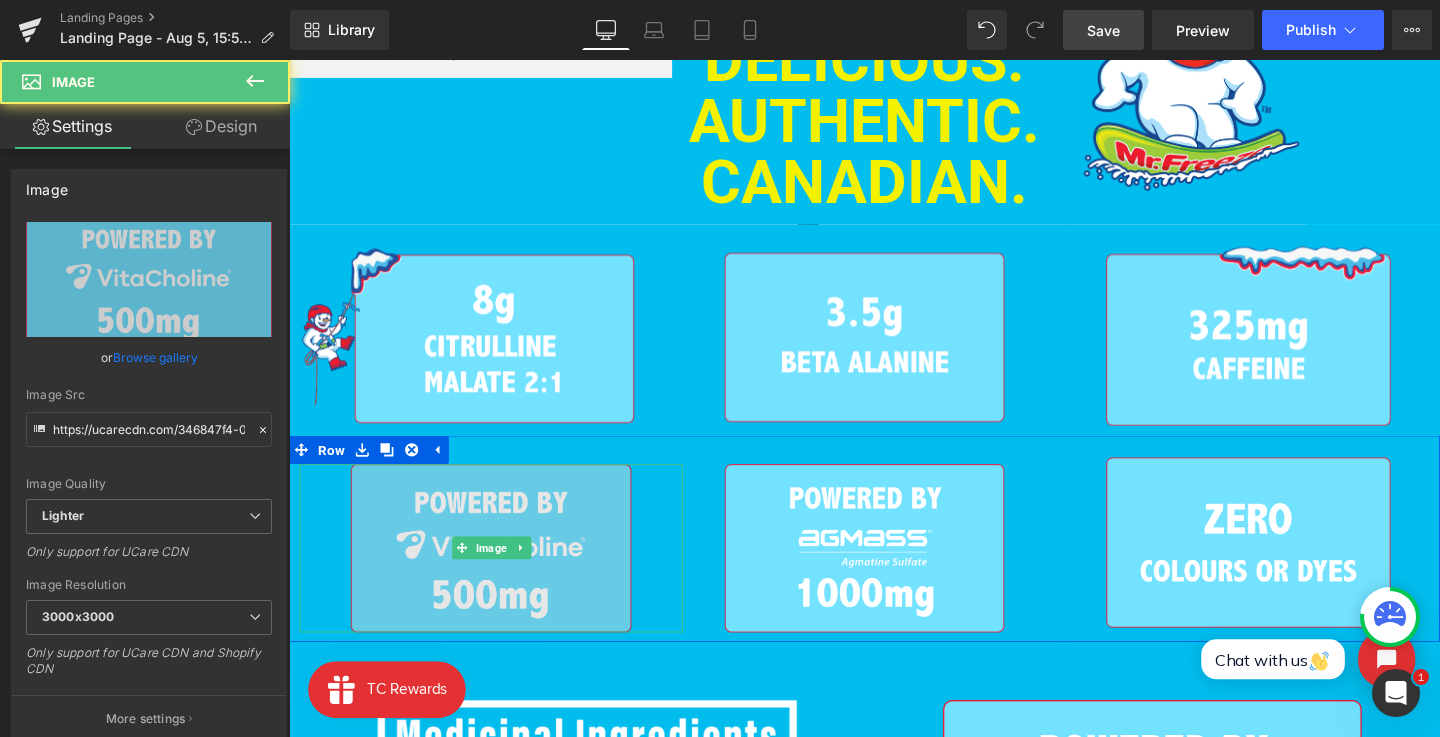 click at bounding box center [501, 573] 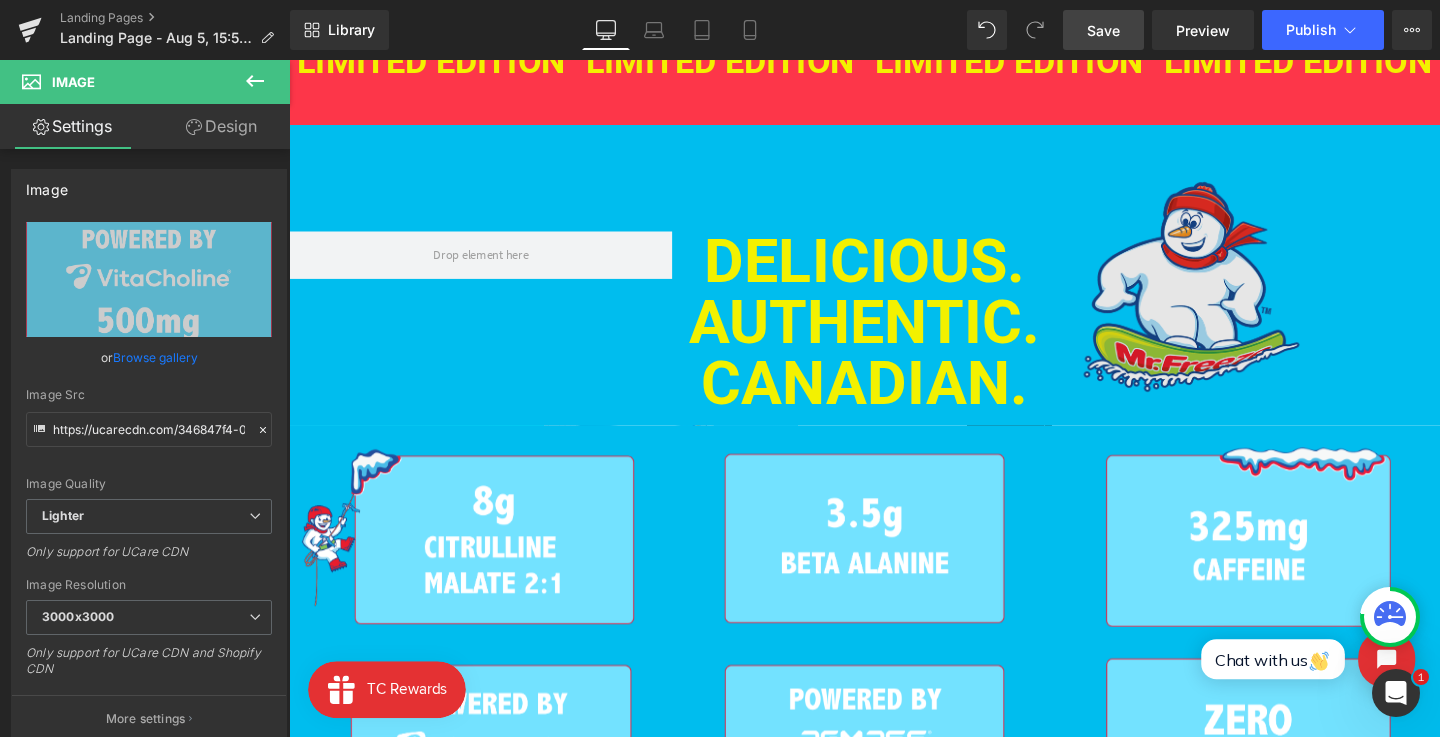 scroll, scrollTop: 620, scrollLeft: 0, axis: vertical 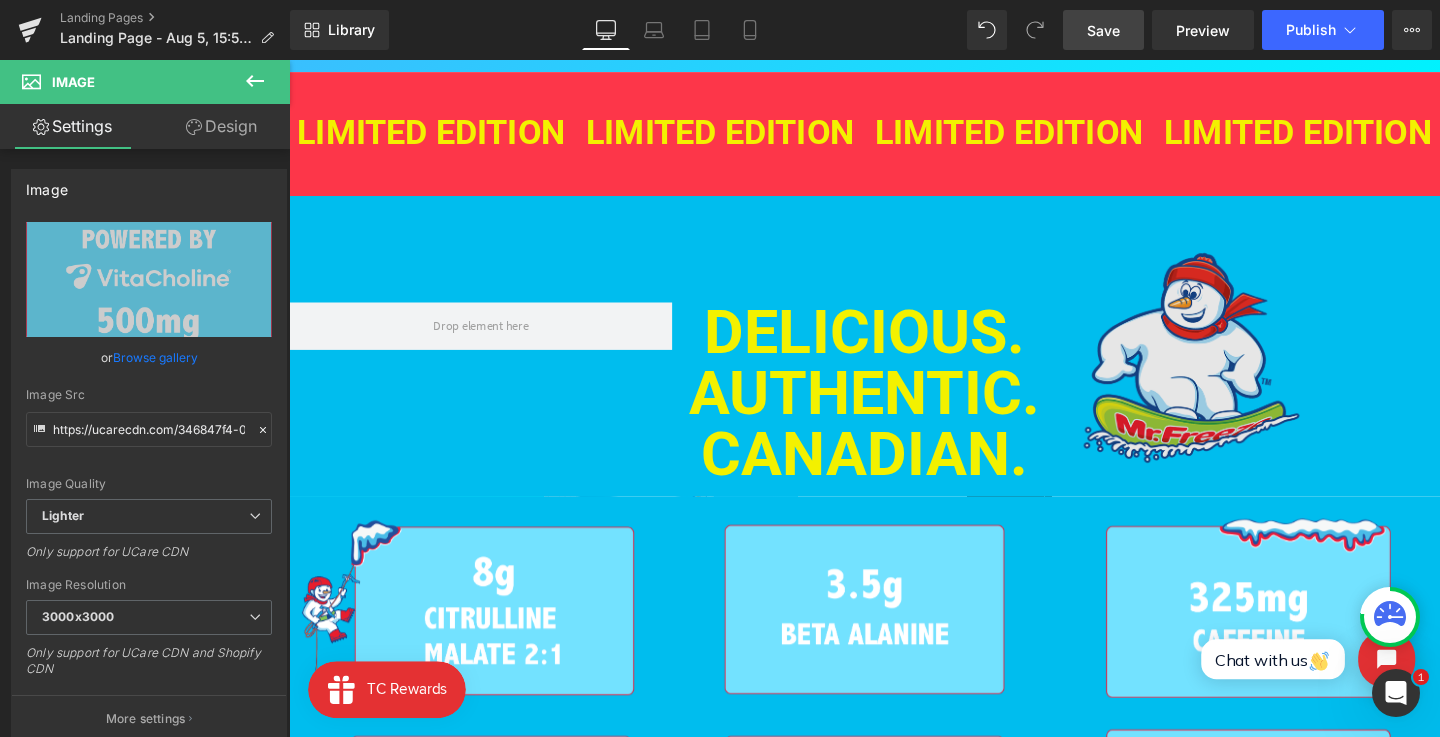 click at bounding box center [1248, 378] 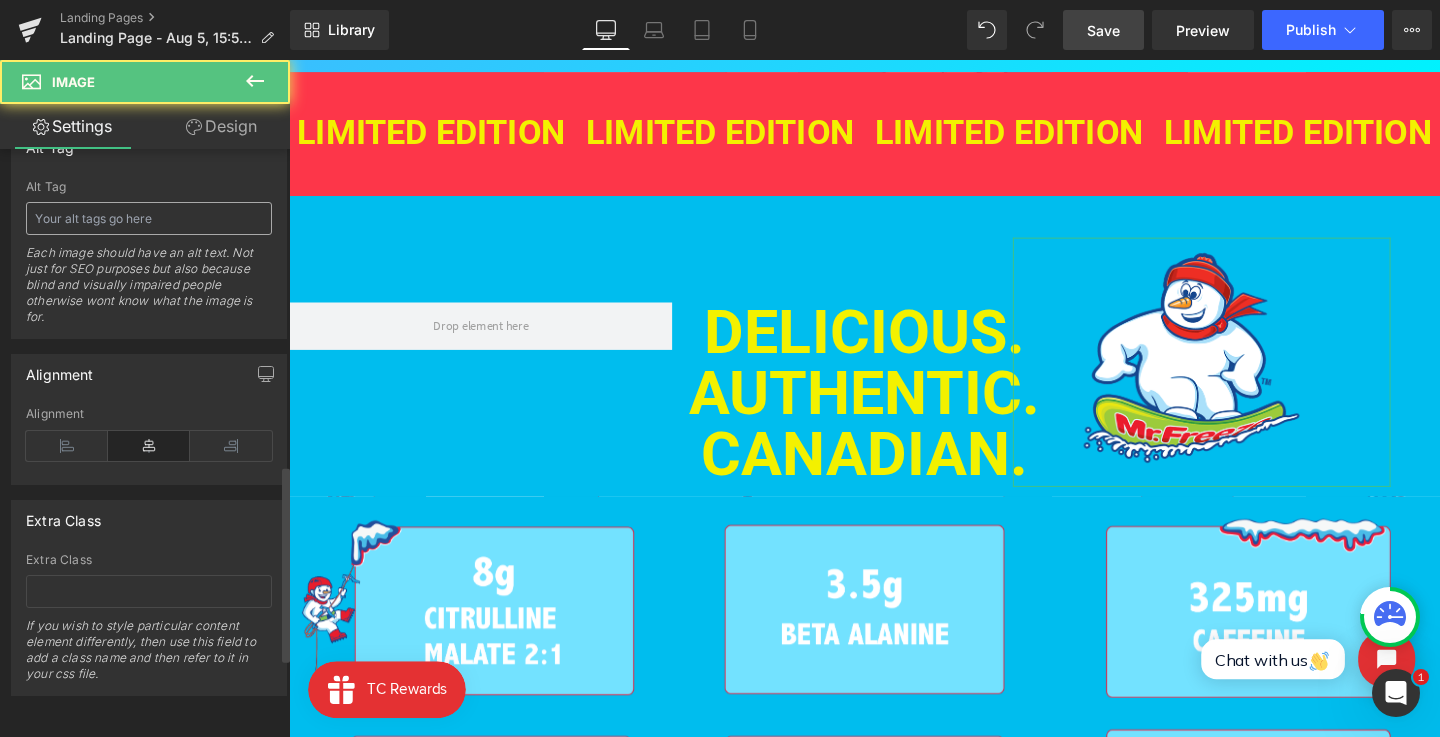 scroll, scrollTop: 948, scrollLeft: 0, axis: vertical 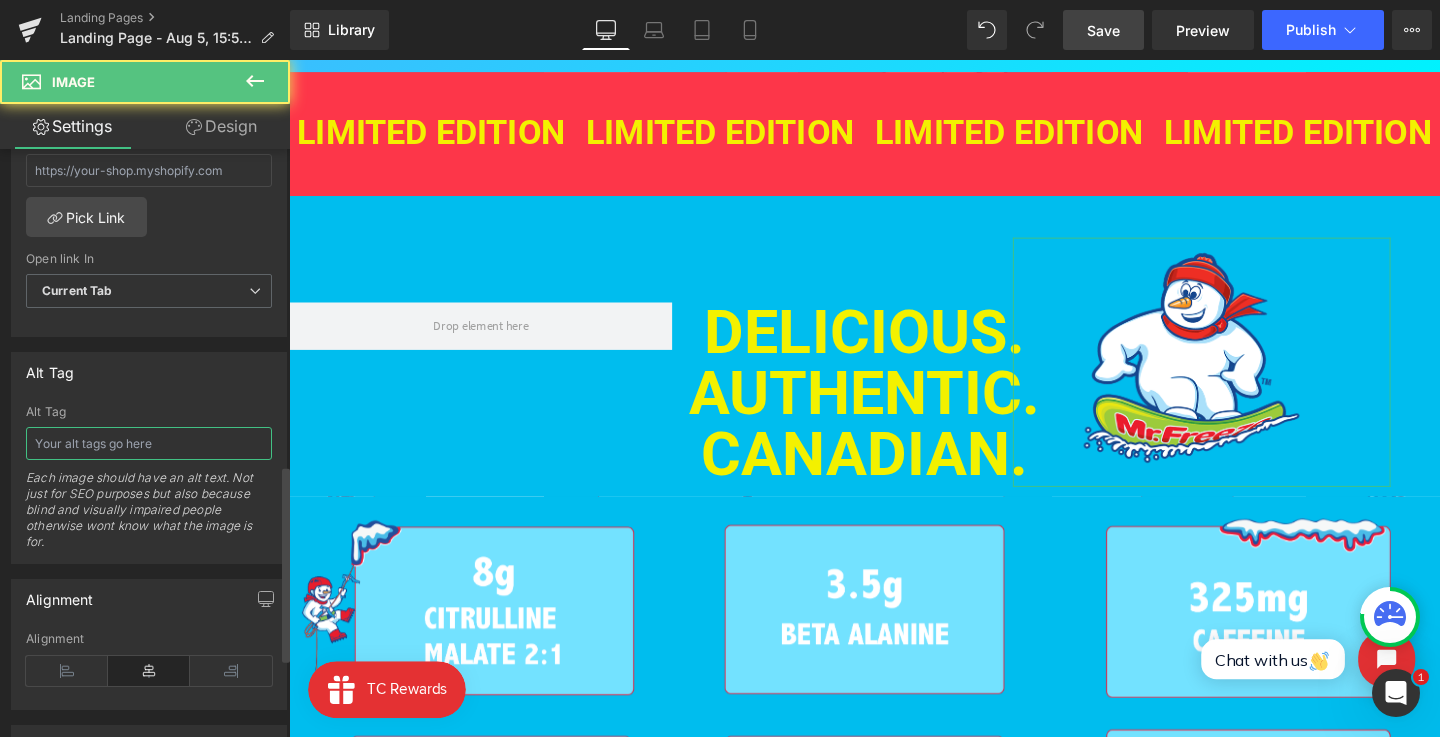click at bounding box center [149, 443] 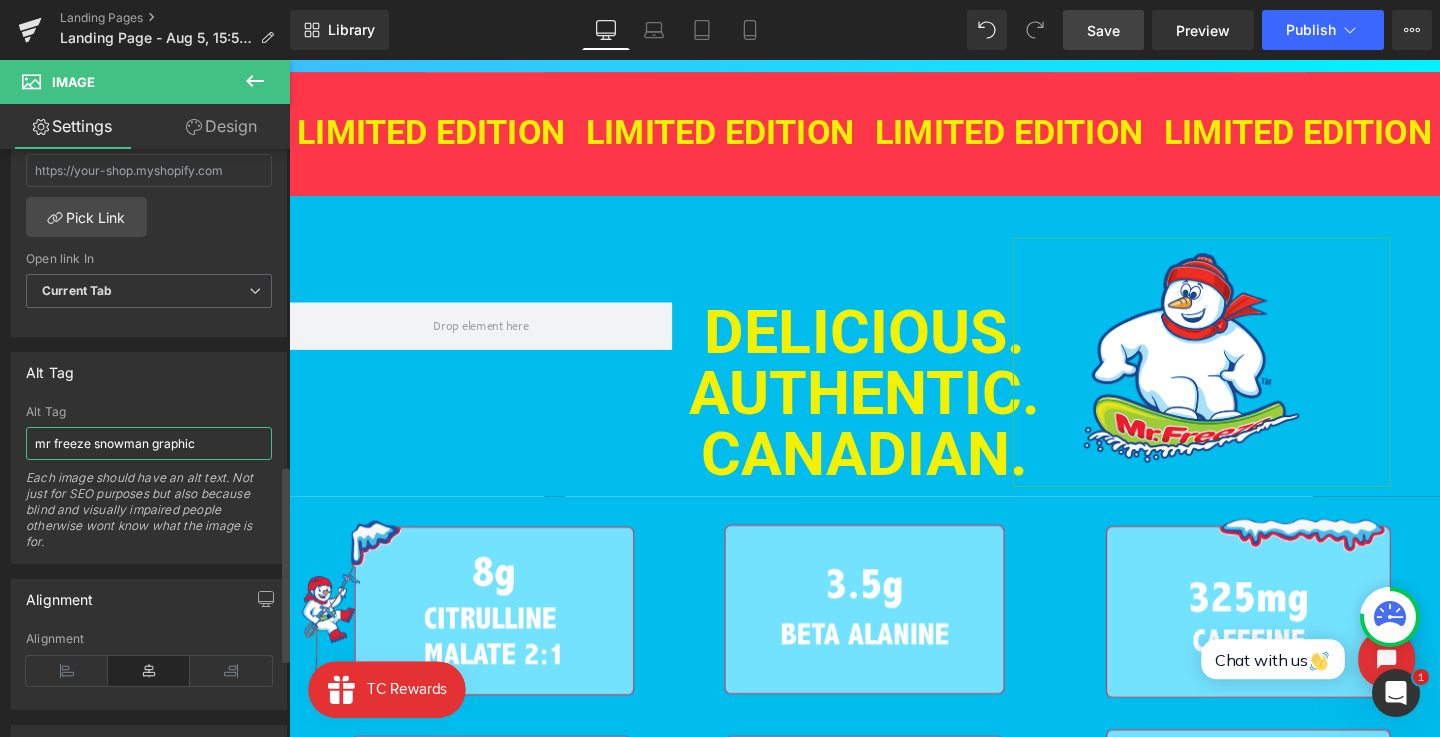 type on "mr freeze snowman graphic" 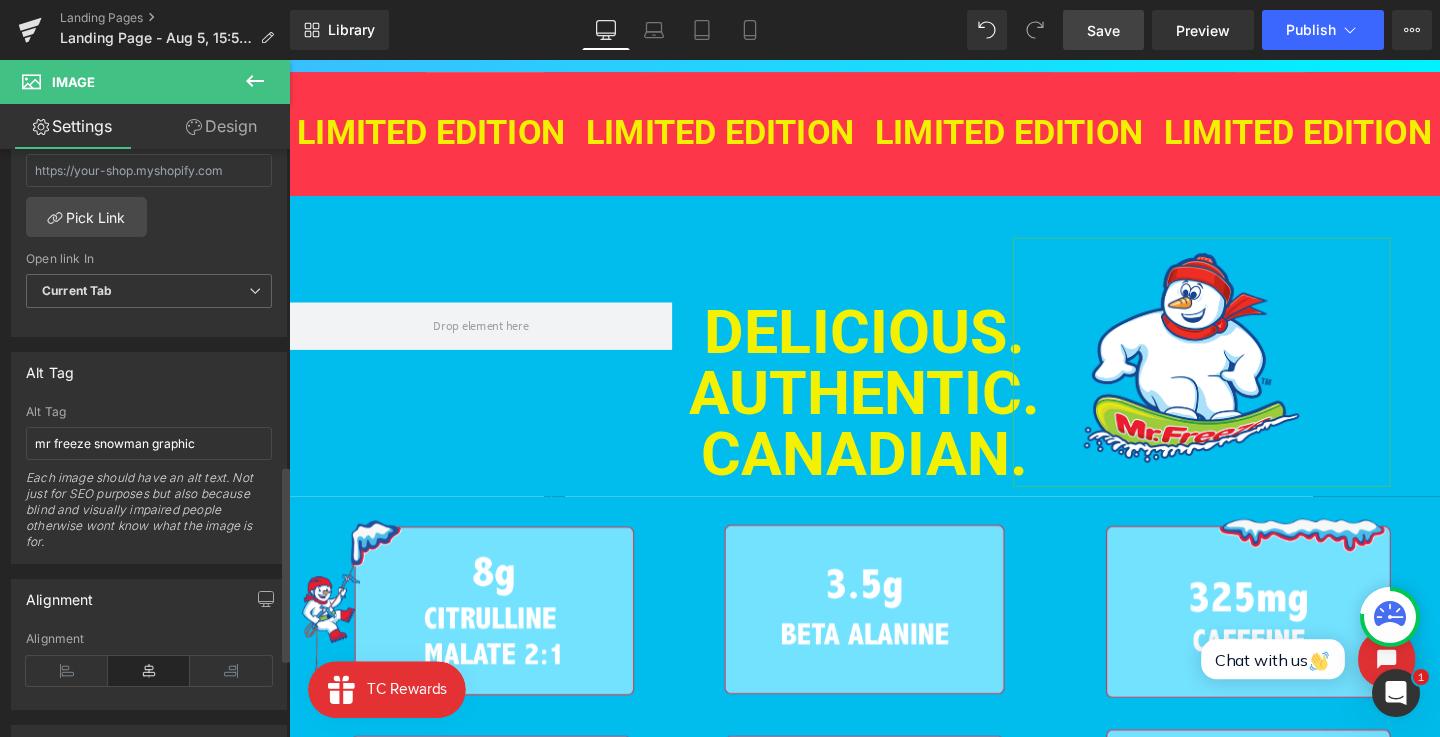 click on "Alt Tag mr freeze snowman graphic Alt Tag mr freeze snowman graphic Each image should have an alt text. Not just for SEO purposes but also because blind and visually impaired people otherwise wont know what the image is for." at bounding box center [149, 458] 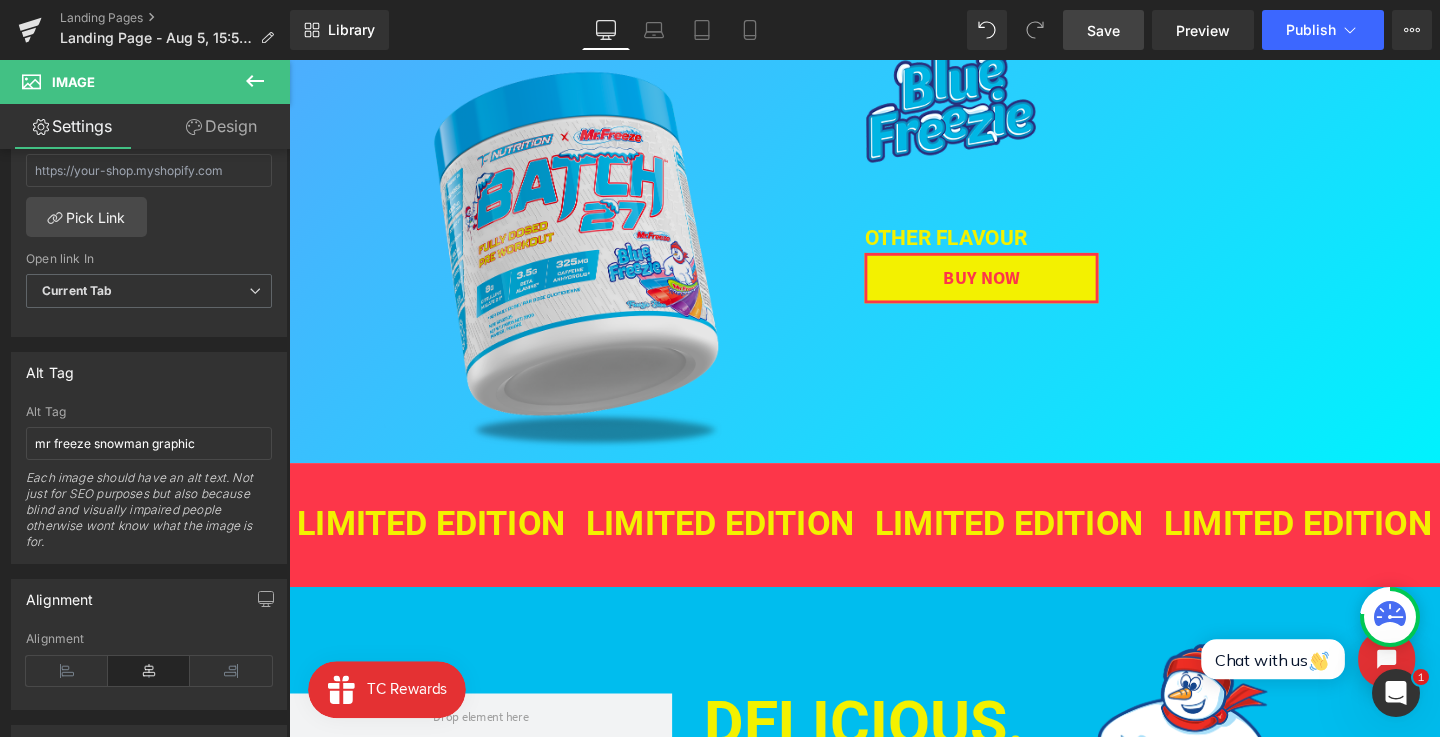 scroll, scrollTop: 167, scrollLeft: 0, axis: vertical 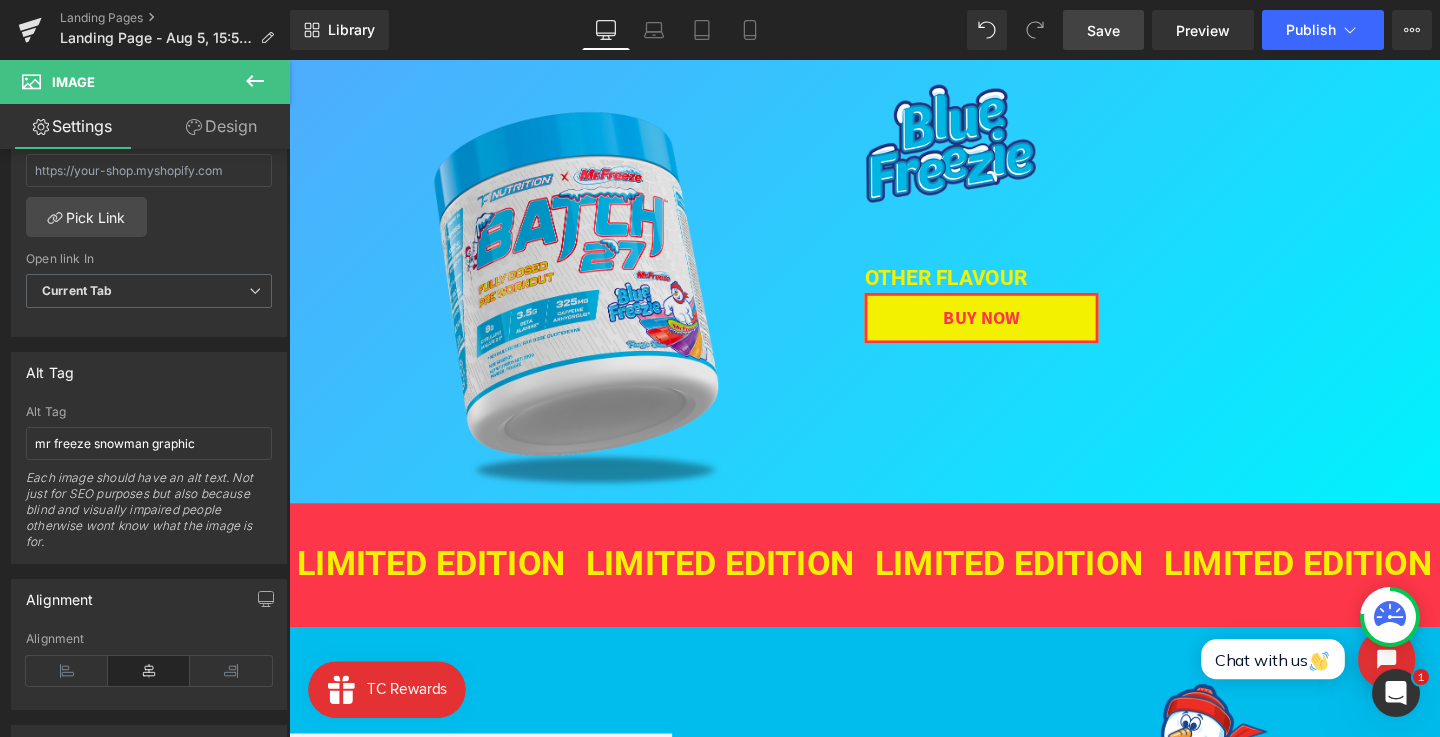 click at bounding box center (592, 301) 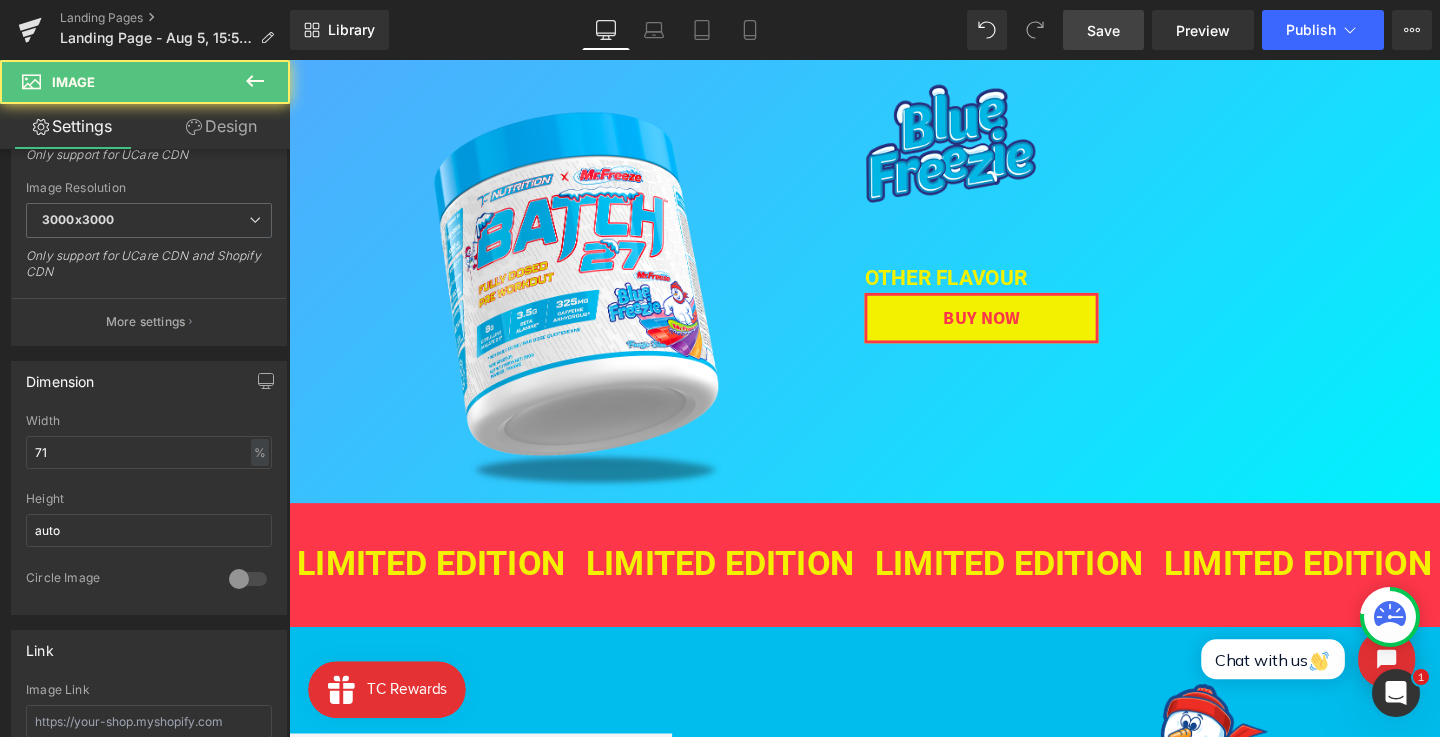 scroll, scrollTop: 1187, scrollLeft: 0, axis: vertical 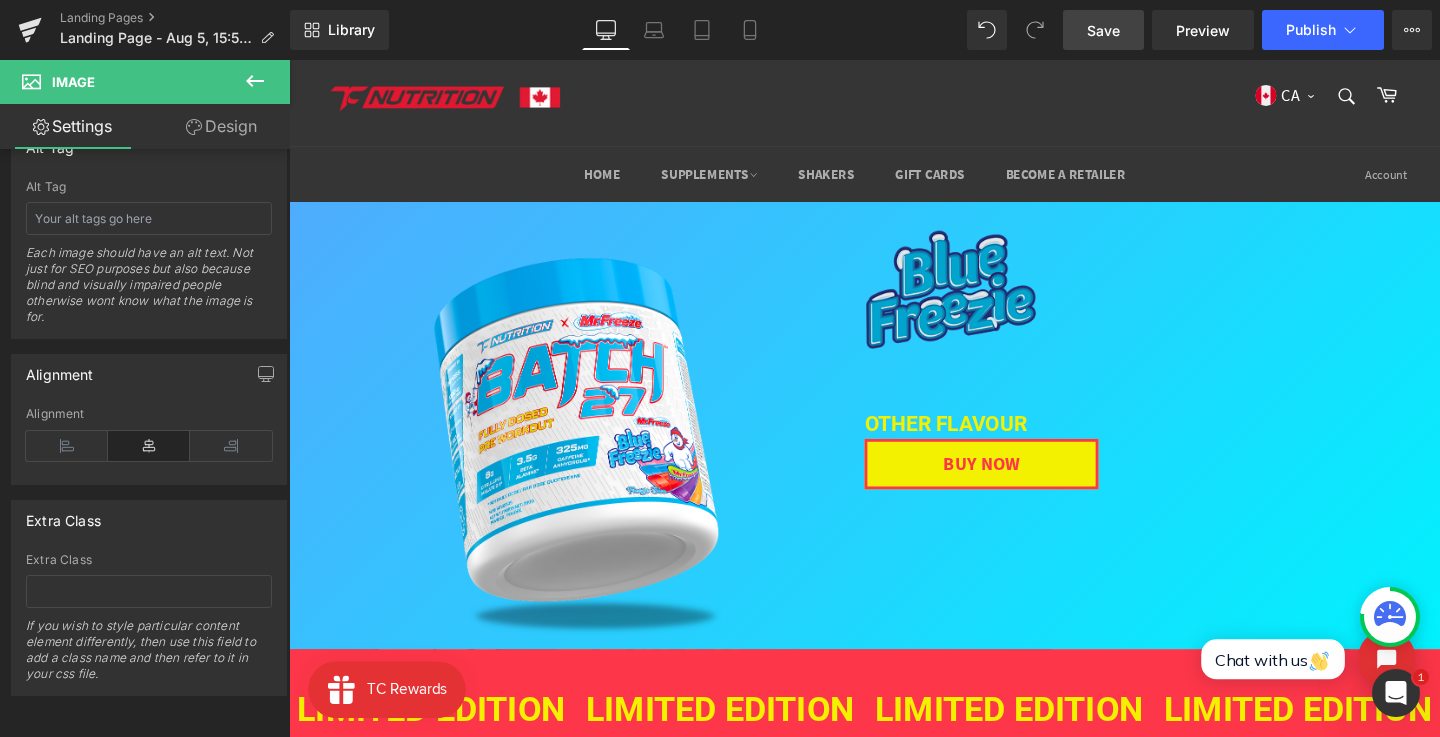 click at bounding box center (985, 301) 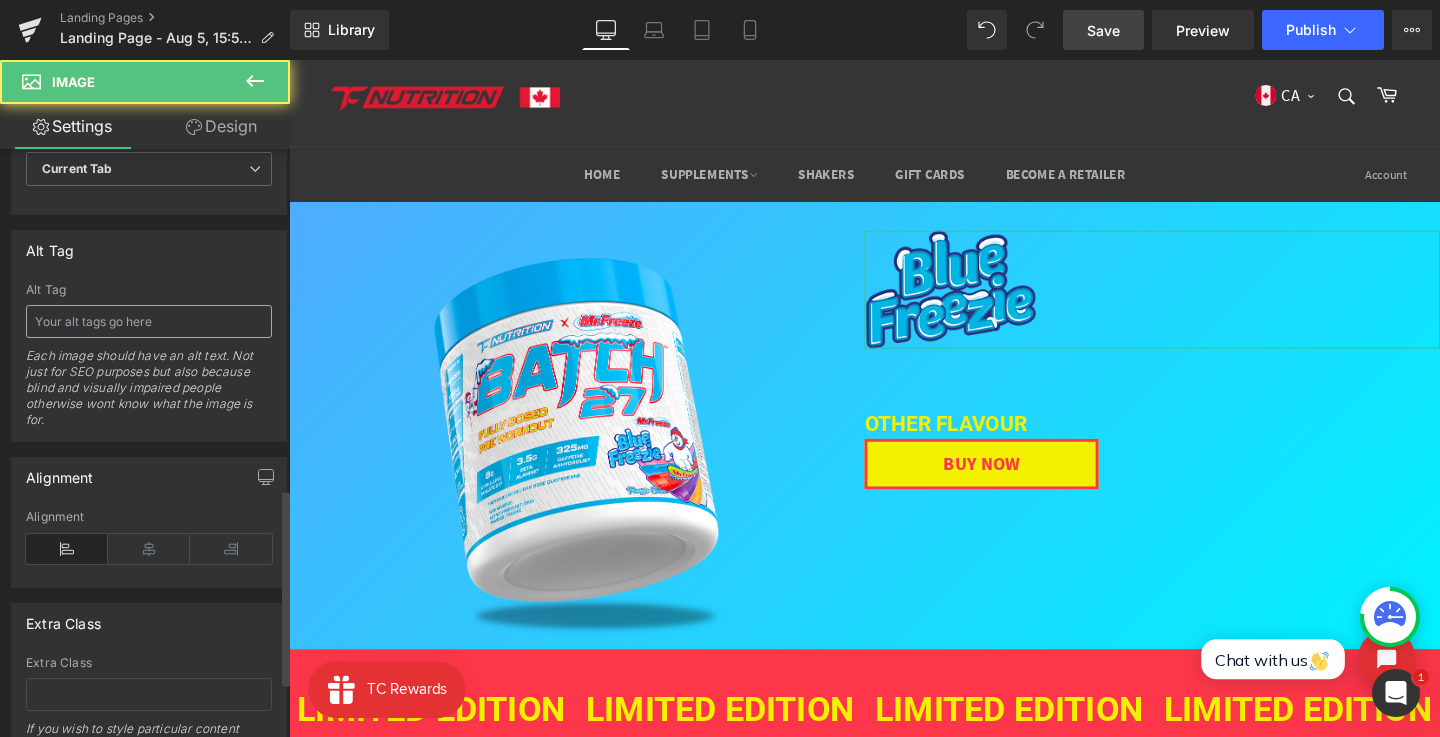 scroll, scrollTop: 979, scrollLeft: 0, axis: vertical 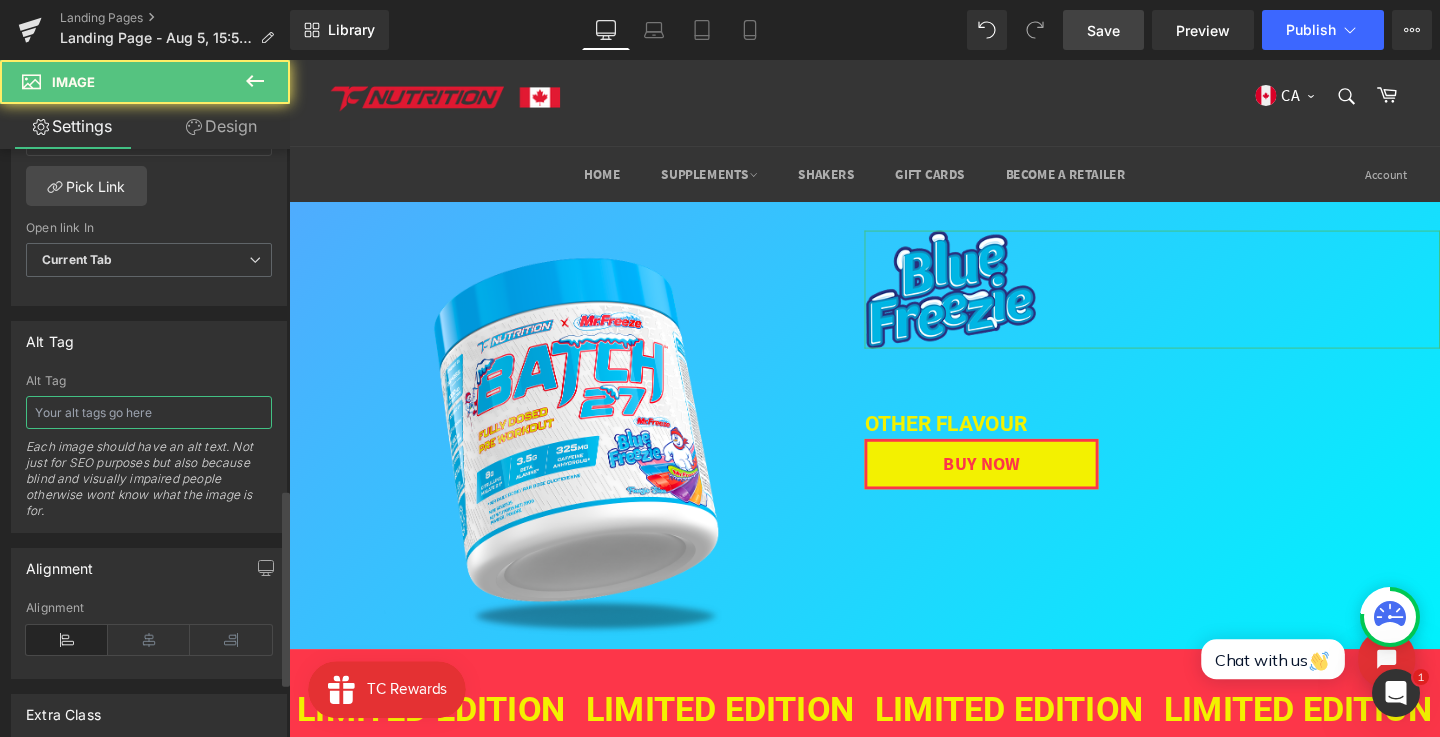 click at bounding box center (149, 412) 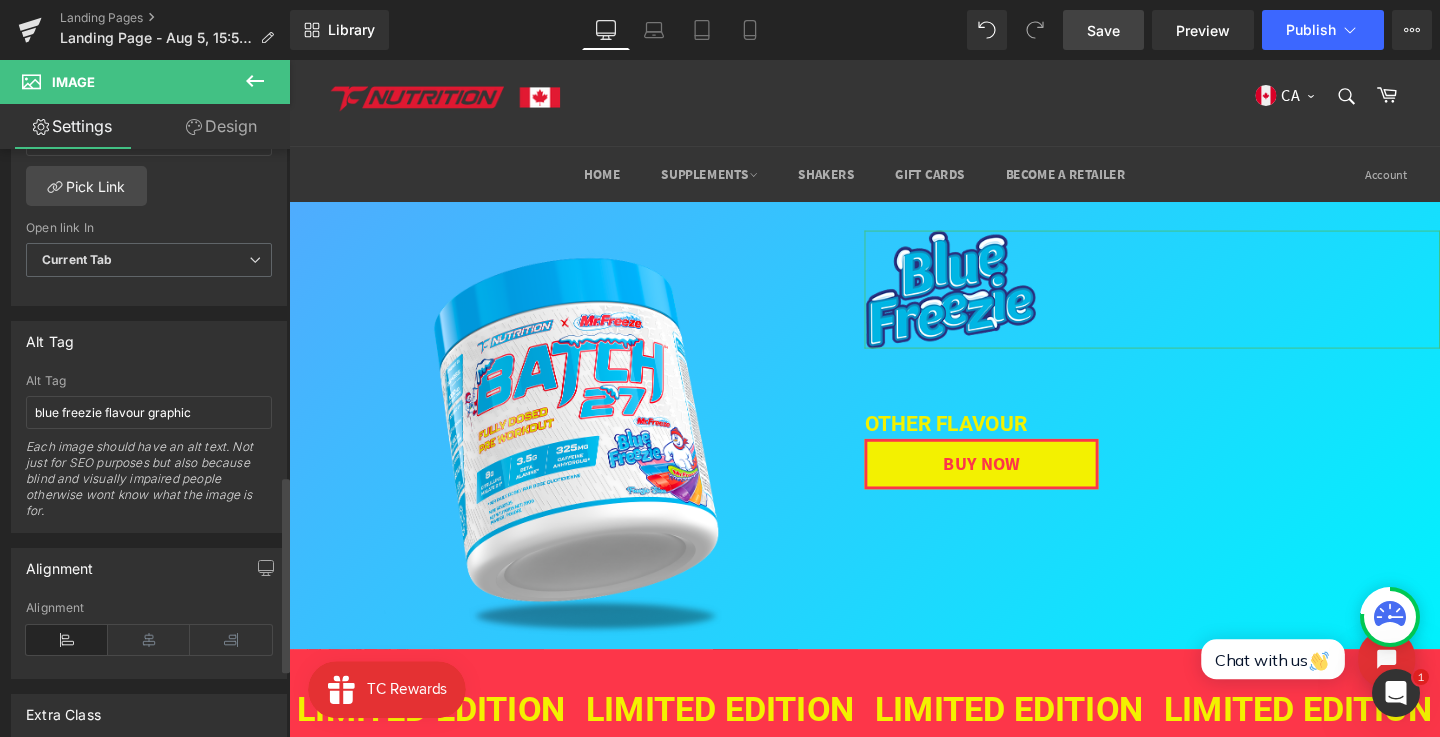 click on "Alt Tag blue freezie flavour graphic Alt Tag blue freezie flavour graphic Each image should have an alt text. Not just for SEO purposes but also because blind and visually impaired people otherwise wont know what the image is for." at bounding box center [149, 427] 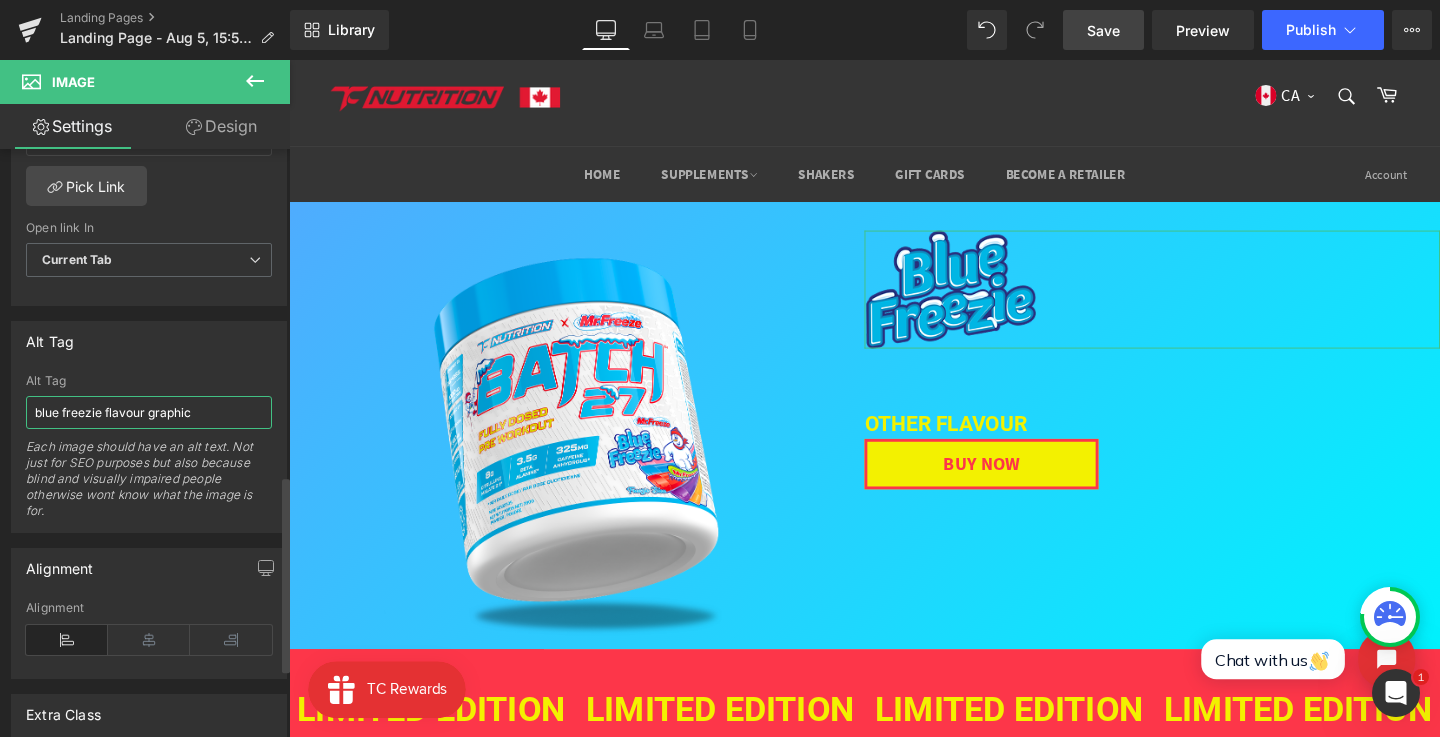 click on "blue freezie flavour graphic" at bounding box center (149, 412) 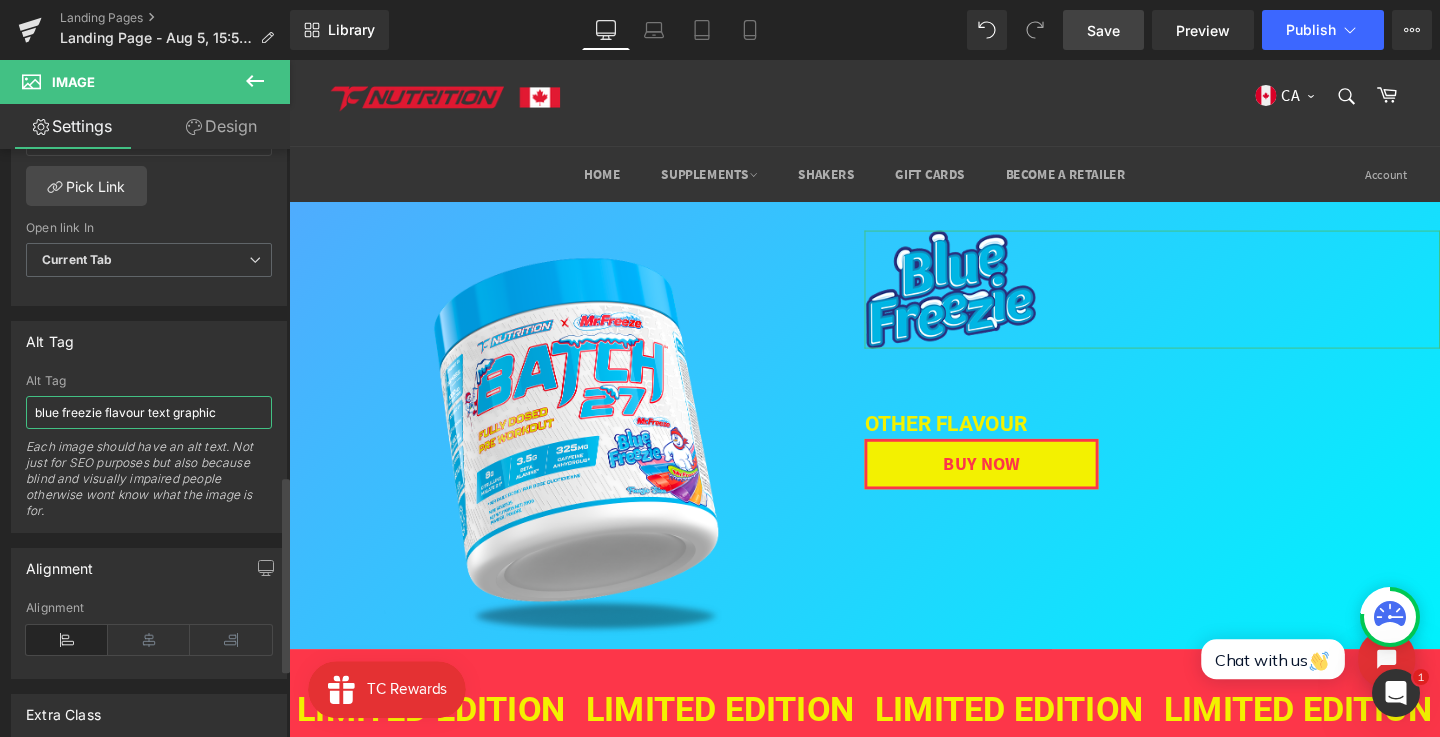 click on "blue freezie flavour text graphic" at bounding box center (149, 412) 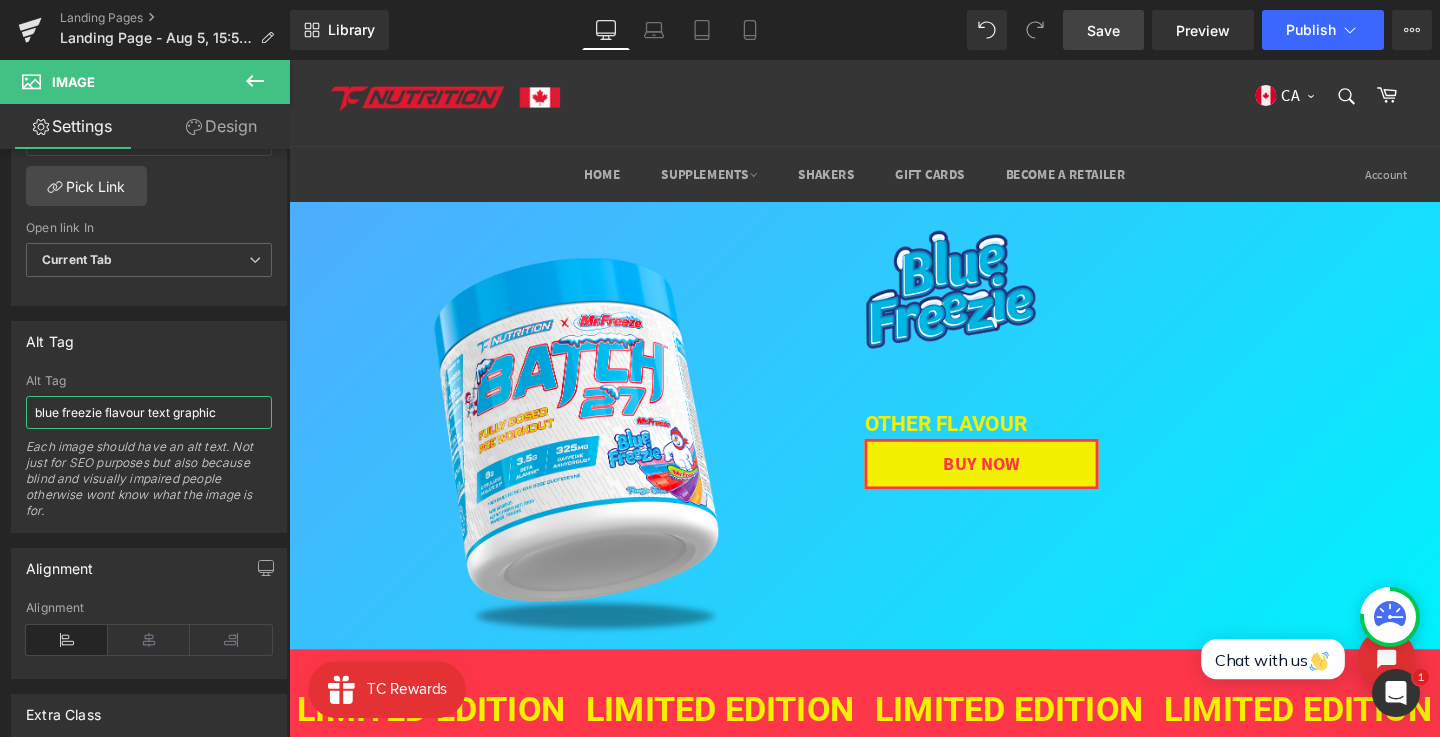 type on "blue freezie flavour text graphic" 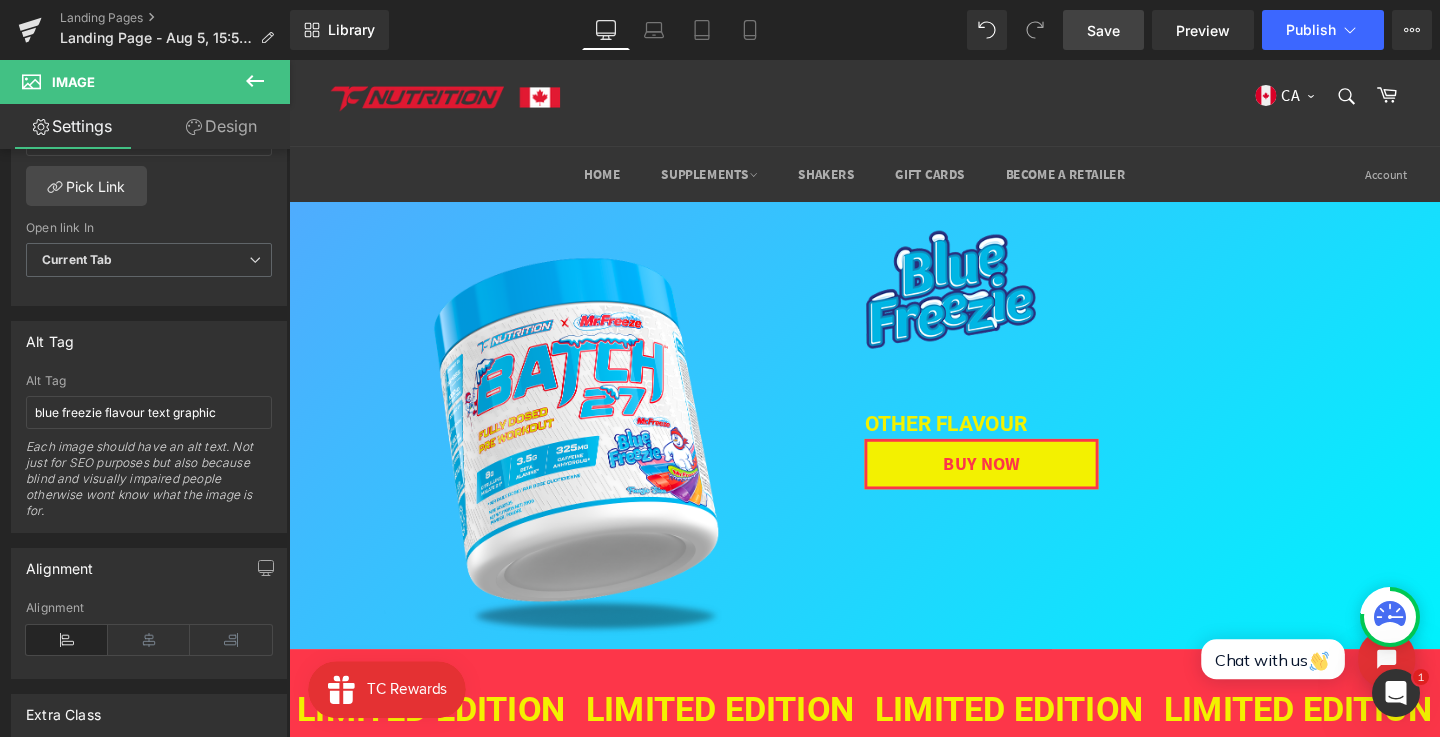click on "Library Desktop Desktop Laptop Tablet Mobile Save Preview Publish Scheduled View Live Page View with current Template Save Template to Library Schedule Publish Publish Settings Shortcuts  Your page can’t be published   You've reached the maximum number of published pages on your plan  (0/0).  You need to upgrade your plan or unpublish all your pages to get 1 publish slot.   Unpublish pages   Upgrade plan" at bounding box center (865, 30) 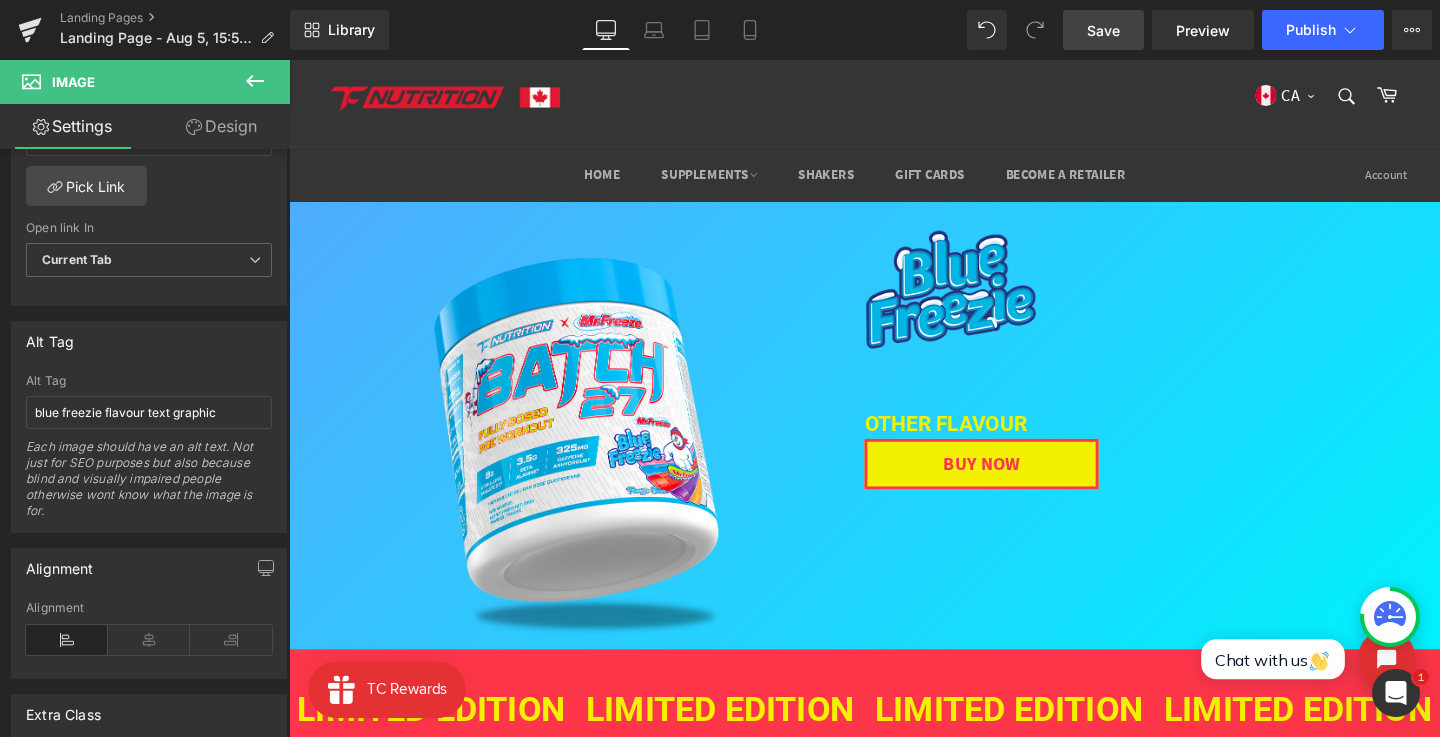 click on "OTHER FLAVOUR" at bounding box center (979, 442) 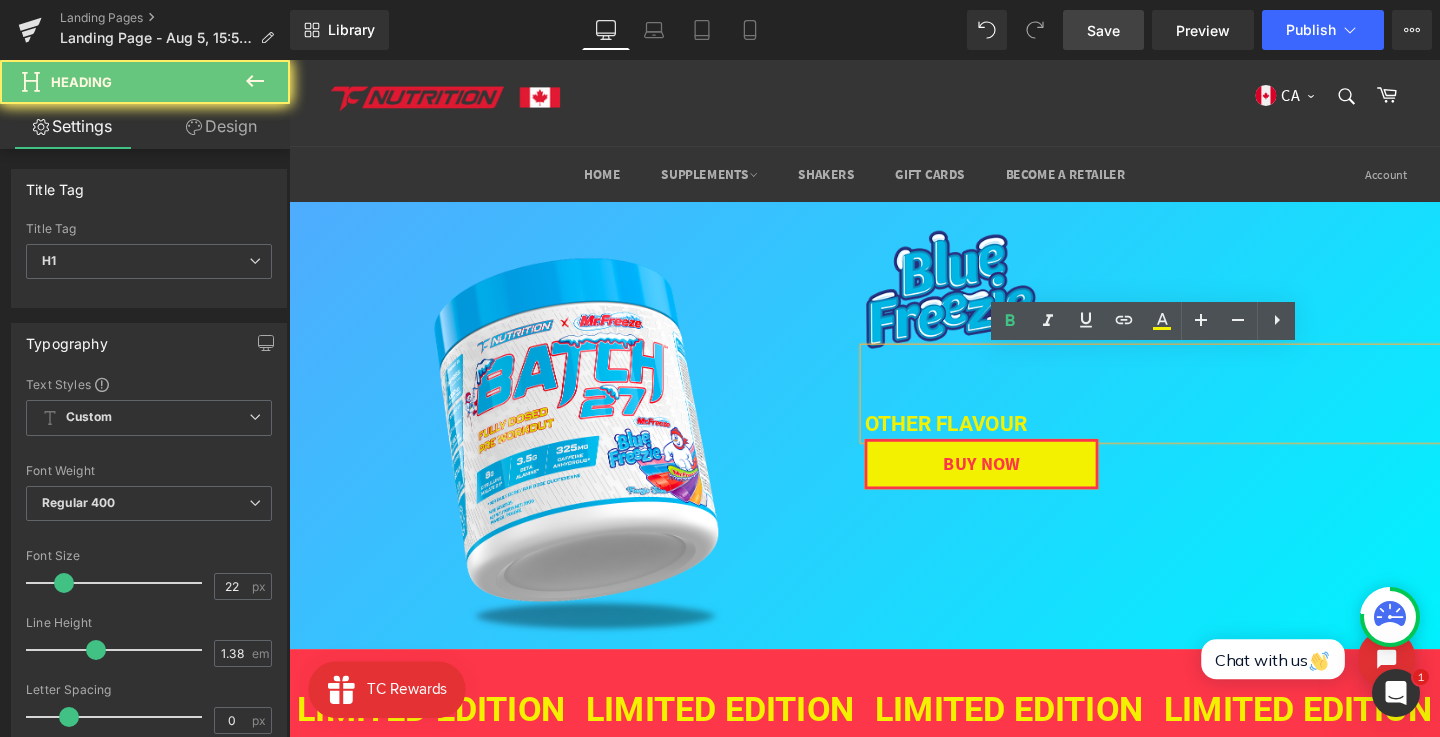 click on "OTHER FLAVOUR" at bounding box center (979, 442) 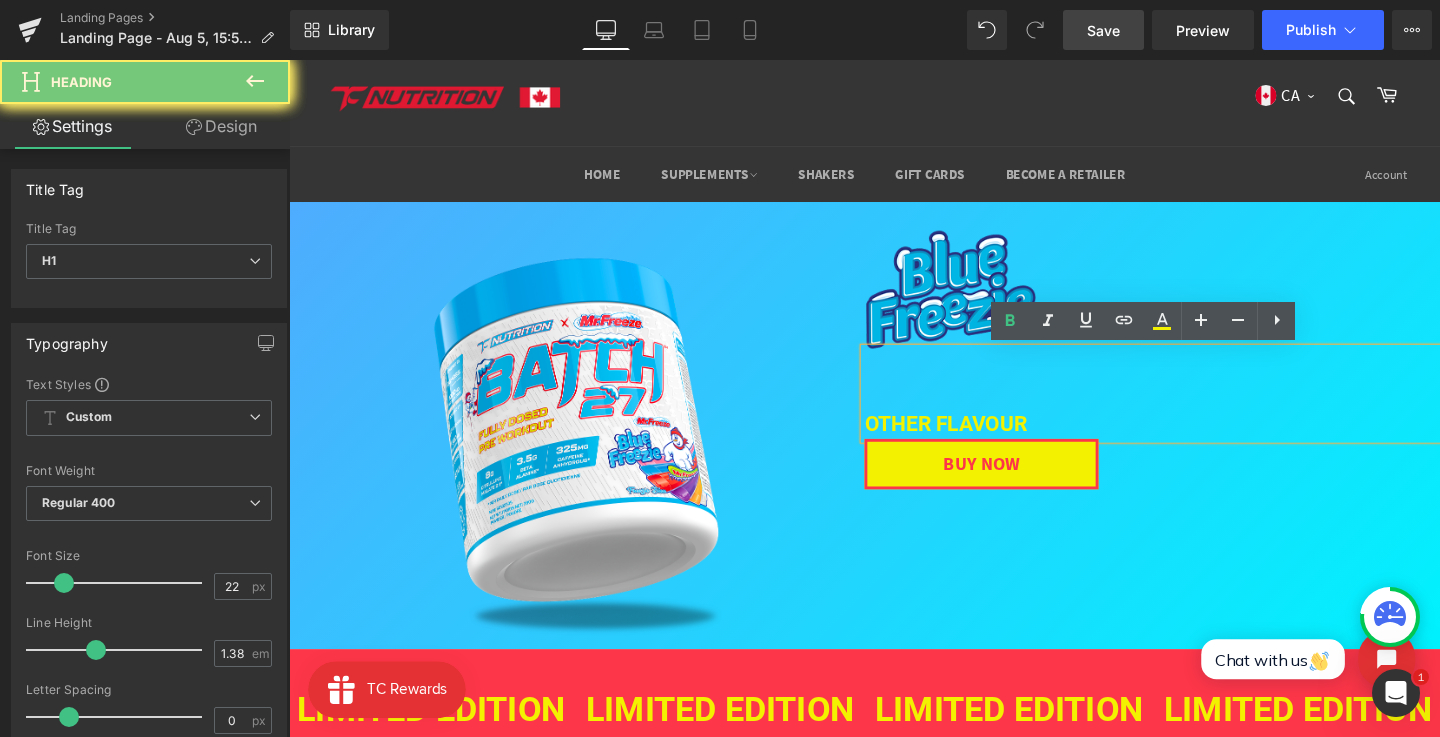 type 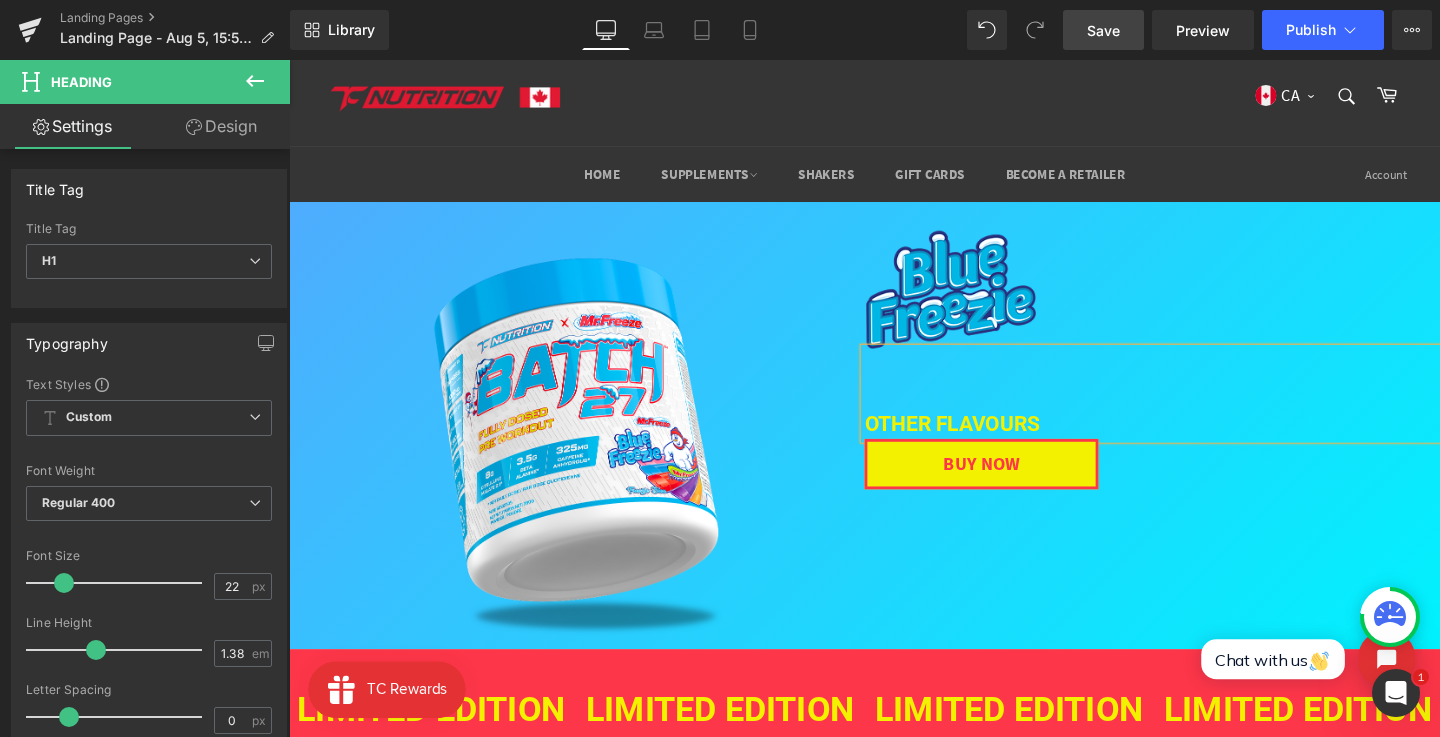 drag, startPoint x: 1254, startPoint y: 534, endPoint x: 1268, endPoint y: 534, distance: 14 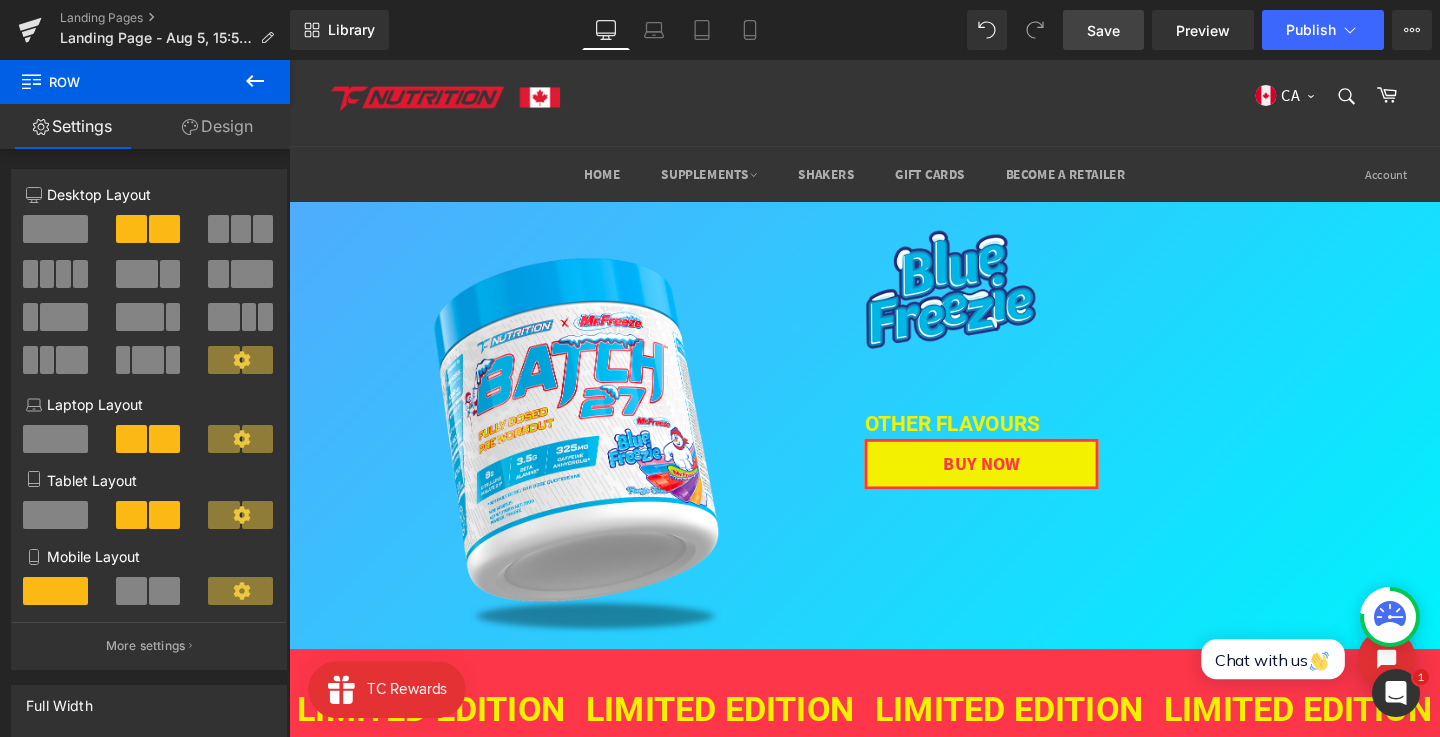 click 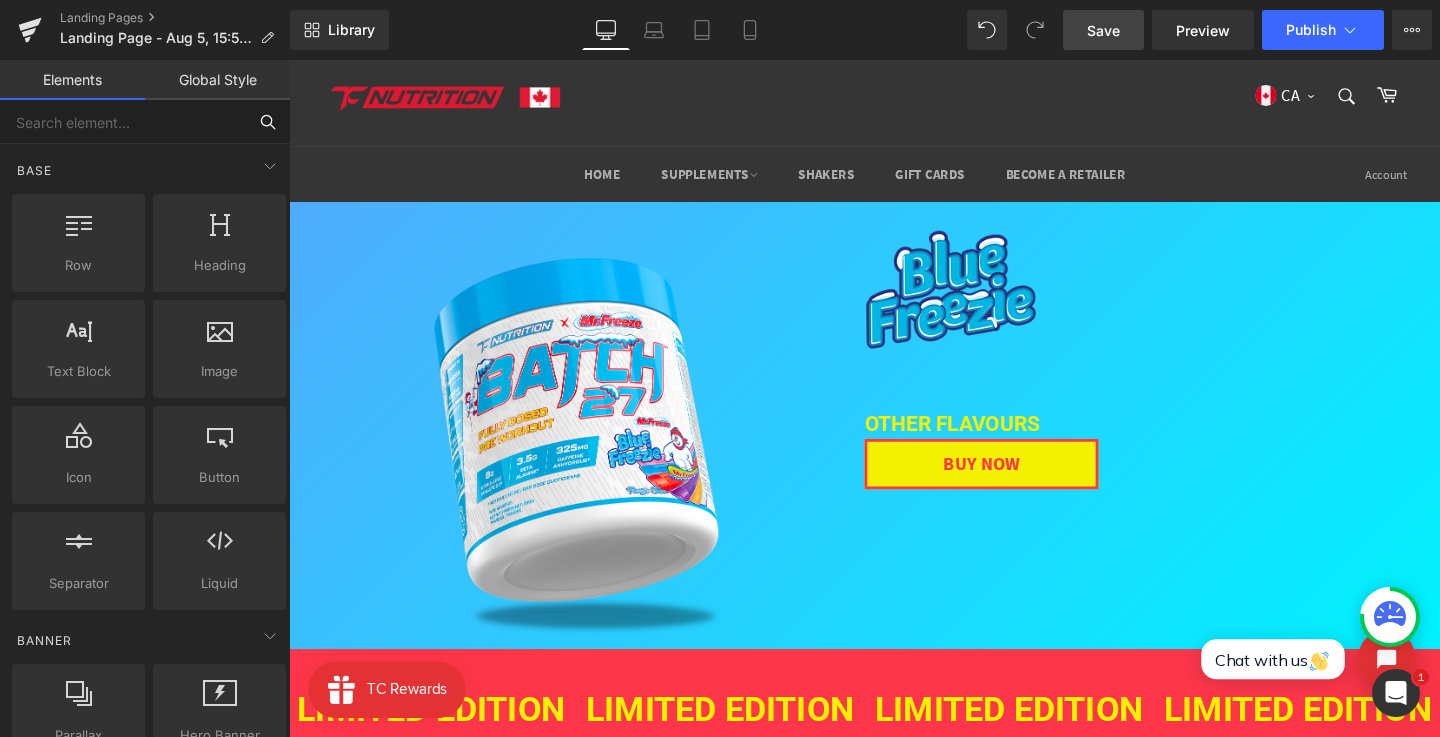 click at bounding box center [123, 122] 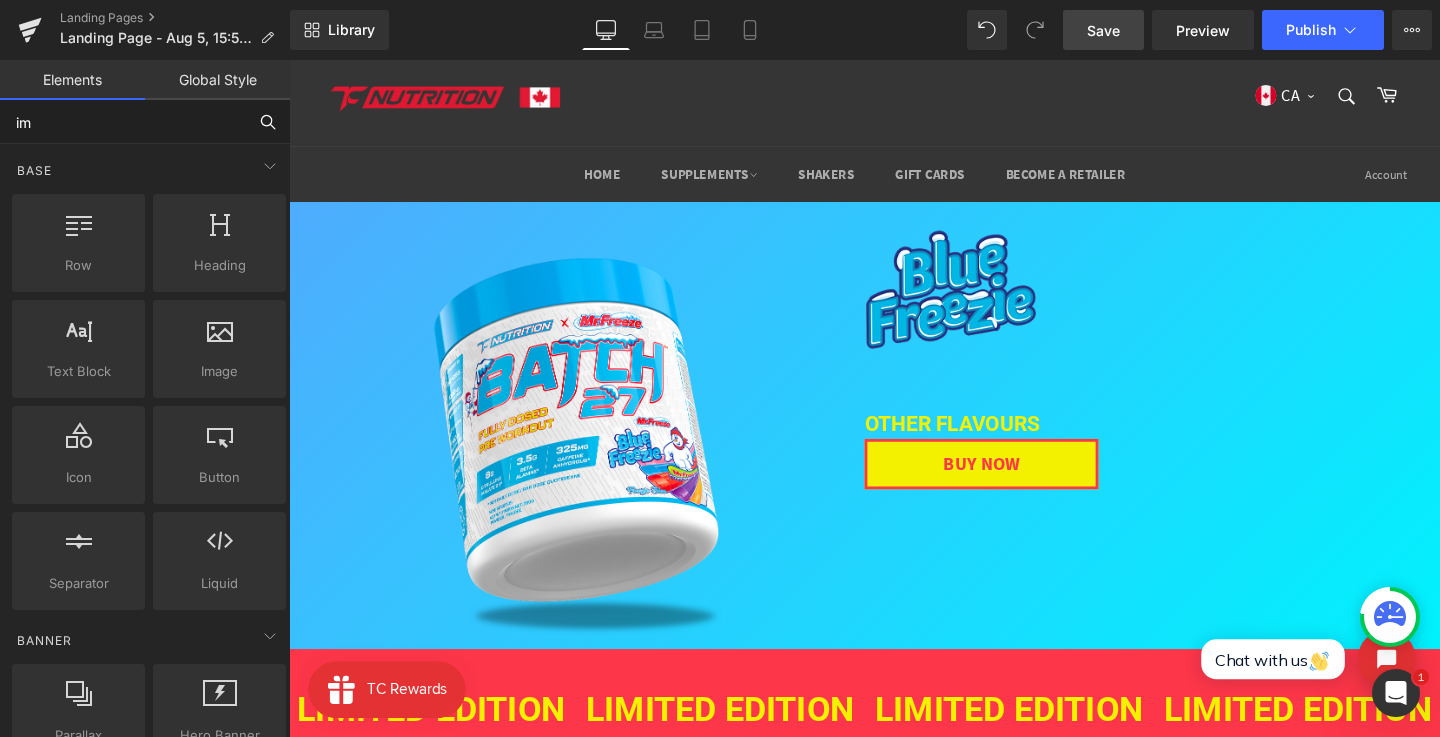 type on "ima" 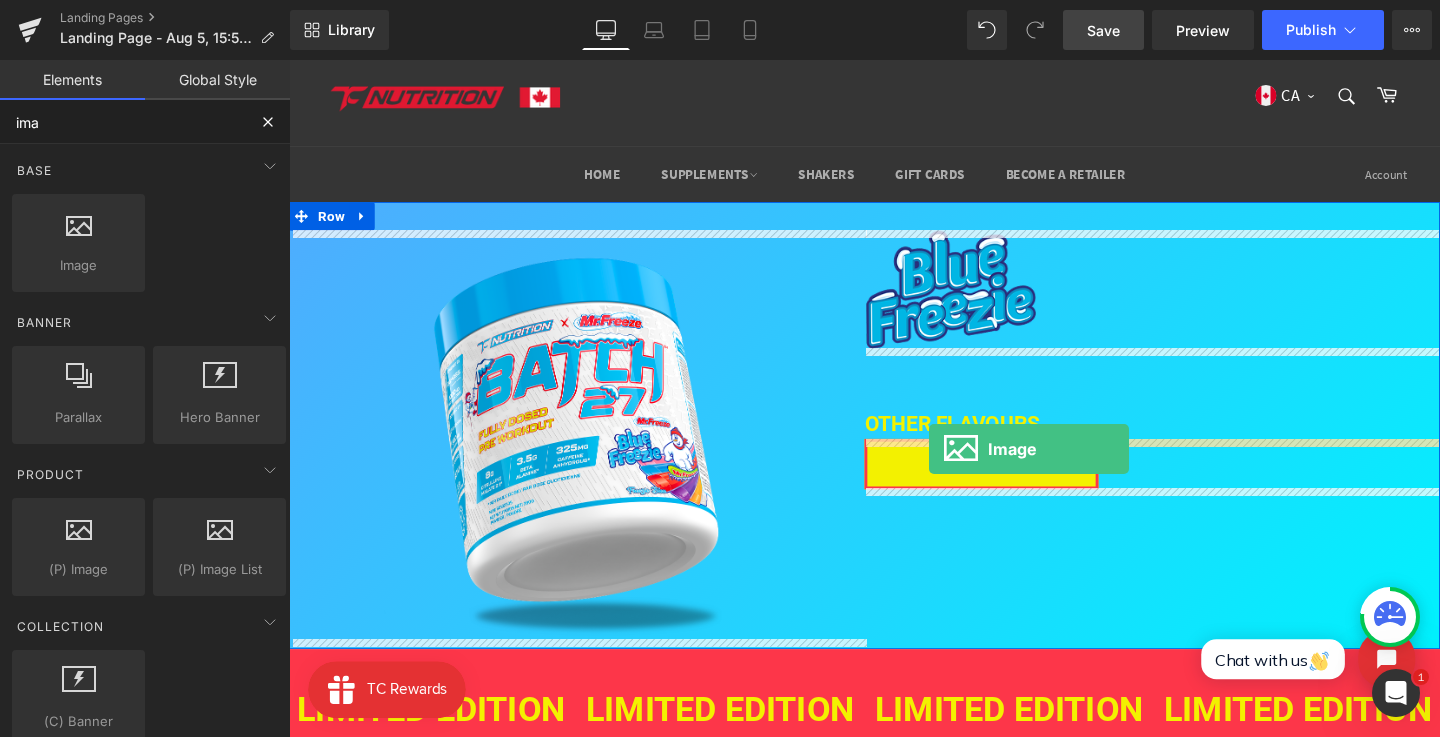 drag, startPoint x: 387, startPoint y: 301, endPoint x: 962, endPoint y: 469, distance: 599.04004 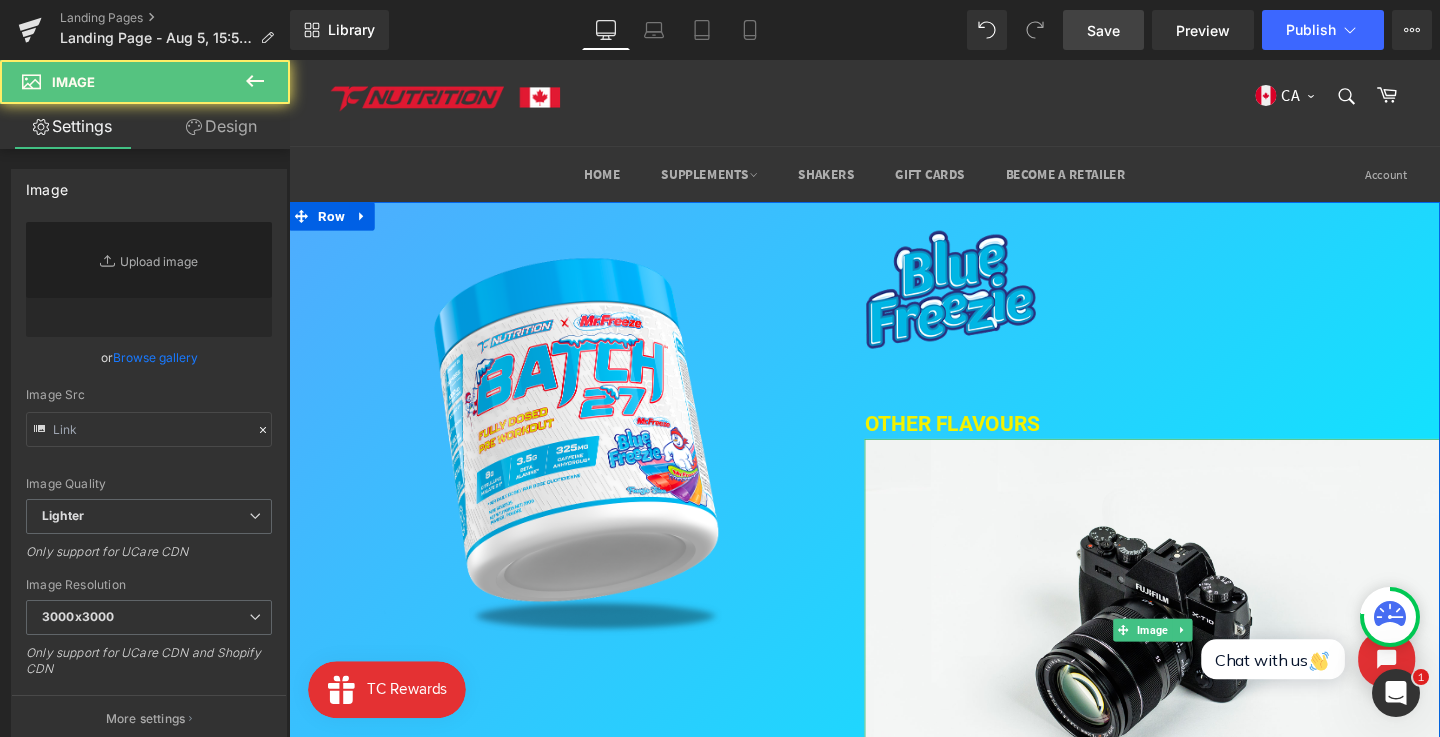 type on "//d1um8515vdn9kb.cloudfront.net/images/parallax.jpg" 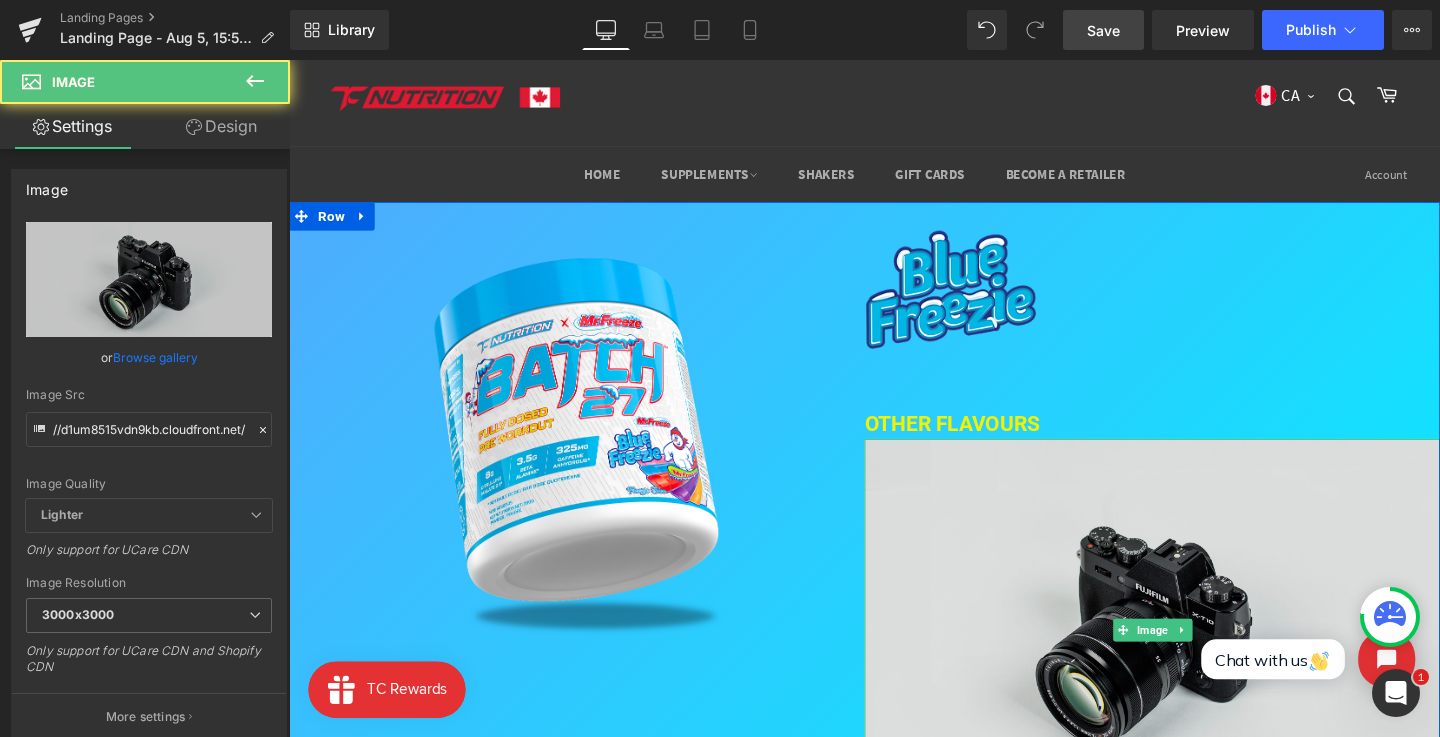 click at bounding box center [1196, 658] 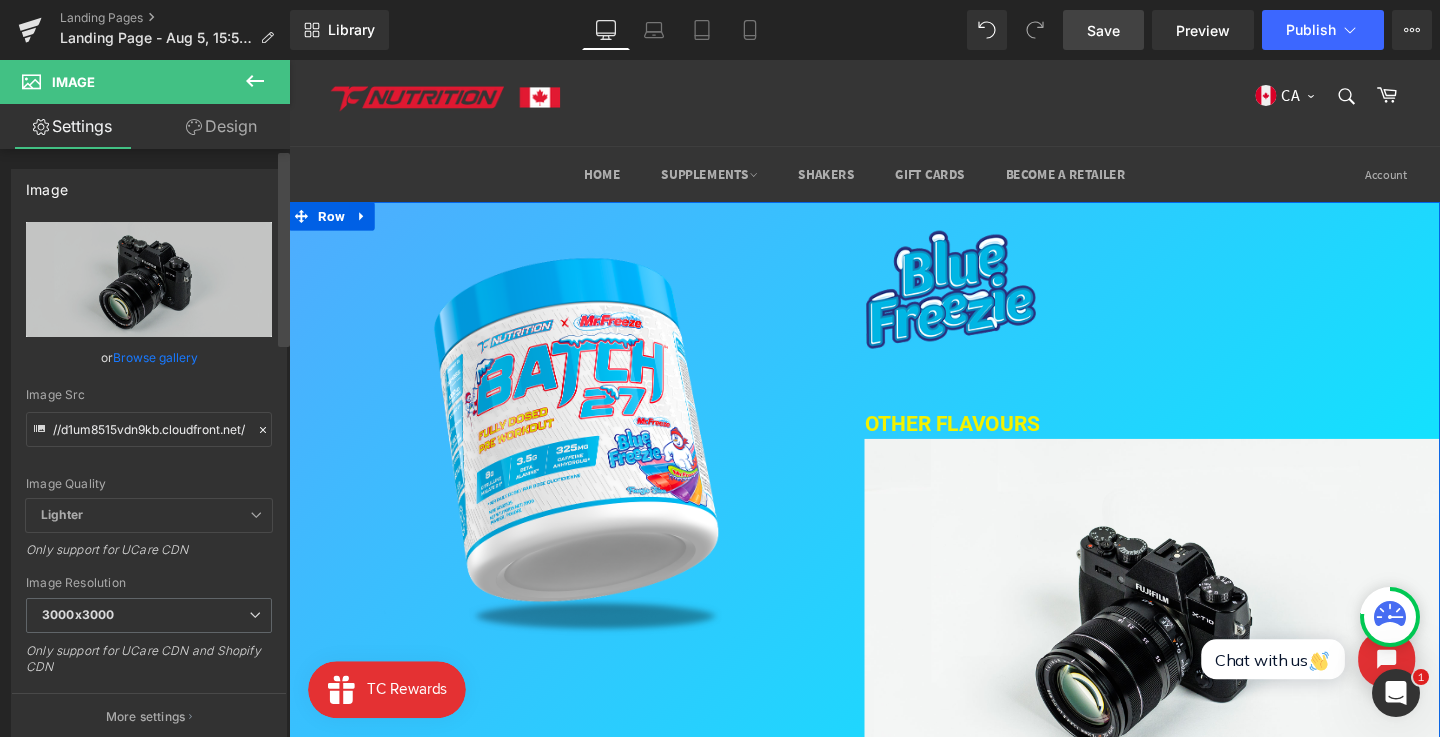 click at bounding box center [284, 447] 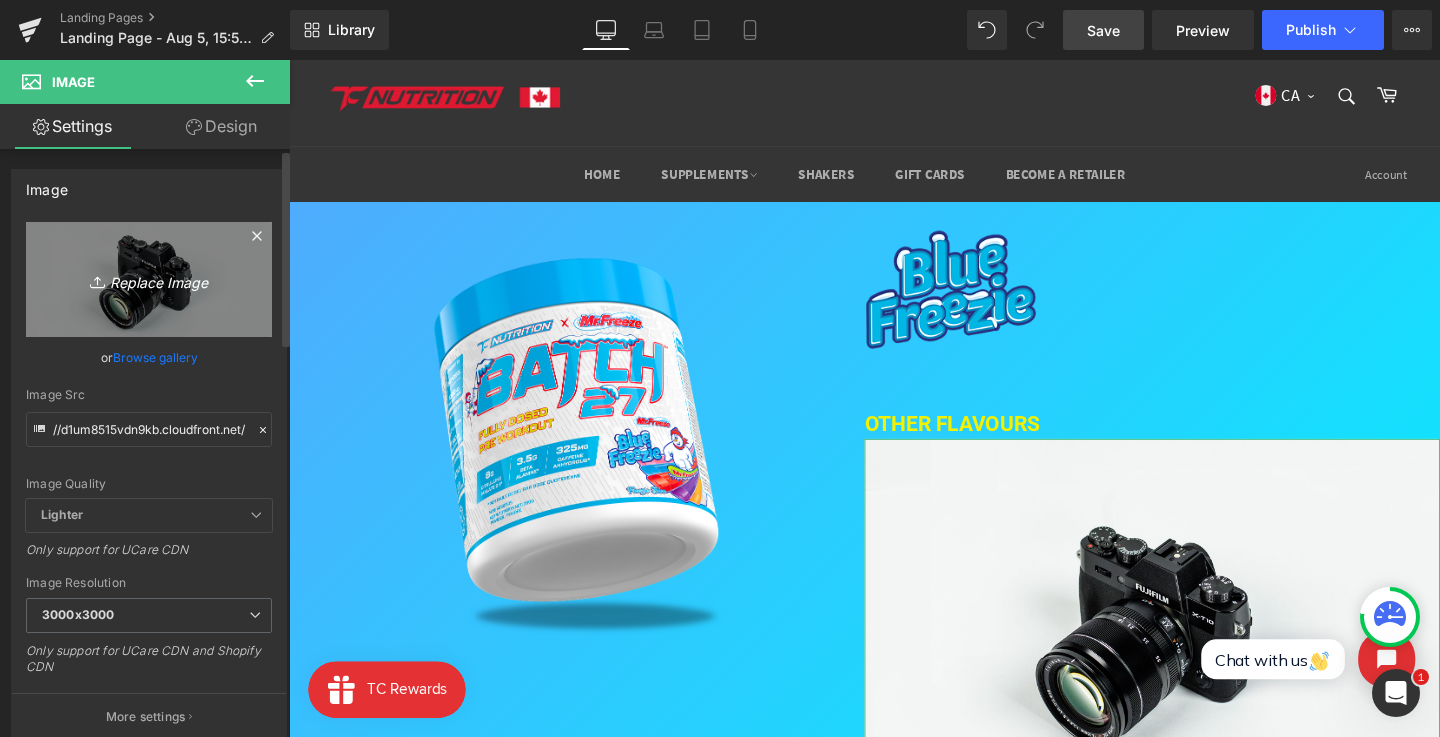 click on "Replace Image" at bounding box center [149, 279] 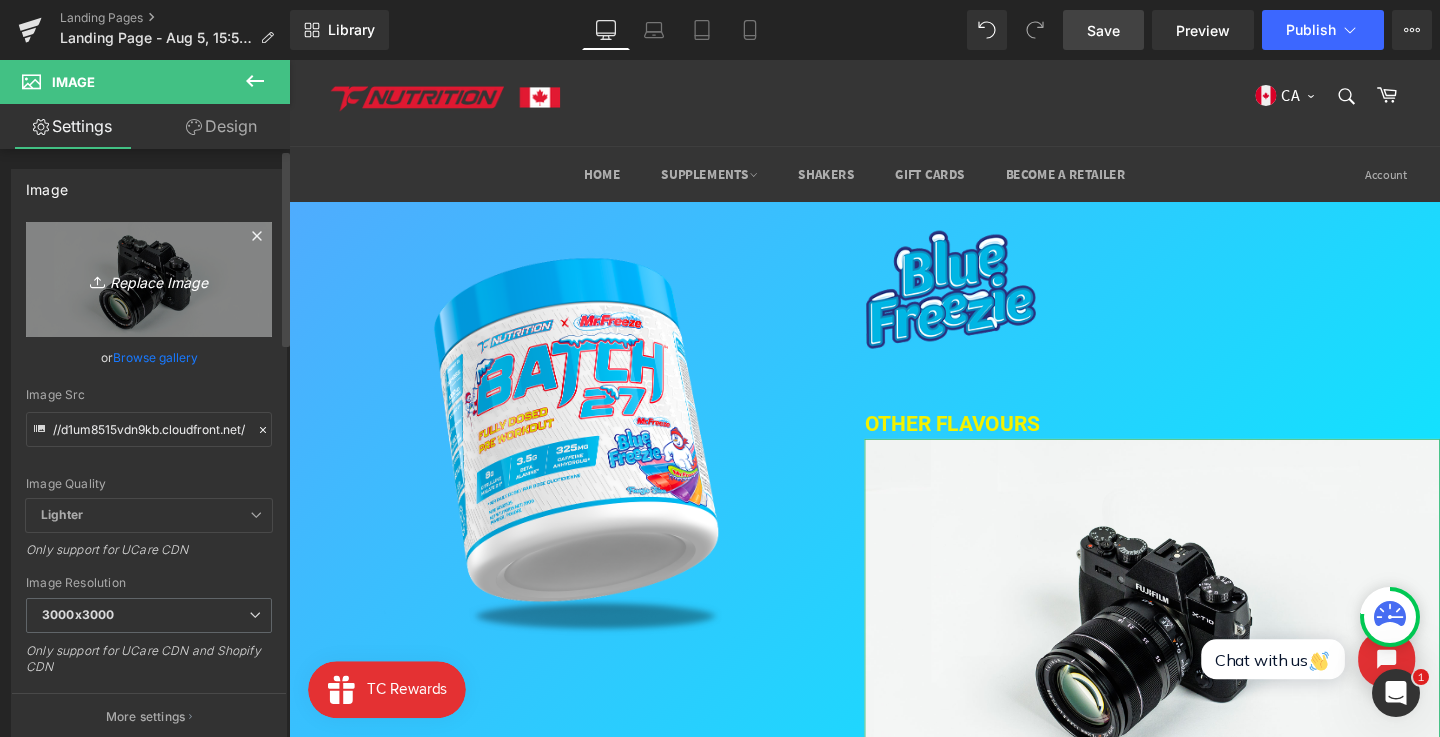 type on "C:\fakepath\red_freezie_PNG 2.png" 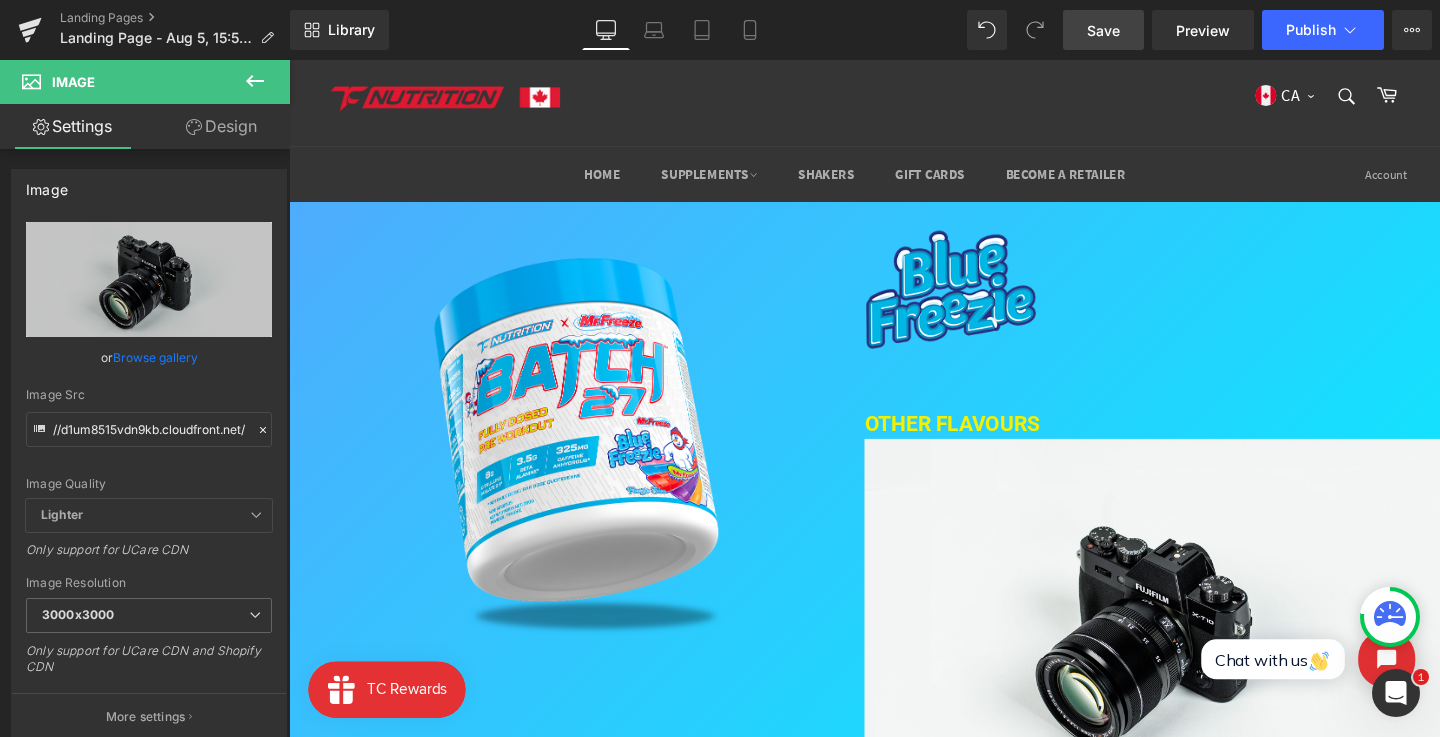 type 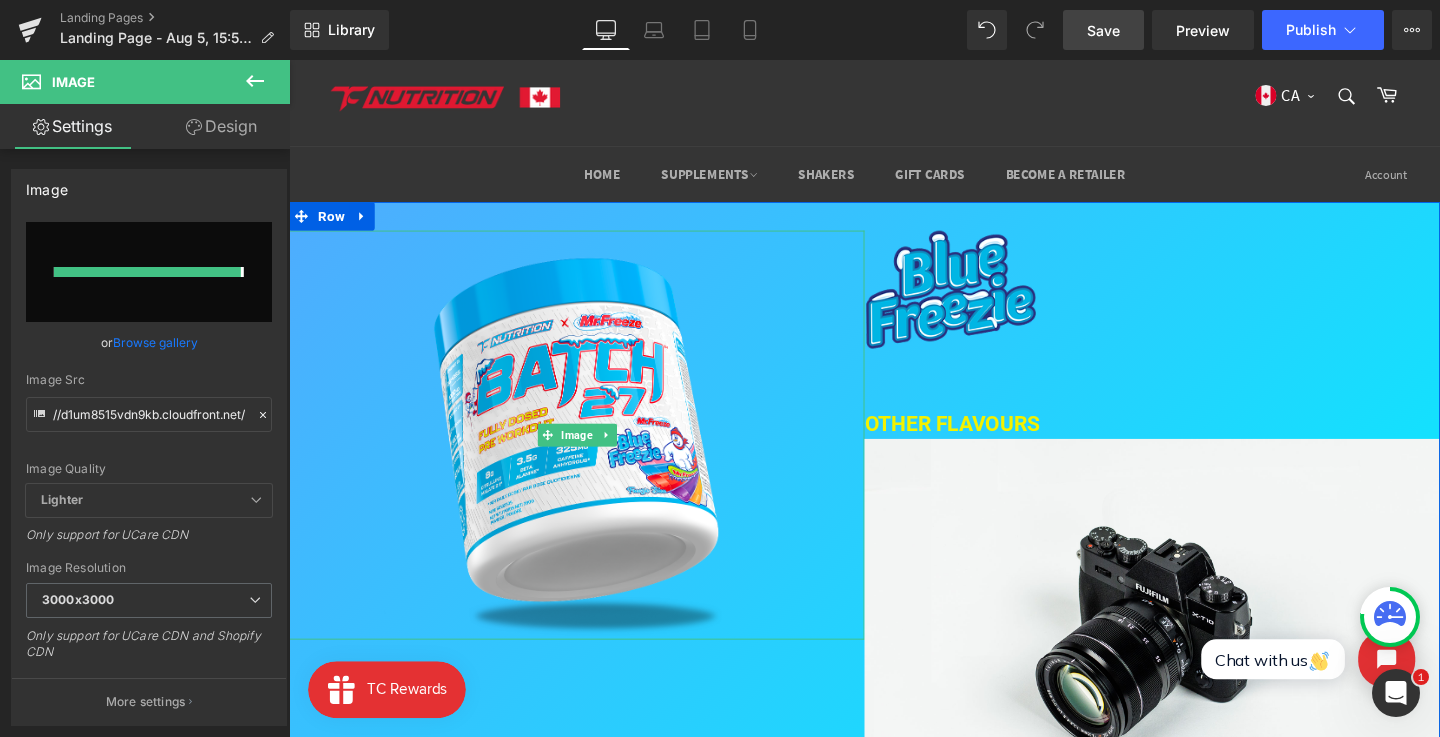 type on "https://ucarecdn.com/9635f636-c948-45d1-b56e-54f0ee1c1809/-/format/auto/-/preview/3000x3000/-/quality/lighter/red_freezie_PNG%202.png" 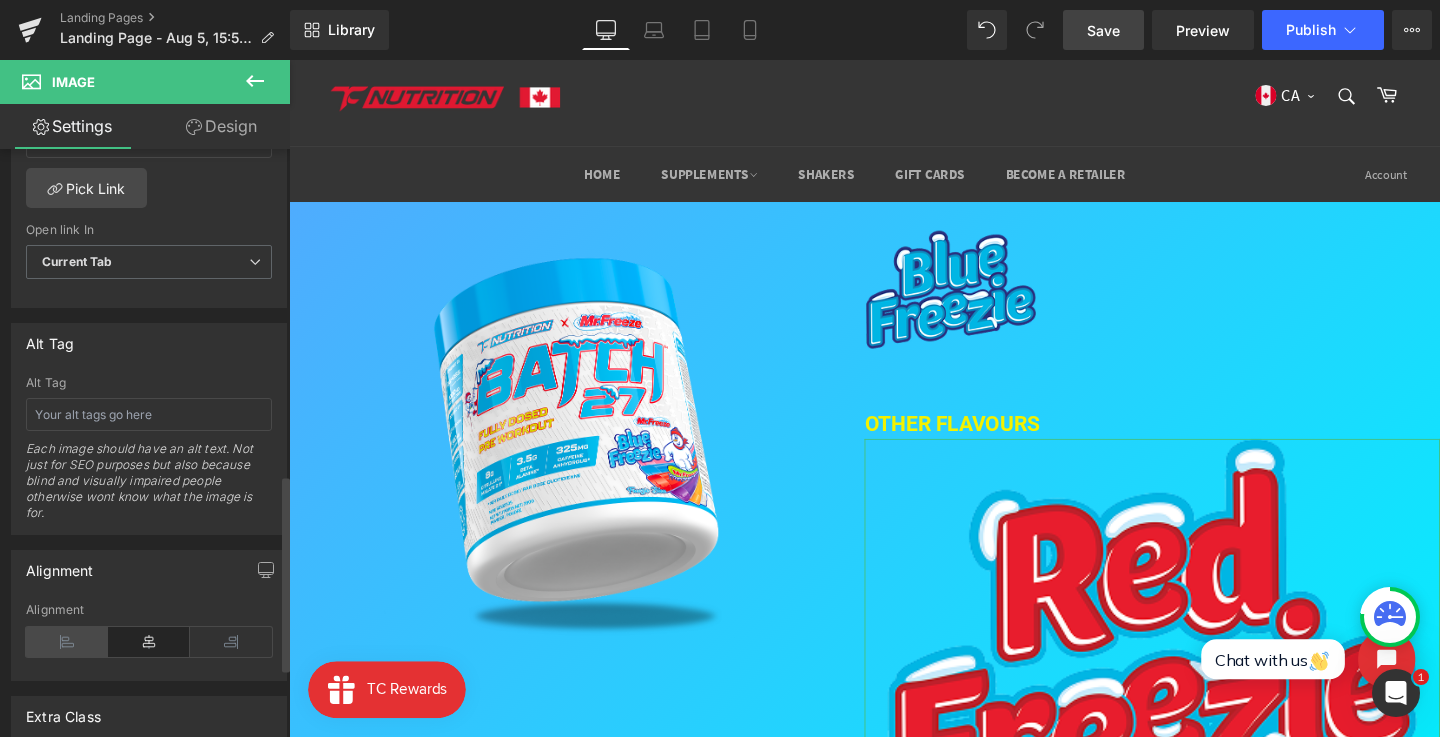 click at bounding box center (67, 642) 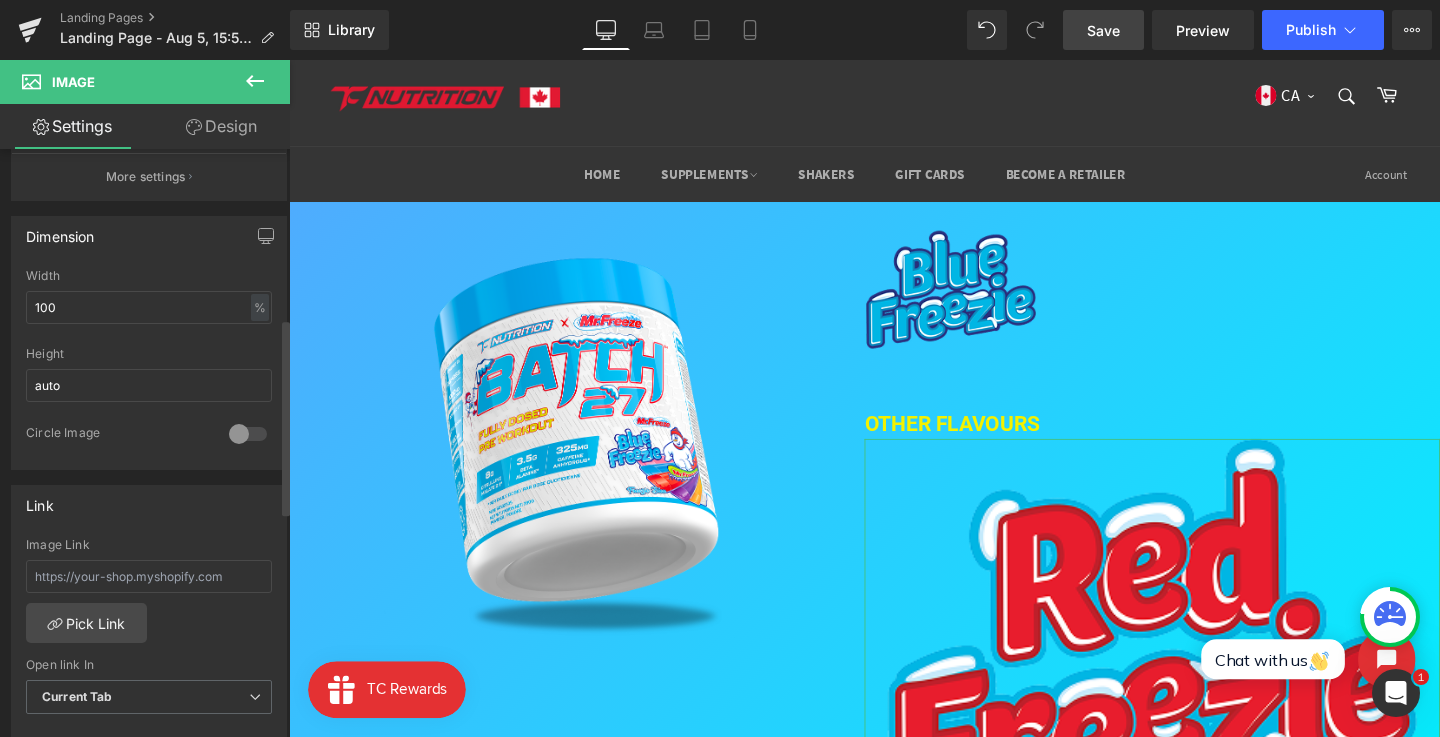 scroll, scrollTop: 508, scrollLeft: 0, axis: vertical 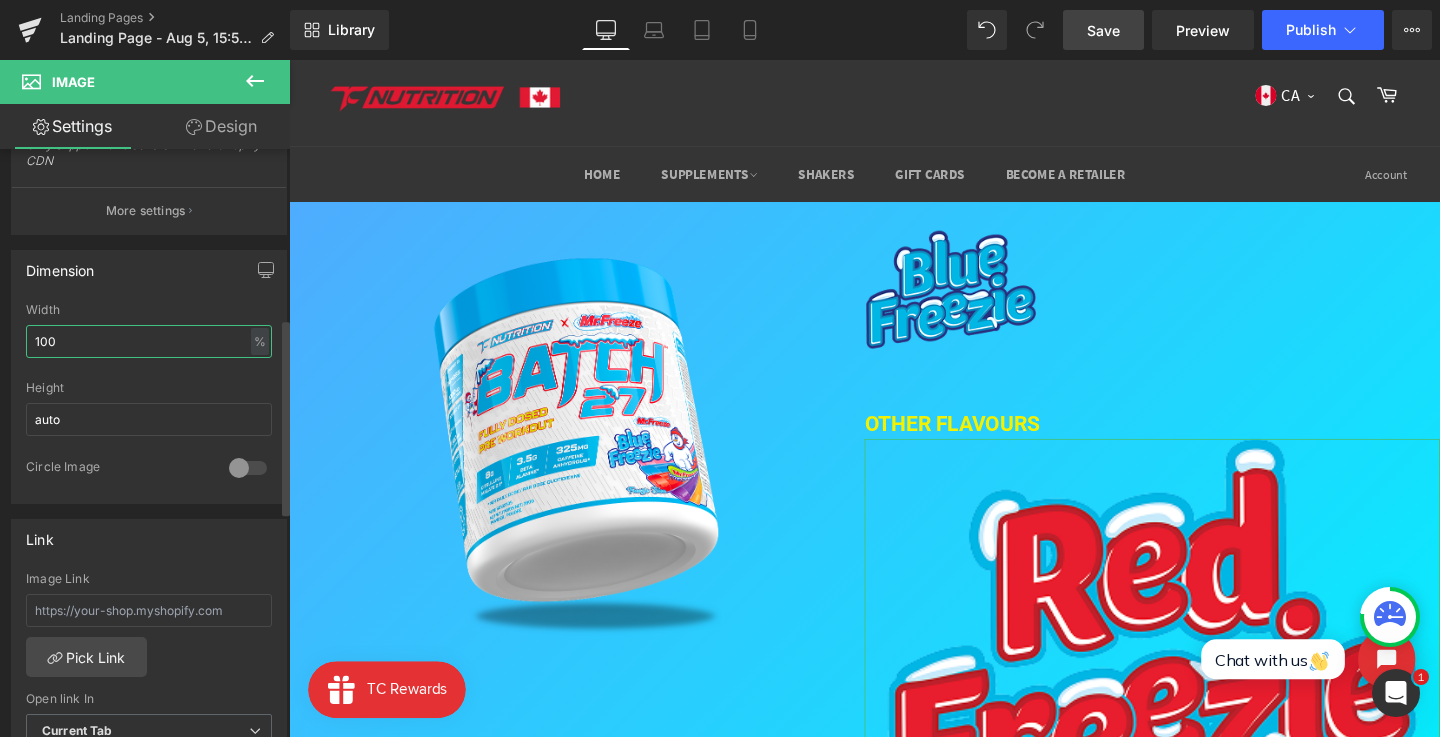 click on "100" at bounding box center [149, 341] 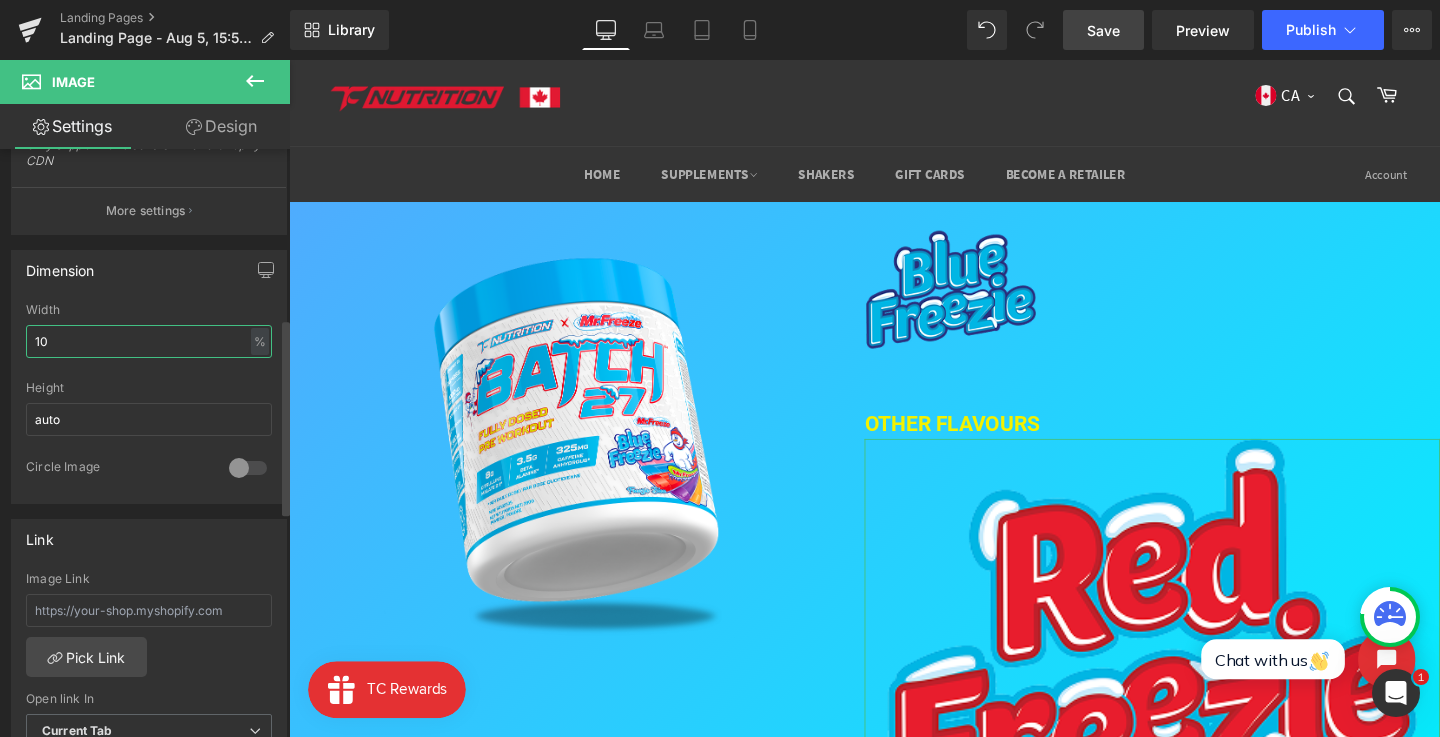 type on "1" 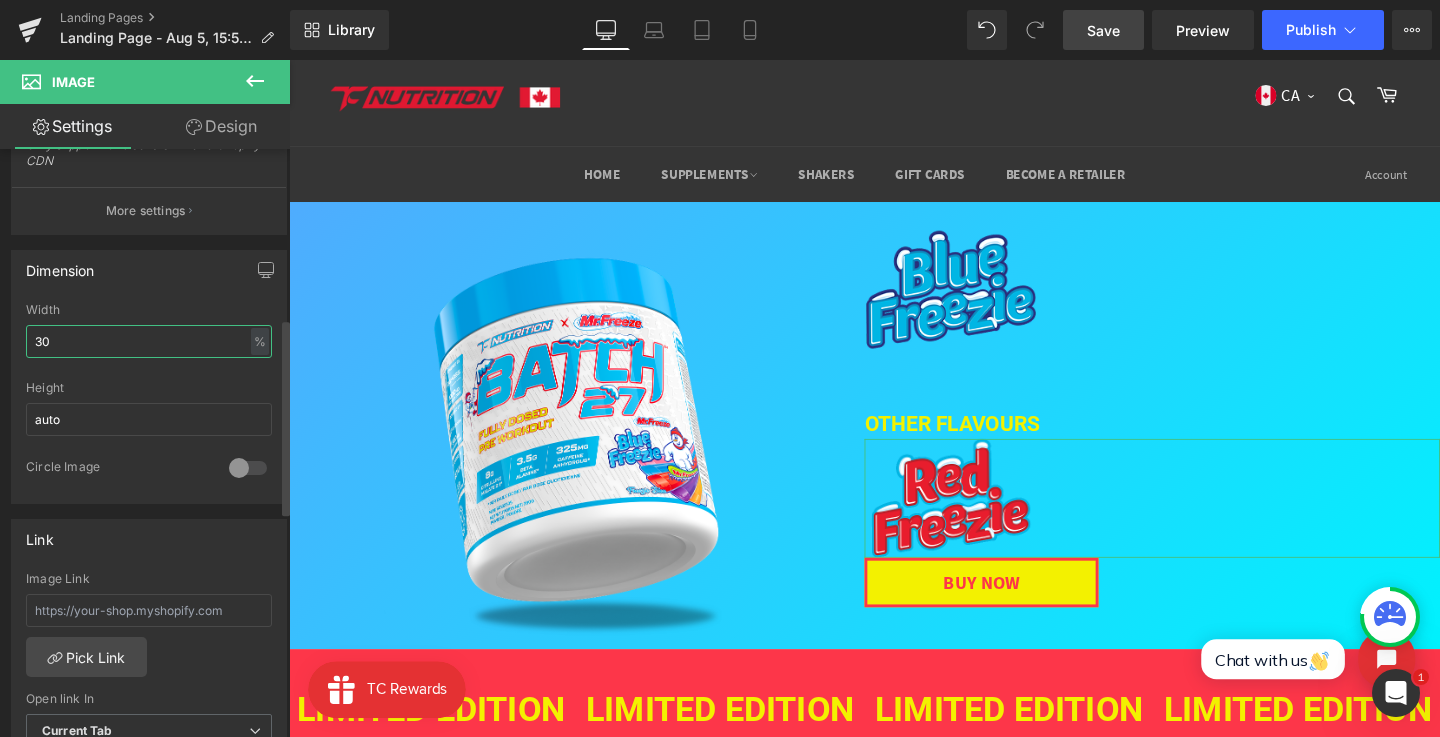 type on "3" 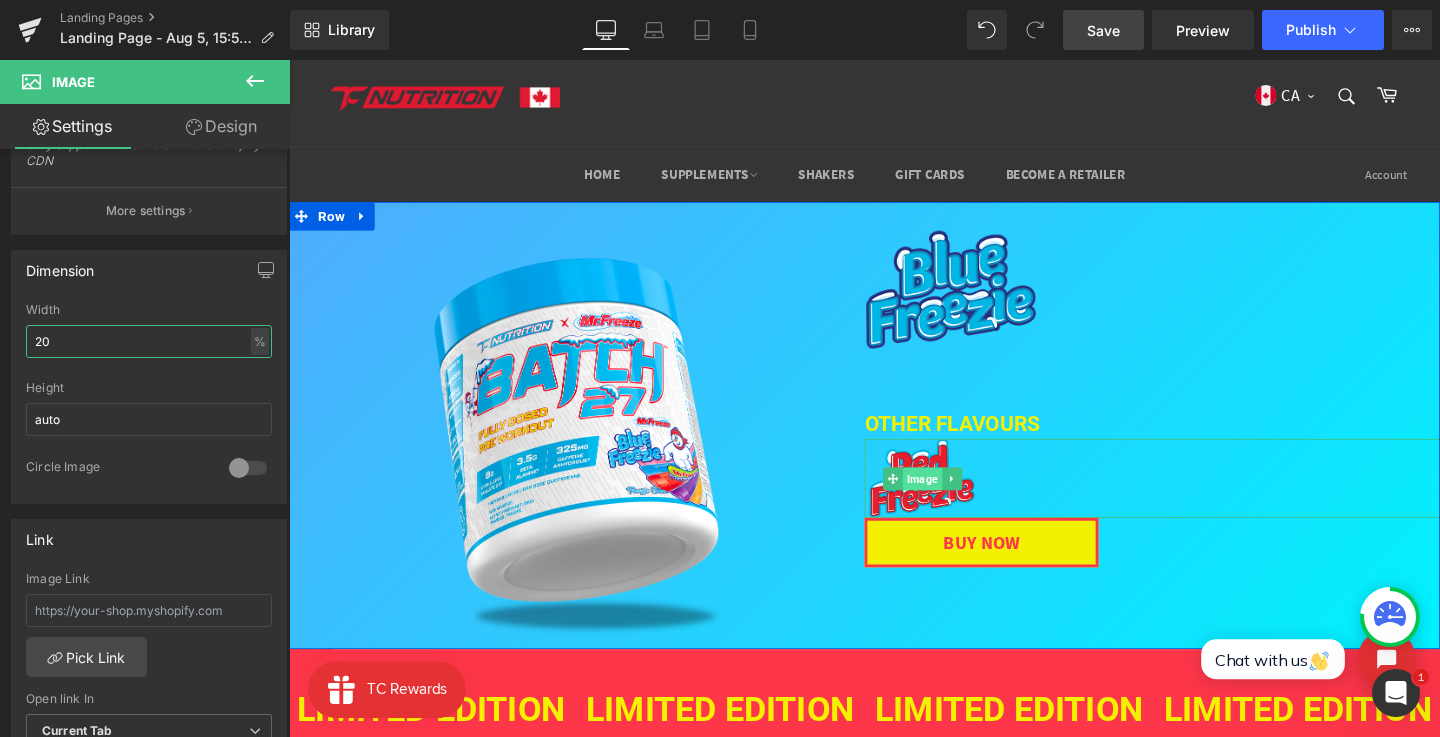 click on "Image" at bounding box center (954, 500) 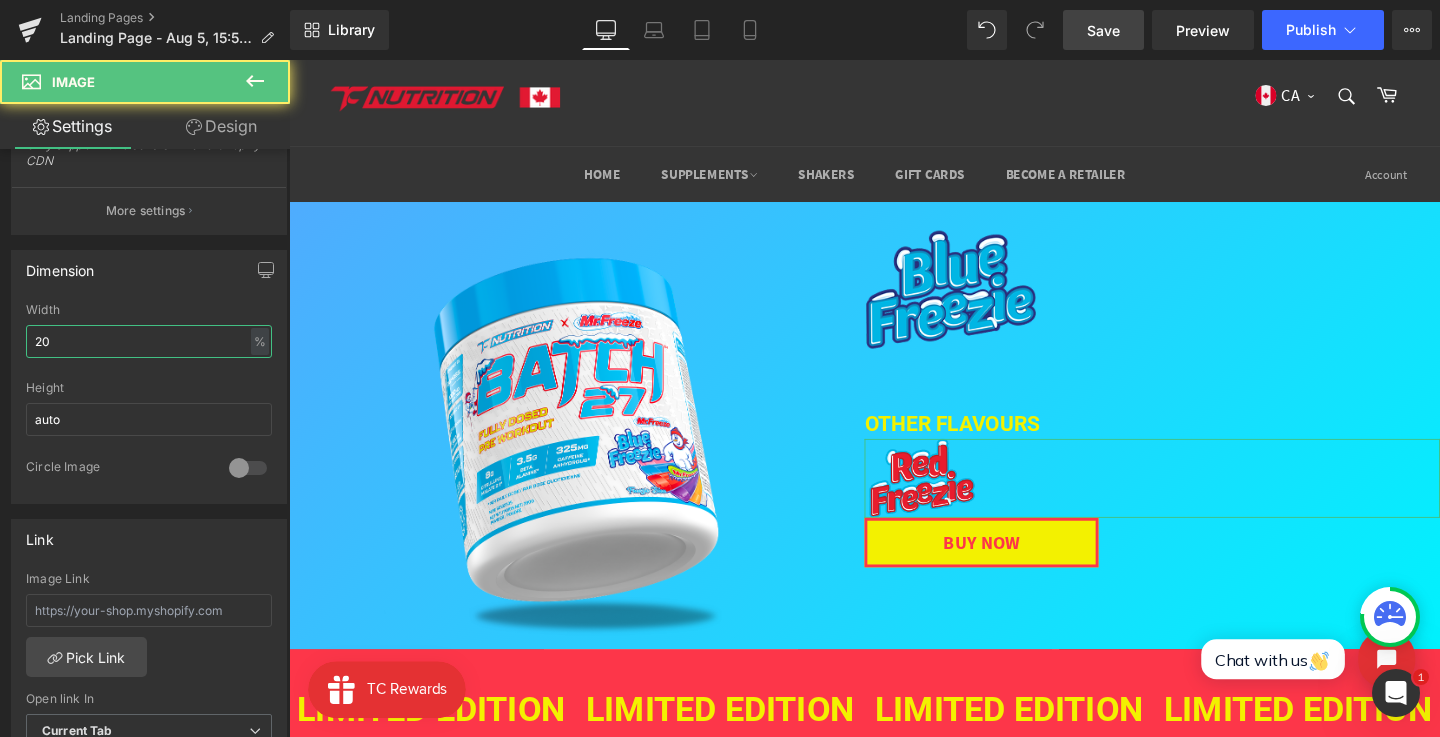 type on "20" 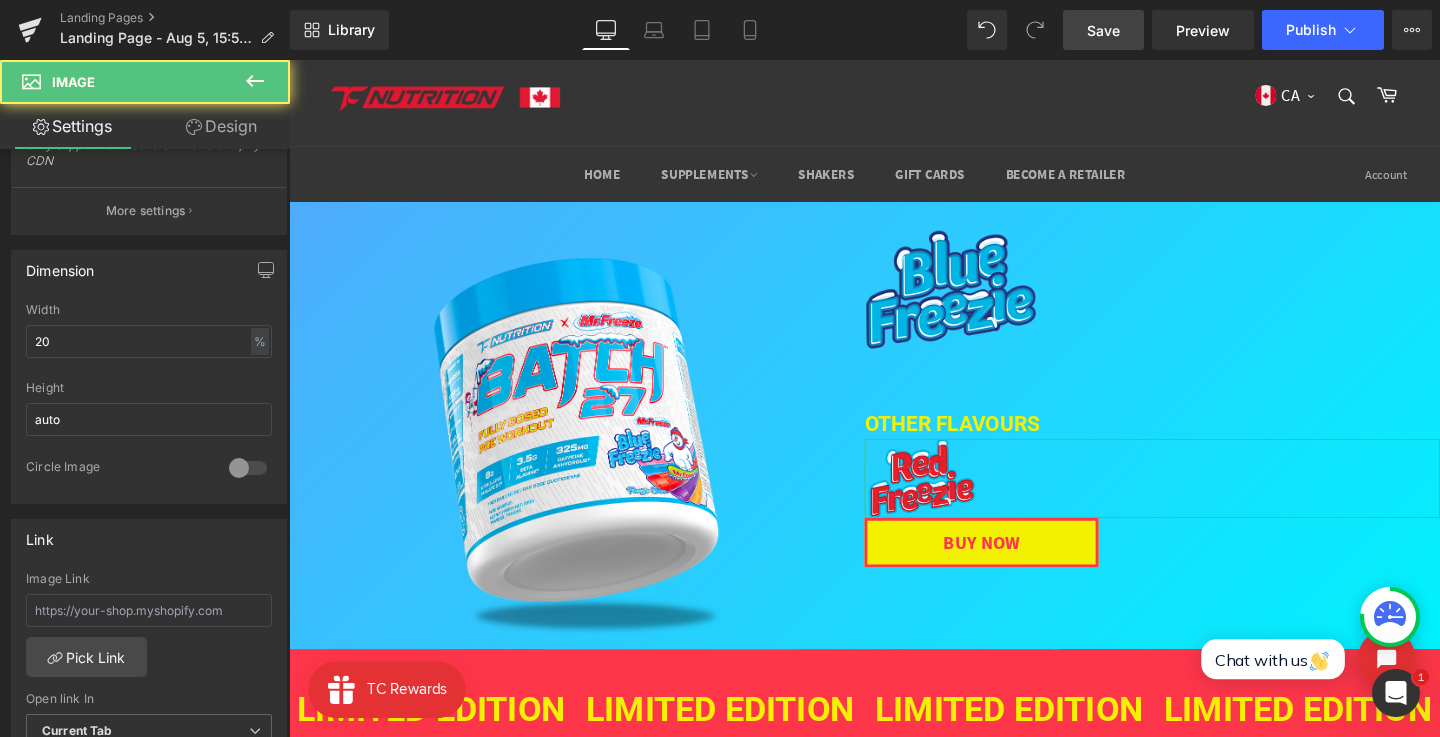 click on "Design" at bounding box center (221, 126) 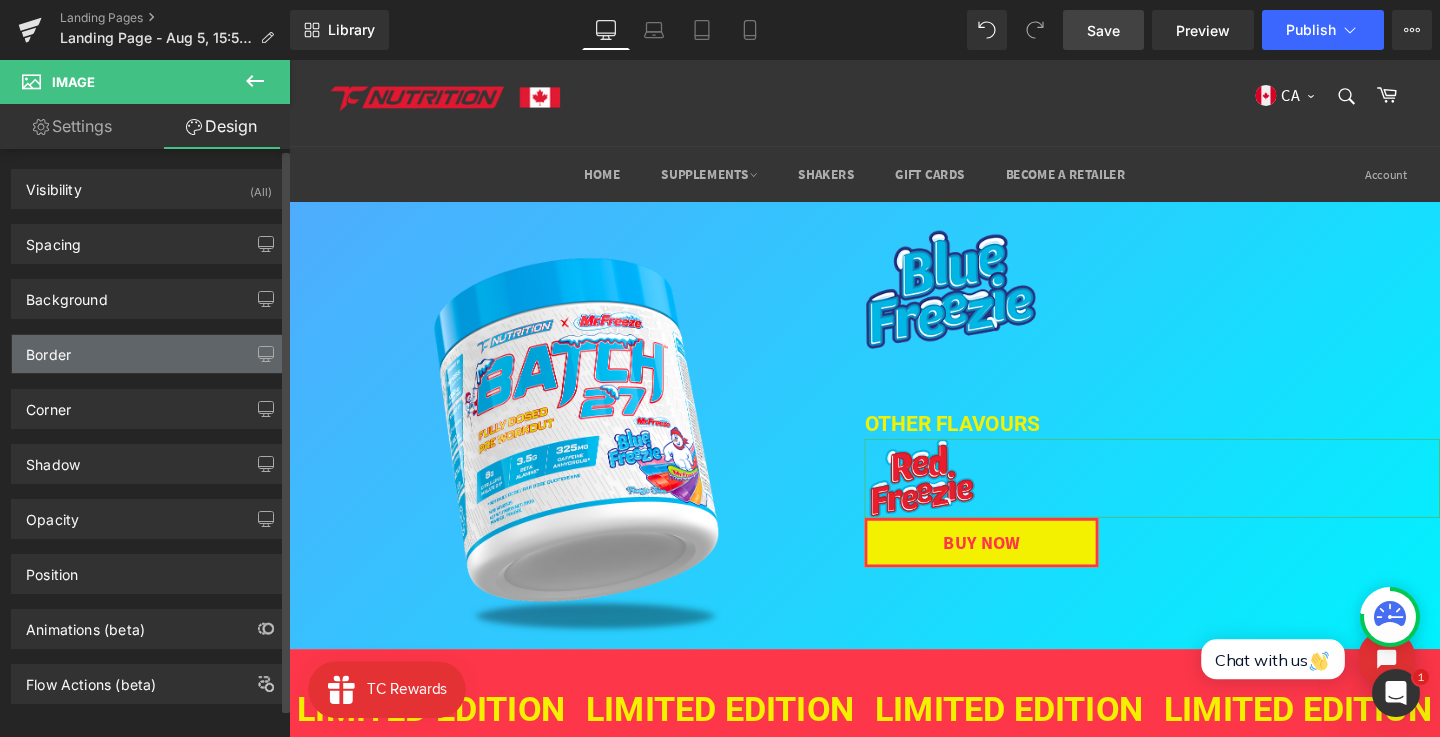 click on "Border" at bounding box center [149, 354] 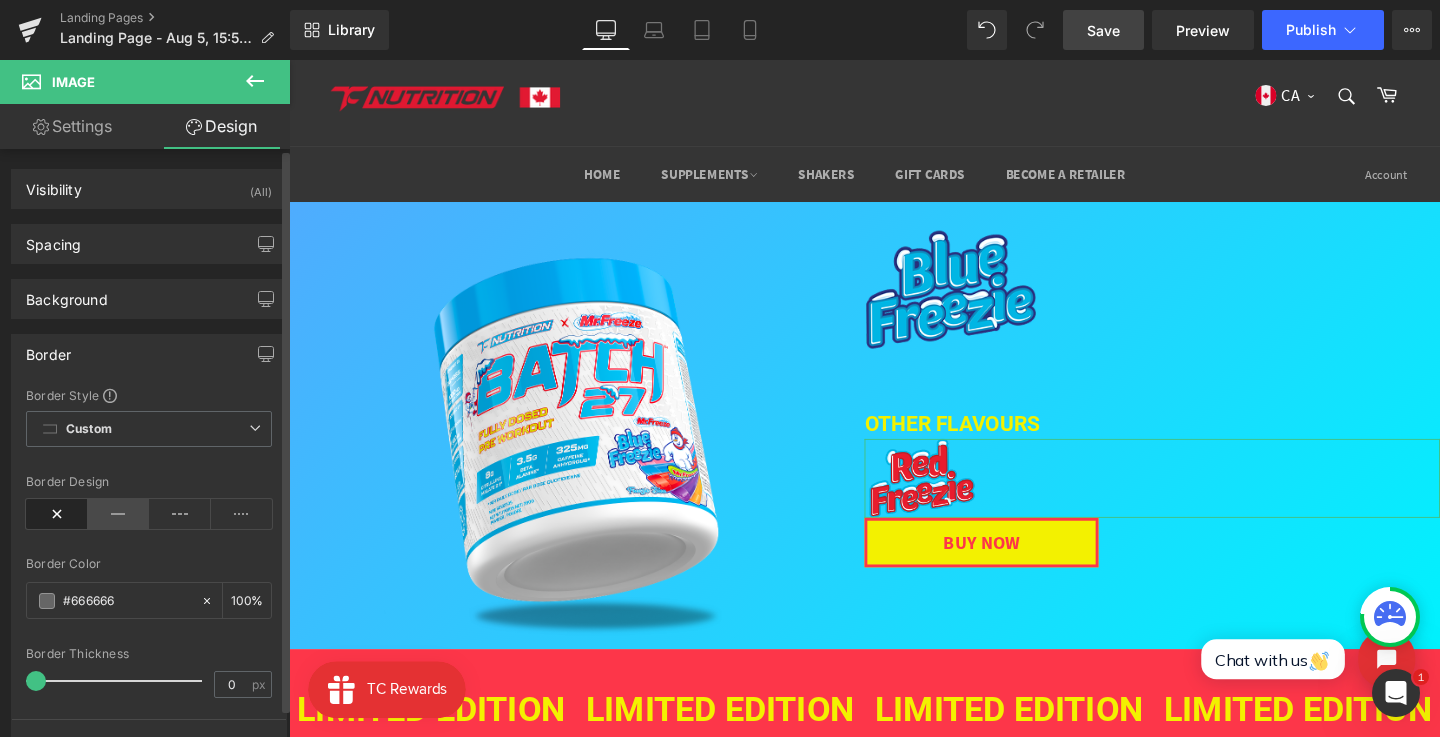 click at bounding box center [119, 514] 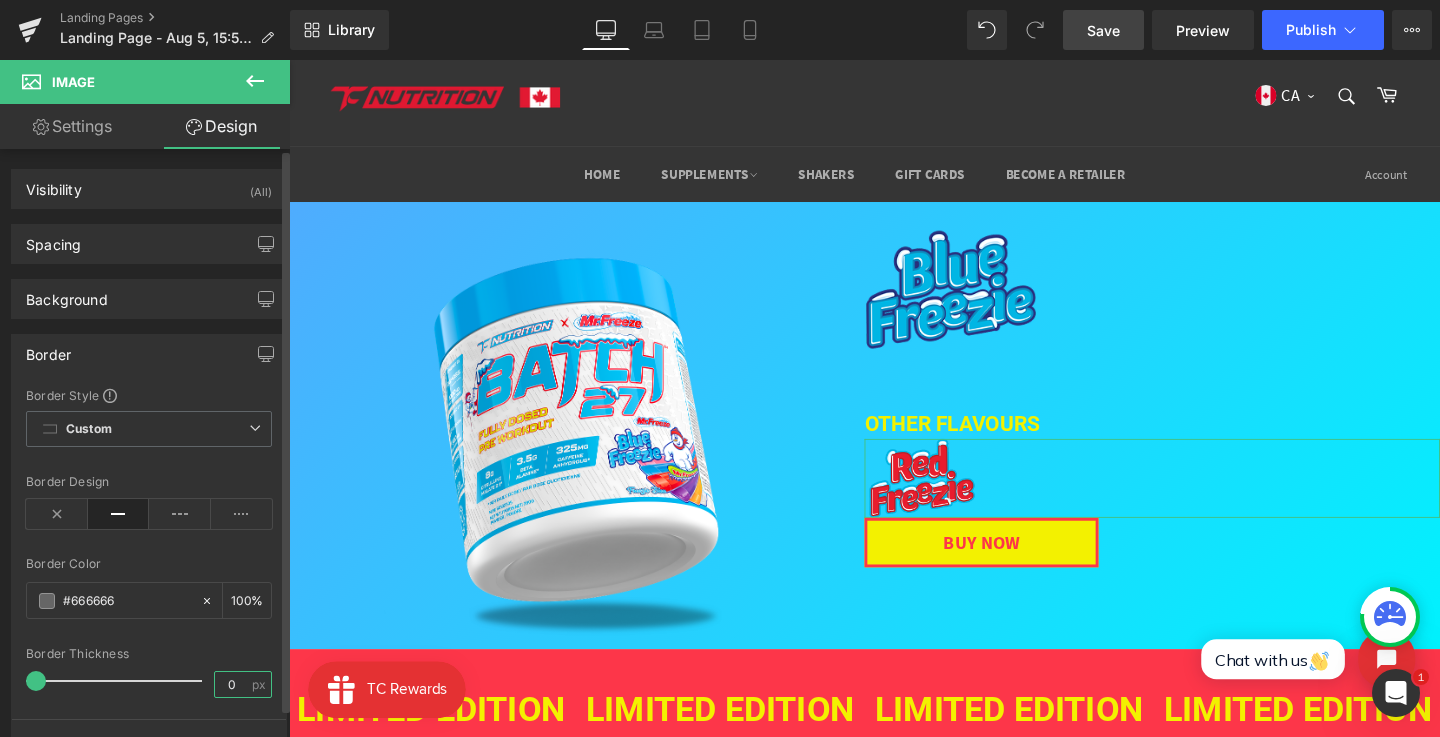click on "0" at bounding box center (232, 684) 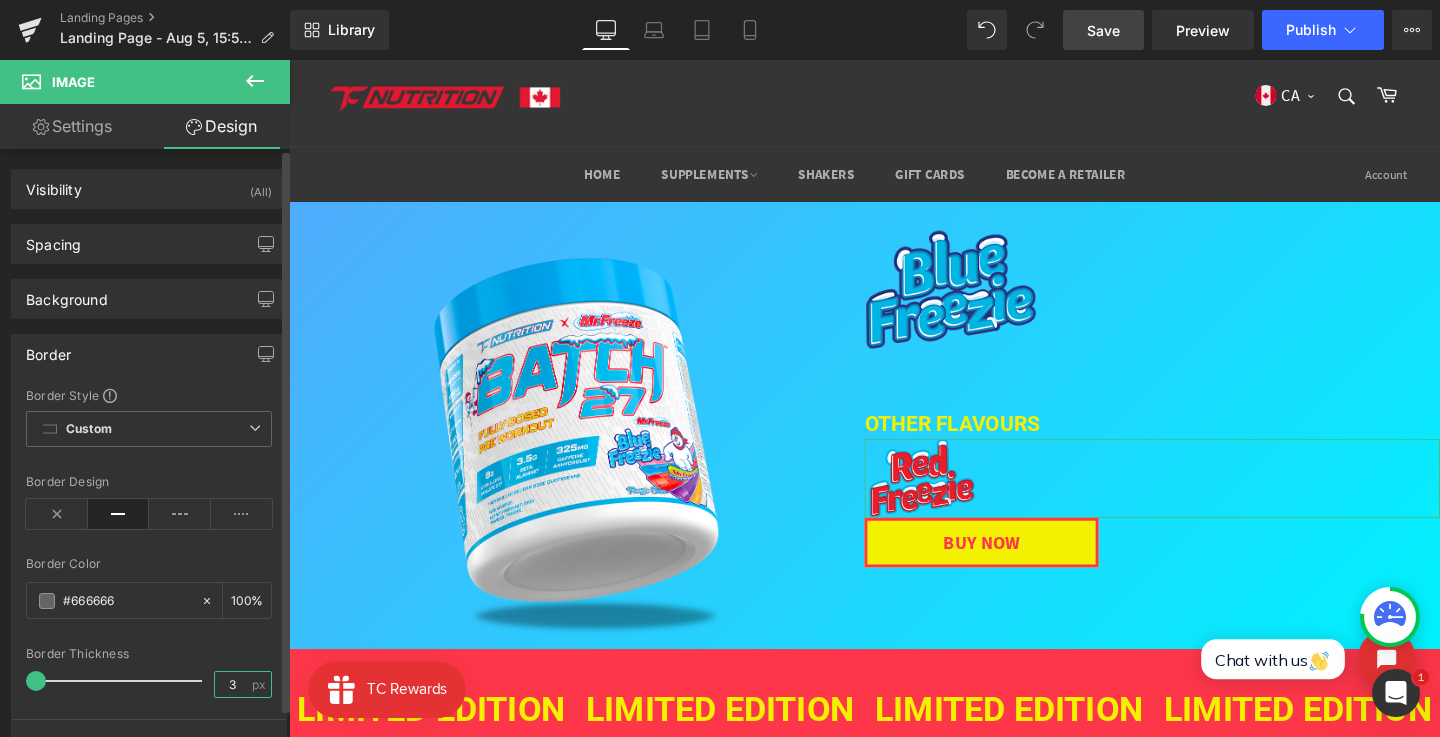 type on "2" 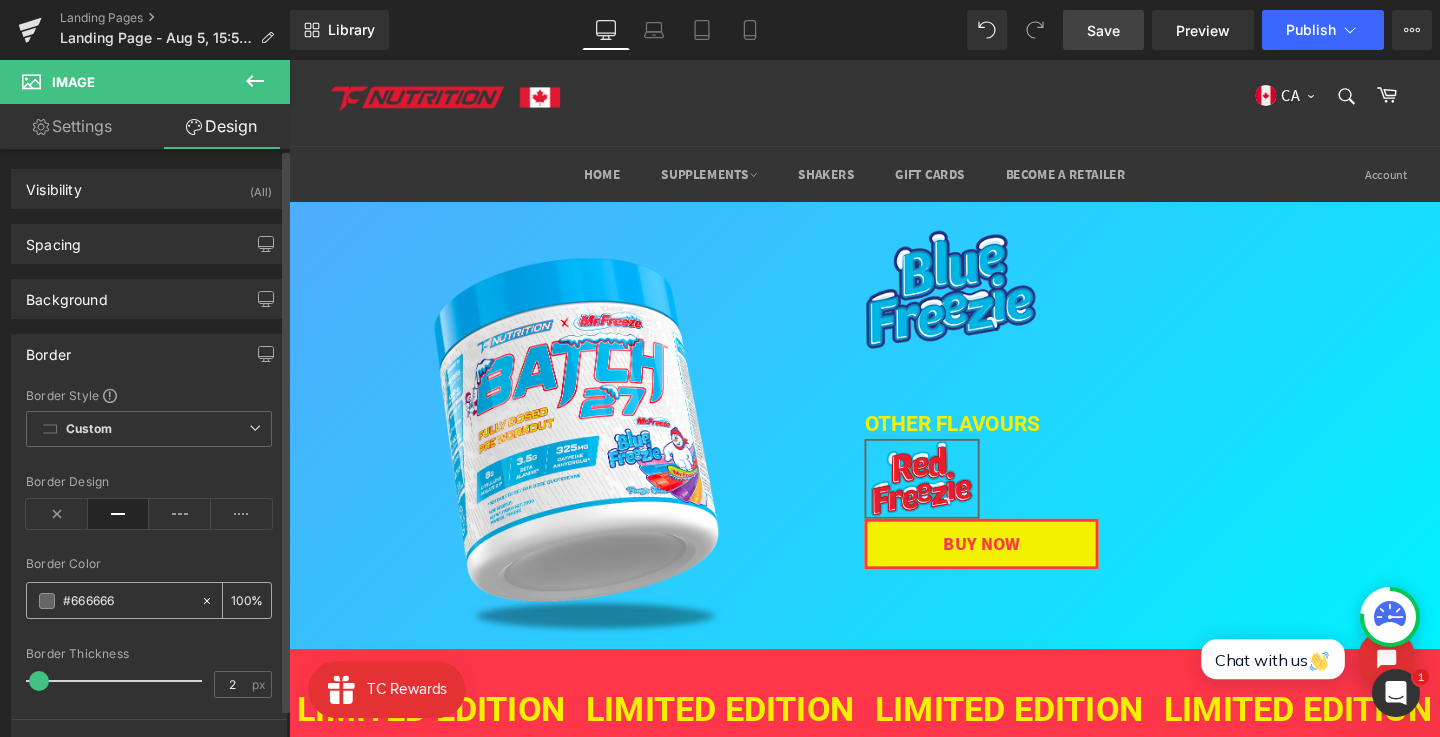 click on "#666666" at bounding box center (127, 601) 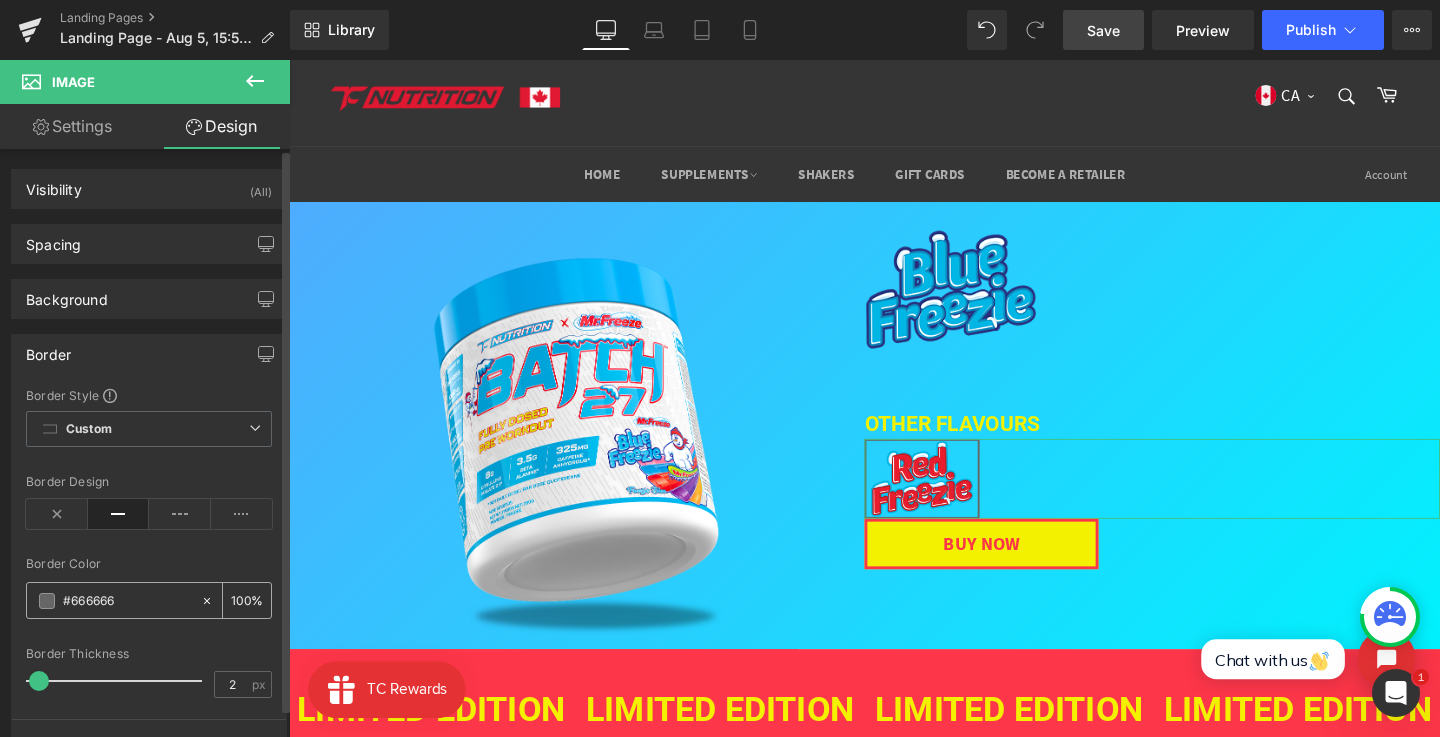 click on "#666666" at bounding box center (127, 601) 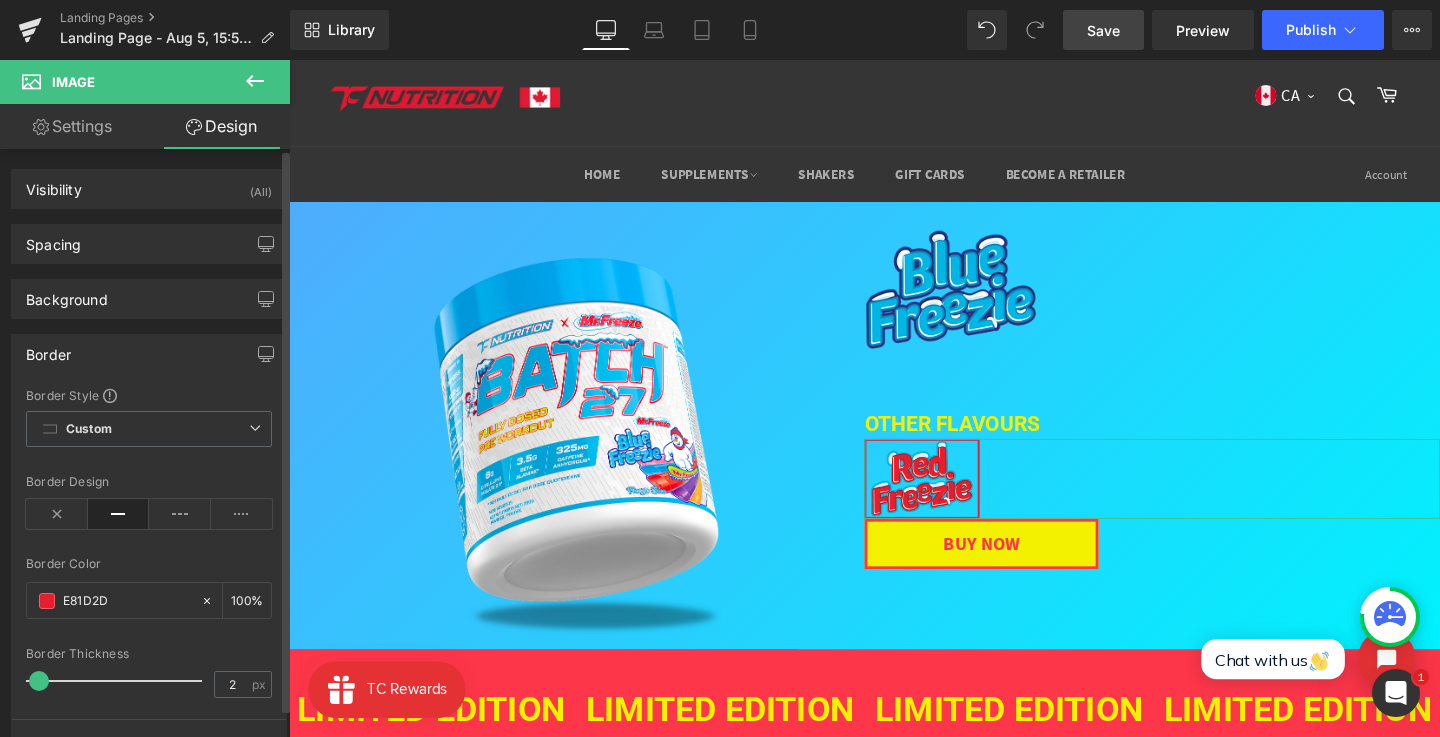 type on "#e81d2d" 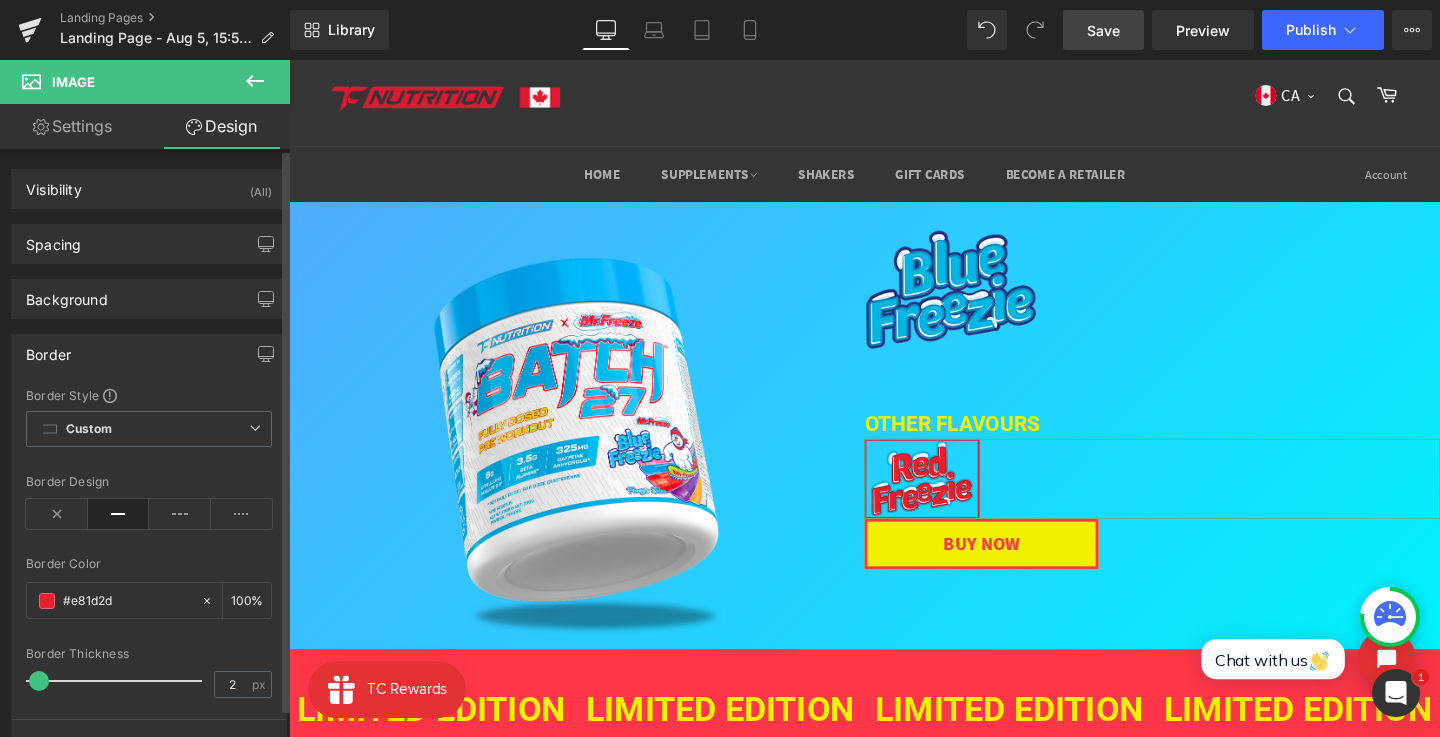 click on "Border Color #e81d2d 100 %" at bounding box center [149, 599] 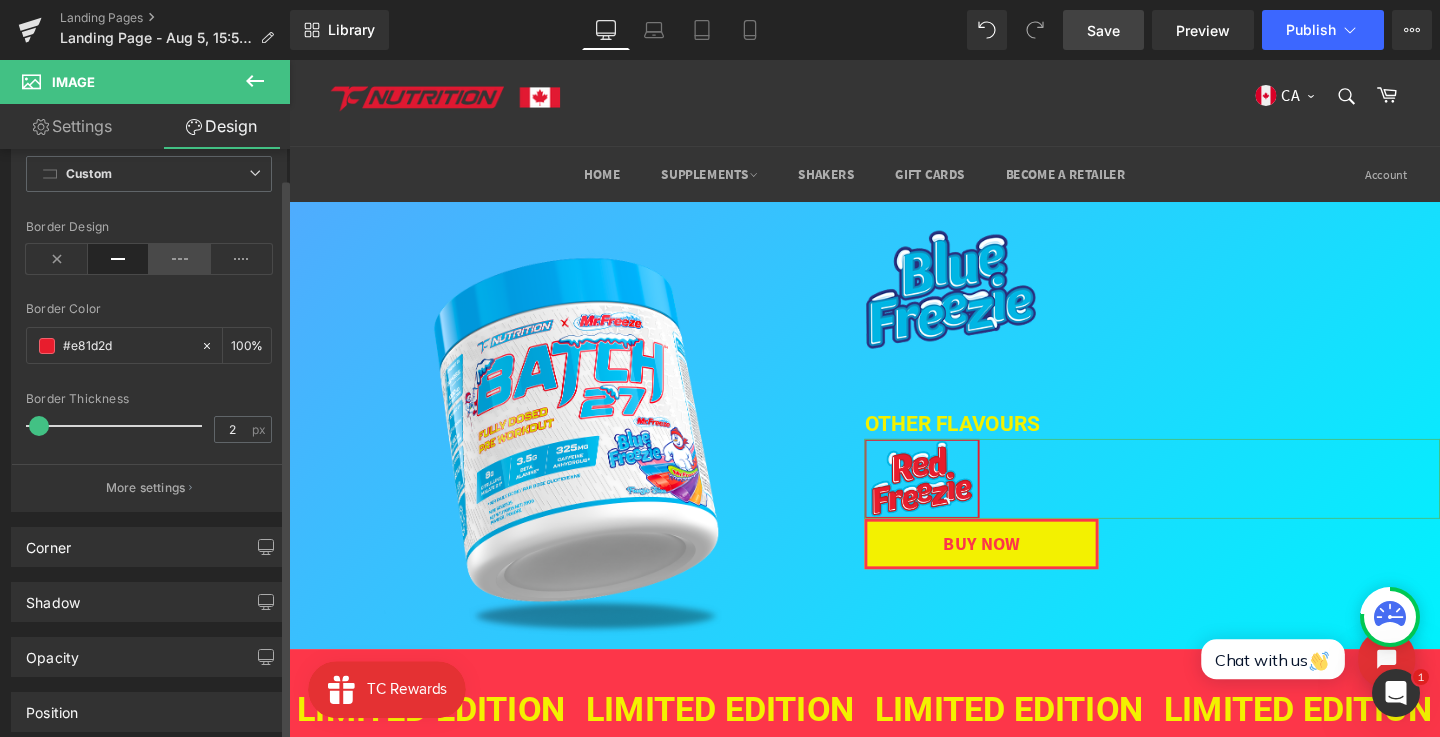 scroll, scrollTop: 276, scrollLeft: 0, axis: vertical 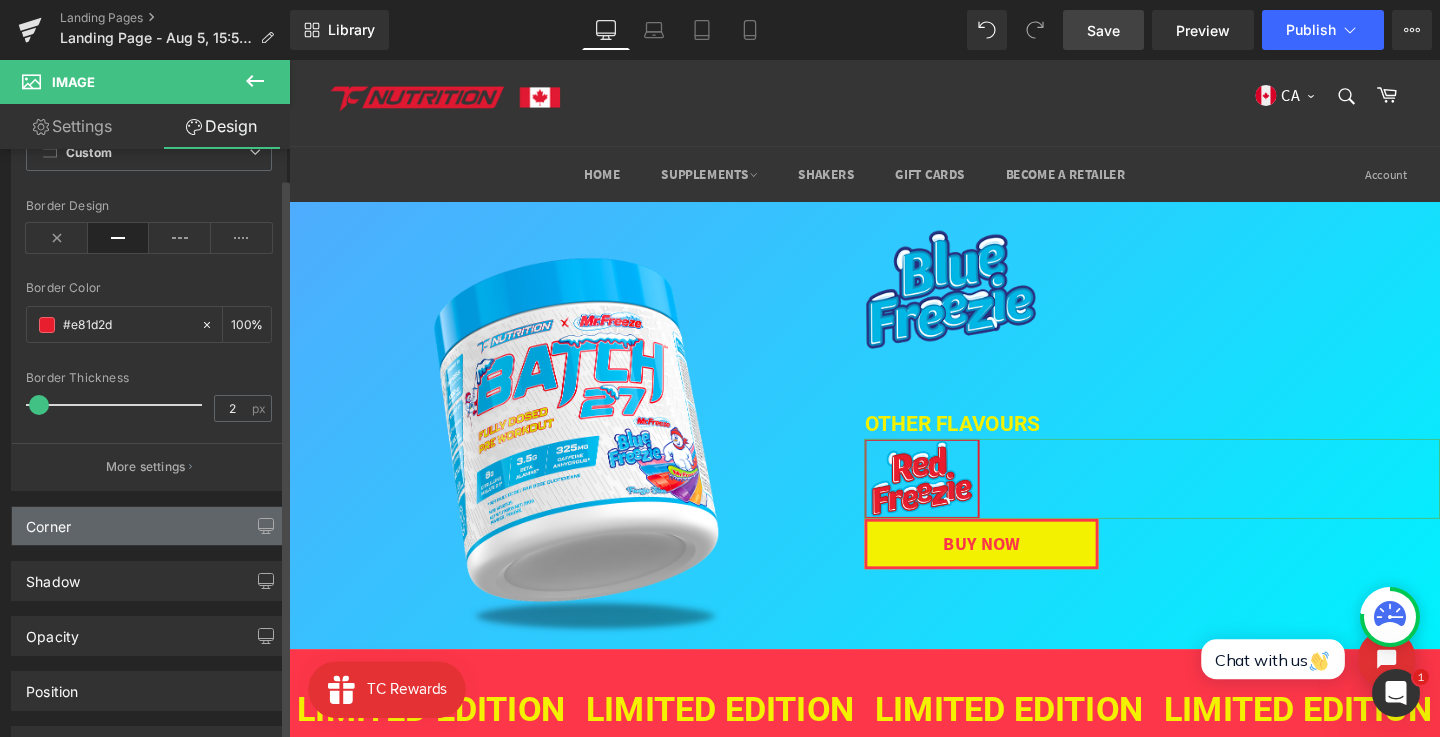 click on "Corner" at bounding box center (149, 526) 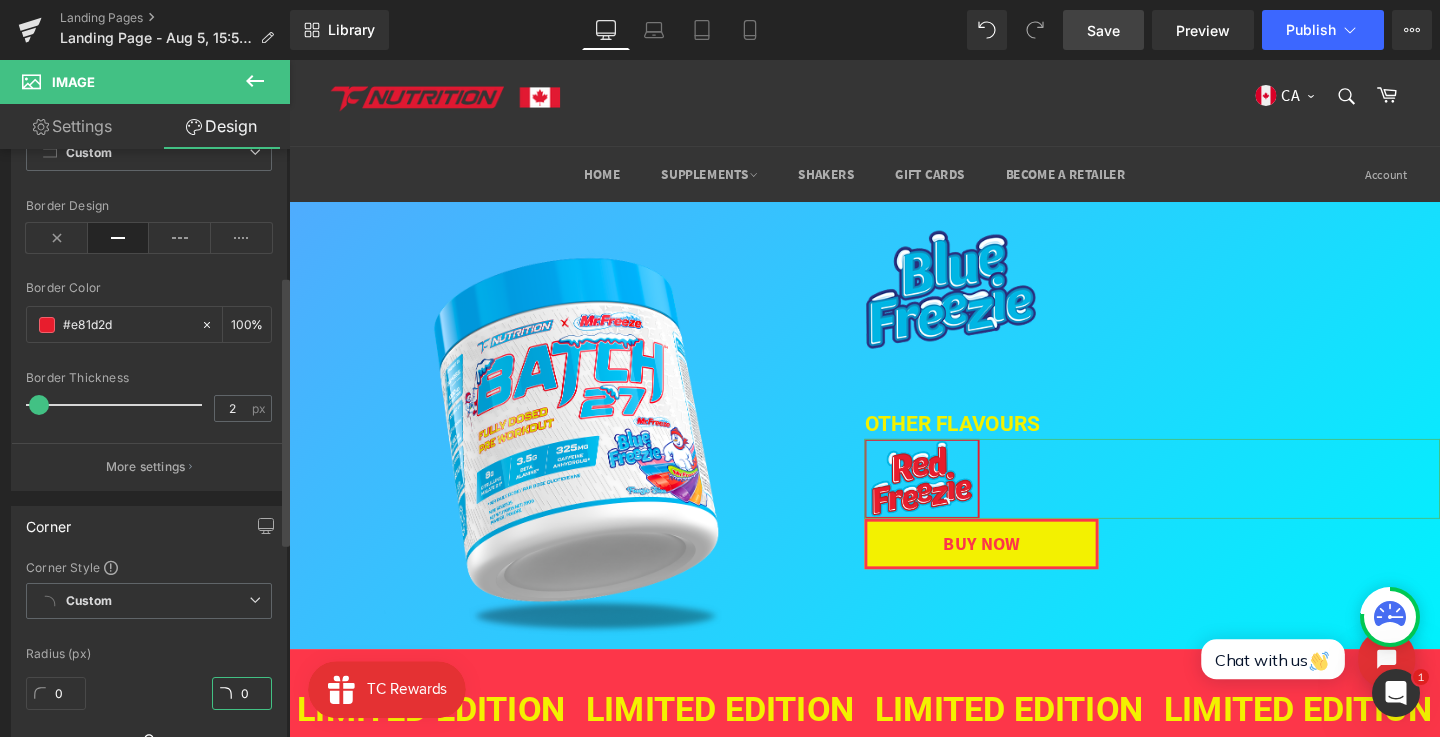 click on "0" at bounding box center (242, 693) 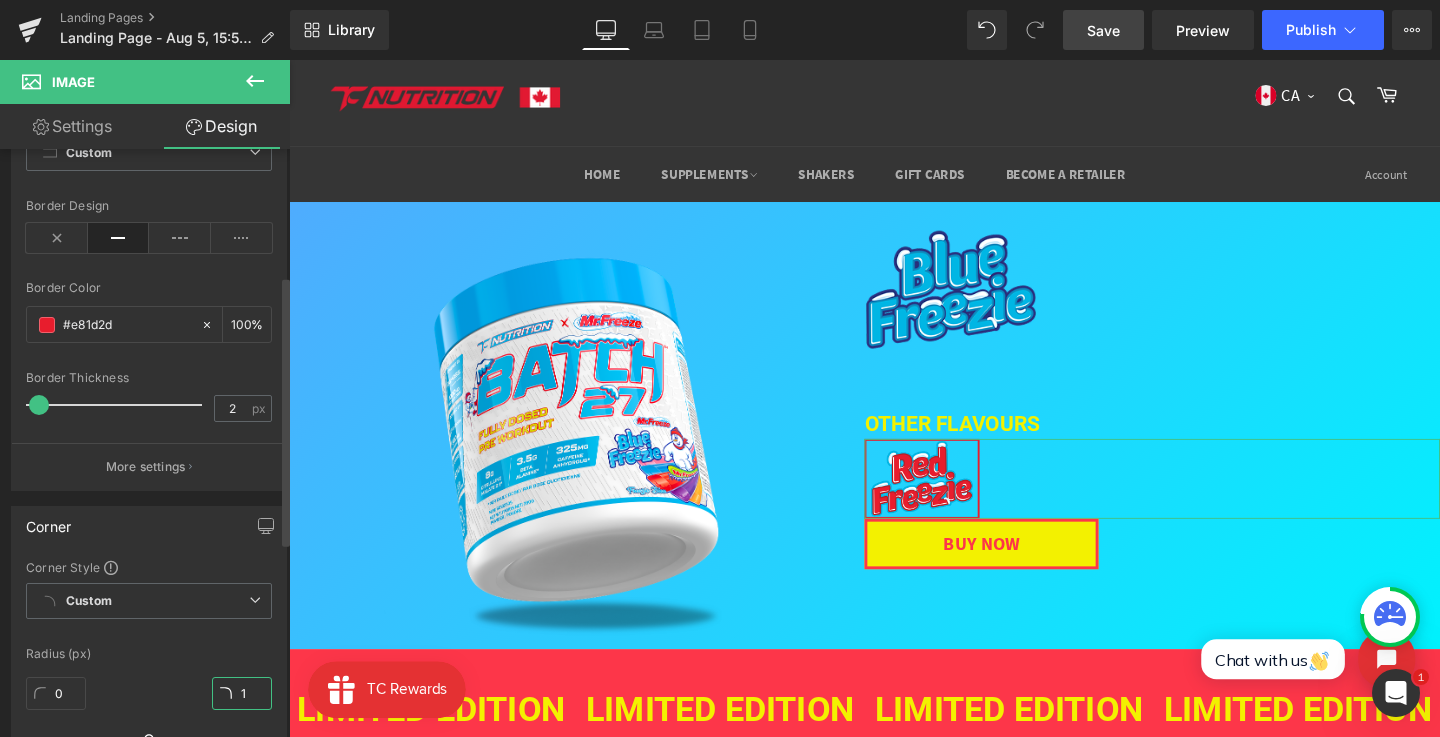 type on "1" 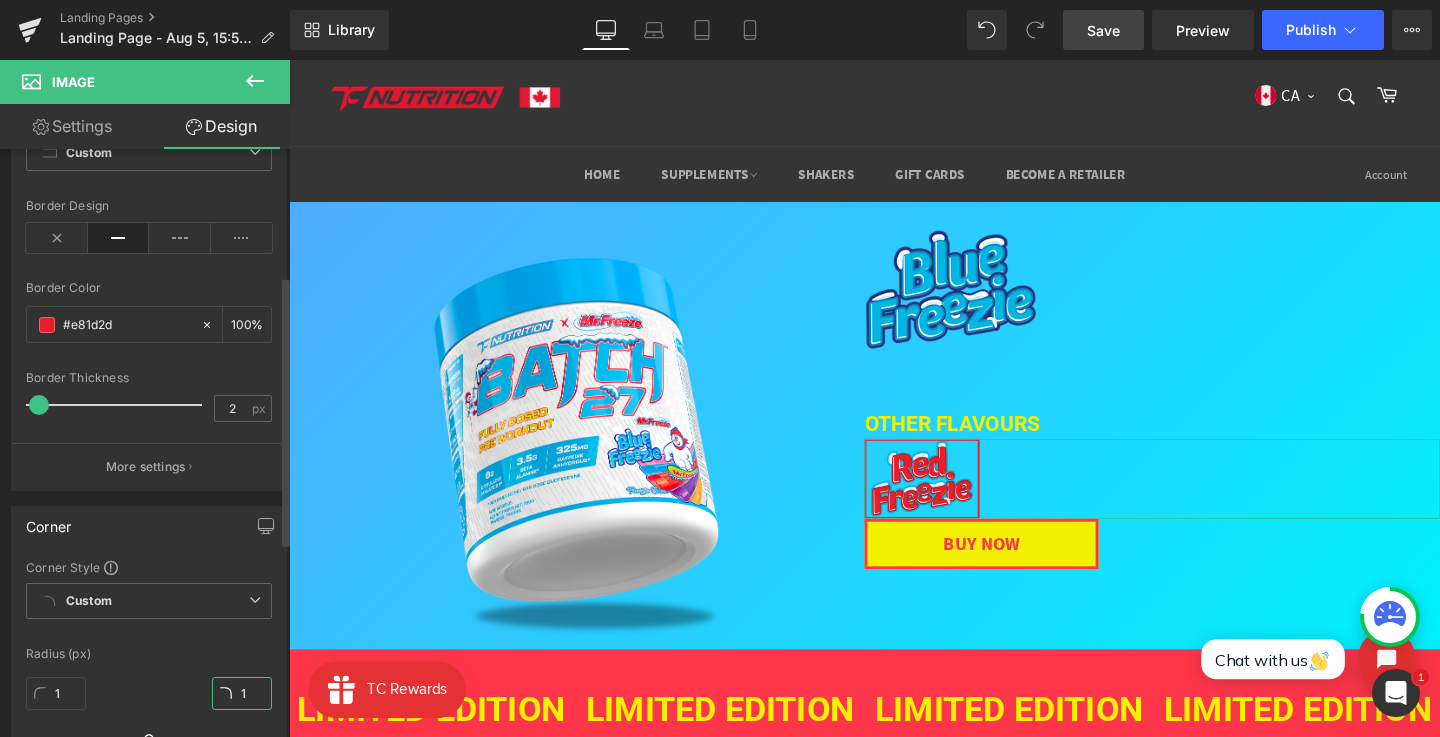 type on "2" 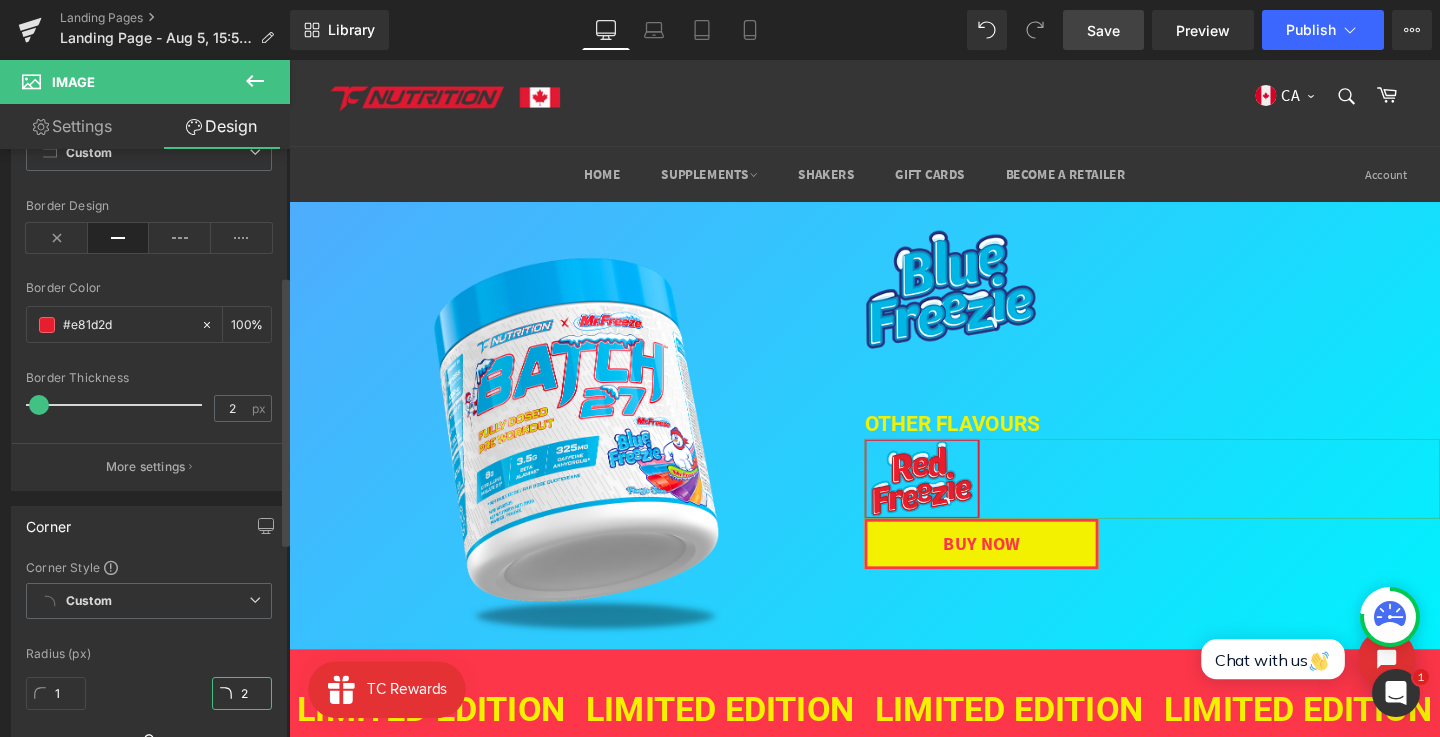 type on "2" 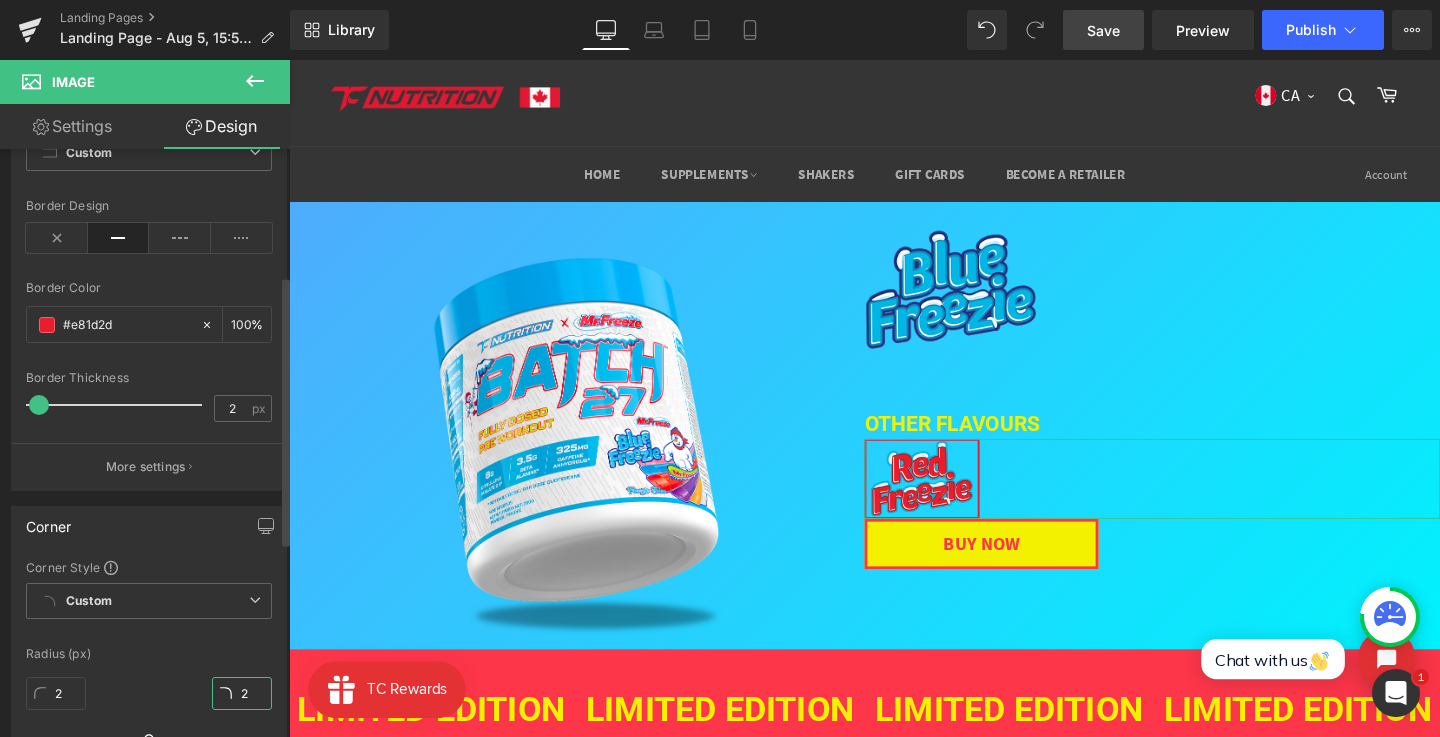 type on "3" 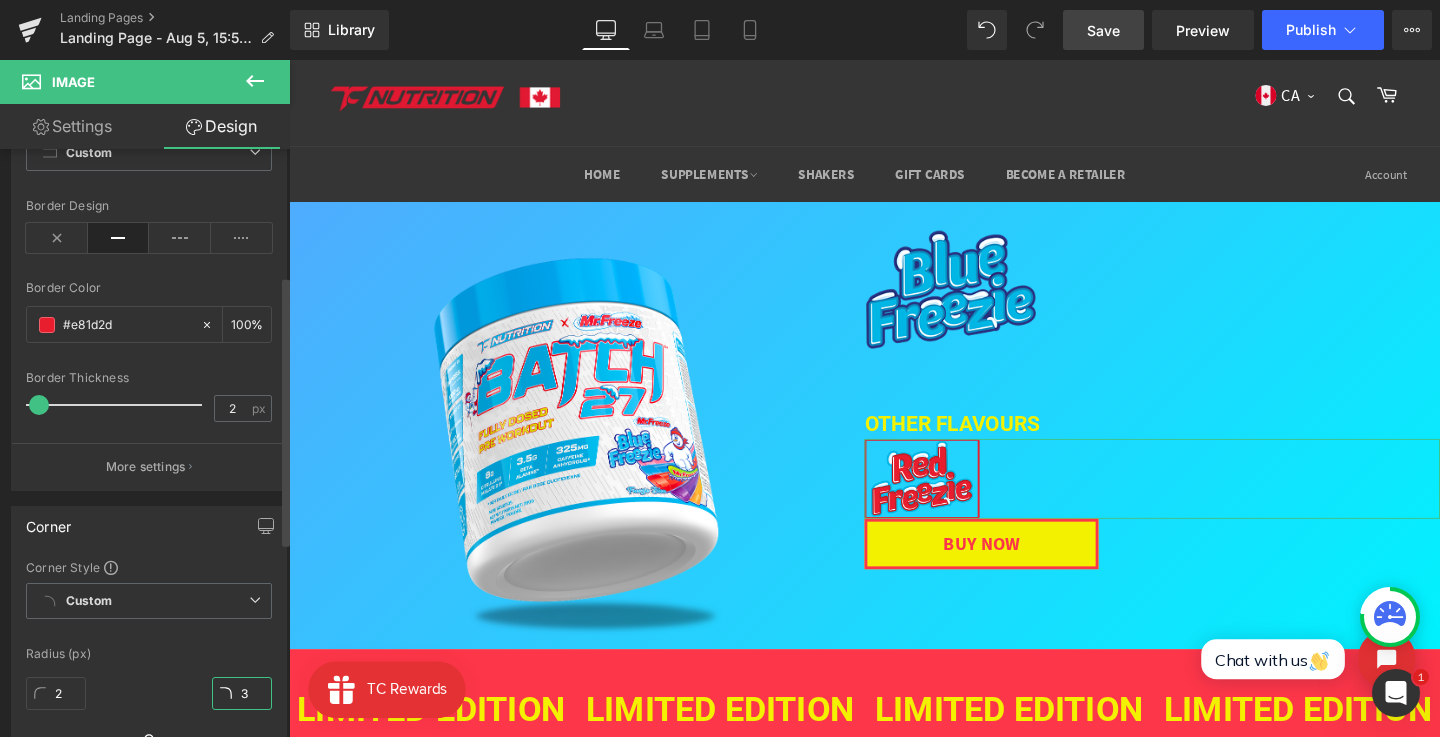 type on "3" 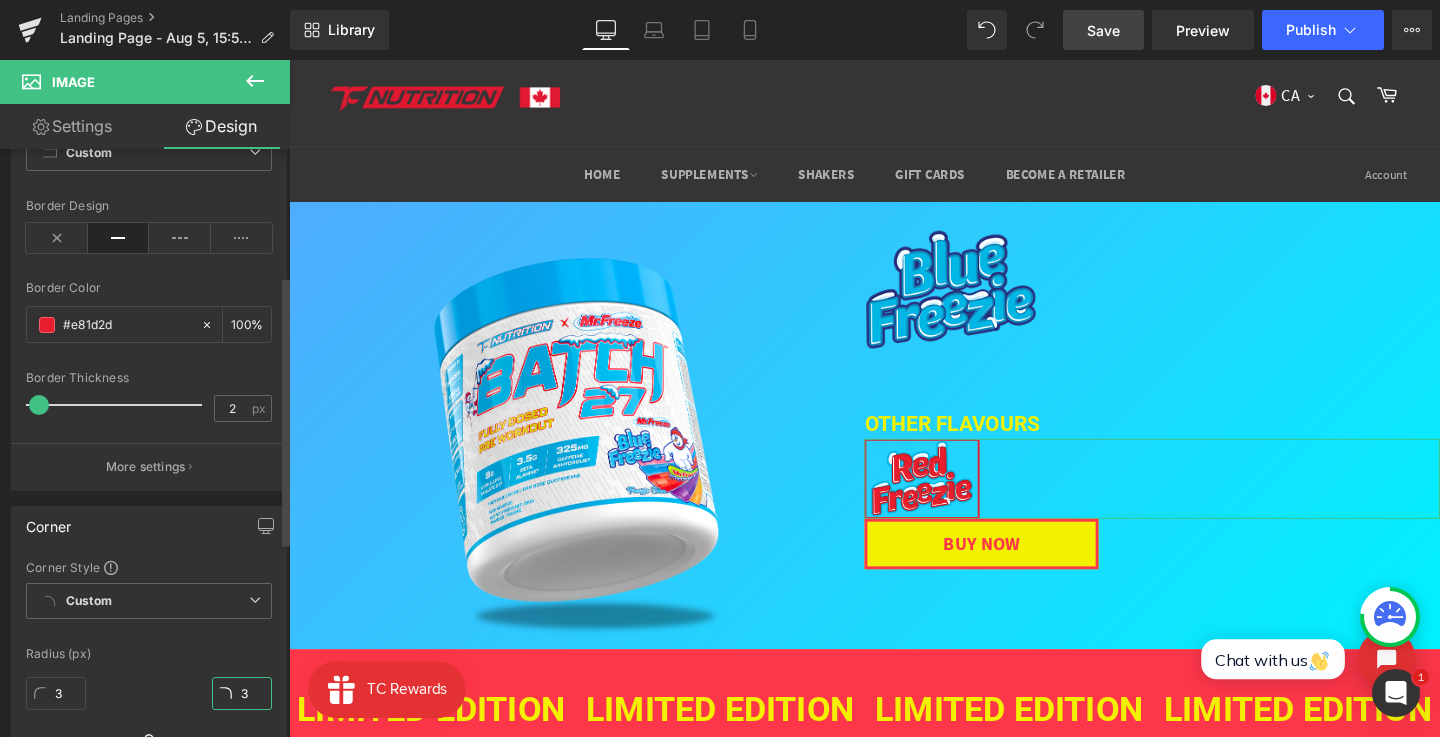 type on "4" 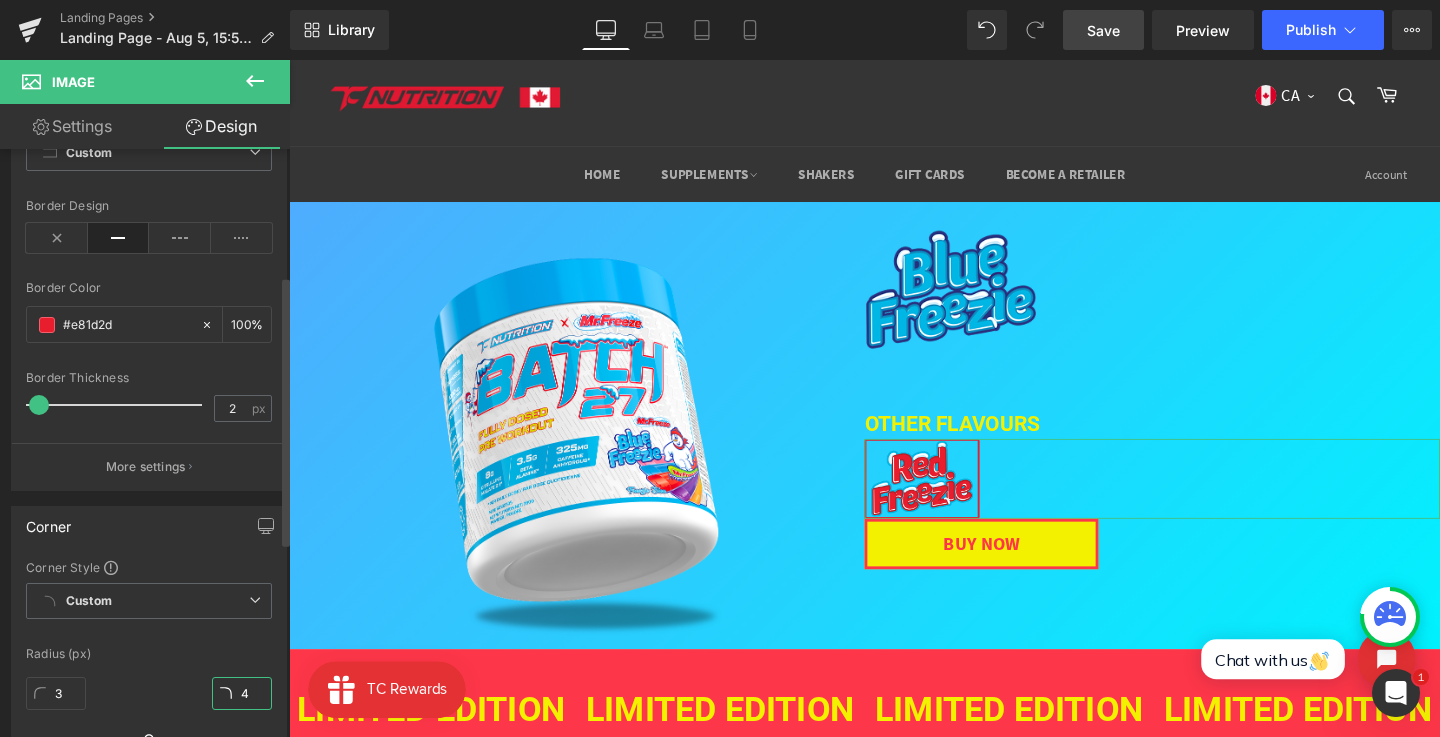 type on "4" 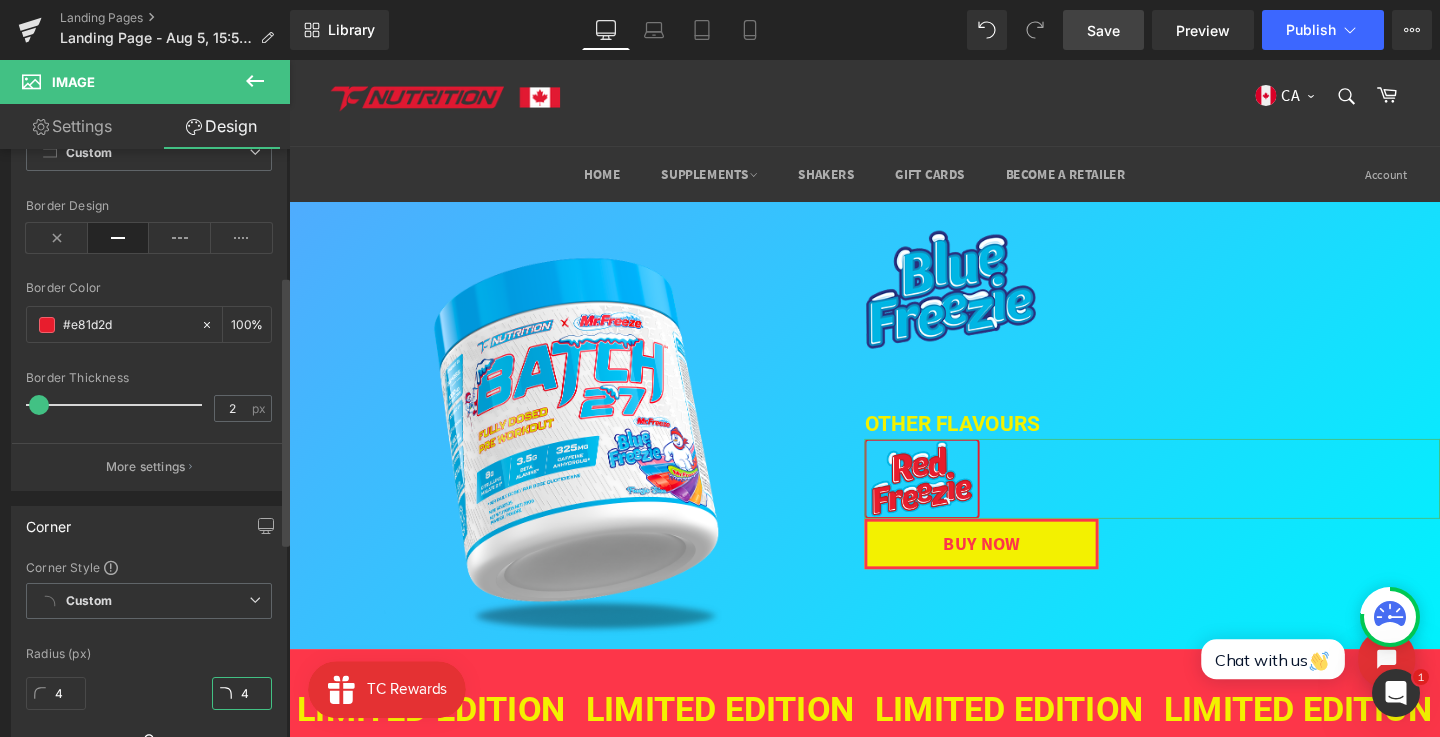 type on "5" 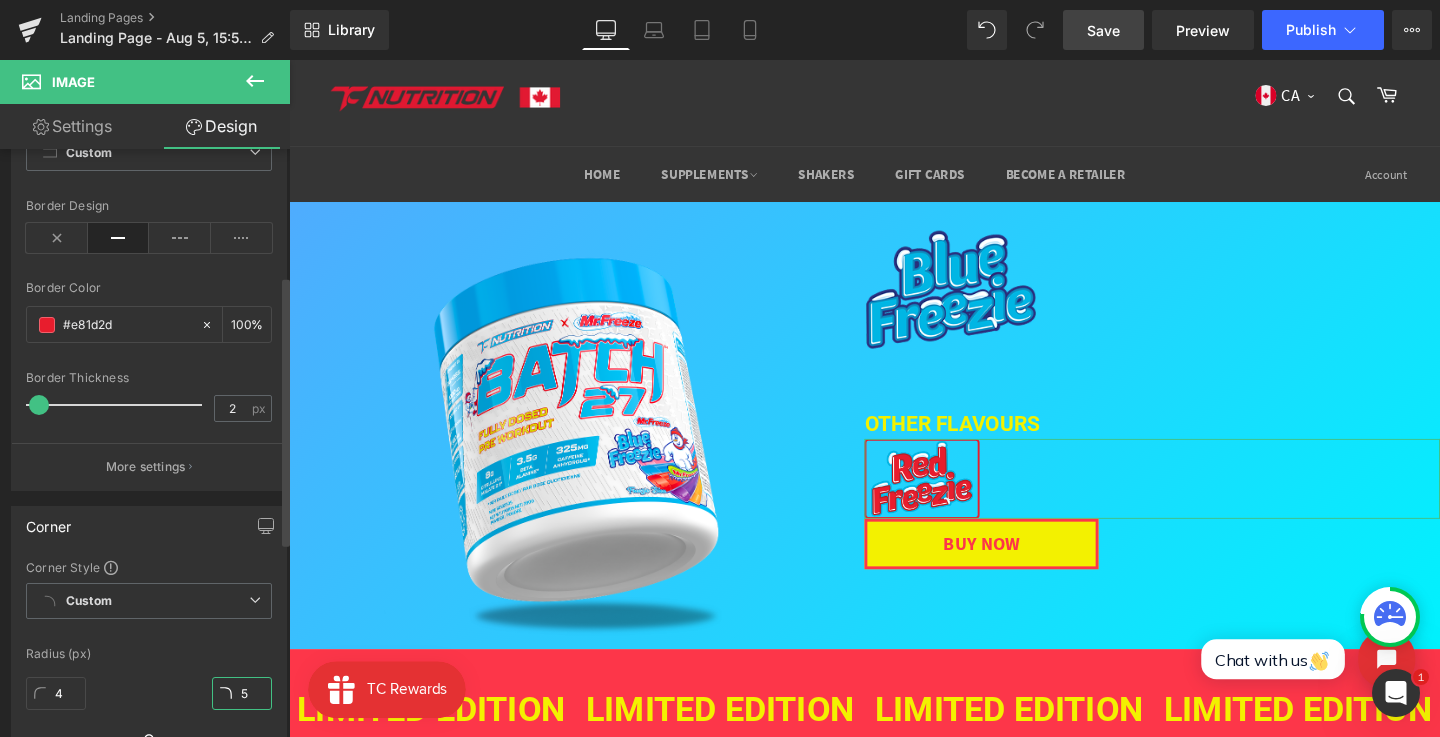 type on "5" 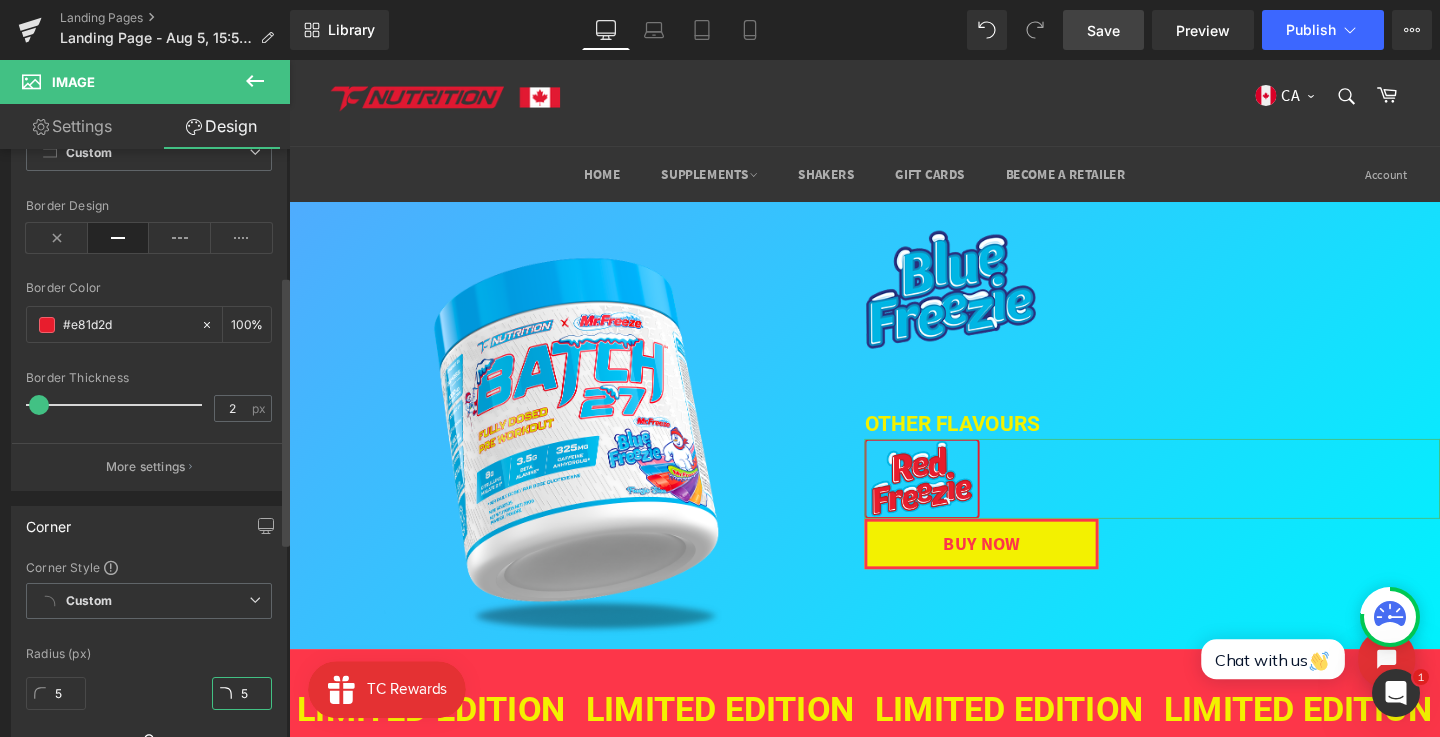 type on "6" 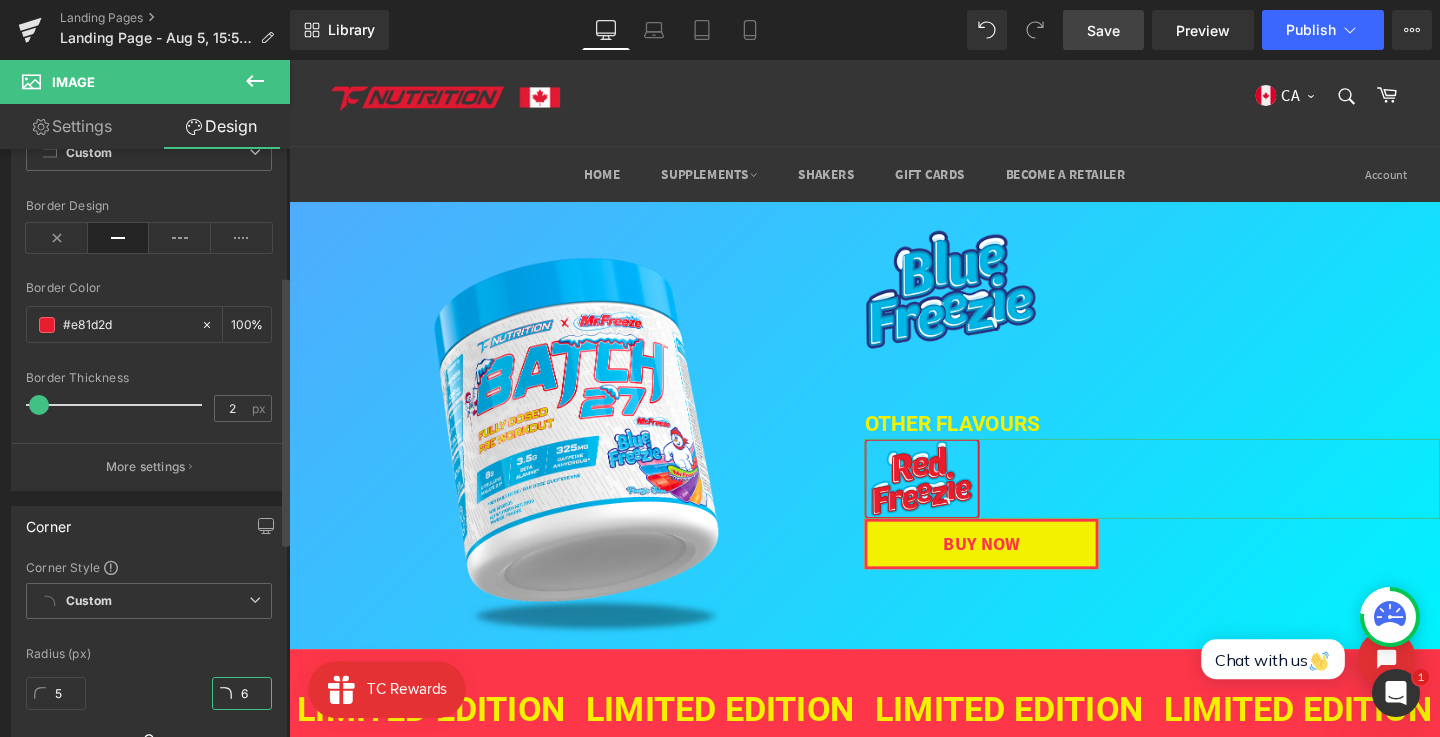 type on "6" 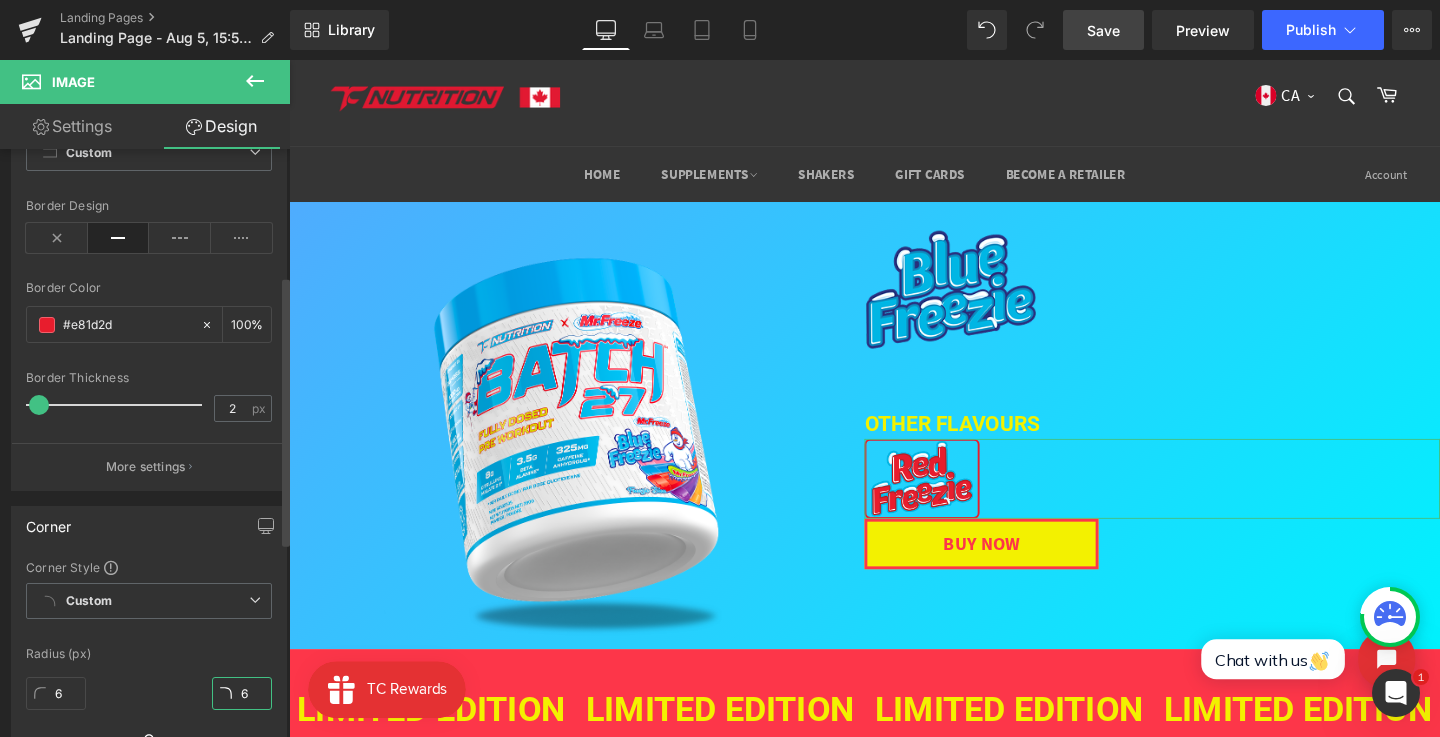 type on "7" 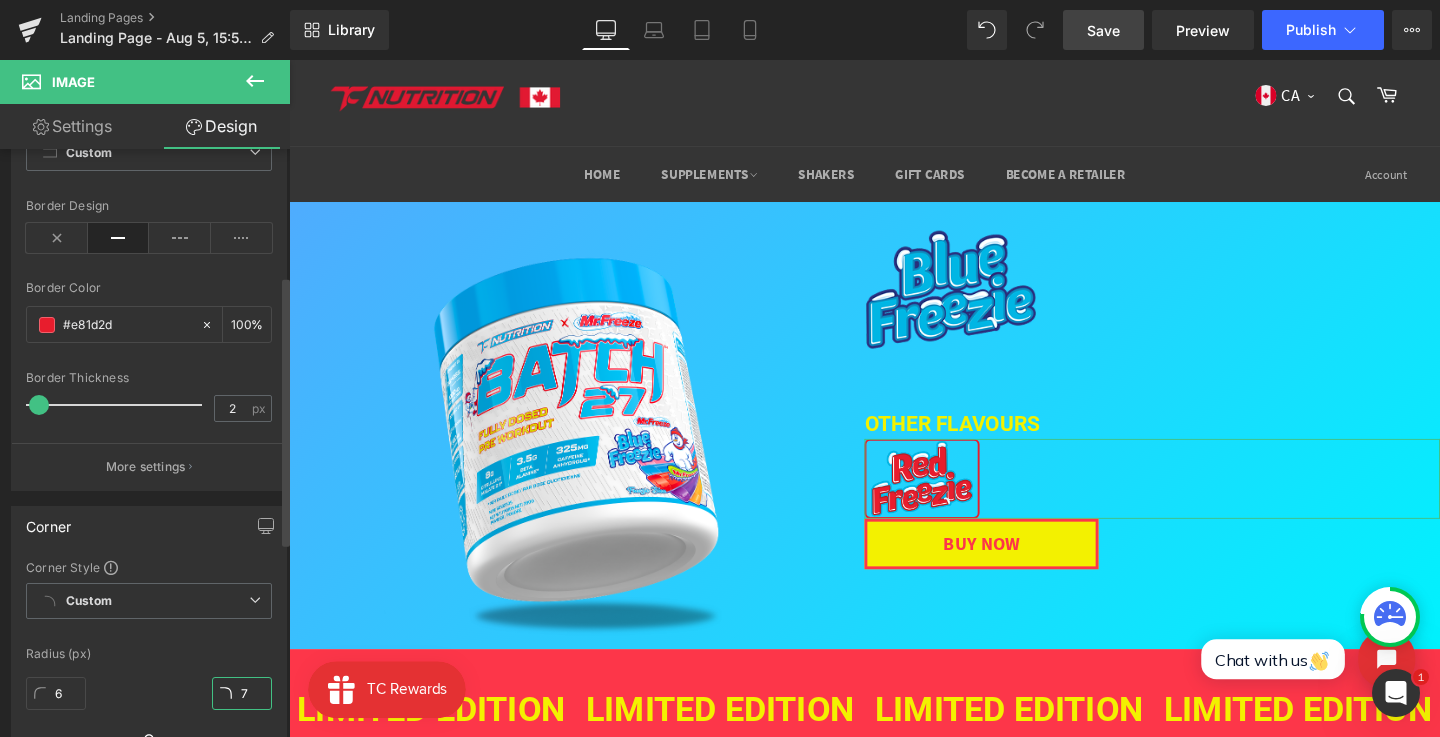 type on "7" 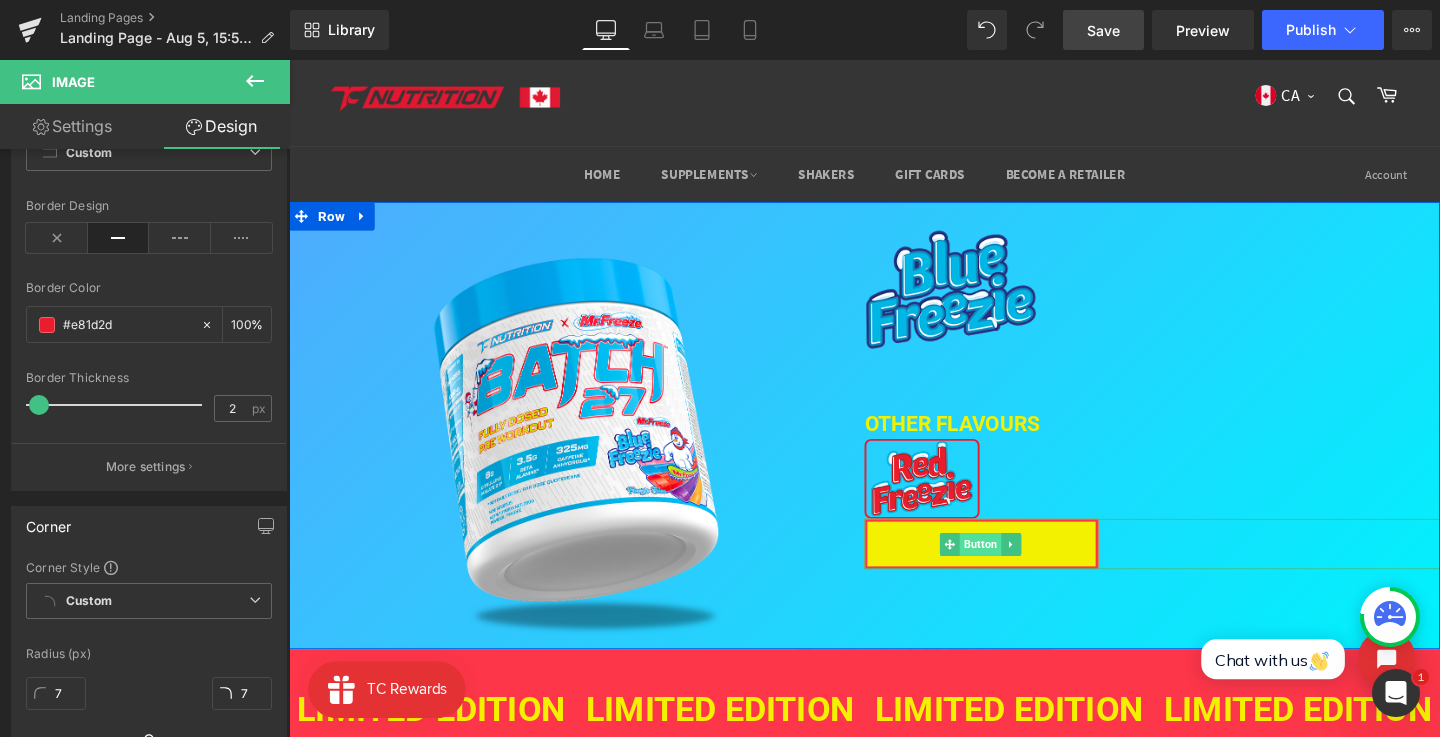 click on "Button" at bounding box center [1016, 569] 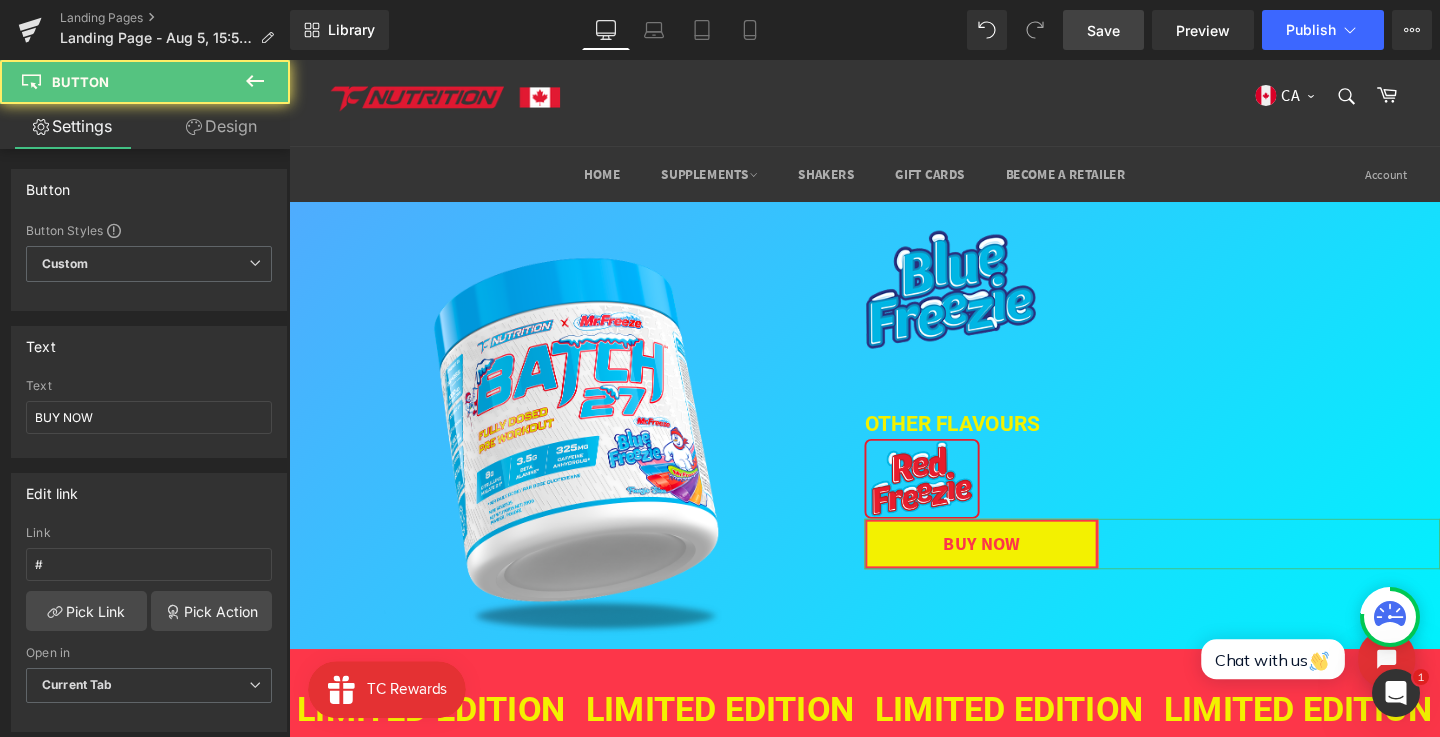 click on "Design" at bounding box center (221, 126) 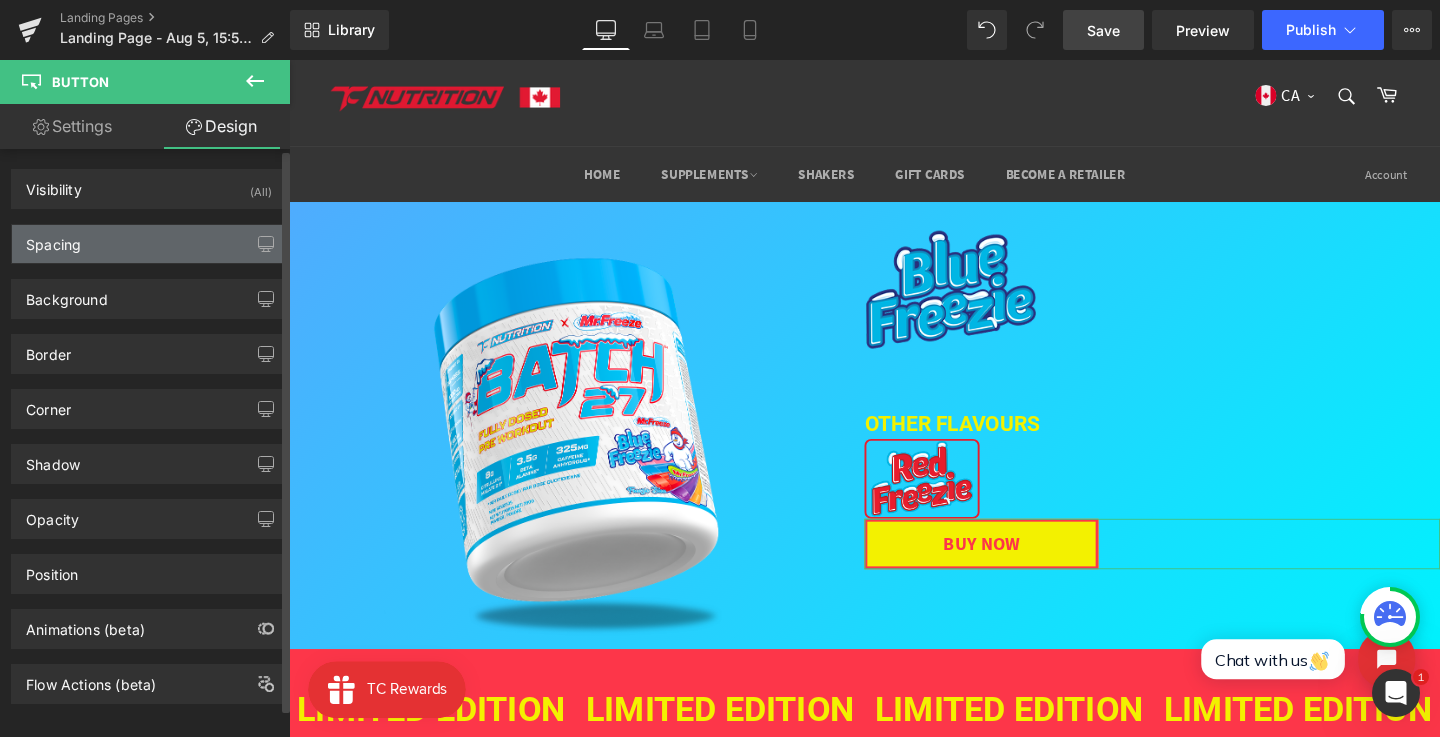 click on "Spacing" at bounding box center (149, 244) 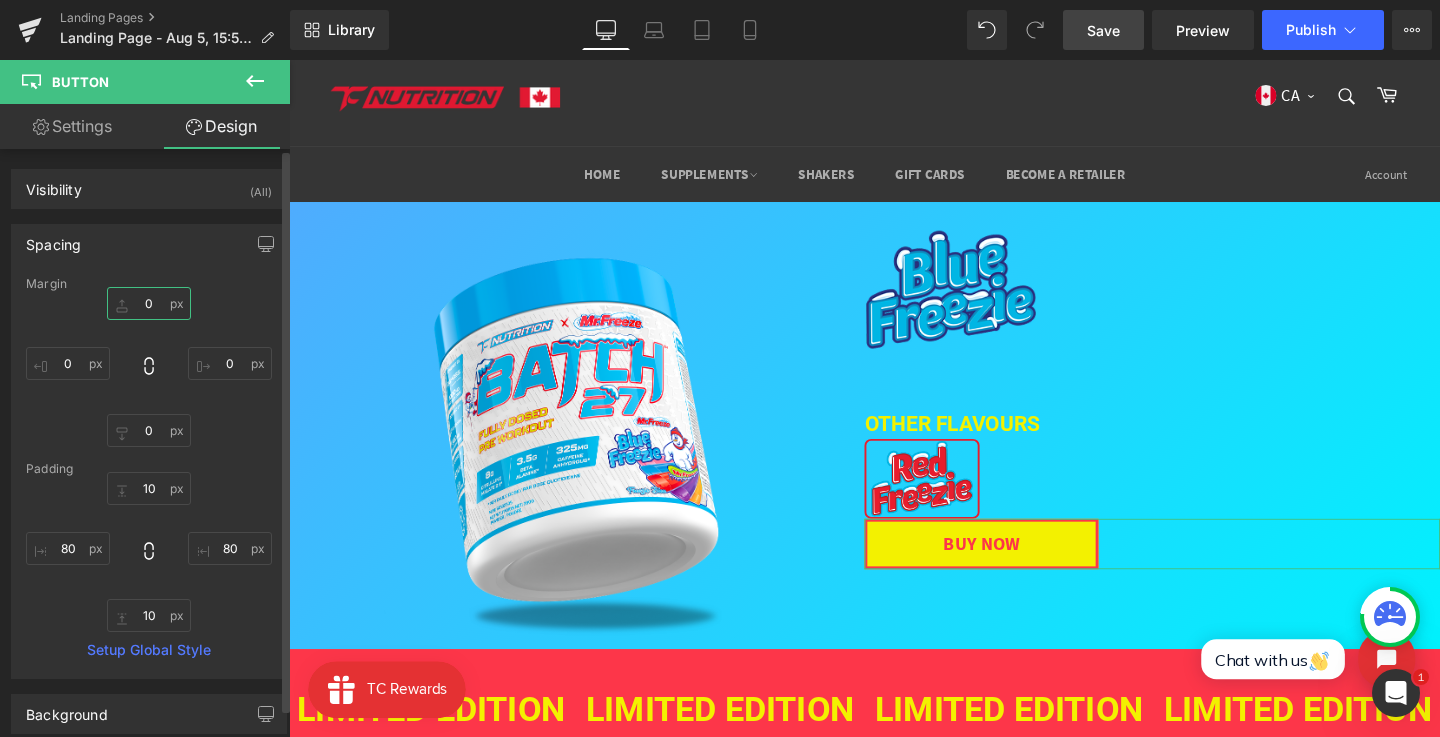 click on "0" at bounding box center [149, 303] 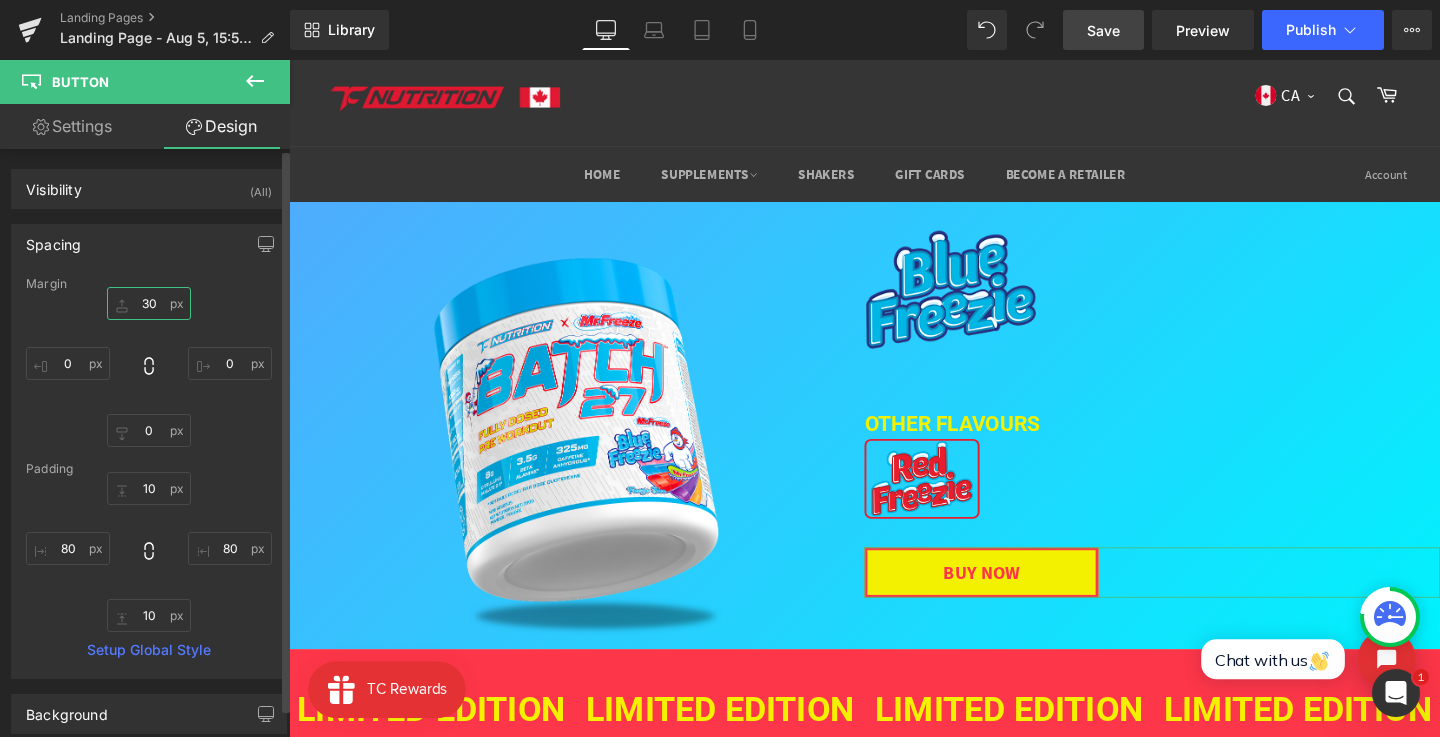 type on "29" 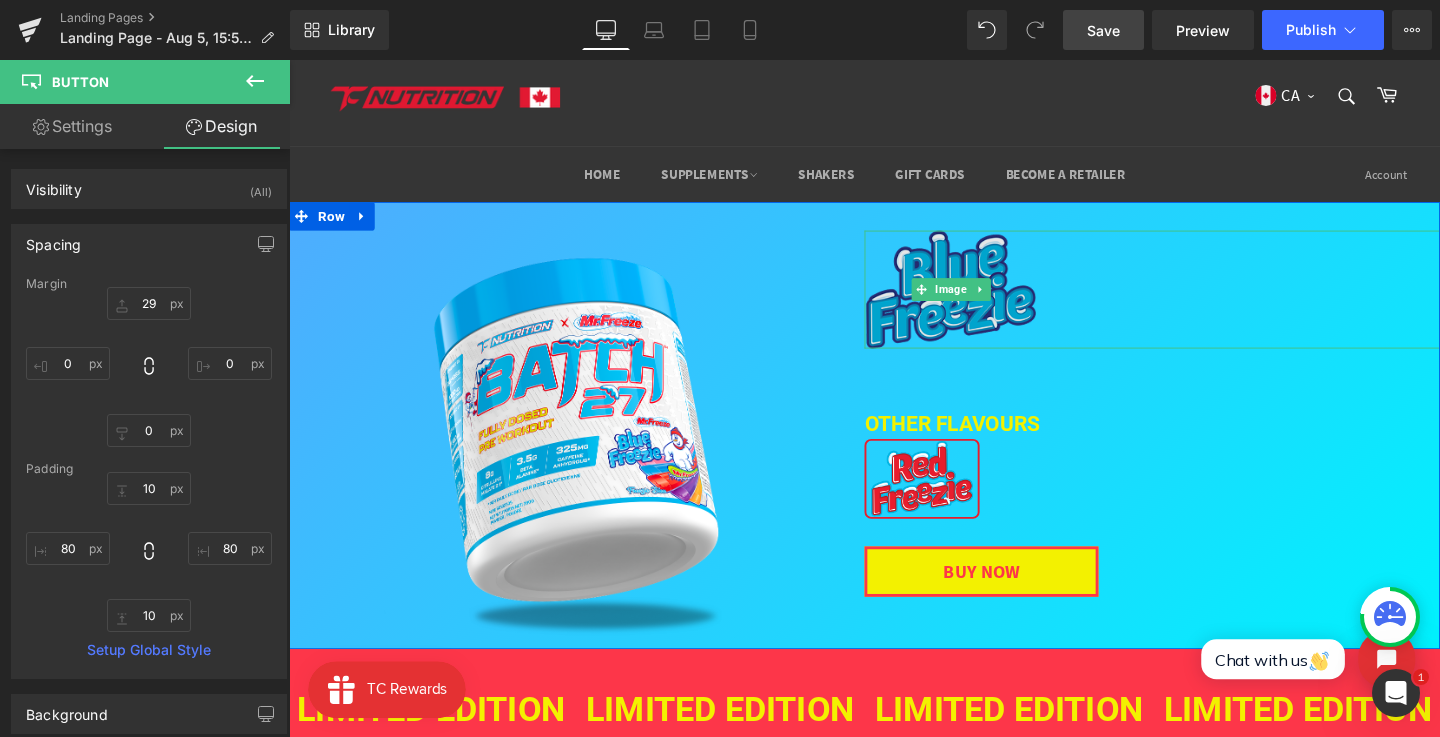 drag, startPoint x: 1022, startPoint y: 328, endPoint x: 990, endPoint y: 331, distance: 32.140316 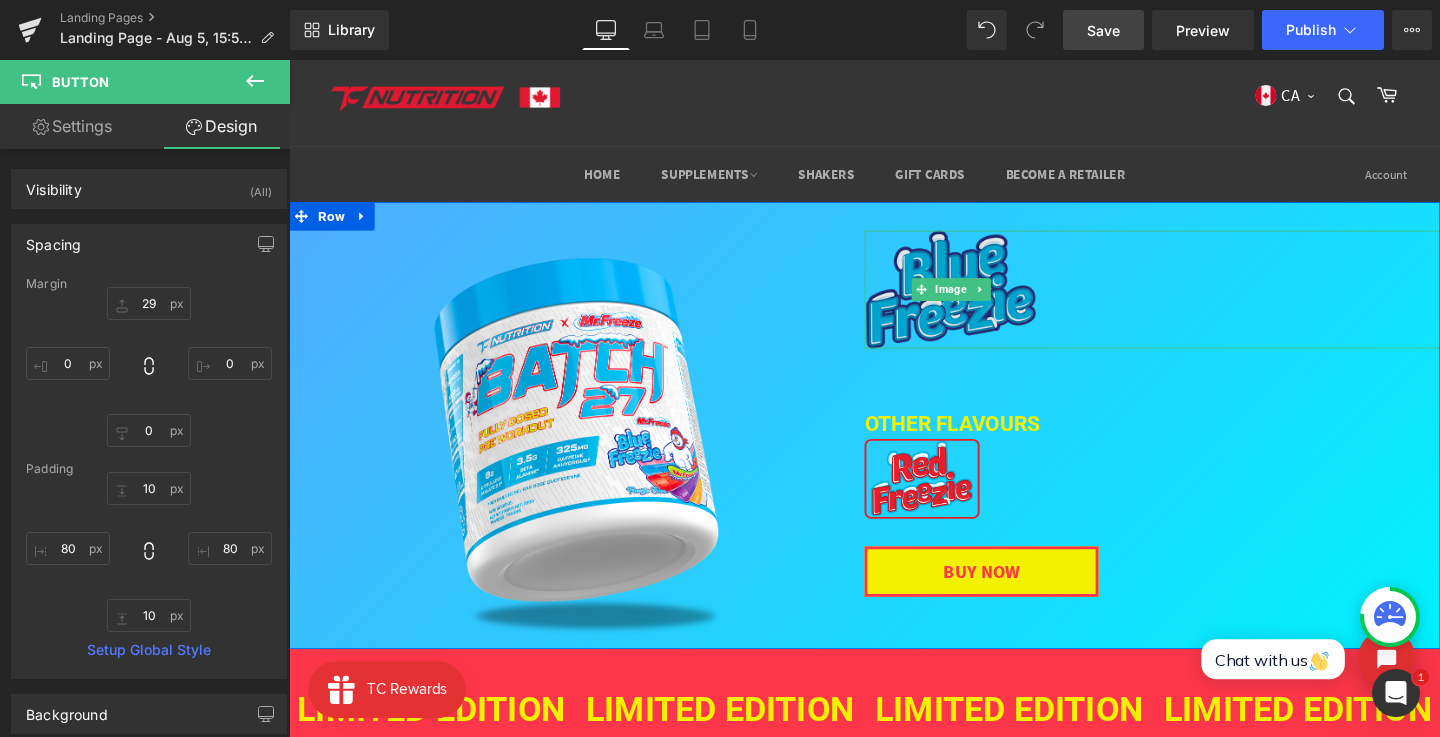 click at bounding box center (985, 301) 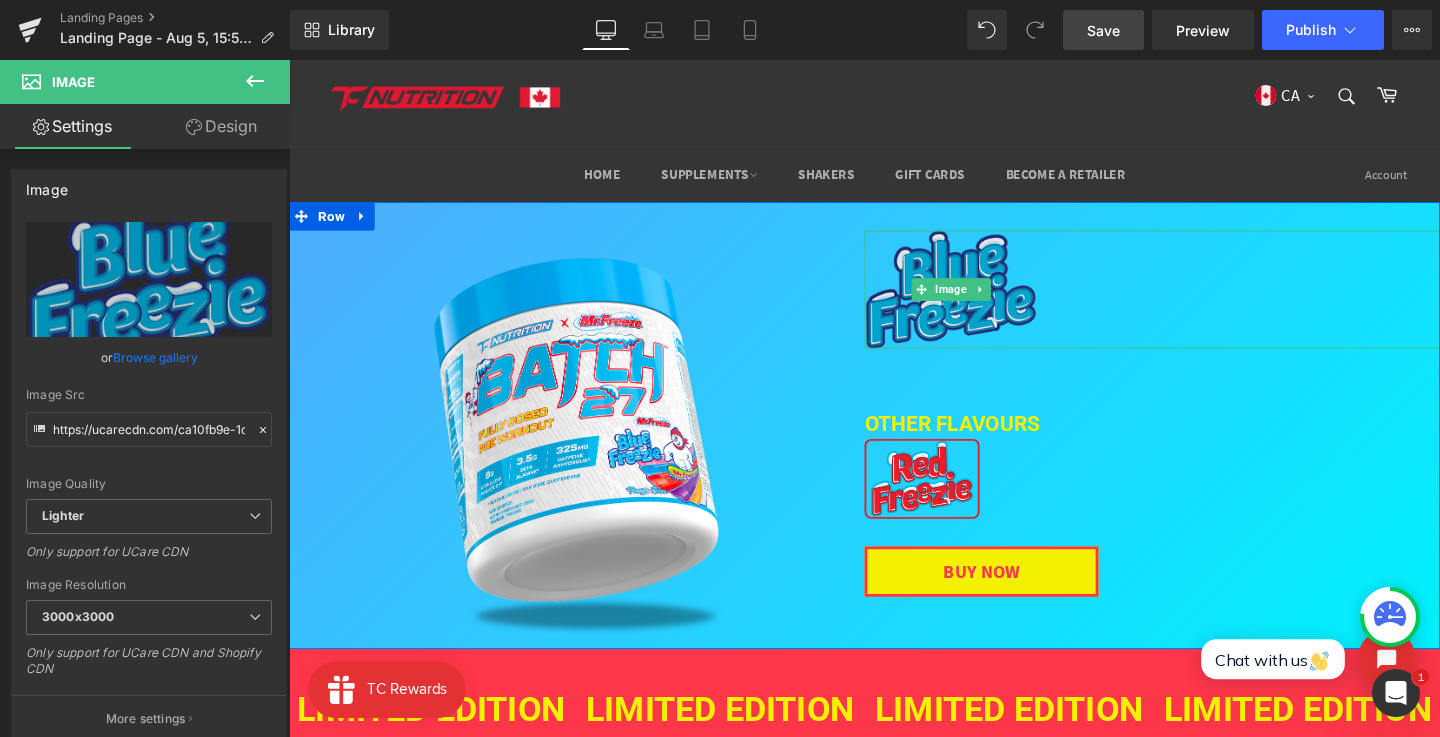 click at bounding box center (985, 301) 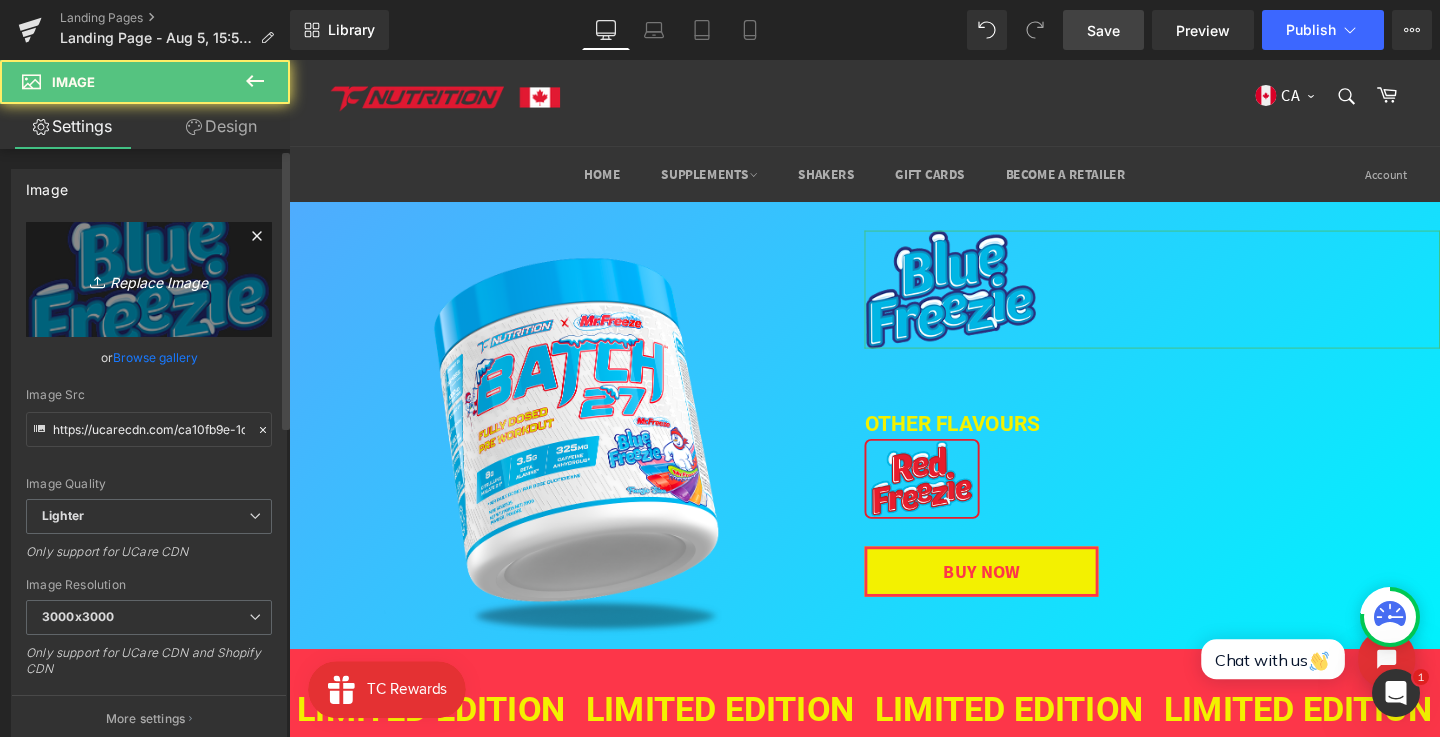 click on "Replace Image" at bounding box center (149, 279) 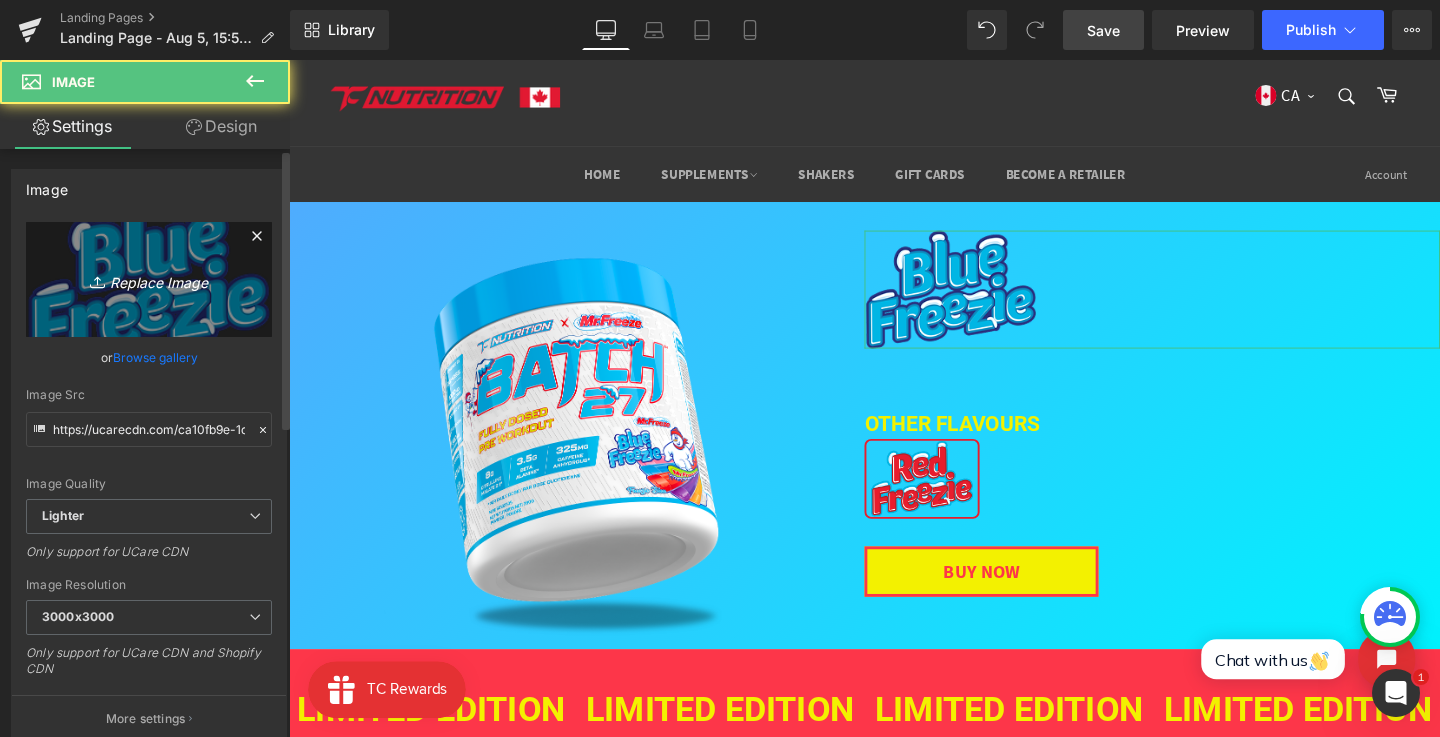 type on "C:\fakepath\blue_freezie_PNG 4.png" 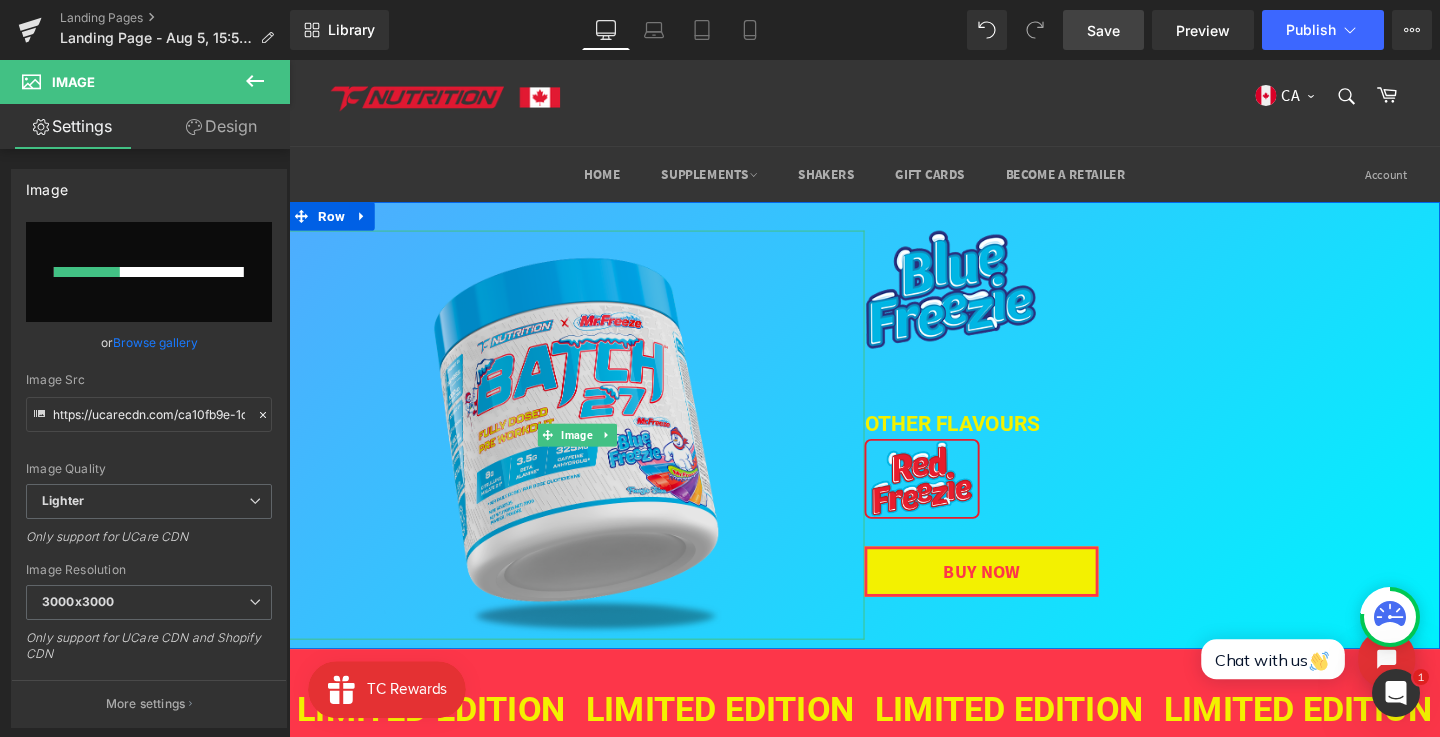 type 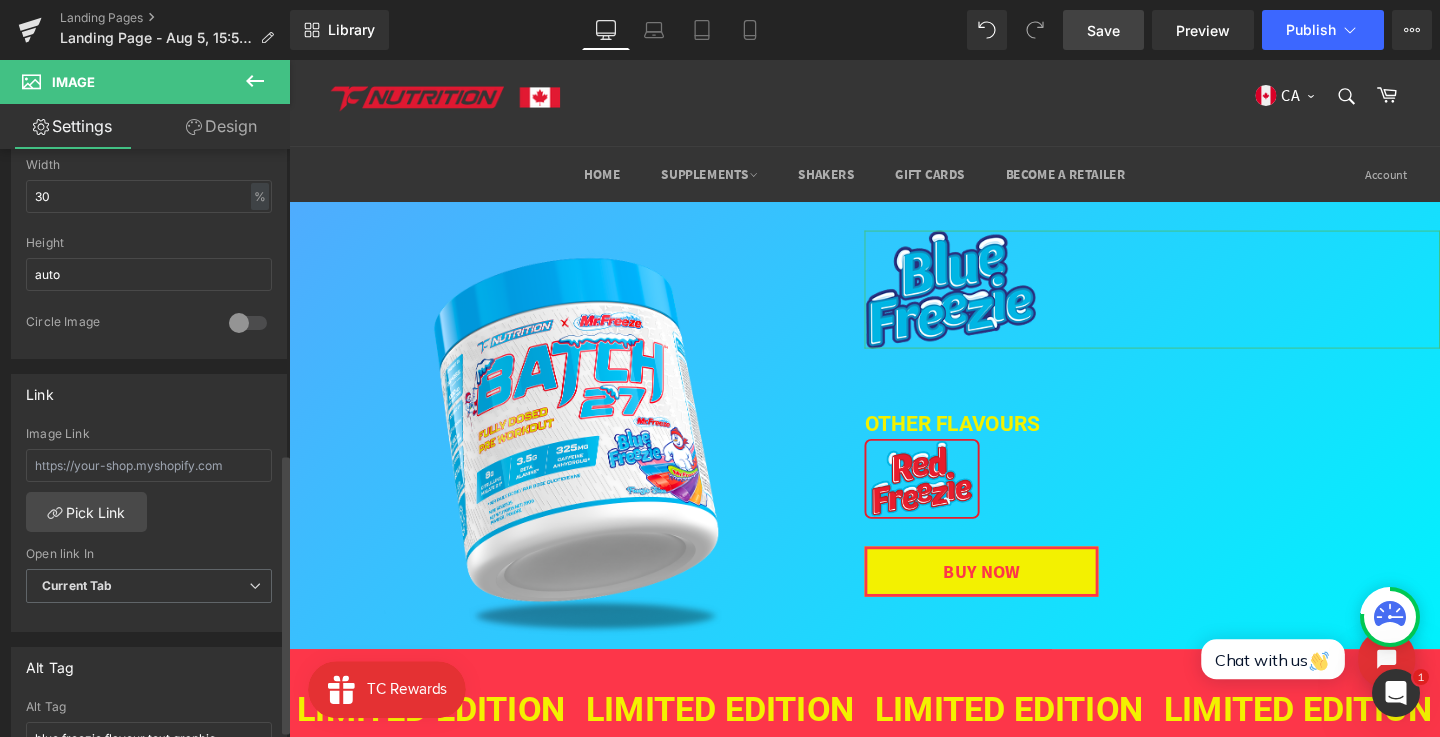 type on "https://ucarecdn.com/78bdb4ee-40a7-4ac0-909d-0ef41e9e3c72/-/format/auto/-/preview/3000x3000/-/quality/lighter/blue_freezie_PNG%204.png" 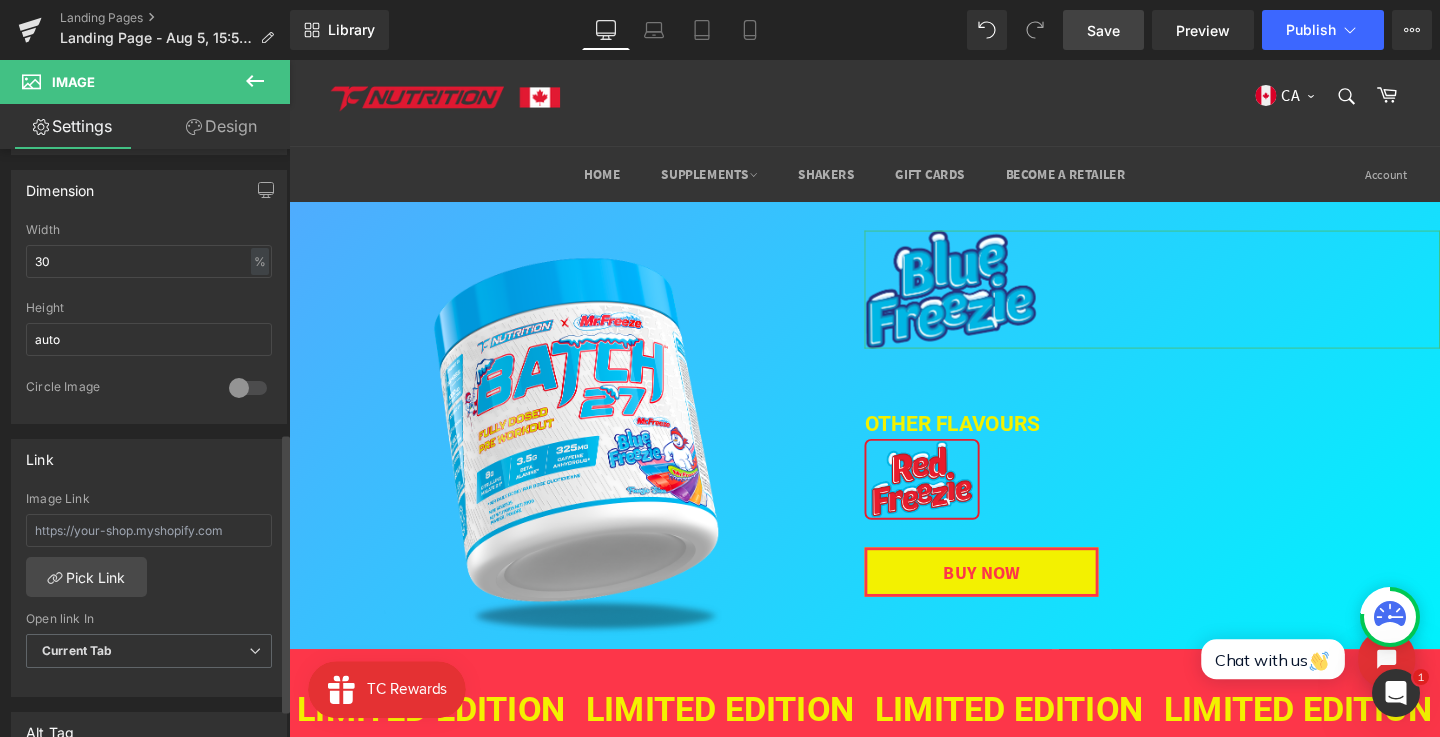 scroll, scrollTop: 586, scrollLeft: 0, axis: vertical 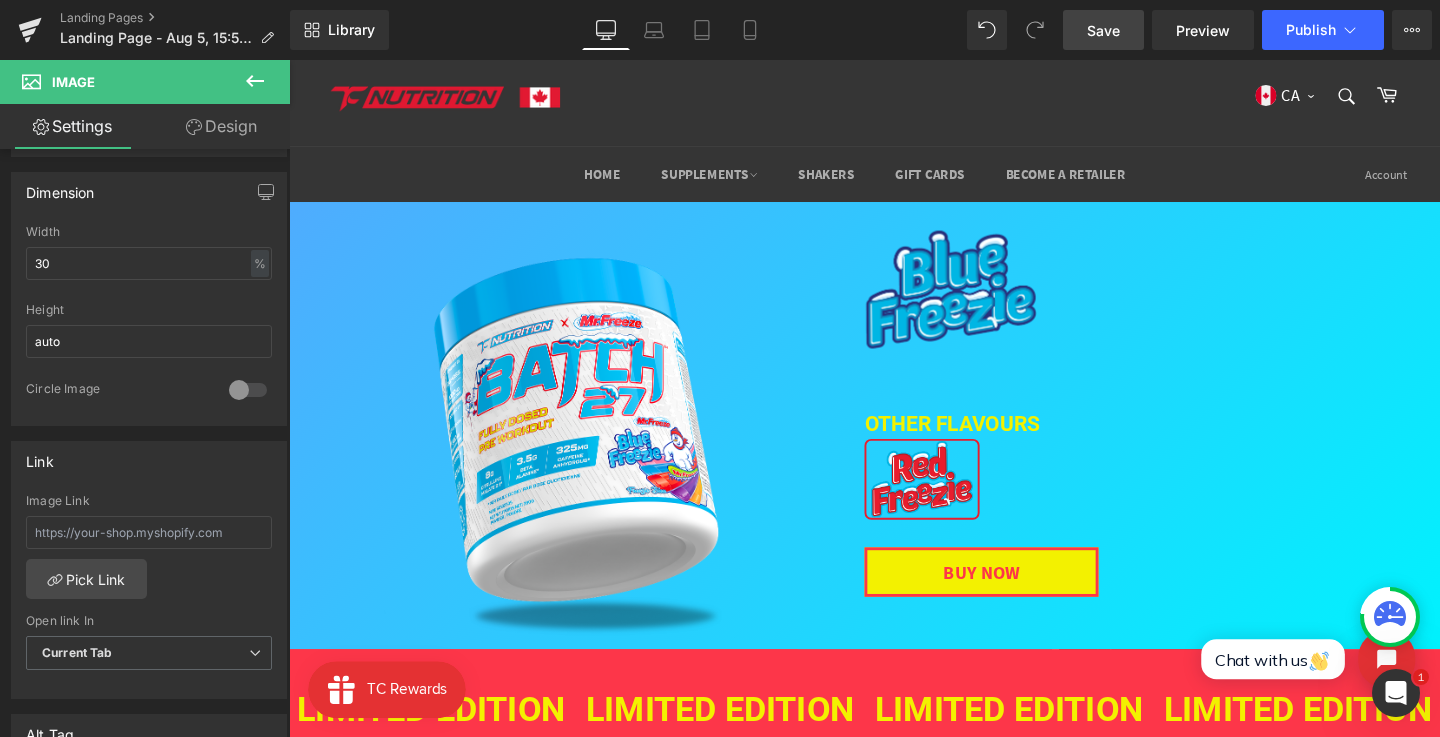 click on "Save" at bounding box center [1103, 30] 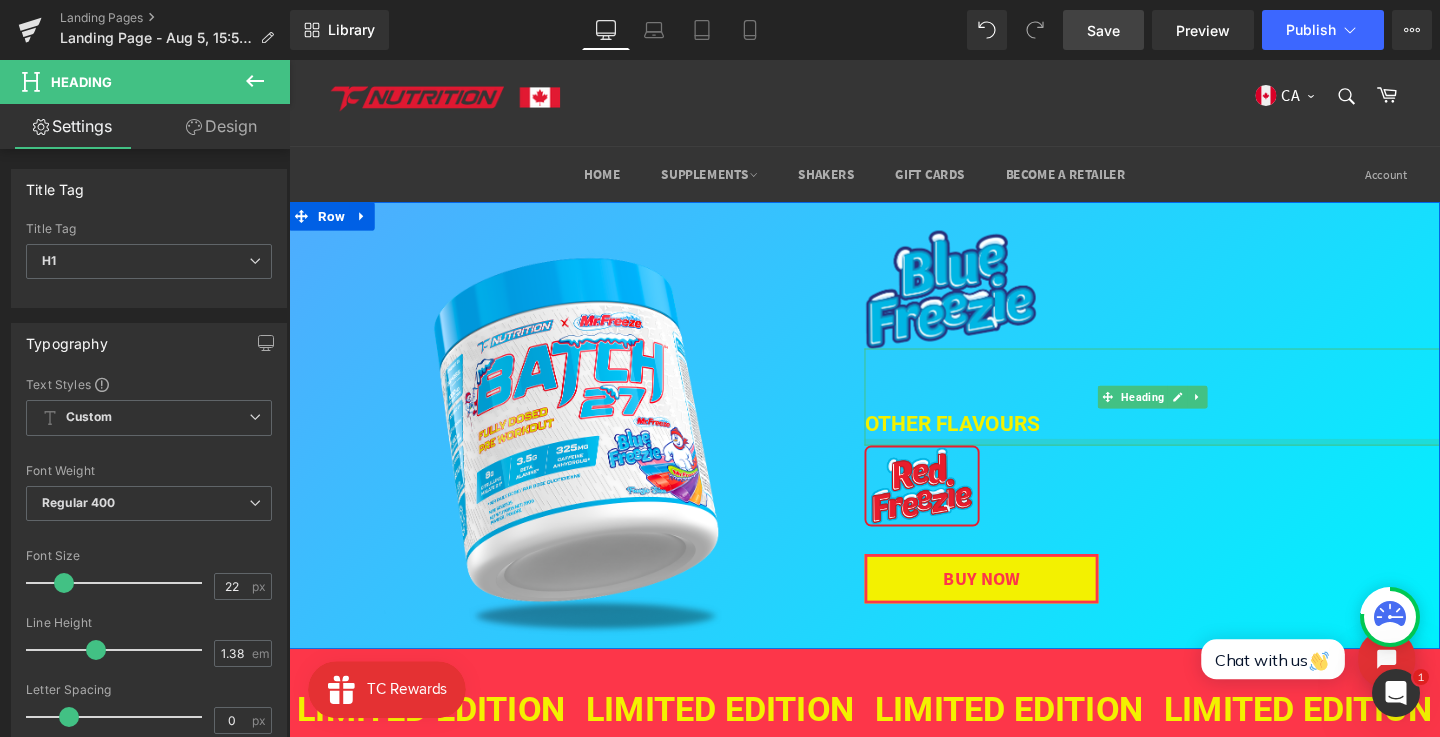 drag, startPoint x: 943, startPoint y: 454, endPoint x: 861, endPoint y: 61, distance: 401.46356 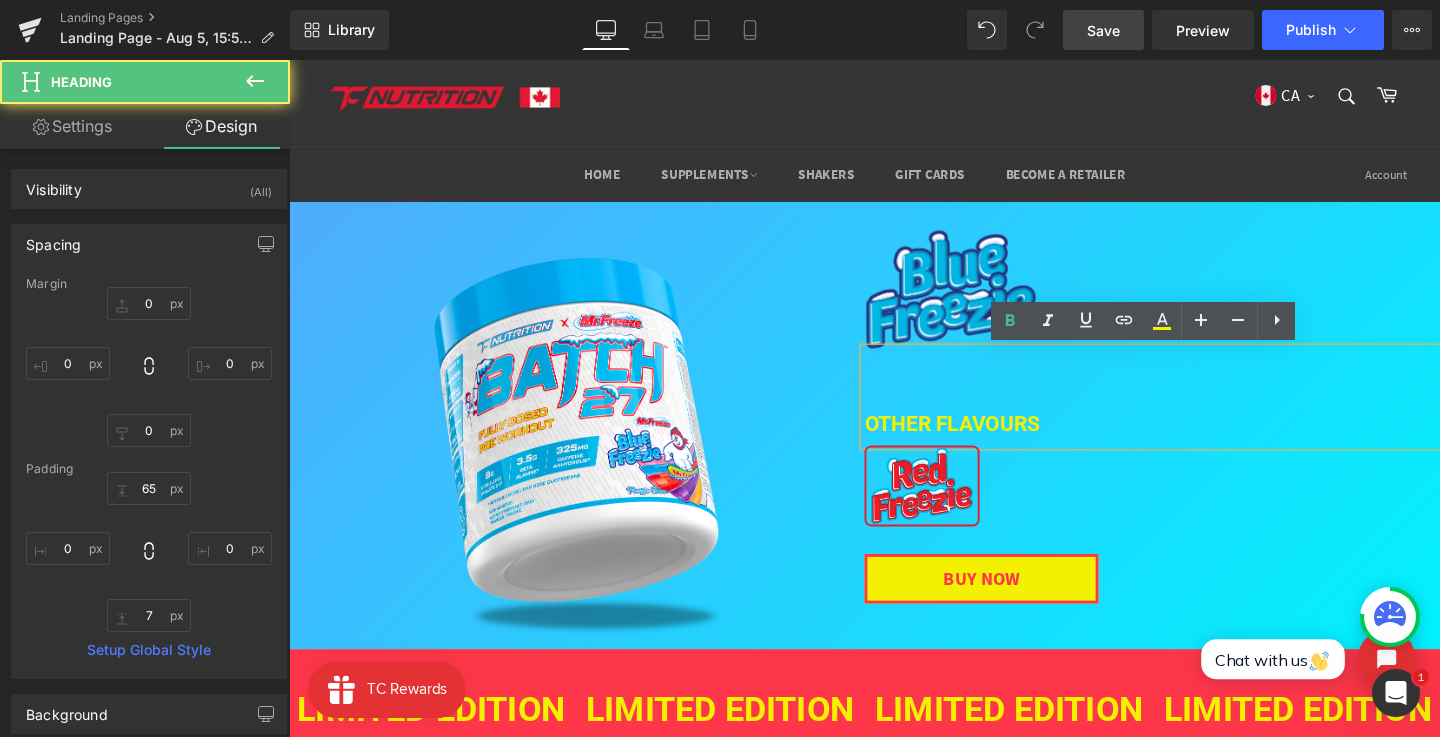 type on "0" 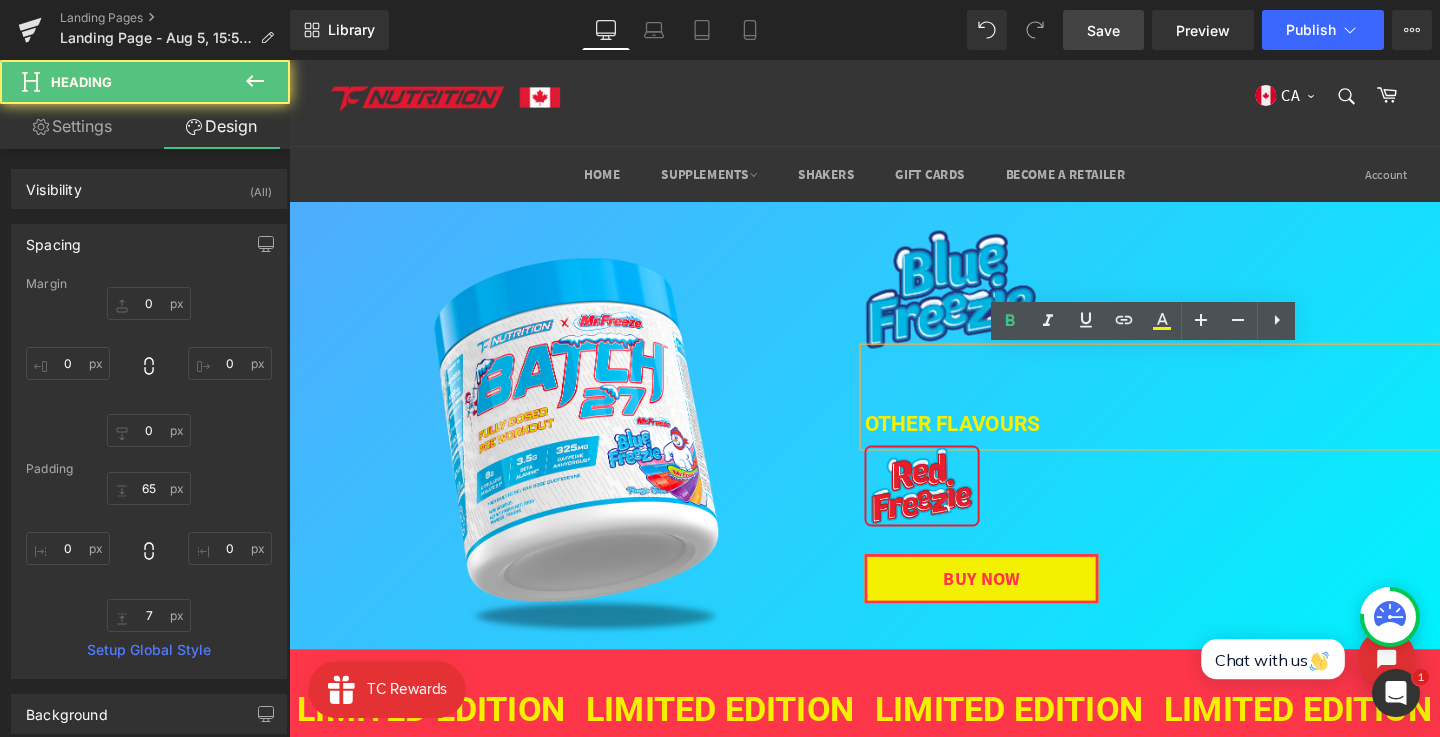 type on "0" 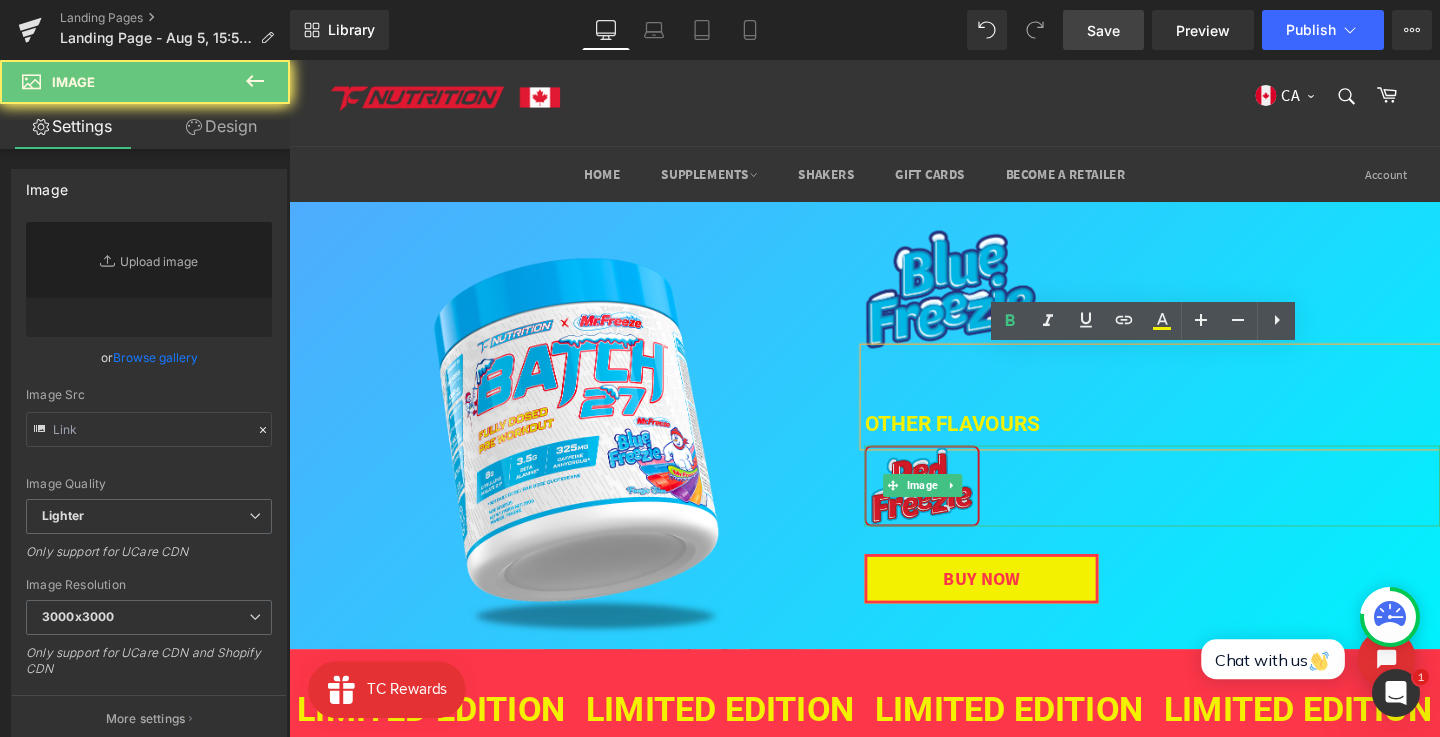 click on "Image" at bounding box center [1196, 507] 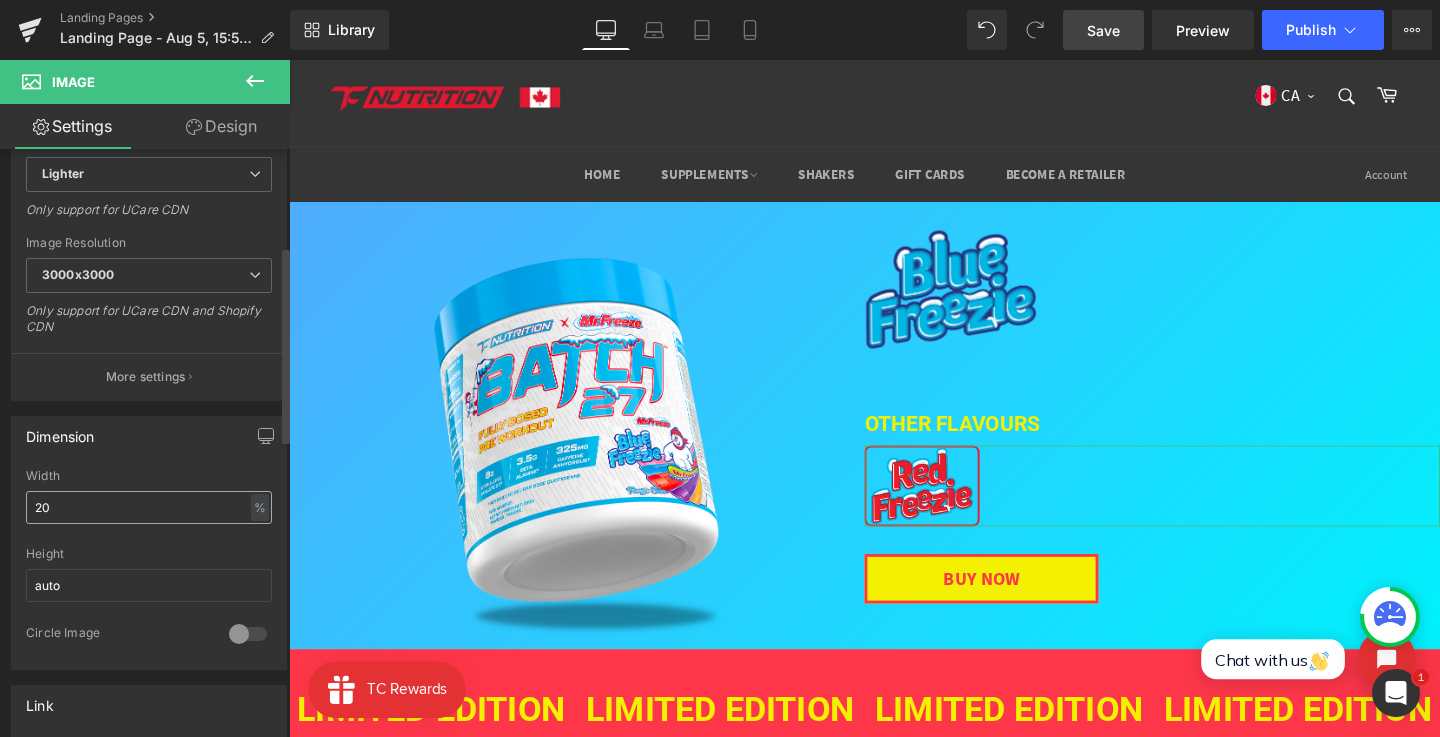 scroll, scrollTop: 372, scrollLeft: 0, axis: vertical 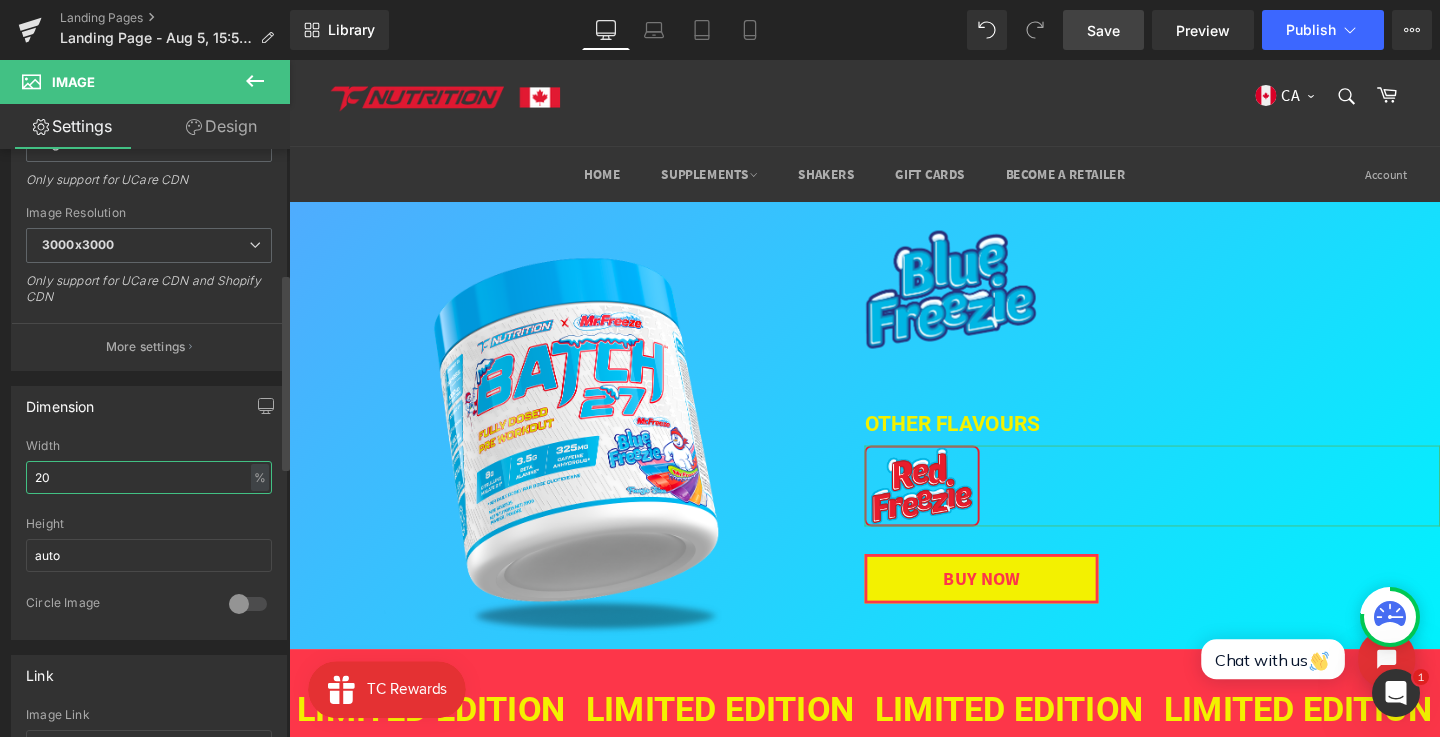 click on "20" at bounding box center (149, 477) 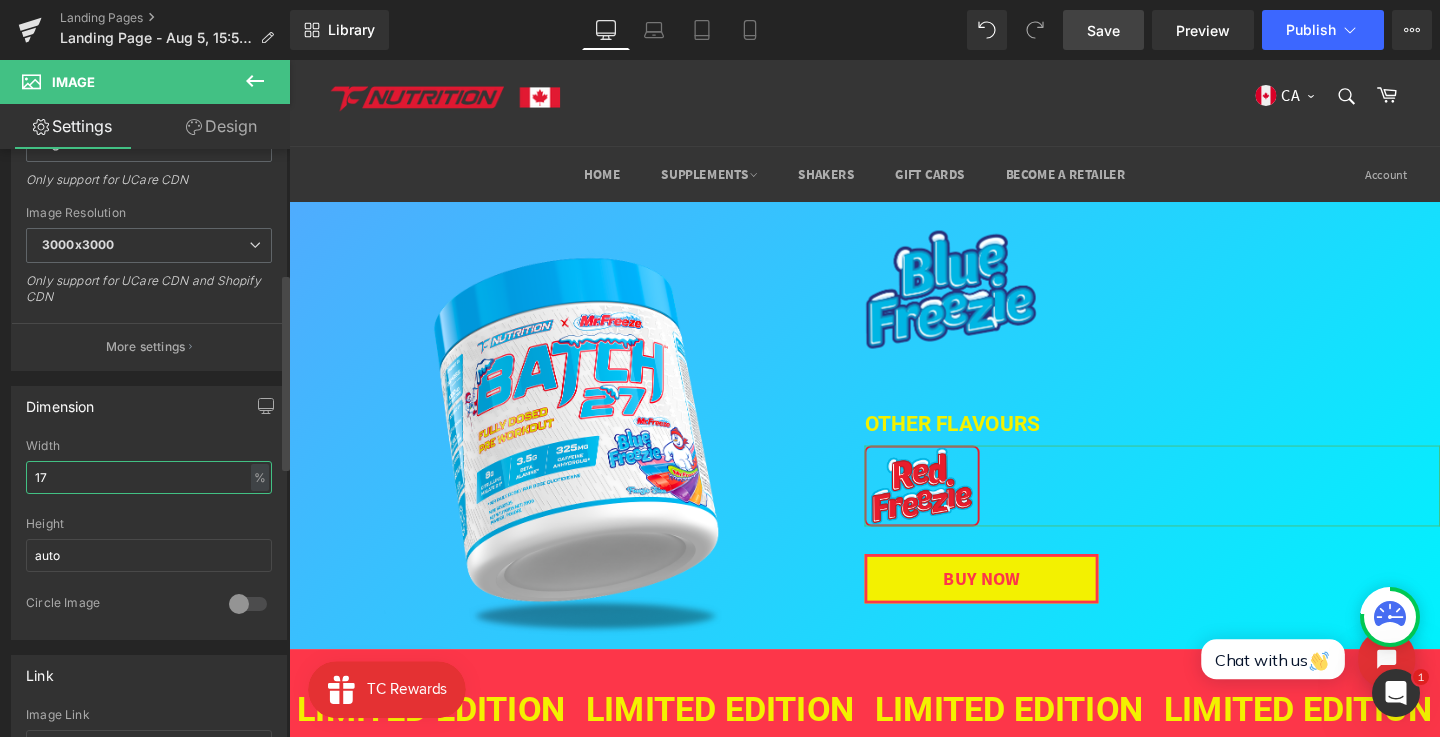 type on "16" 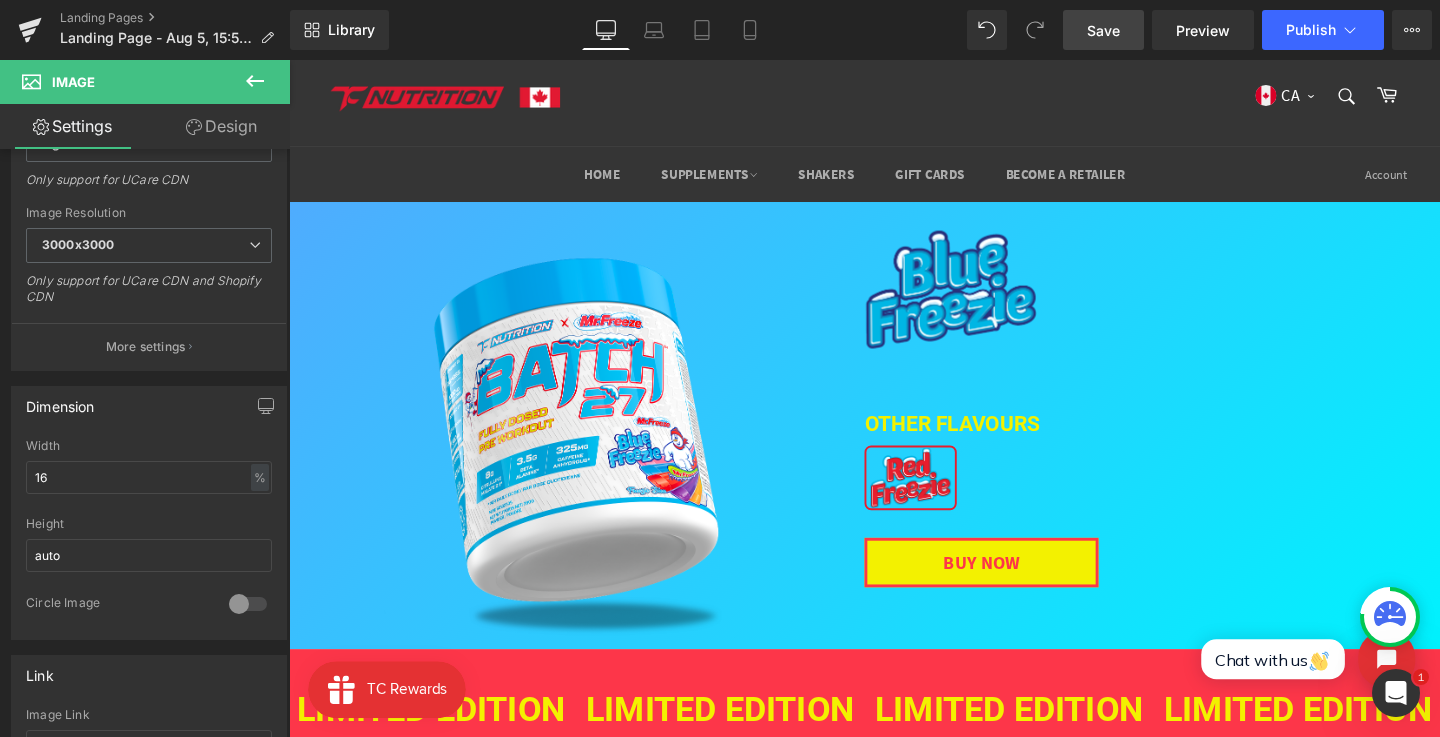 click on "Save" at bounding box center [1103, 30] 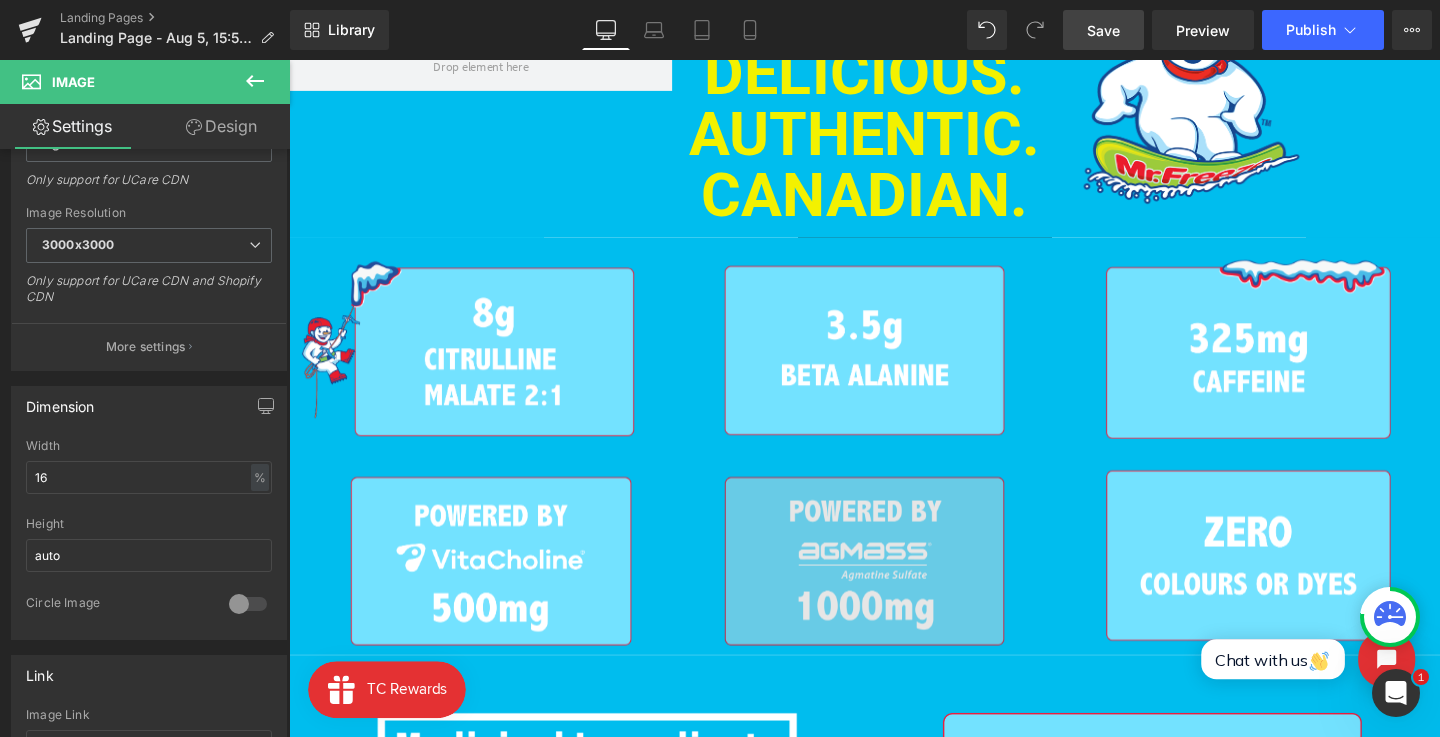 scroll, scrollTop: 1112, scrollLeft: 0, axis: vertical 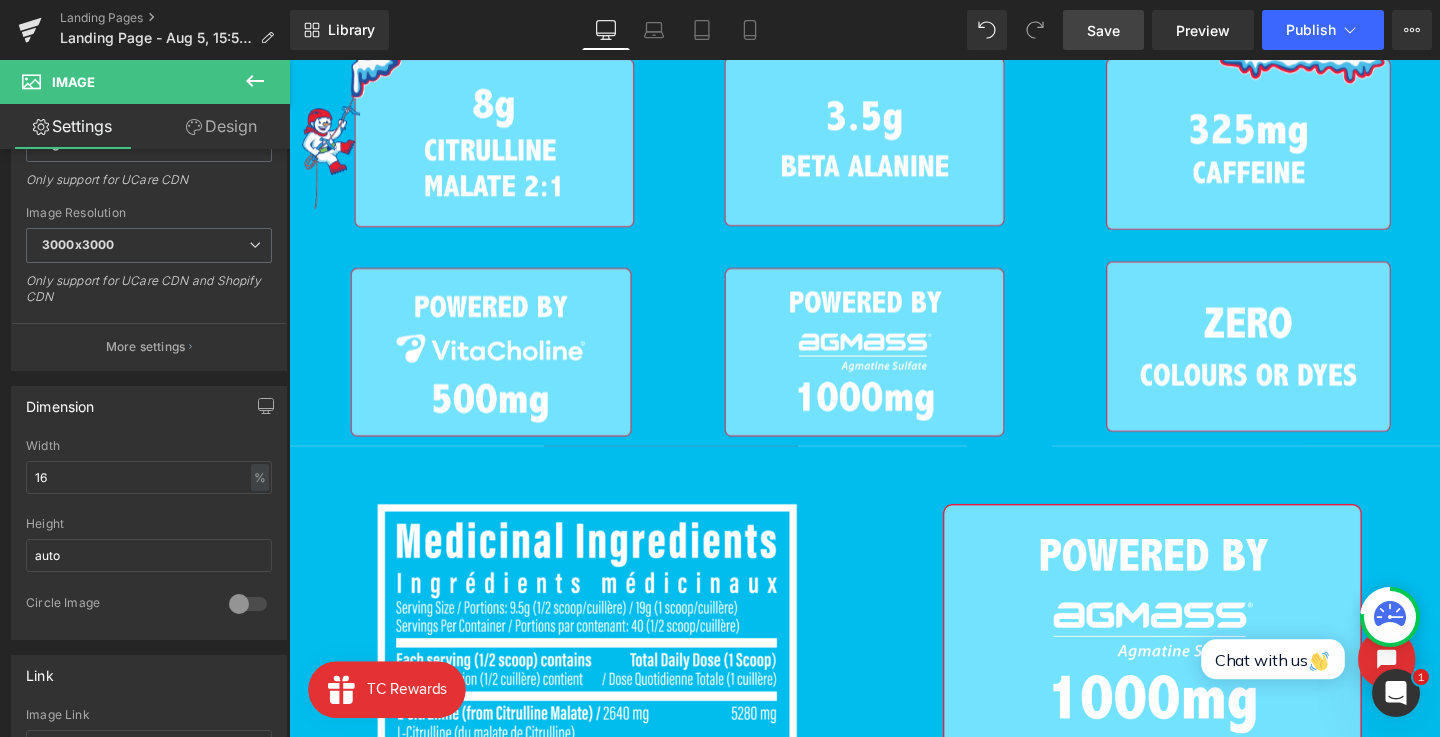 click on "Image         Image         Image         Row" at bounding box center (894, 357) 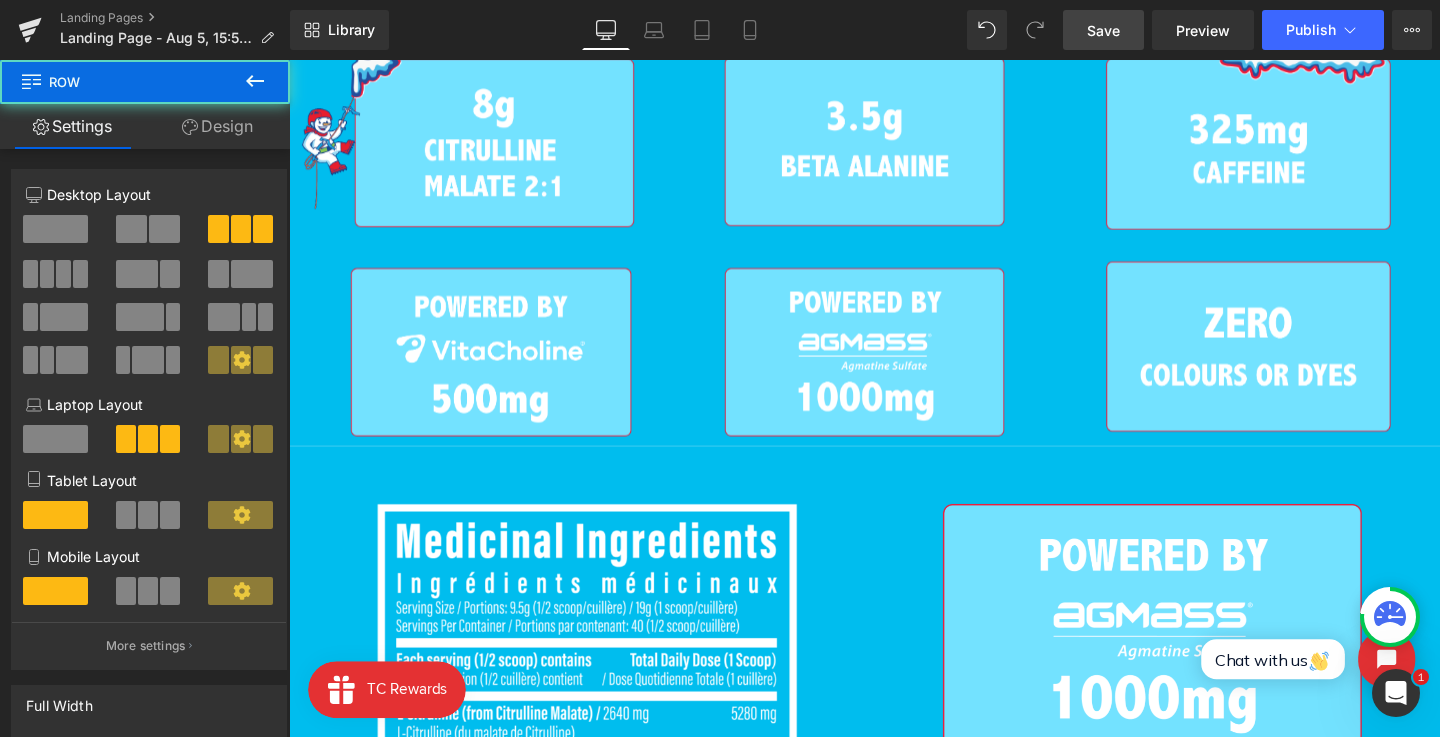 click on "Image         Image         Row   61px" at bounding box center (894, 817) 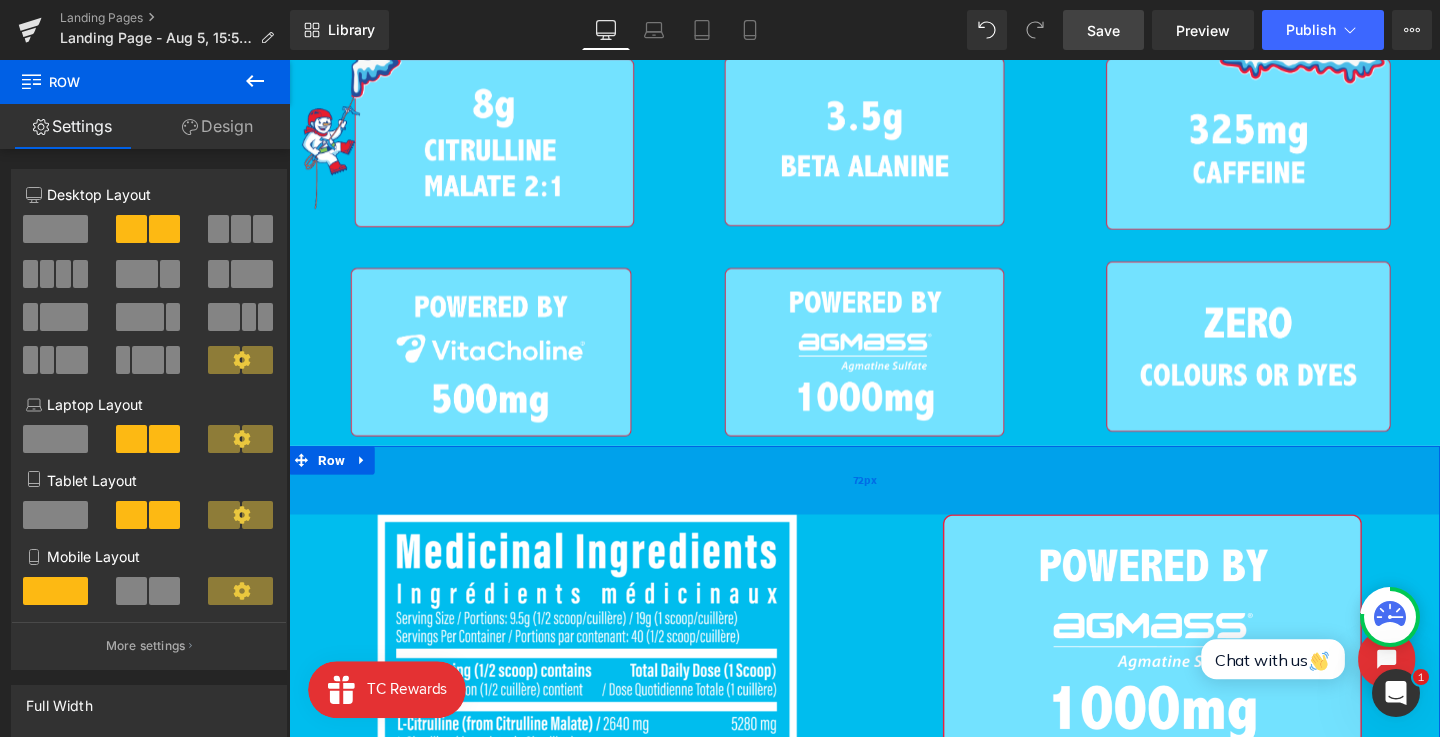 drag, startPoint x: 749, startPoint y: 505, endPoint x: 749, endPoint y: 568, distance: 63 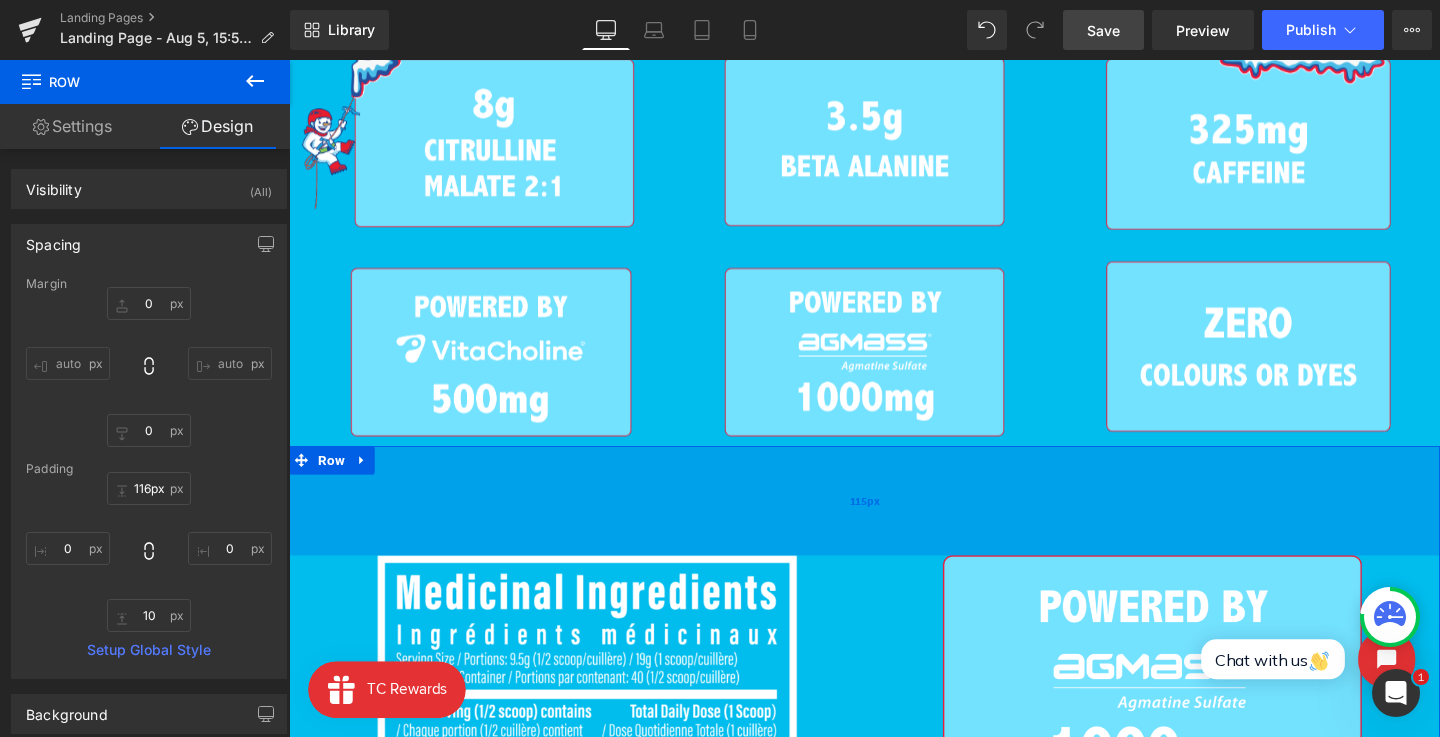 scroll, scrollTop: 1141, scrollLeft: 0, axis: vertical 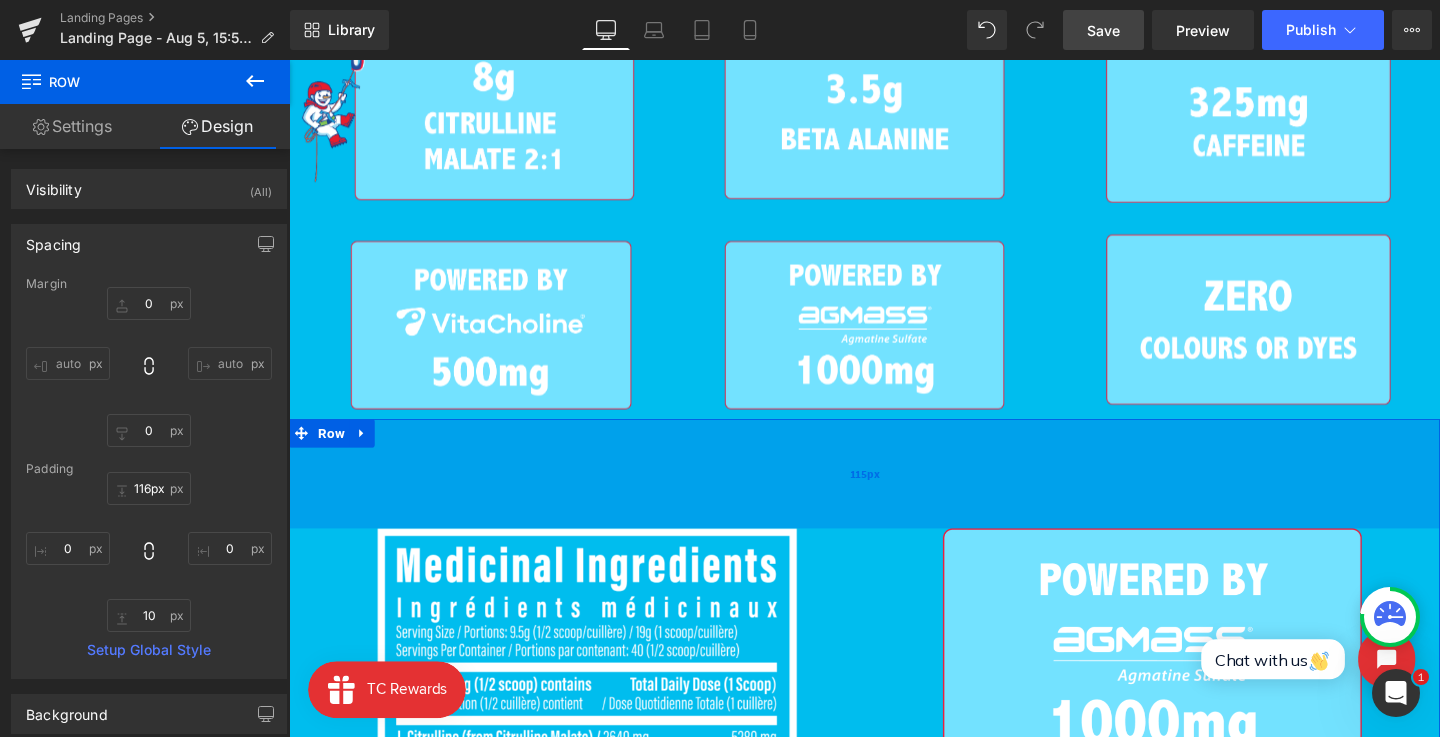 type on "112px" 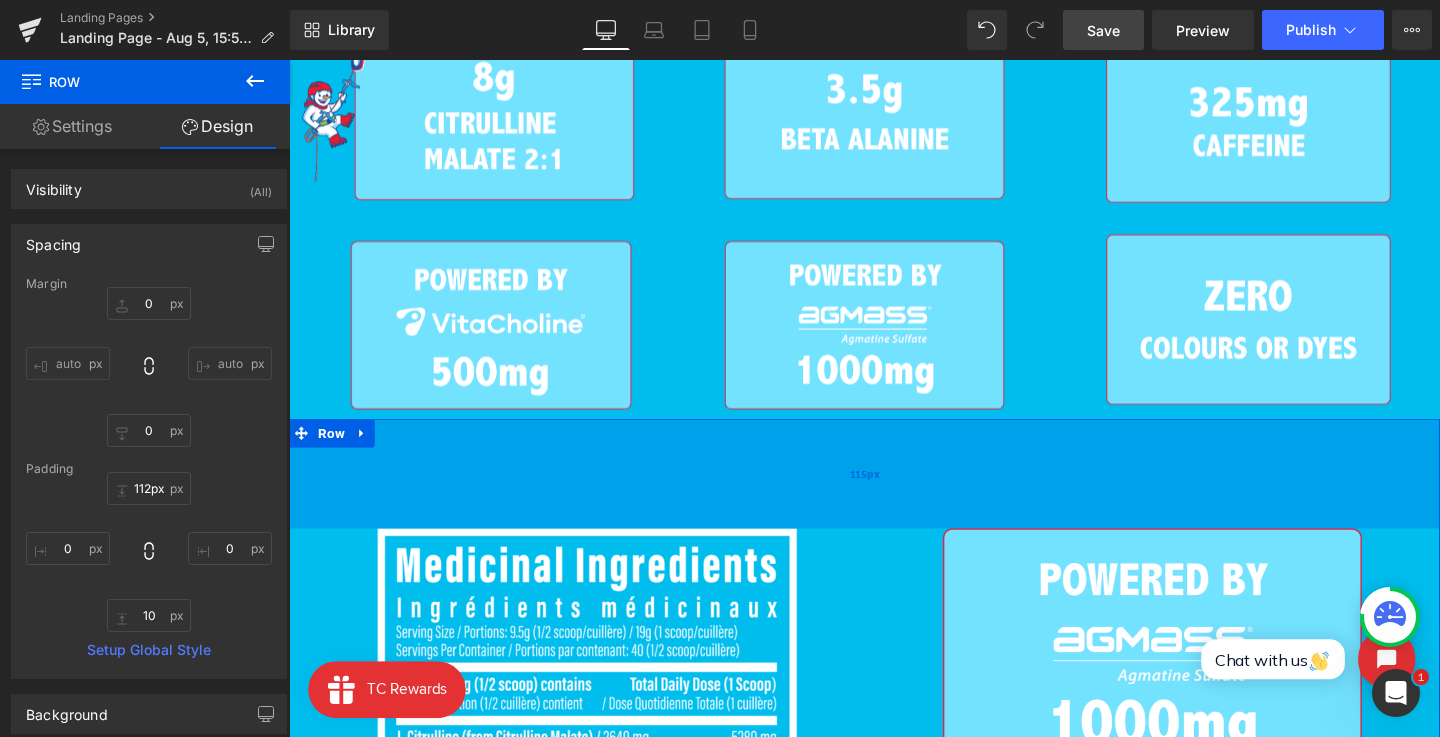 click on "115px" at bounding box center [894, 494] 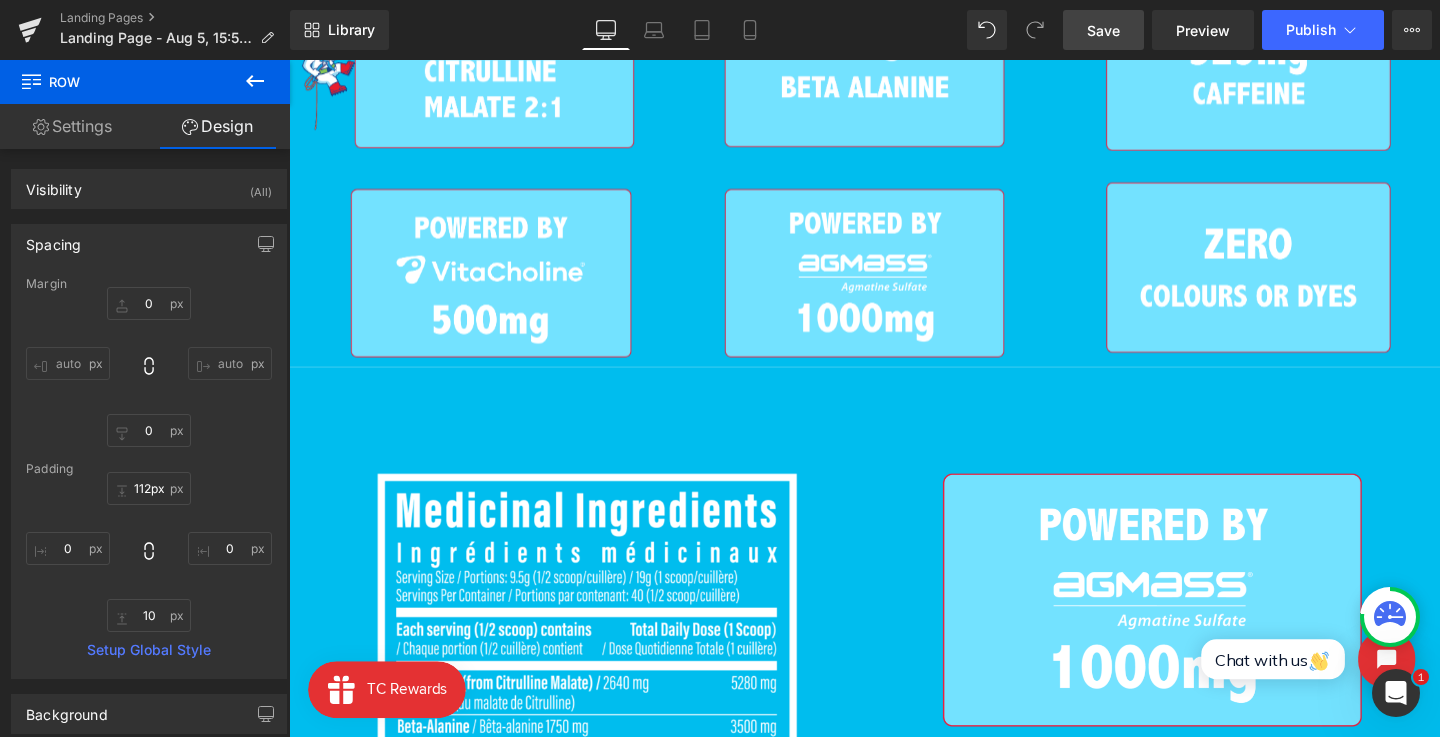 scroll, scrollTop: 1244, scrollLeft: 0, axis: vertical 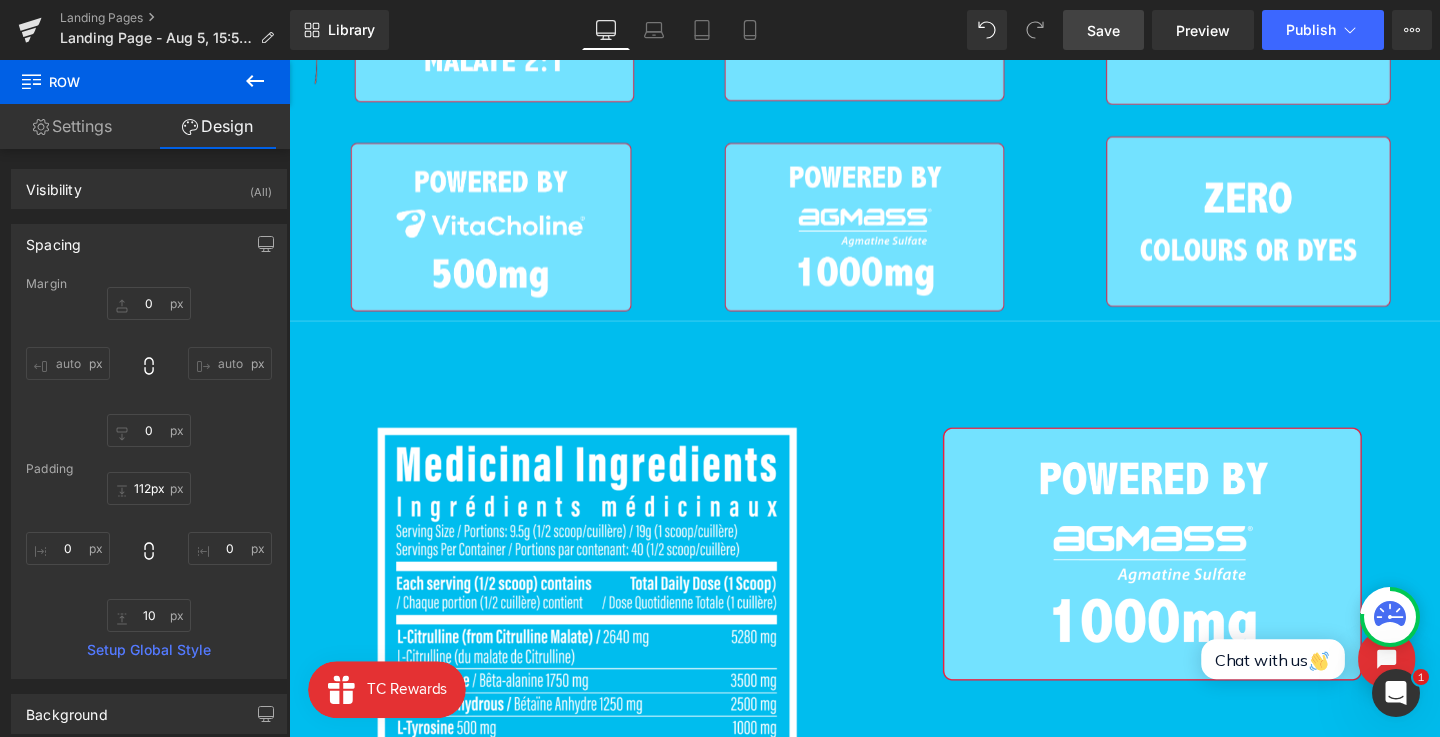 click at bounding box center (1197, 579) 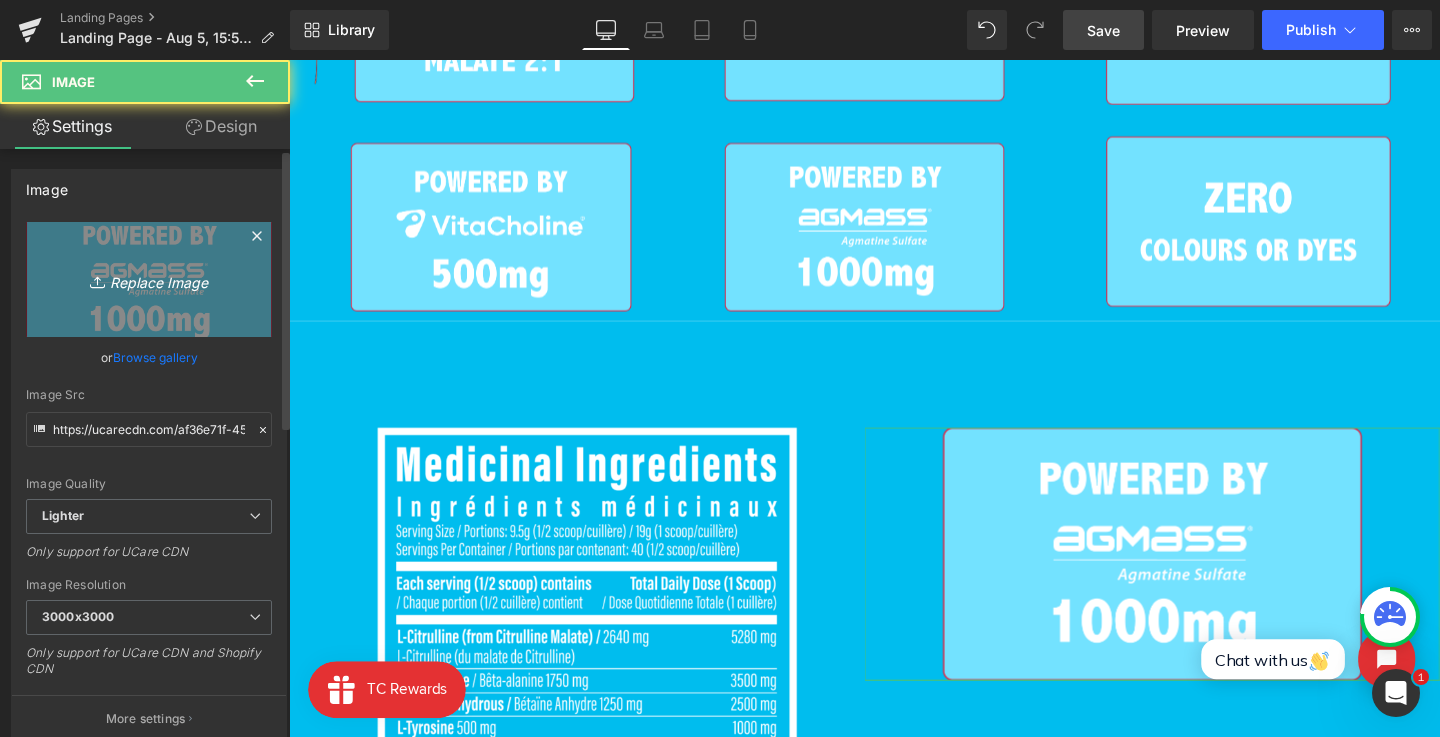 click on "Replace Image" at bounding box center [149, 279] 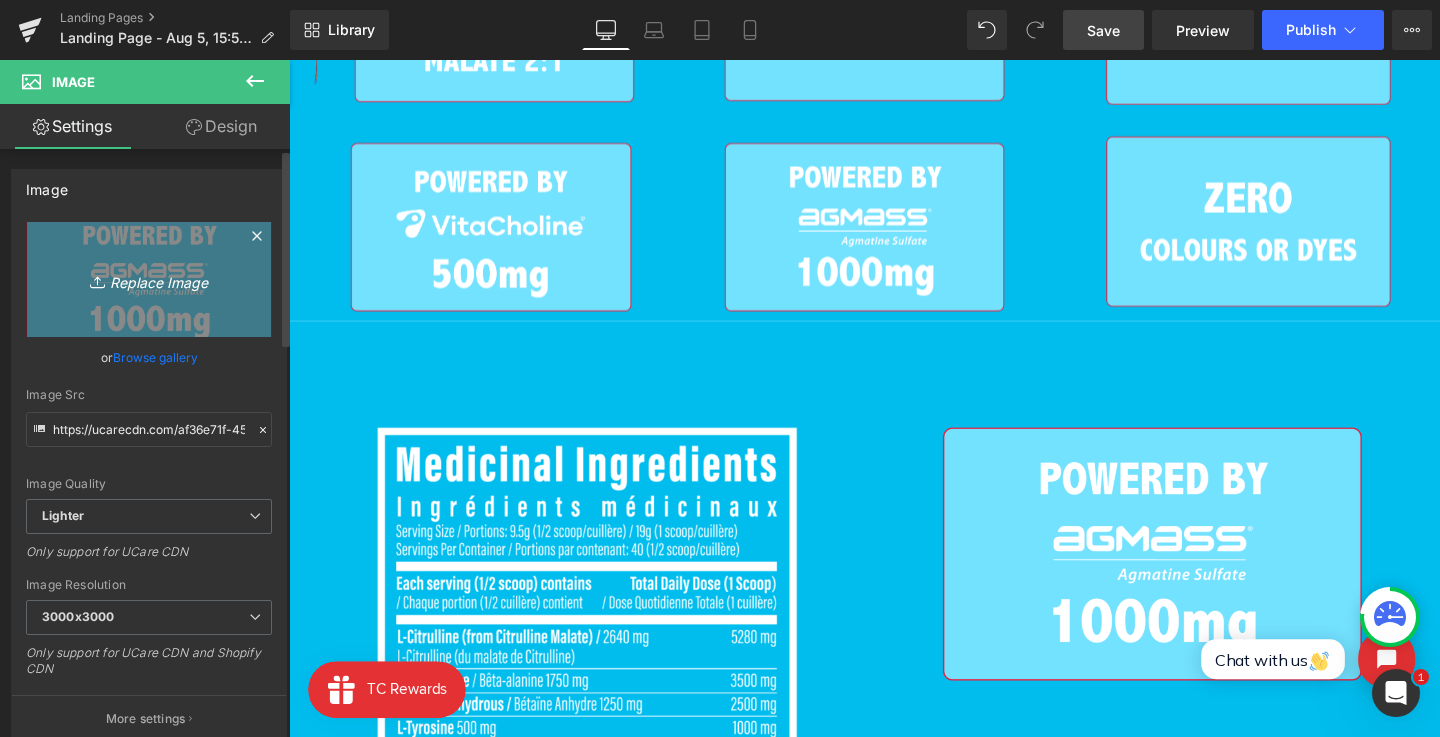type on "C:\fakepath\01 (3) (1) 2.png" 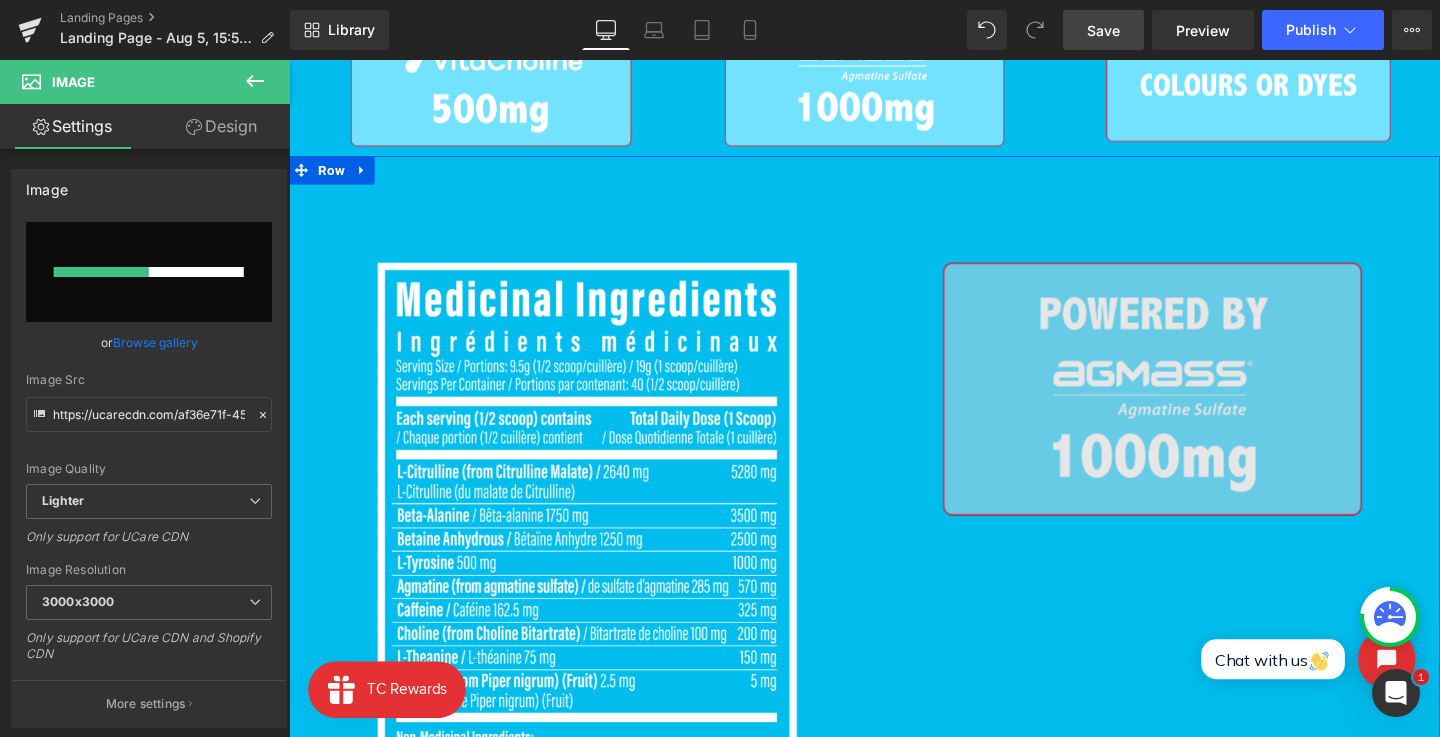 type 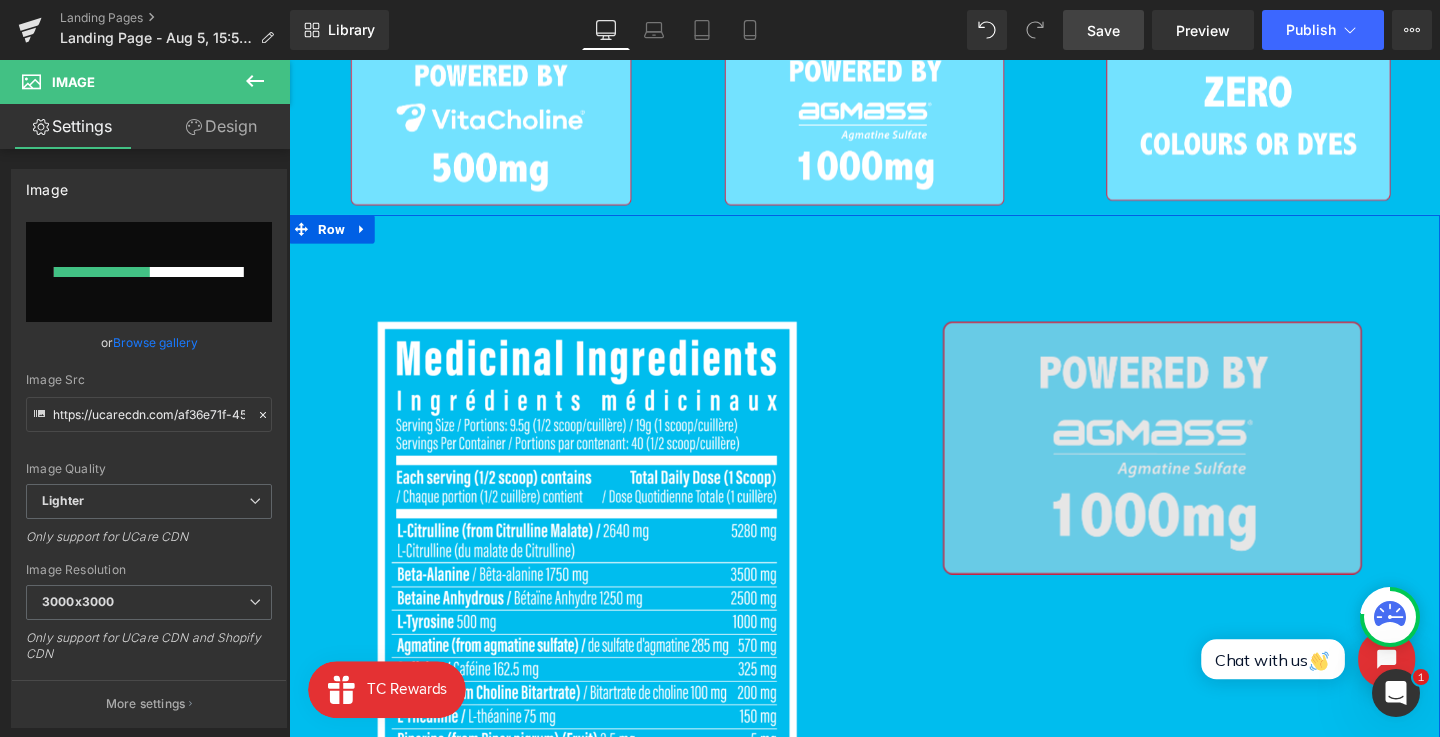 type on "https://ucarecdn.com/7da3e51c-6f10-4488-9d73-ac5b4b54f8f6/-/format/auto/-/preview/3000x3000/-/quality/lighter/01%20_3_%20_1_%202.png" 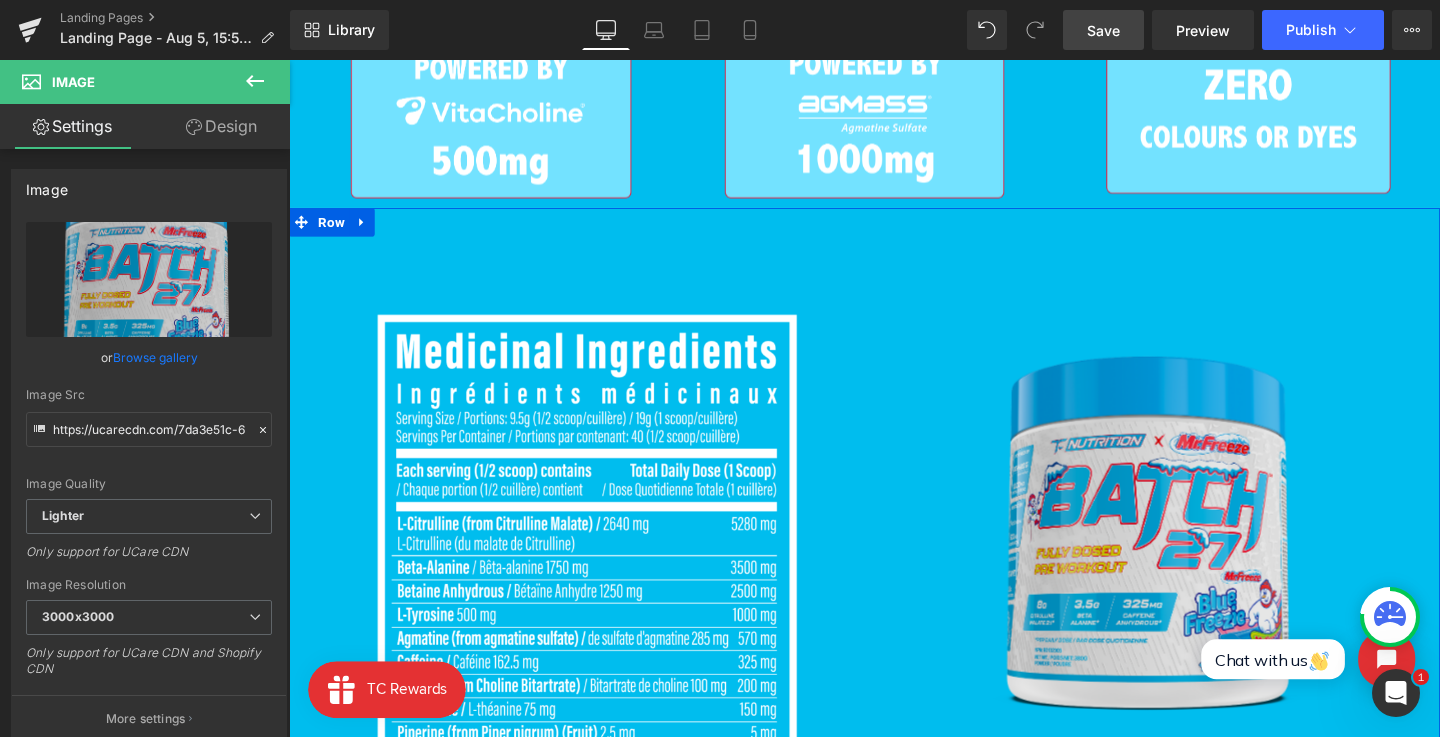 scroll, scrollTop: 1511, scrollLeft: 0, axis: vertical 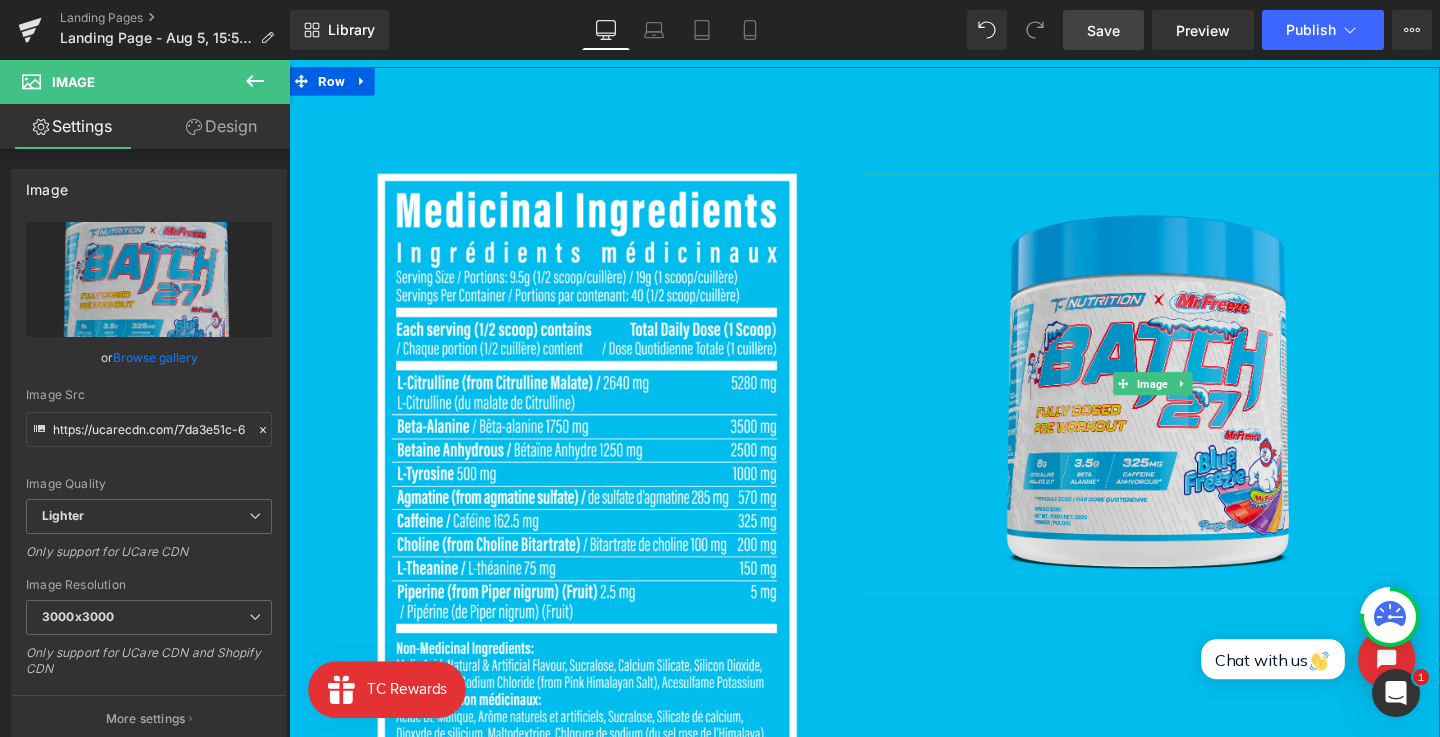 click at bounding box center [1197, 400] 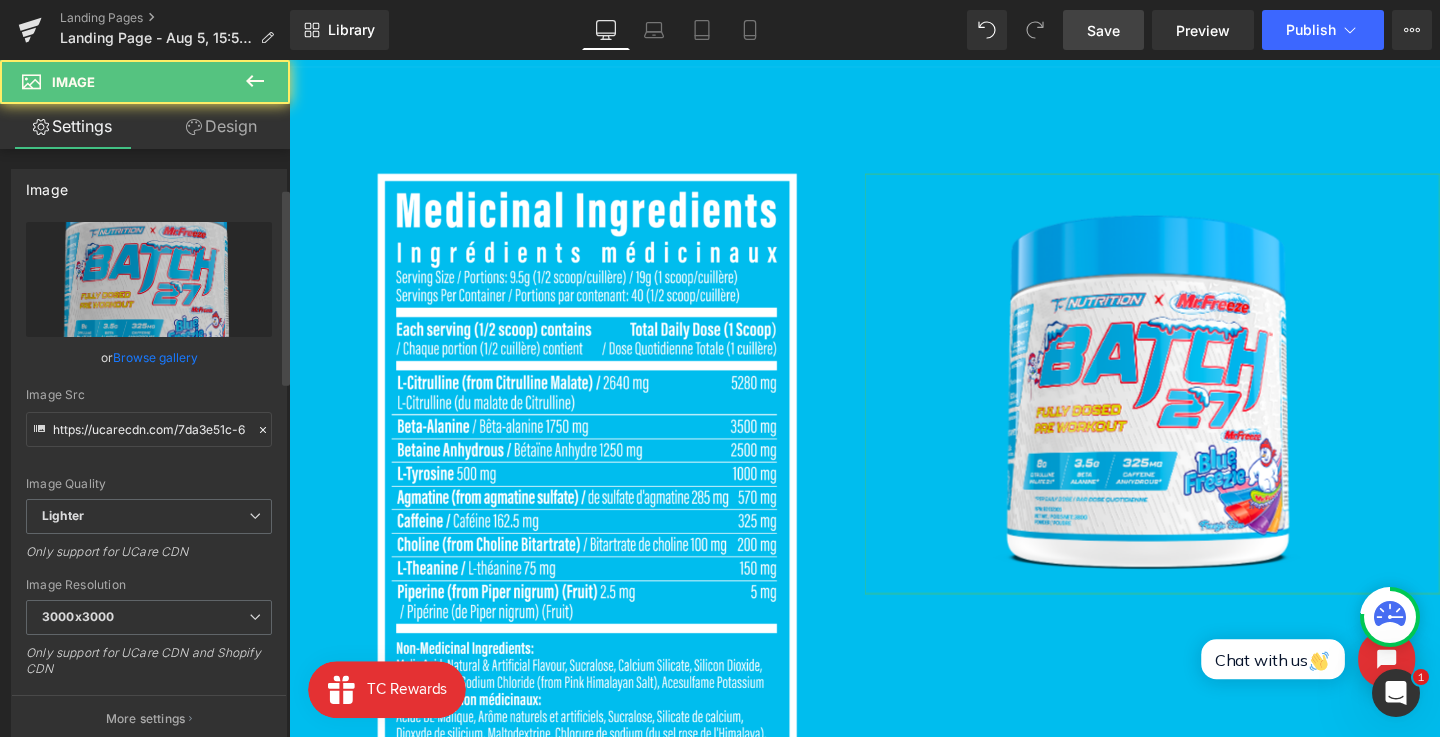 scroll, scrollTop: 486, scrollLeft: 0, axis: vertical 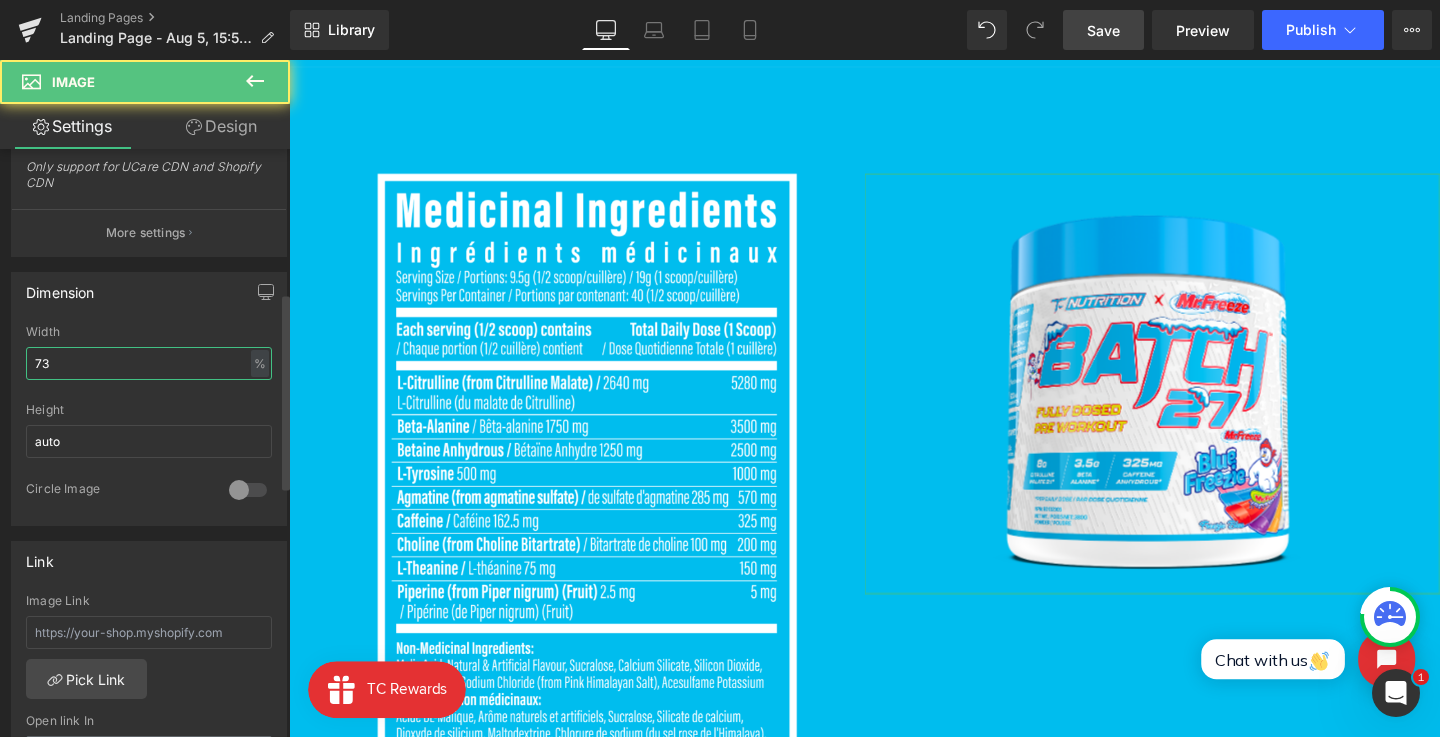 click on "73" at bounding box center [149, 363] 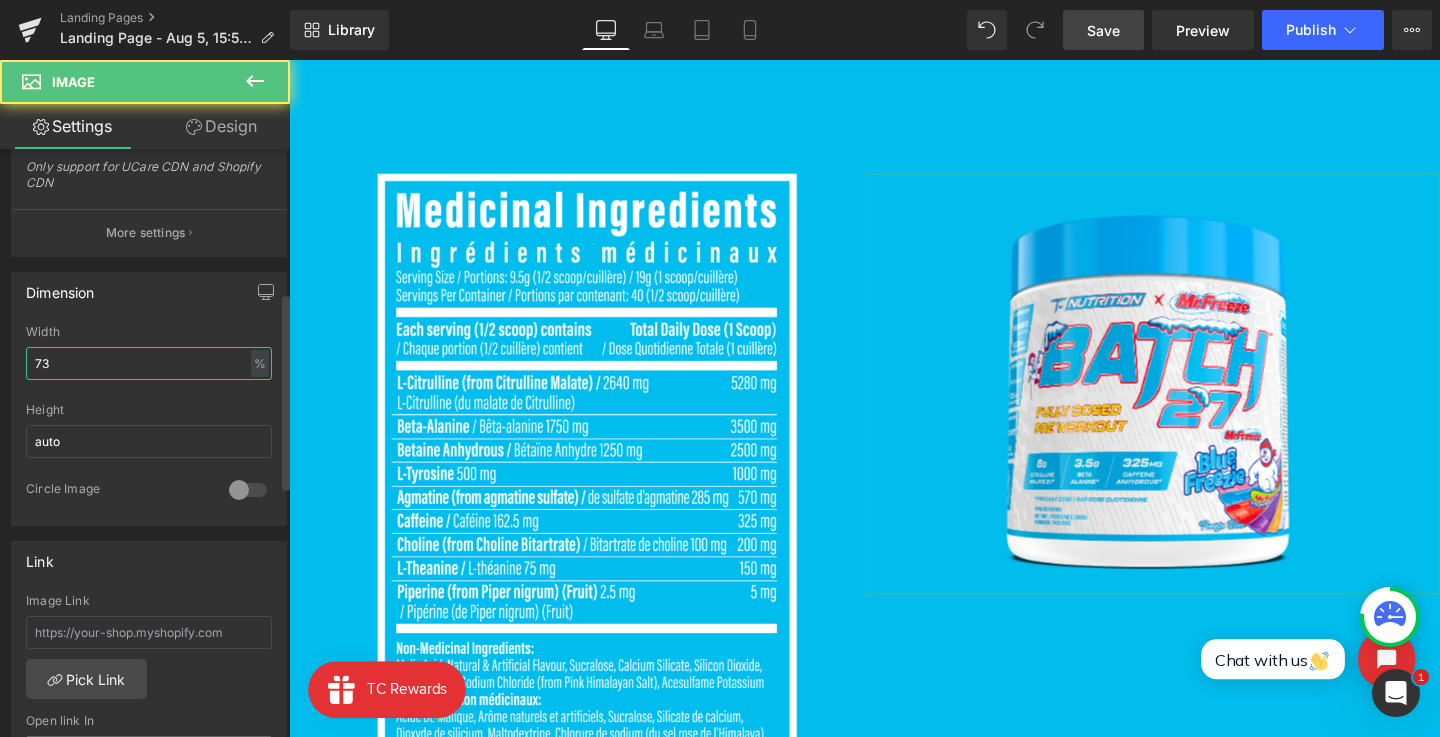 type on "7" 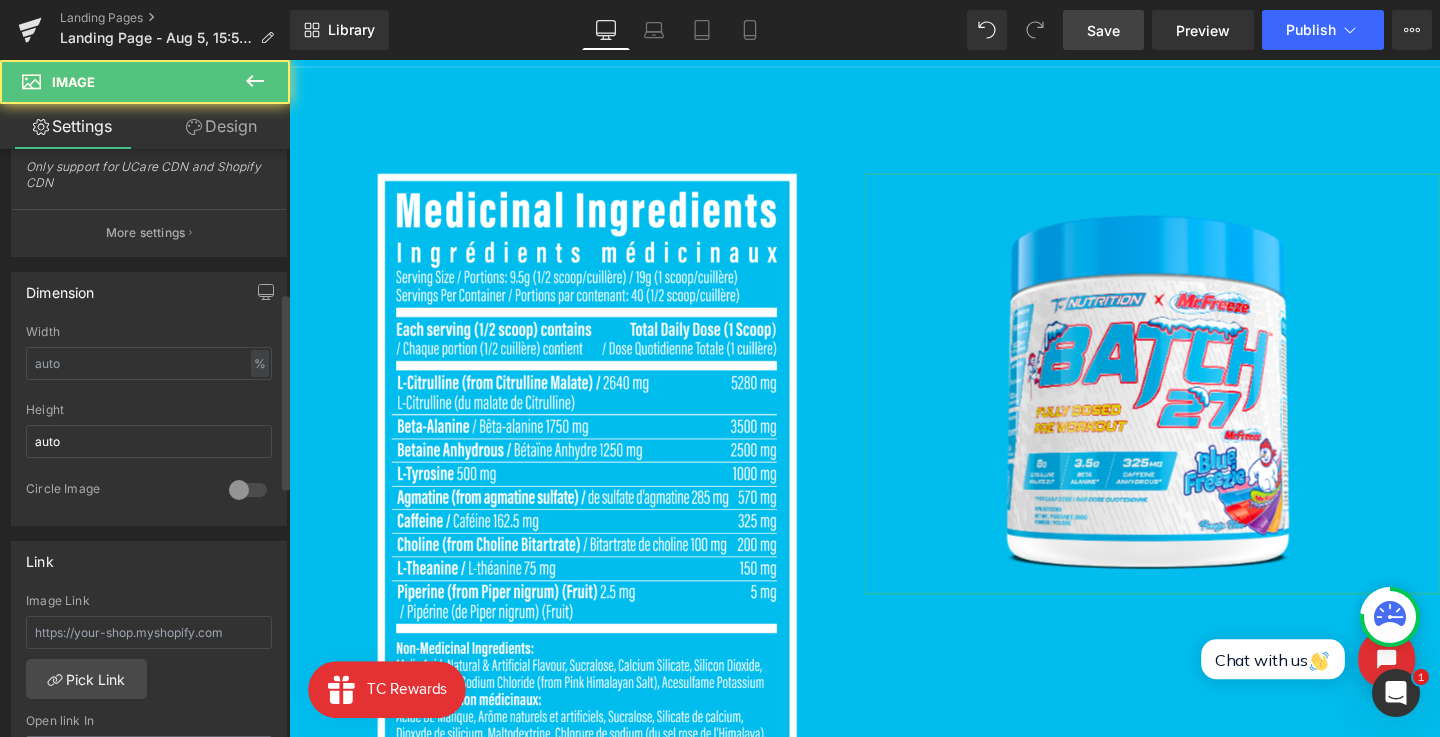 click on "Width" at bounding box center [149, 332] 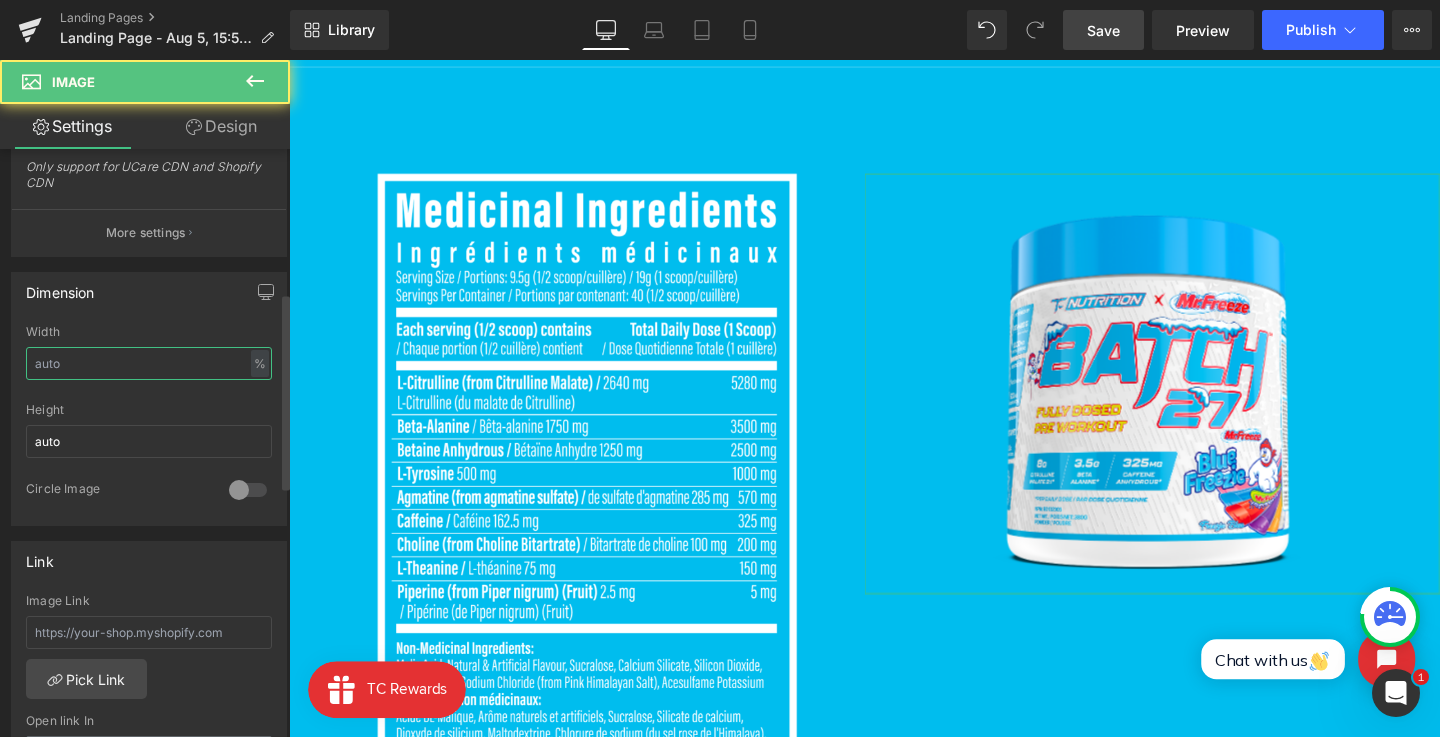 click at bounding box center [149, 363] 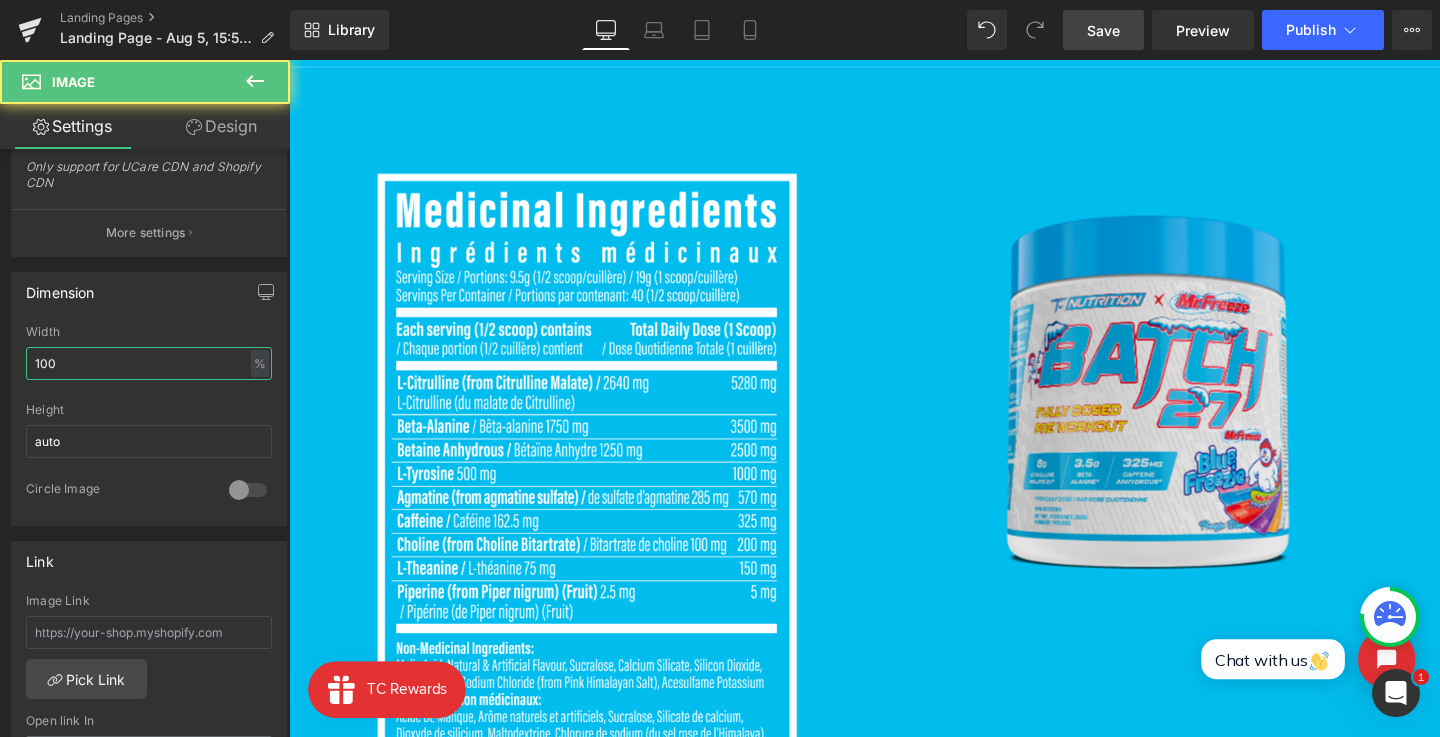 type on "100" 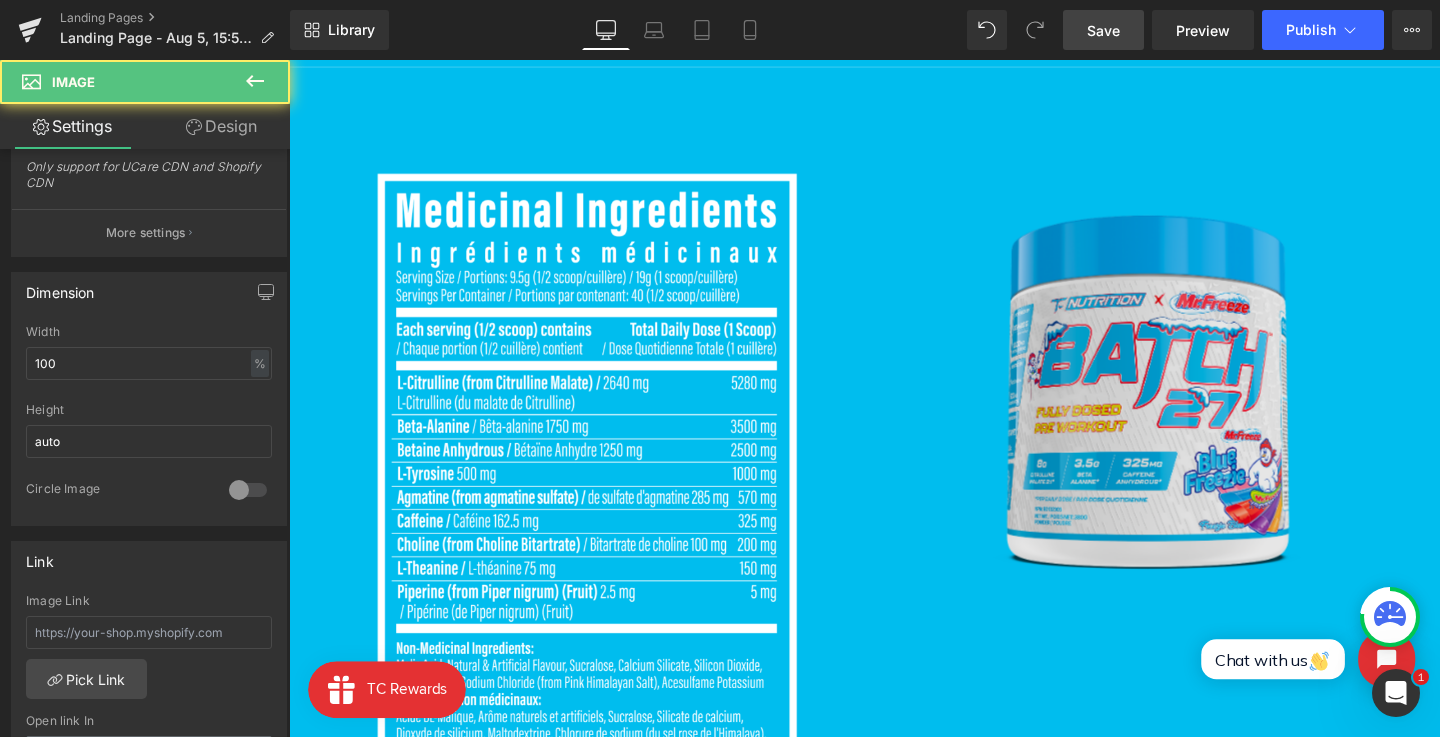 click at bounding box center (1197, 400) 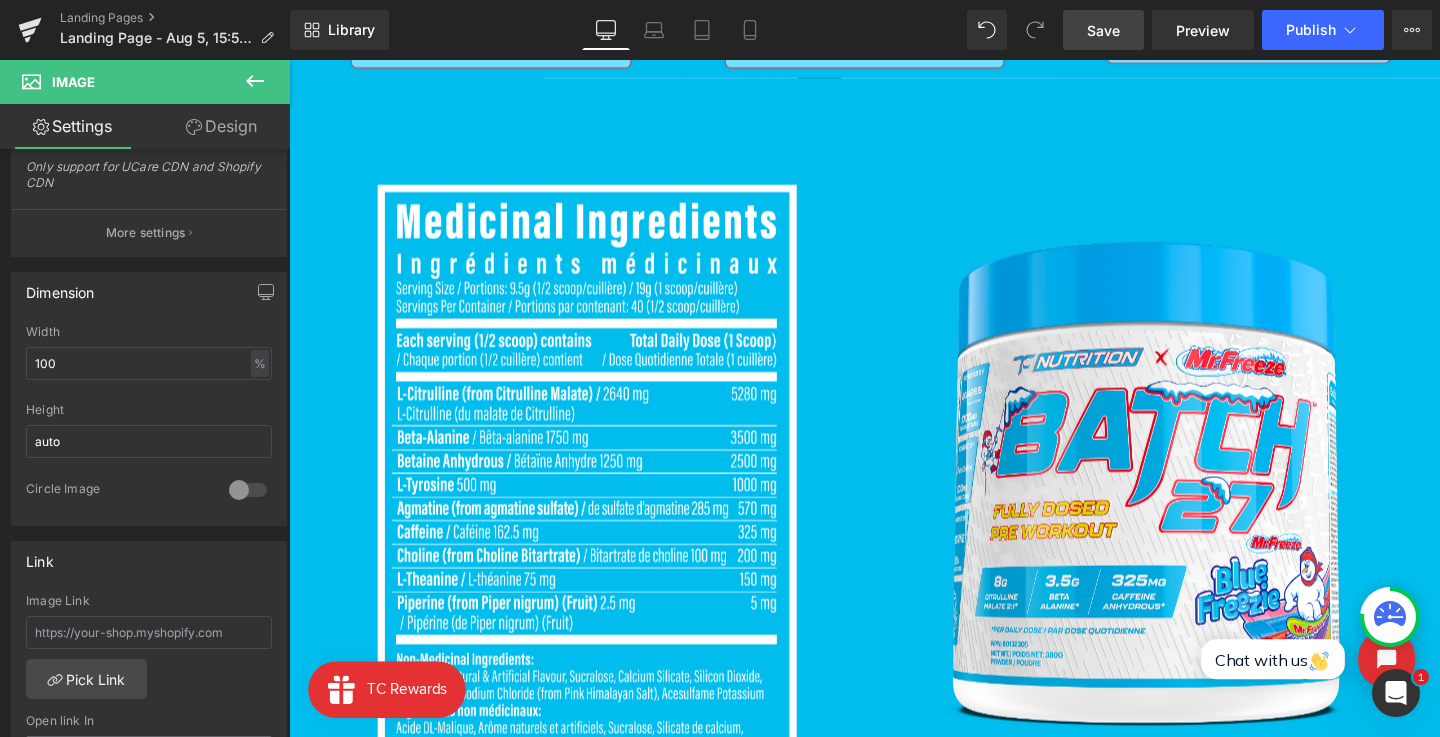 scroll, scrollTop: 1491, scrollLeft: 0, axis: vertical 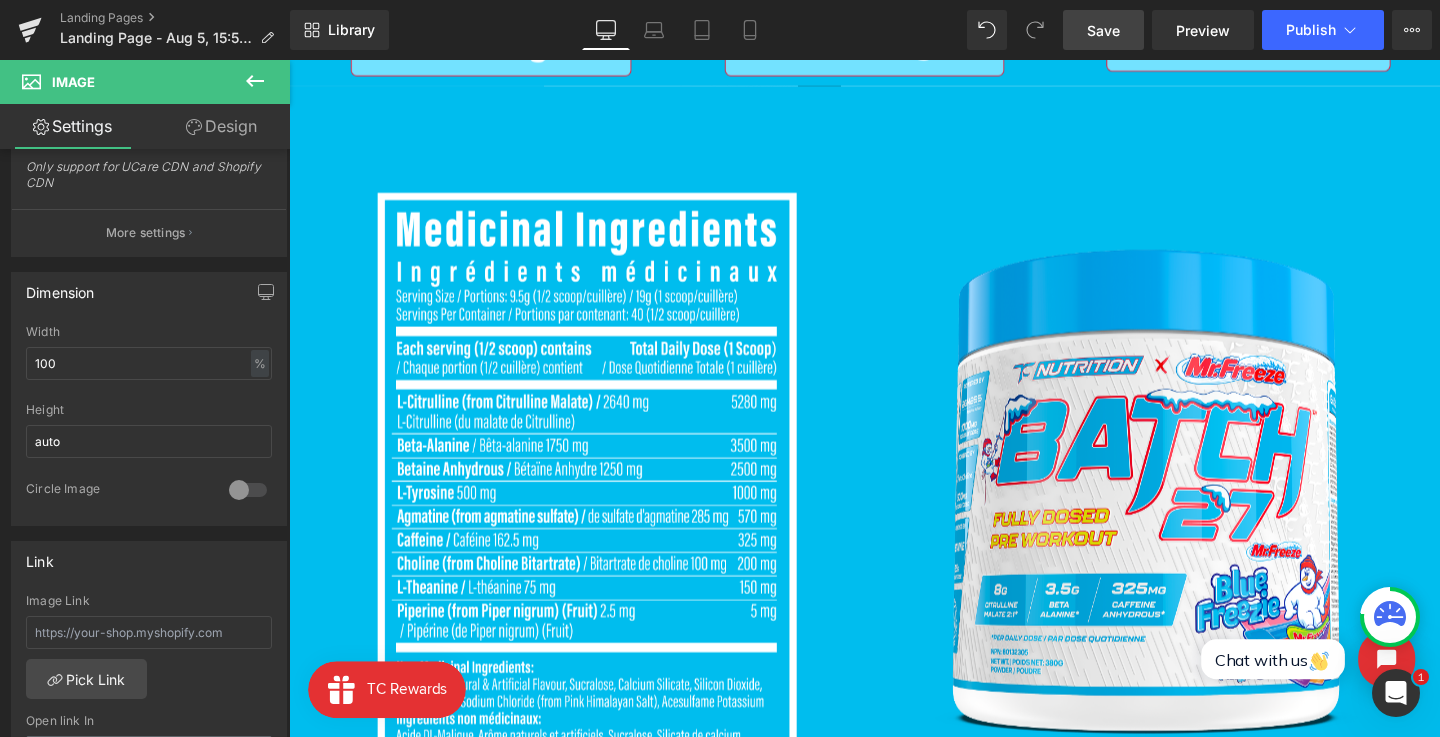 click at bounding box center [602, 515] 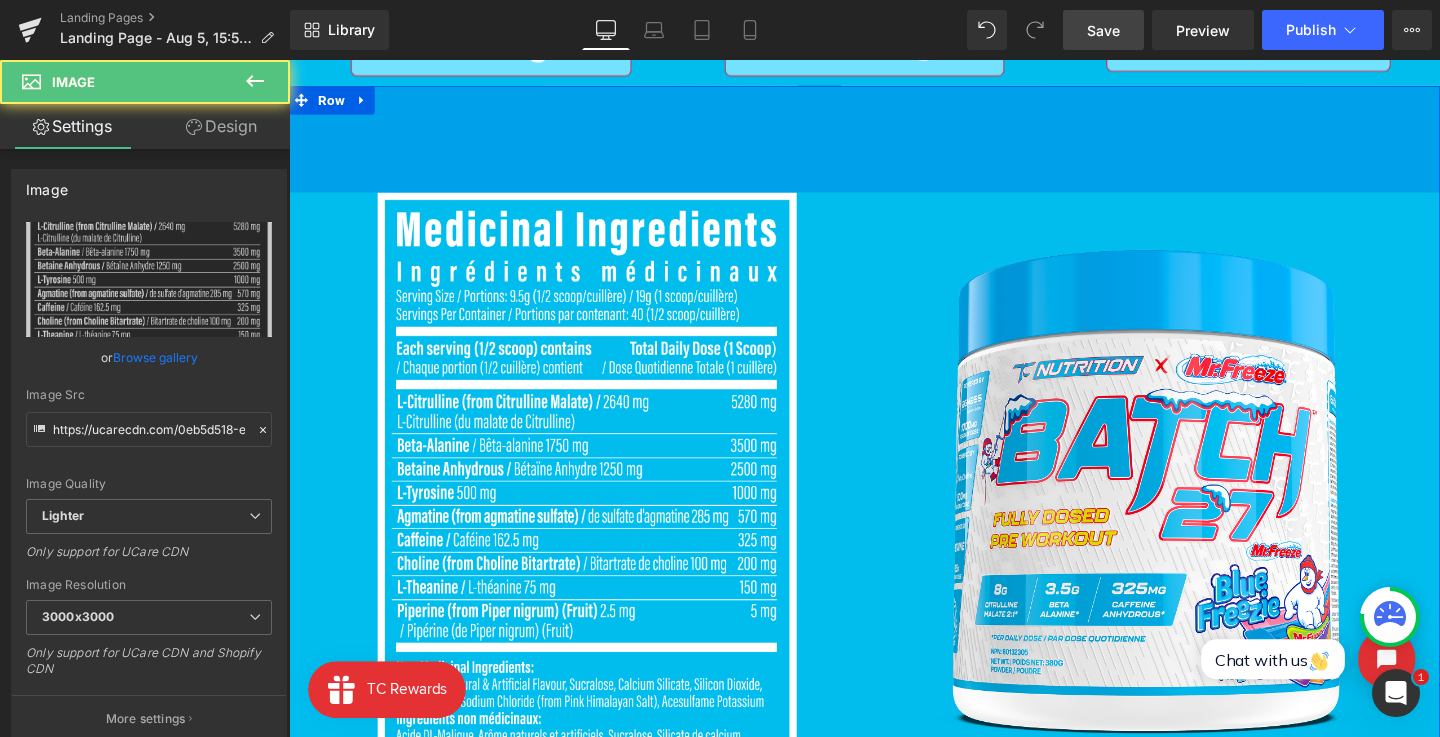 click at bounding box center (366, 102) 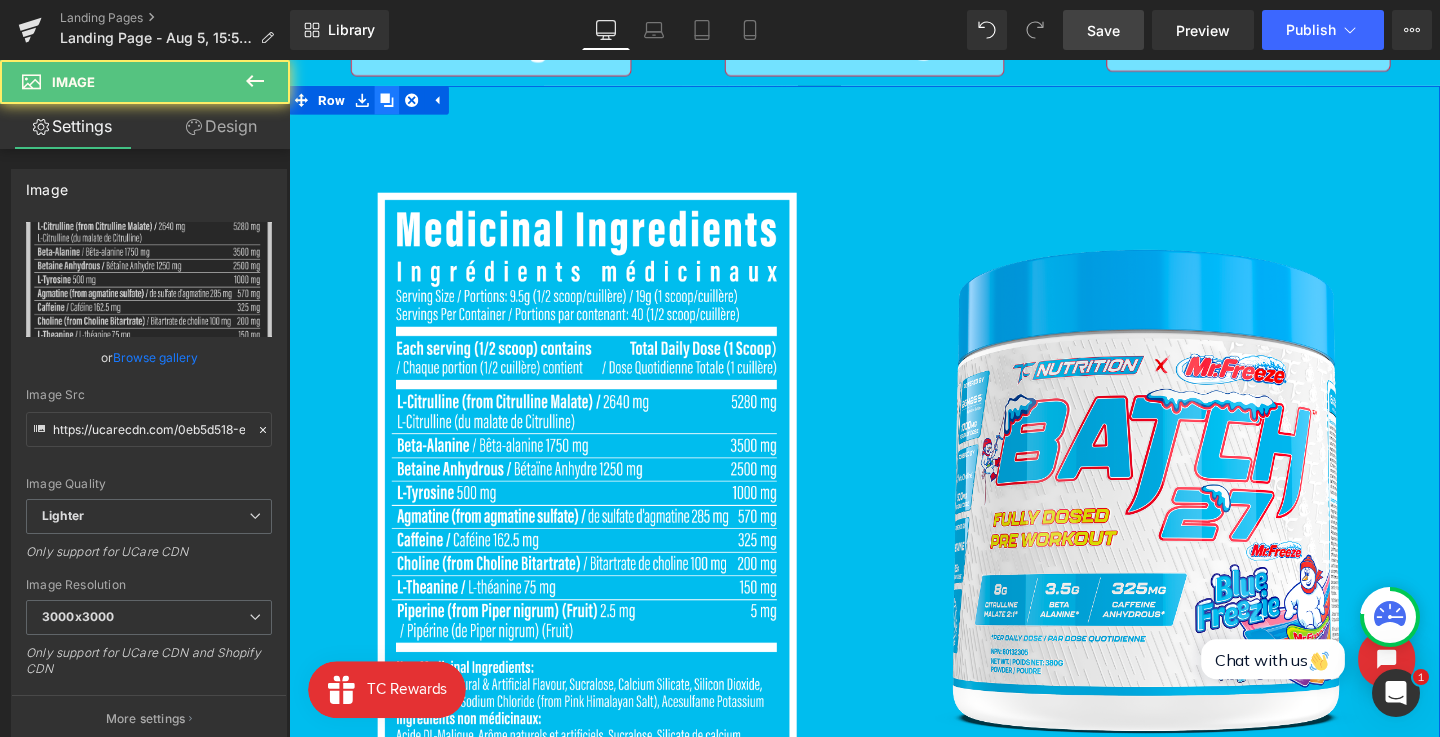 click 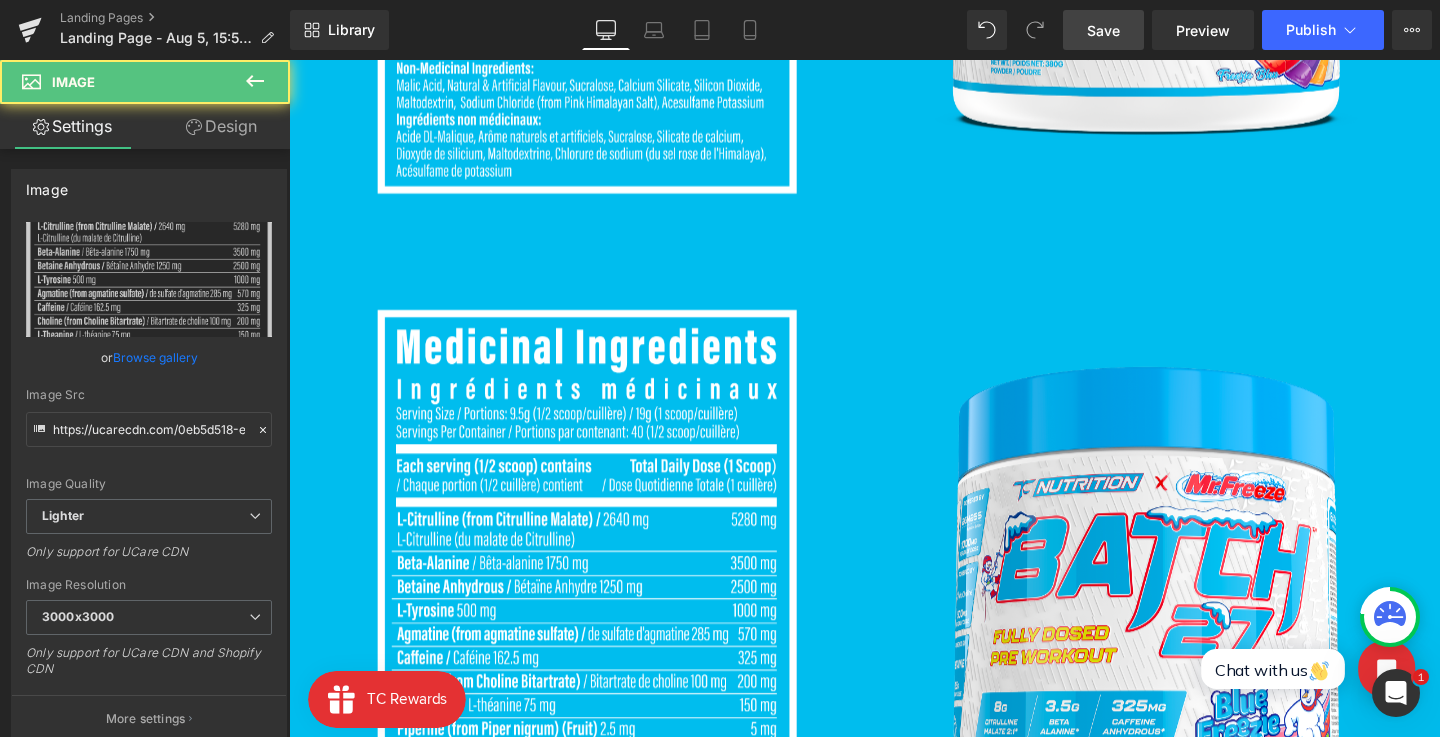 scroll, scrollTop: 2191, scrollLeft: 0, axis: vertical 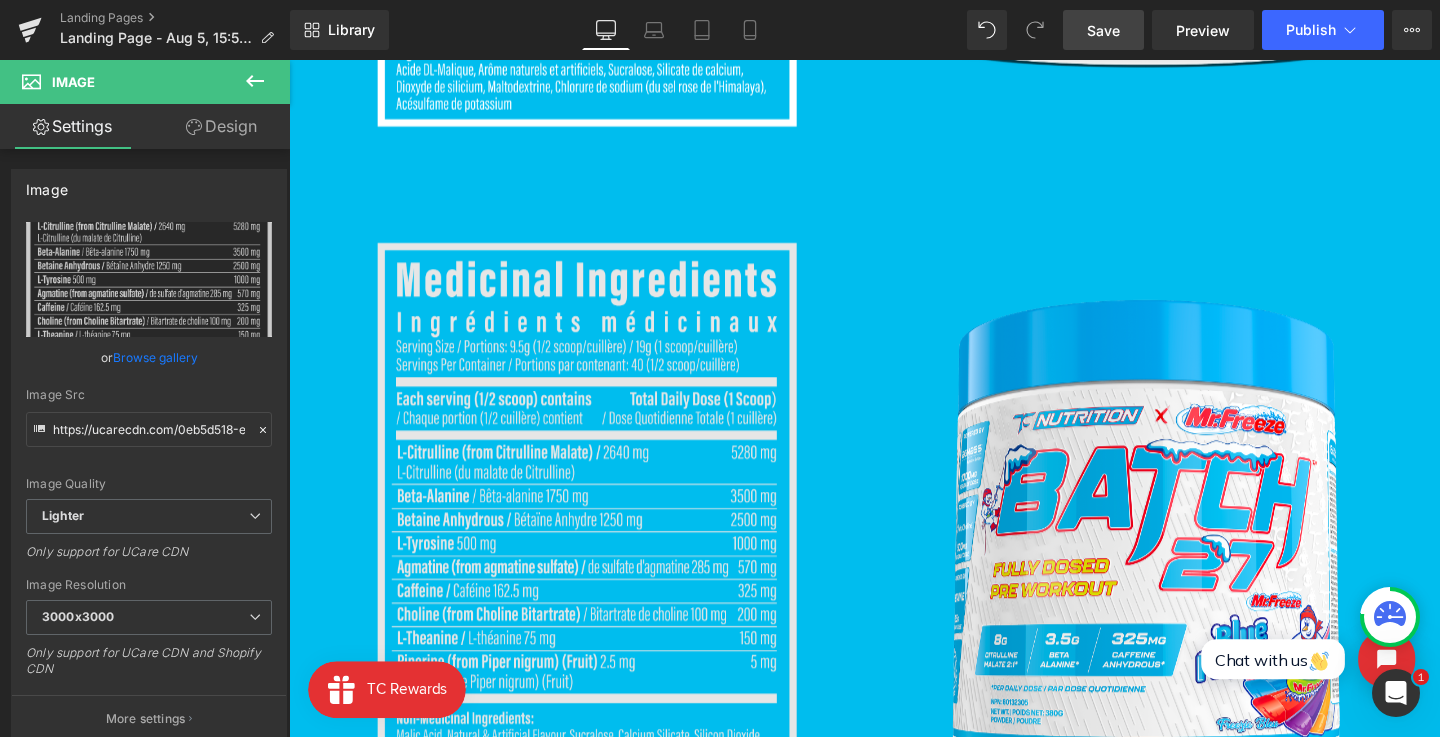 click at bounding box center [603, 568] 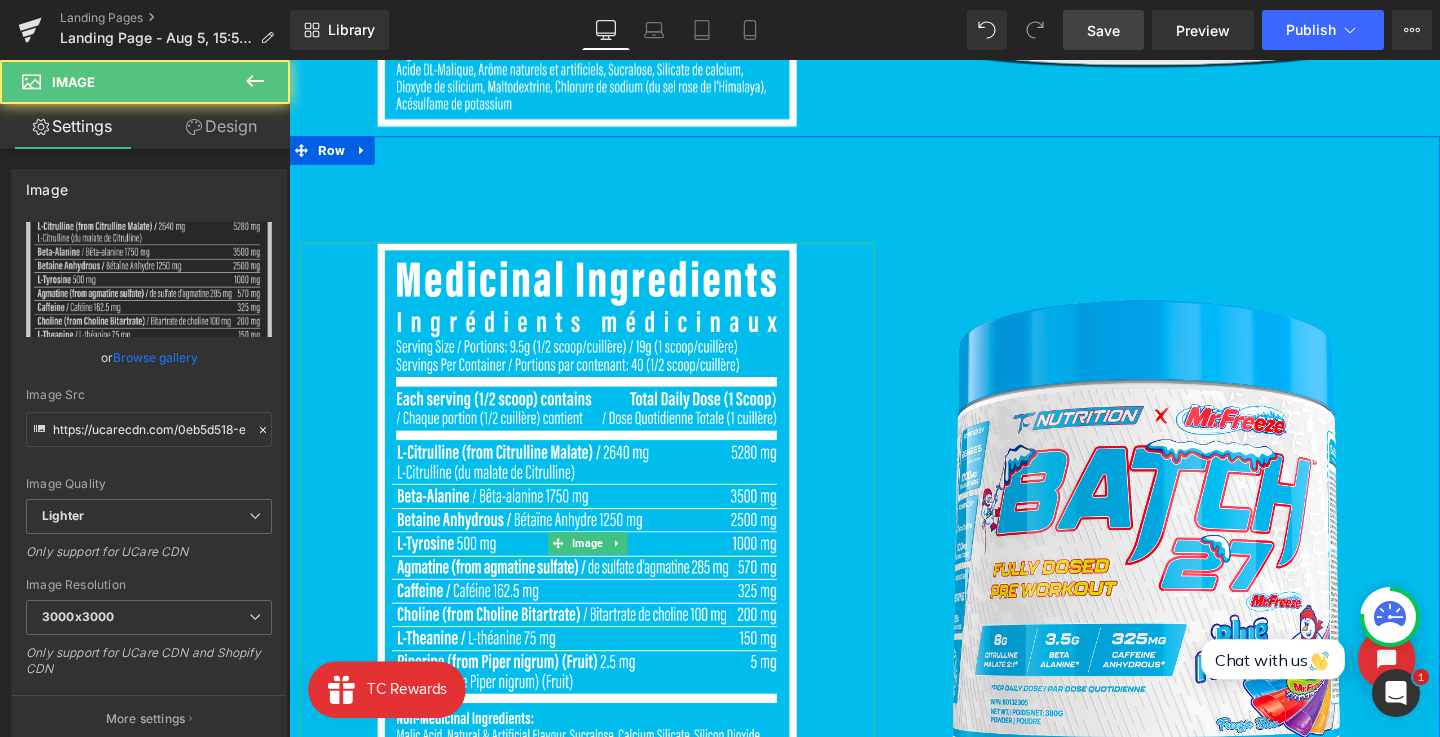 click 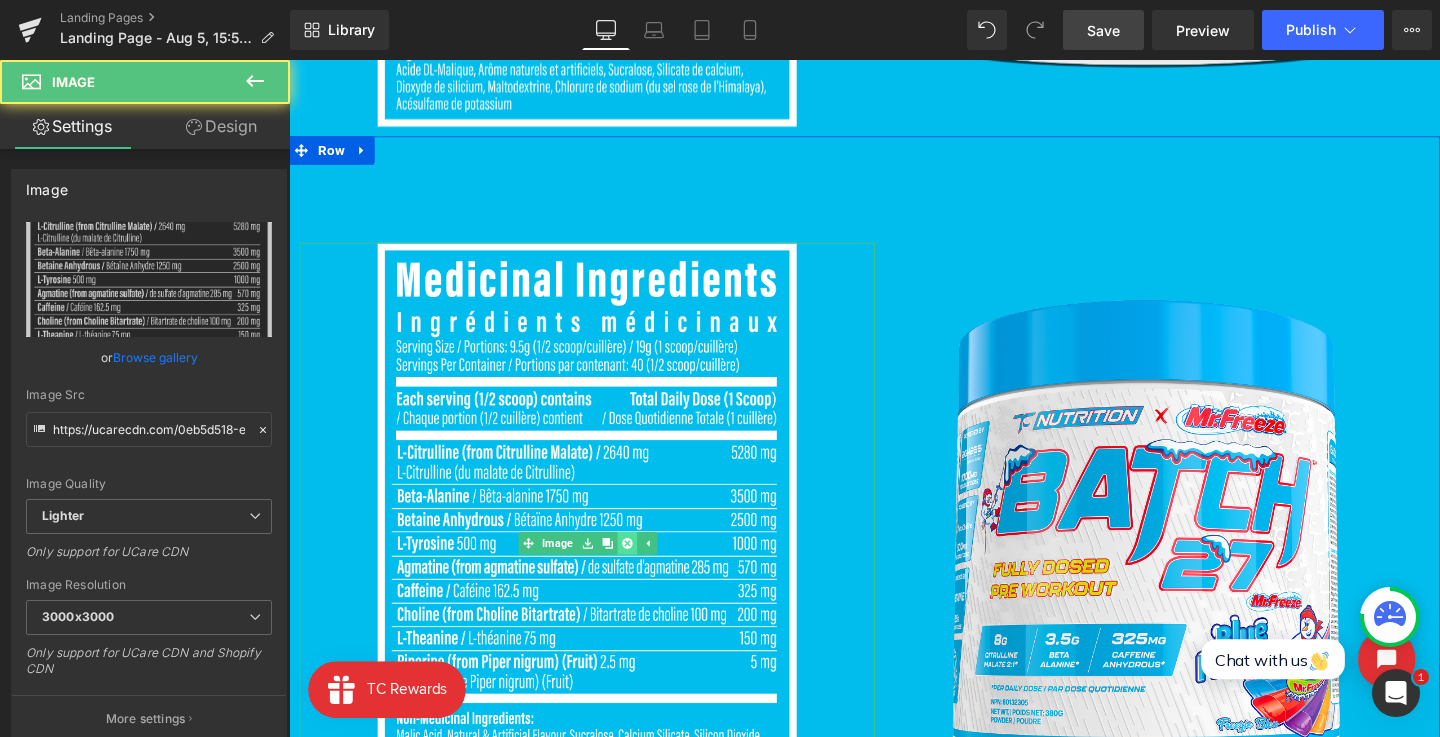 click 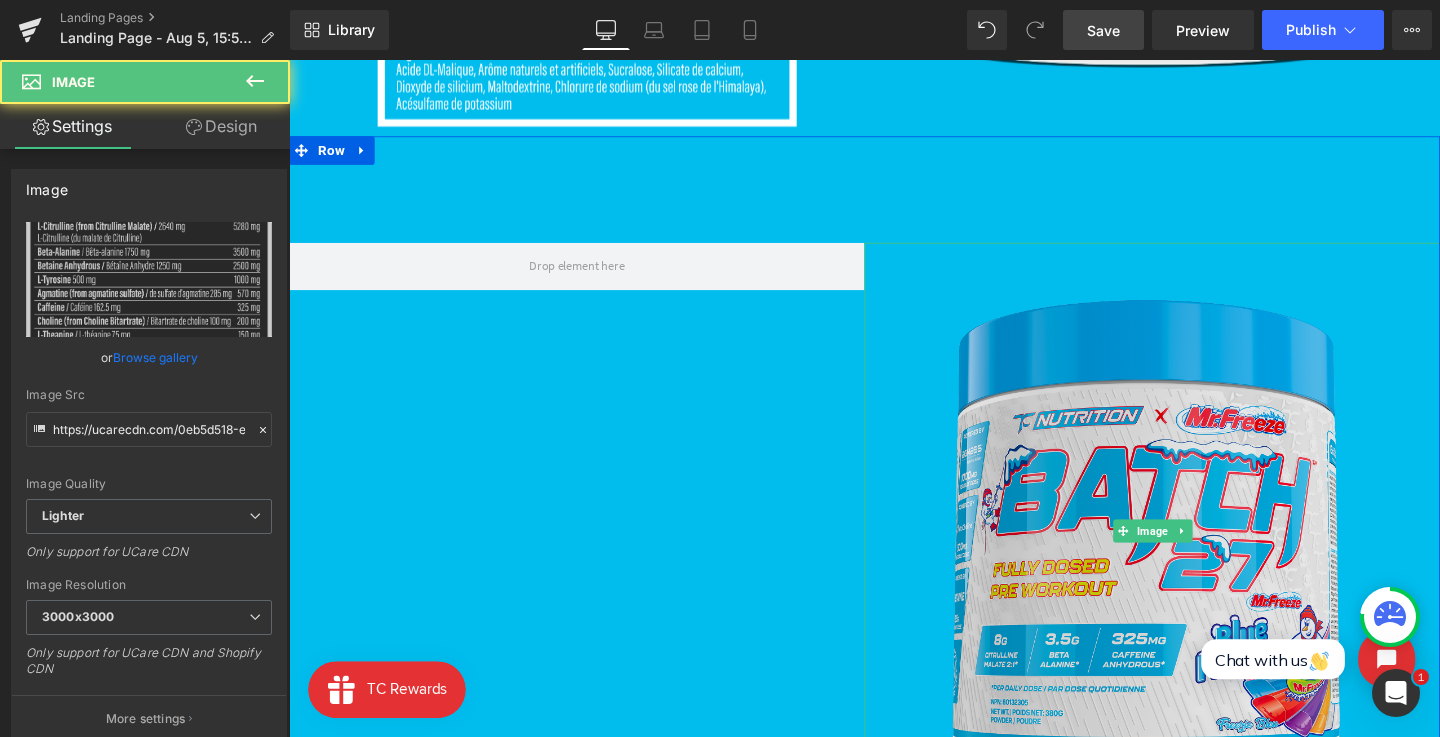 click at bounding box center (1196, 554) 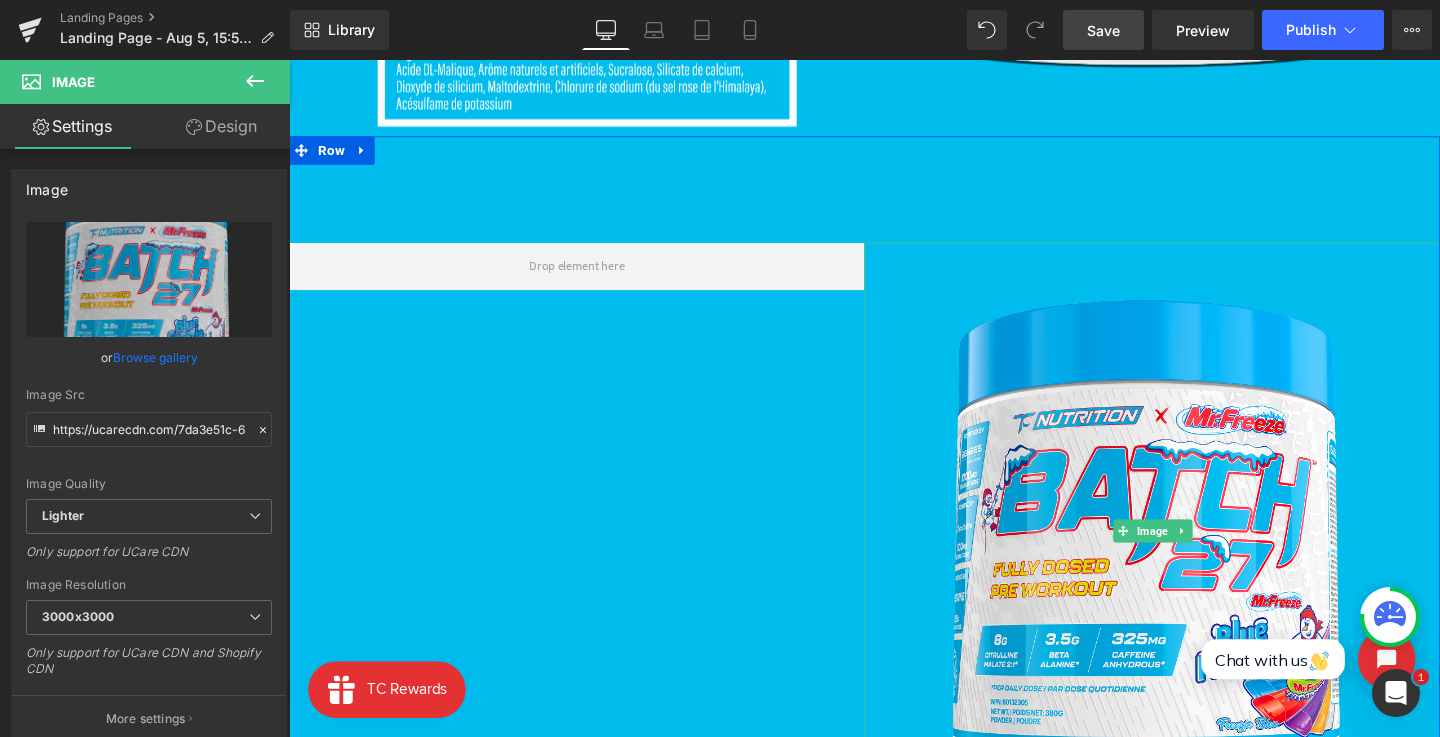 click at bounding box center (1227, 555) 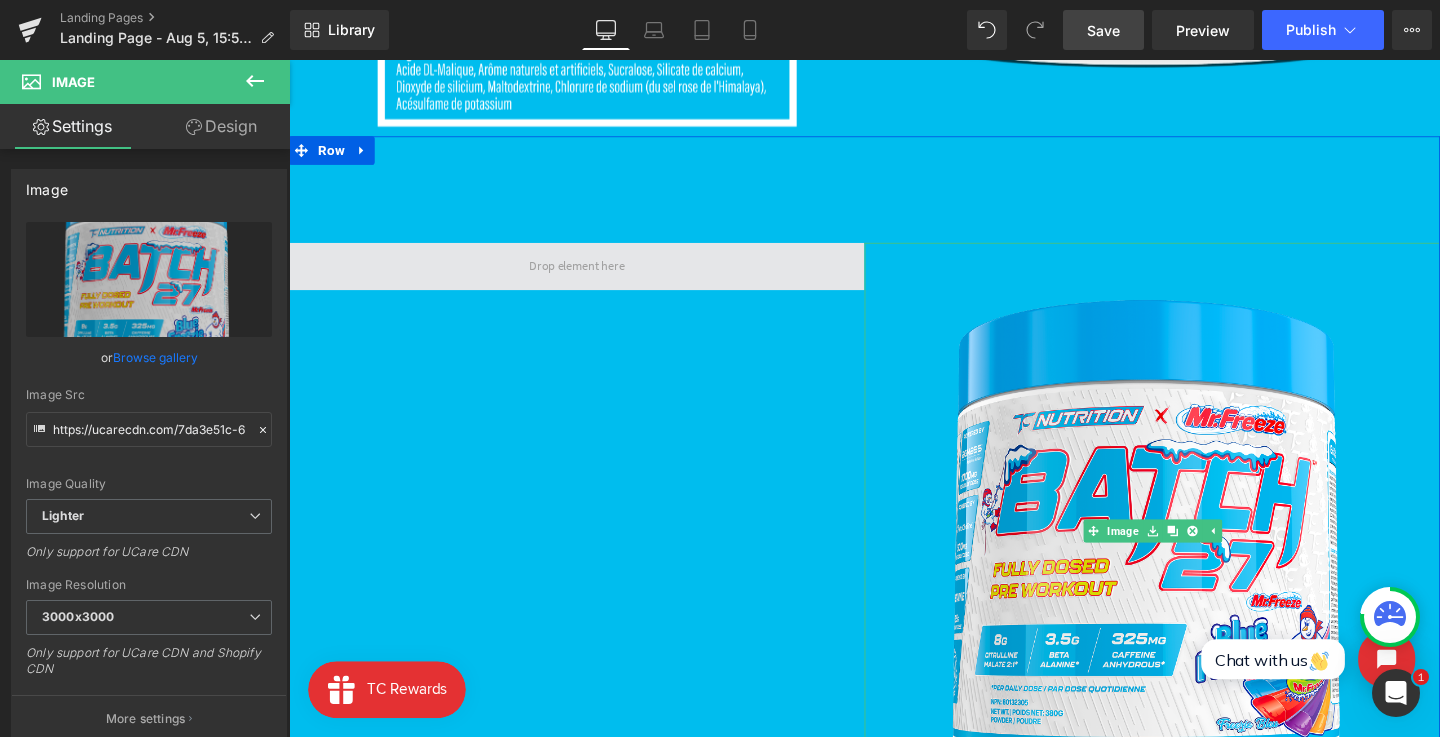 click 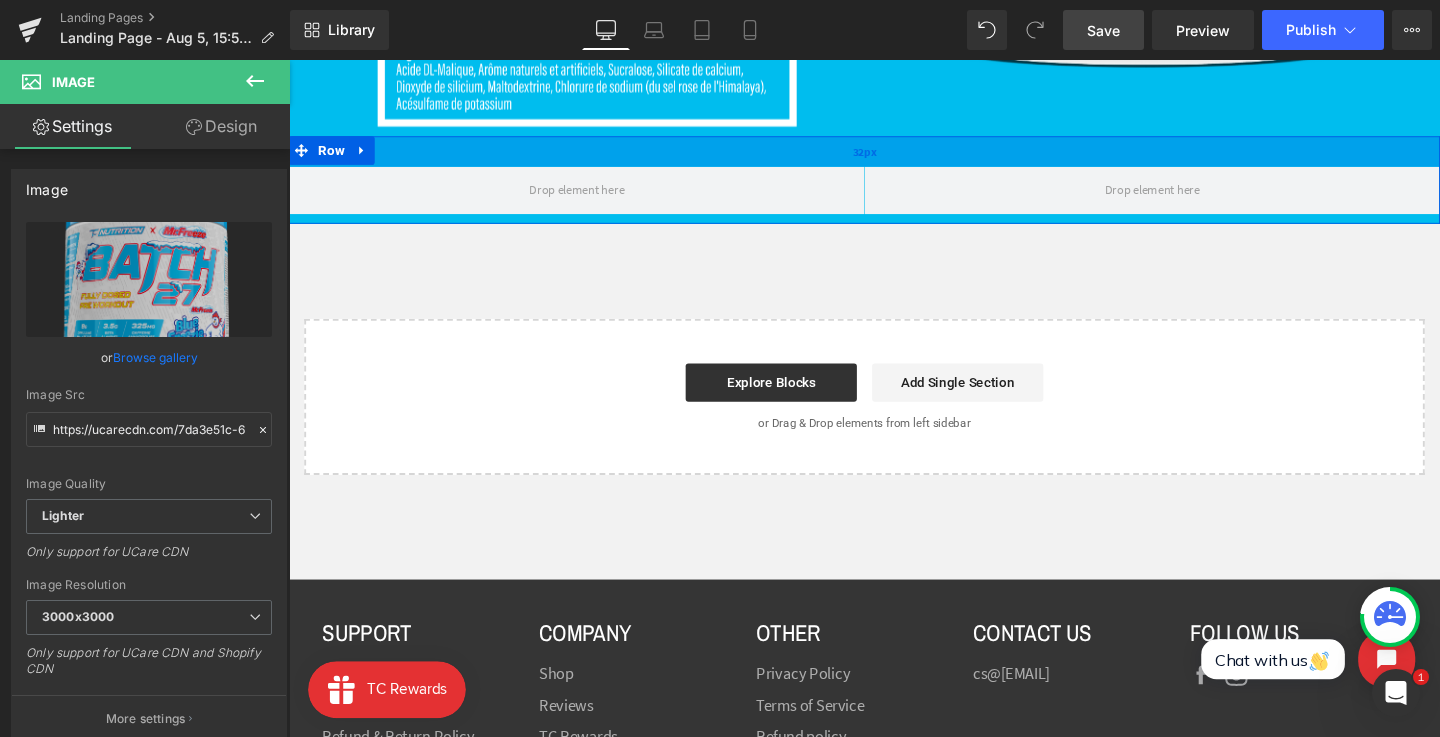 drag, startPoint x: 852, startPoint y: 143, endPoint x: 426, endPoint y: 159, distance: 426.30035 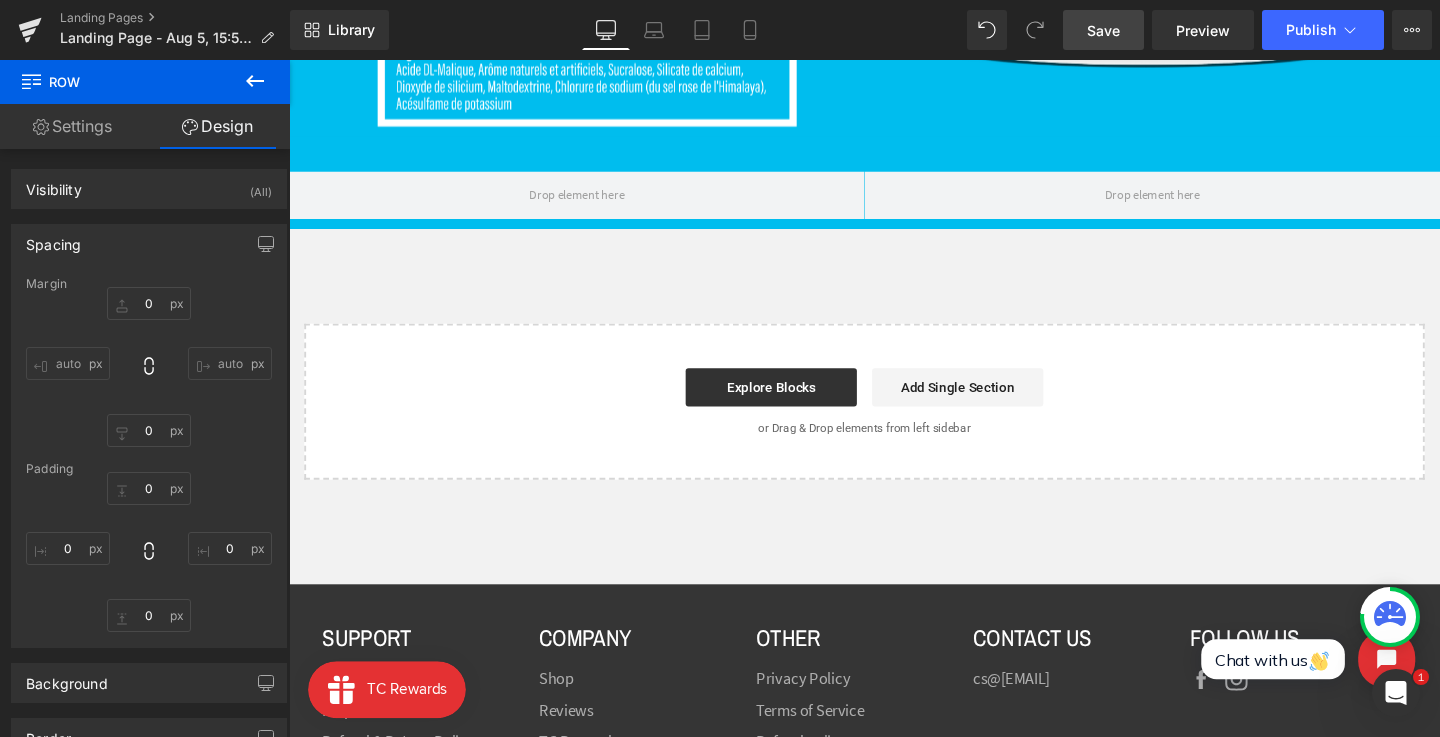 click at bounding box center (255, 82) 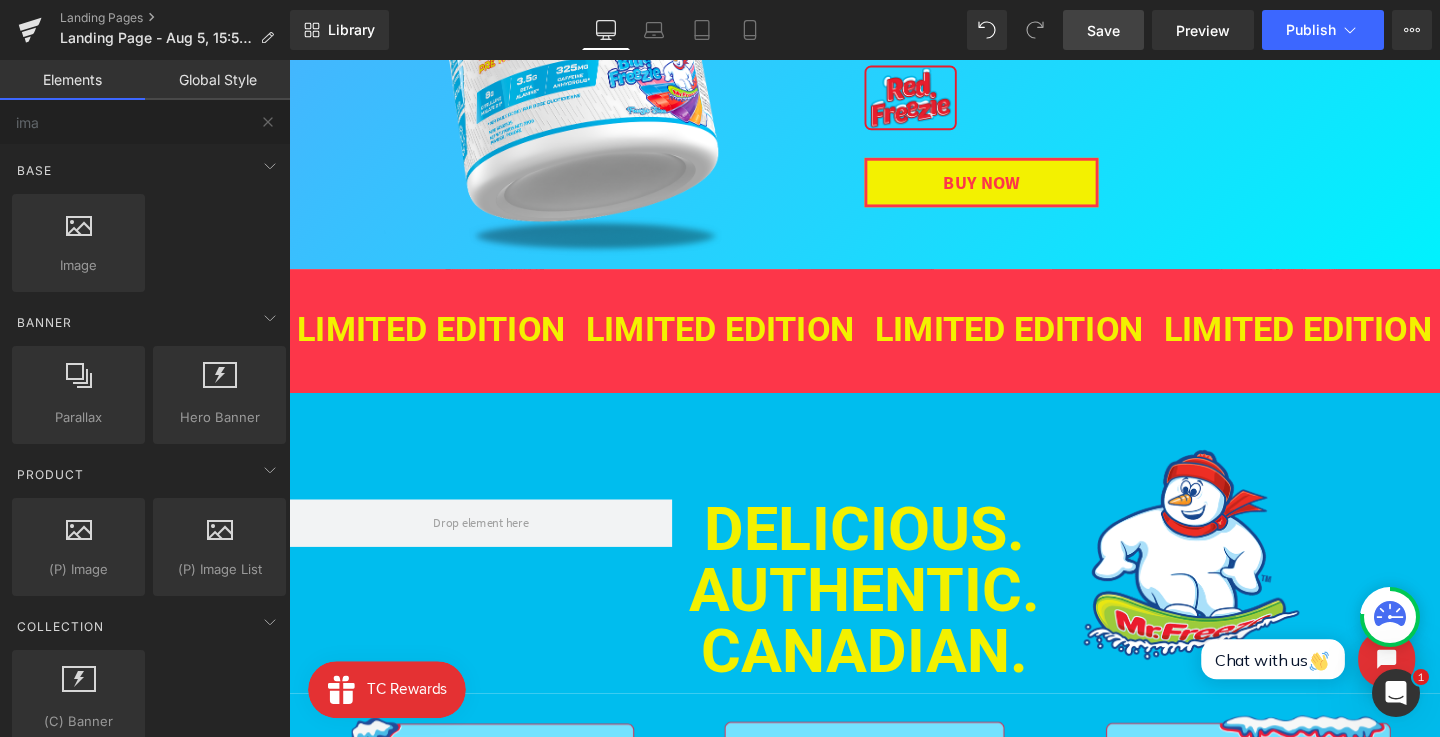 scroll, scrollTop: 384, scrollLeft: 0, axis: vertical 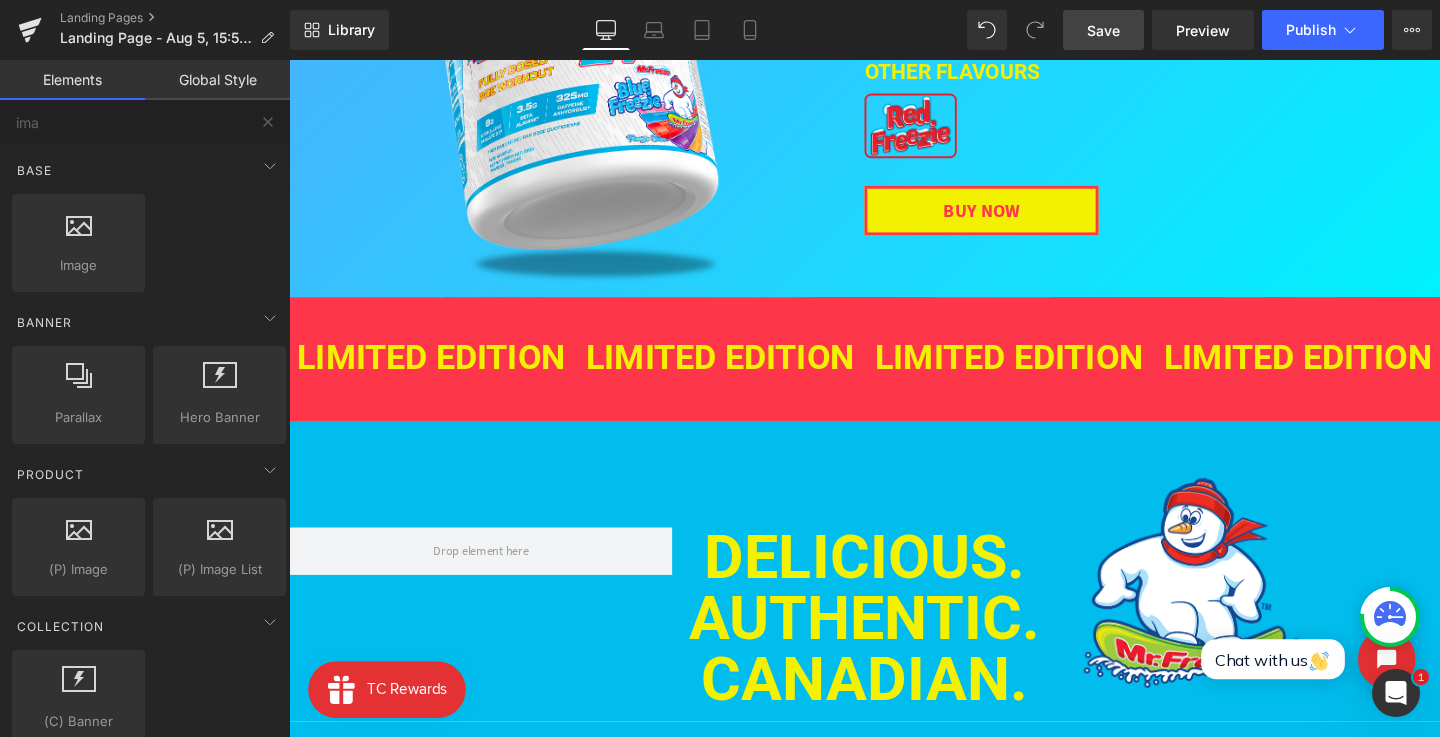 click on "Image         OTHER FLAVOURs Heading
Image         BUY NOW Button" at bounding box center (1196, 56) 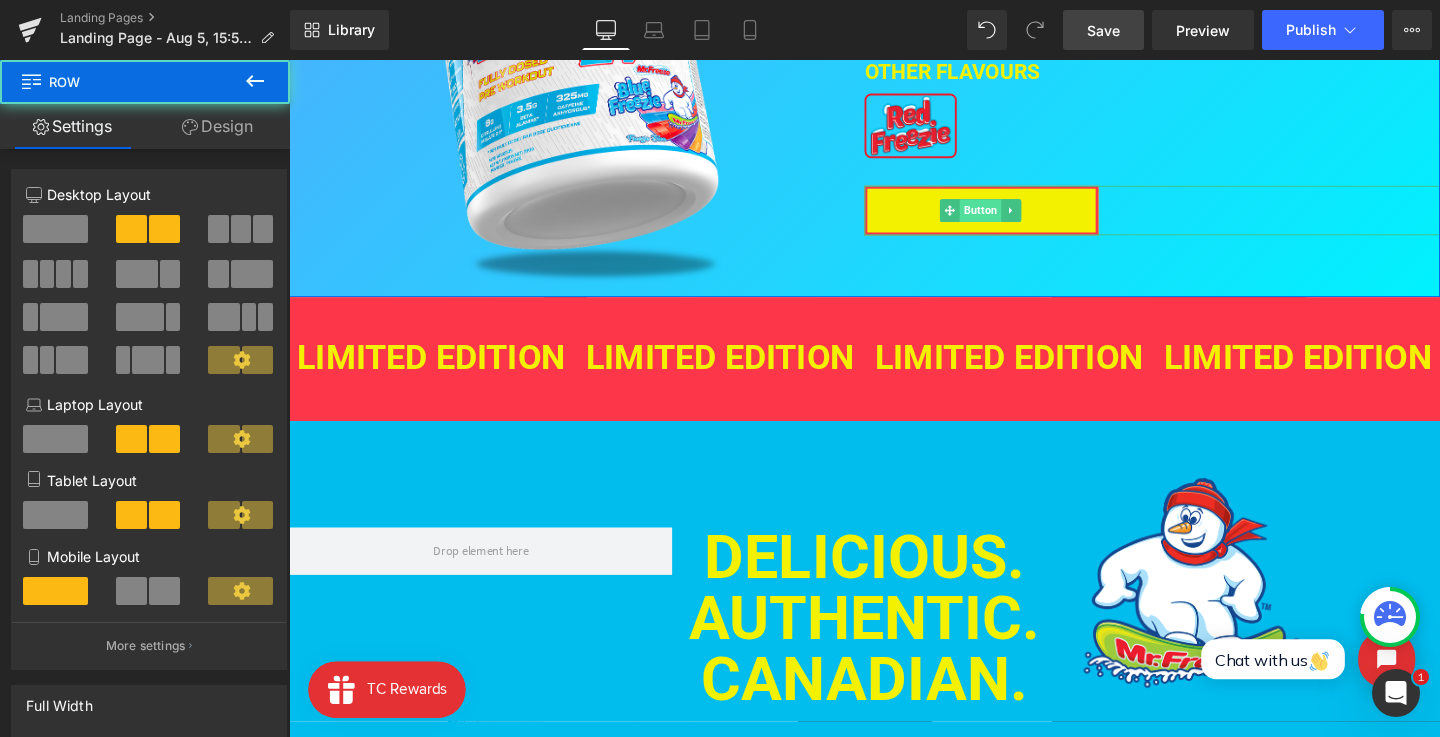 click on "Button" at bounding box center [1016, 218] 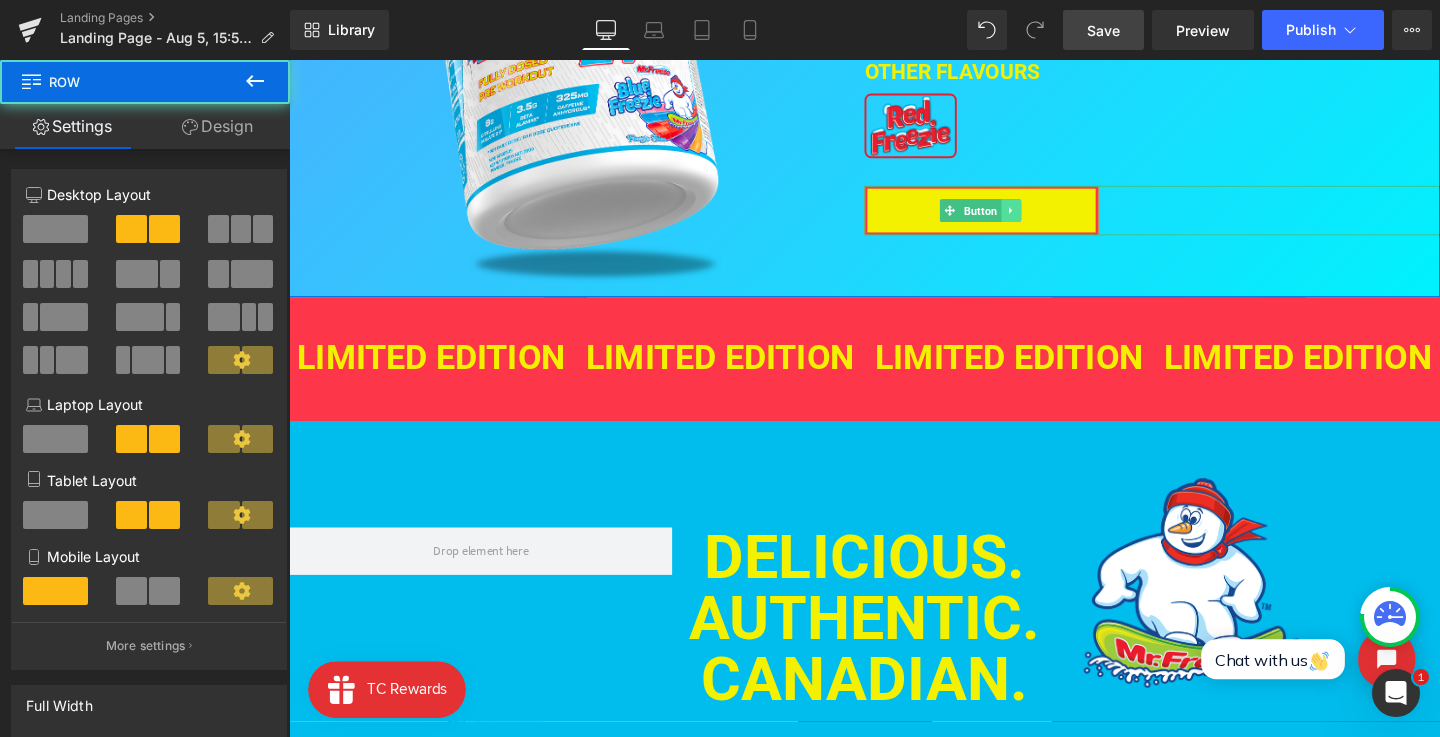 click at bounding box center [1048, 218] 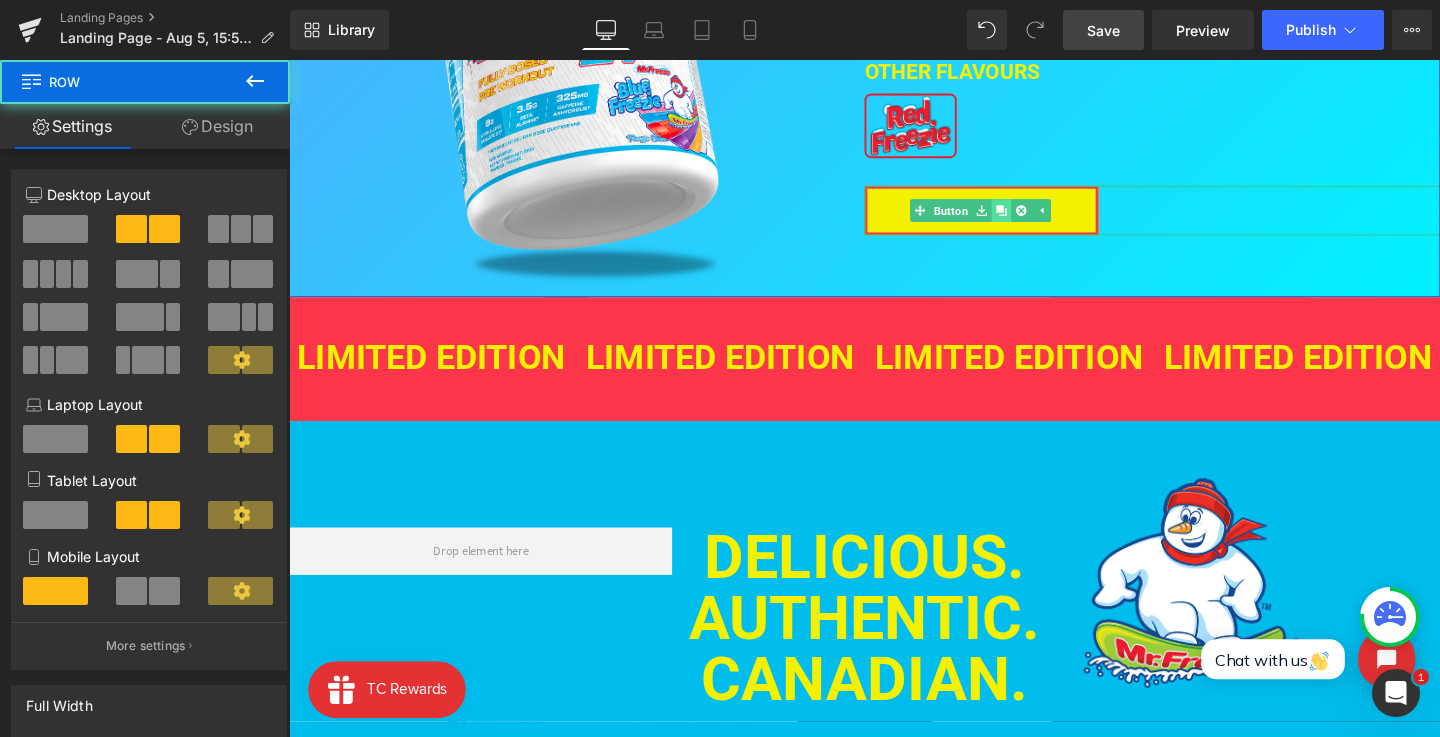 click 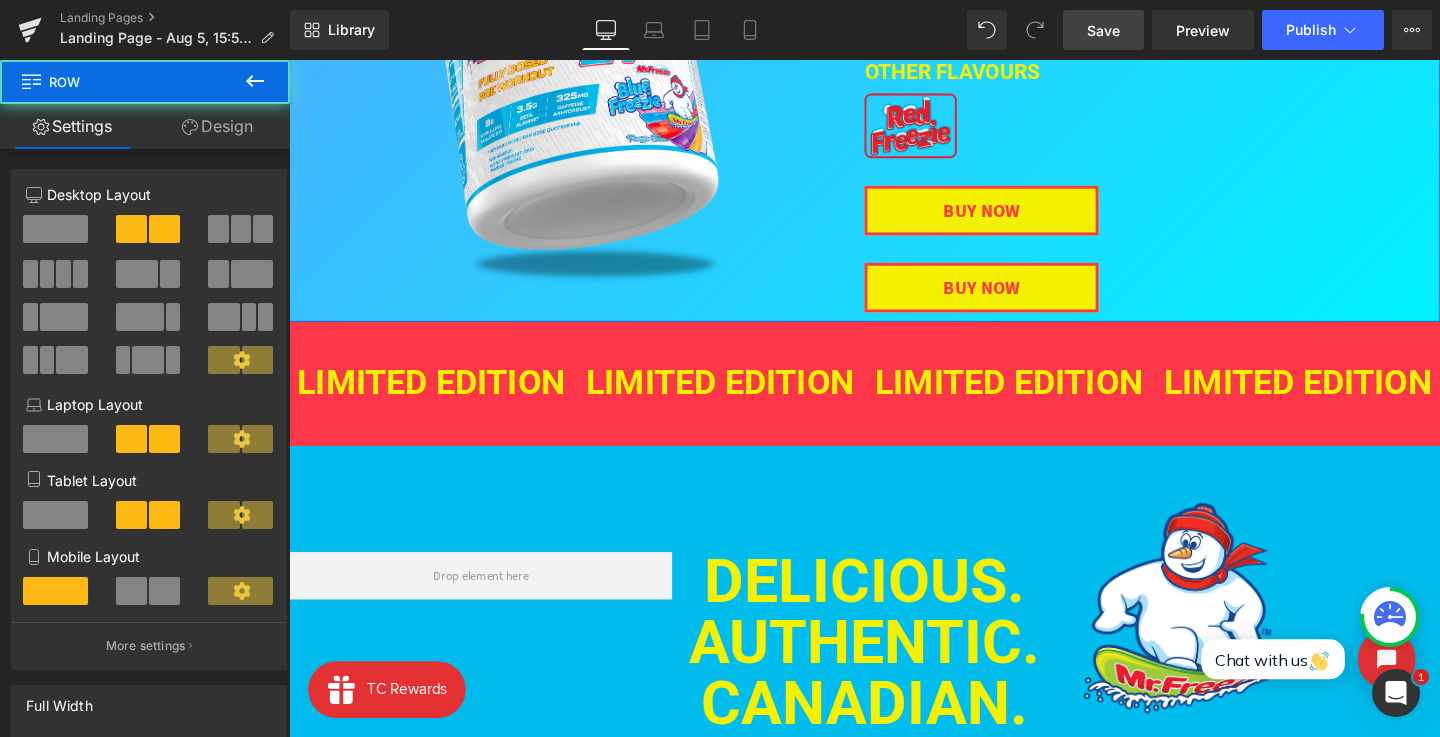 click on "Image         OTHER FLAVOURs Heading
Image         BUY NOW Button         BUY NOW Button" at bounding box center (1196, 97) 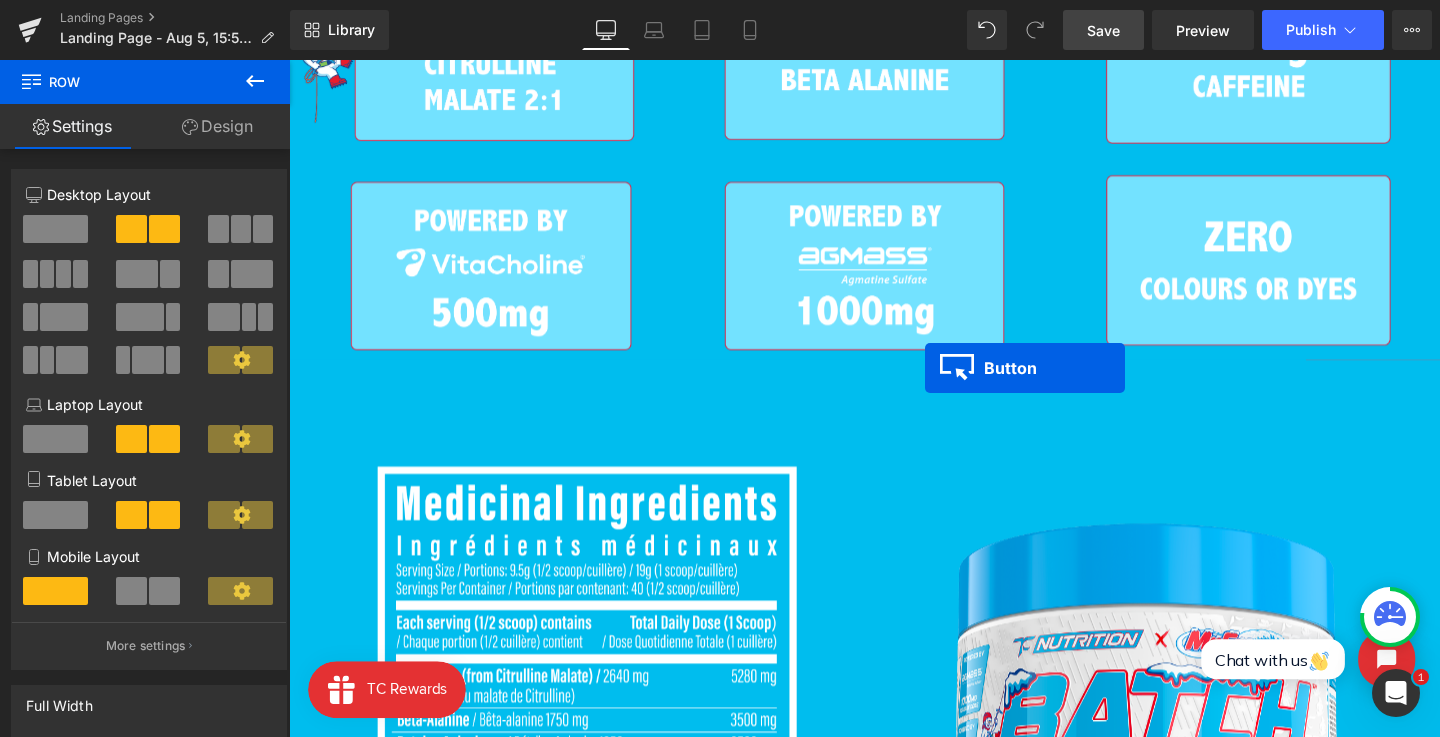 scroll, scrollTop: 2031, scrollLeft: 0, axis: vertical 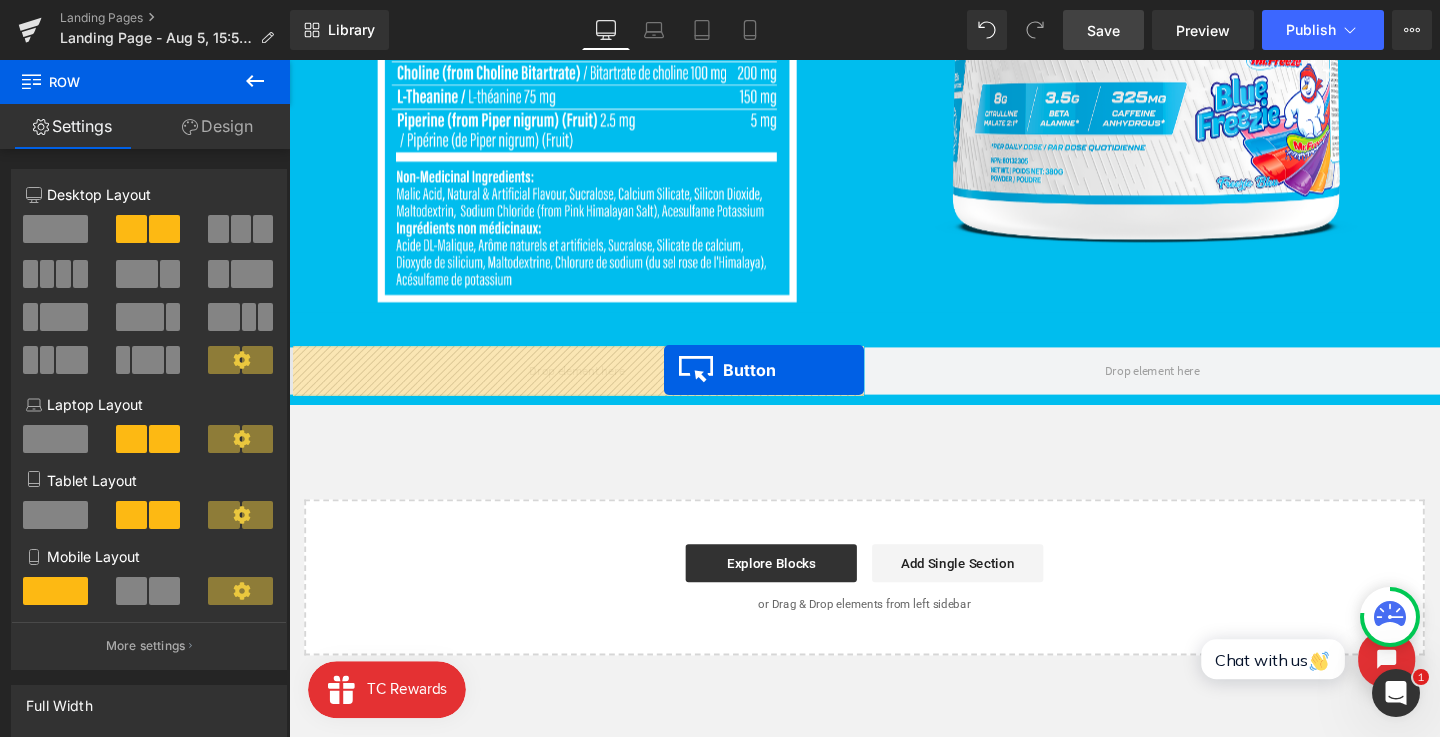 drag, startPoint x: 1072, startPoint y: 368, endPoint x: 687, endPoint y: 384, distance: 385.33234 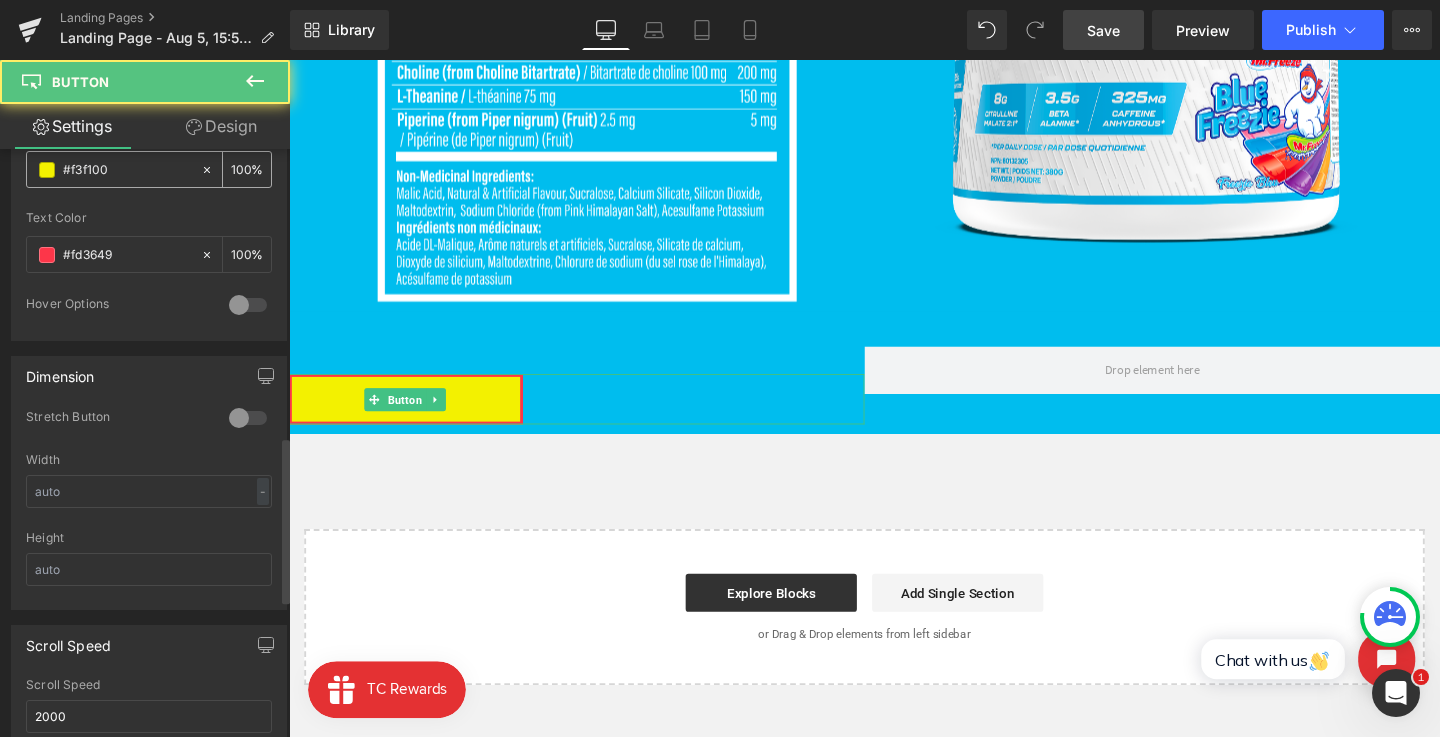 scroll, scrollTop: 1307, scrollLeft: 0, axis: vertical 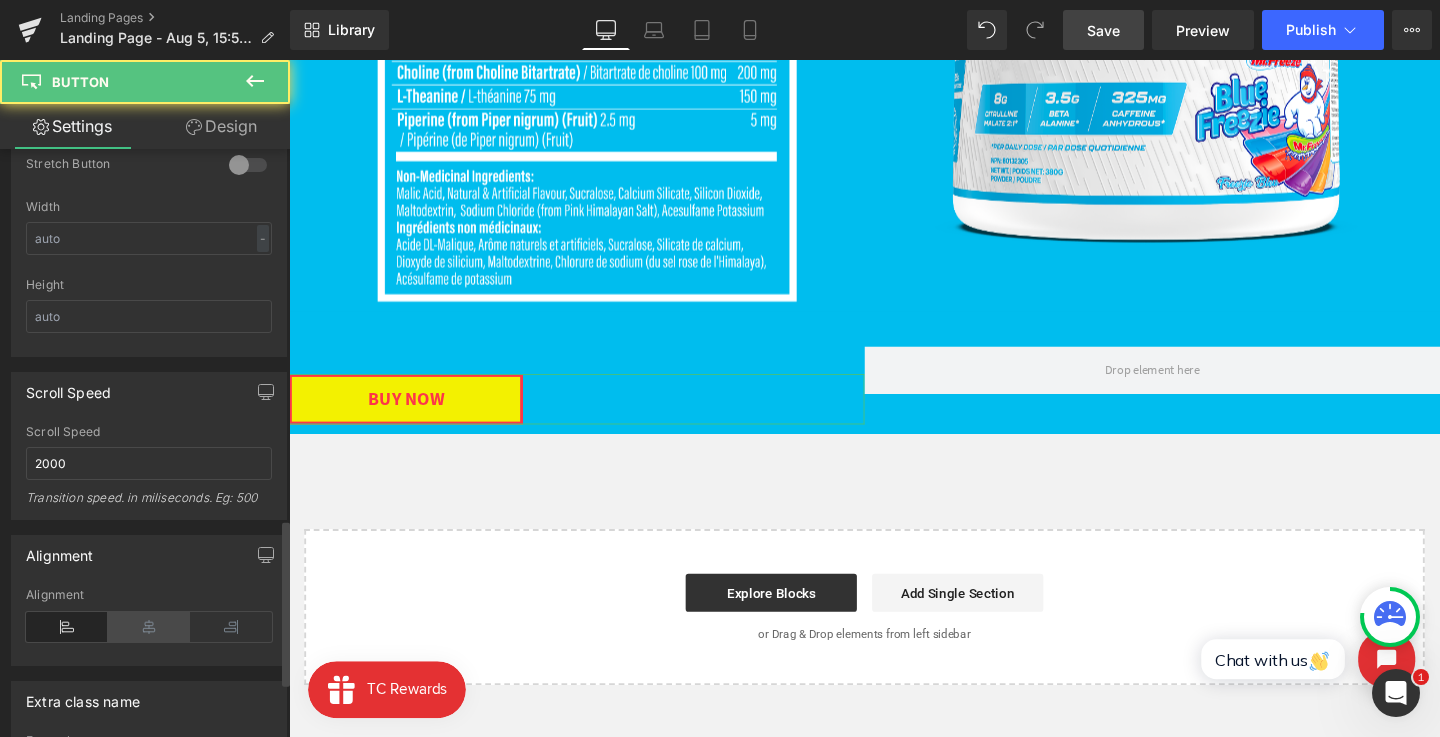 click at bounding box center (149, 627) 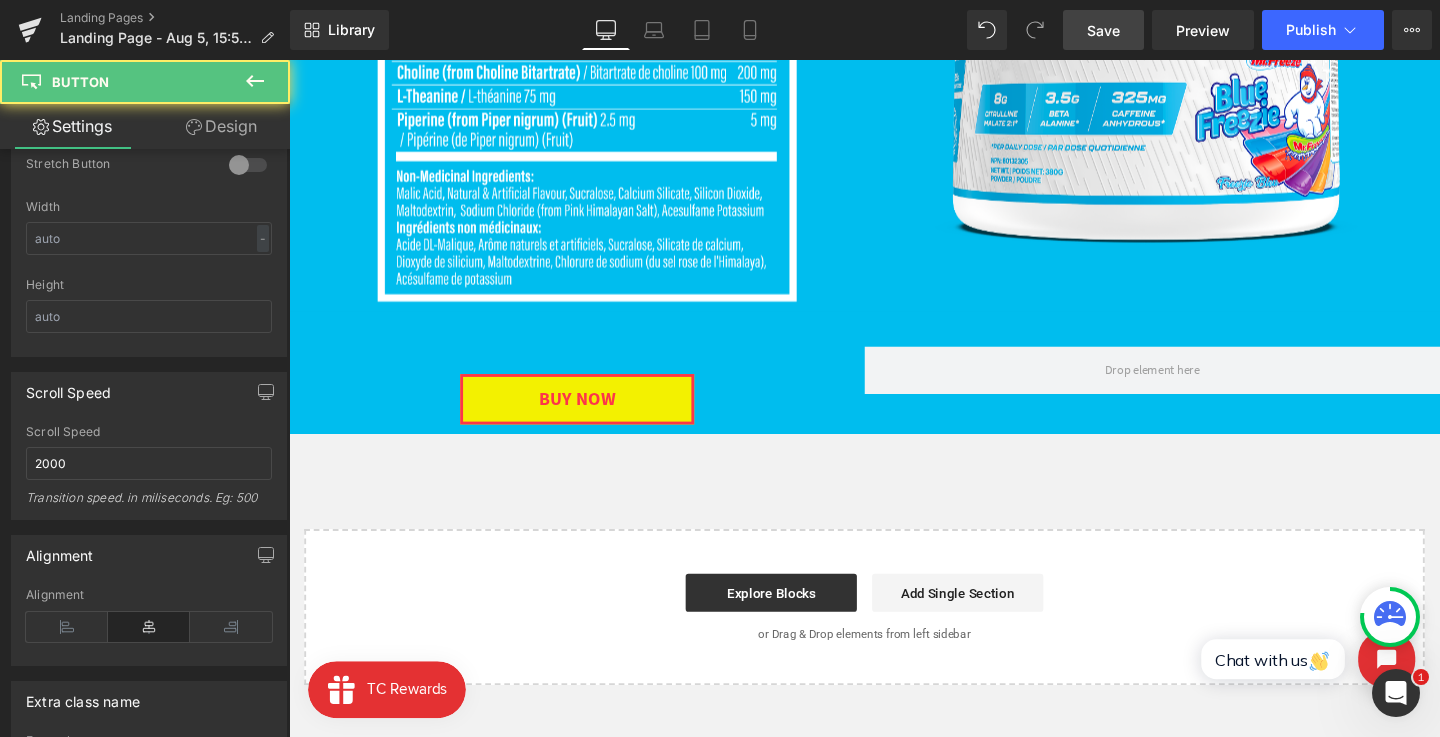 click on "Image         Image         OTHER FLAVOURs Heading
Image         BUY NOW Button         Row
LIMITED EDITION
Heading
LIMITED EDITION Heading
LIMITED EDITION Heading
LIMITED EDITION Heading
LIMITED EDITION Heading
LIMITED EDITION Heading
‹ ›
Carousel         Row         DELICIOUS. AUTHENTIC. CANADIAN. Heading" at bounding box center [894, -504] 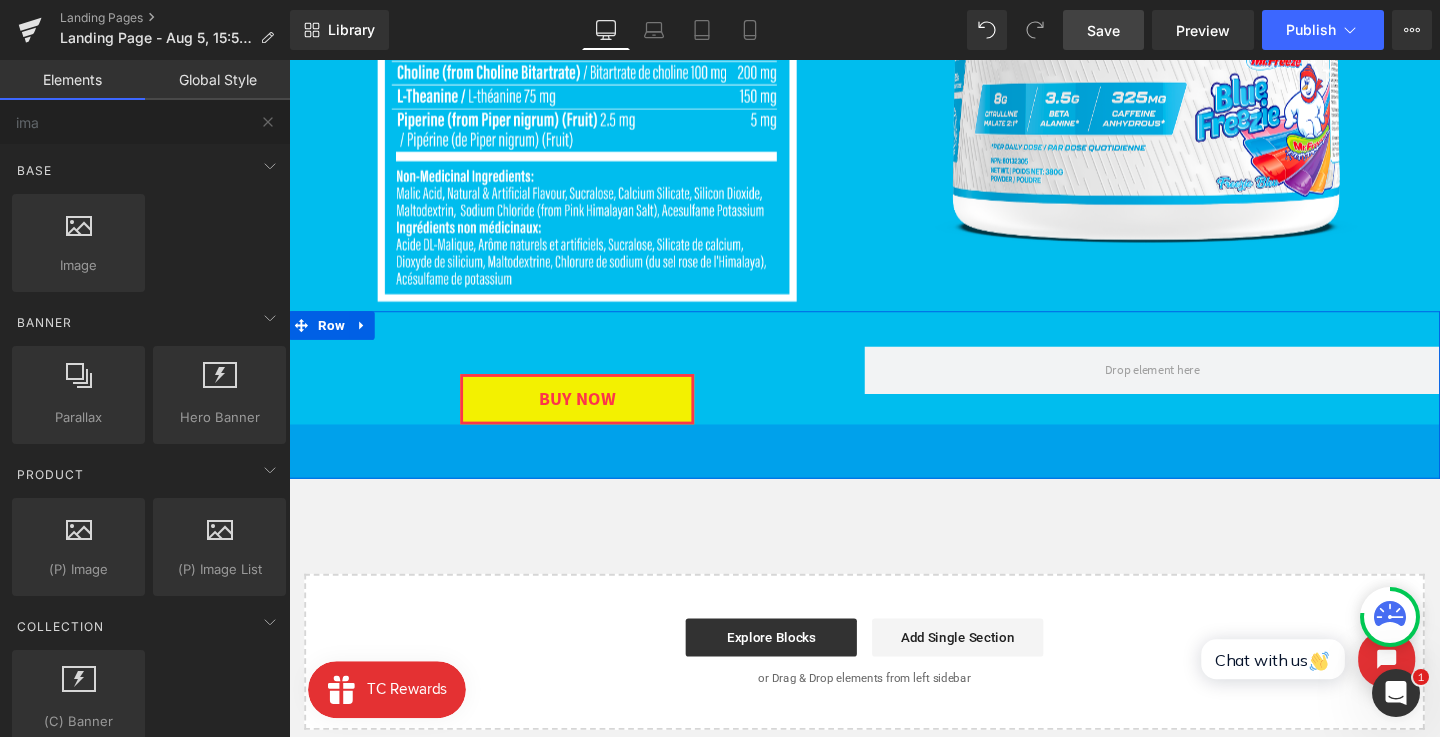 drag, startPoint x: 698, startPoint y: 451, endPoint x: 714, endPoint y: 414, distance: 40.311287 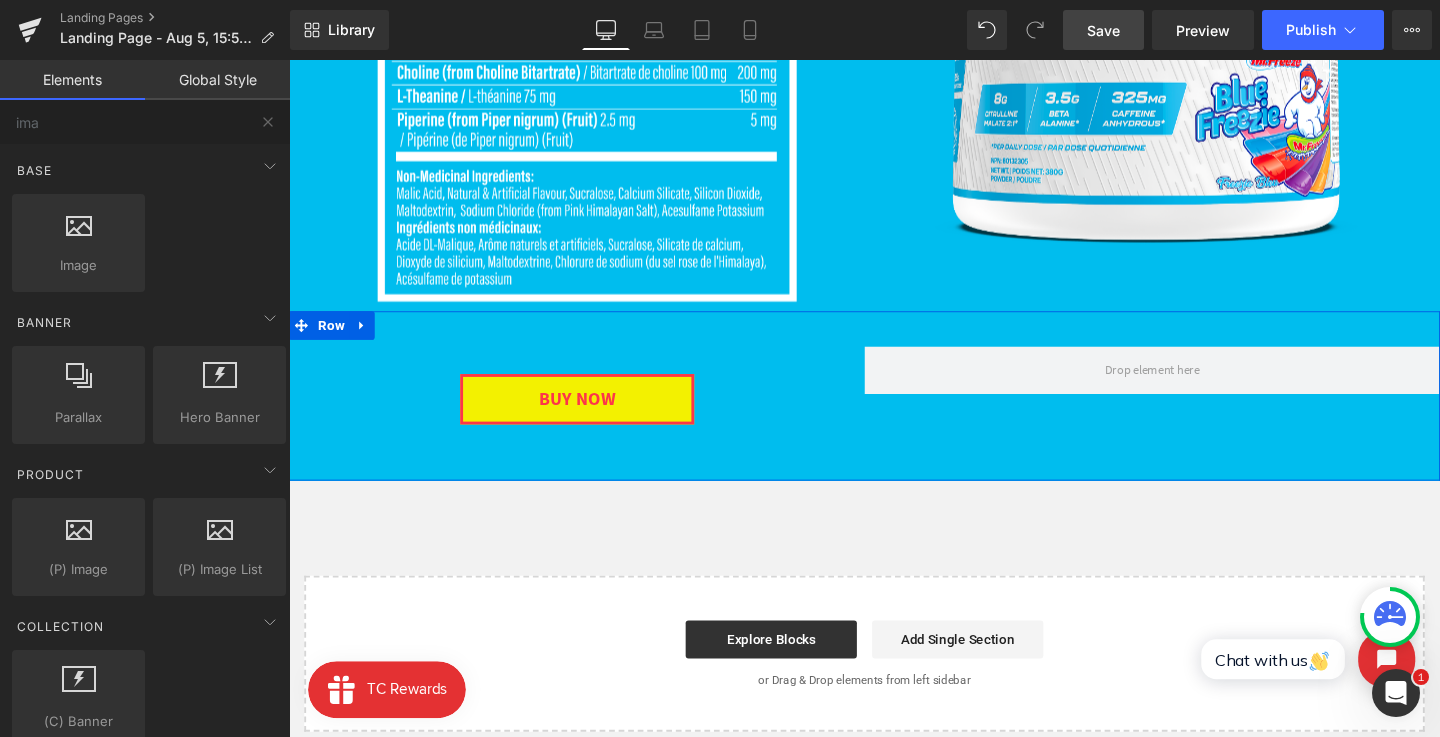 scroll, scrollTop: 1961, scrollLeft: 0, axis: vertical 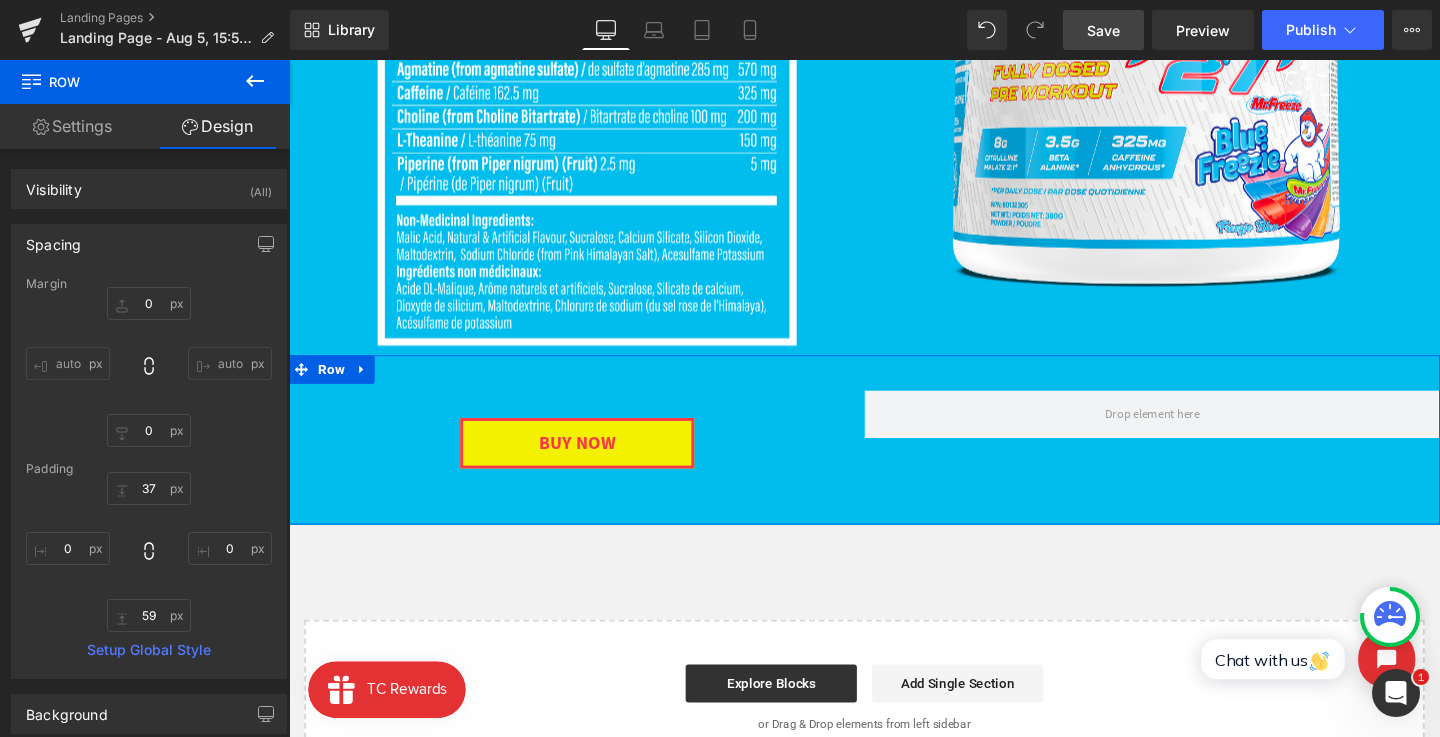 click on "BUY NOW" at bounding box center [591, 462] 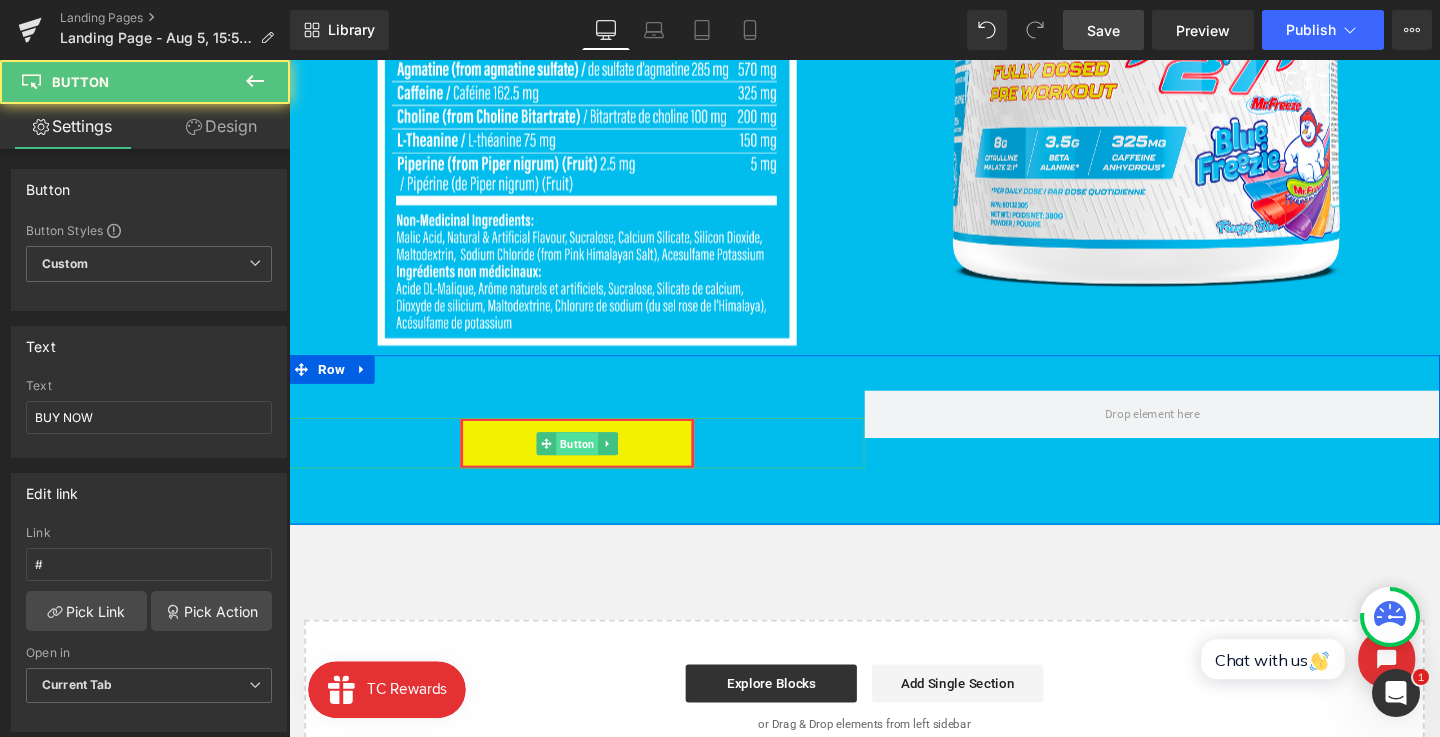 click on "Button" at bounding box center (592, 463) 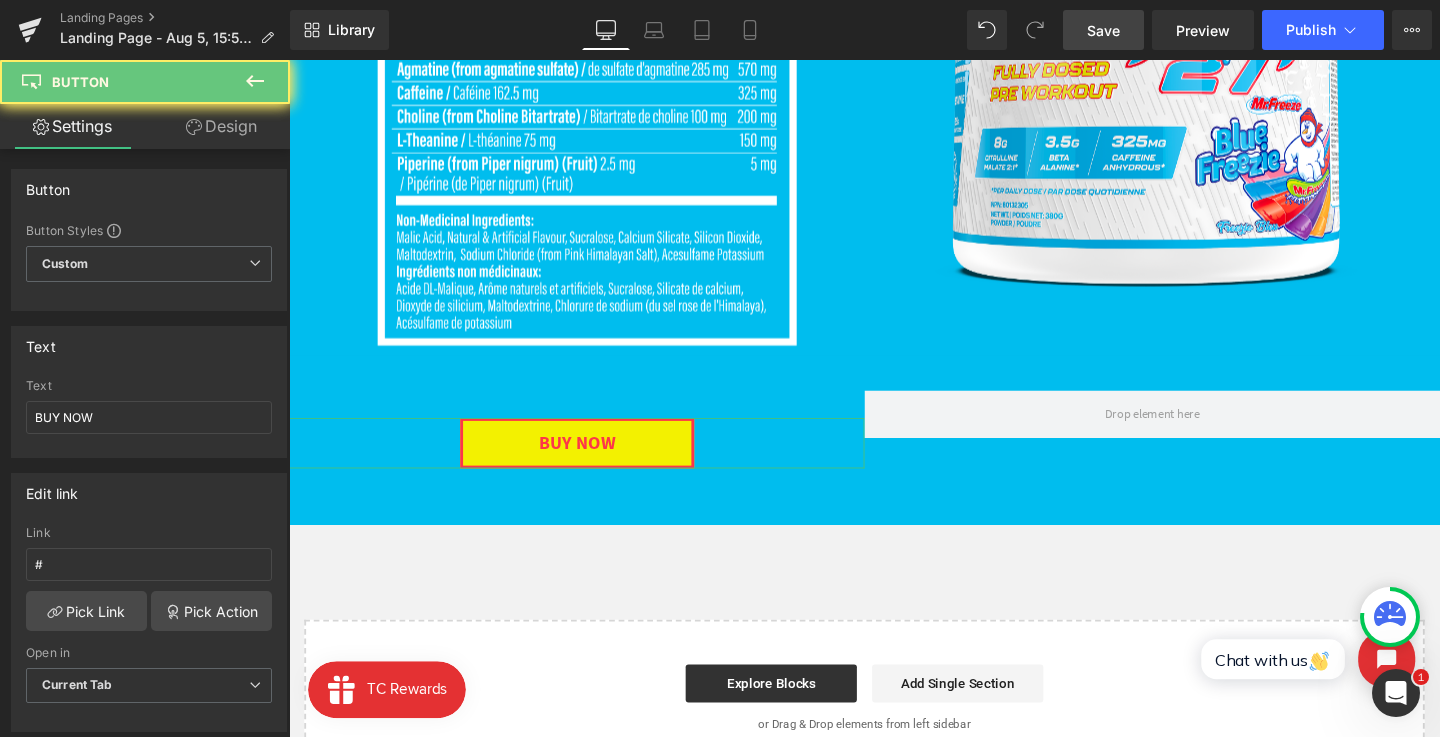 click on "Design" at bounding box center (221, 126) 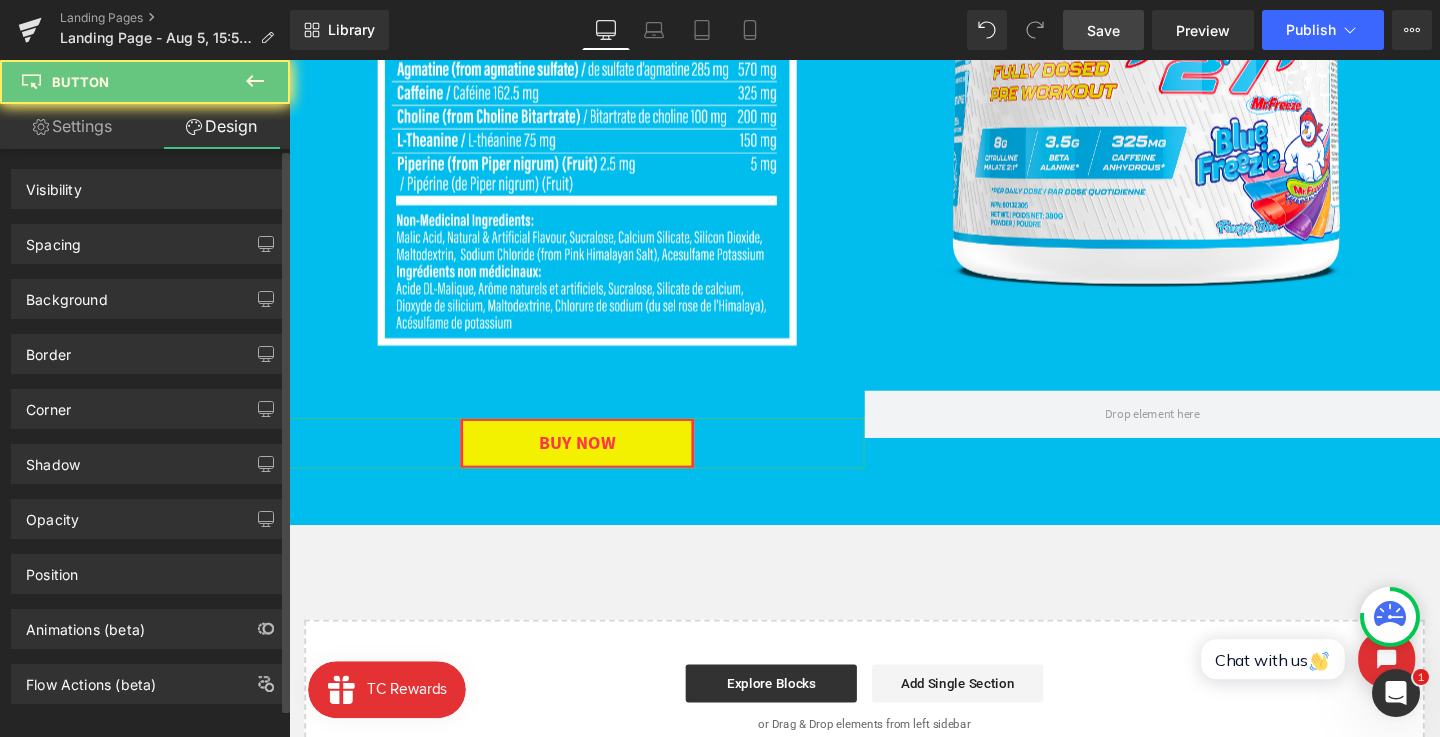 click on "Background" at bounding box center (149, 299) 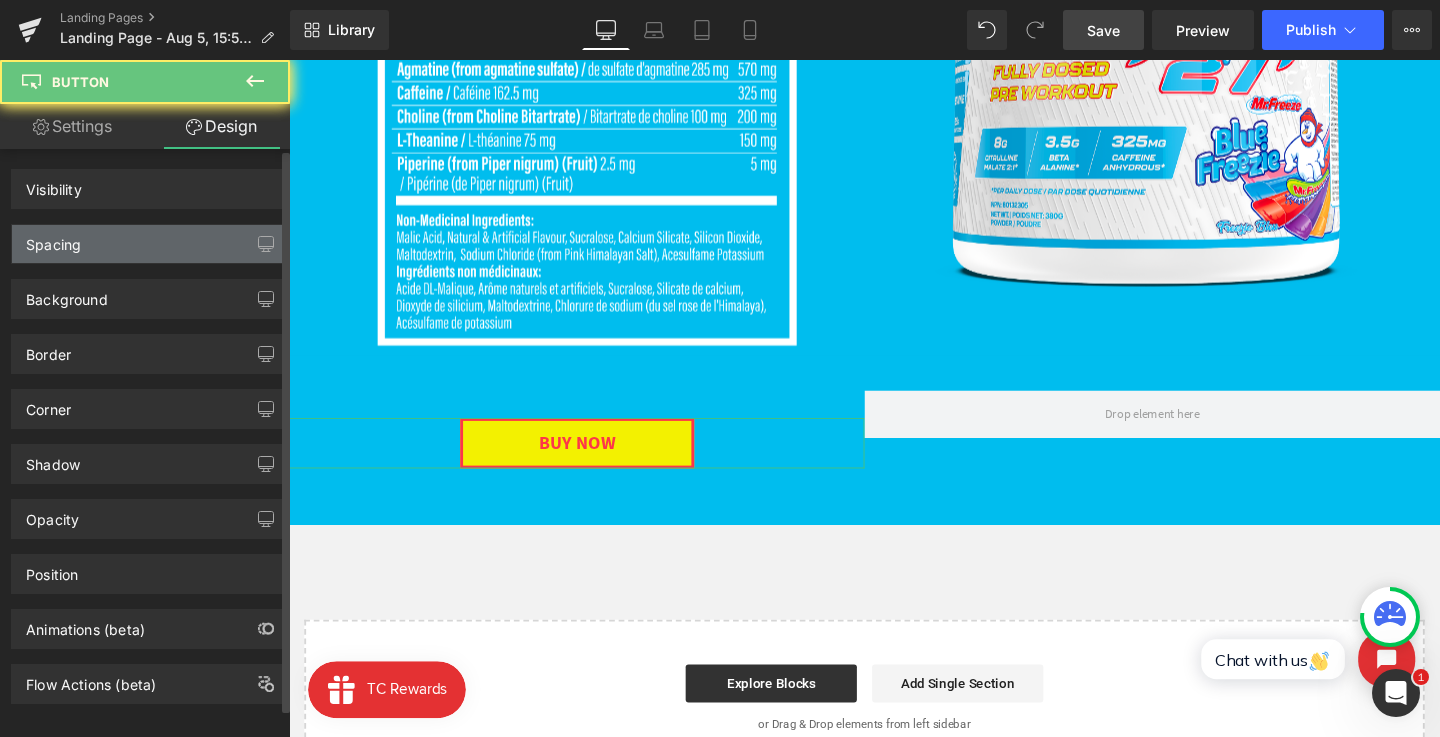 click on "Spacing" at bounding box center (149, 244) 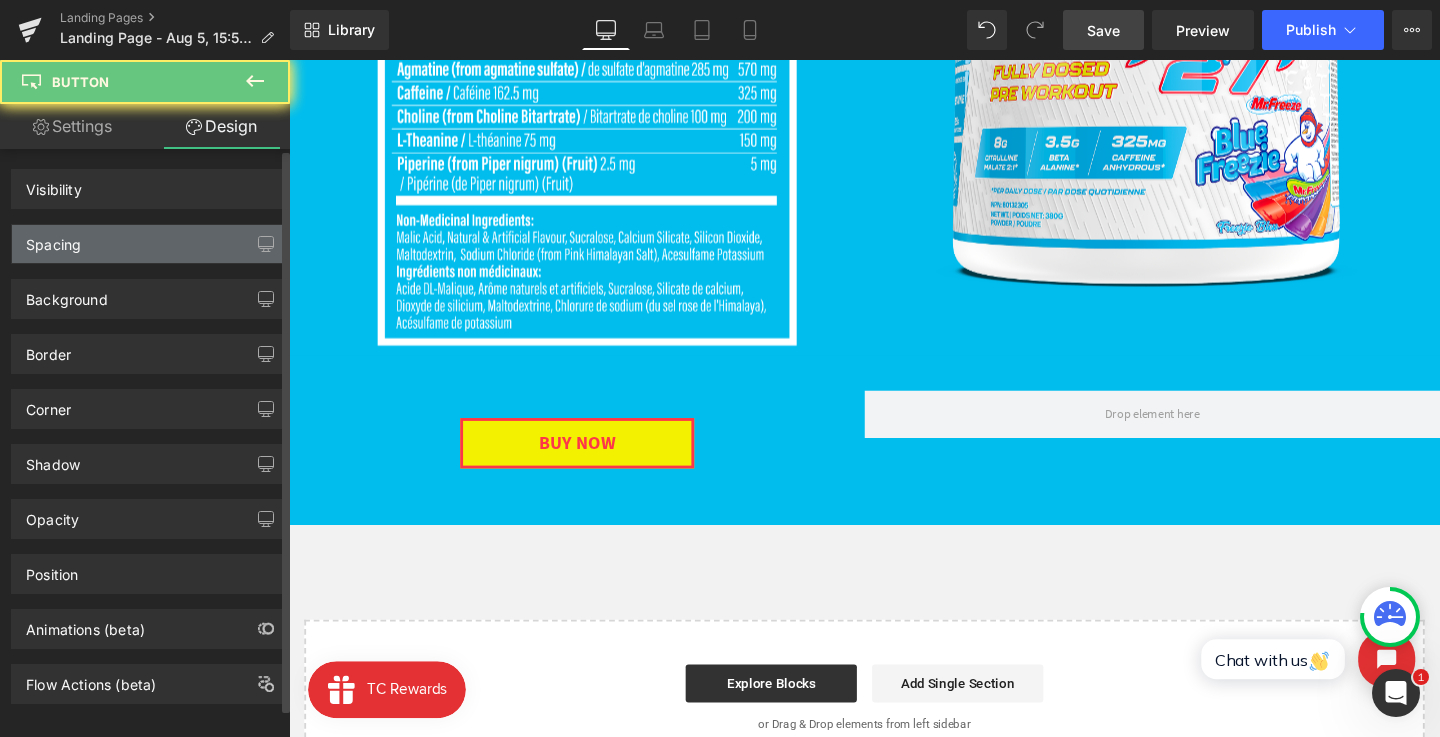 click on "Spacing" at bounding box center [53, 239] 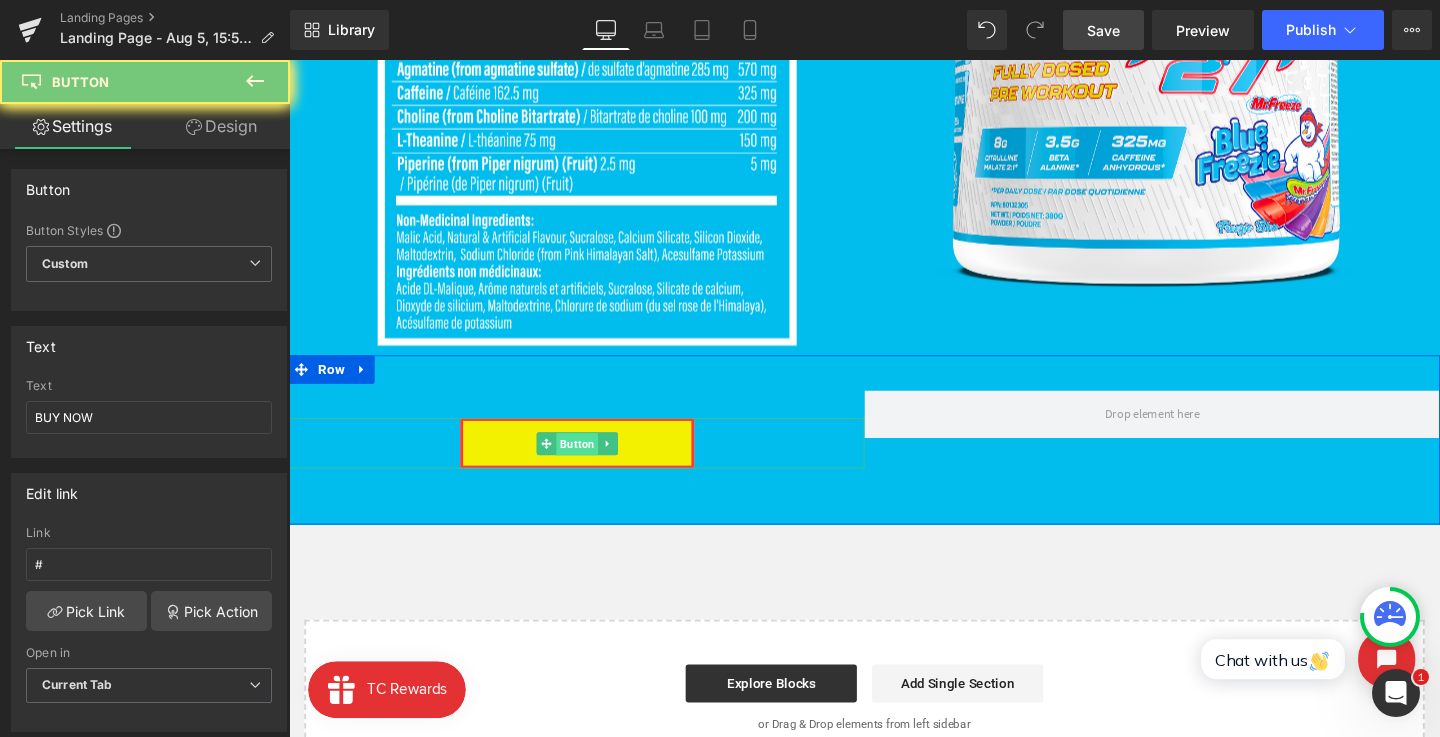click on "BUY NOW Button" at bounding box center [591, 462] 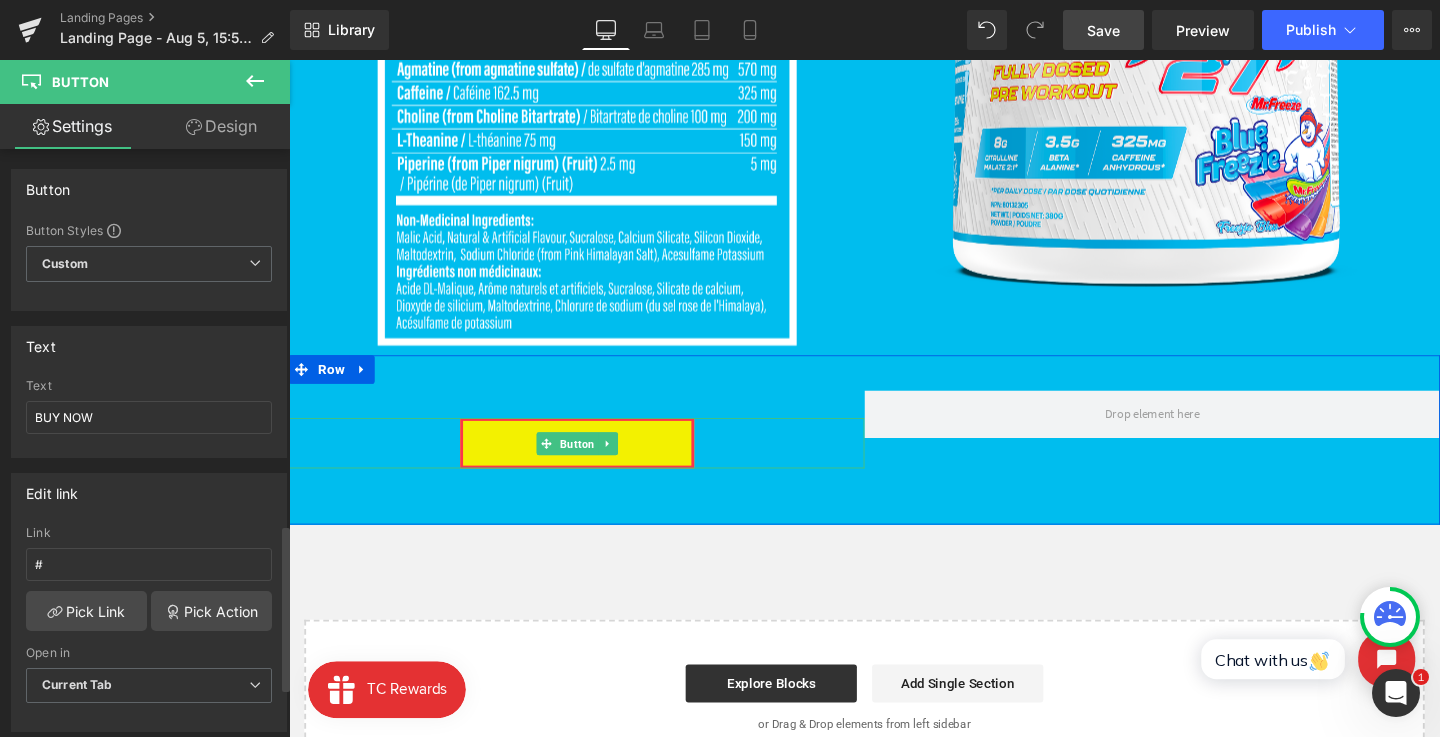 scroll, scrollTop: 1326, scrollLeft: 0, axis: vertical 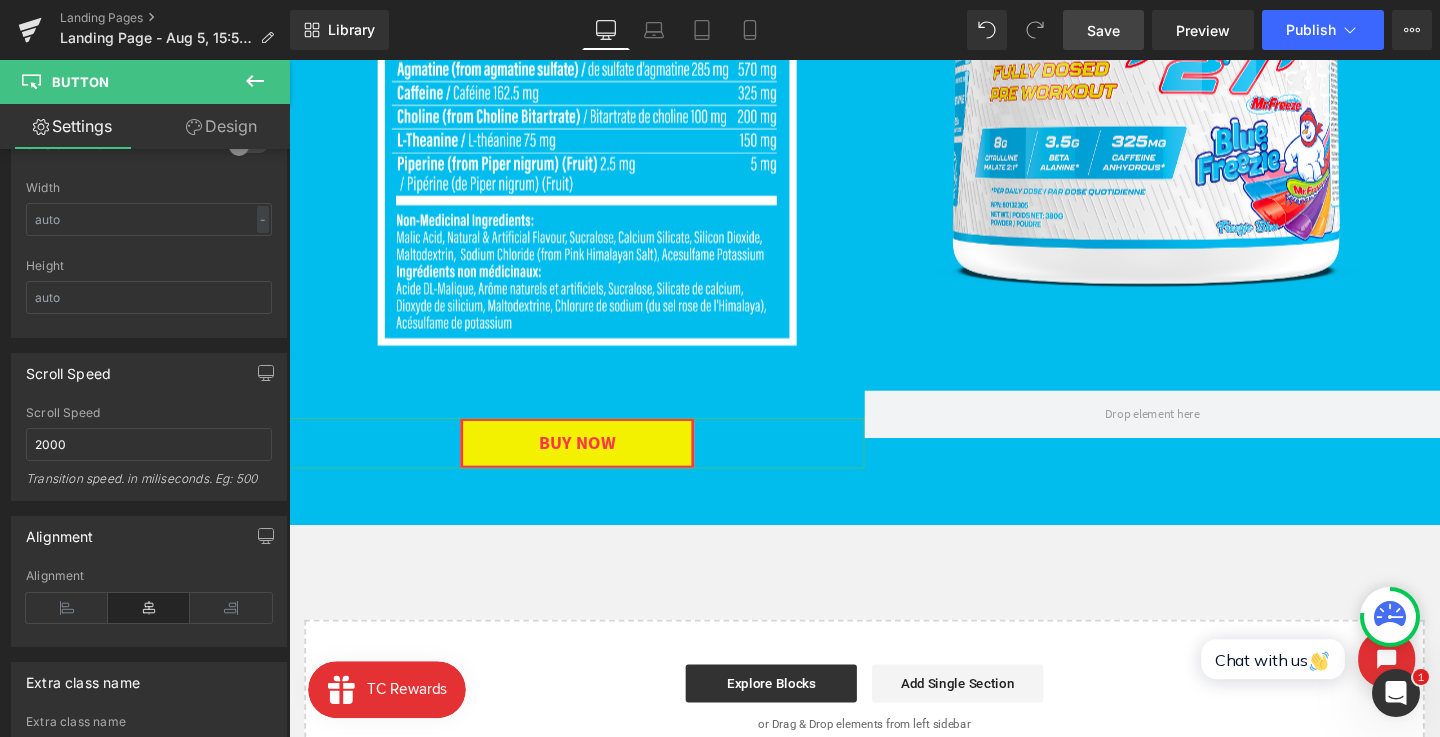 click on "Design" at bounding box center [221, 126] 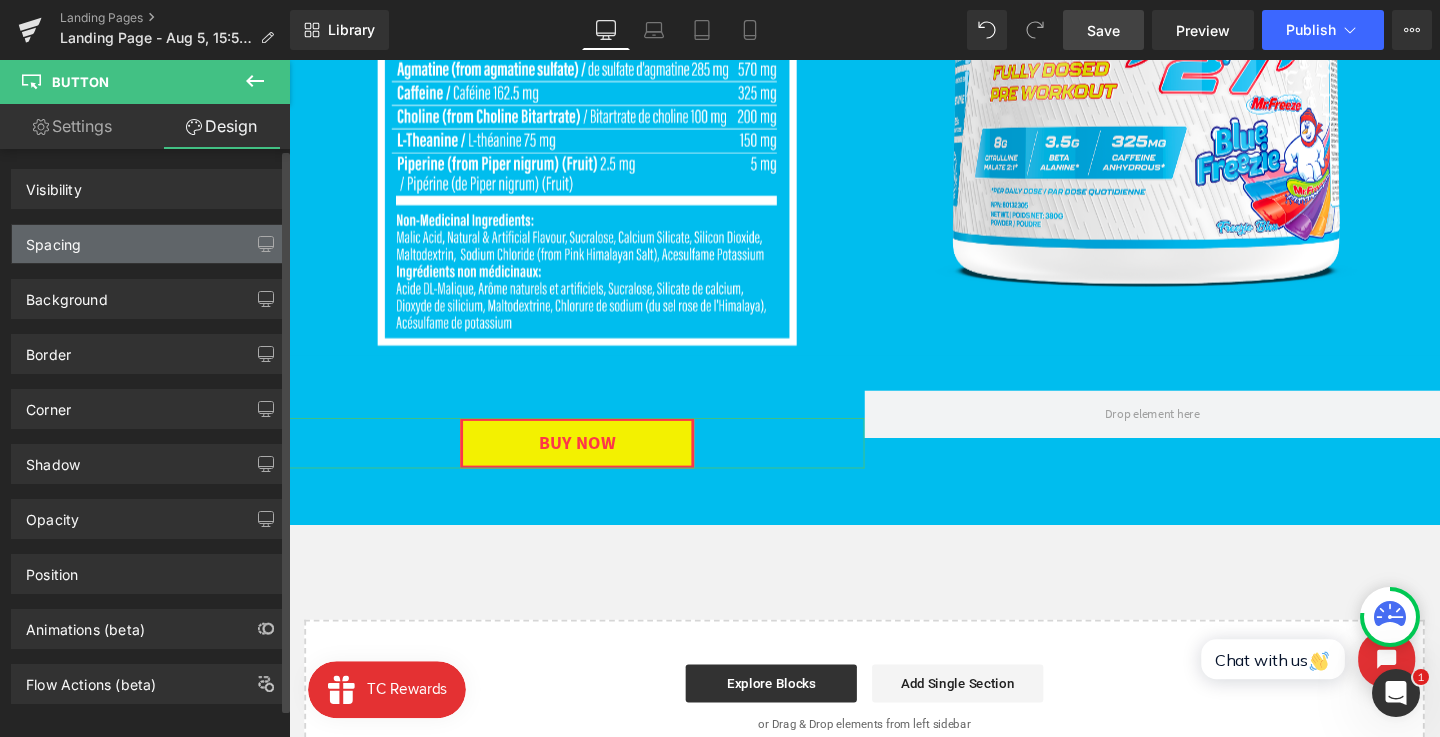 click on "Spacing" at bounding box center (149, 244) 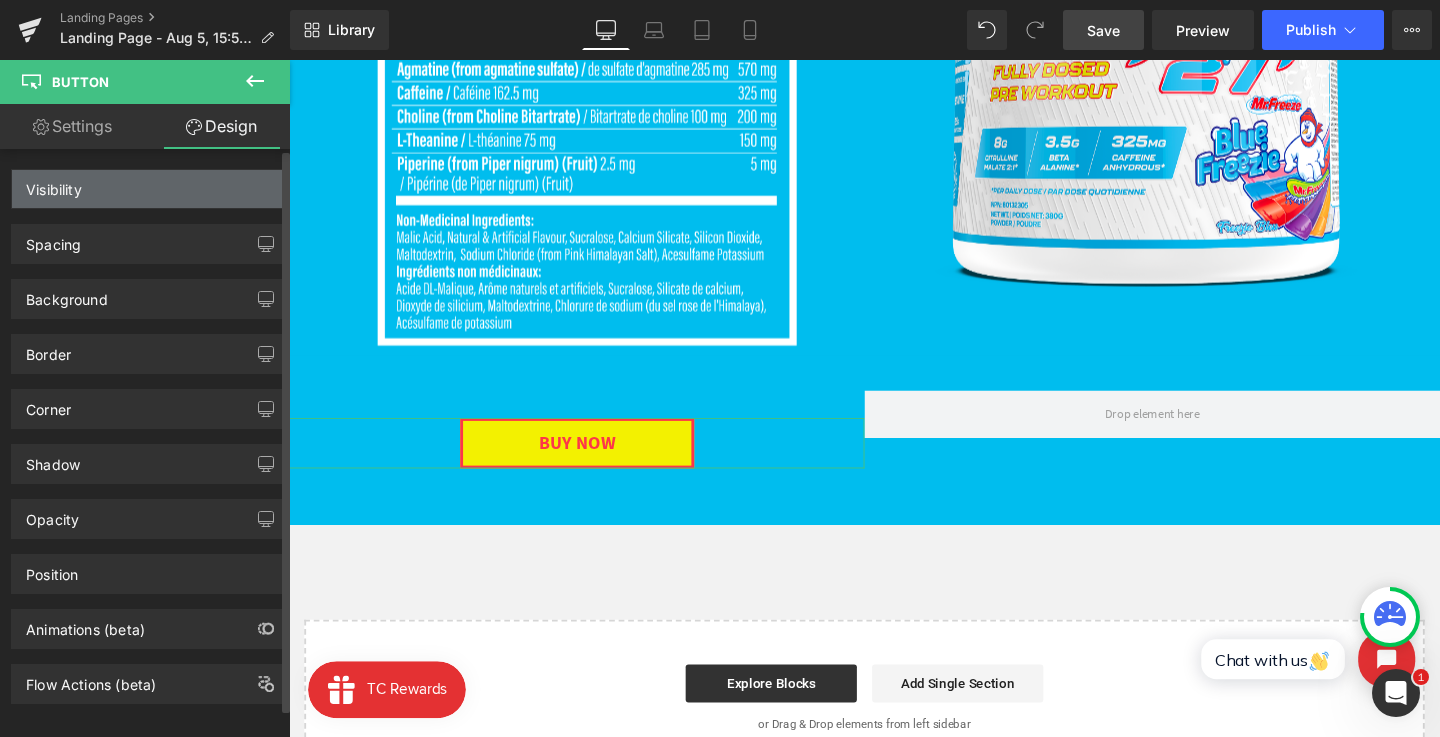 click on "Spacing" at bounding box center [53, 239] 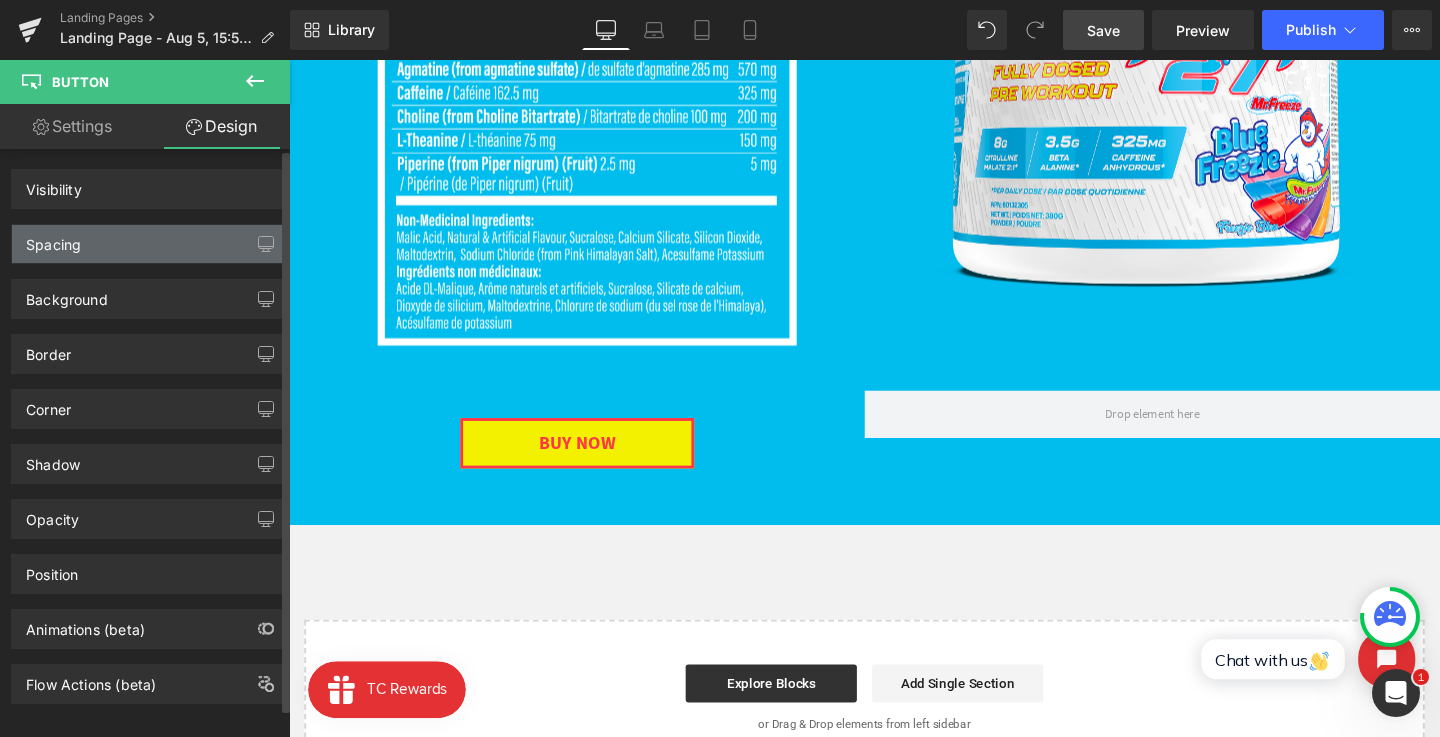 click on "Spacing" at bounding box center [53, 239] 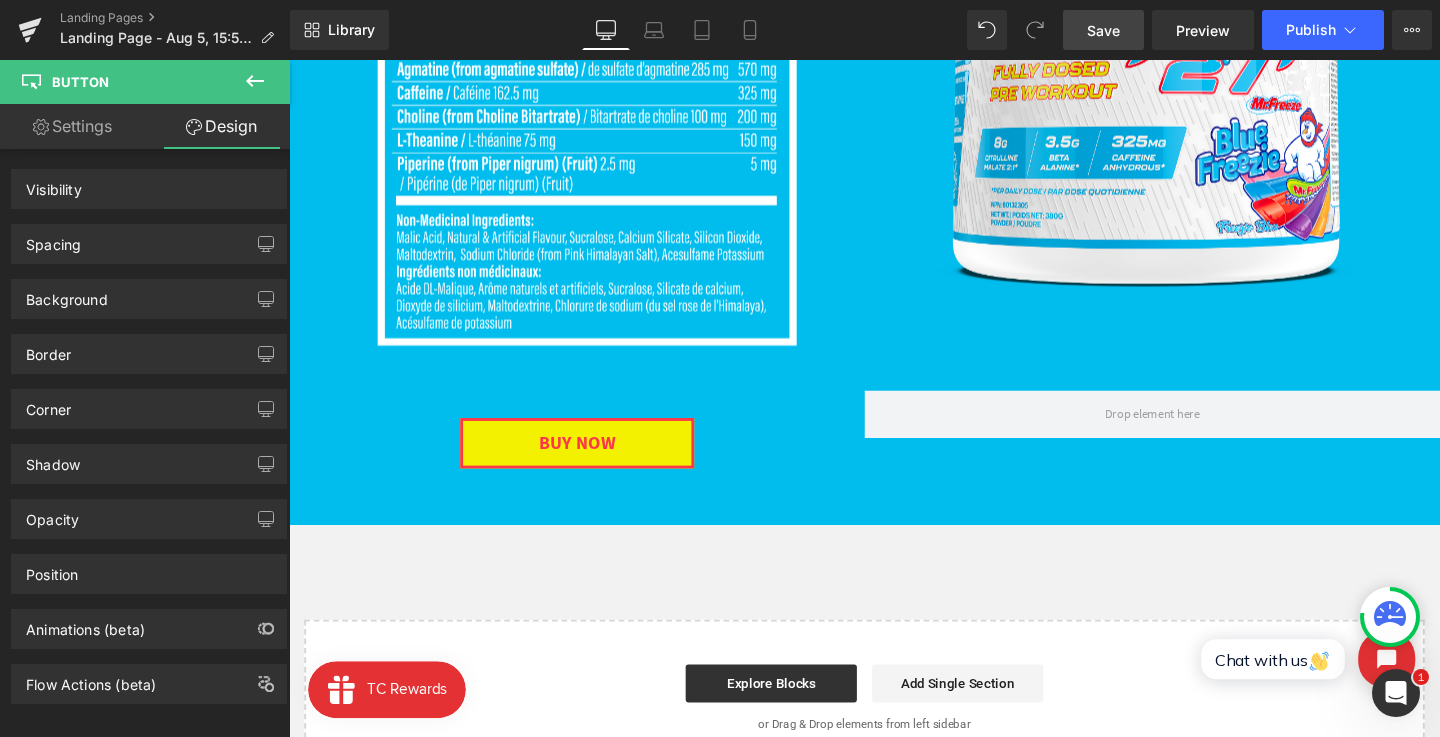 click on "Save" at bounding box center (1103, 30) 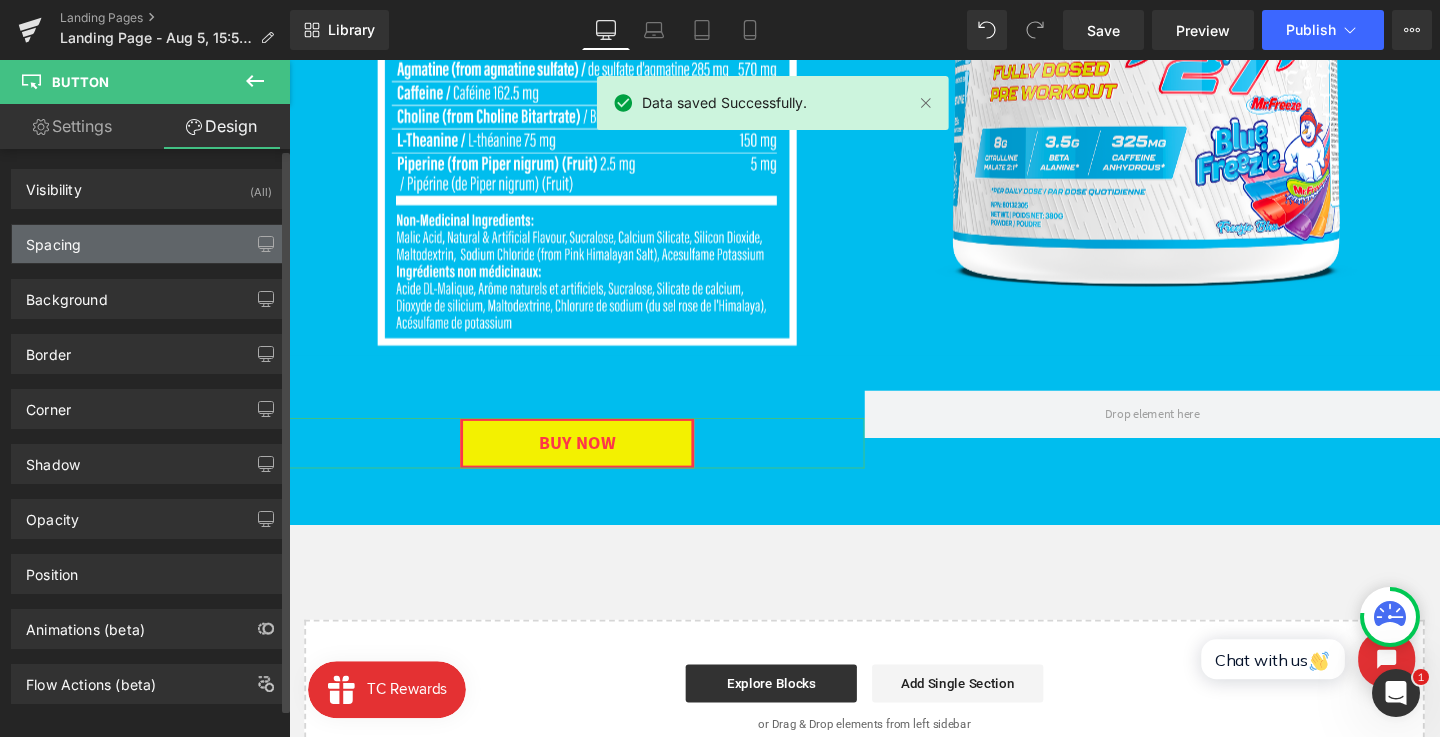 click on "Spacing" at bounding box center (53, 239) 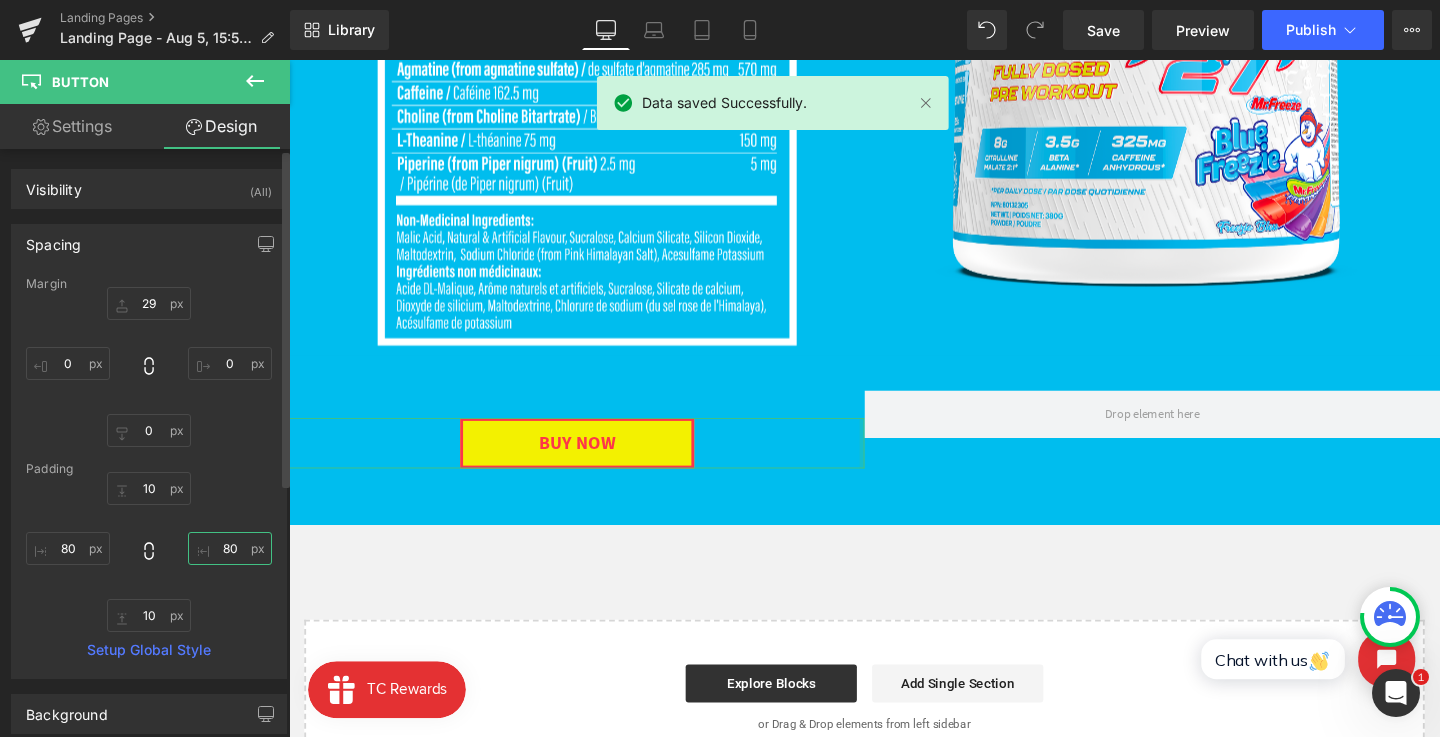 click on "80" at bounding box center (230, 548) 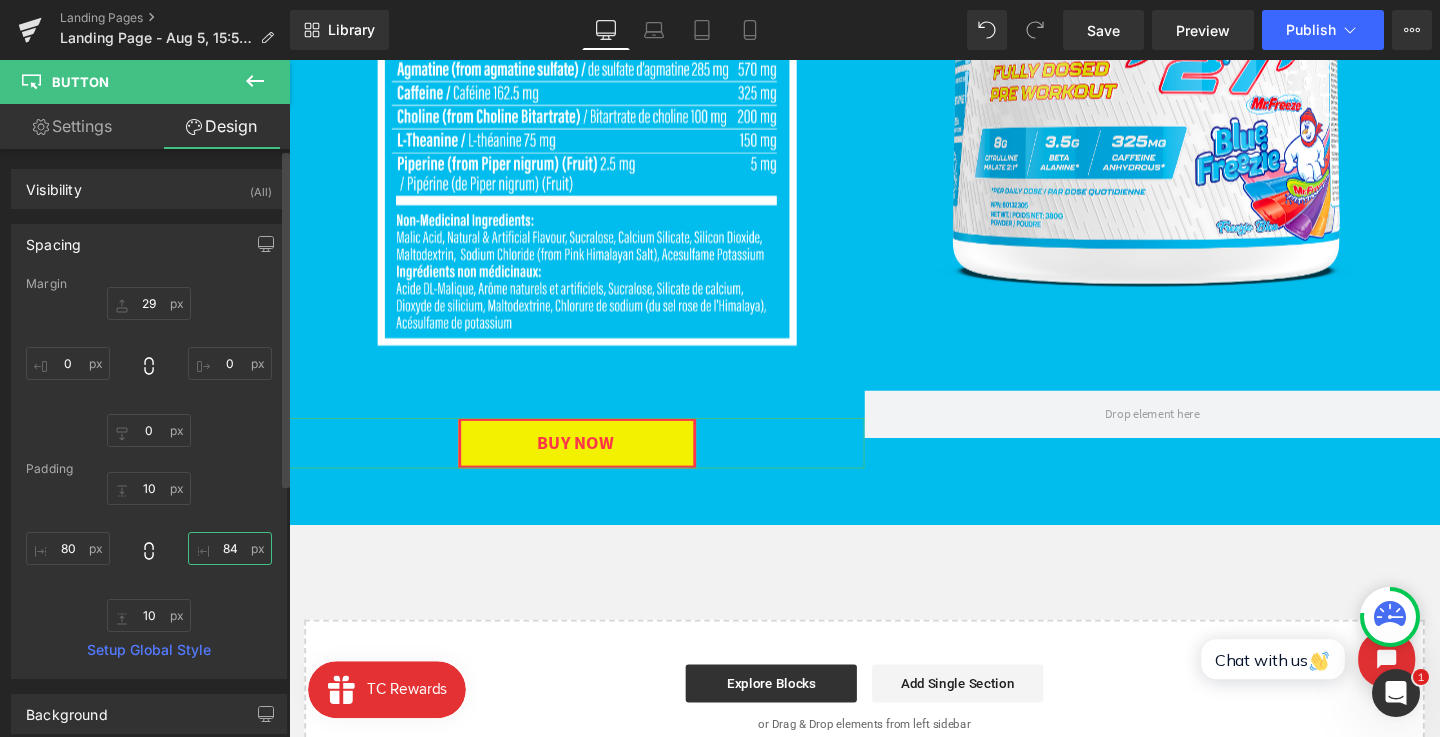 type on "4" 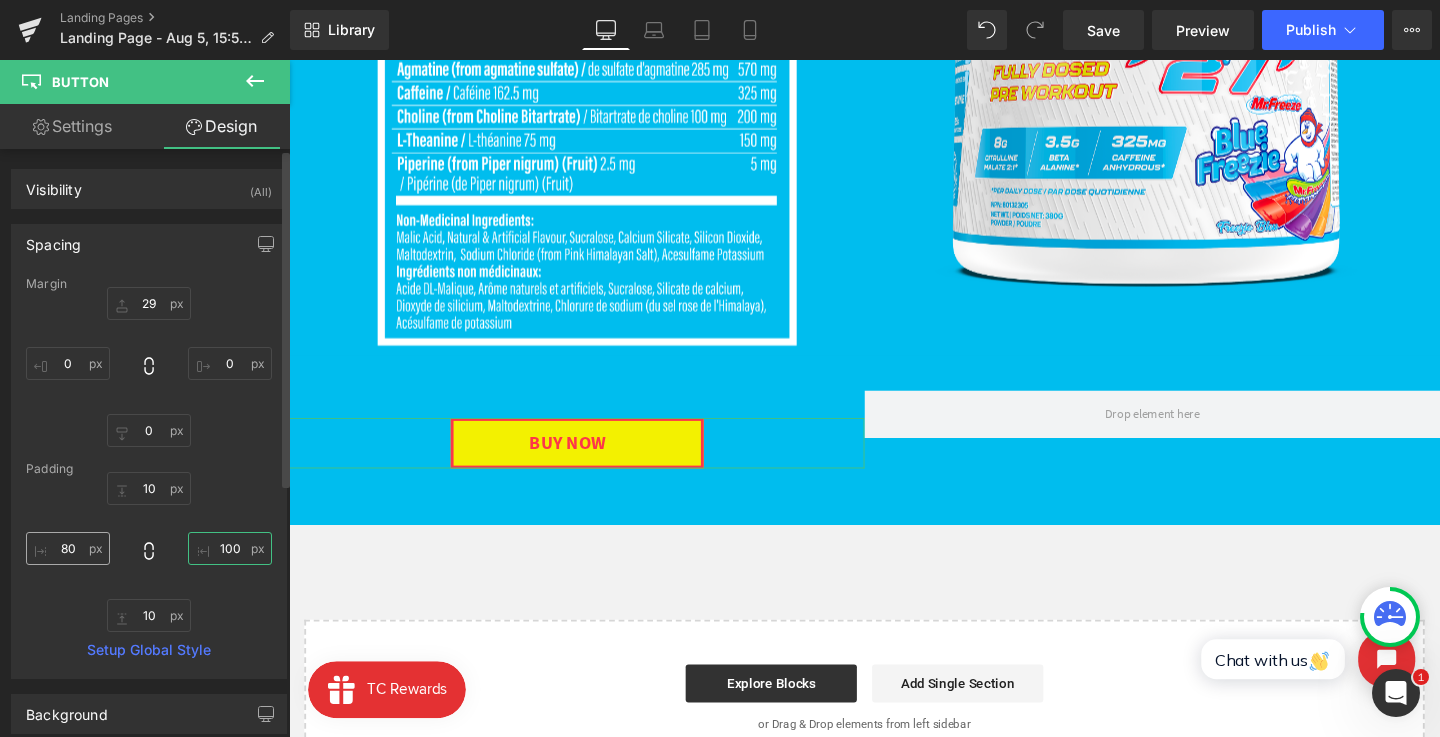 type on "100" 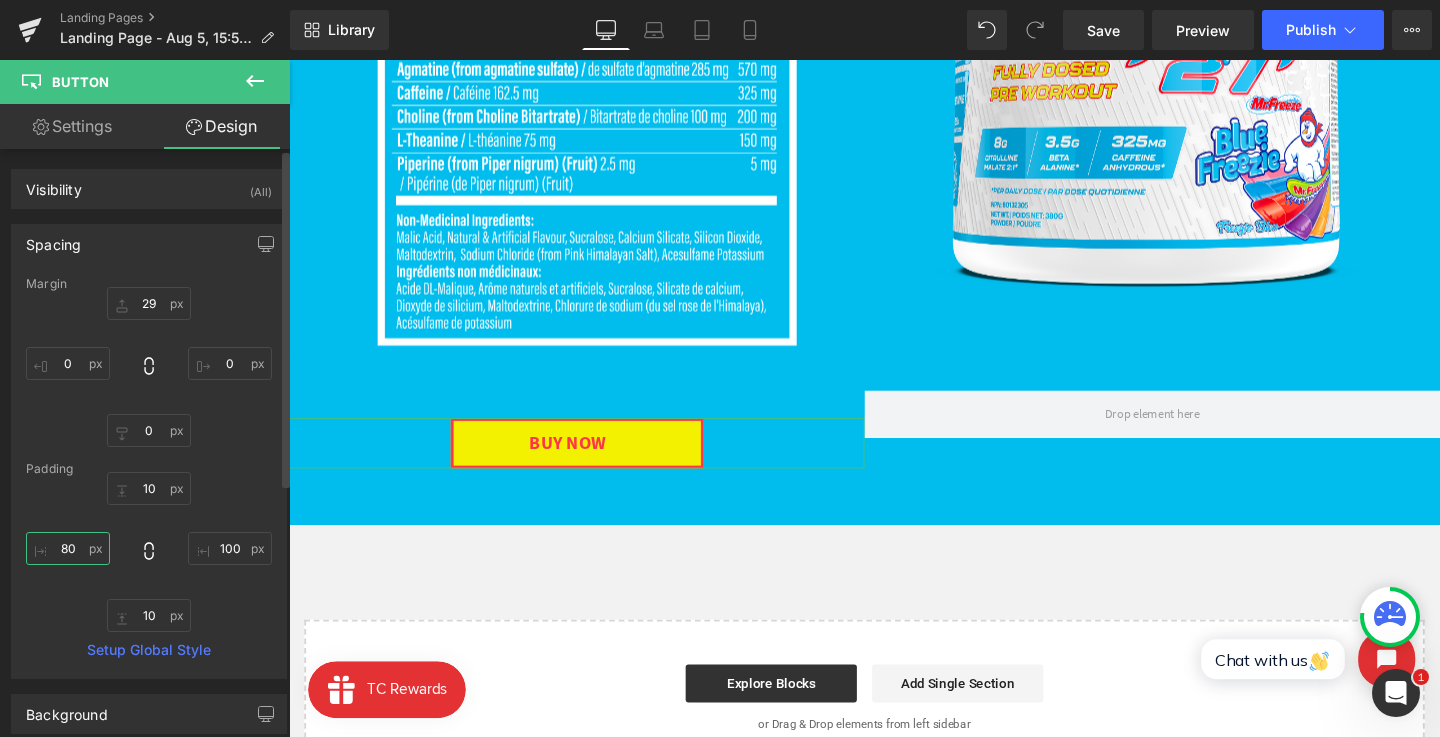 click on "80" at bounding box center (68, 548) 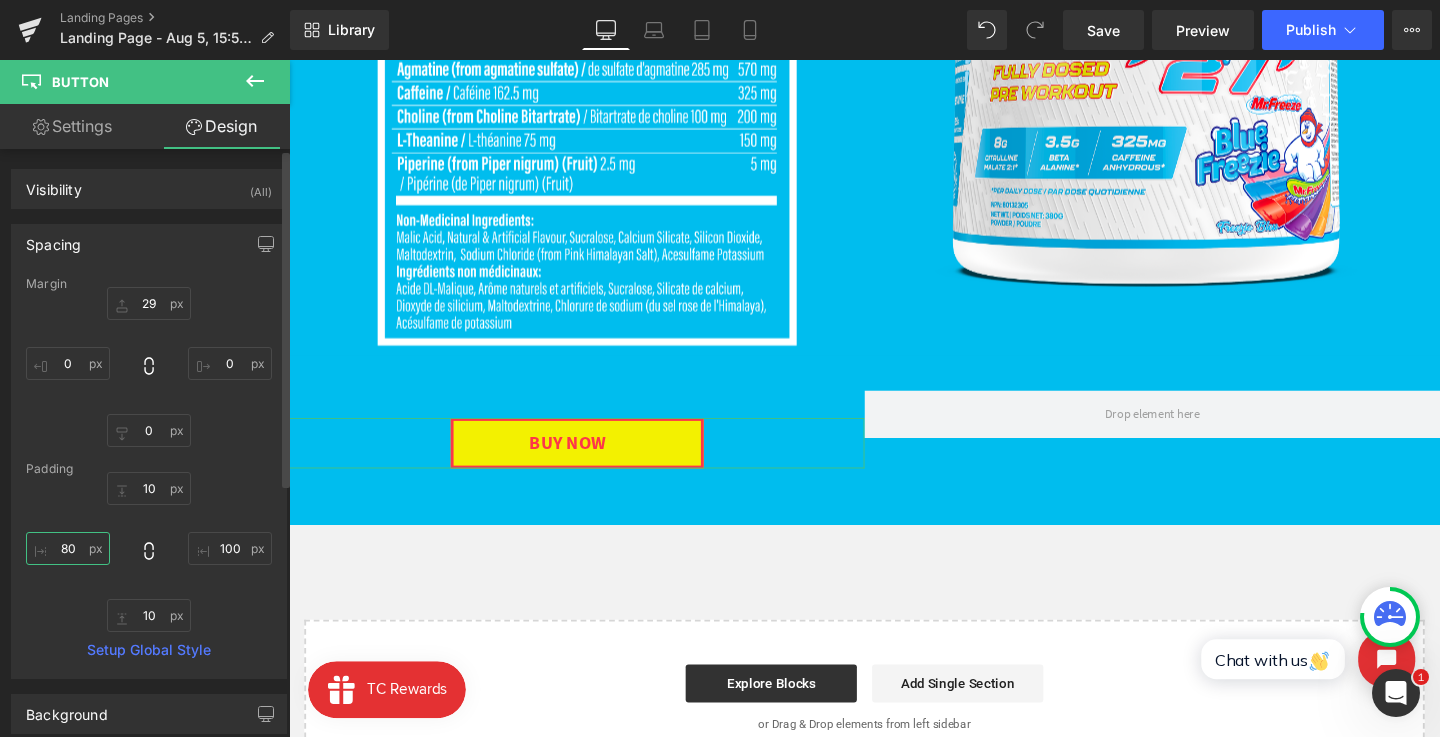 click on "80" at bounding box center [68, 548] 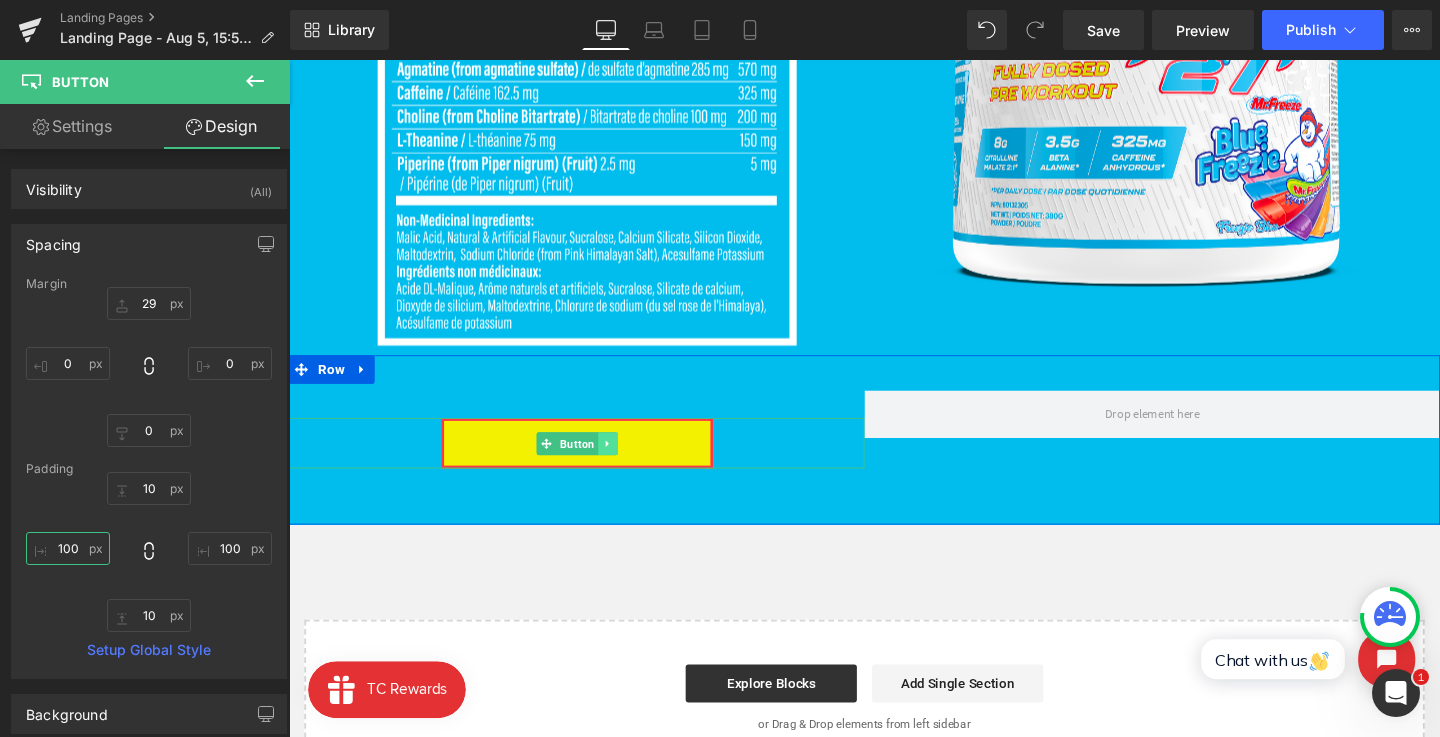 type on "100" 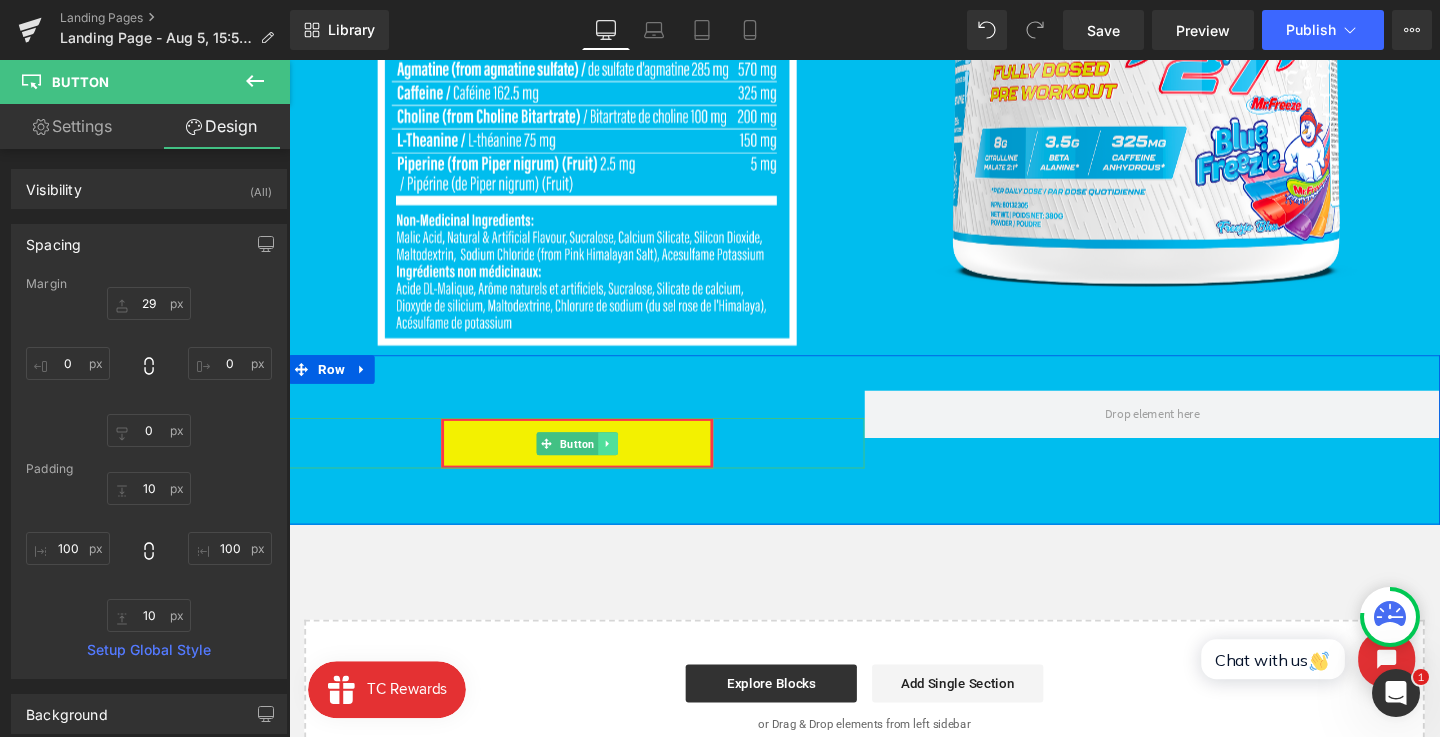 click 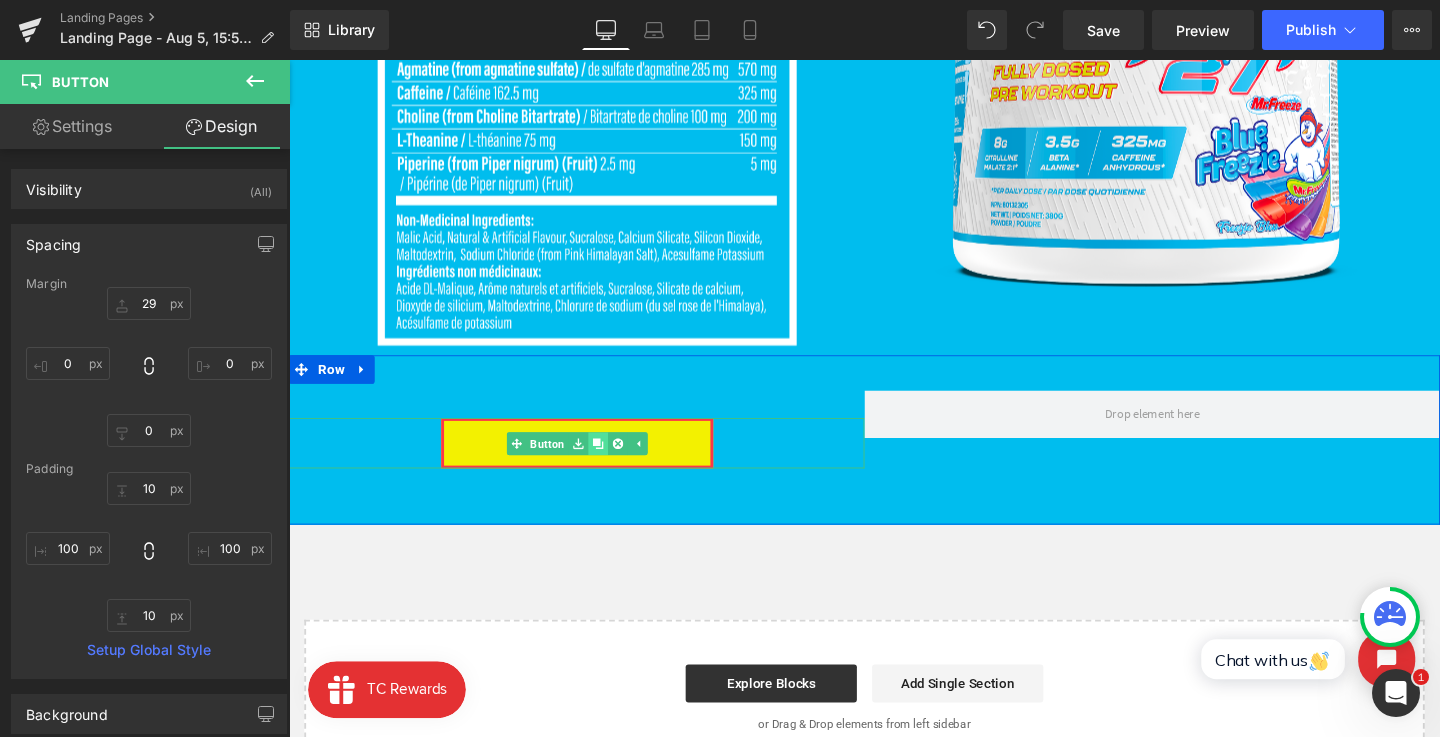 click 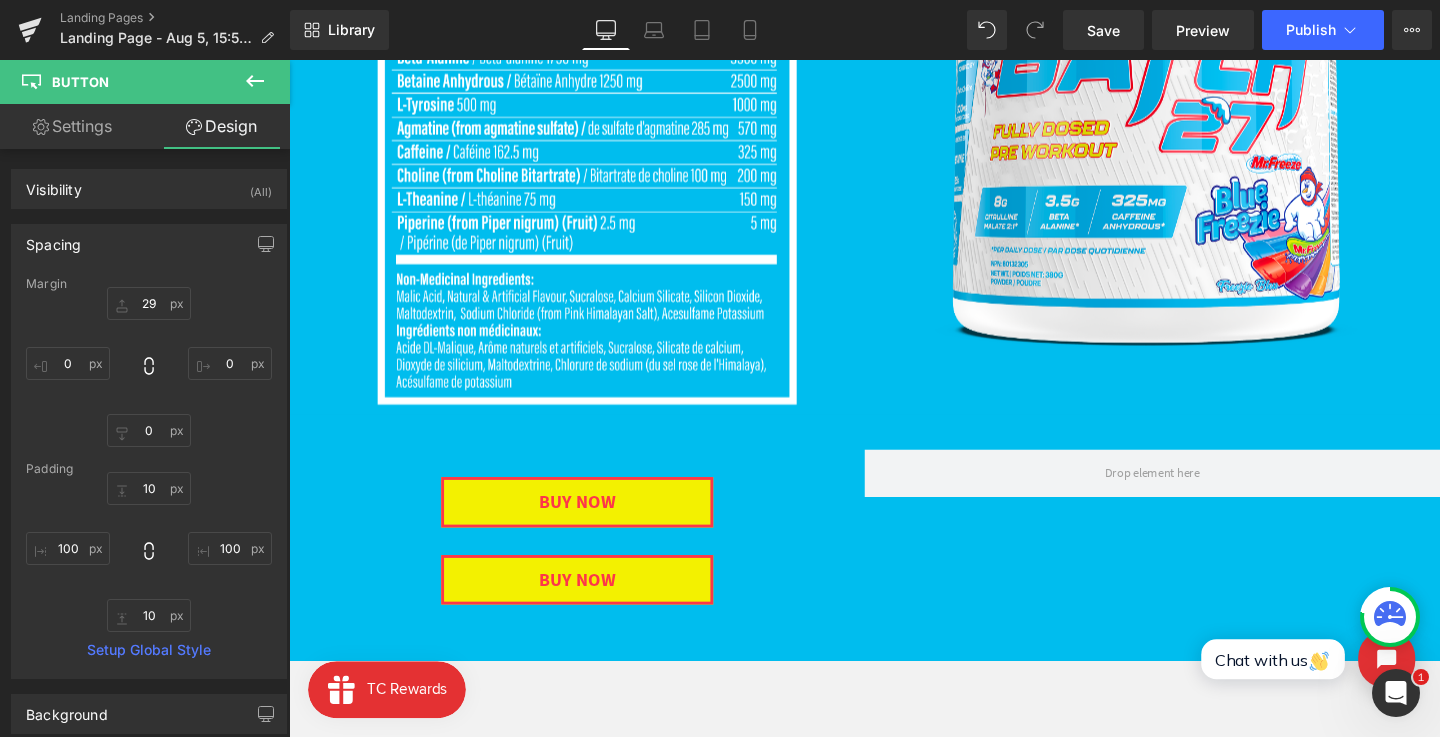 scroll, scrollTop: 1926, scrollLeft: 0, axis: vertical 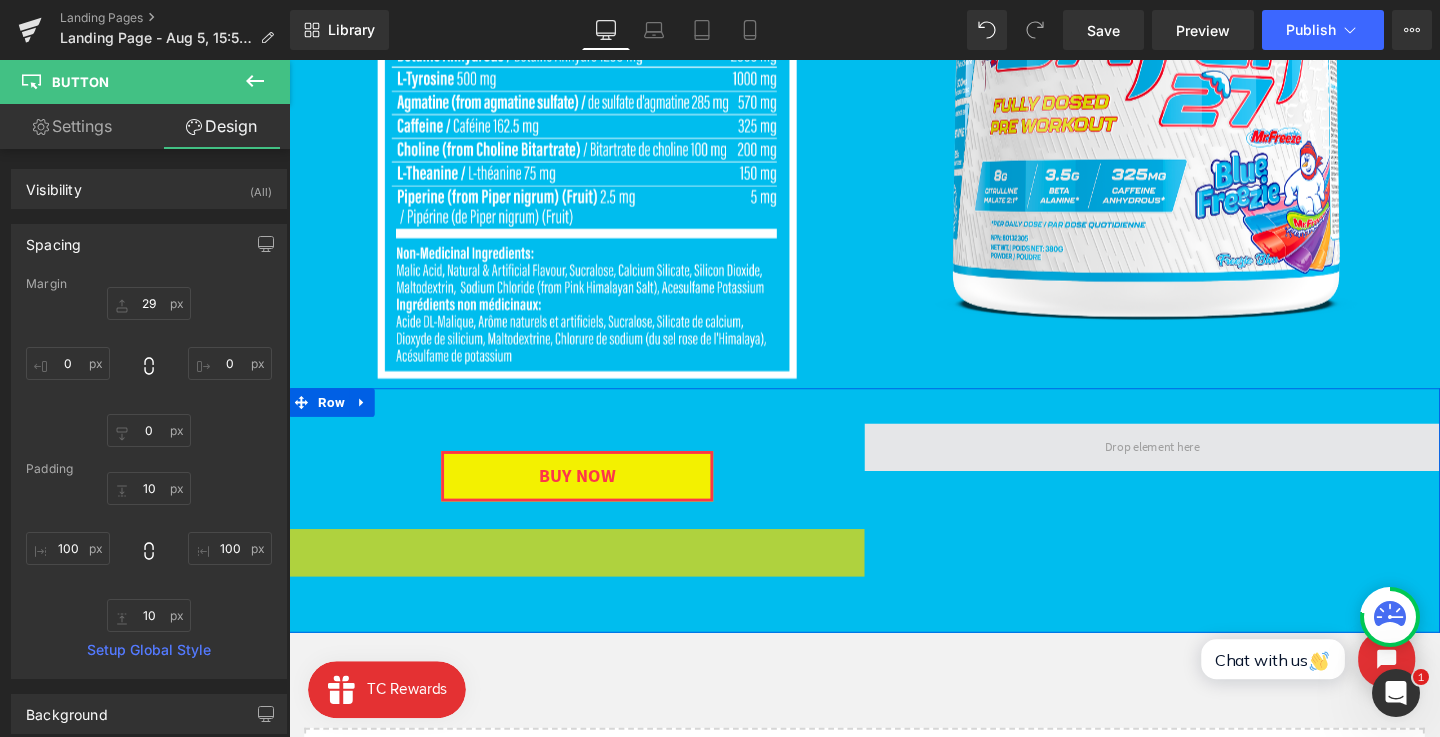 drag, startPoint x: 554, startPoint y: 573, endPoint x: 981, endPoint y: 485, distance: 435.97363 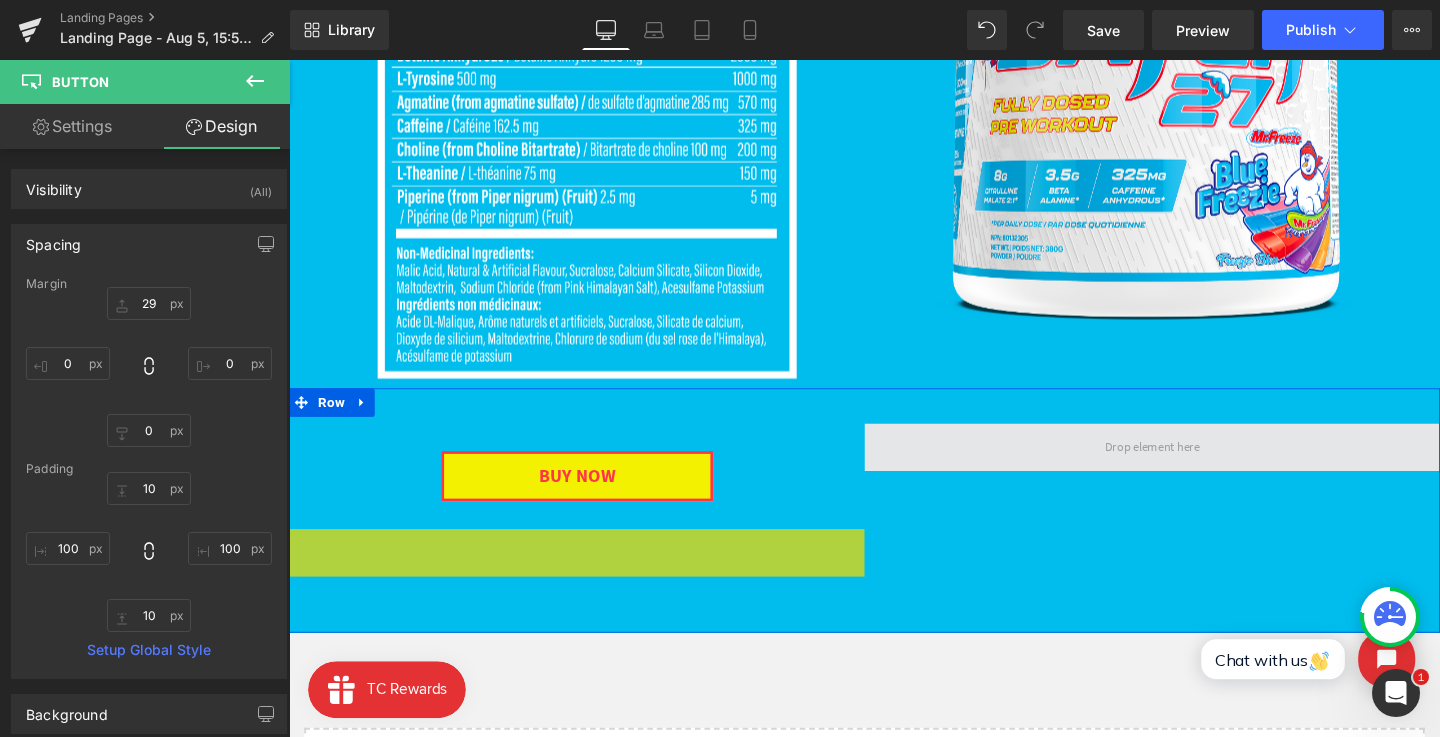 scroll, scrollTop: 2007, scrollLeft: 0, axis: vertical 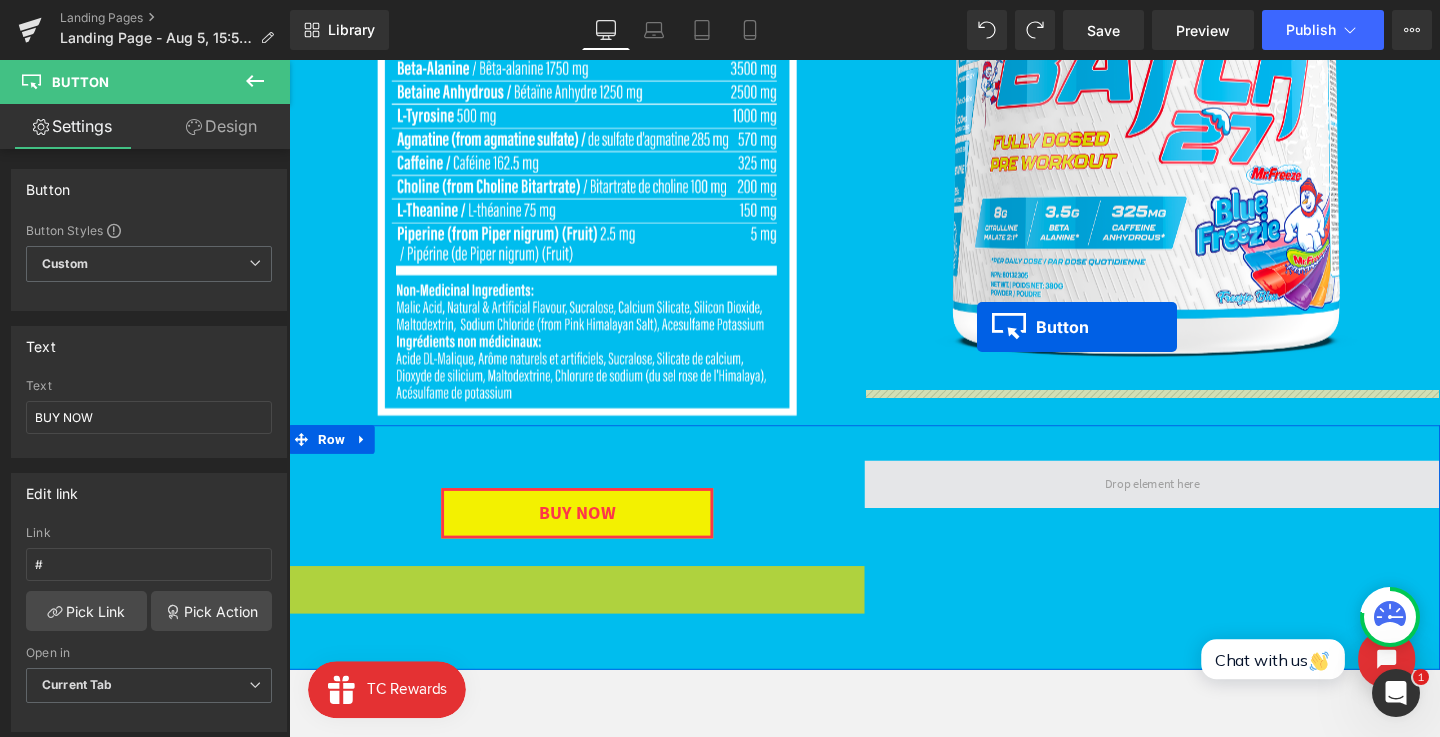 drag, startPoint x: 775, startPoint y: 292, endPoint x: 1042, endPoint y: 500, distance: 338.4568 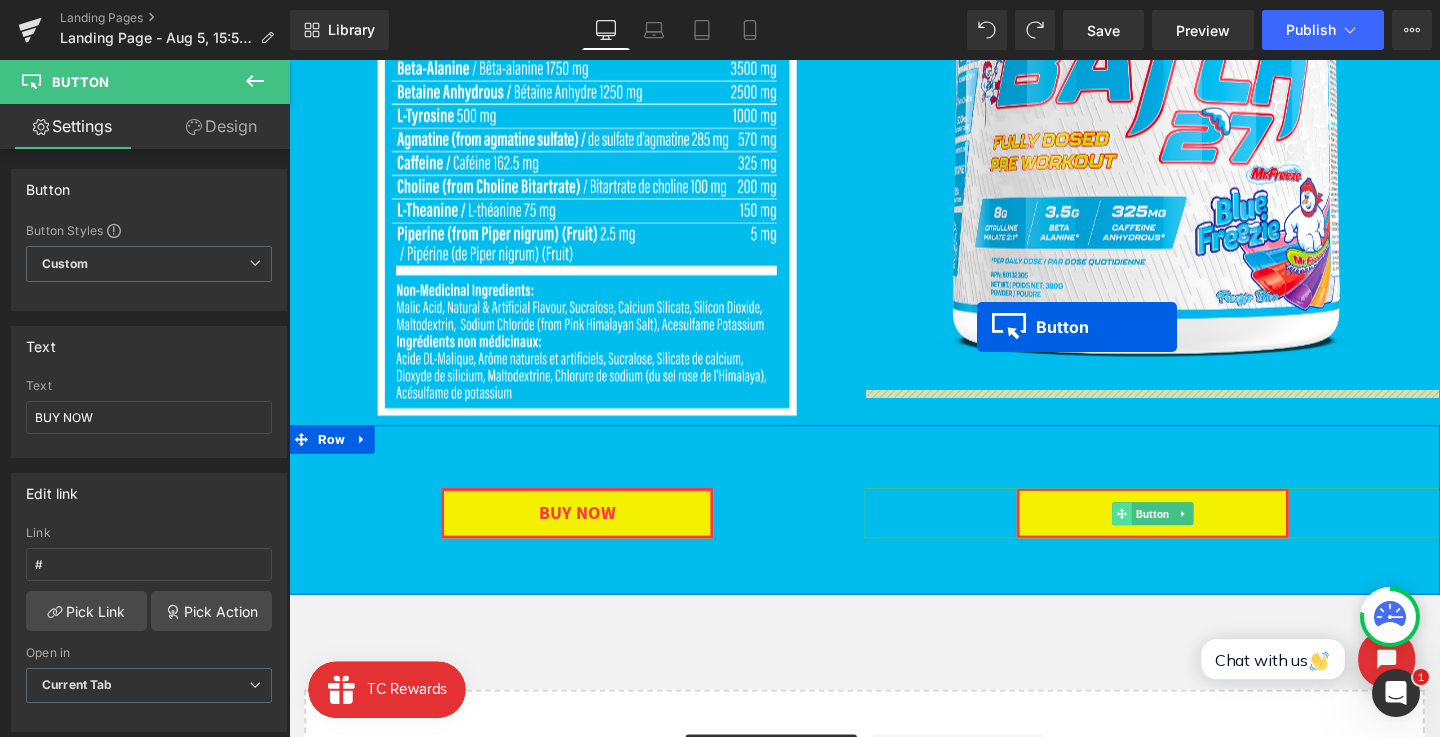 click 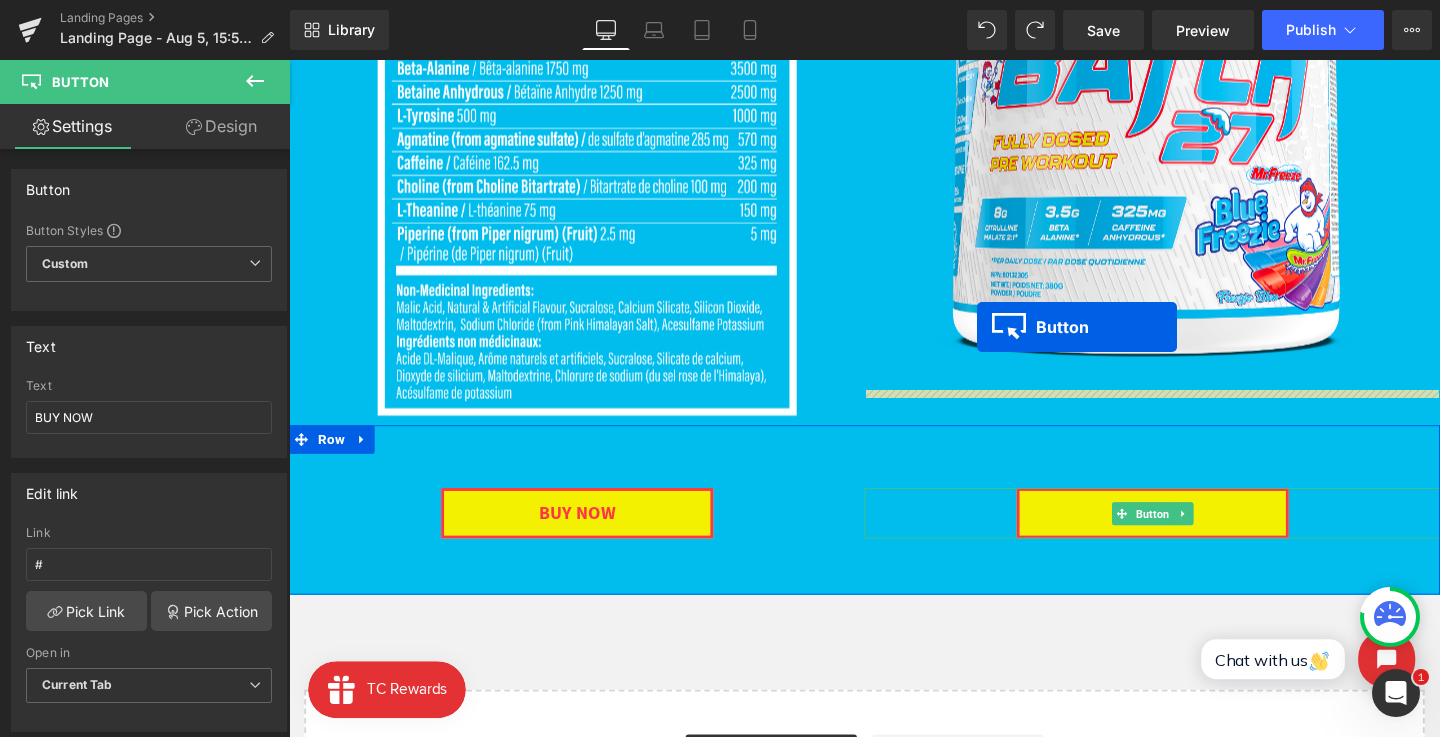 click on "BUY NOW" at bounding box center [1197, 536] 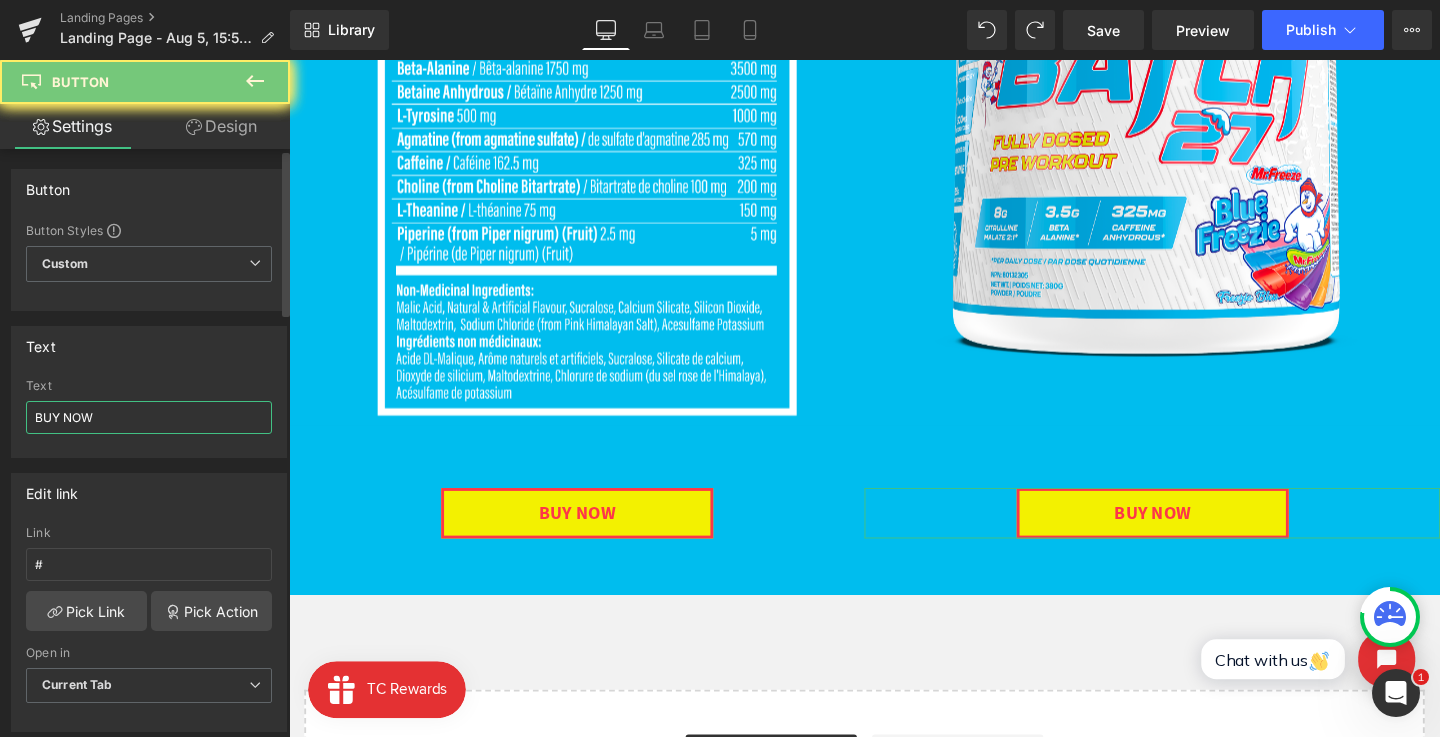 click on "BUY NOW" at bounding box center [149, 417] 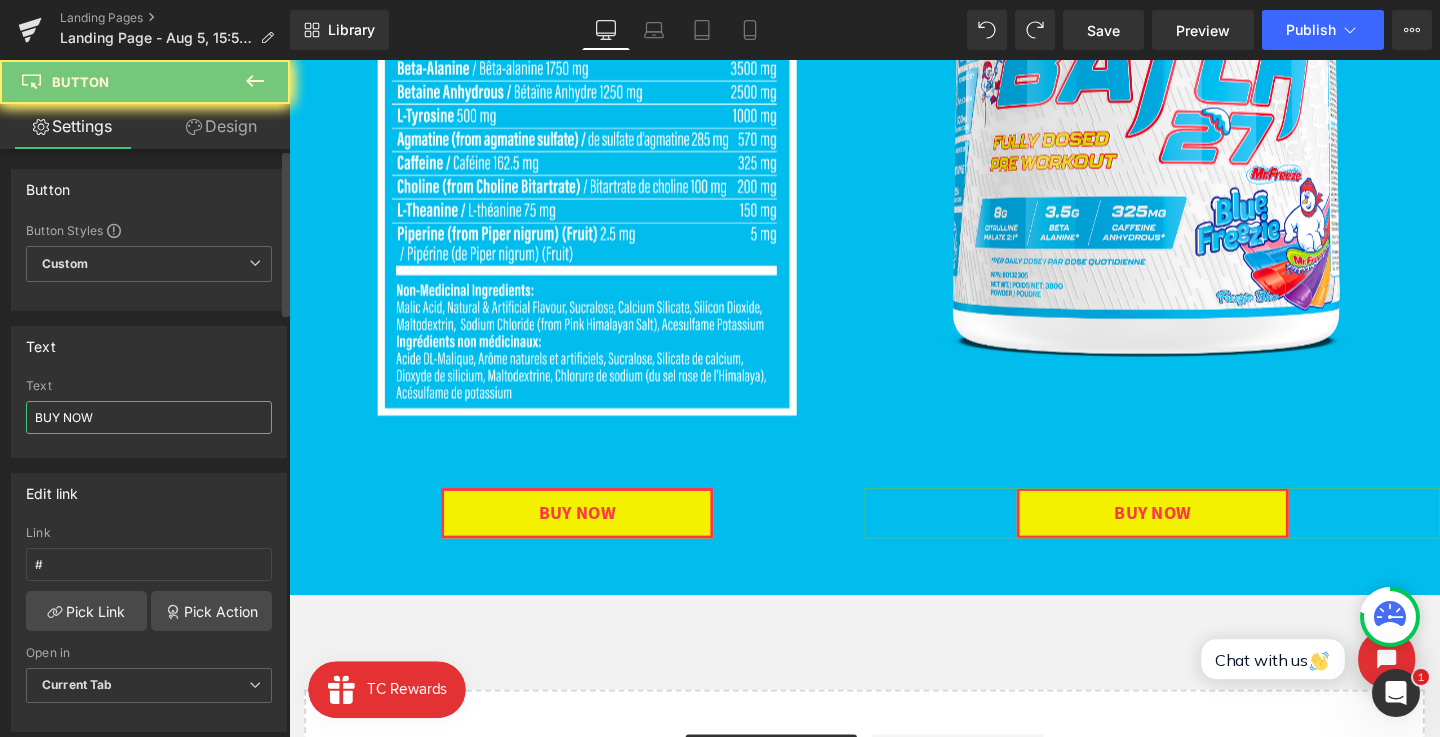 click on "BUY NOW" at bounding box center [149, 417] 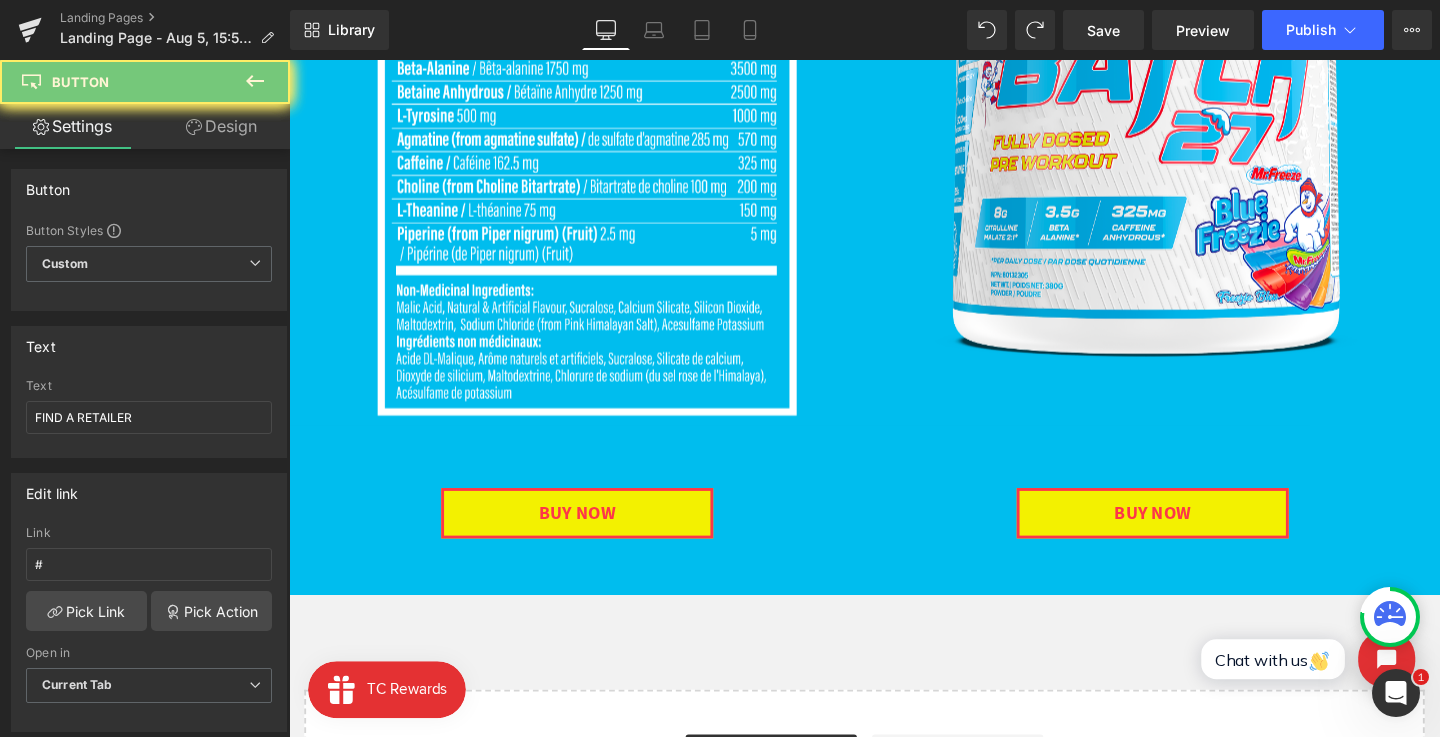 click on "Image         Image         OTHER FLAVOUR Heading
Image         BUY NOW Button         Row
LIMITED EDITION
Heading
LIMITED EDITION Heading
LIMITED EDITION Heading
LIMITED EDITION Heading
LIMITED EDITION Heading
LIMITED EDITION Heading
‹ ›
Carousel         Row         DELICIOUS. AUTHENTIC. CANADIAN. Heading" at bounding box center (894, -359) 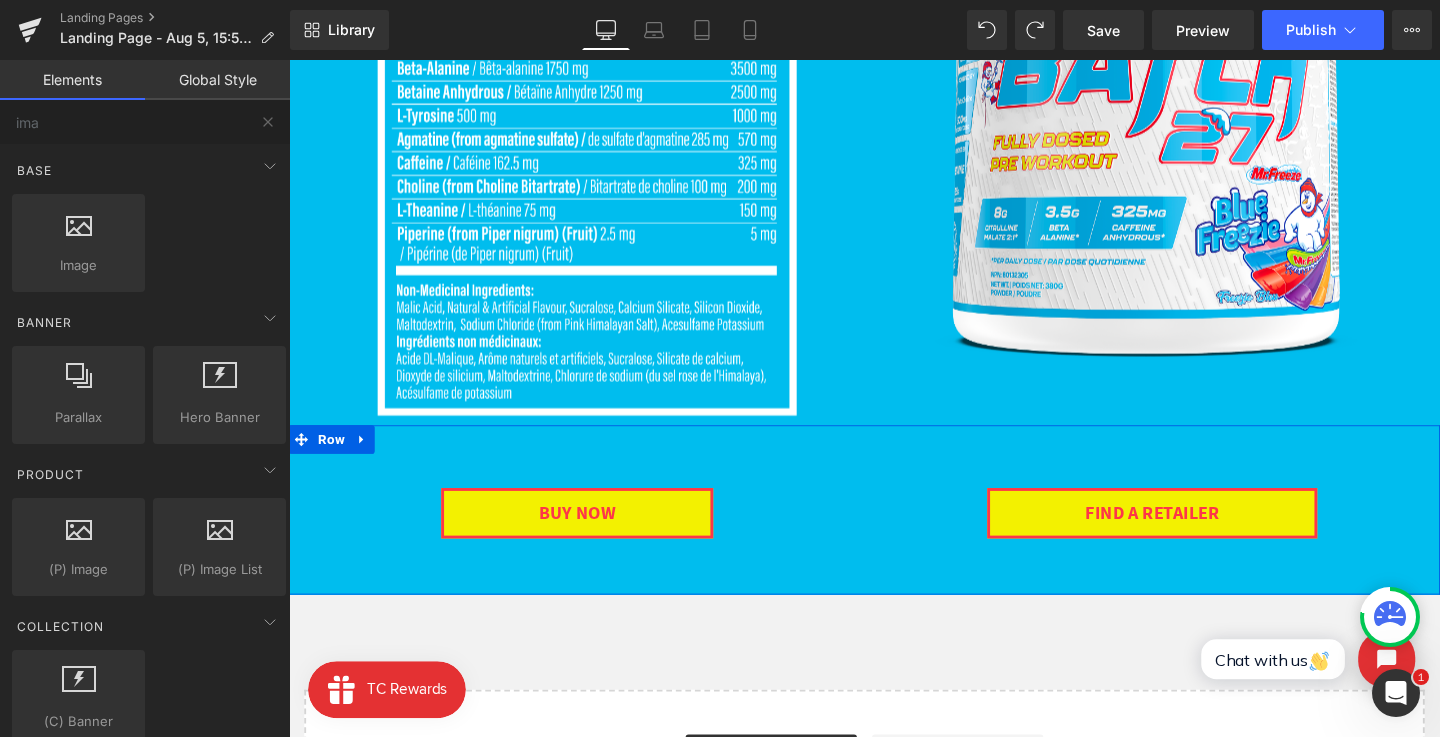 click on "FIND A RETAILER Button" at bounding box center [1196, 536] 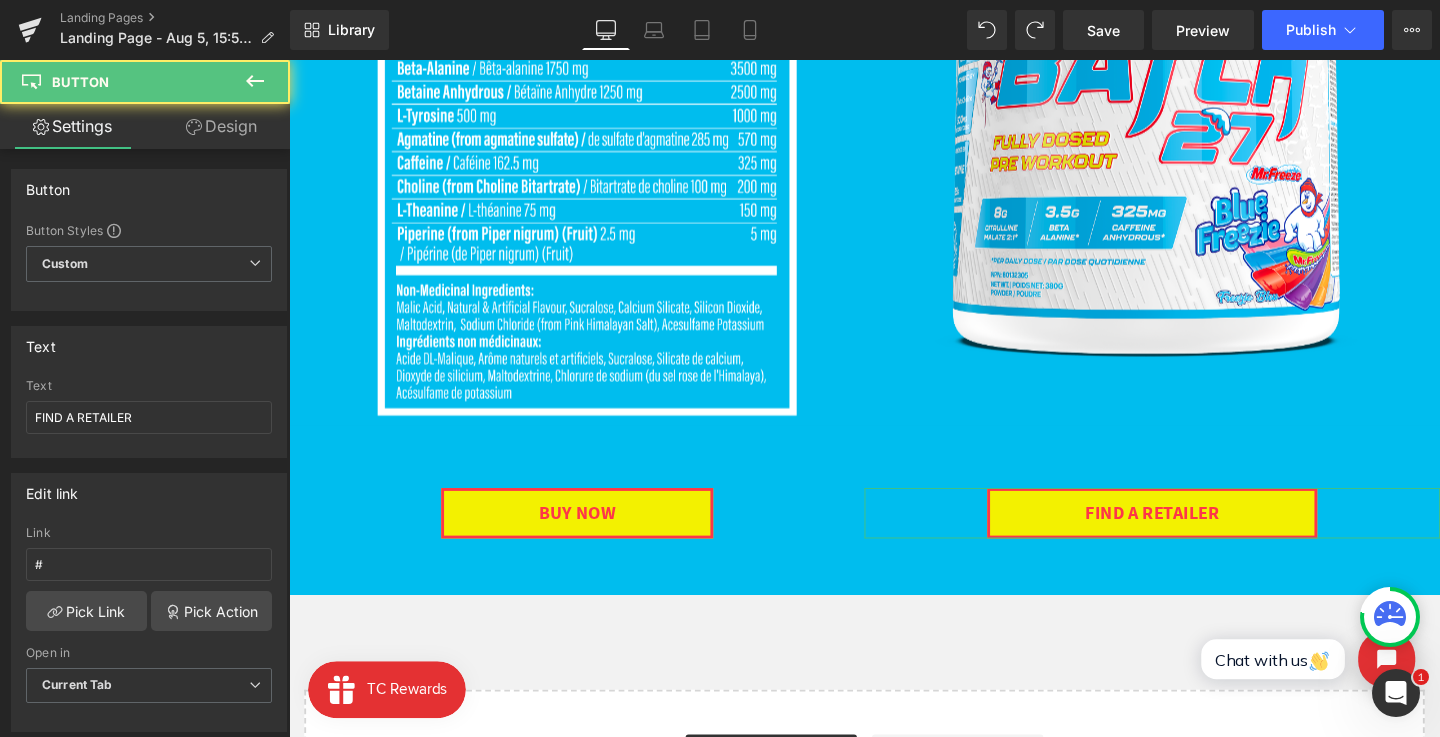 drag, startPoint x: 232, startPoint y: 120, endPoint x: 34, endPoint y: 388, distance: 333.20865 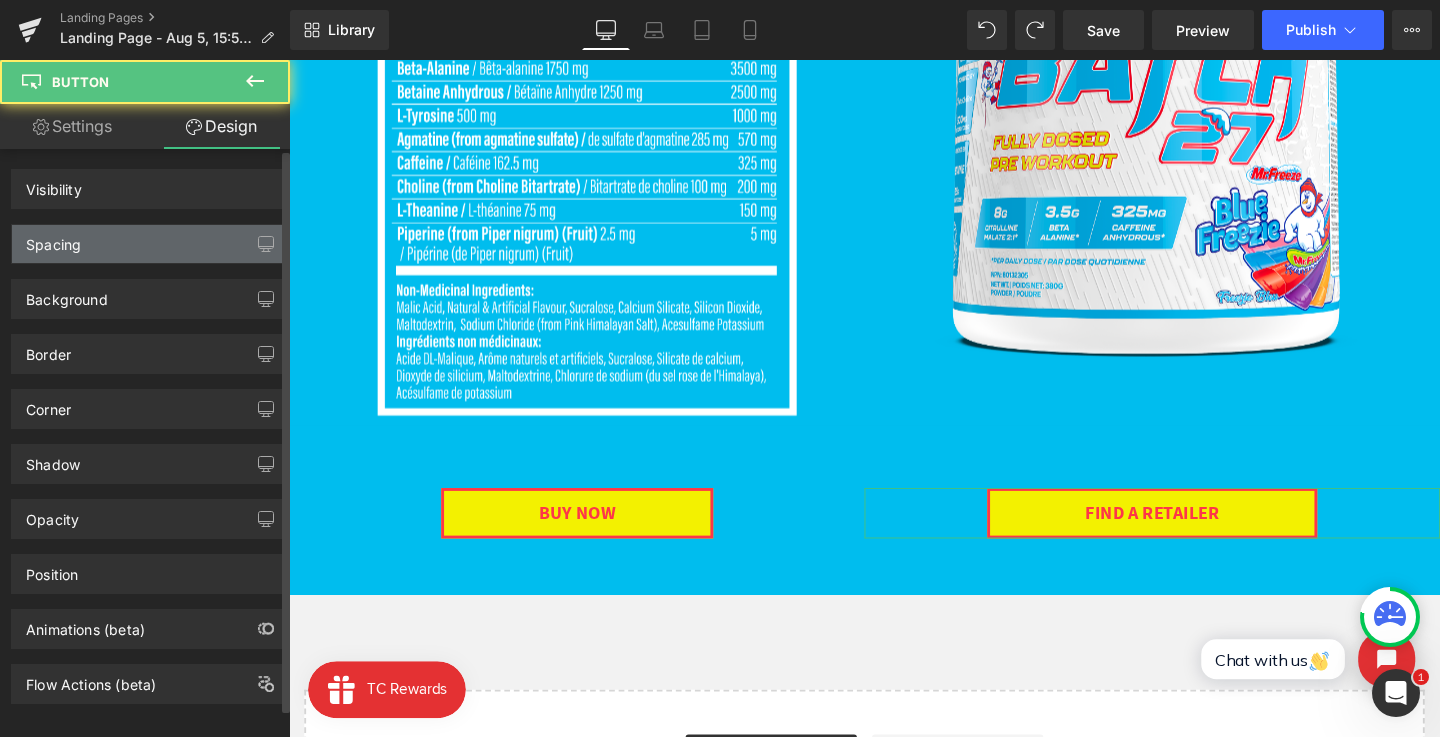 click on "Spacing" at bounding box center (53, 239) 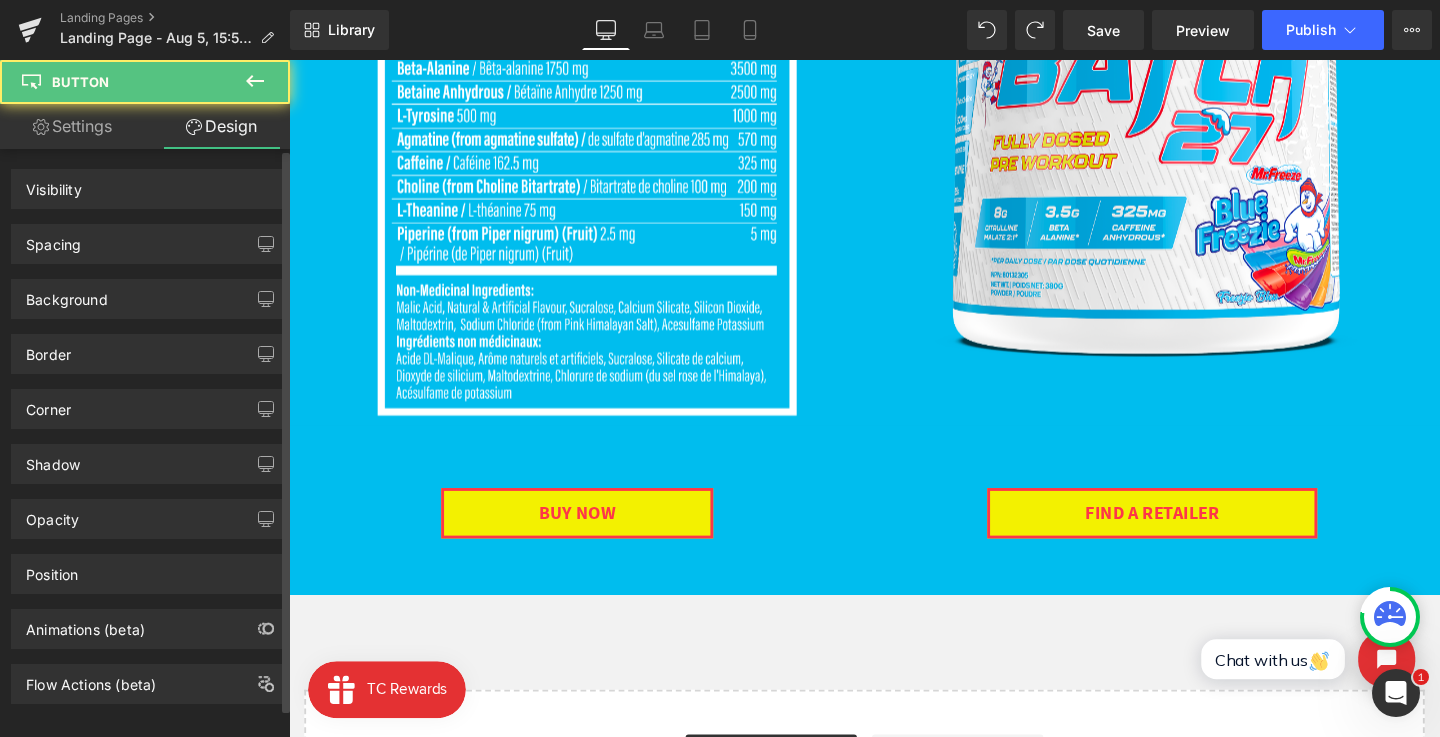 click on "Spacing
Margin
Padding" at bounding box center [149, 244] 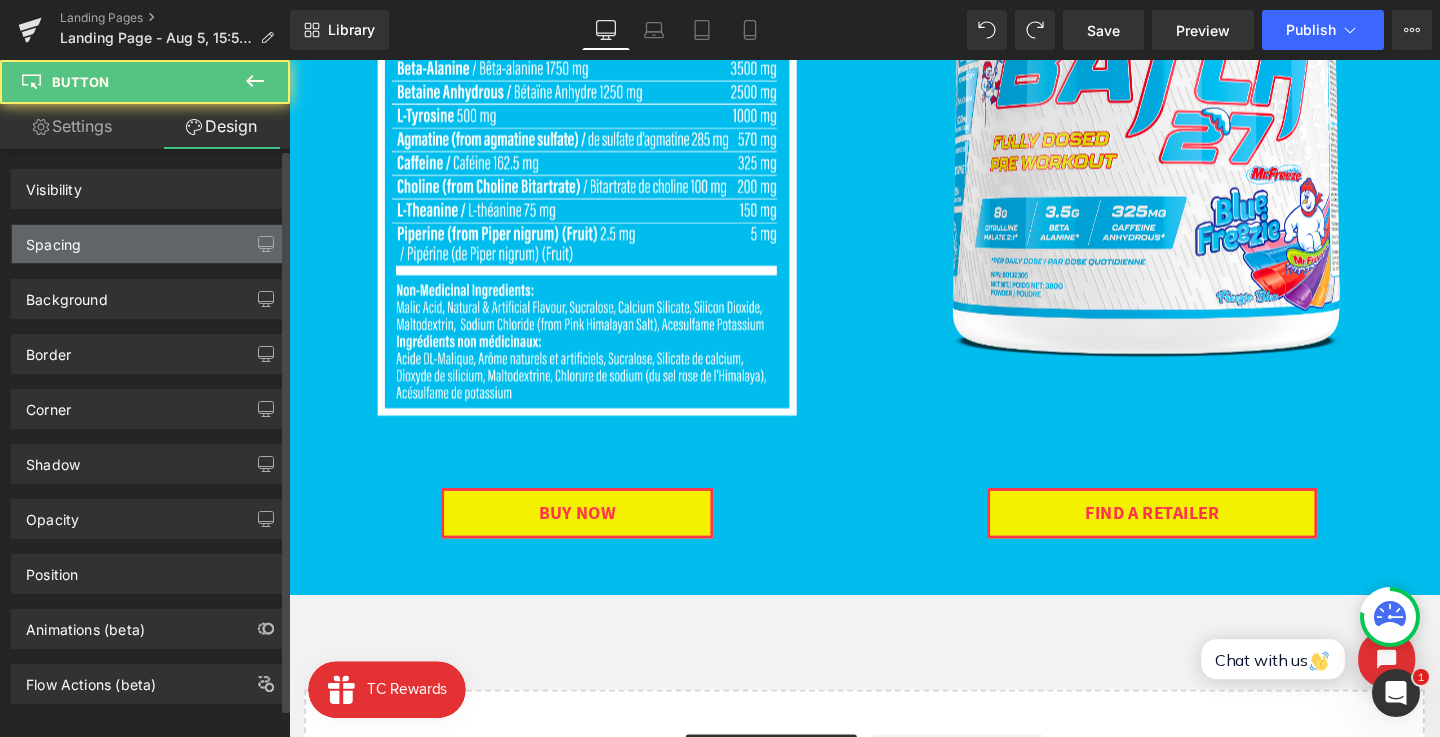 click on "Spacing" at bounding box center (53, 239) 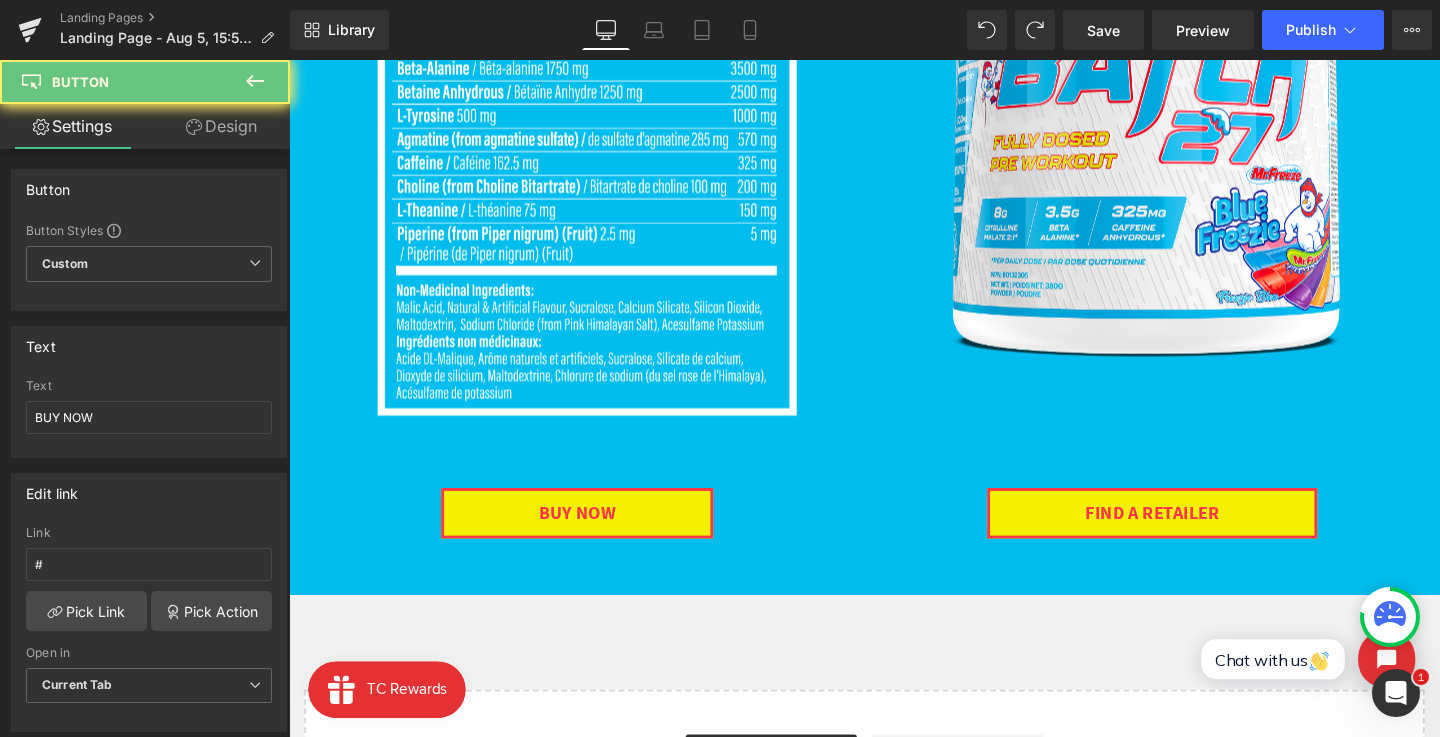 click on "BUY NOW Button       100px   100px" at bounding box center (591, 536) 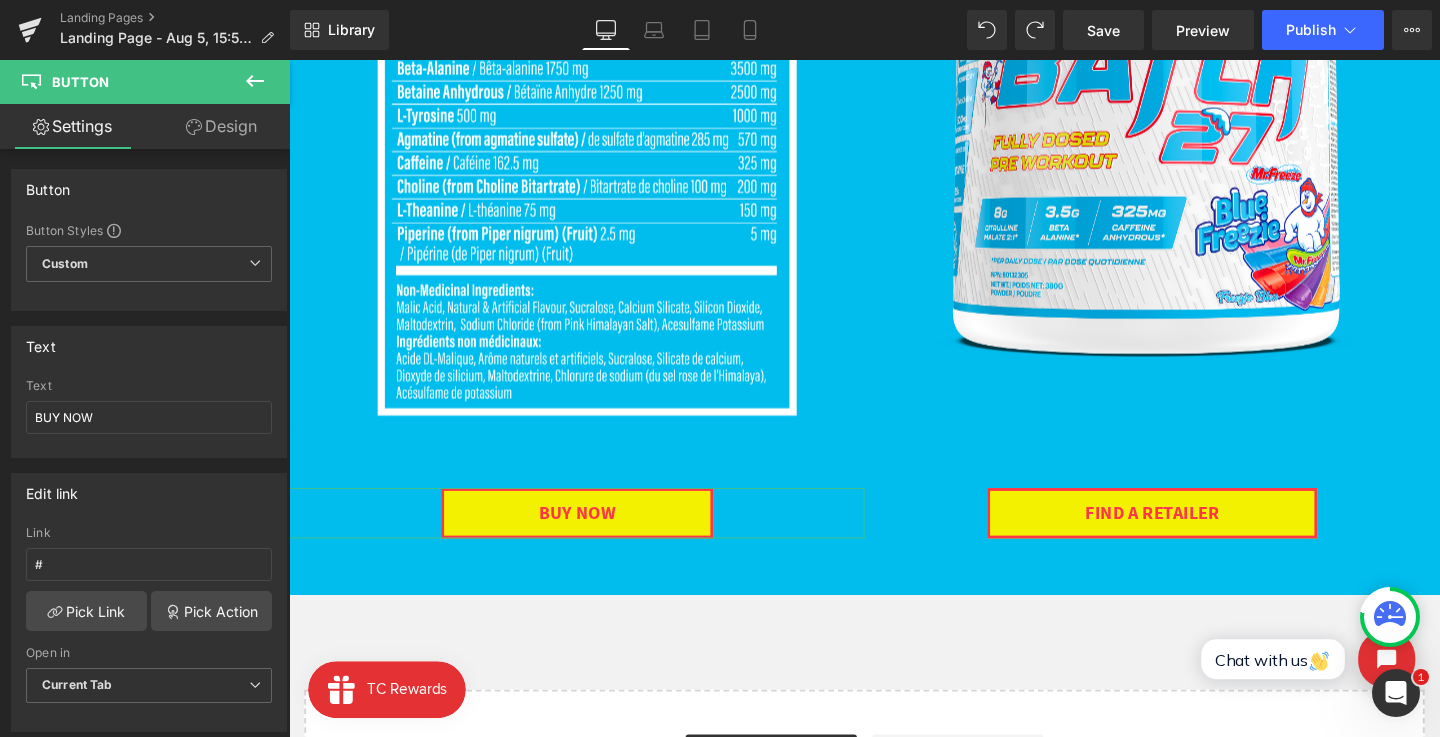 click on "Design" at bounding box center [221, 126] 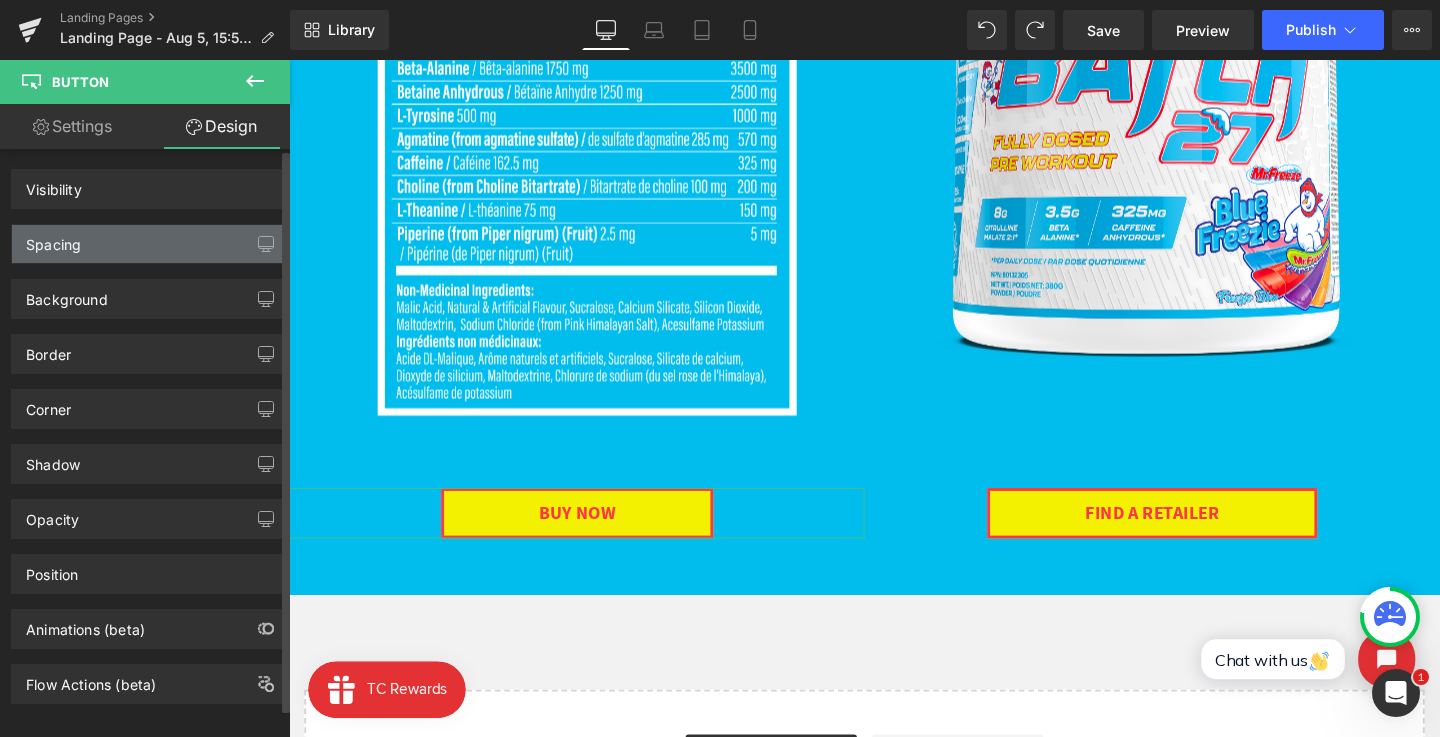click on "Spacing" at bounding box center [53, 239] 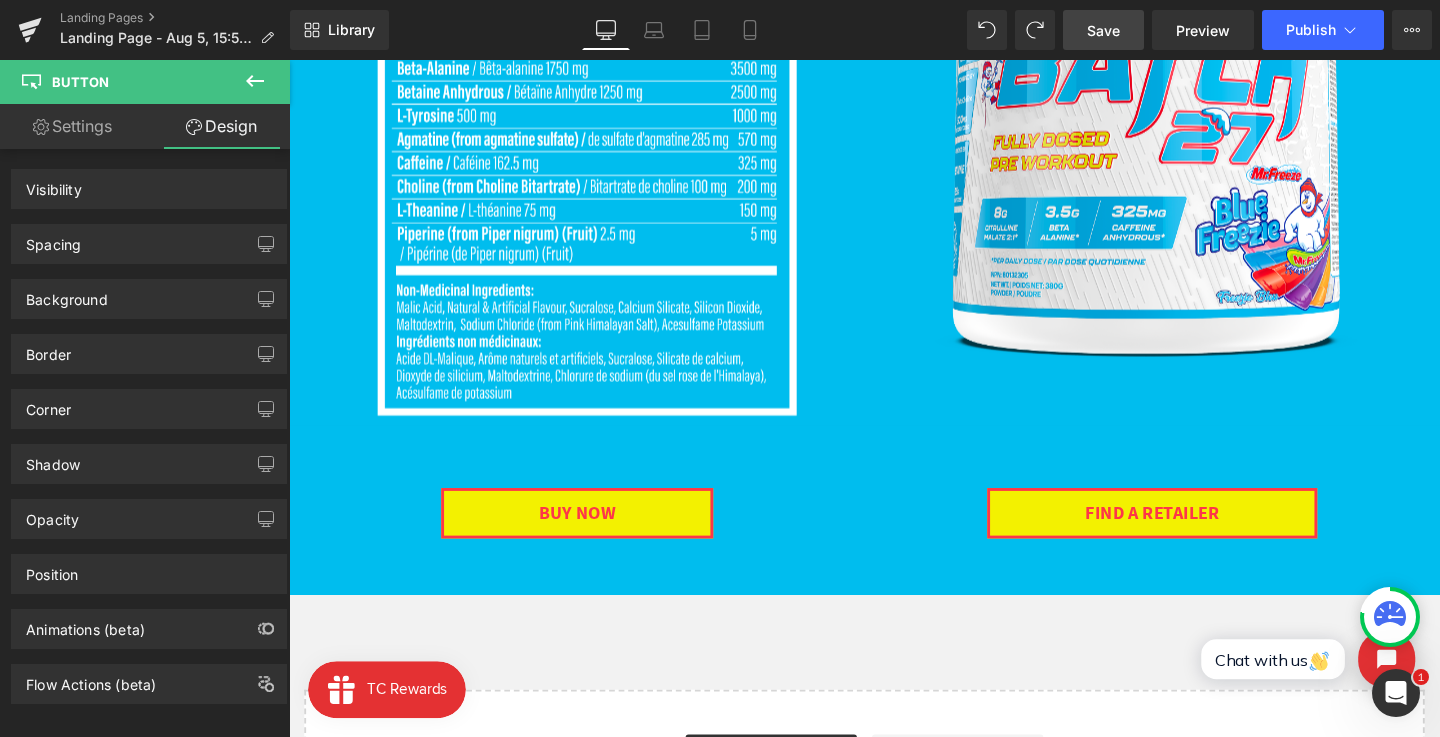 click on "Save" at bounding box center [1103, 30] 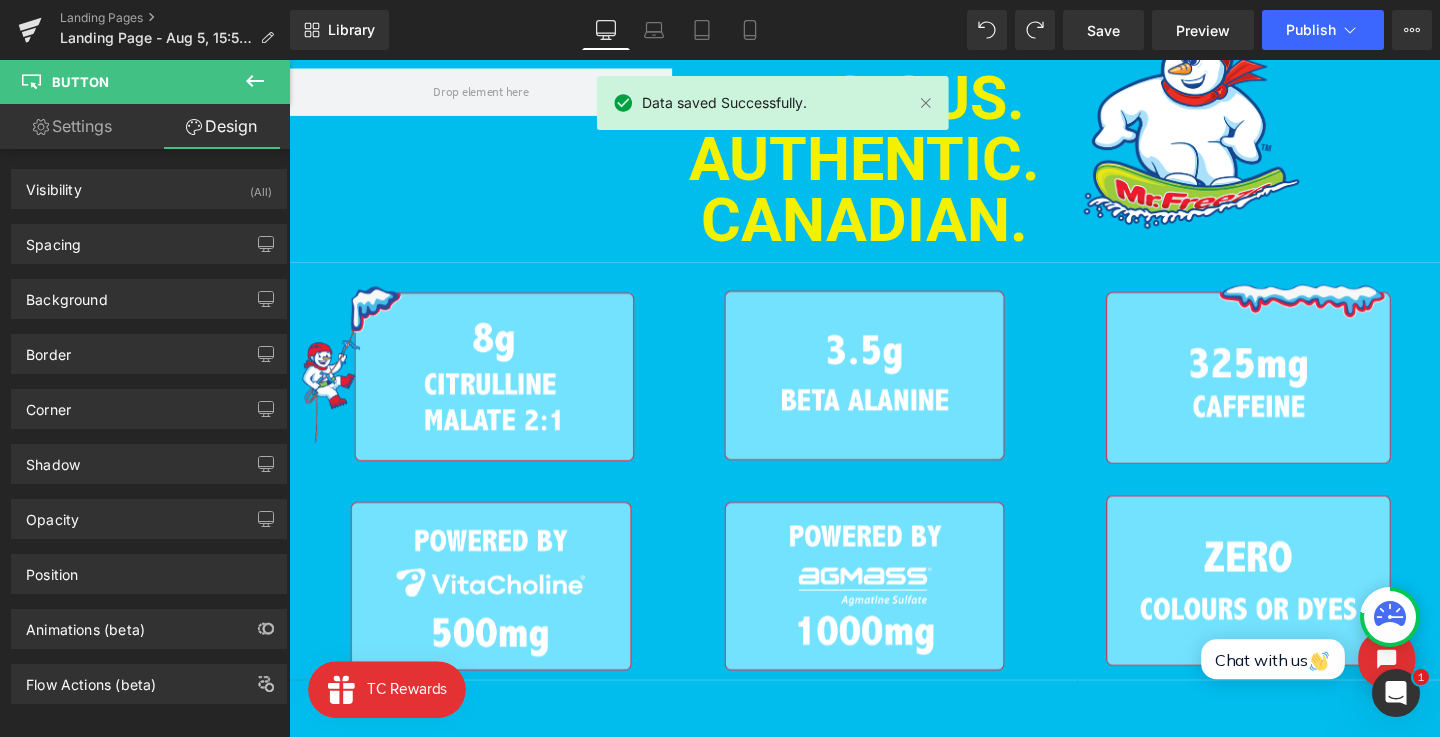 scroll, scrollTop: 1957, scrollLeft: 0, axis: vertical 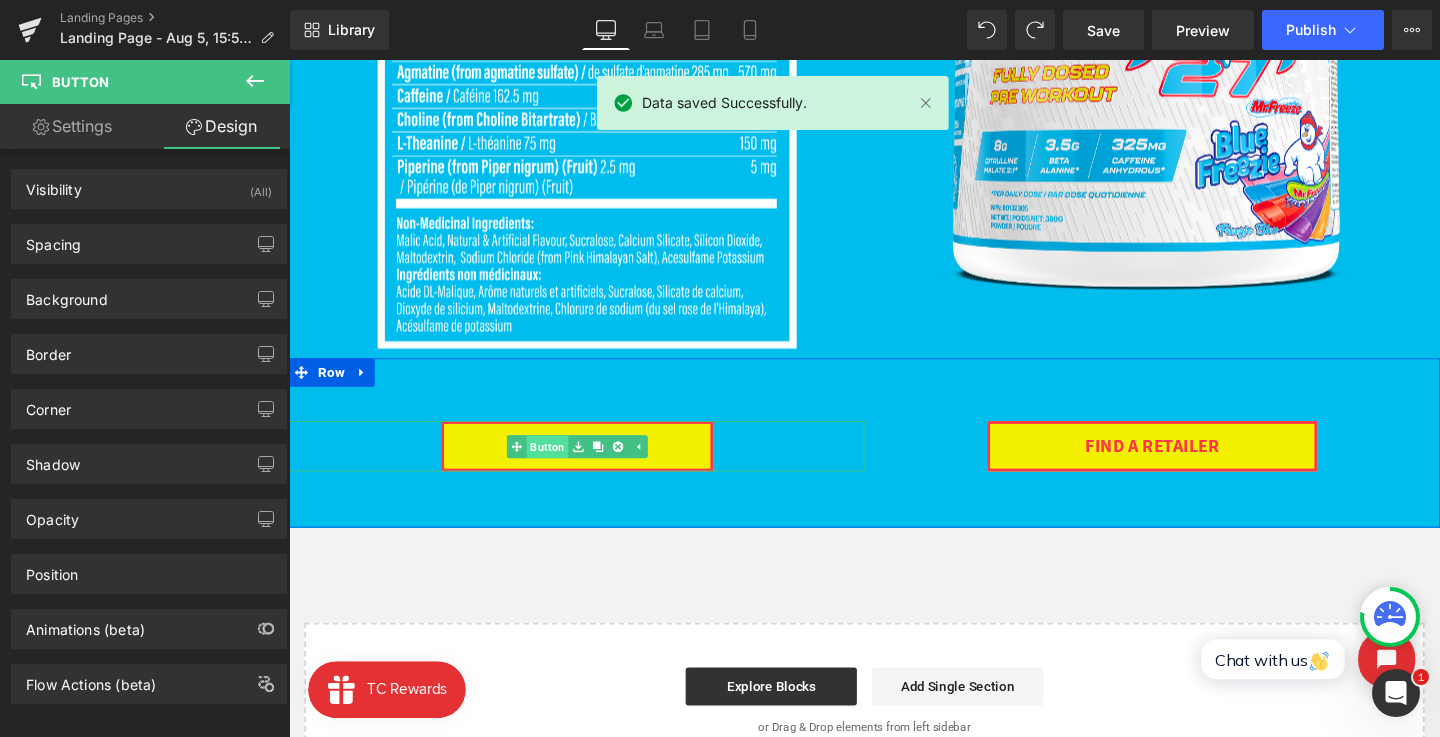 drag, startPoint x: 589, startPoint y: 466, endPoint x: 540, endPoint y: 466, distance: 49 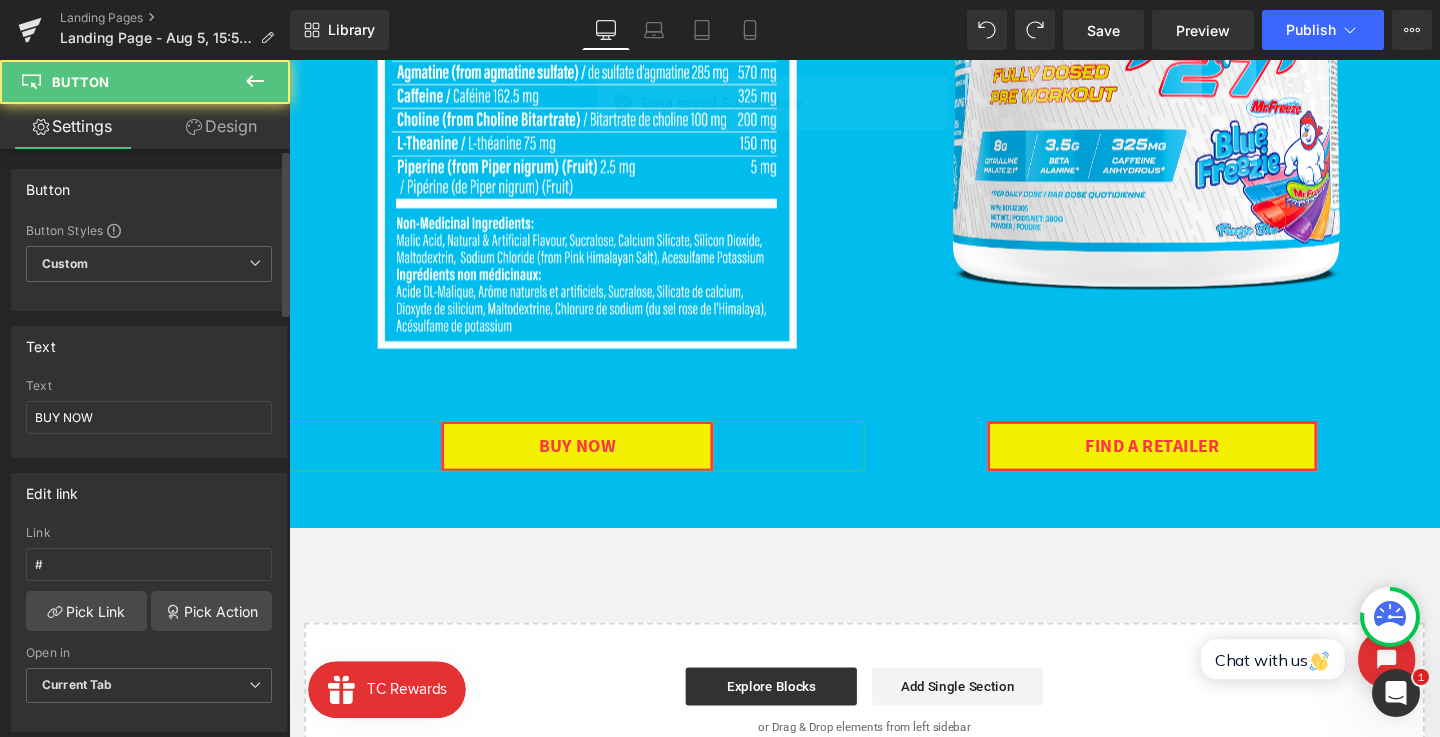 click on "Button Styles" at bounding box center (149, 230) 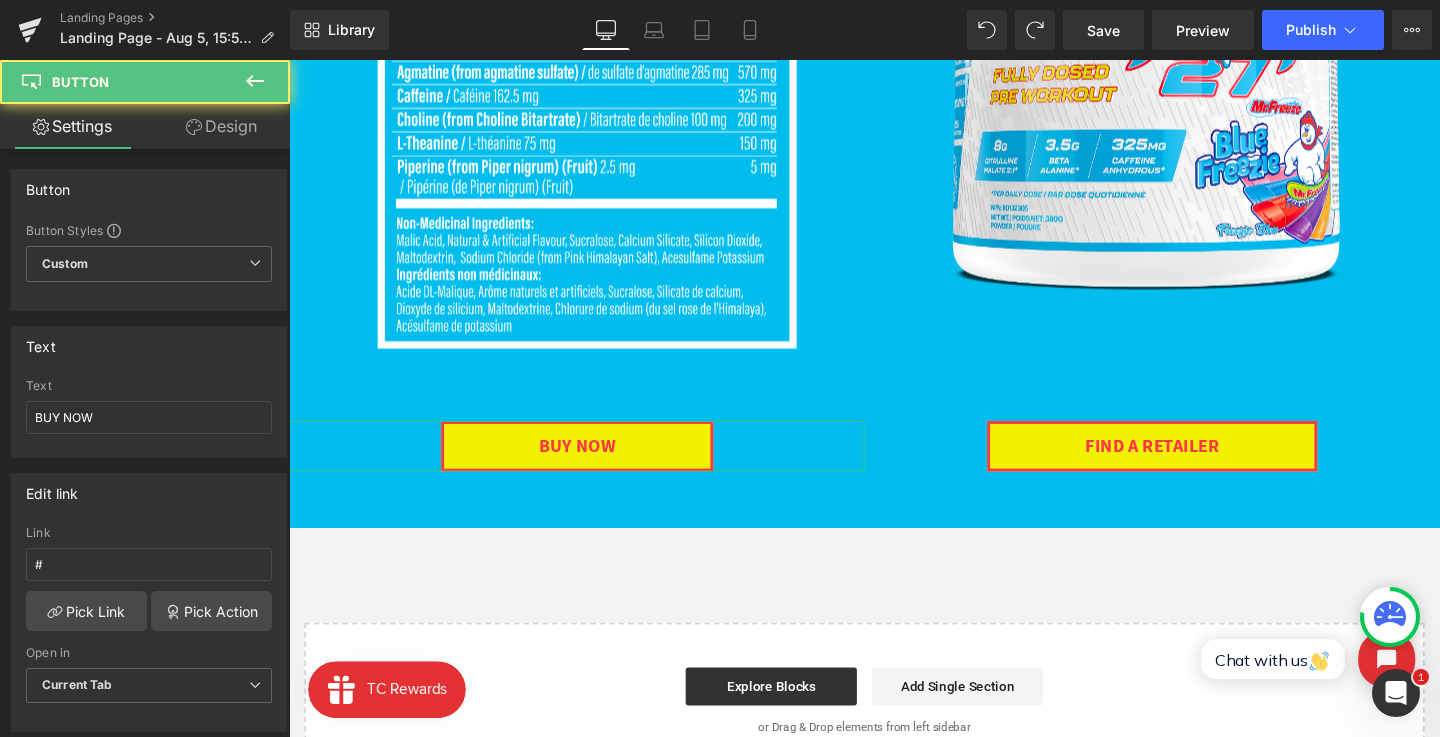click on "Design" at bounding box center (221, 126) 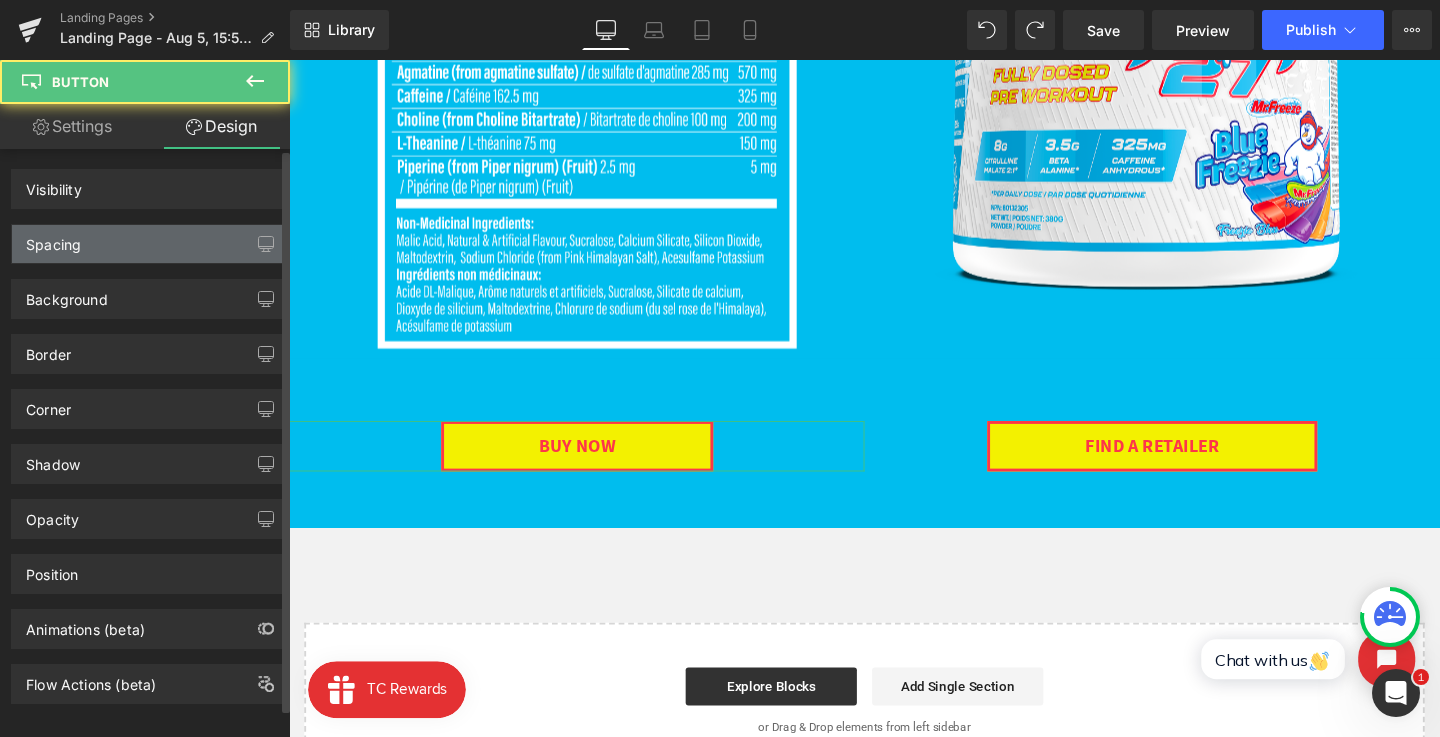 drag, startPoint x: 120, startPoint y: 221, endPoint x: 93, endPoint y: 251, distance: 40.36087 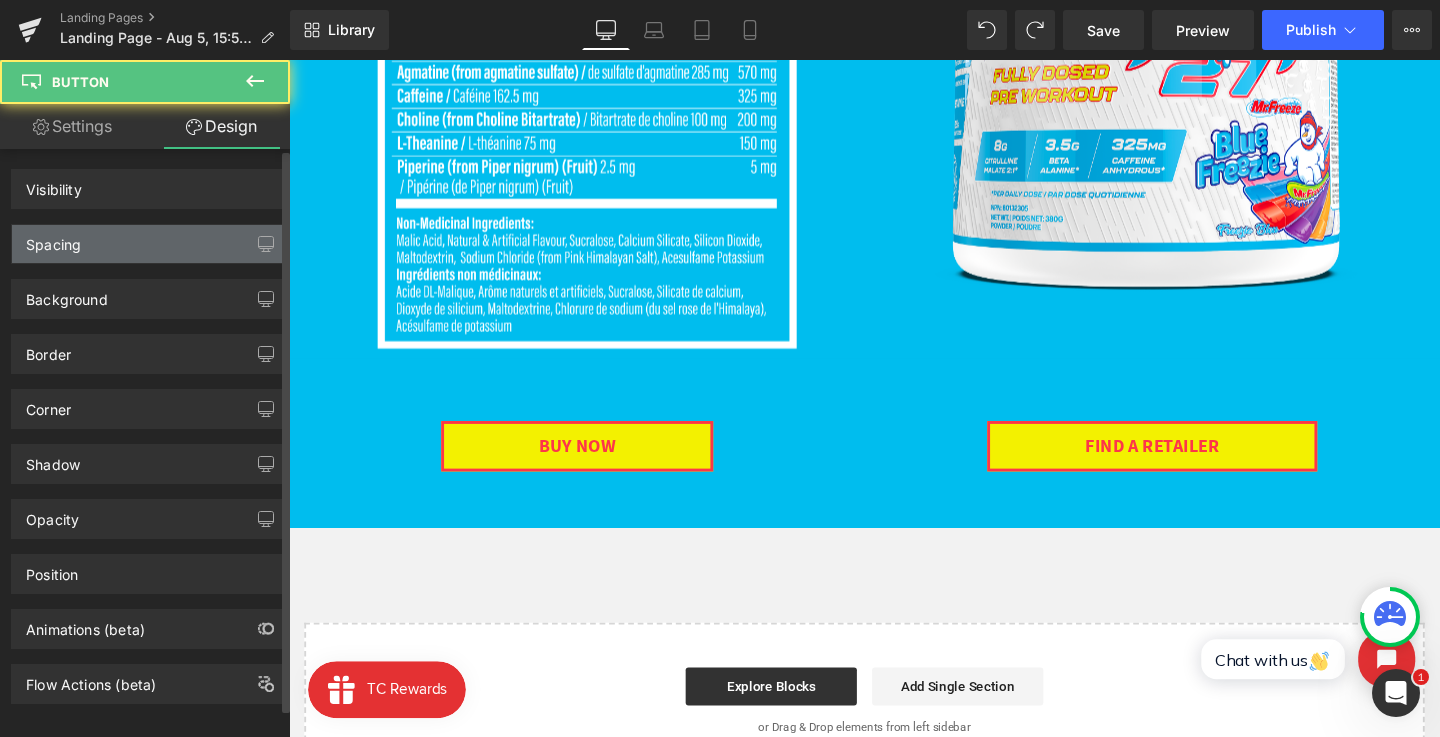 click on "Spacing" at bounding box center [53, 239] 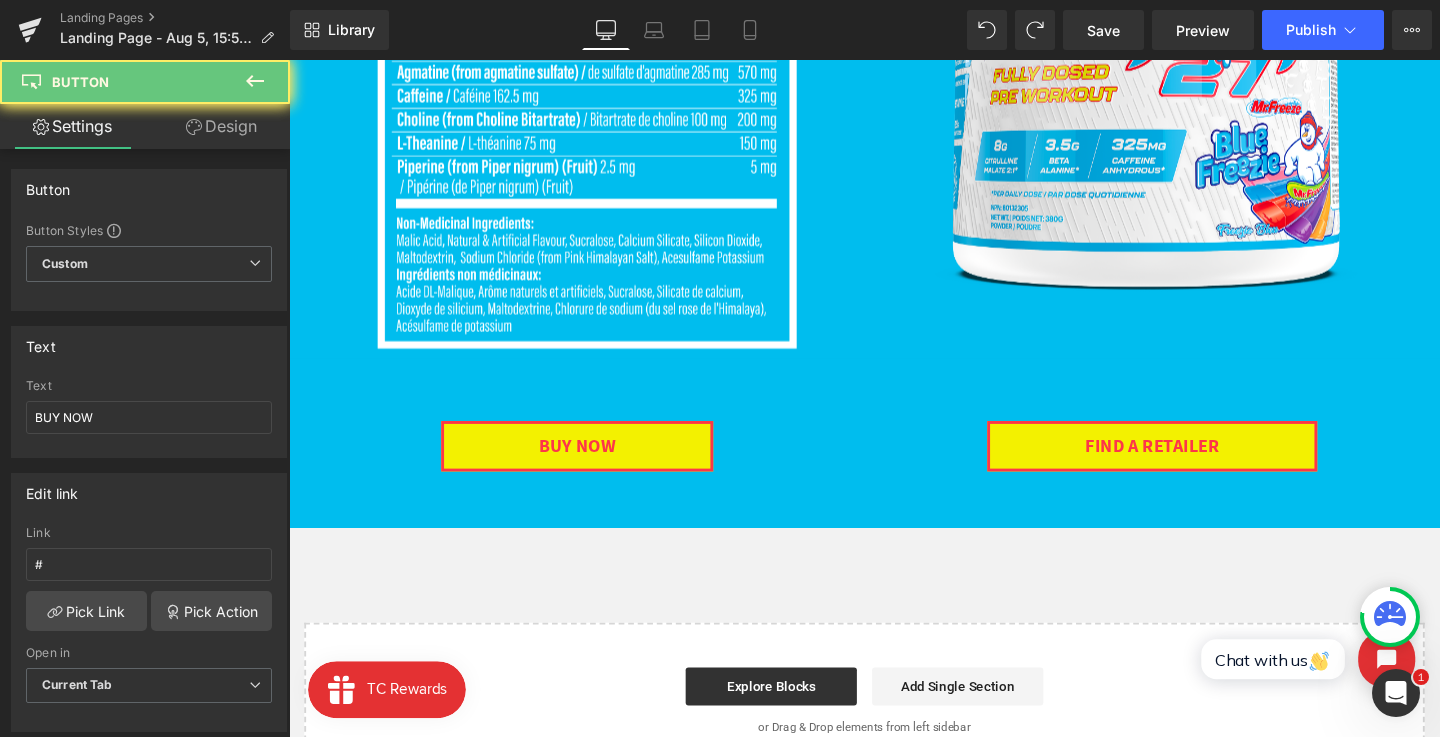 click on "BUY NOW Button       100px   100px" at bounding box center (591, 466) 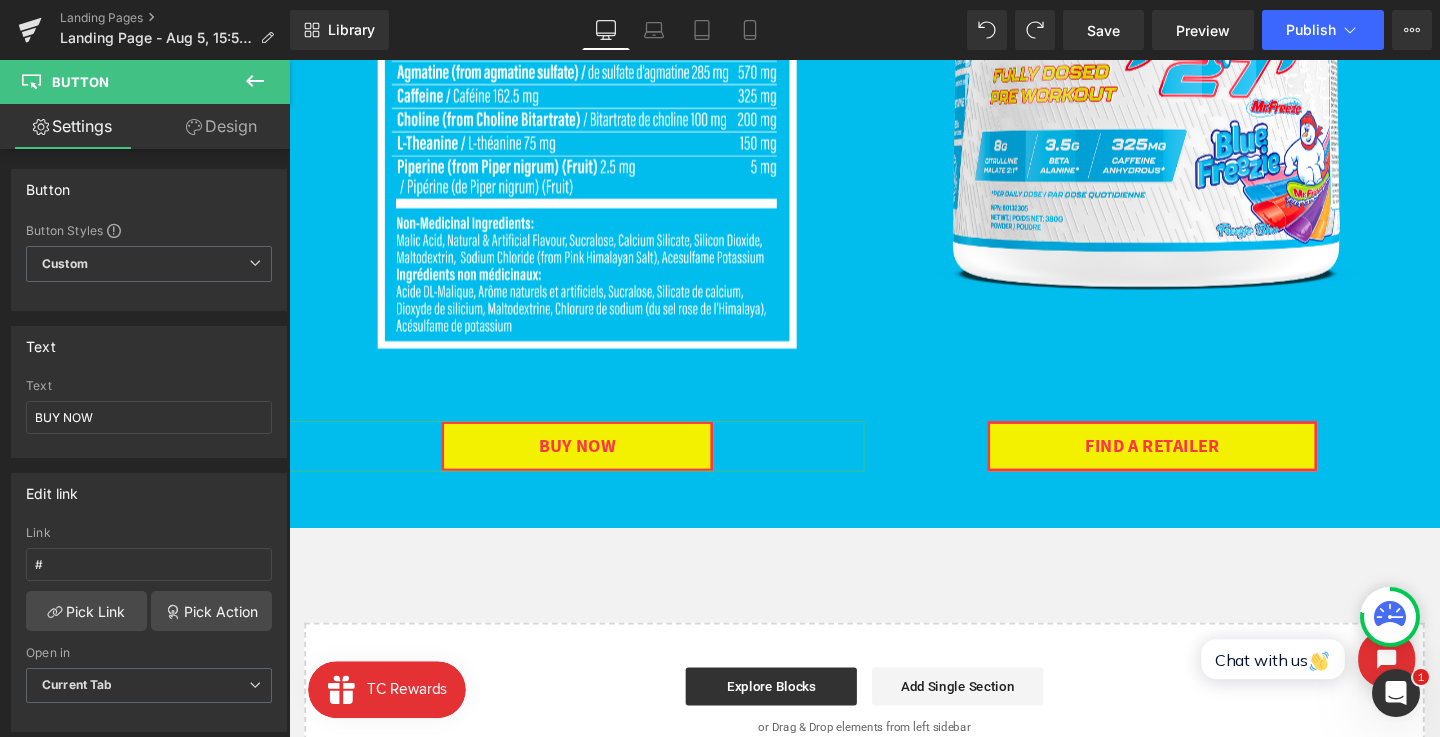 click on "Design" at bounding box center (221, 126) 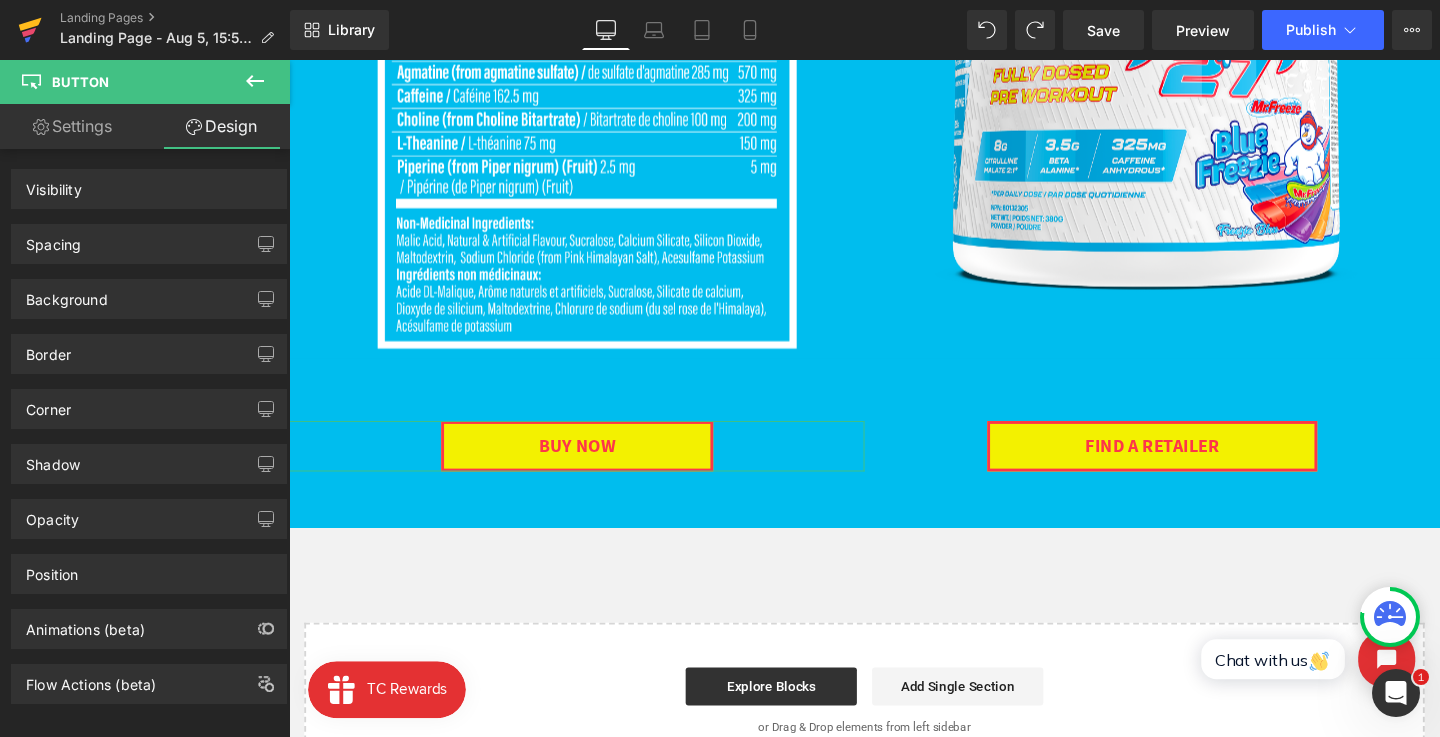 click on "Spacing" at bounding box center [53, 239] 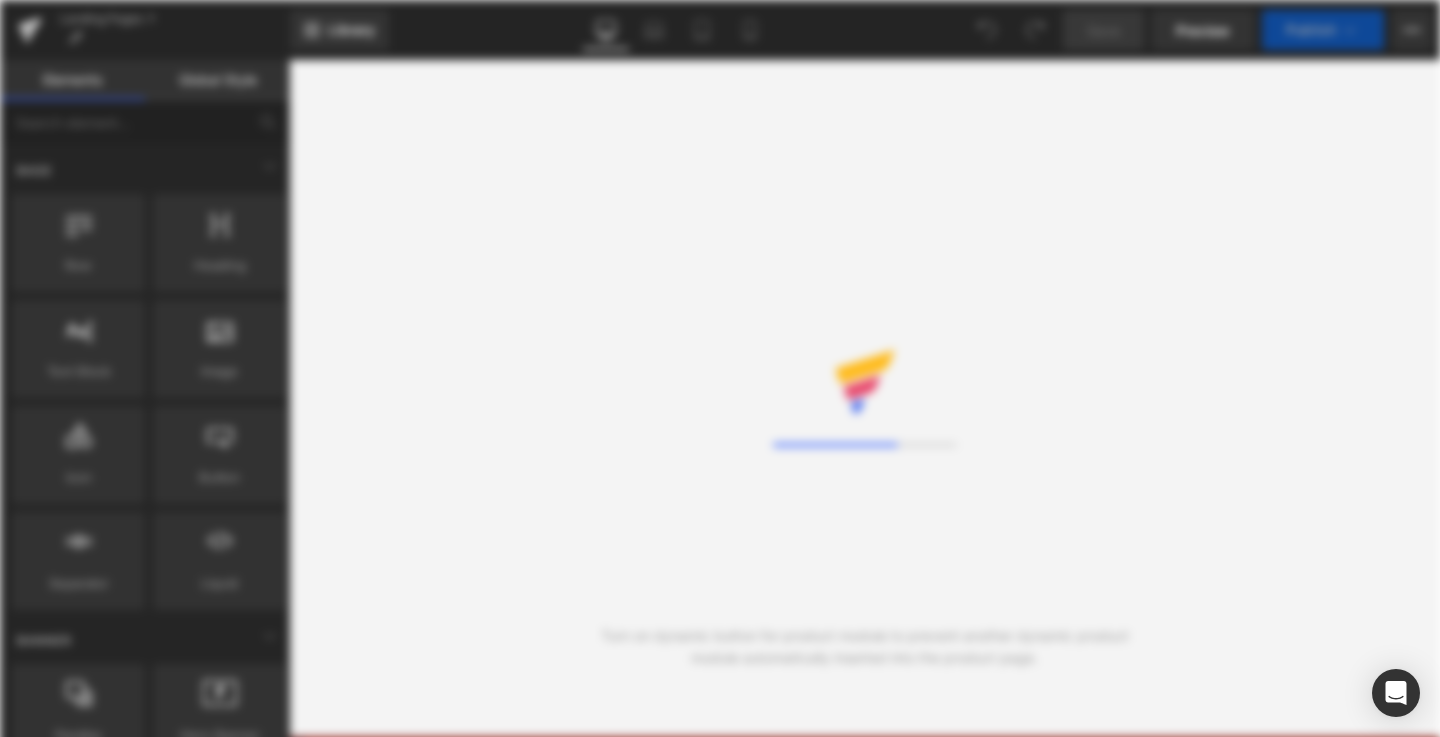 scroll, scrollTop: 0, scrollLeft: 0, axis: both 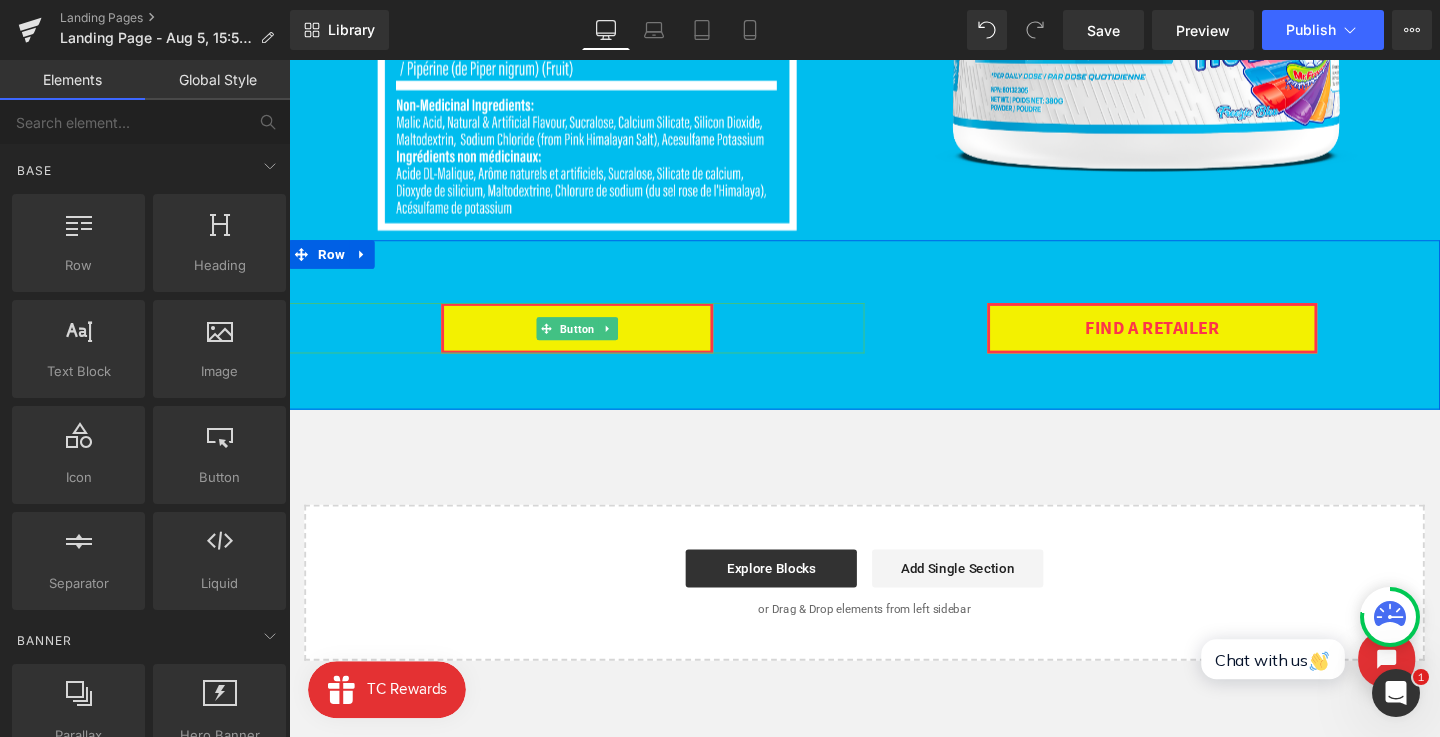 click on "Button" at bounding box center (592, 342) 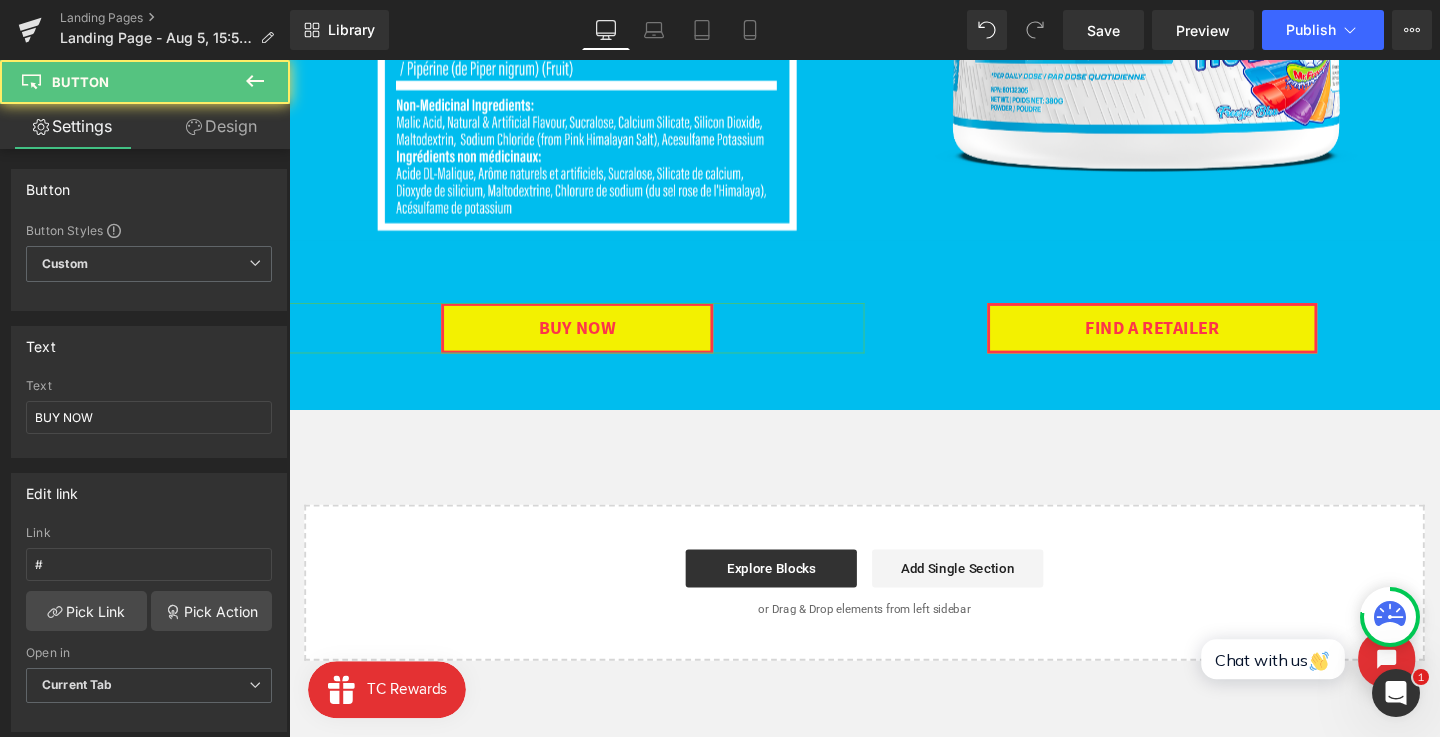 click on "Design" at bounding box center [221, 126] 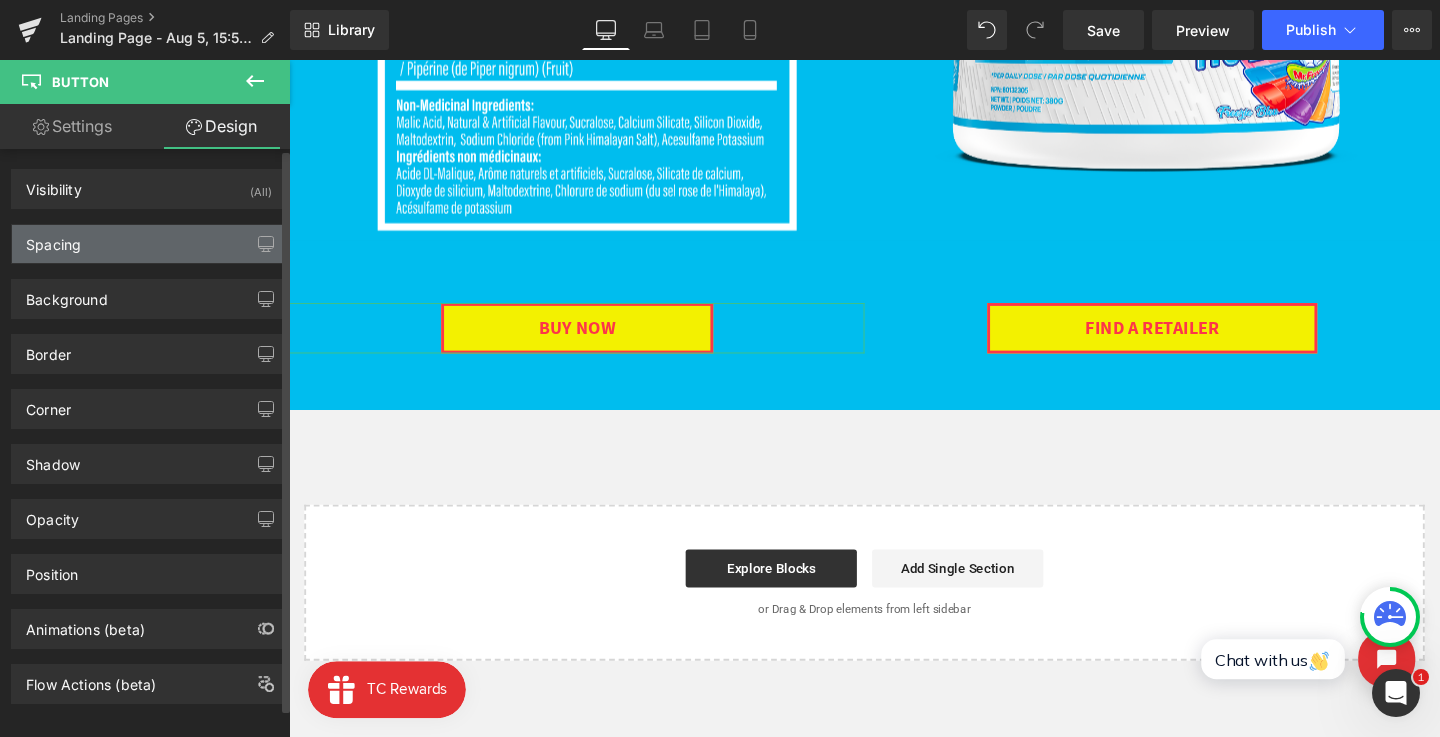 click on "Spacing" at bounding box center (149, 244) 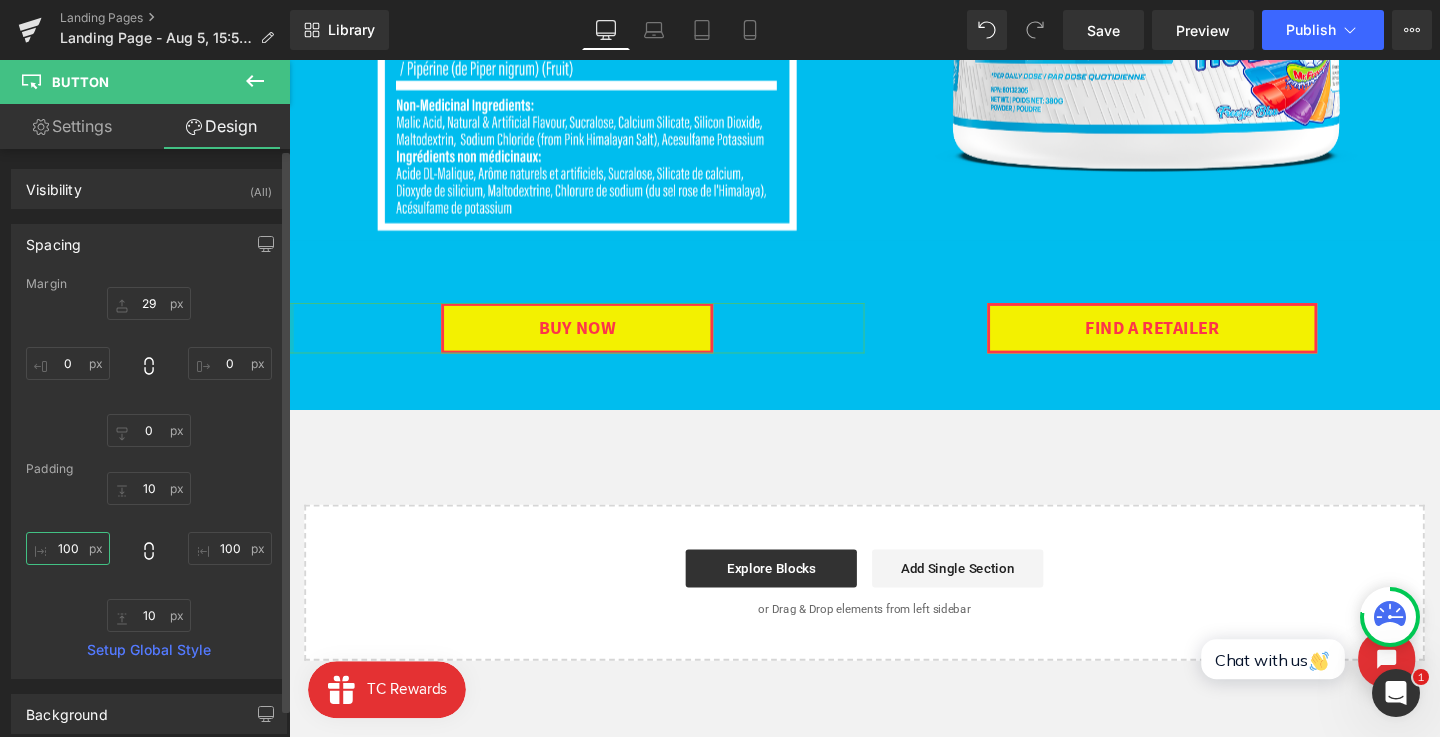 click on "100" at bounding box center [68, 548] 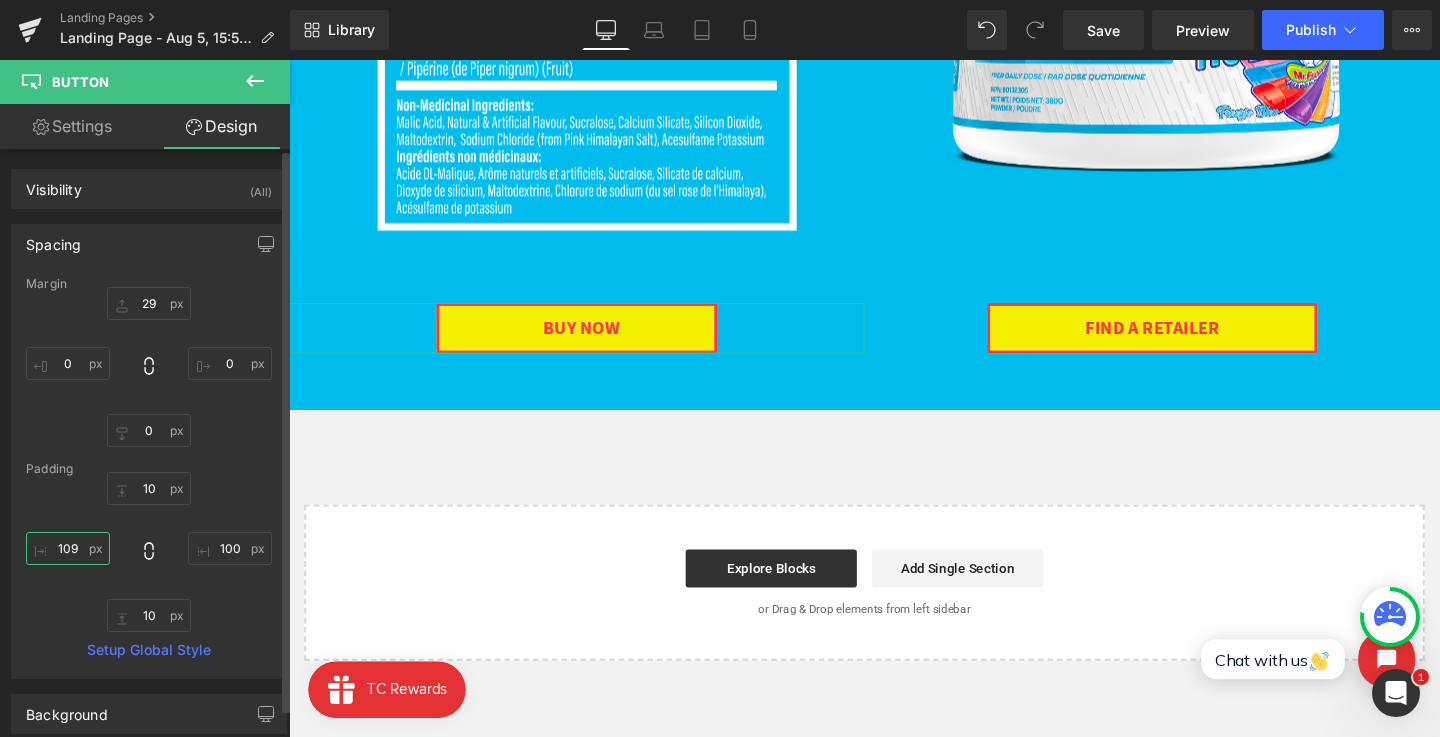 type on "110" 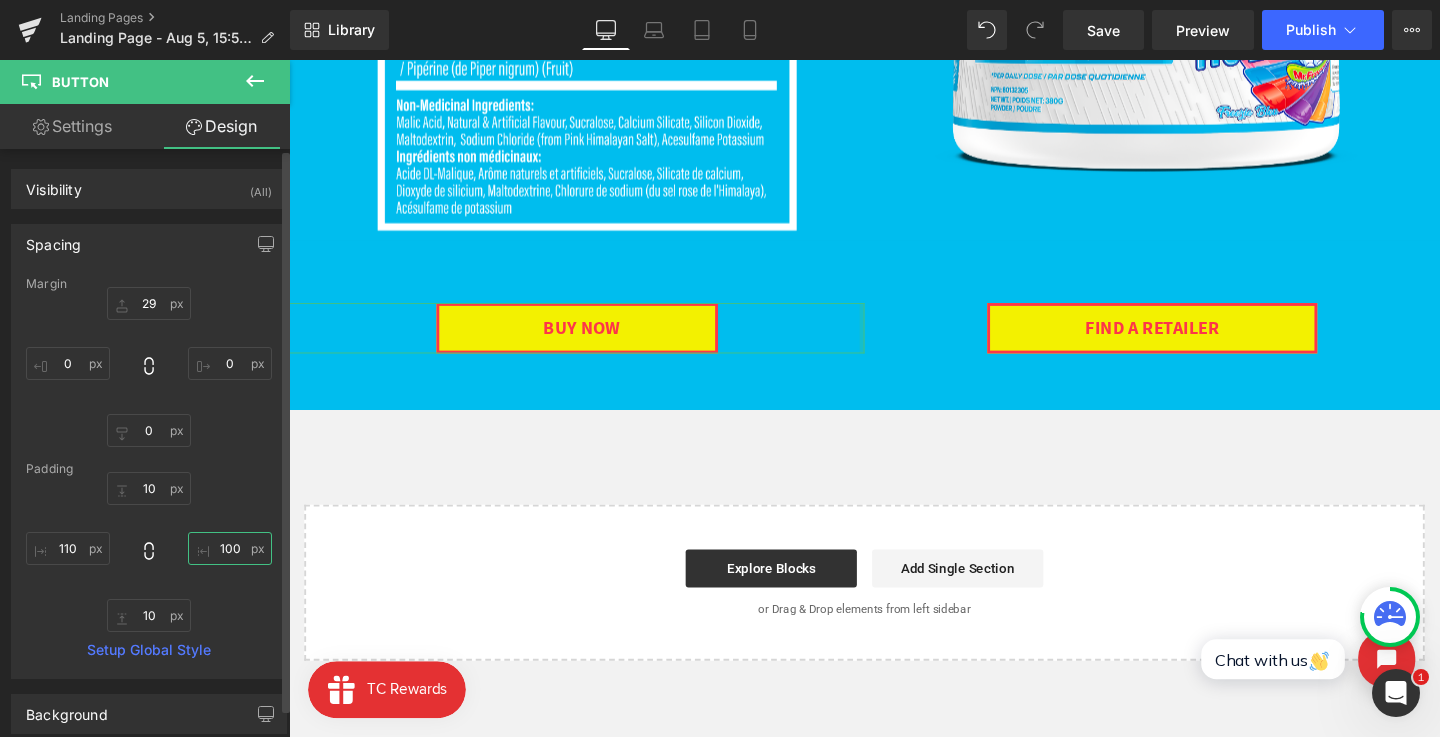 click on "100" at bounding box center [230, 548] 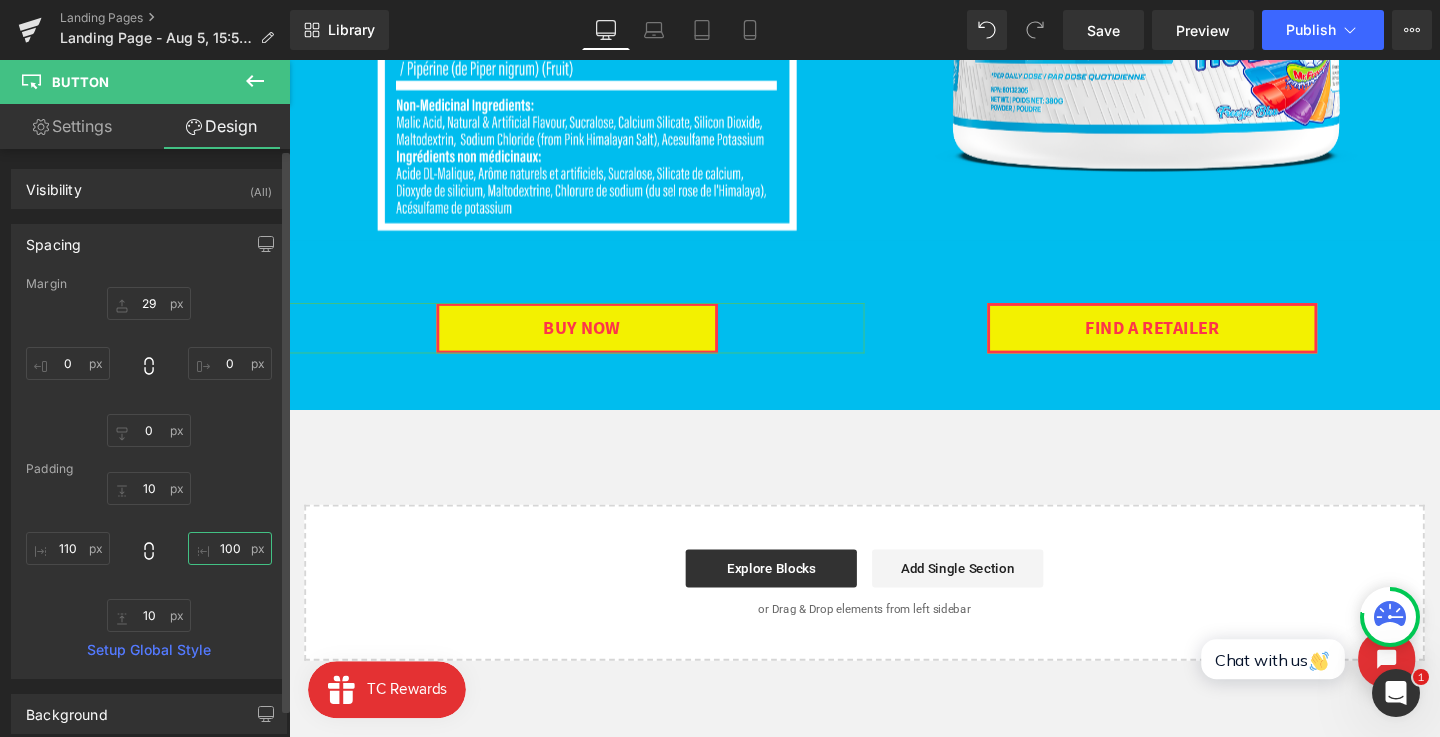 click on "100" at bounding box center (230, 548) 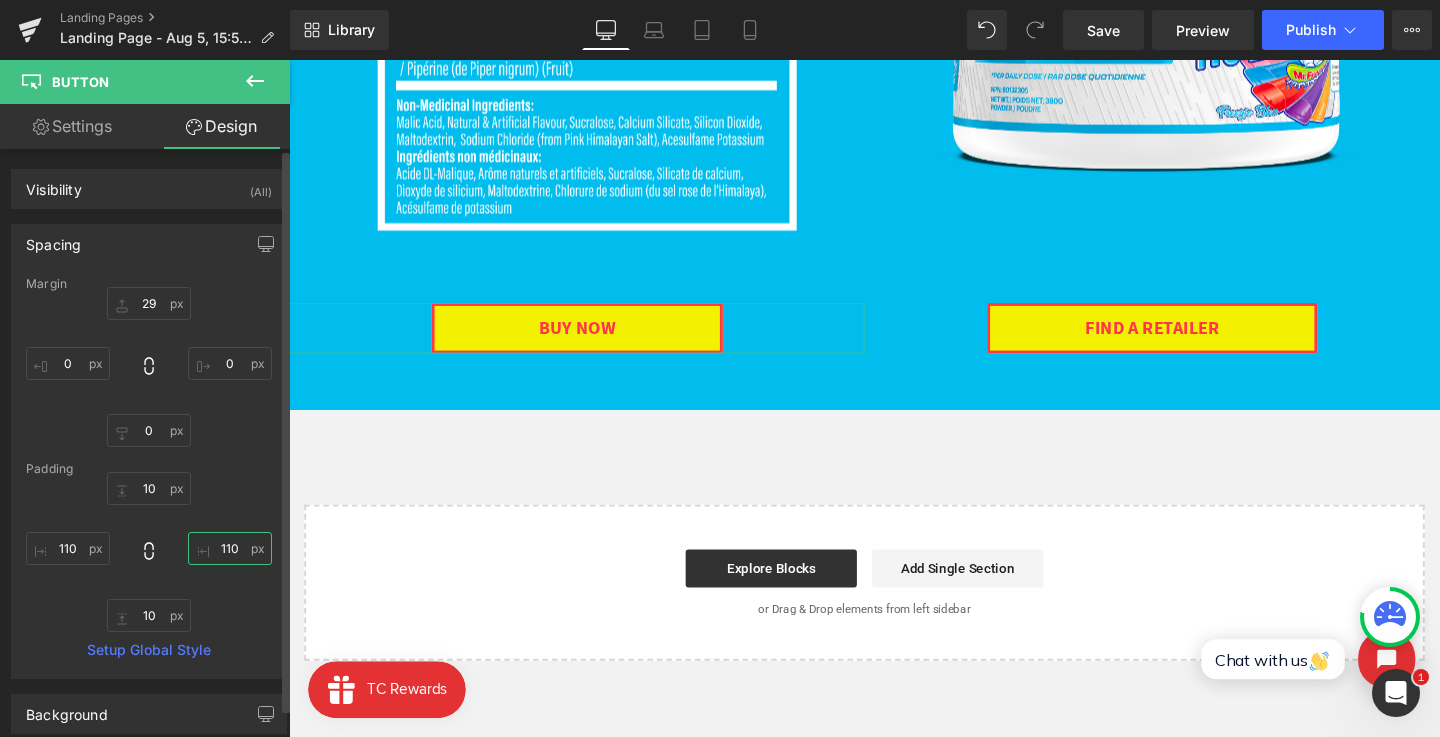type on "110" 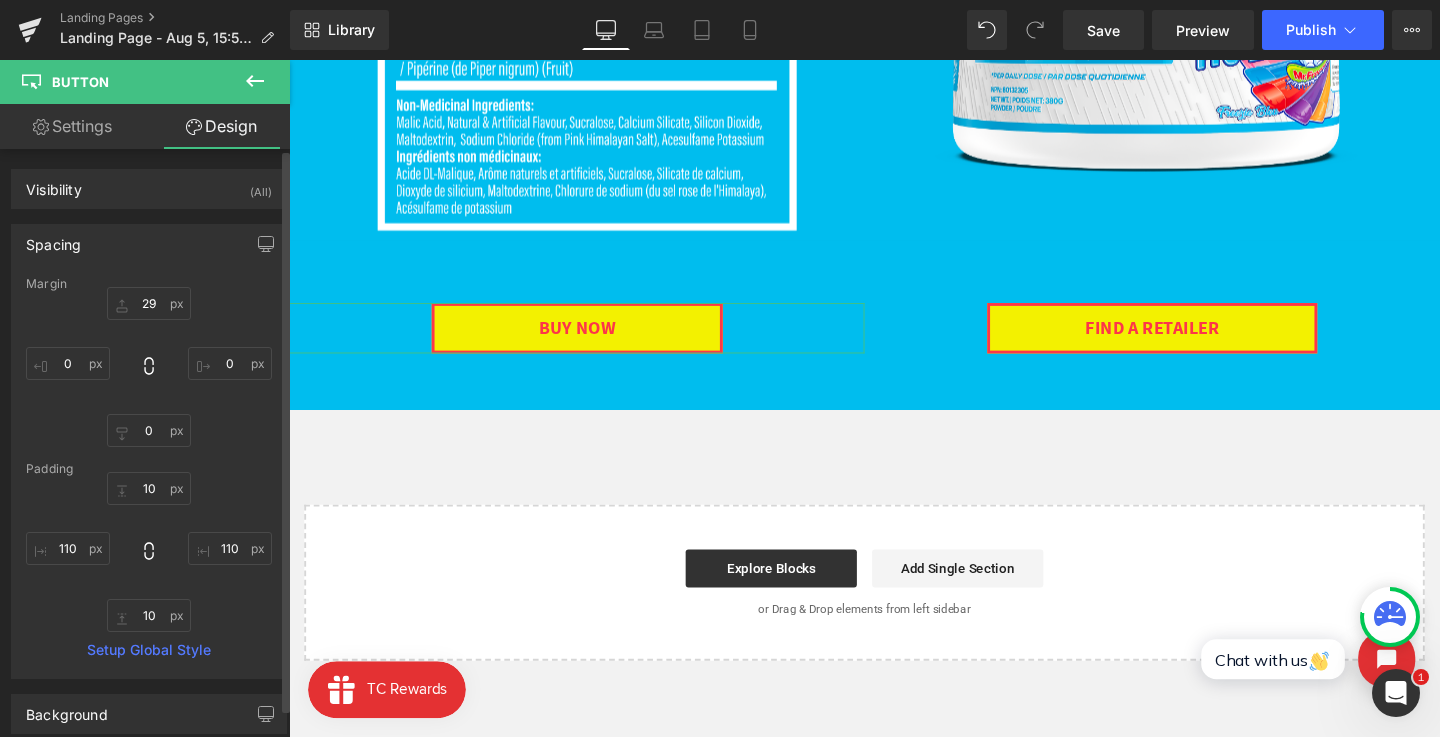 click on "10px 10
110 110
10px 10
110 110" at bounding box center [149, 552] 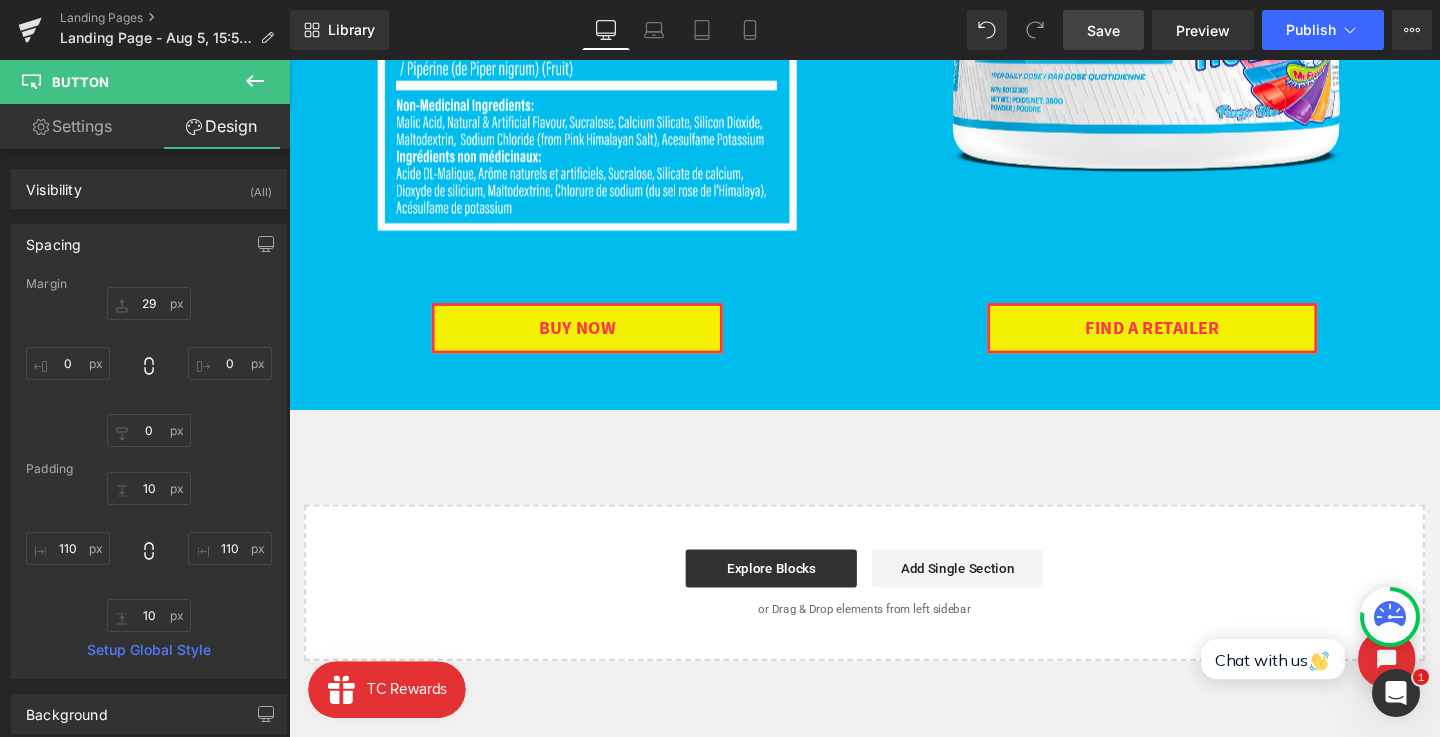 click on "Save" at bounding box center [1103, 30] 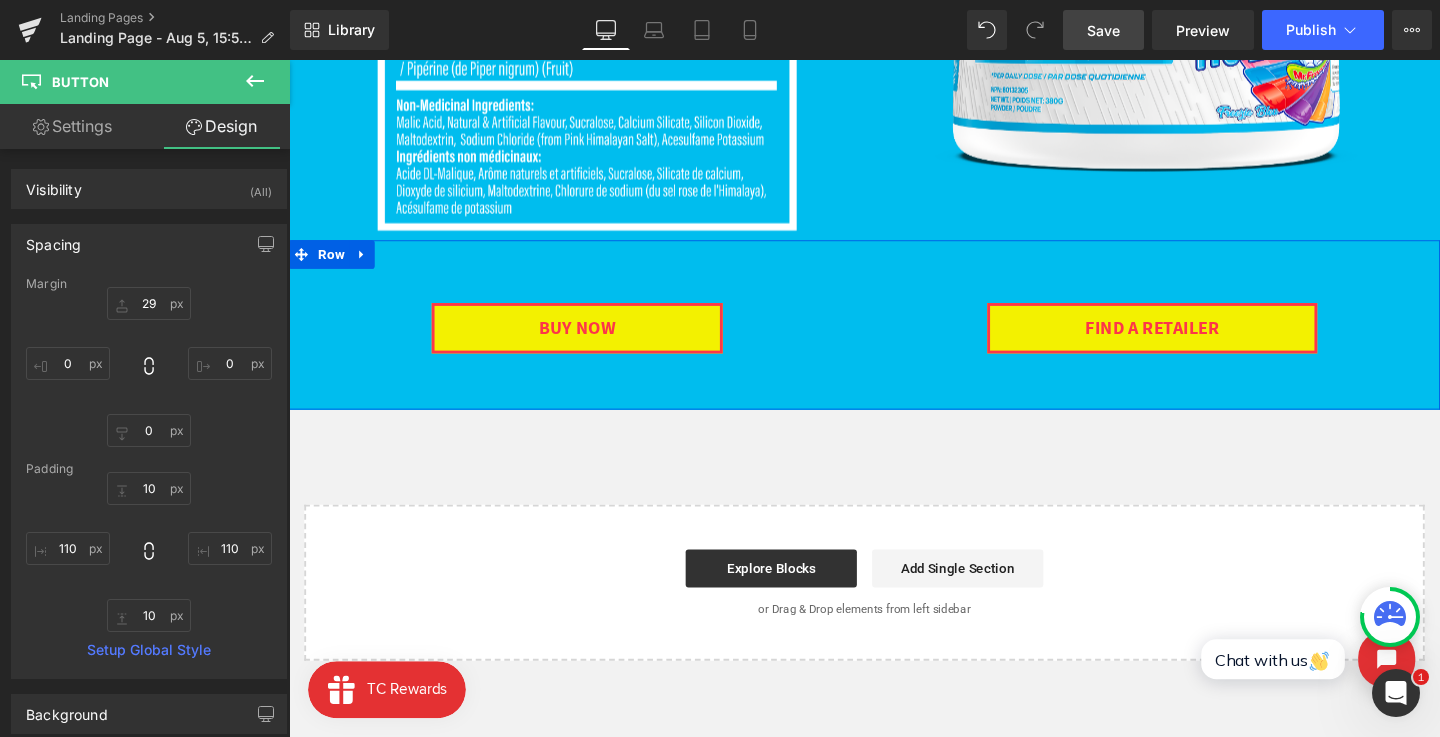 scroll, scrollTop: 0, scrollLeft: 0, axis: both 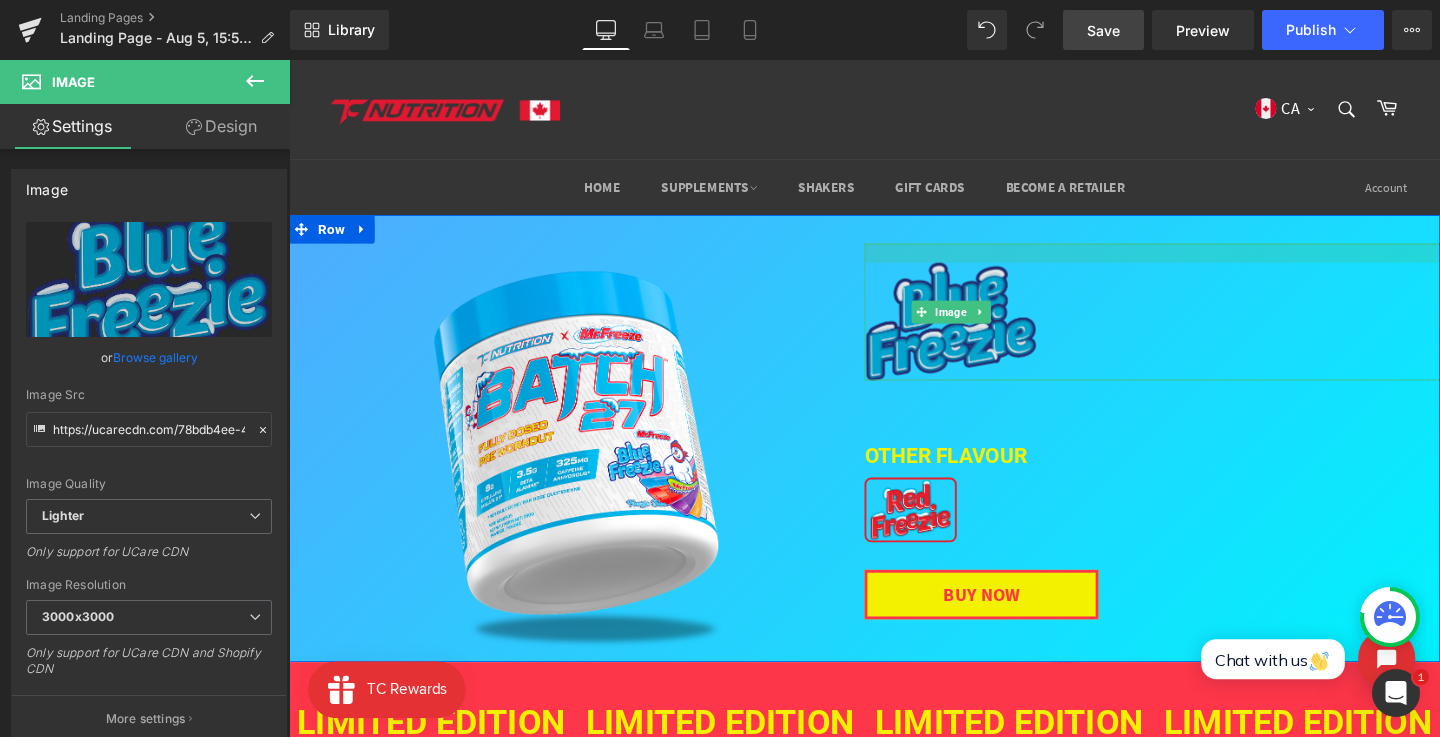 drag, startPoint x: 946, startPoint y: 254, endPoint x: 943, endPoint y: 274, distance: 20.22375 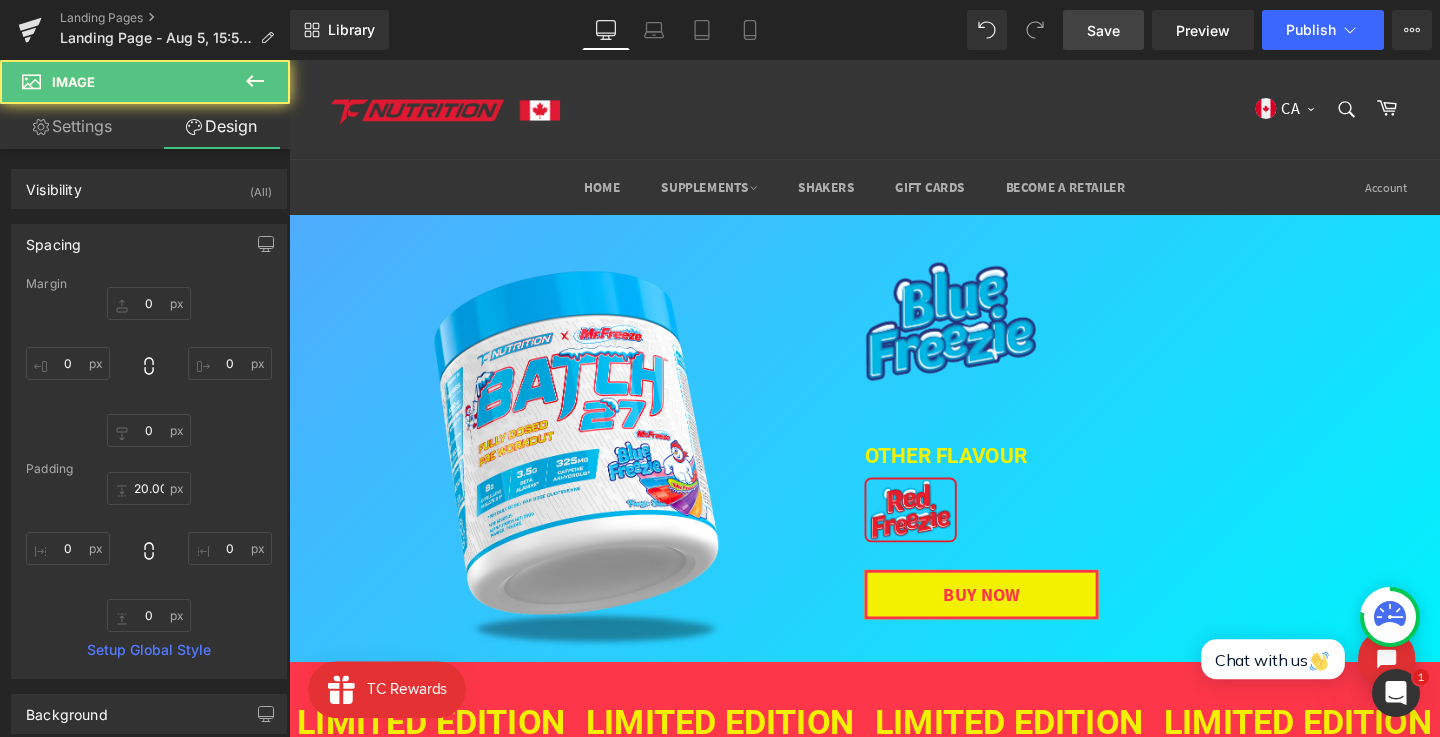 click on "Save" at bounding box center (1103, 30) 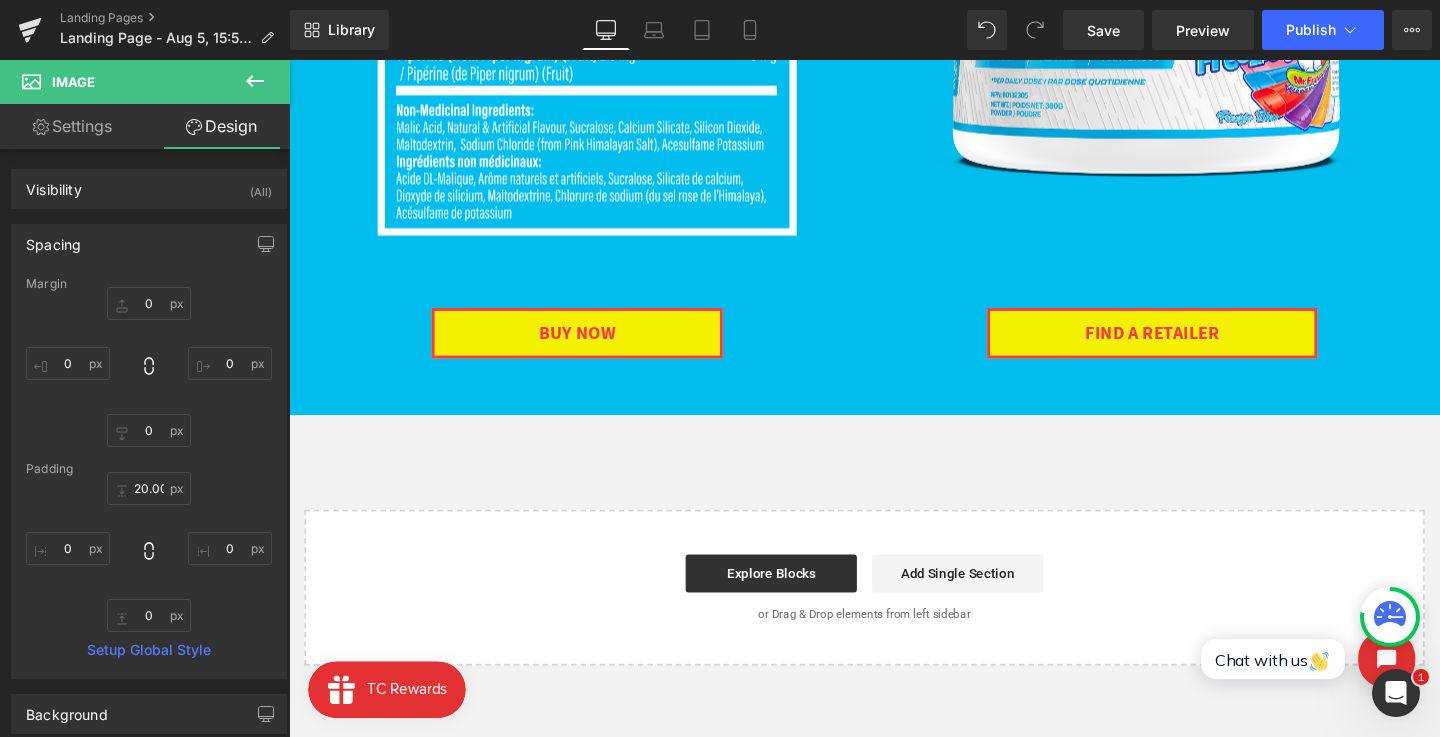 scroll, scrollTop: 1740, scrollLeft: 0, axis: vertical 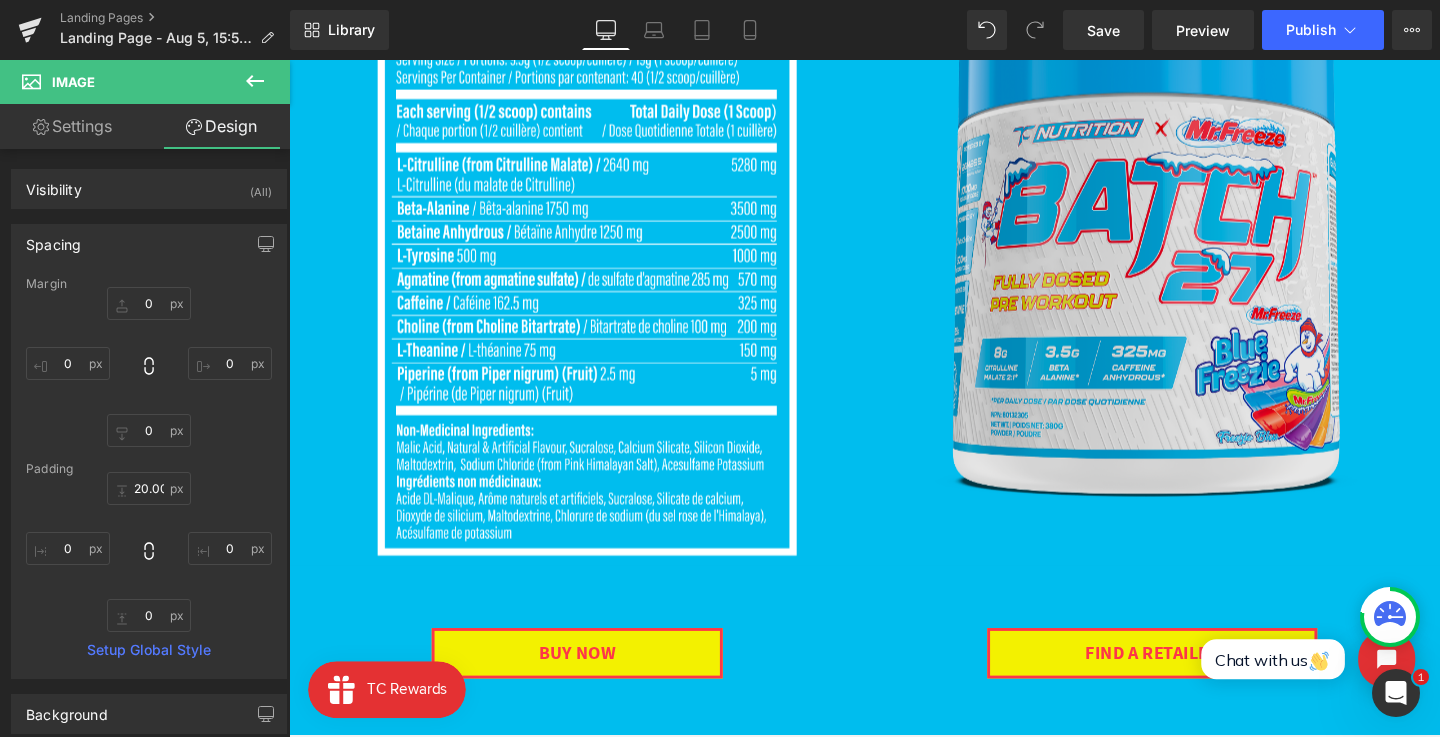click at bounding box center (1196, 252) 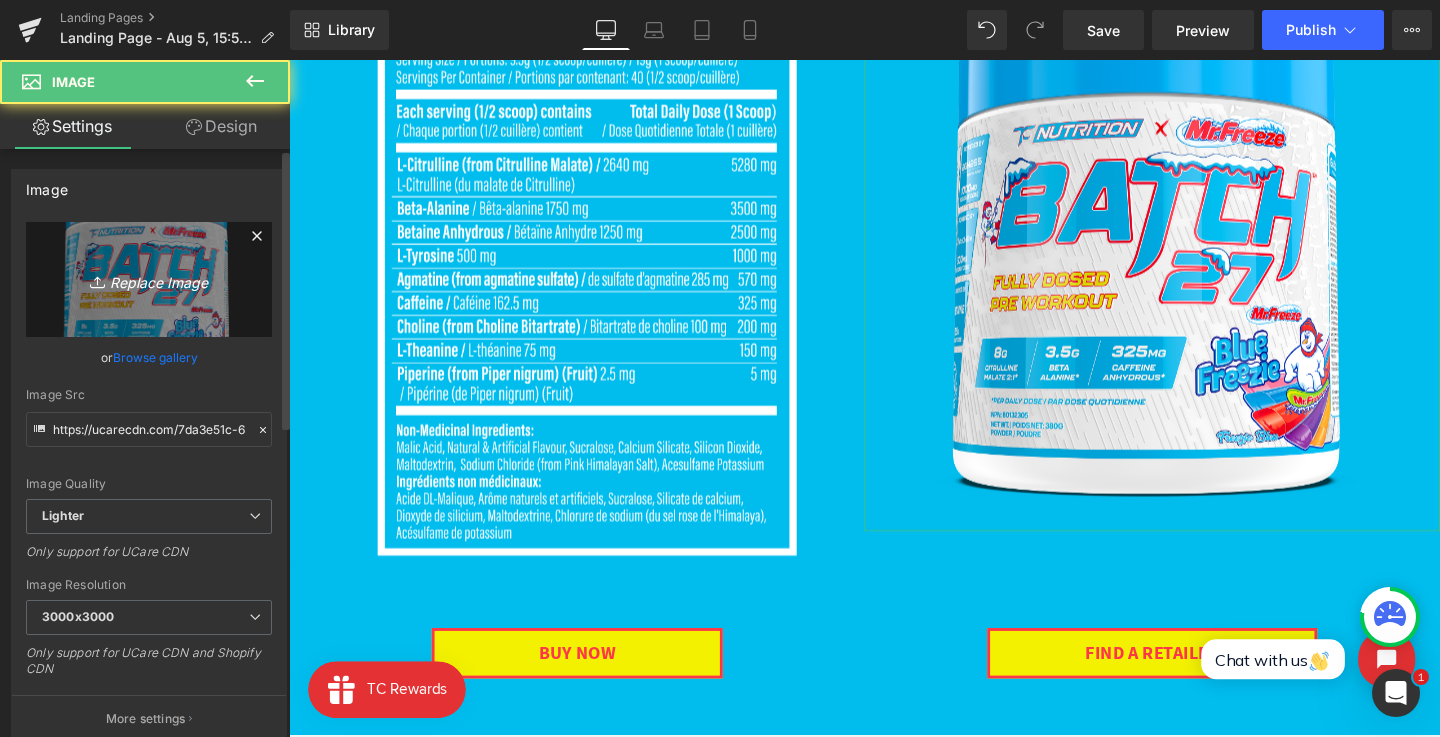 click on "Replace Image" at bounding box center [149, 279] 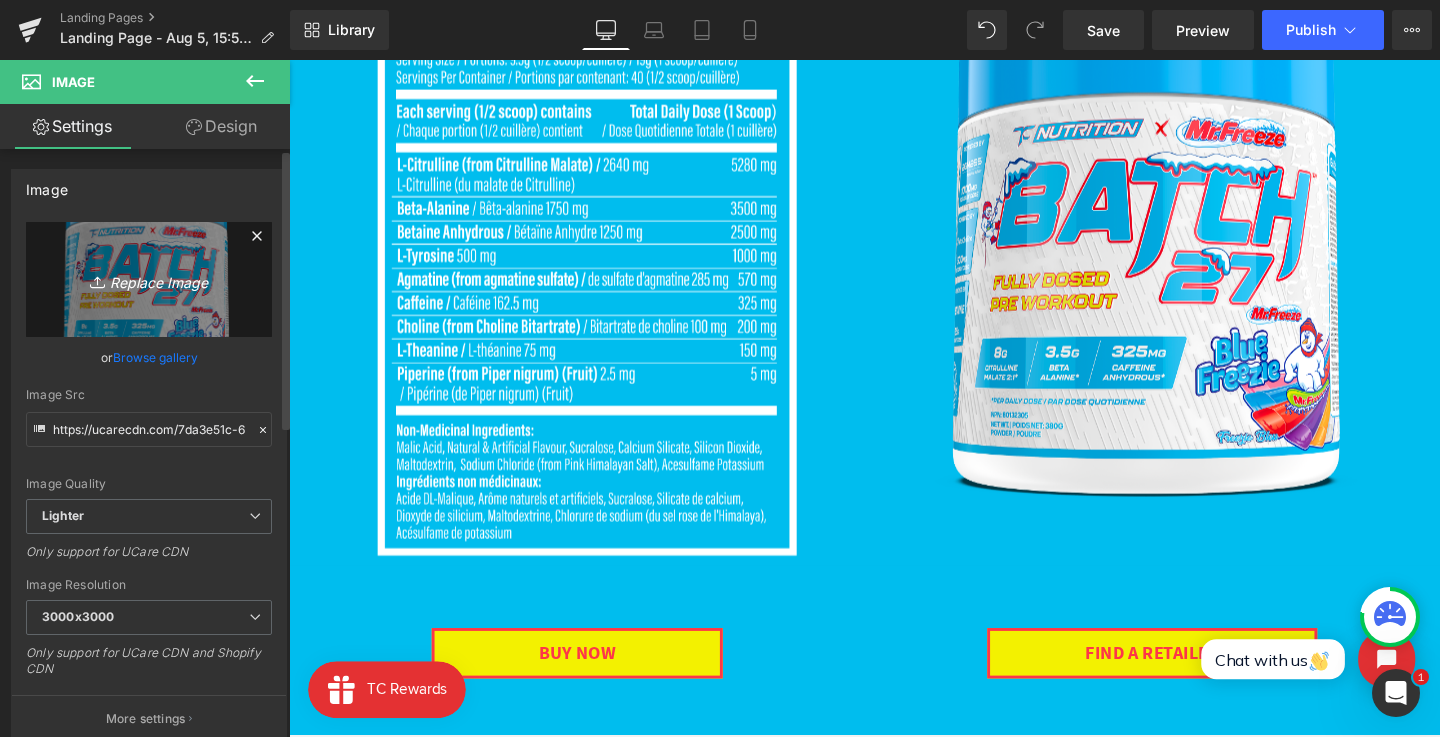 type on "C:\fakepath\01 (3) (1) 2 (1).png" 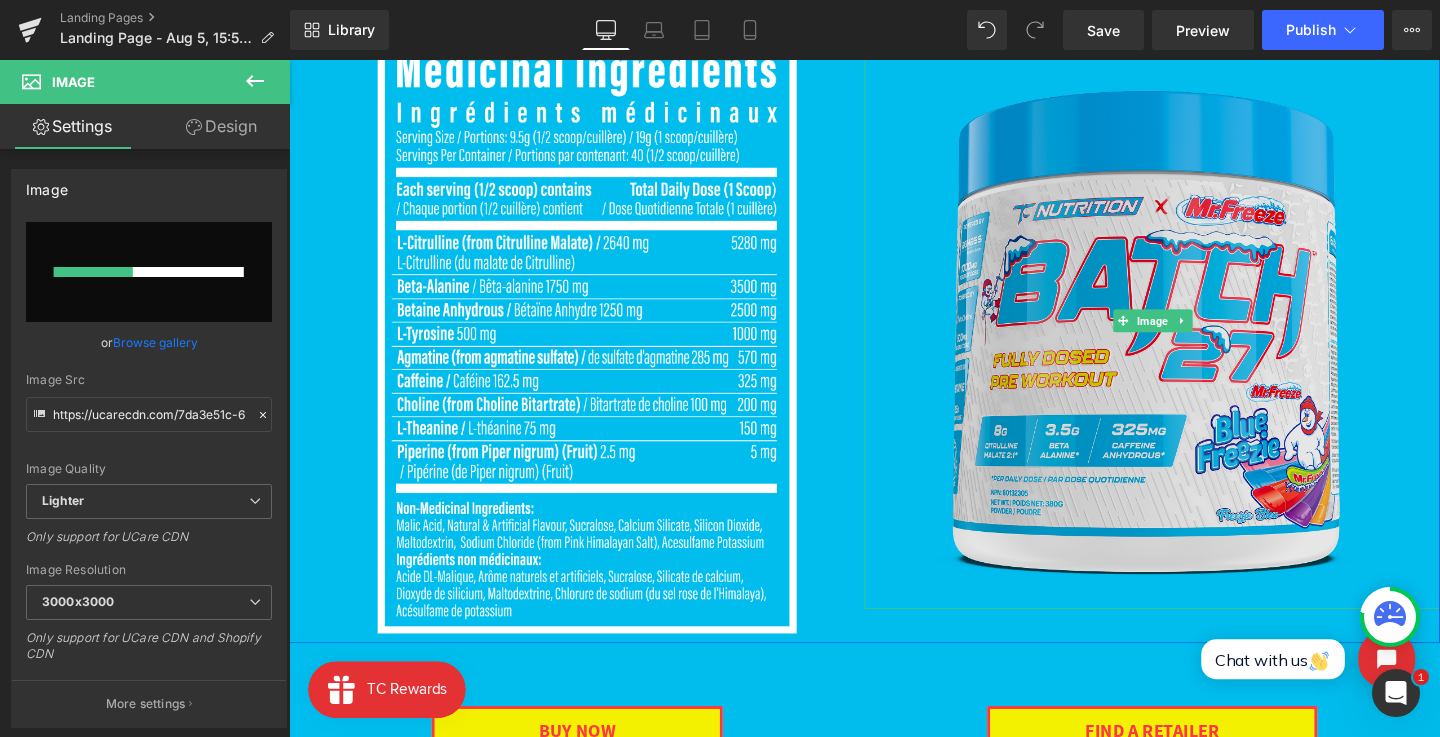 scroll, scrollTop: 1649, scrollLeft: 0, axis: vertical 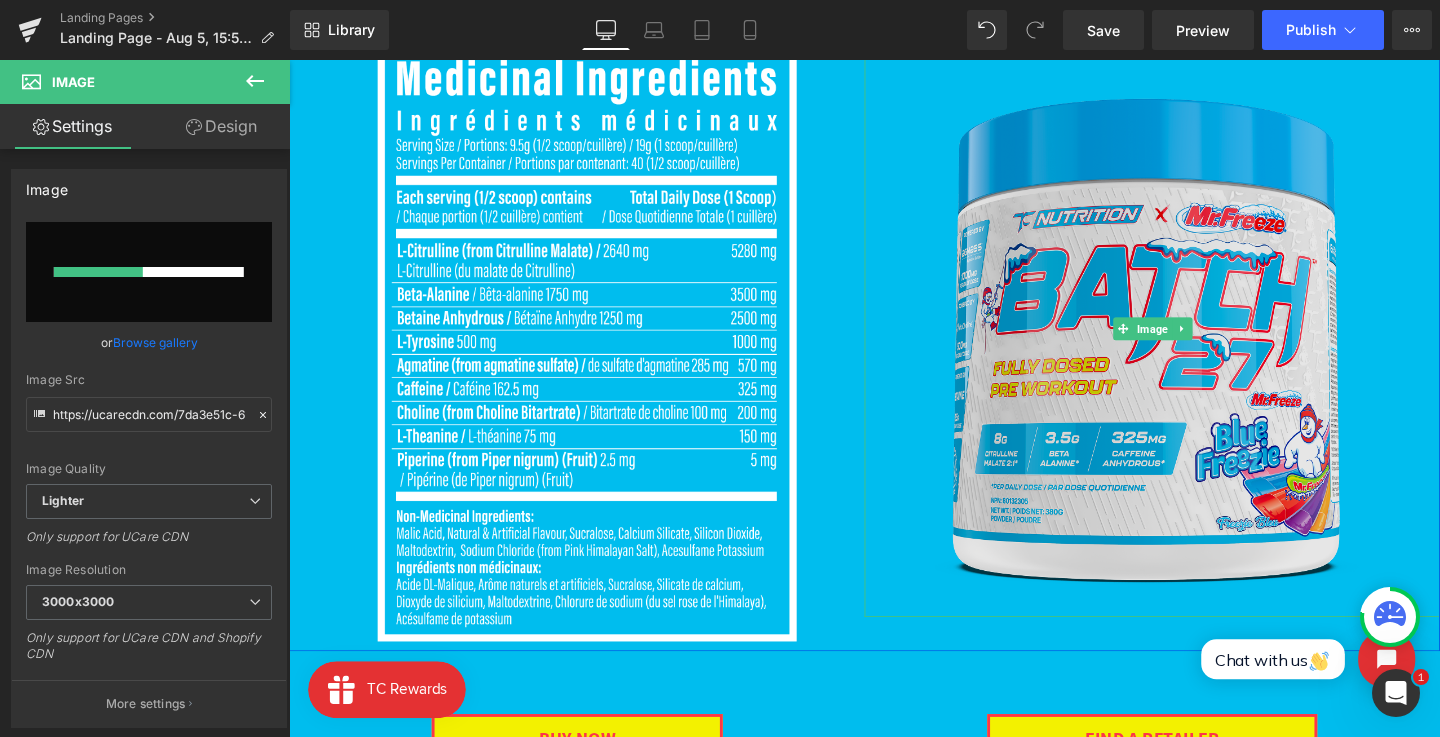 type 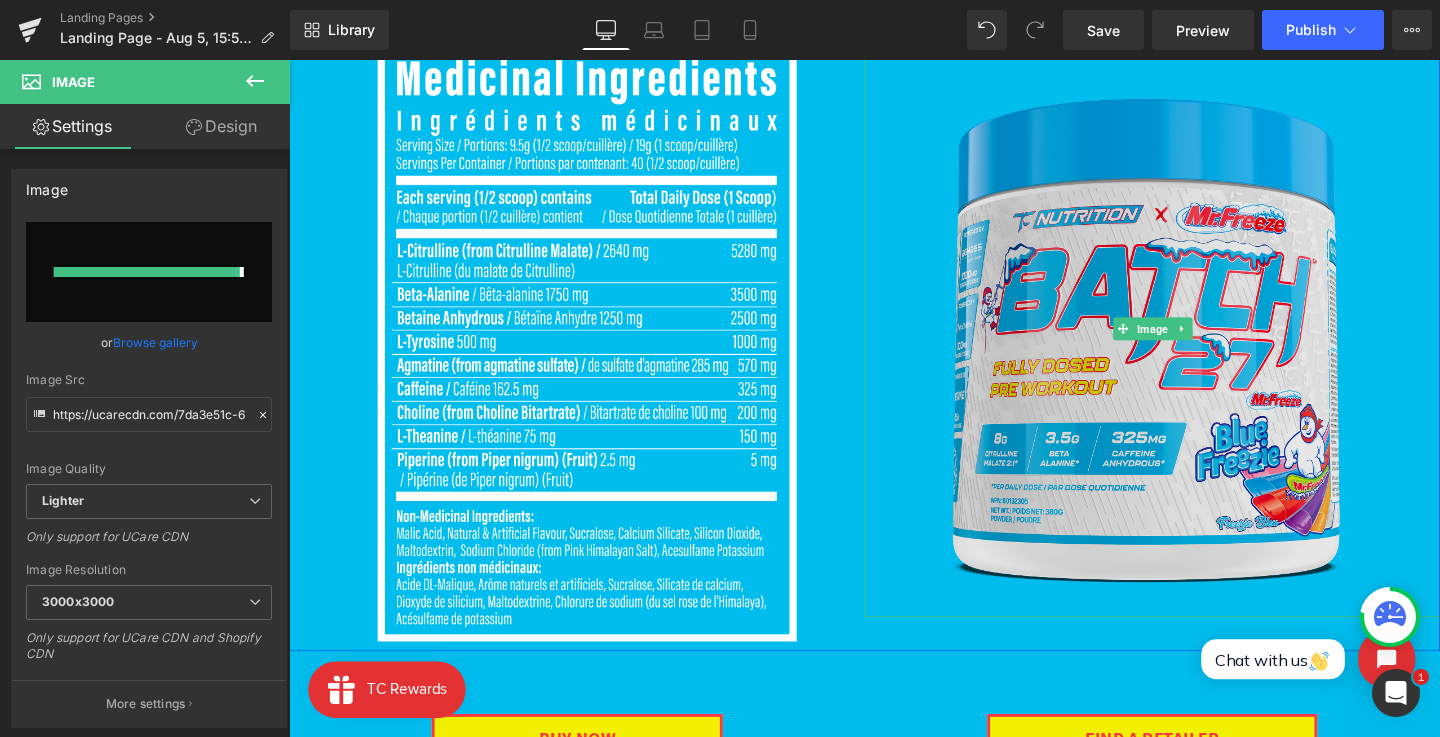 type on "https://ucarecdn.com/a0f4c2a4-8d61-43a6-9b2f-61b2ce9f5185/-/format/auto/-/preview/3000x3000/-/quality/lighter/01%20_3_%20_1_%202%20_1_.png" 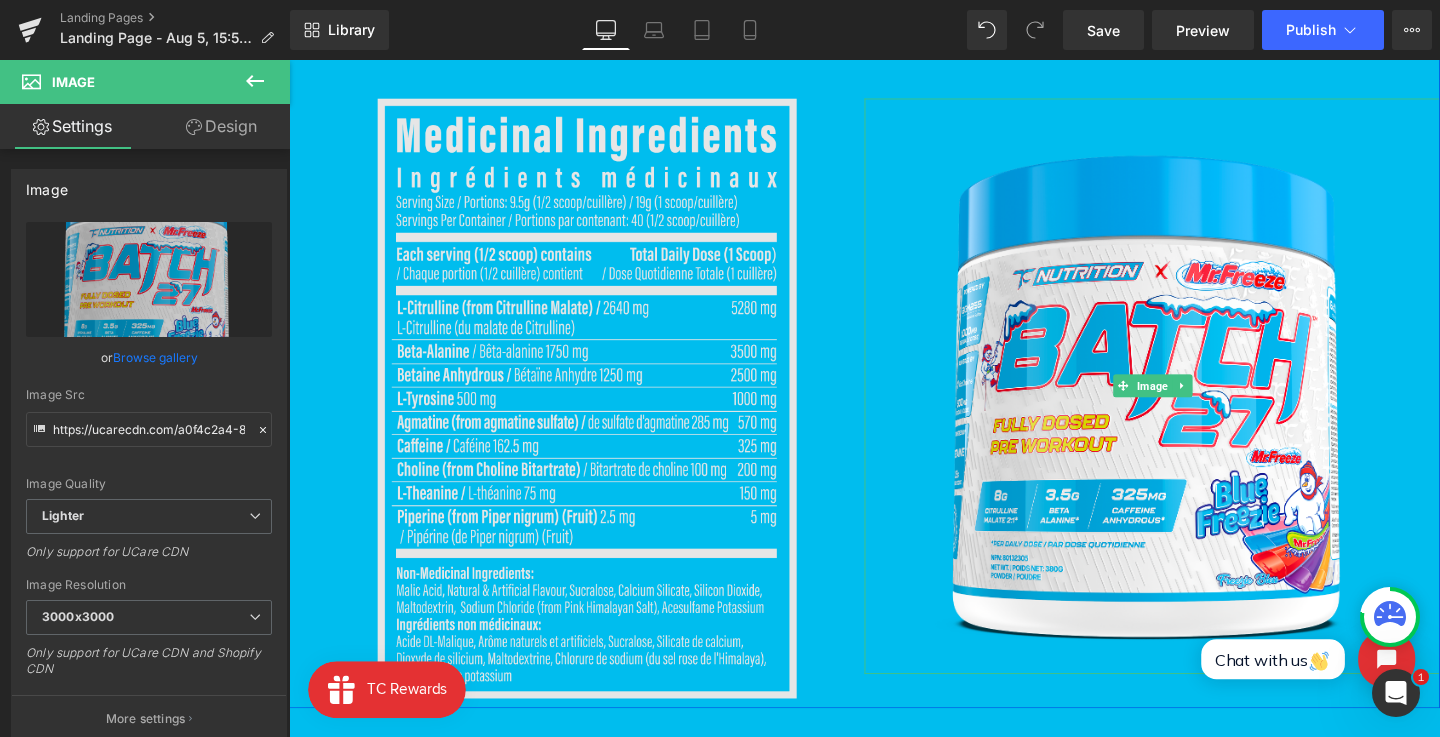 scroll, scrollTop: 1575, scrollLeft: 0, axis: vertical 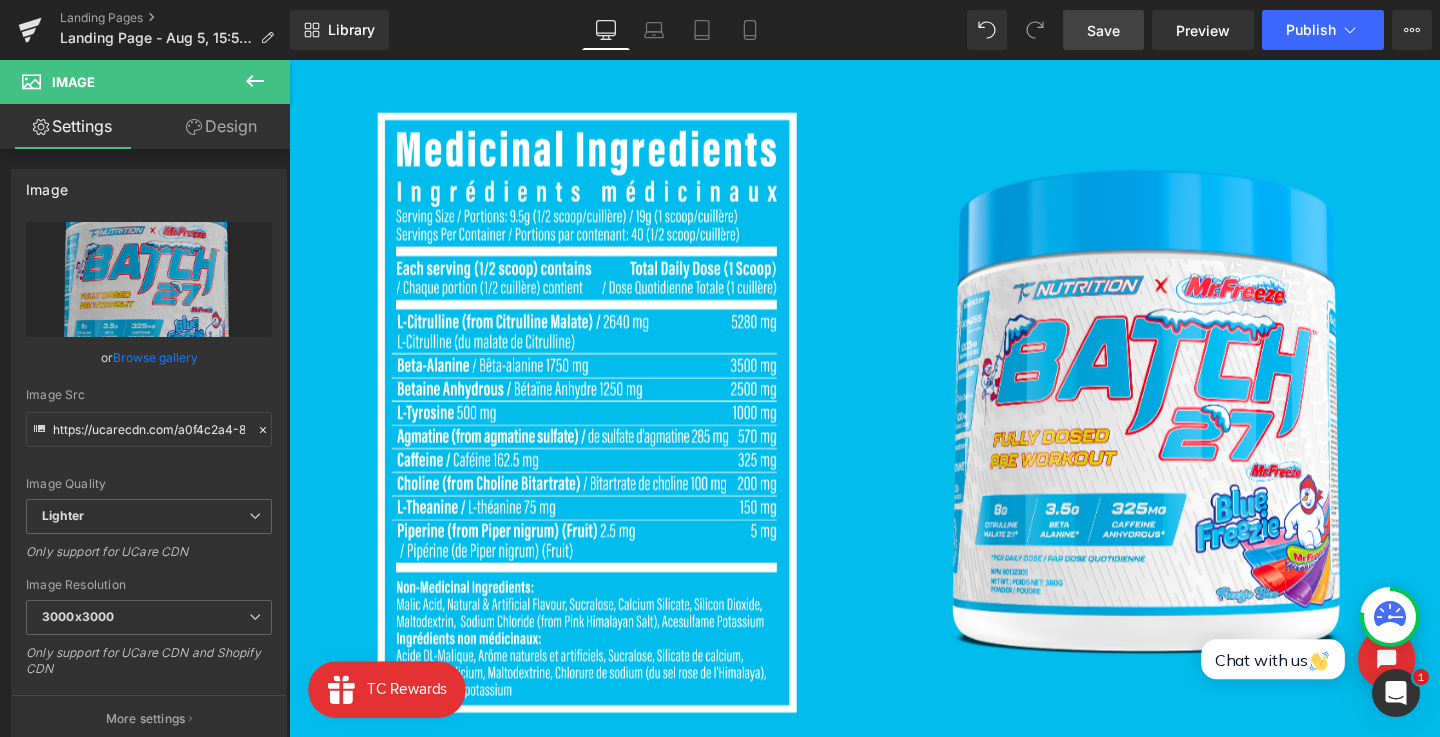 click on "Save" at bounding box center (1103, 30) 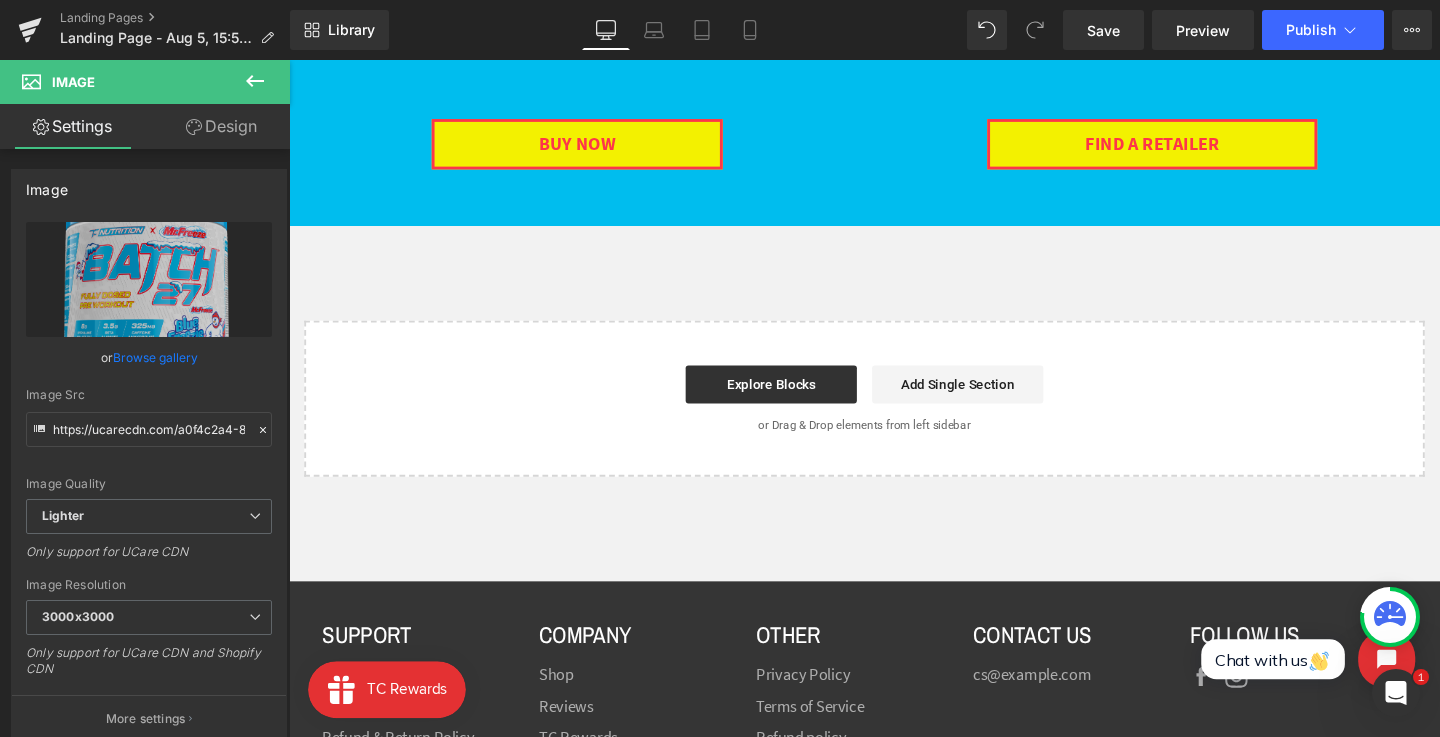 scroll, scrollTop: 1982, scrollLeft: 0, axis: vertical 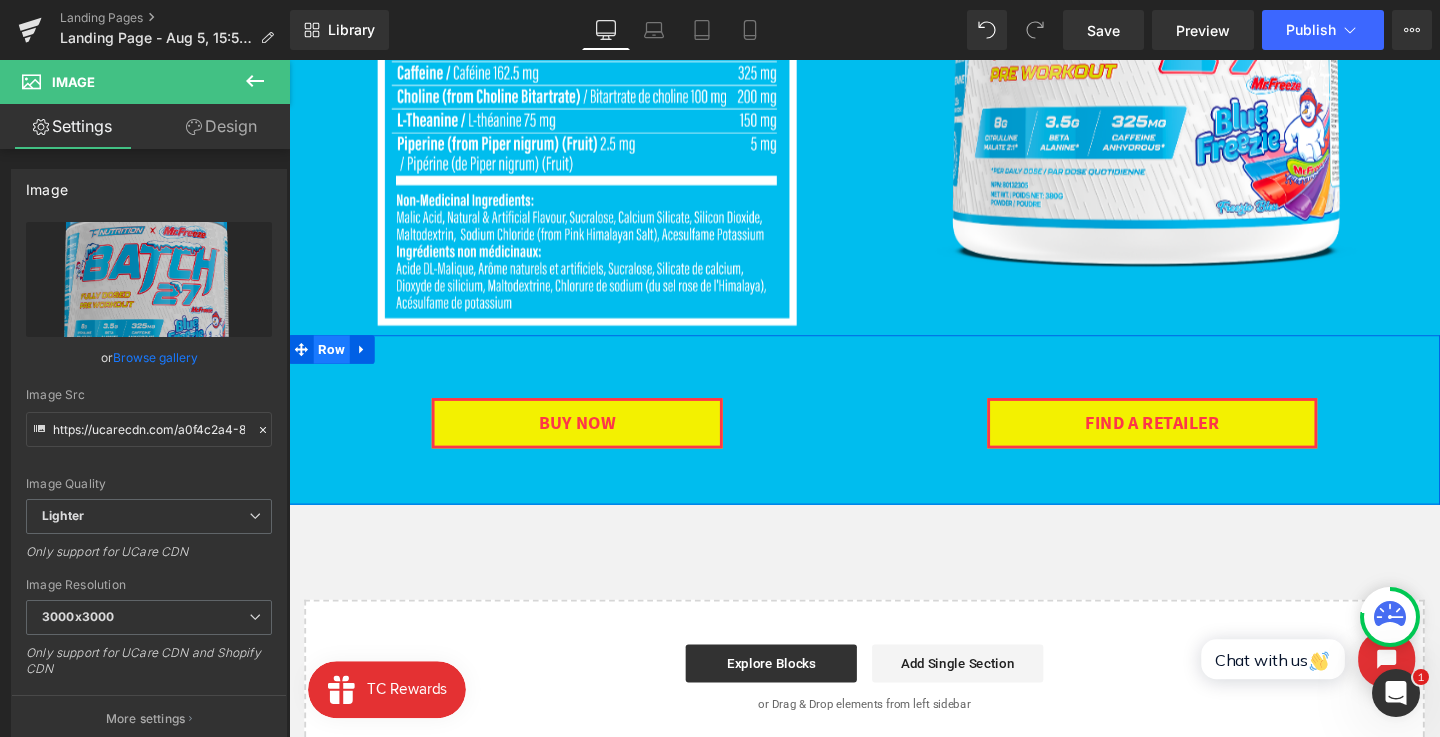 click on "Row" at bounding box center (334, 364) 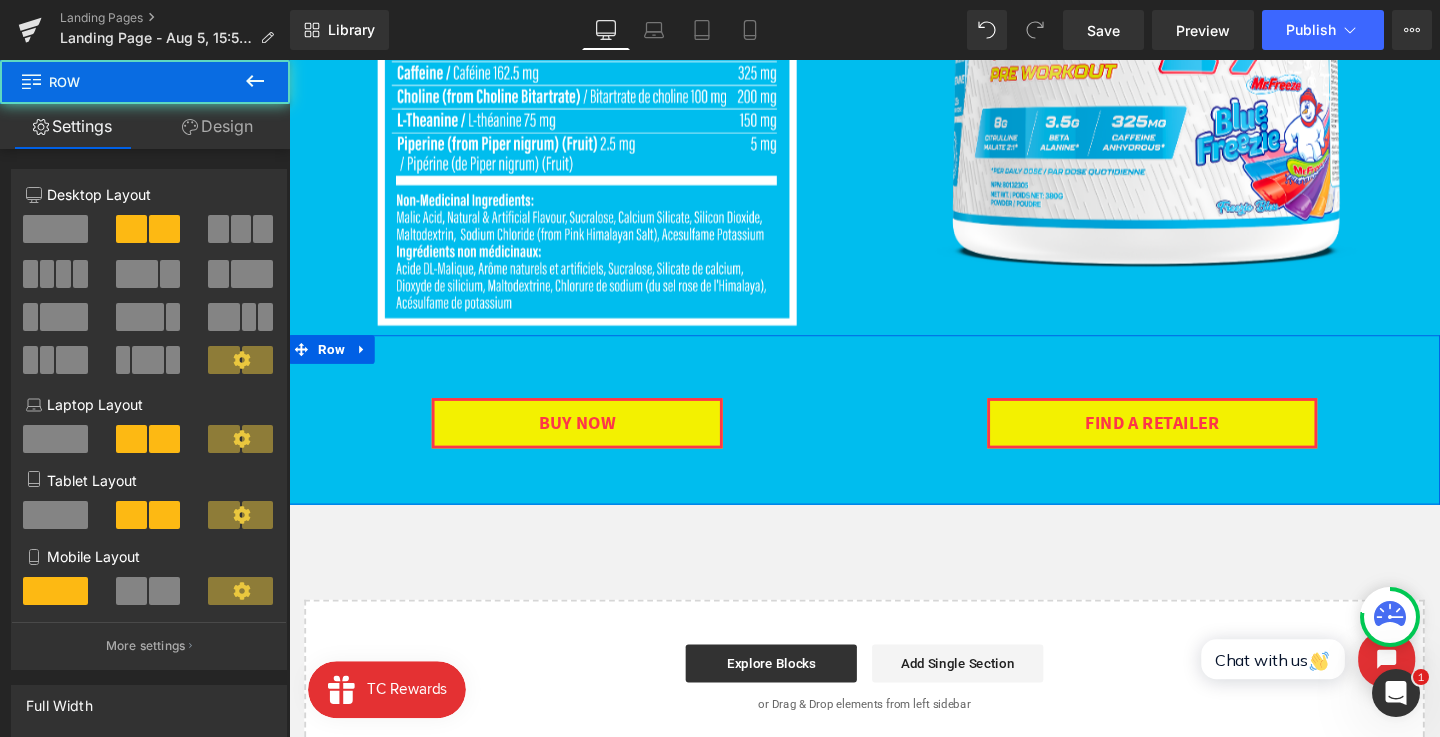 click on "Design" at bounding box center (217, 126) 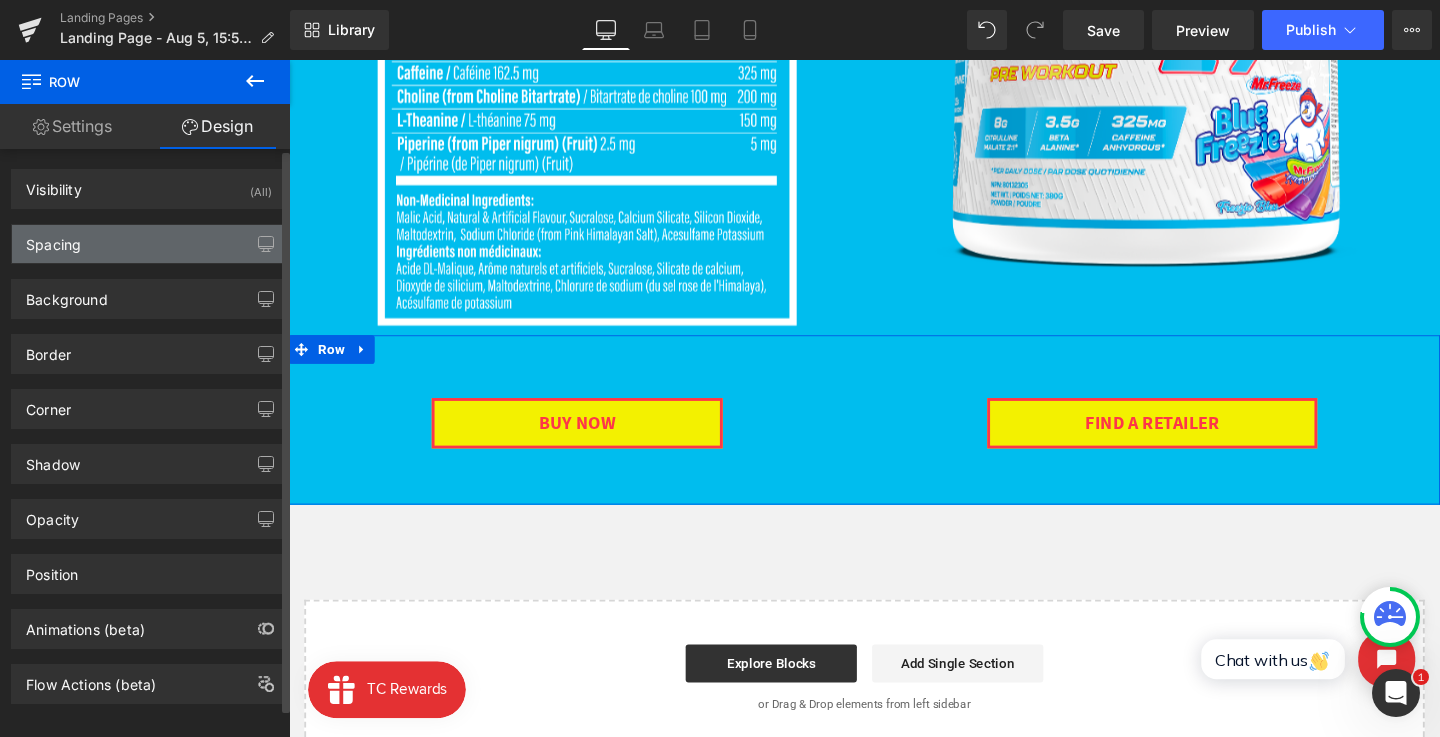 click on "Spacing" at bounding box center (149, 244) 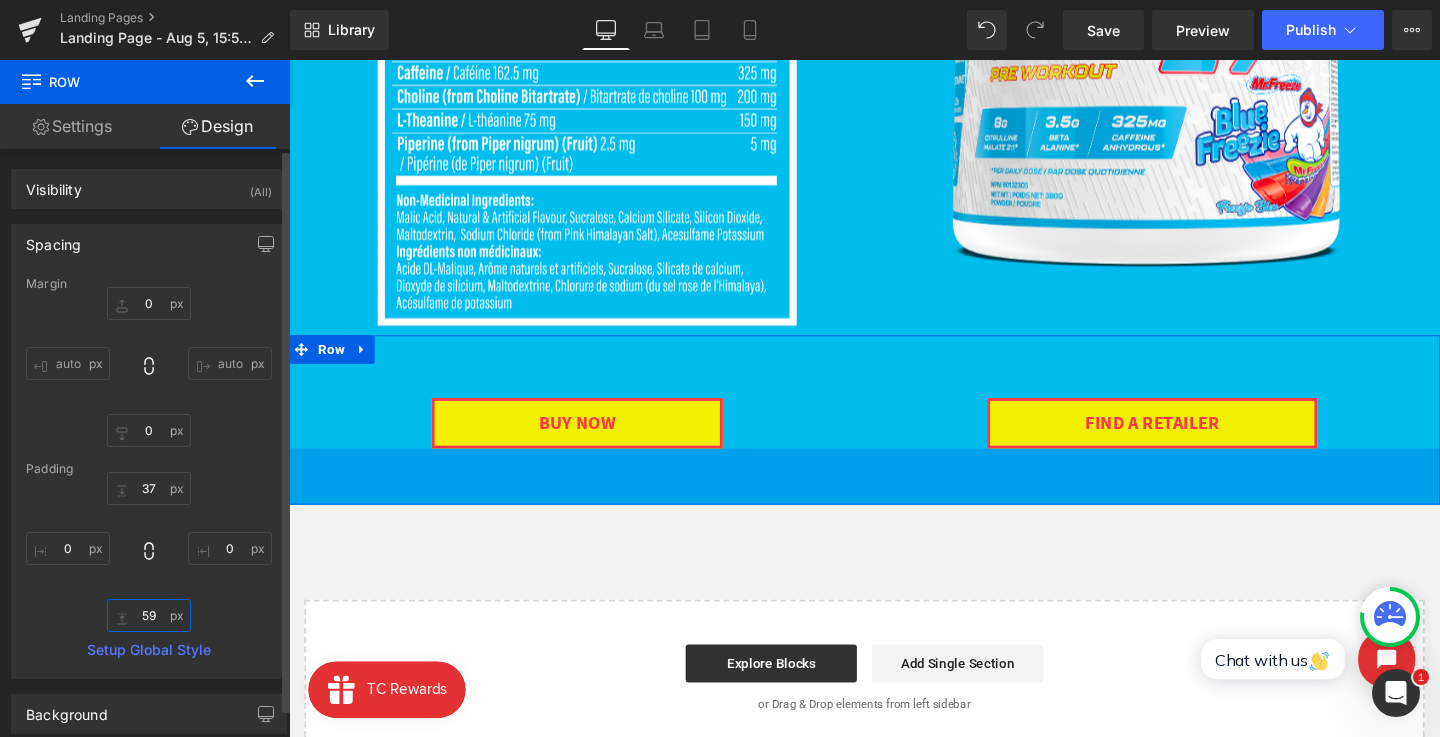 click on "59" at bounding box center [149, 615] 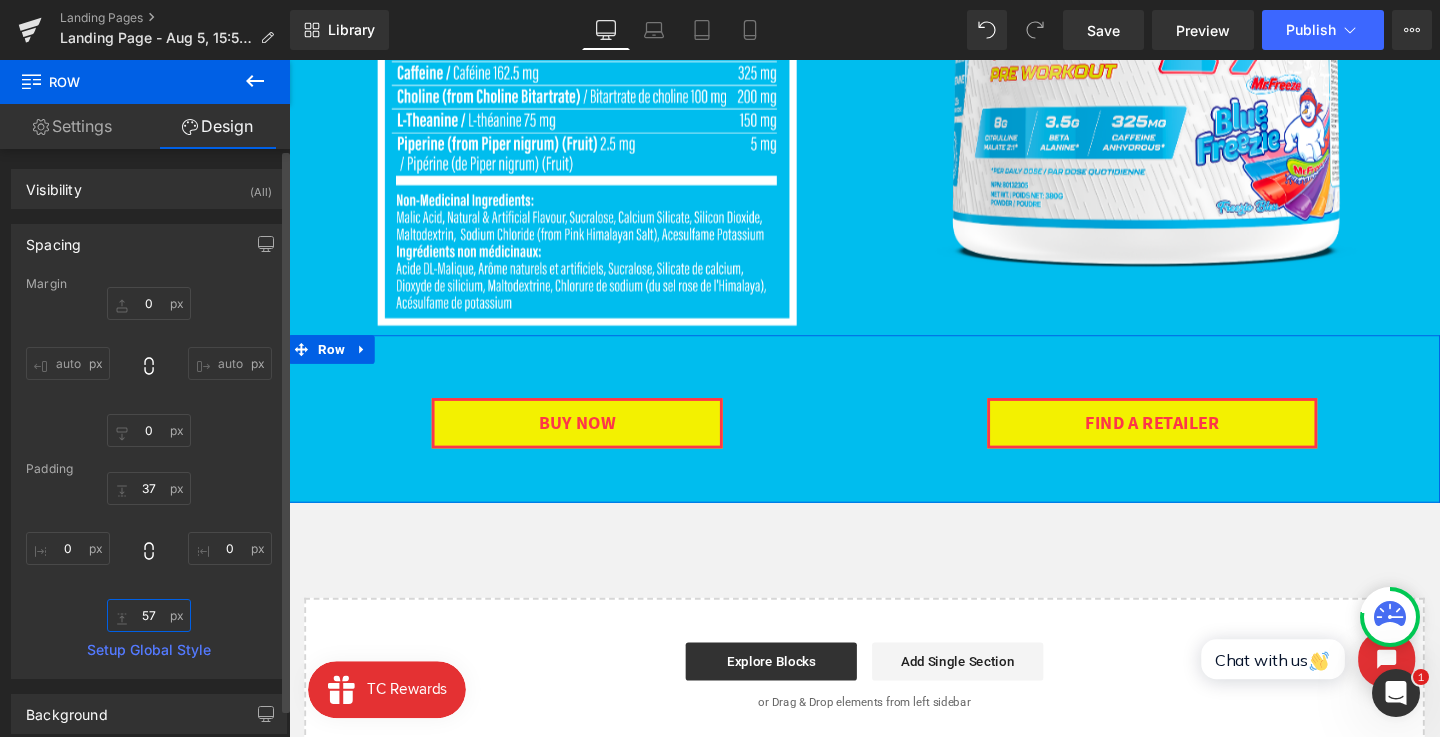 type on "58" 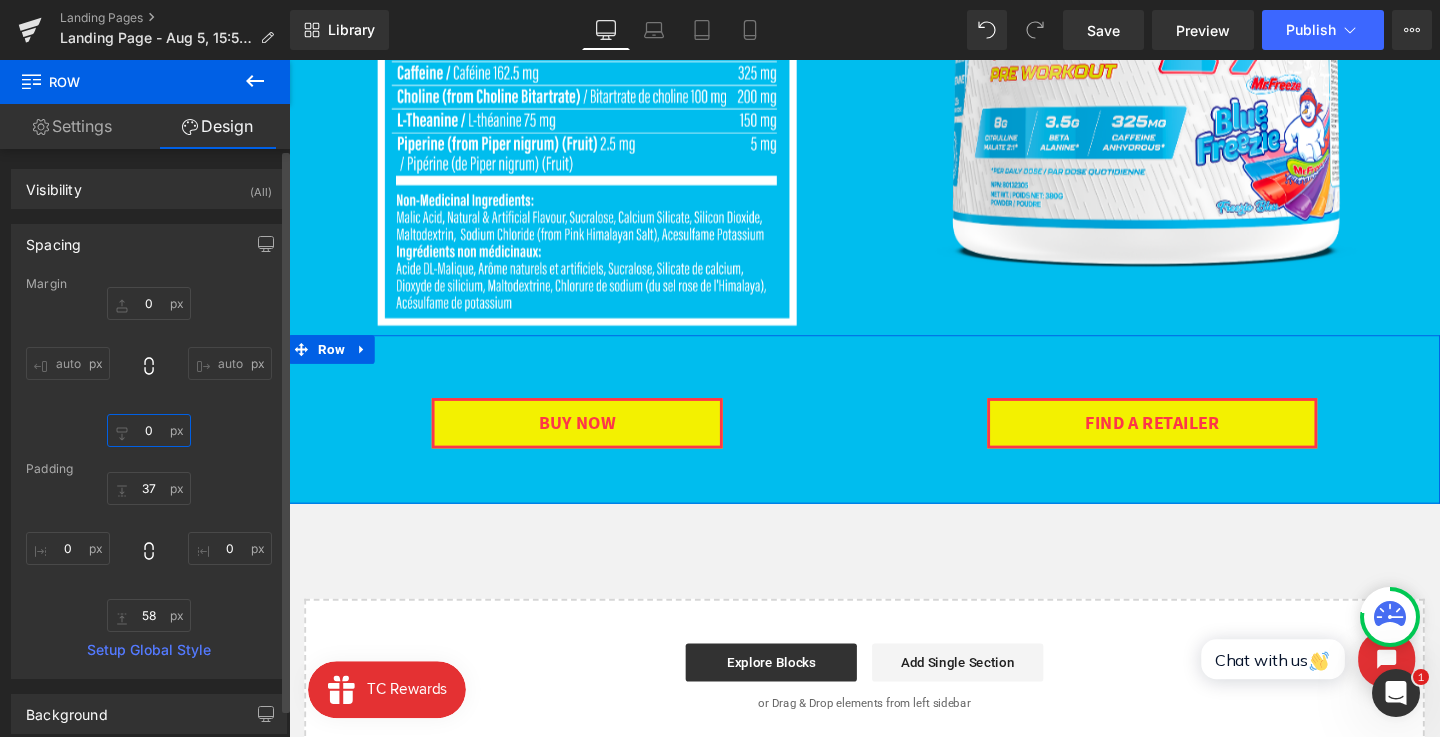click on "0" at bounding box center (149, 430) 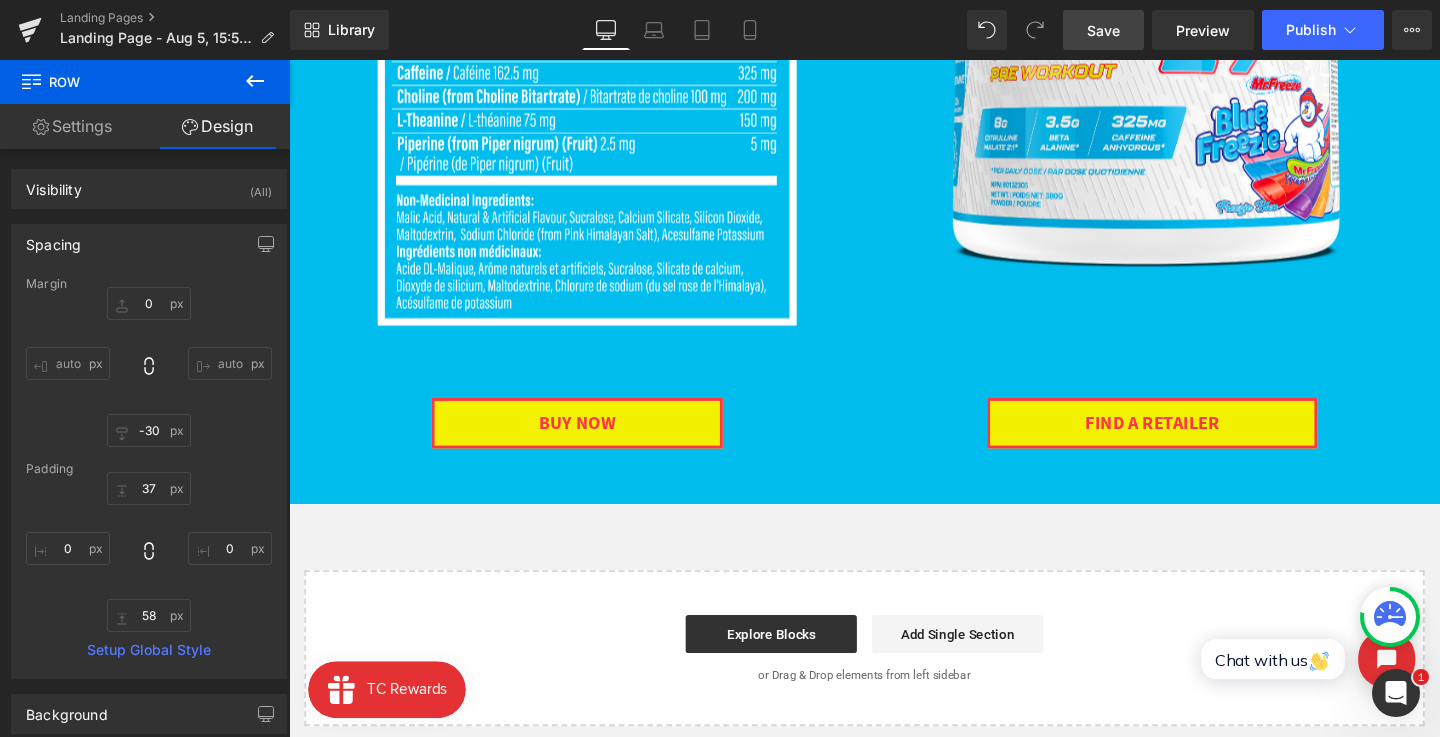 click on "Save" at bounding box center [1103, 30] 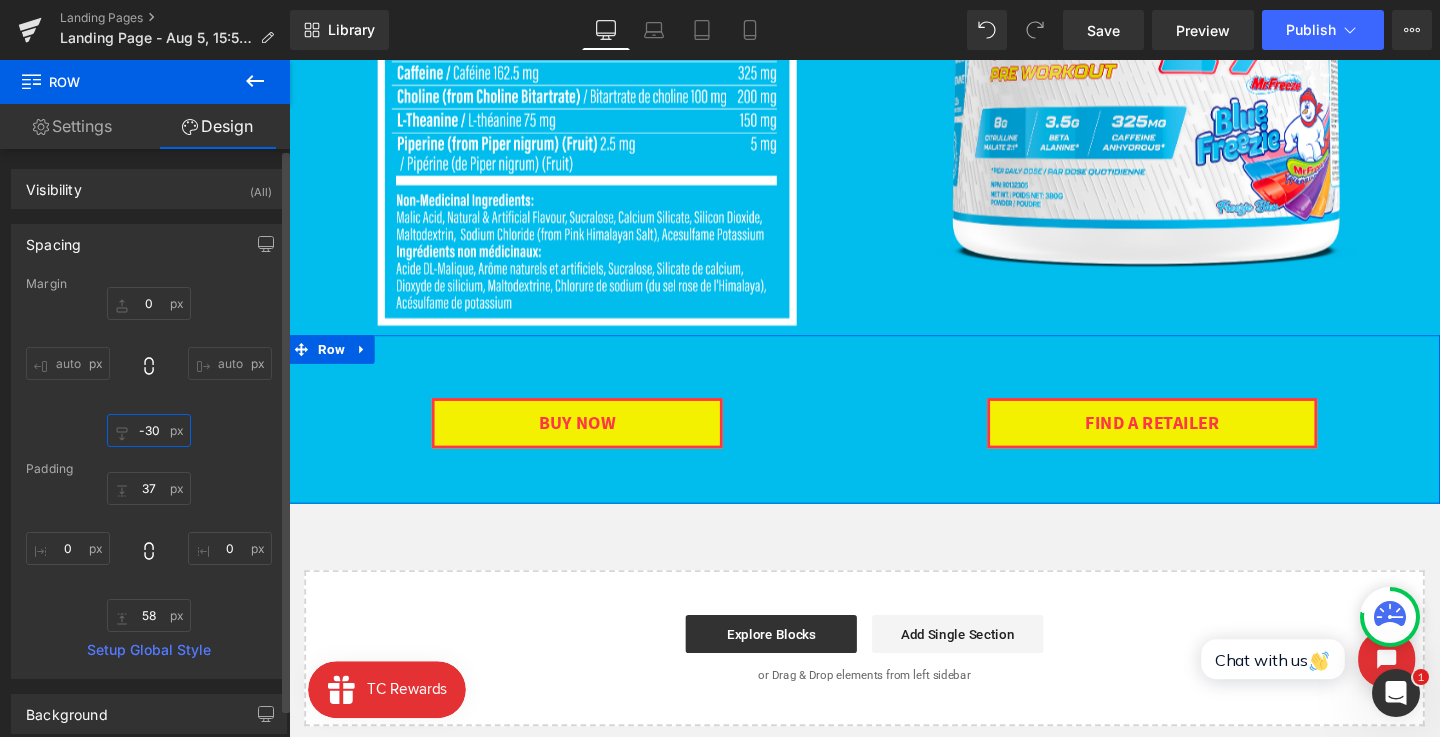 click on "-30" at bounding box center [149, 430] 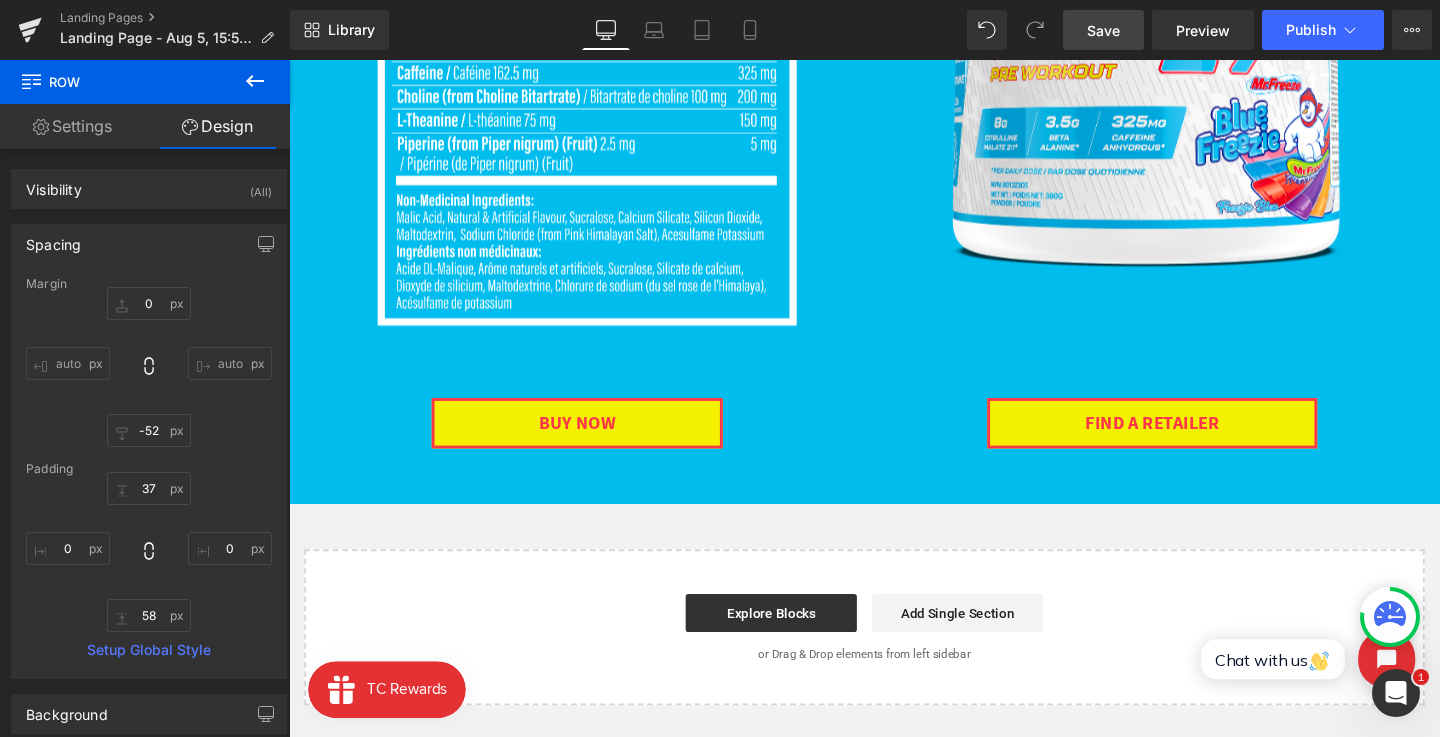 click on "Save" at bounding box center (1103, 30) 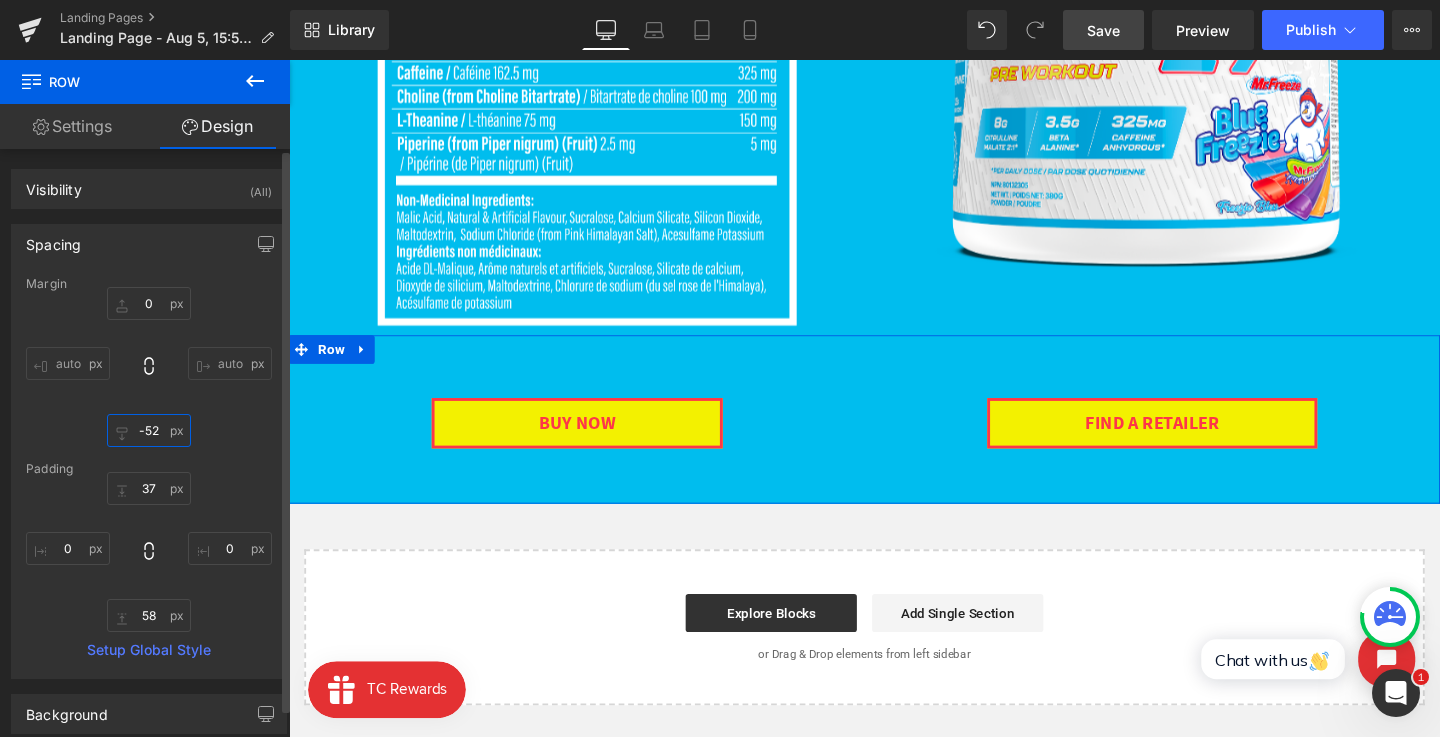 click on "-52" at bounding box center [149, 430] 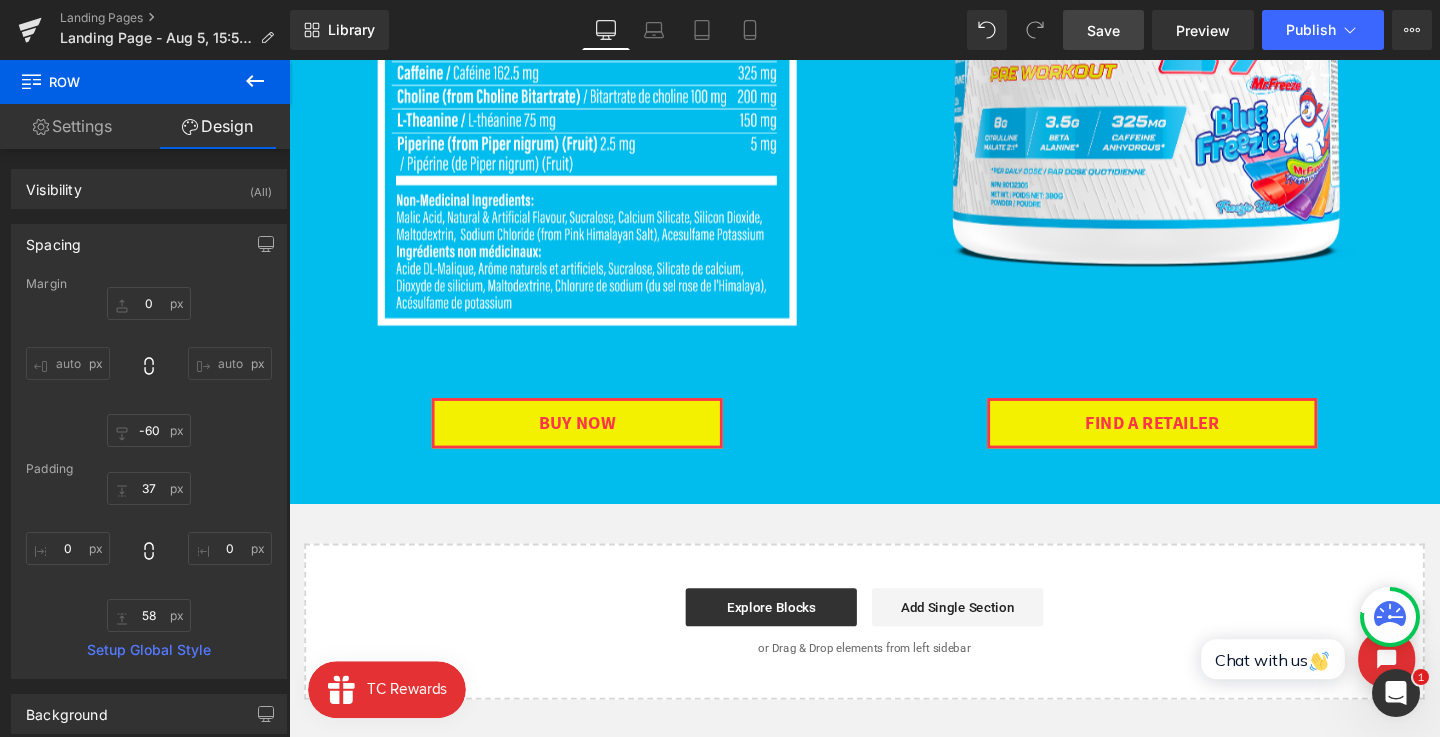 click on "Save" at bounding box center [1103, 30] 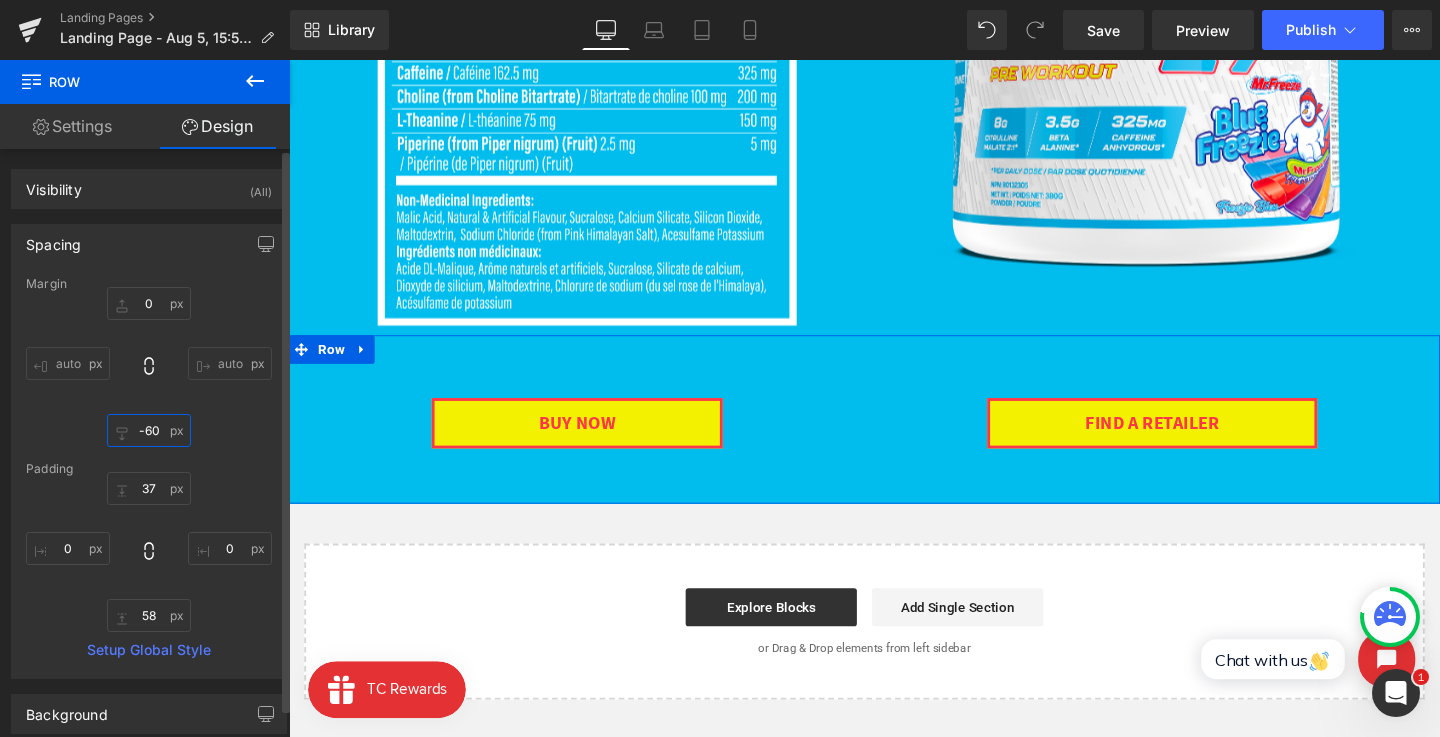 click on "-60" at bounding box center (149, 430) 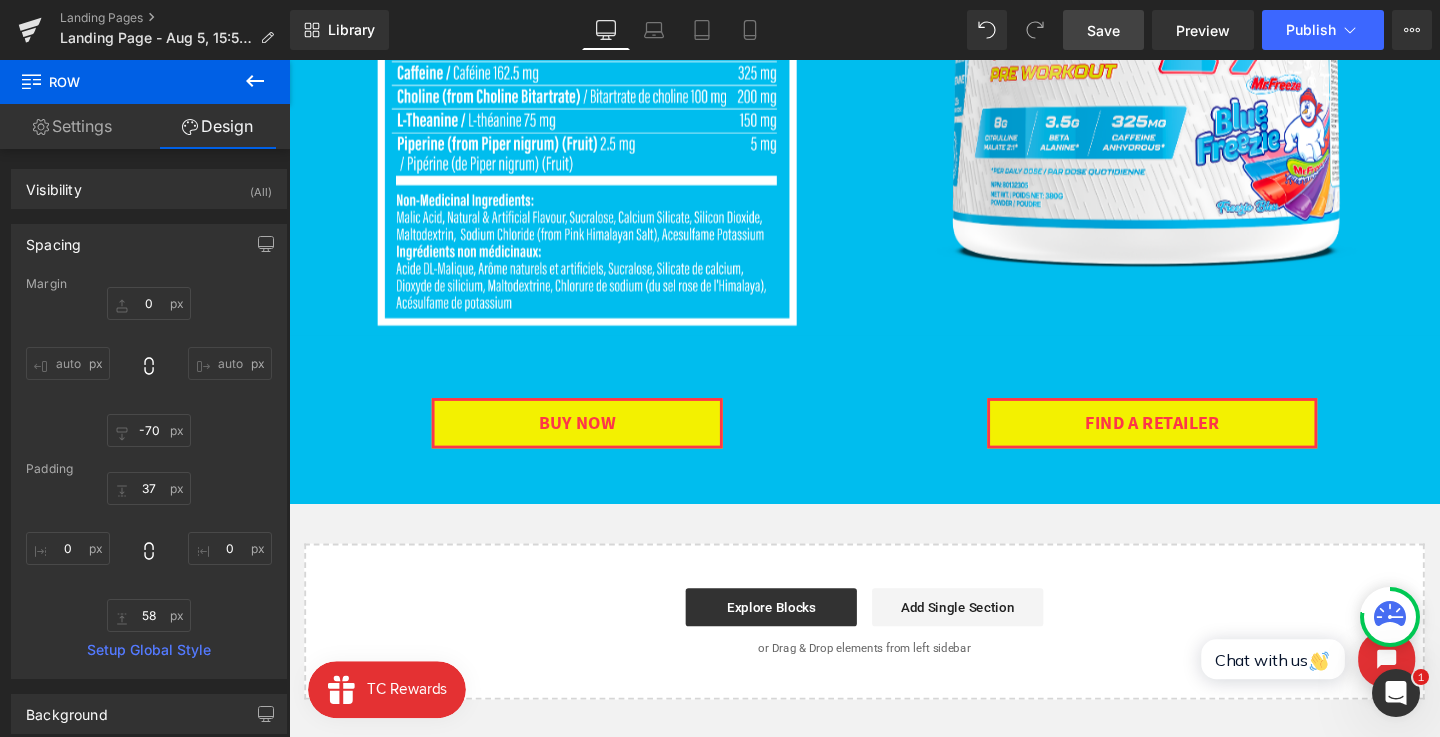 click on "Save" at bounding box center [1103, 30] 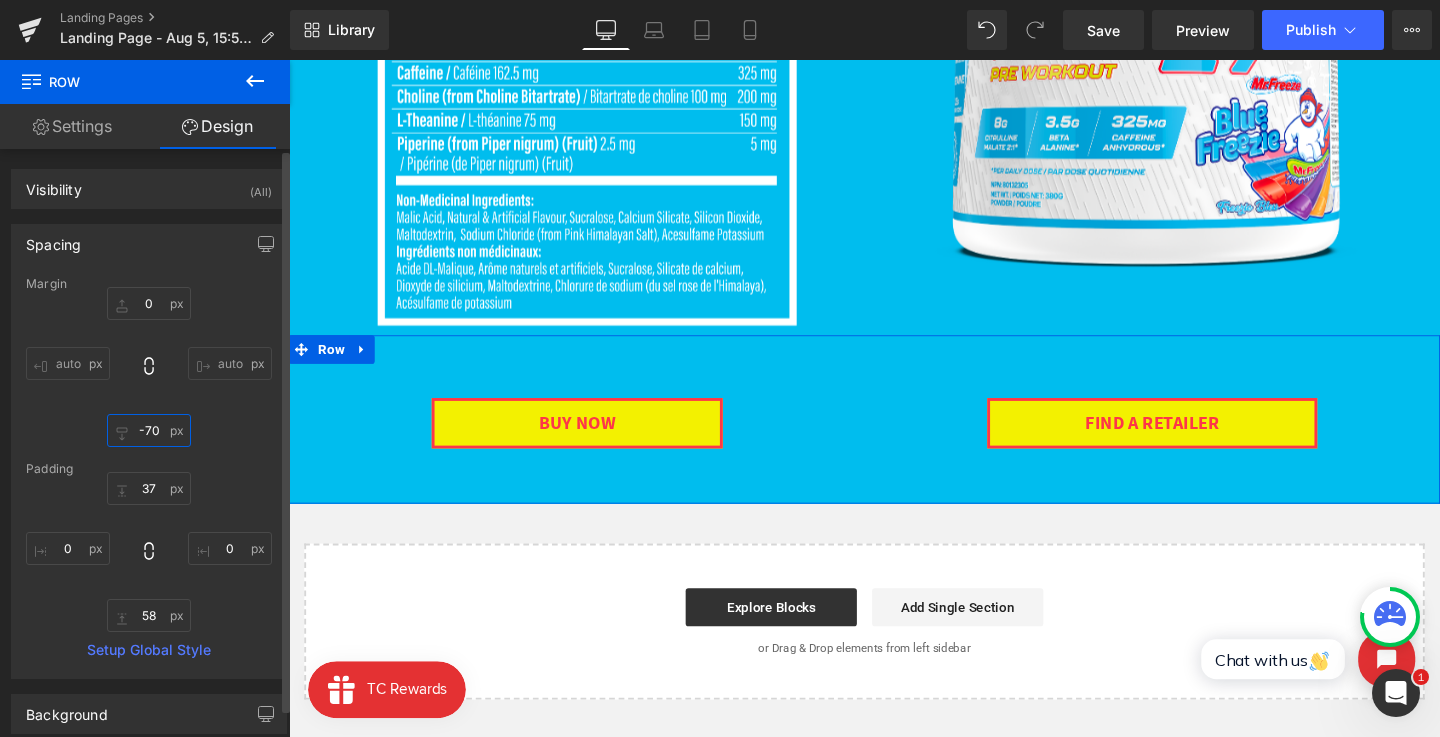 click on "-70" at bounding box center (149, 430) 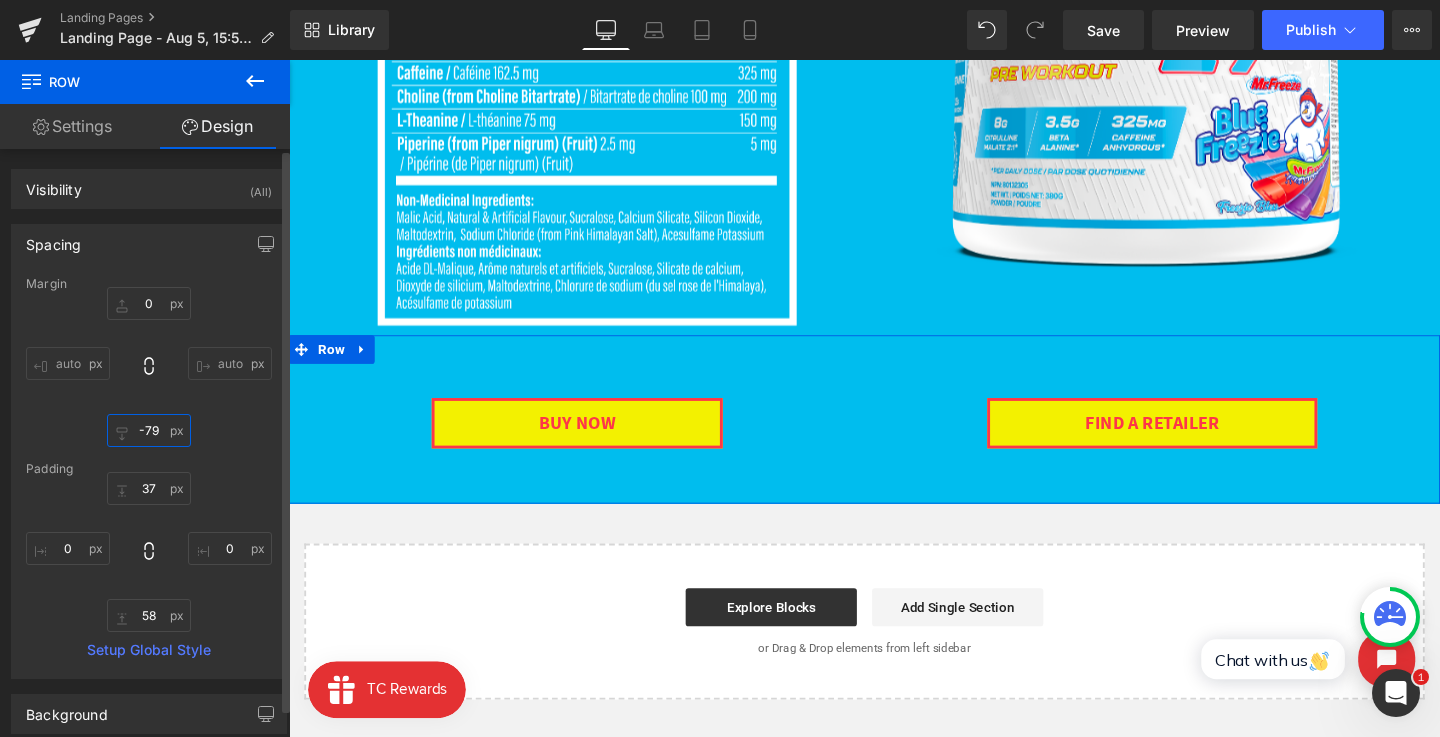 type on "-80" 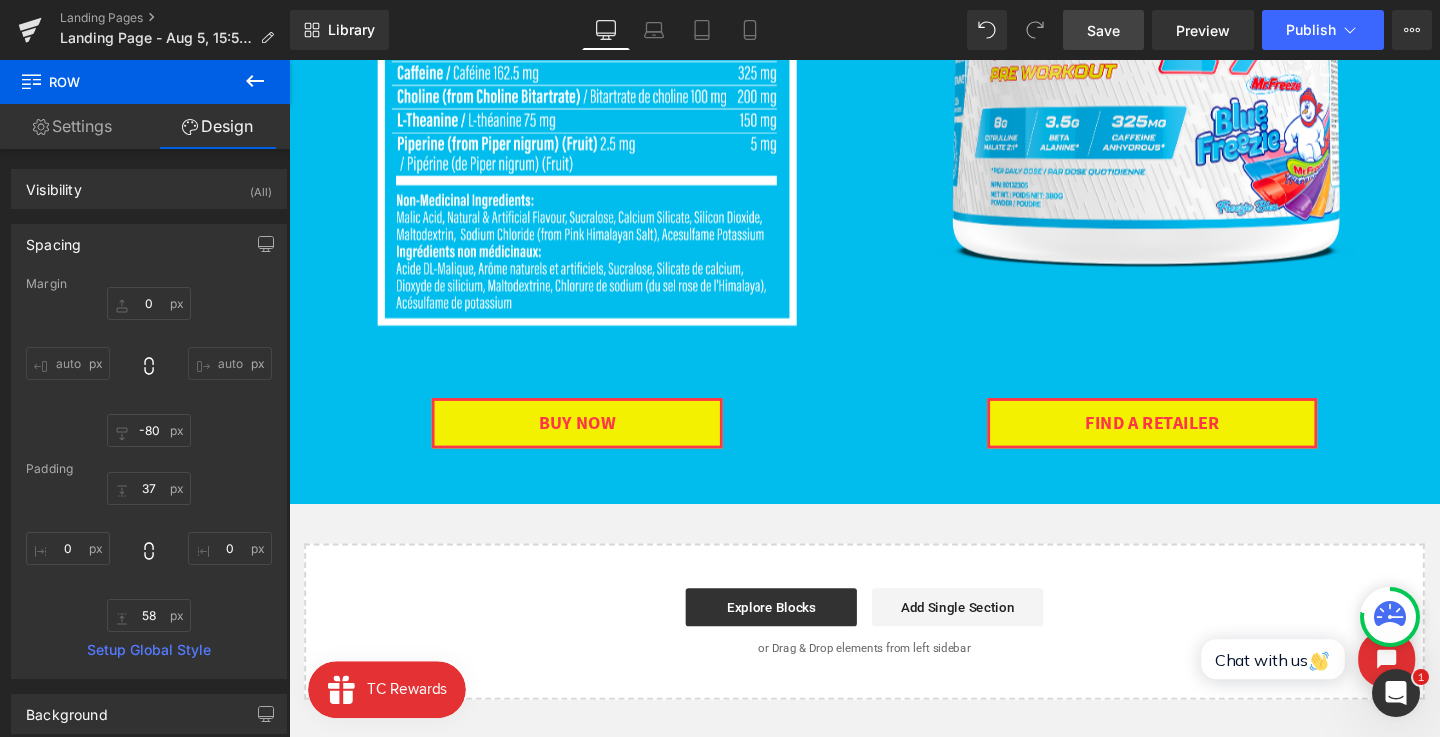 click on "Save" at bounding box center [1103, 30] 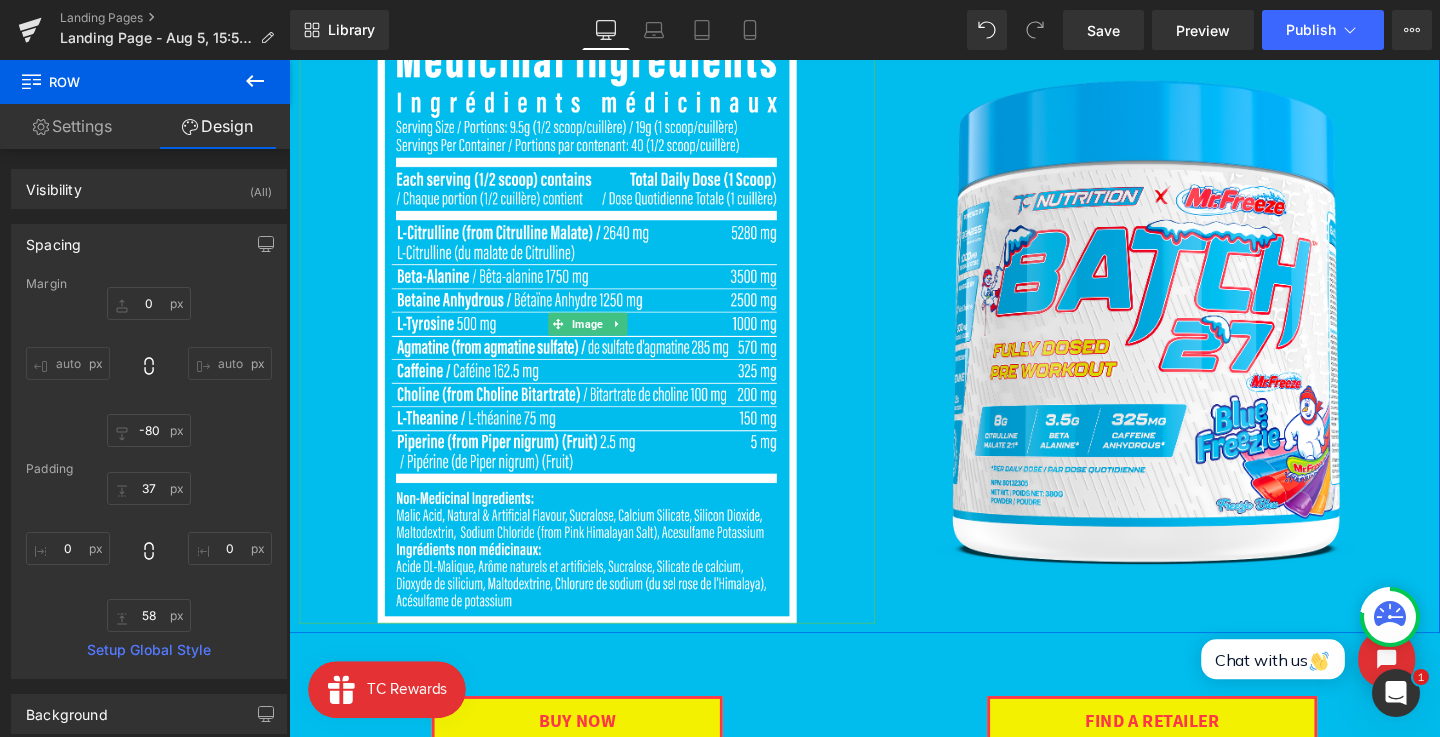 scroll, scrollTop: 1369, scrollLeft: 0, axis: vertical 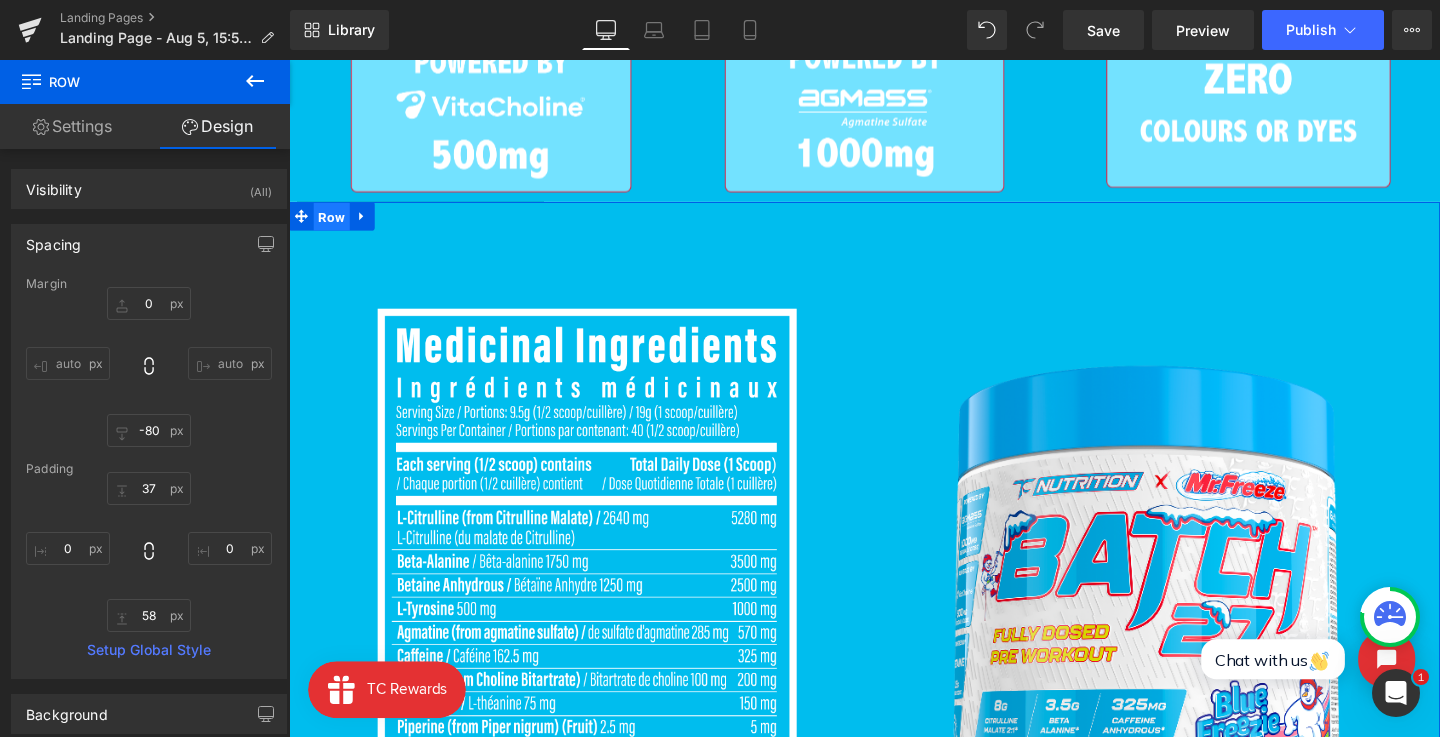 click on "Row" at bounding box center [334, 225] 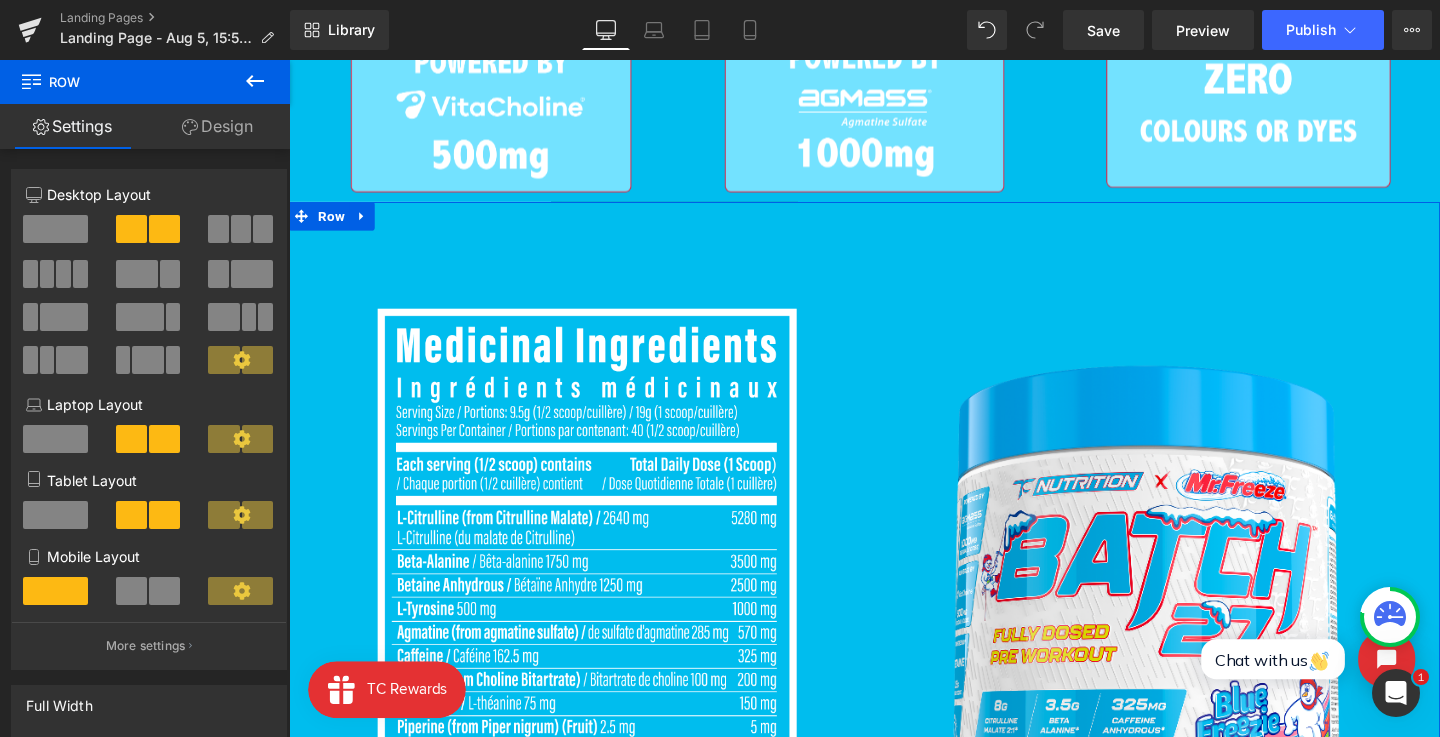 click on "Design" at bounding box center [217, 126] 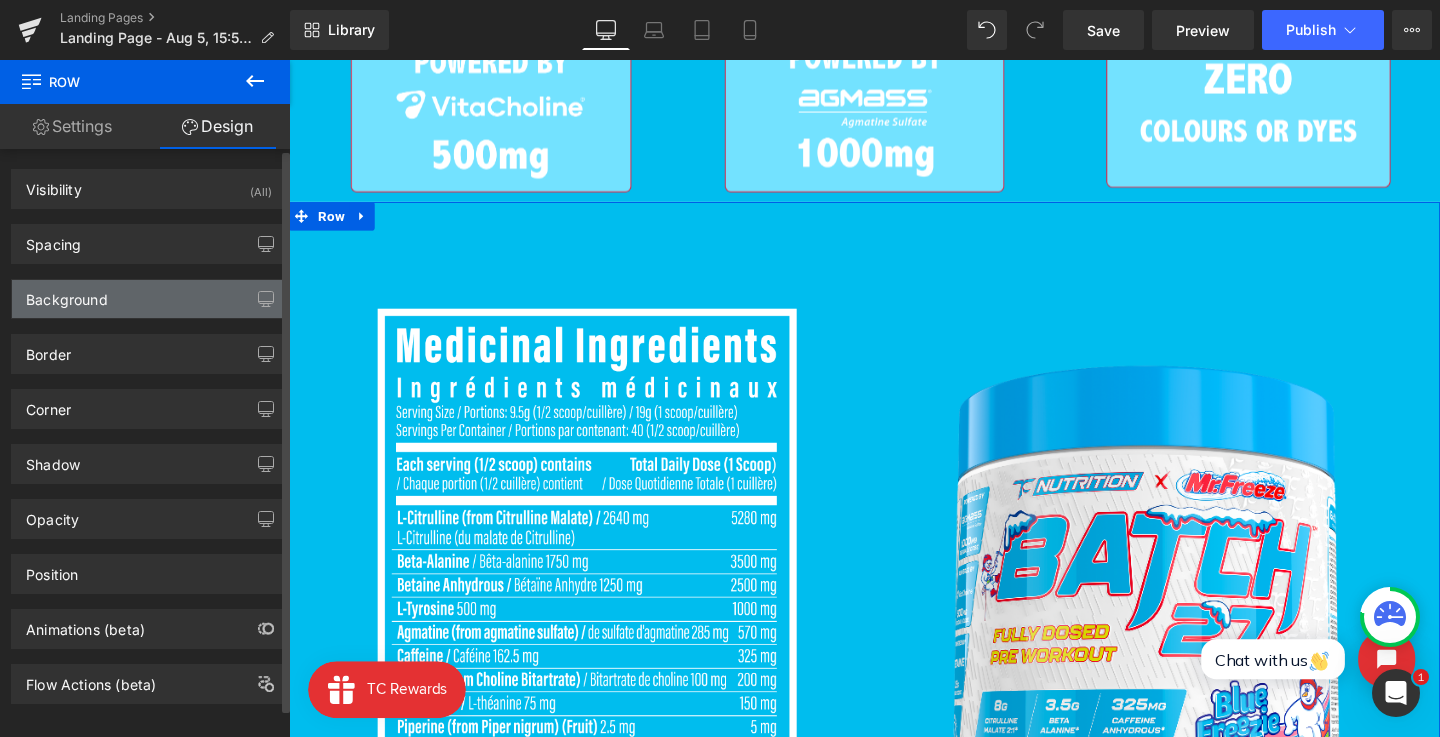 click on "Background" at bounding box center (149, 299) 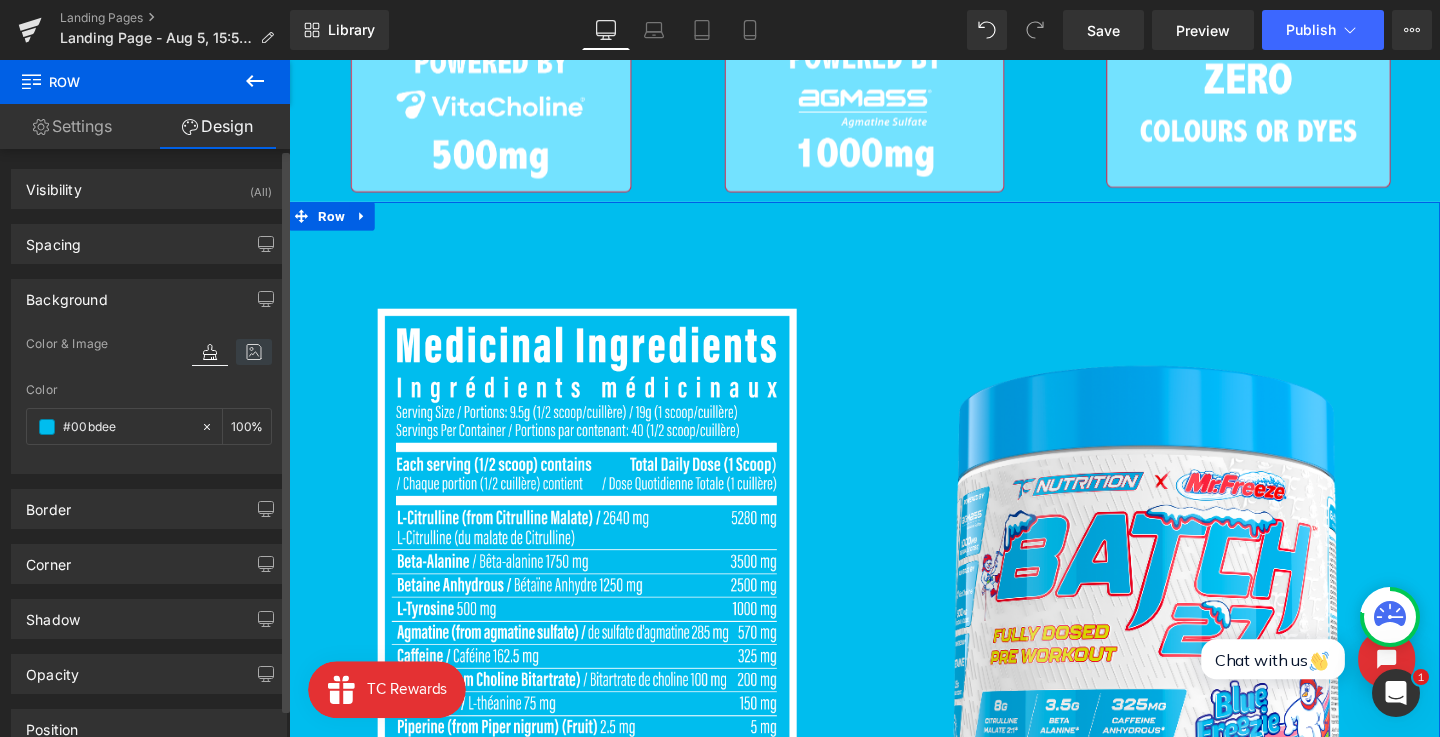 click at bounding box center [254, 352] 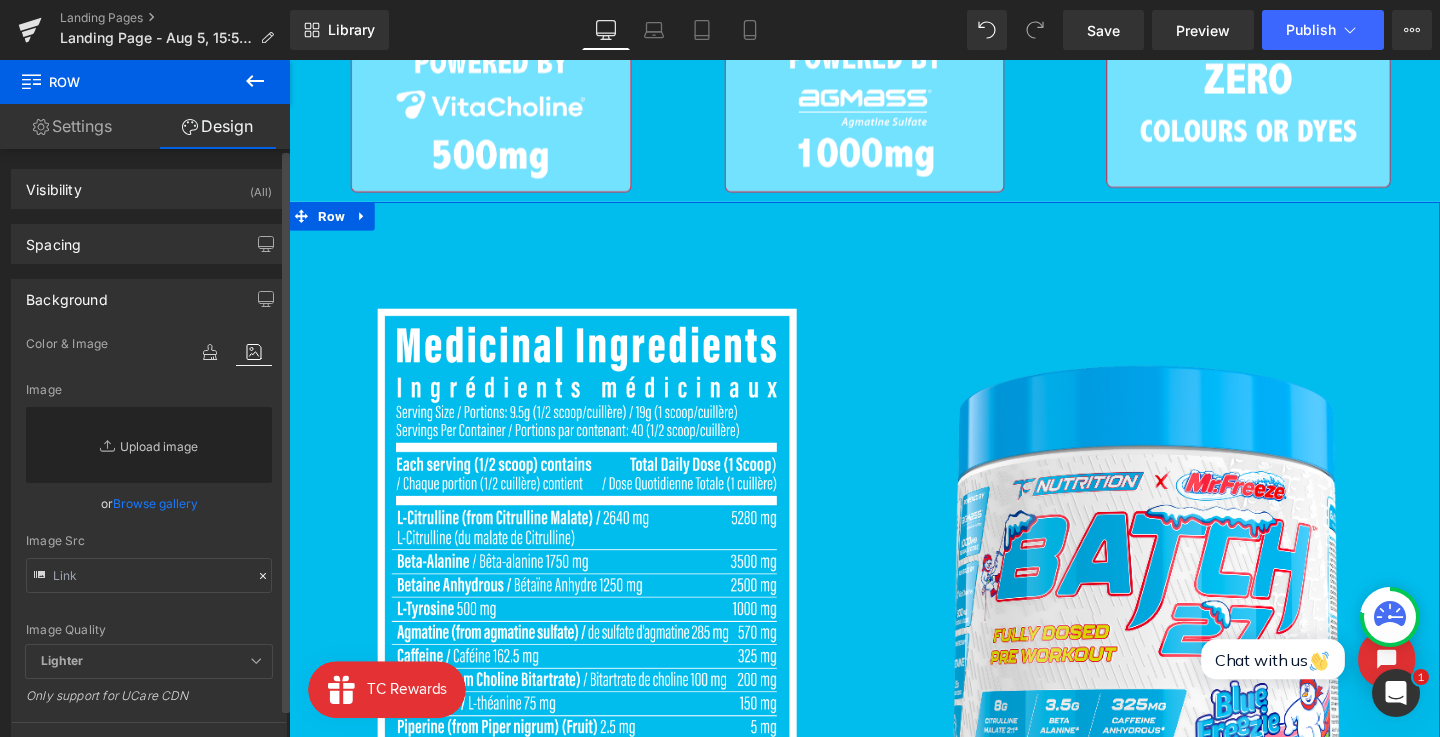 click on "Replace Image" at bounding box center [149, 445] 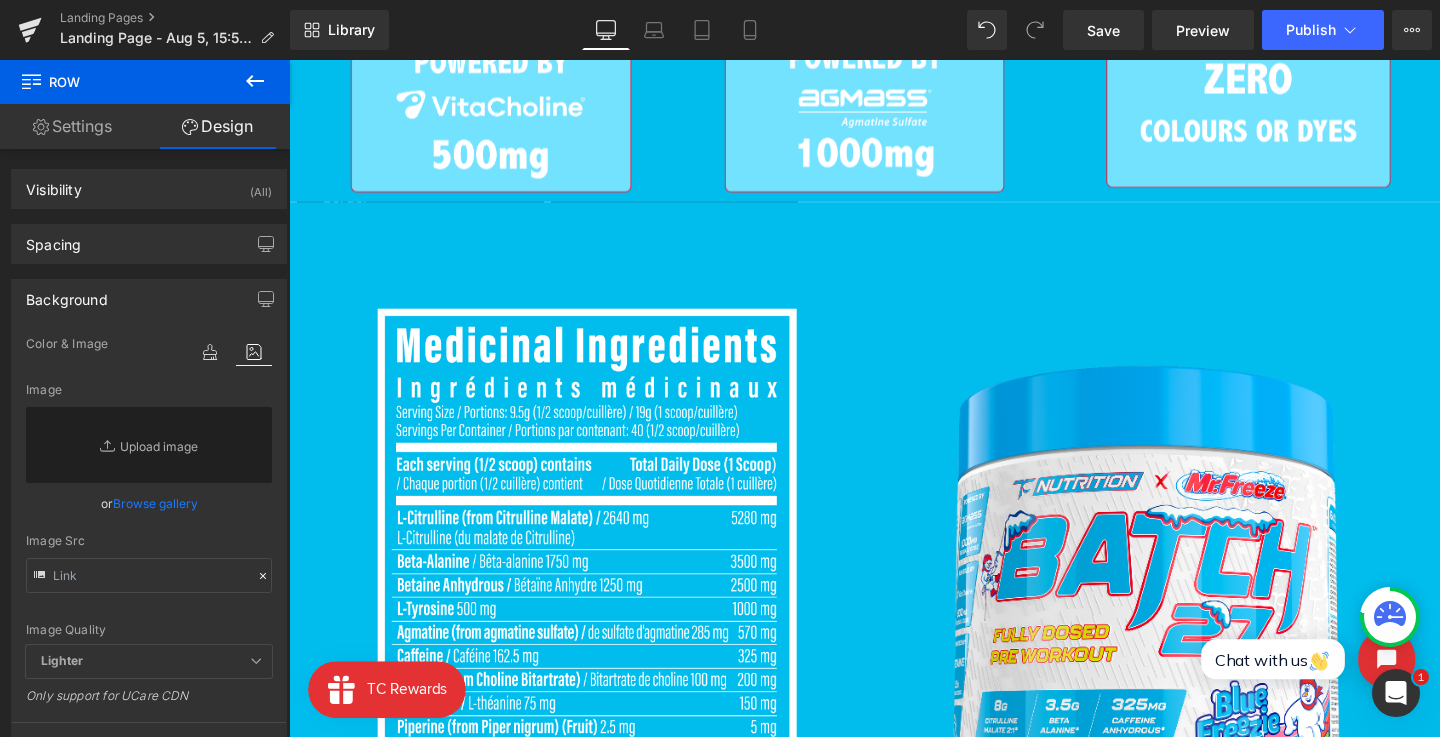 type on "C:\fakepath\Group 176.png" 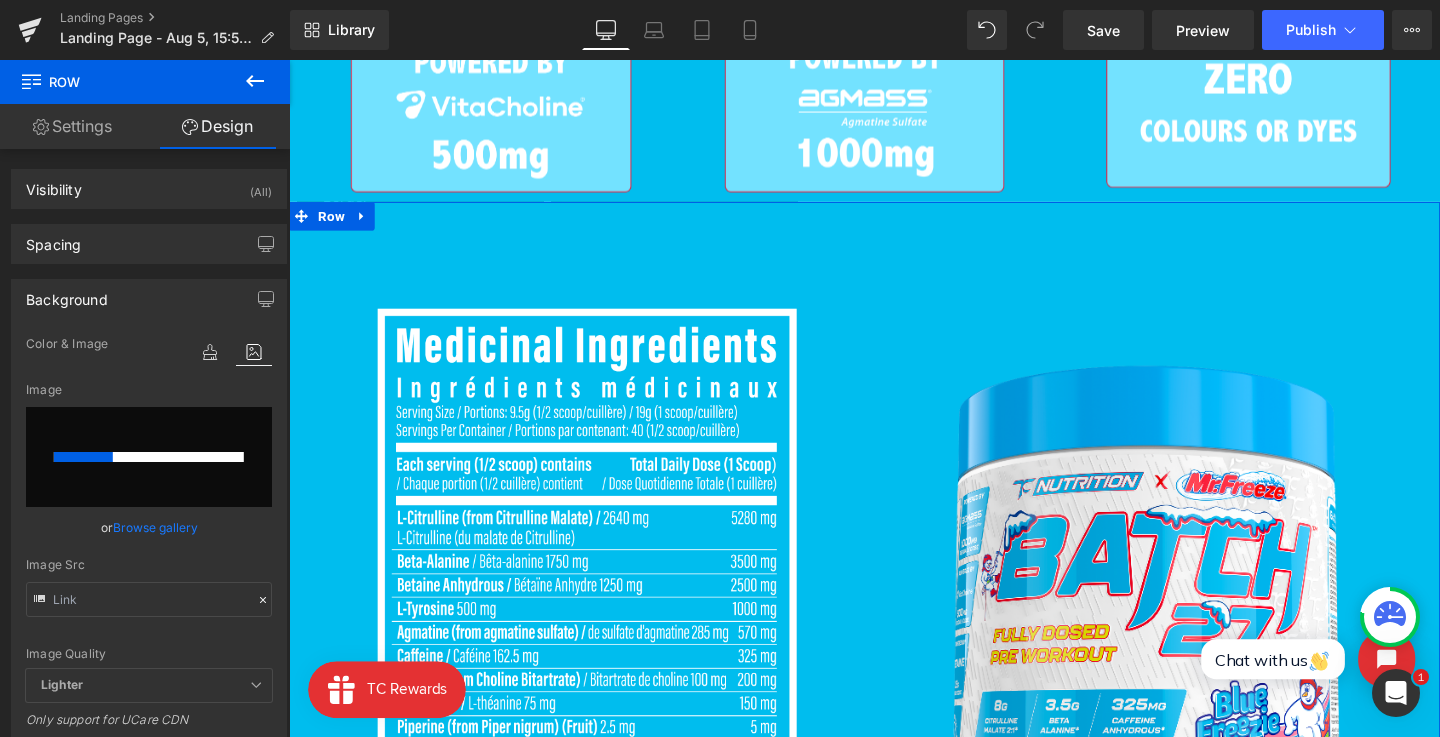 type 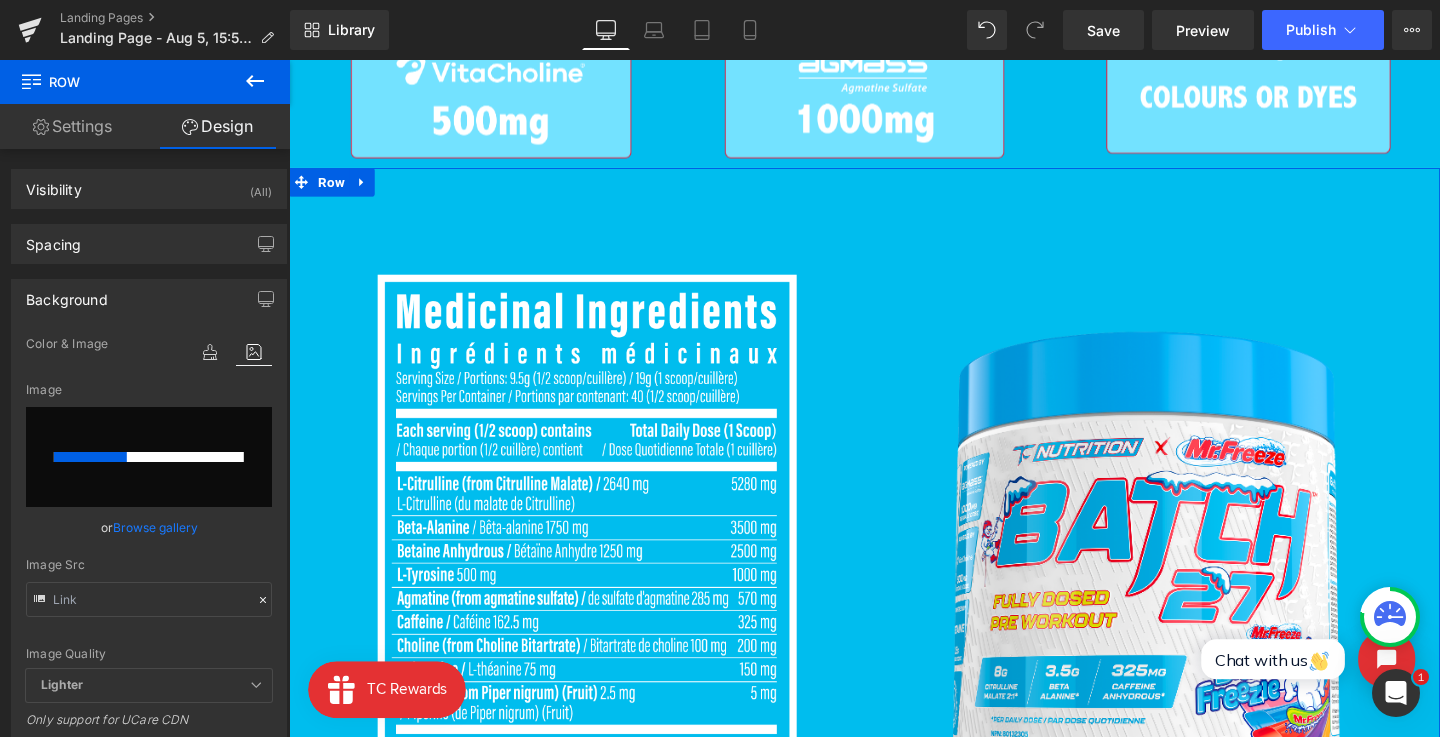 scroll, scrollTop: 1404, scrollLeft: 0, axis: vertical 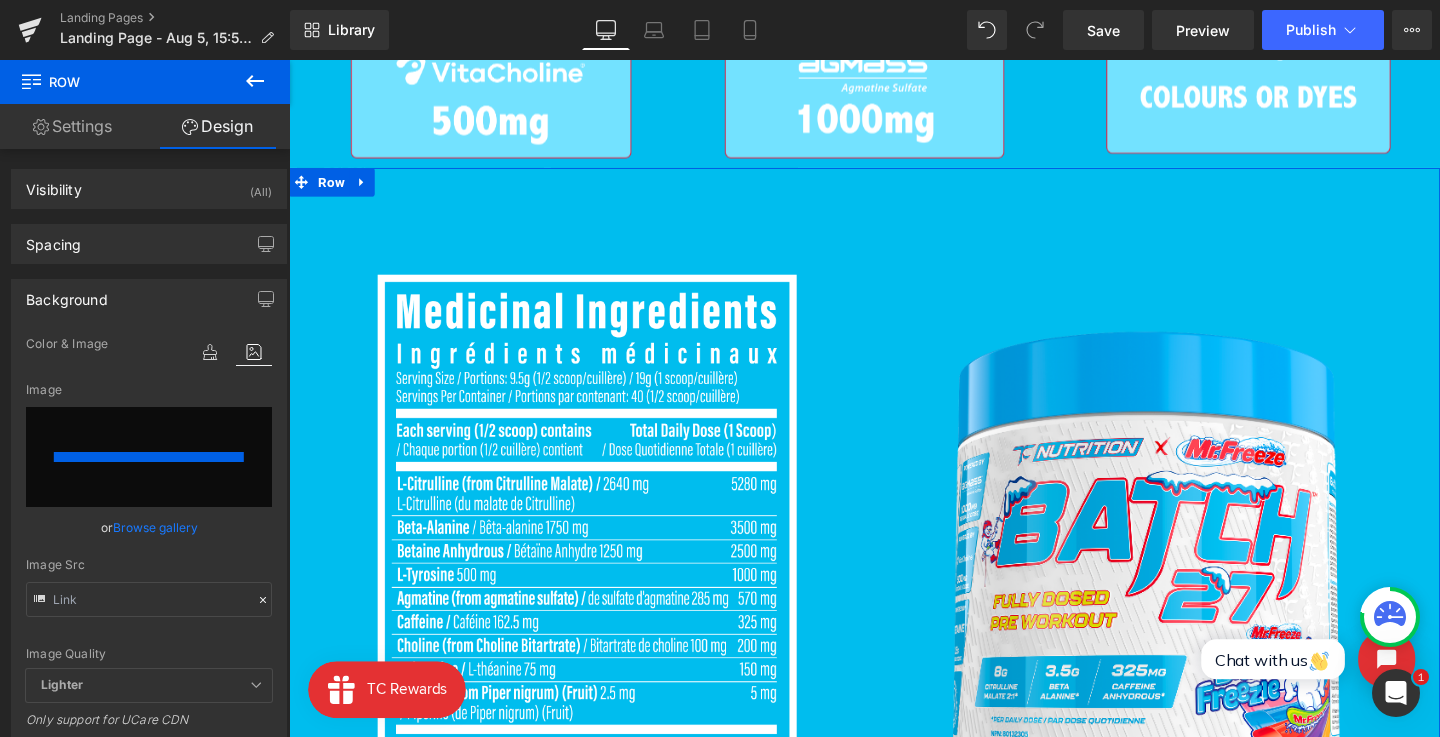 type on "https://ucarecdn.com/1266dda0-50d1-4721-b649-f7785a8ffca8/-/format/auto/-/preview/3000x3000/-/quality/lighter/Group%20176.png" 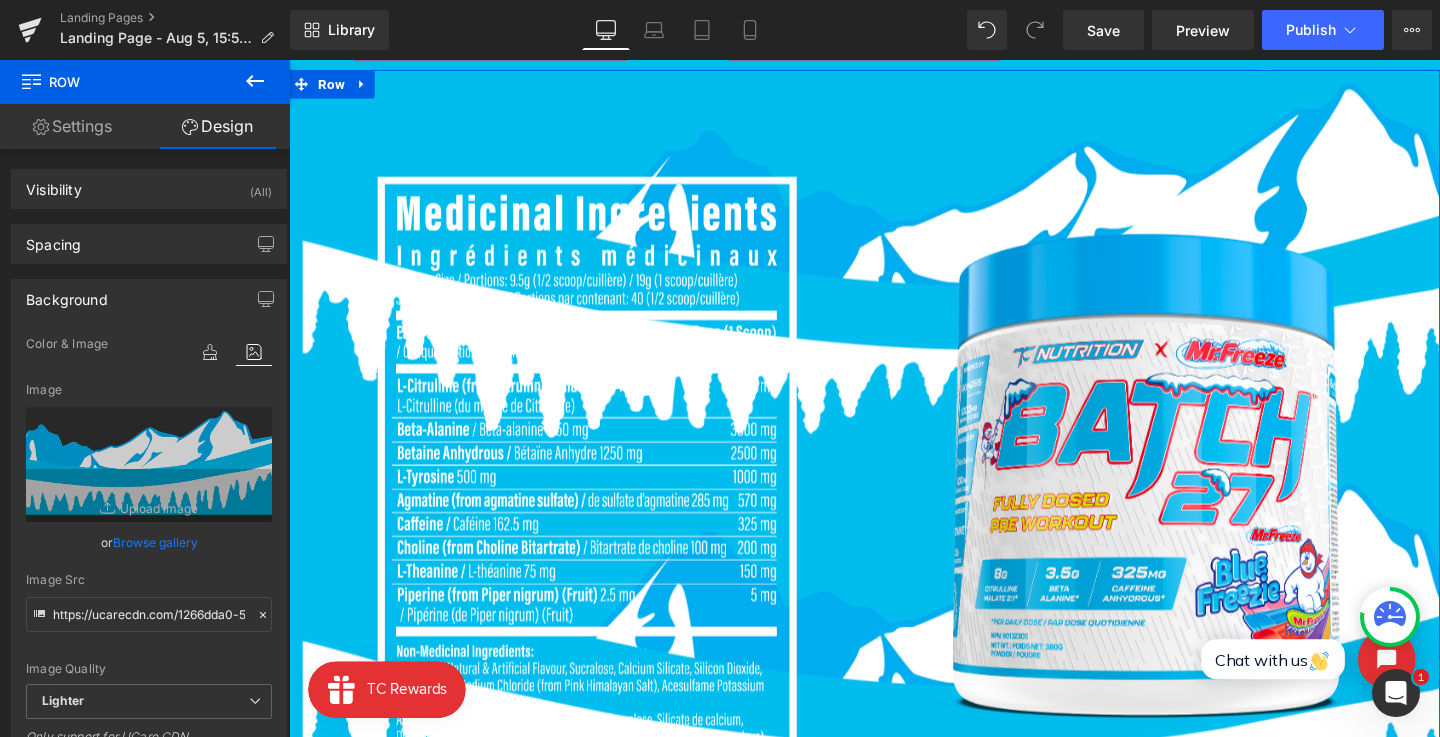 scroll, scrollTop: 1493, scrollLeft: 0, axis: vertical 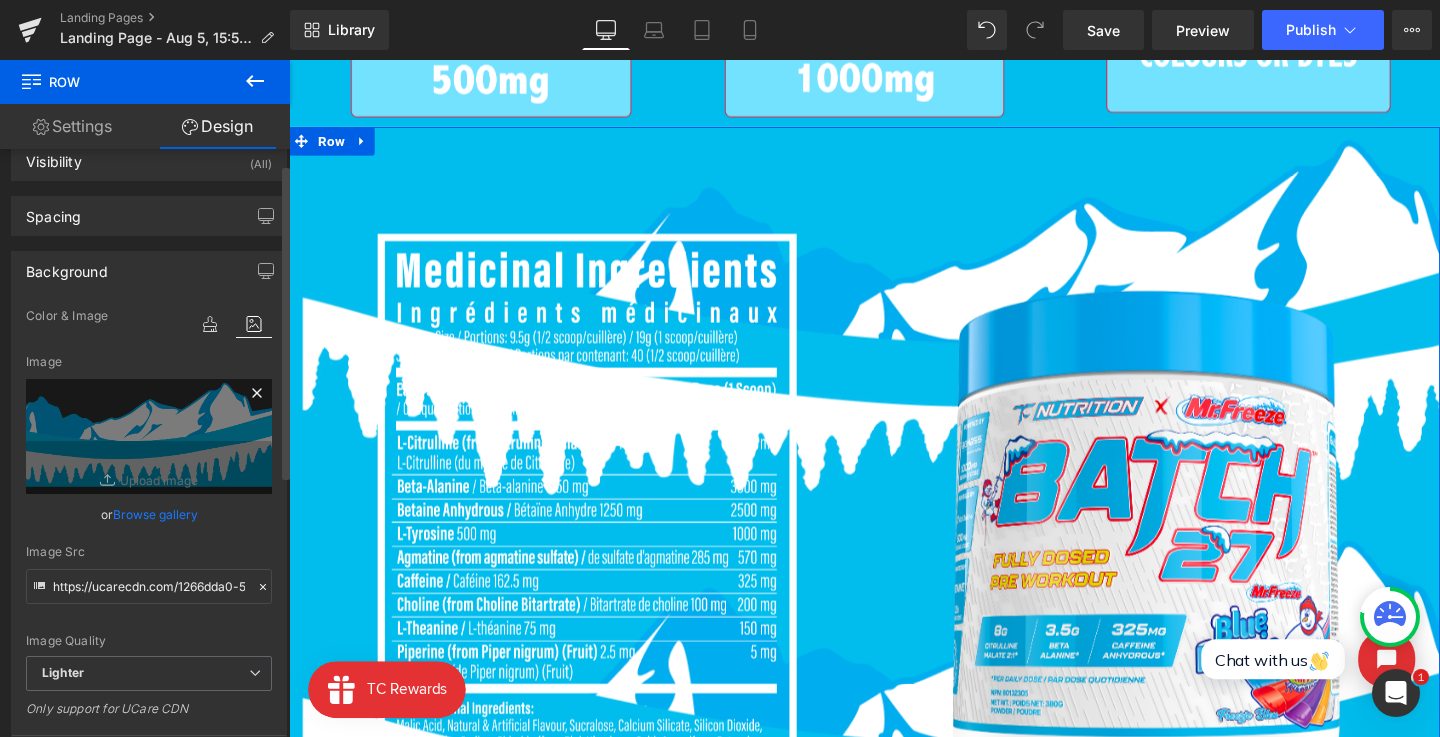 click 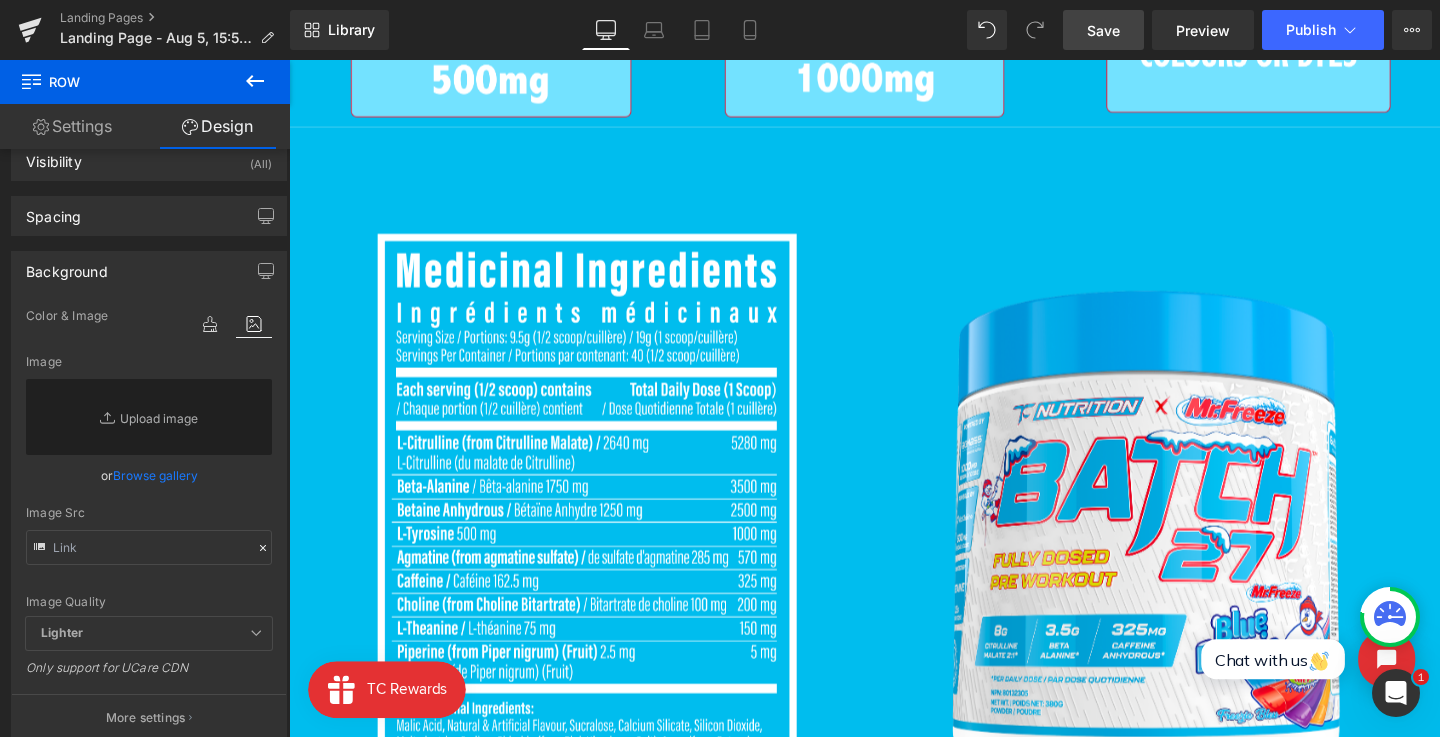 click on "Save" at bounding box center (1103, 30) 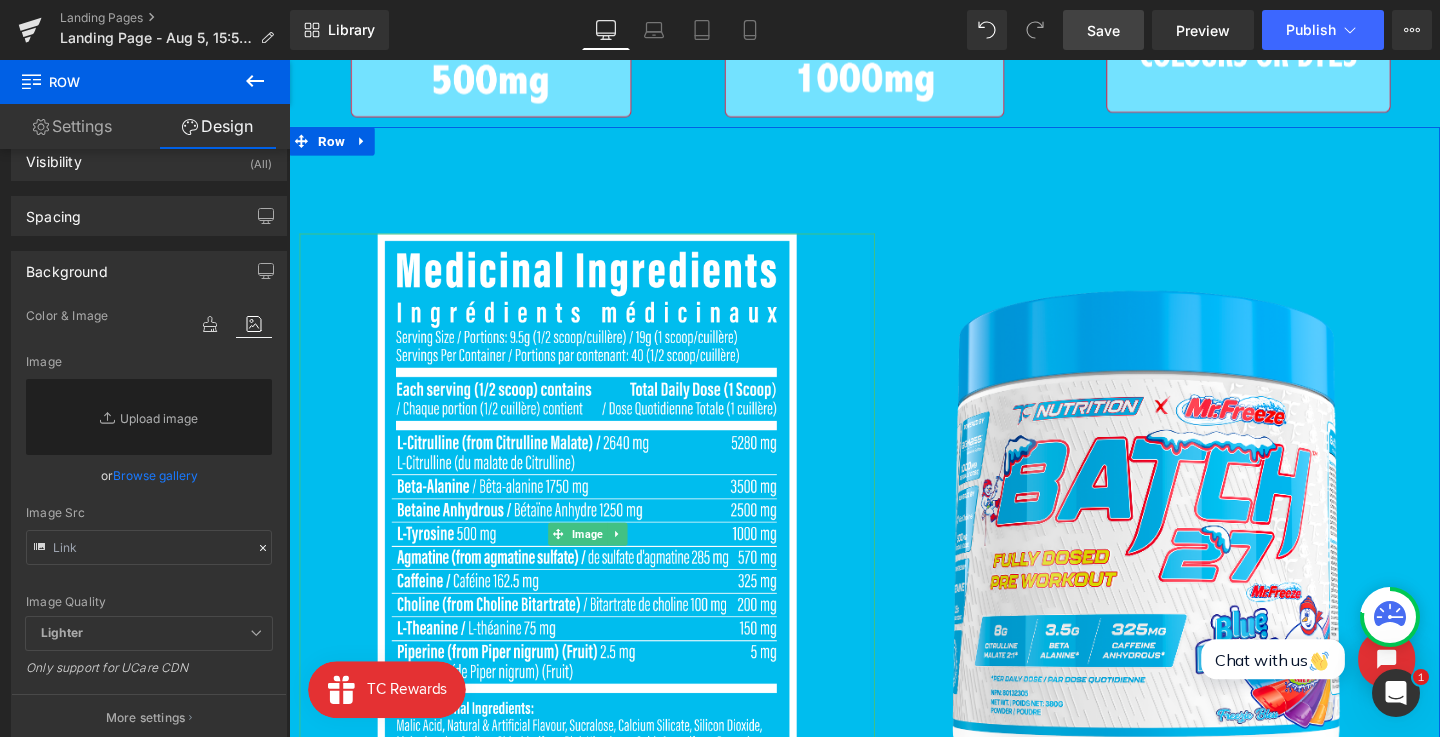 scroll, scrollTop: 0, scrollLeft: 0, axis: both 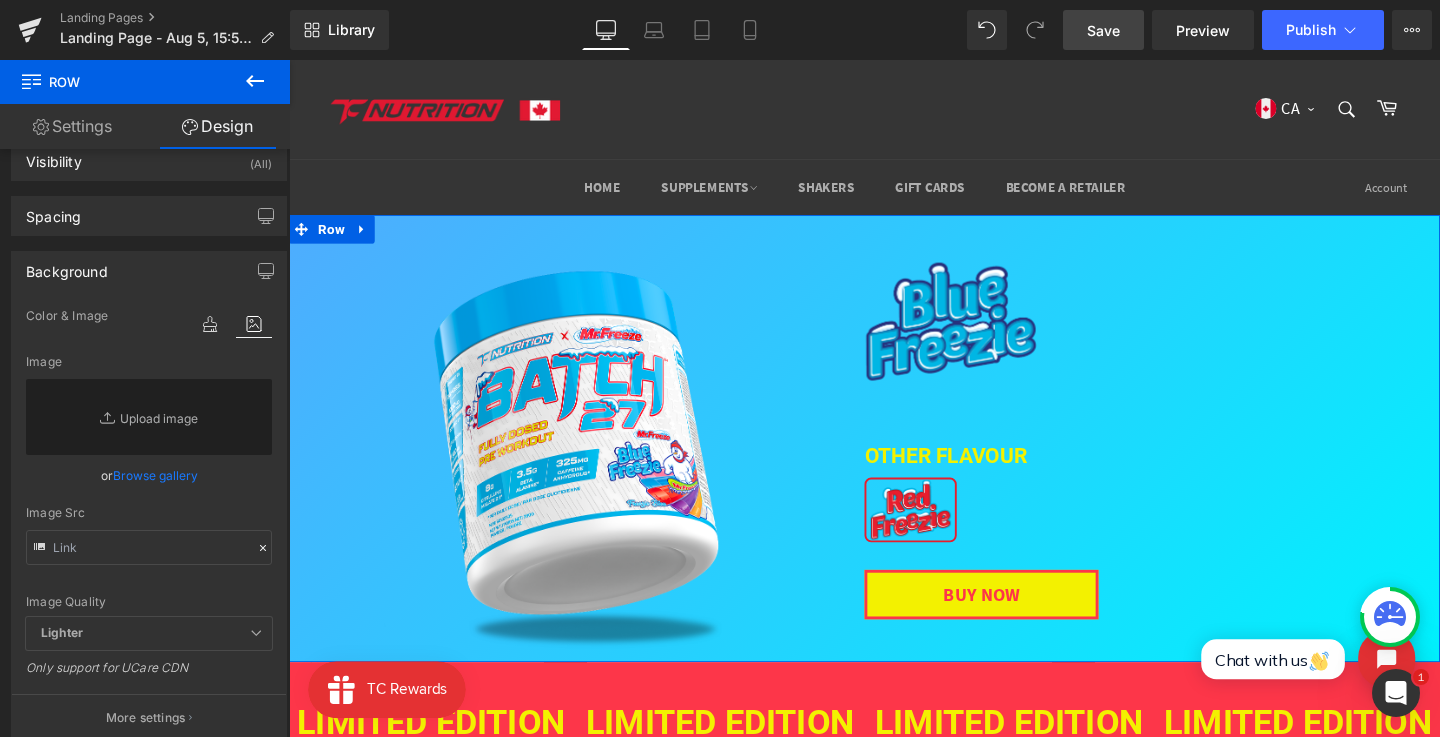 click on "OTHER FLAVOUR" at bounding box center [979, 476] 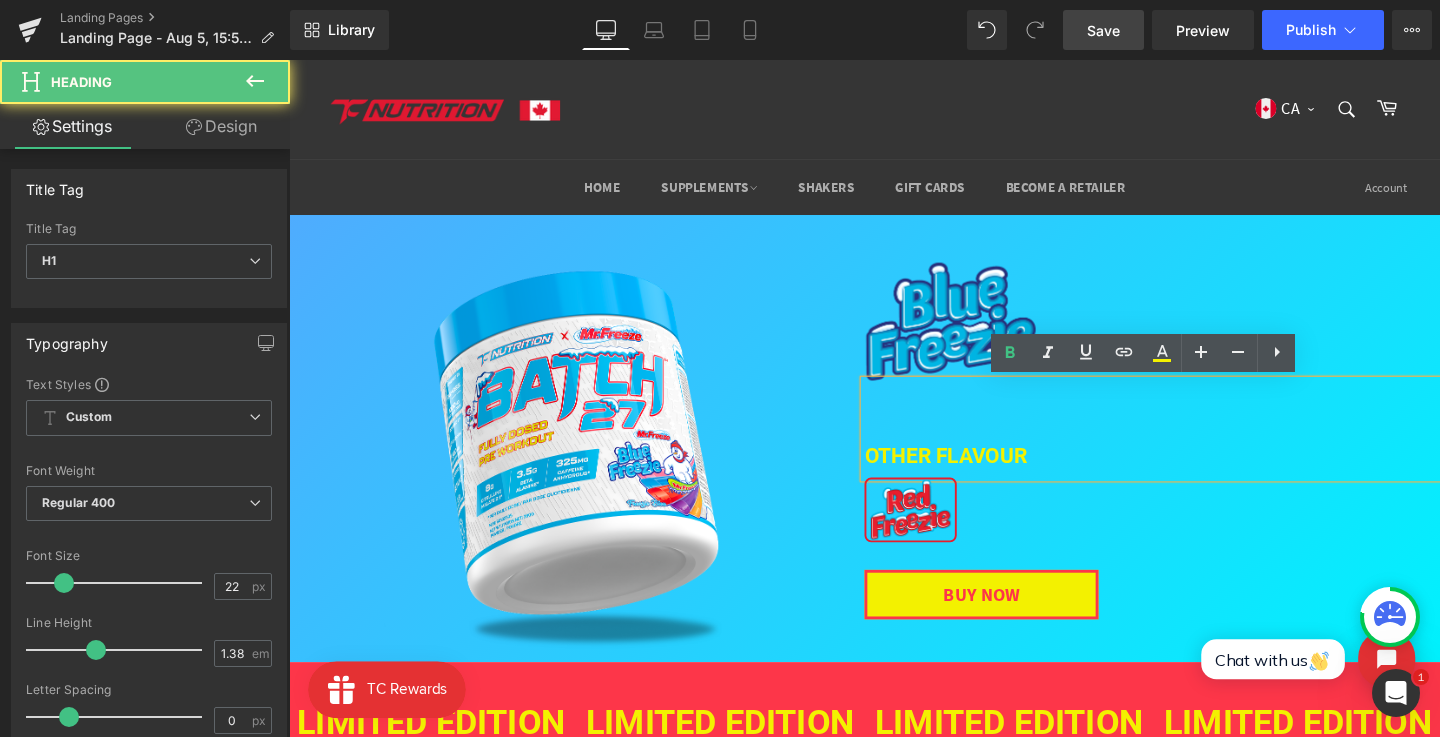 click on "OTHER FLAVOUR" at bounding box center [979, 476] 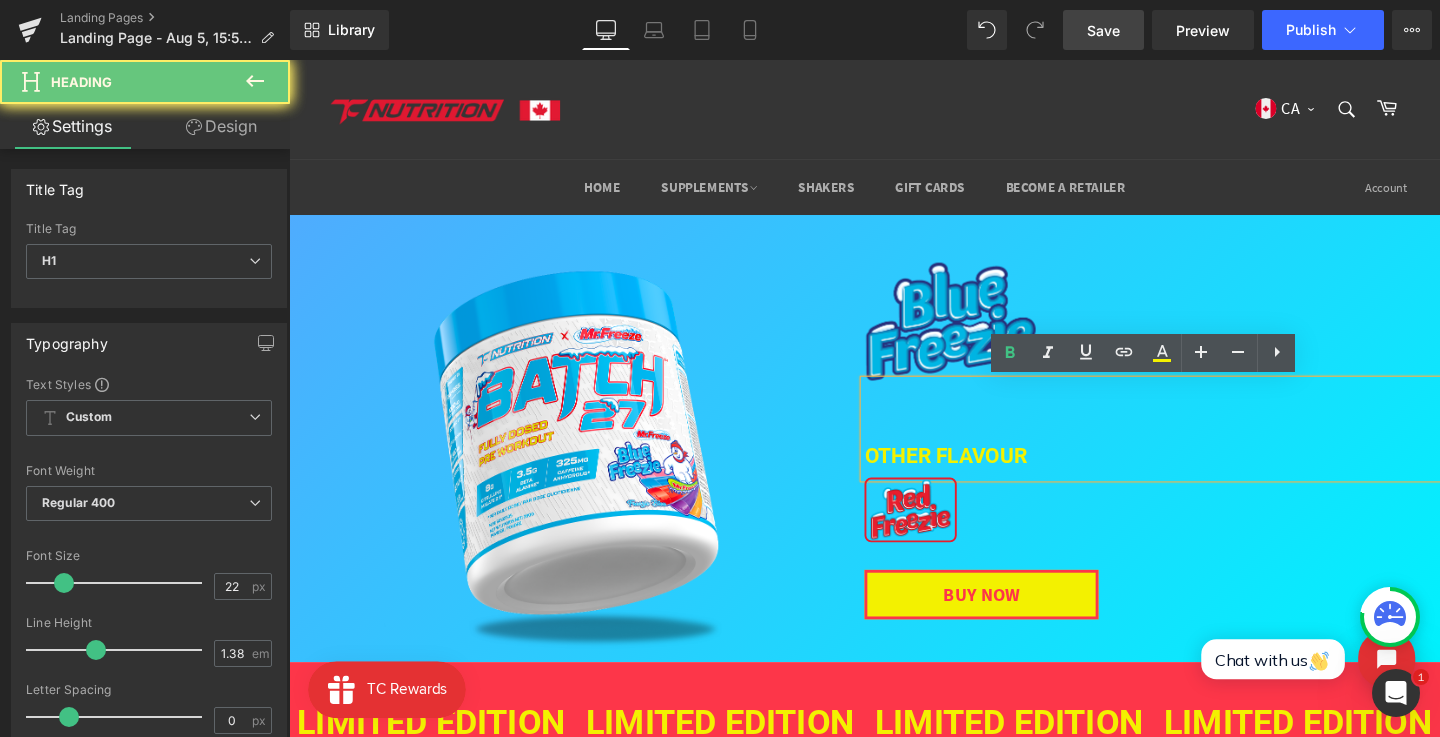 type 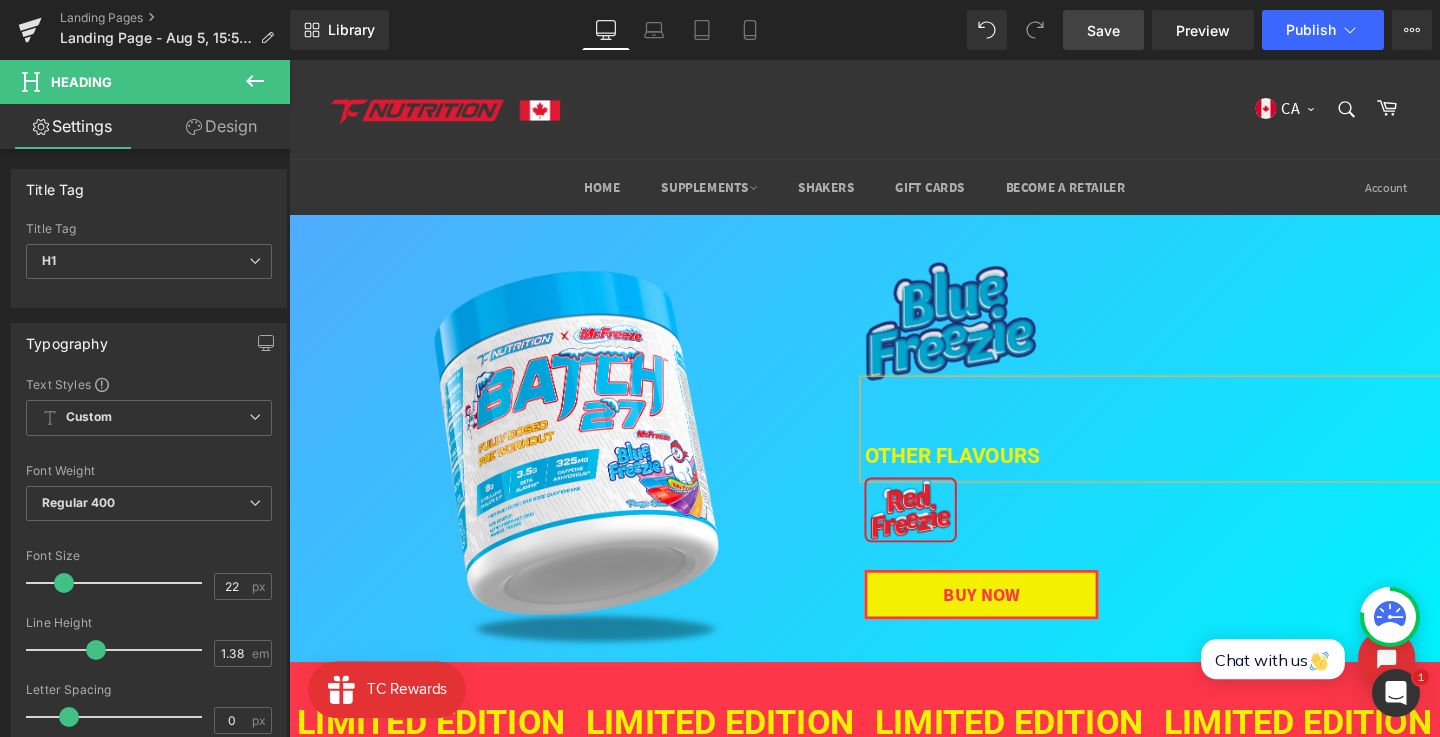click at bounding box center (985, 325) 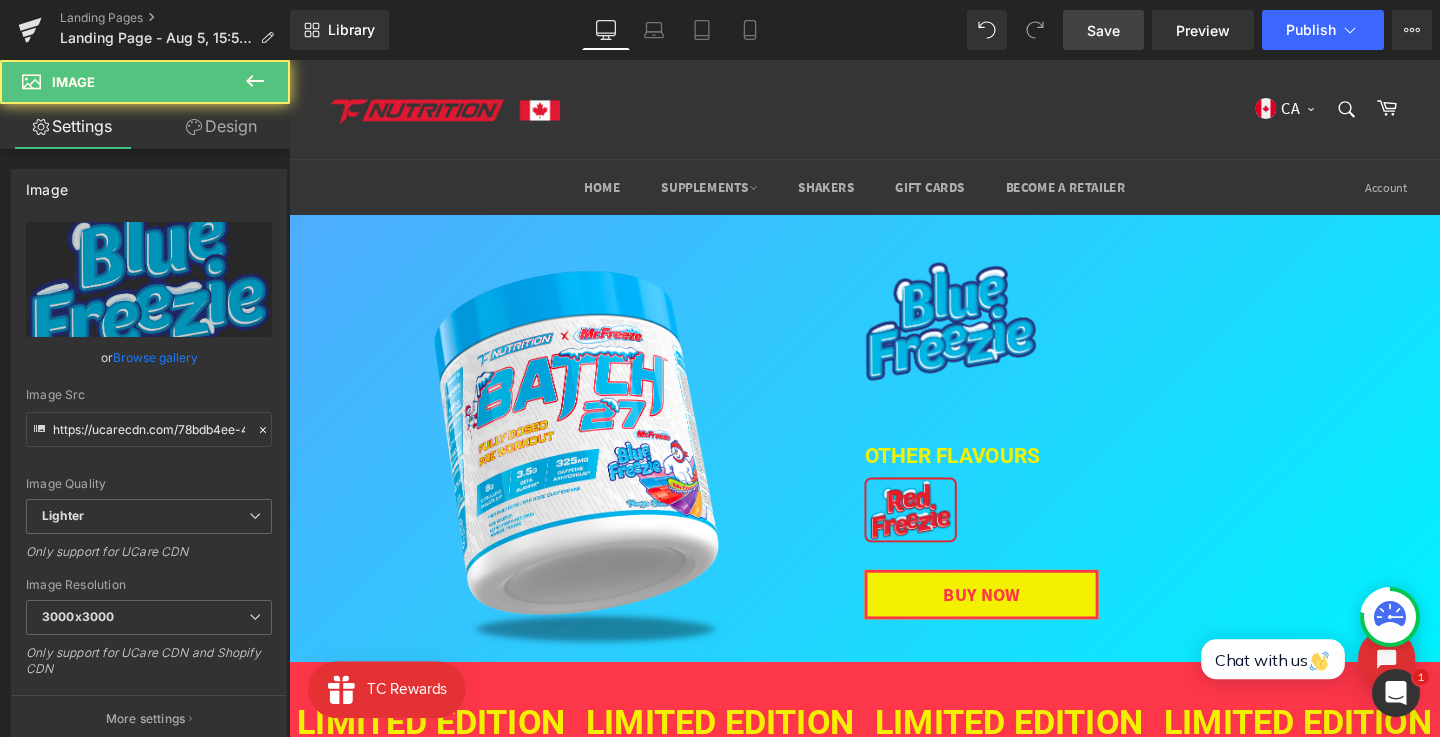 click on "Save" at bounding box center [1103, 30] 